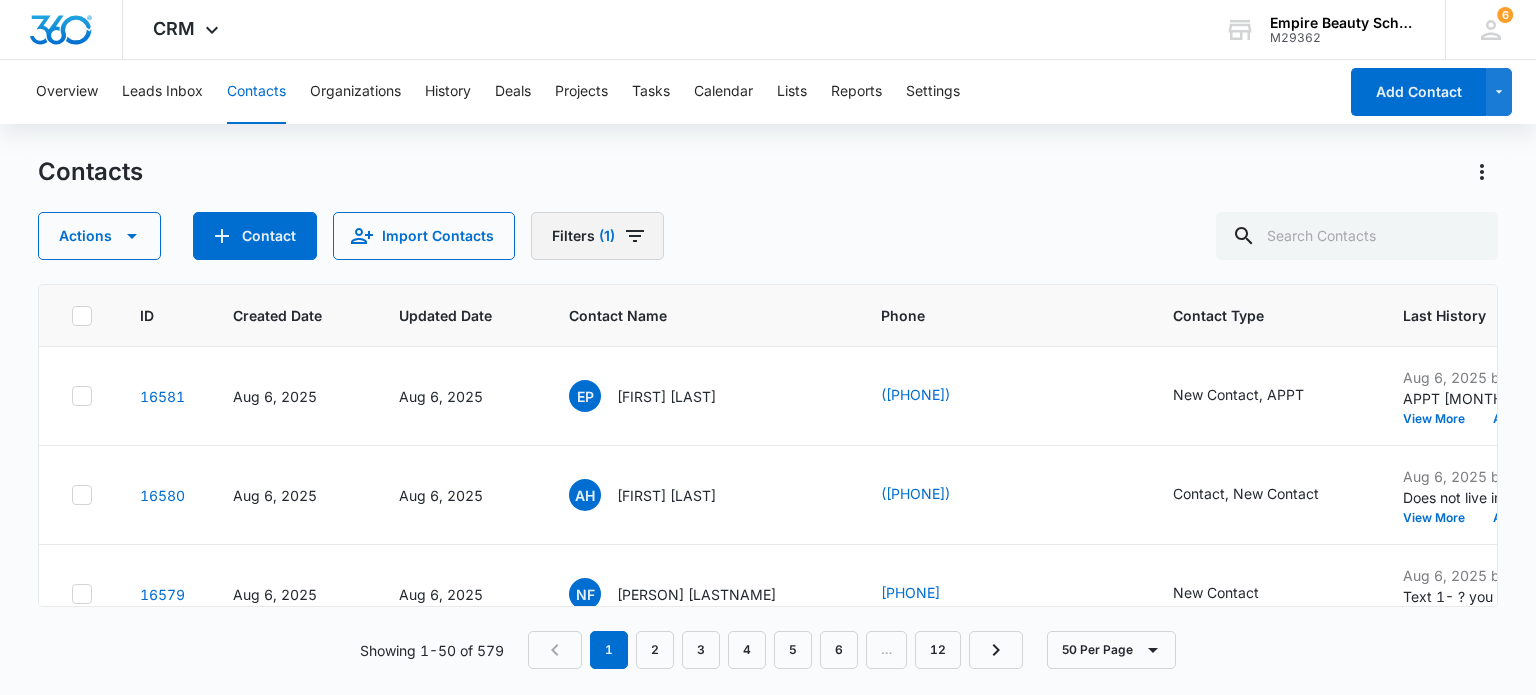 scroll, scrollTop: 0, scrollLeft: 0, axis: both 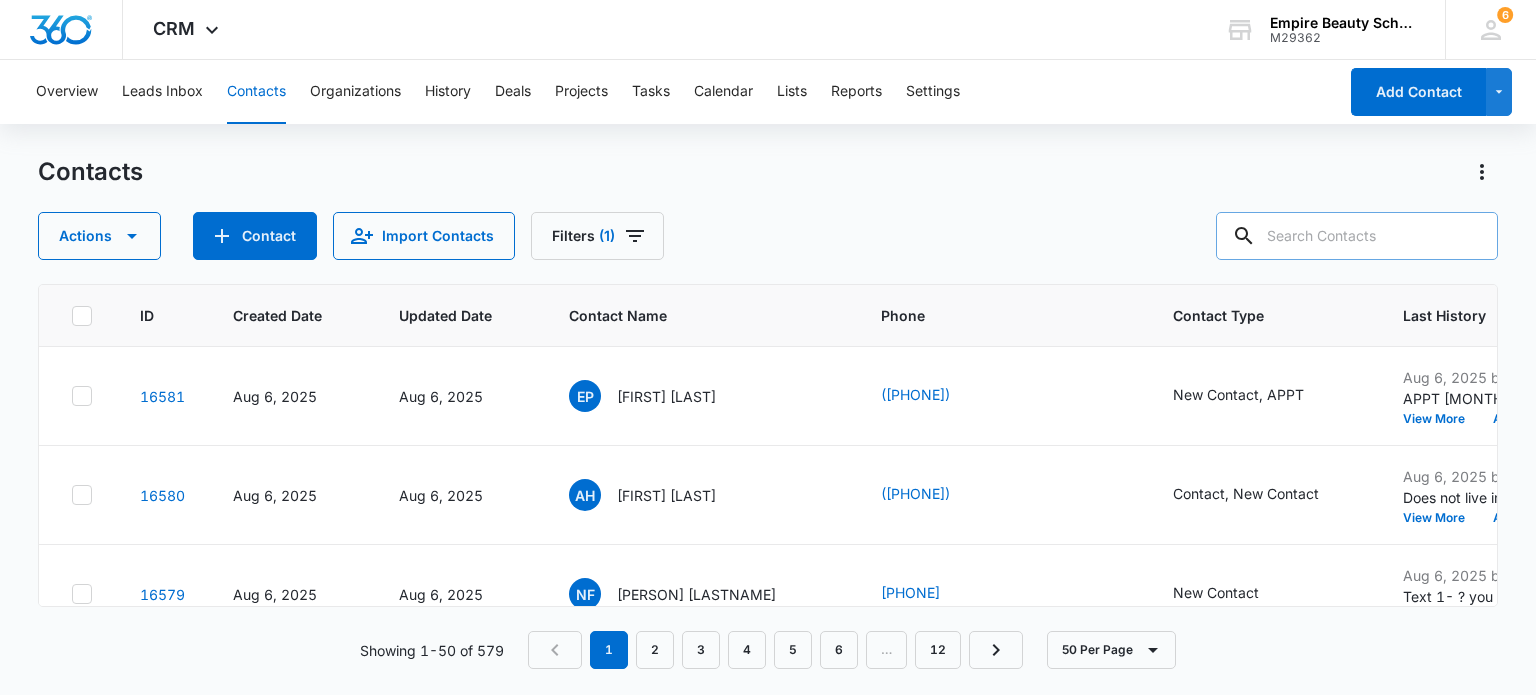 click at bounding box center [1357, 236] 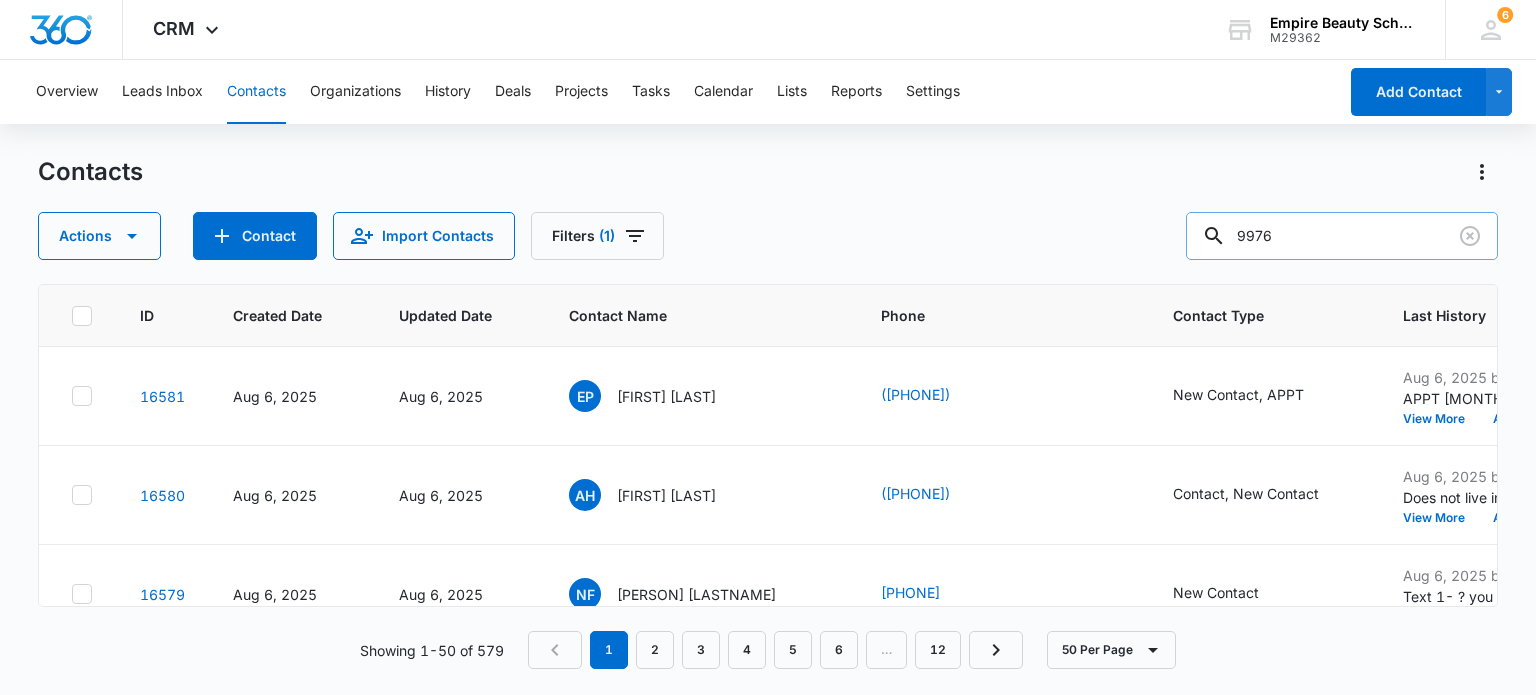 type on "9976" 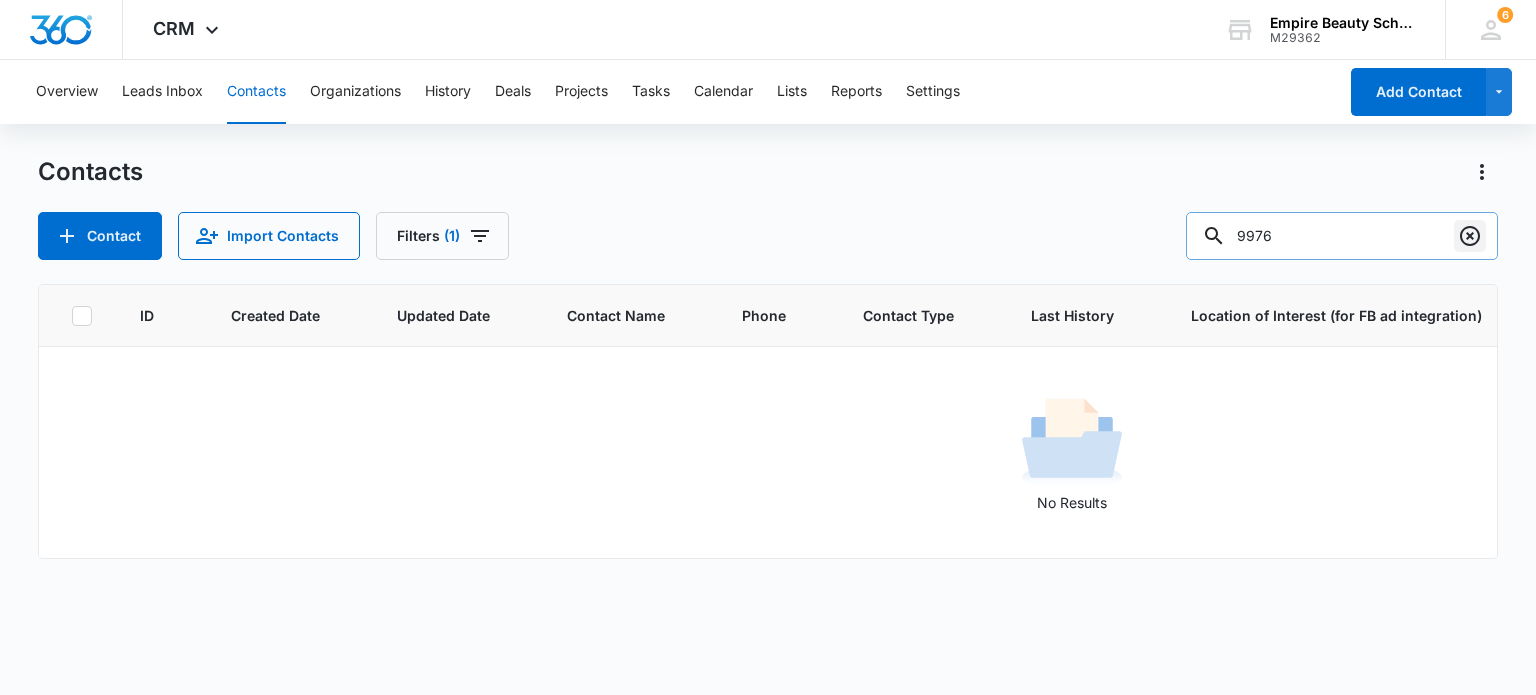 click 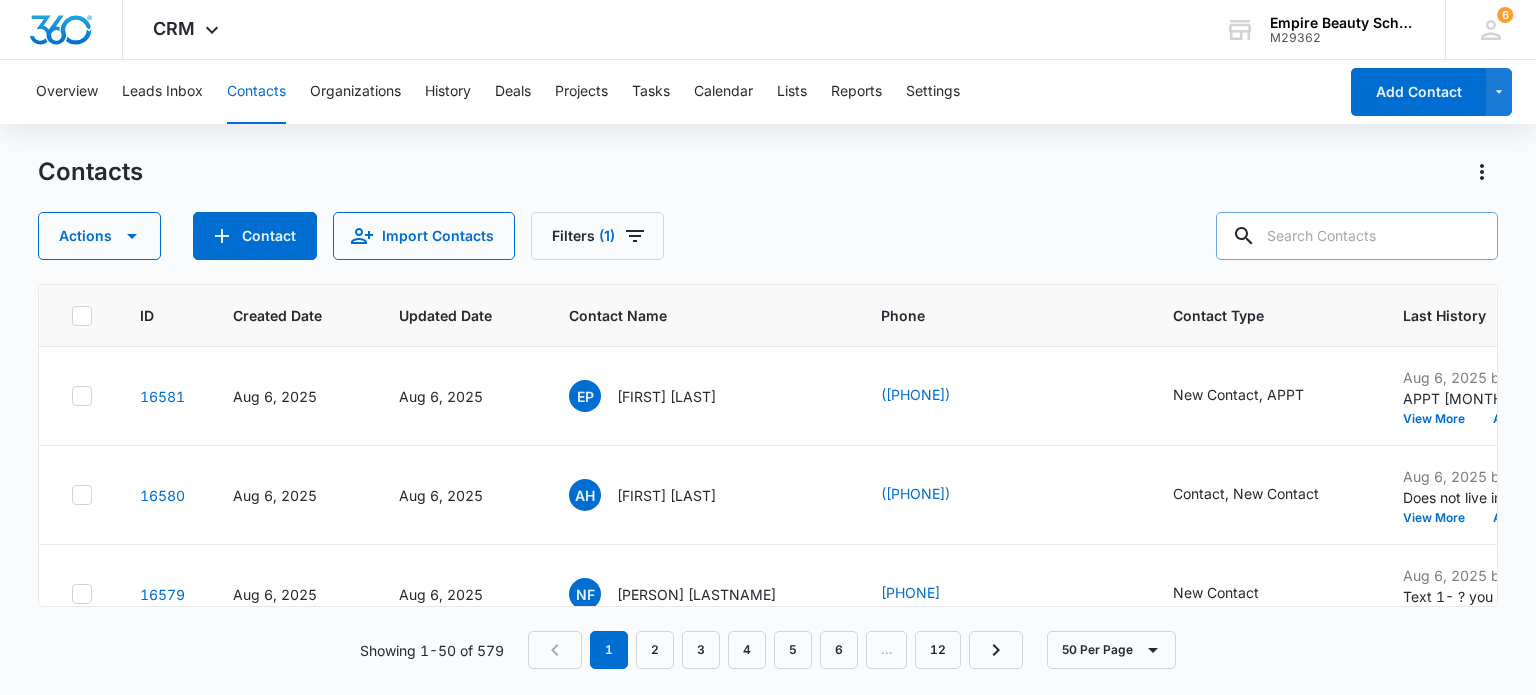 click at bounding box center [1357, 236] 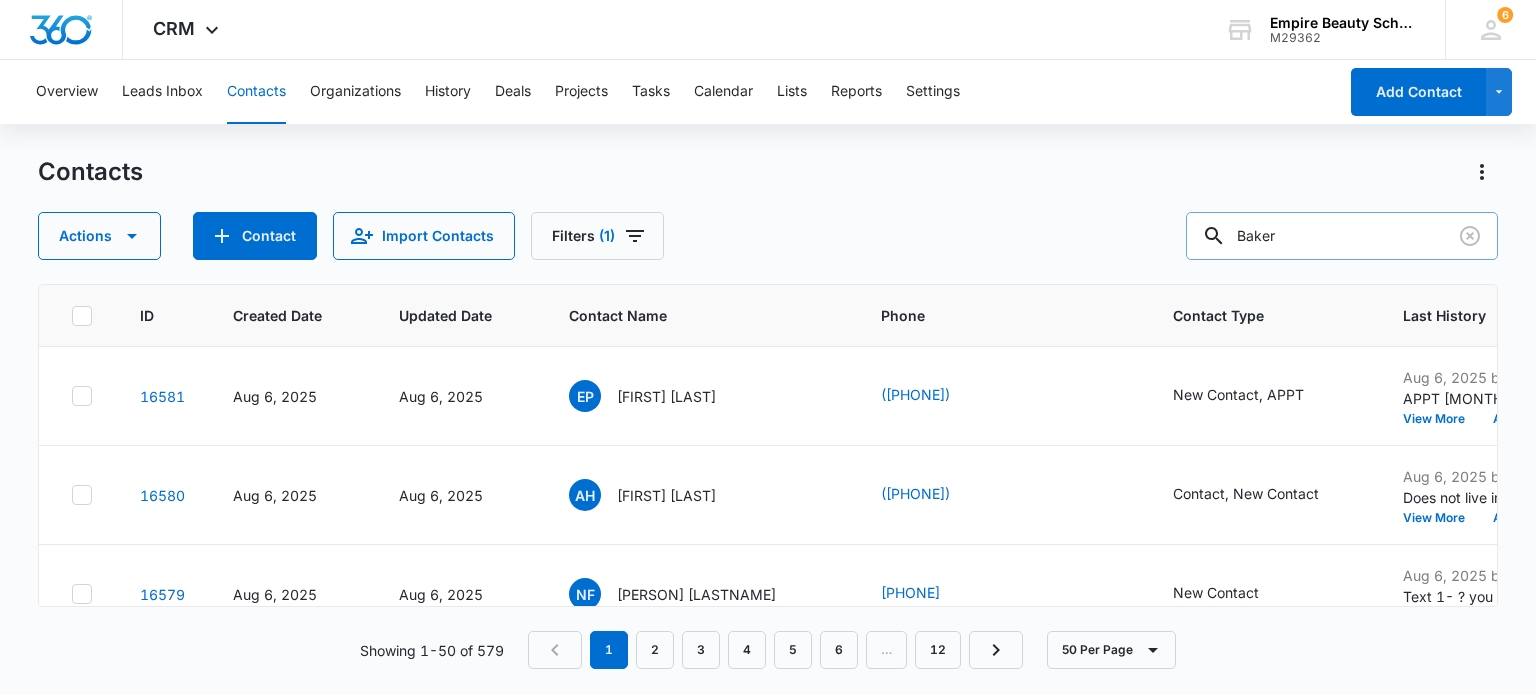 type on "Baker" 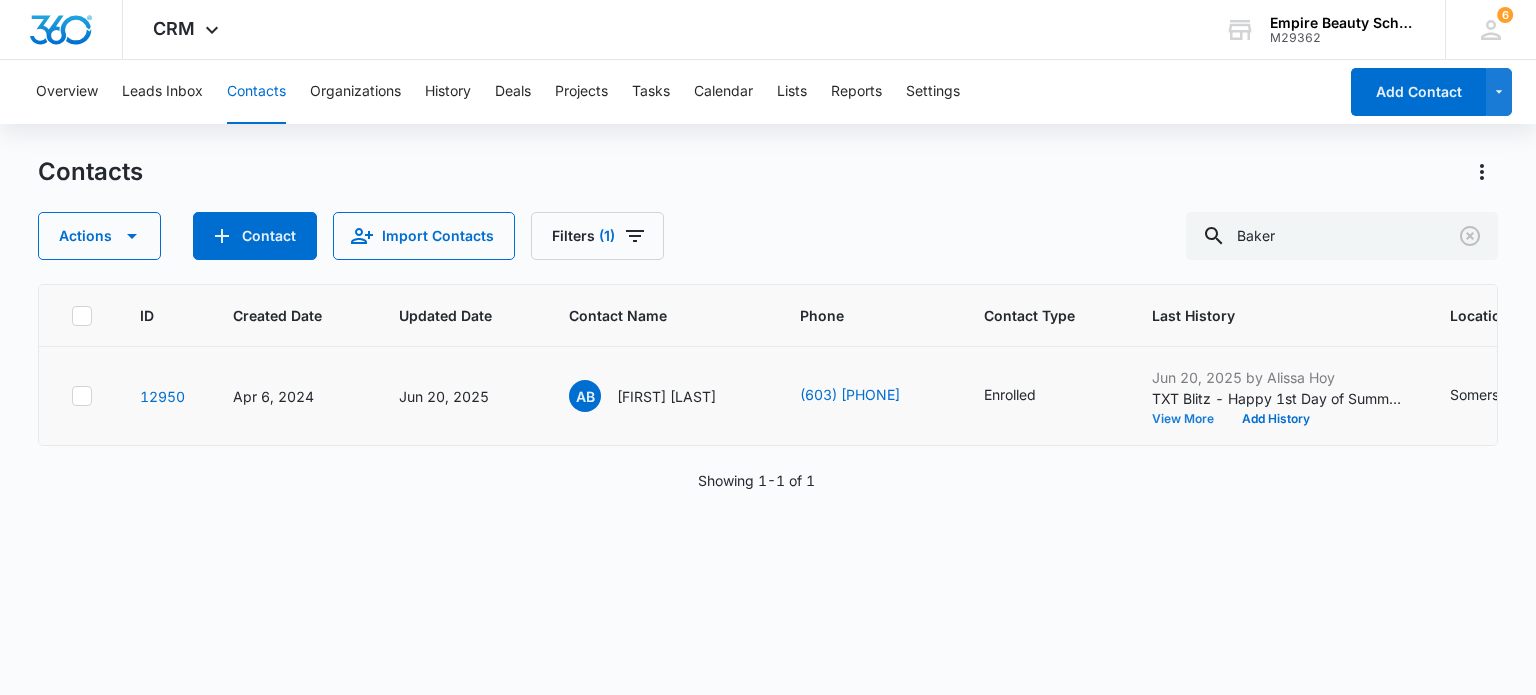 click on "View More" at bounding box center (1190, 419) 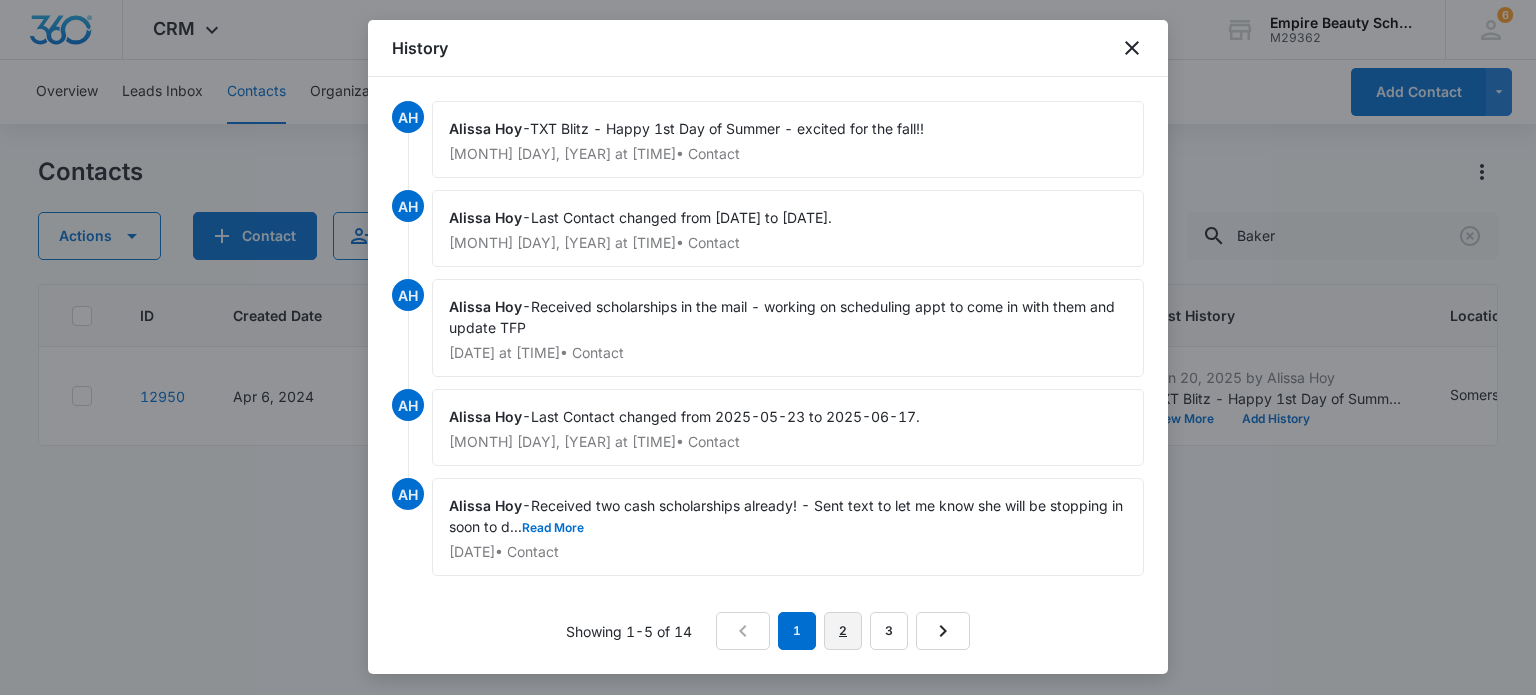 click on "2" at bounding box center [843, 631] 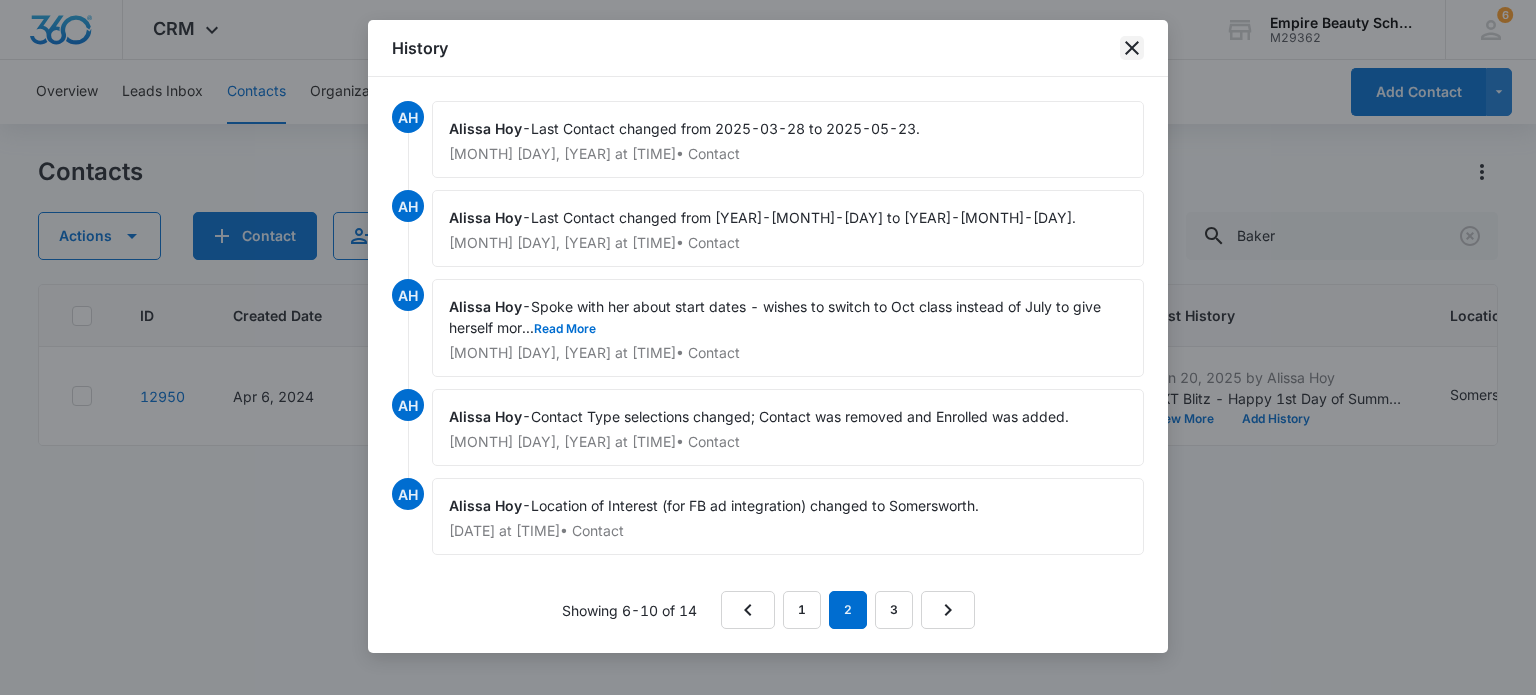 click 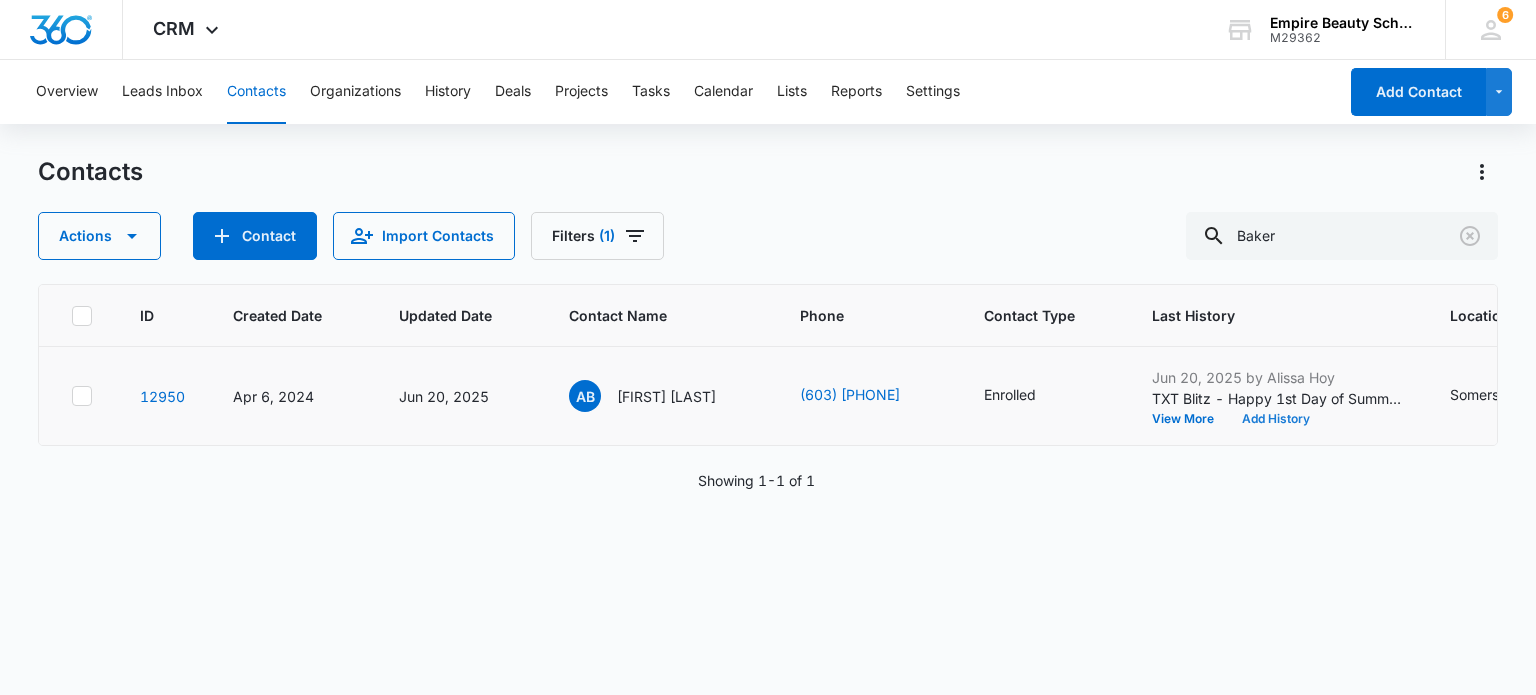click on "Add History" at bounding box center (1276, 419) 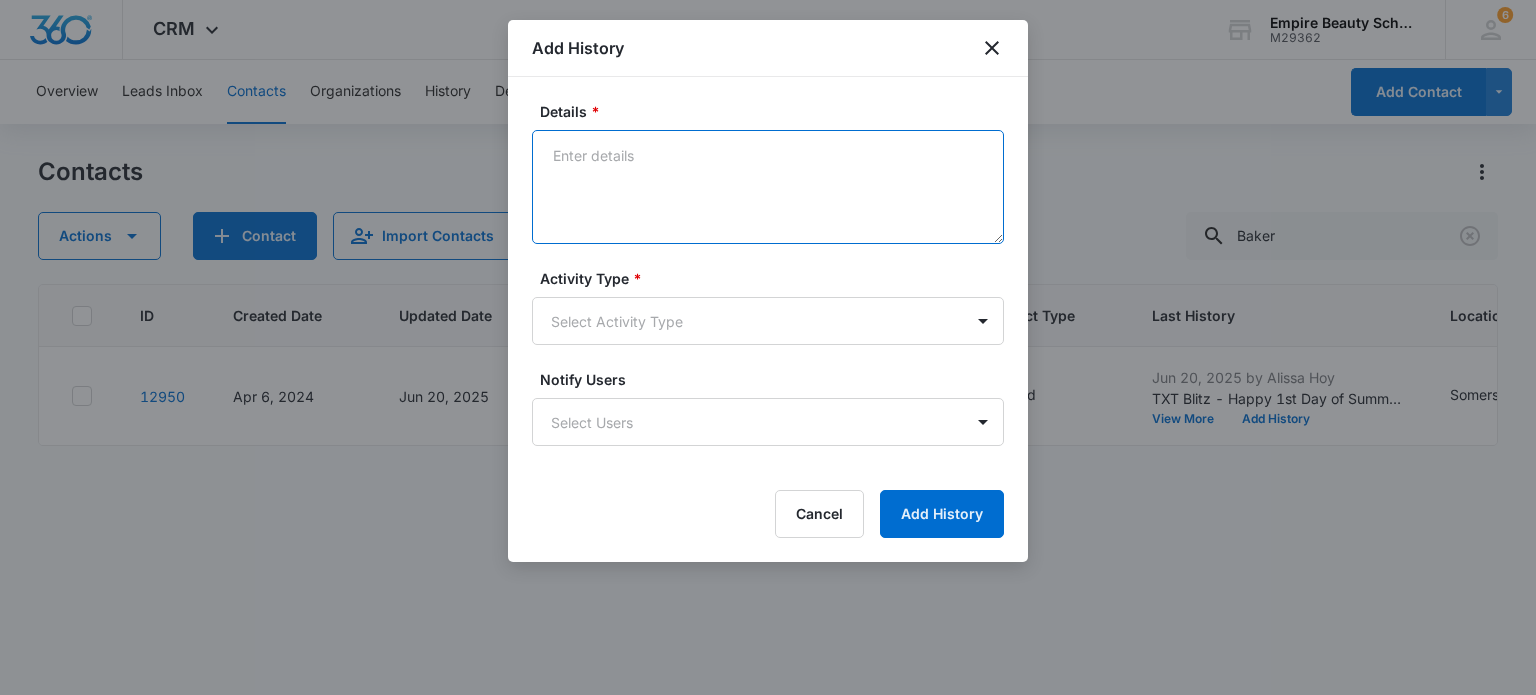 click on "Details *" at bounding box center [768, 187] 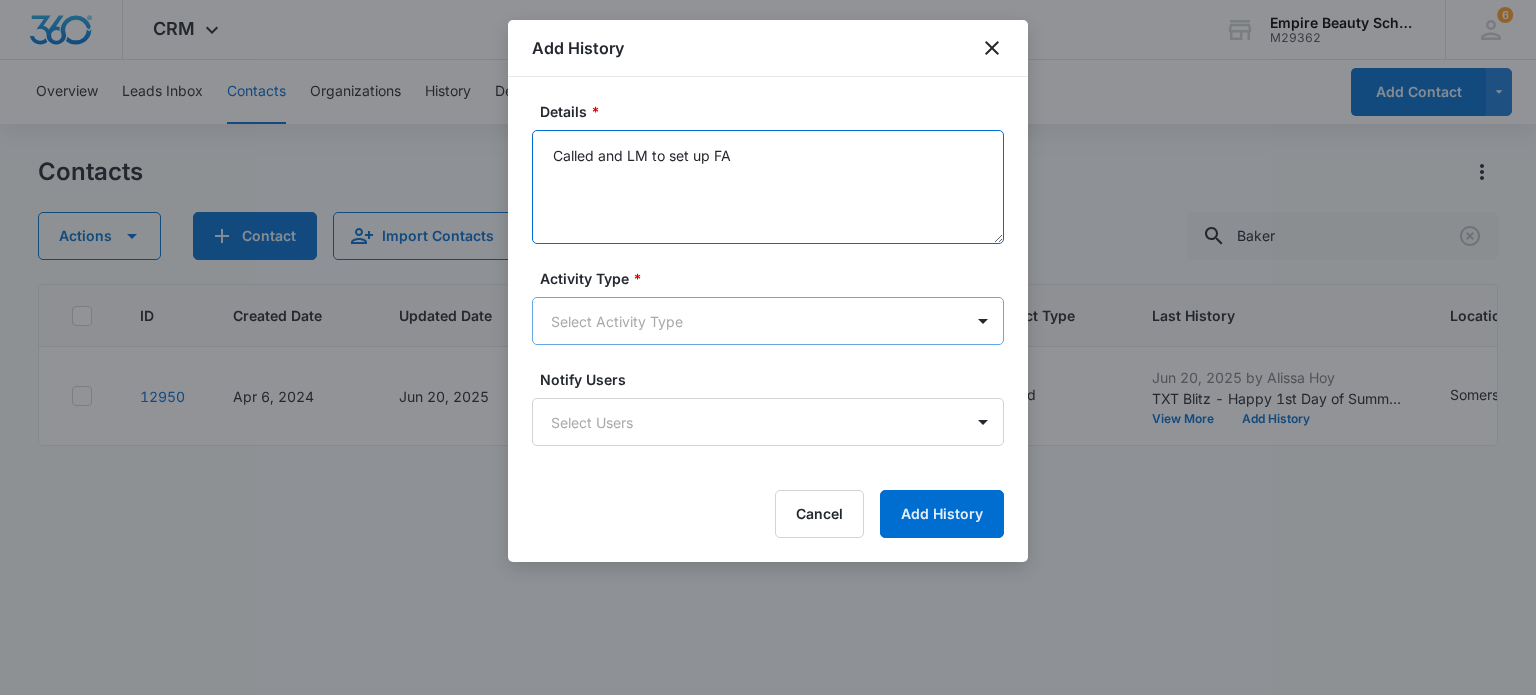 type on "Called and LM to set up FA" 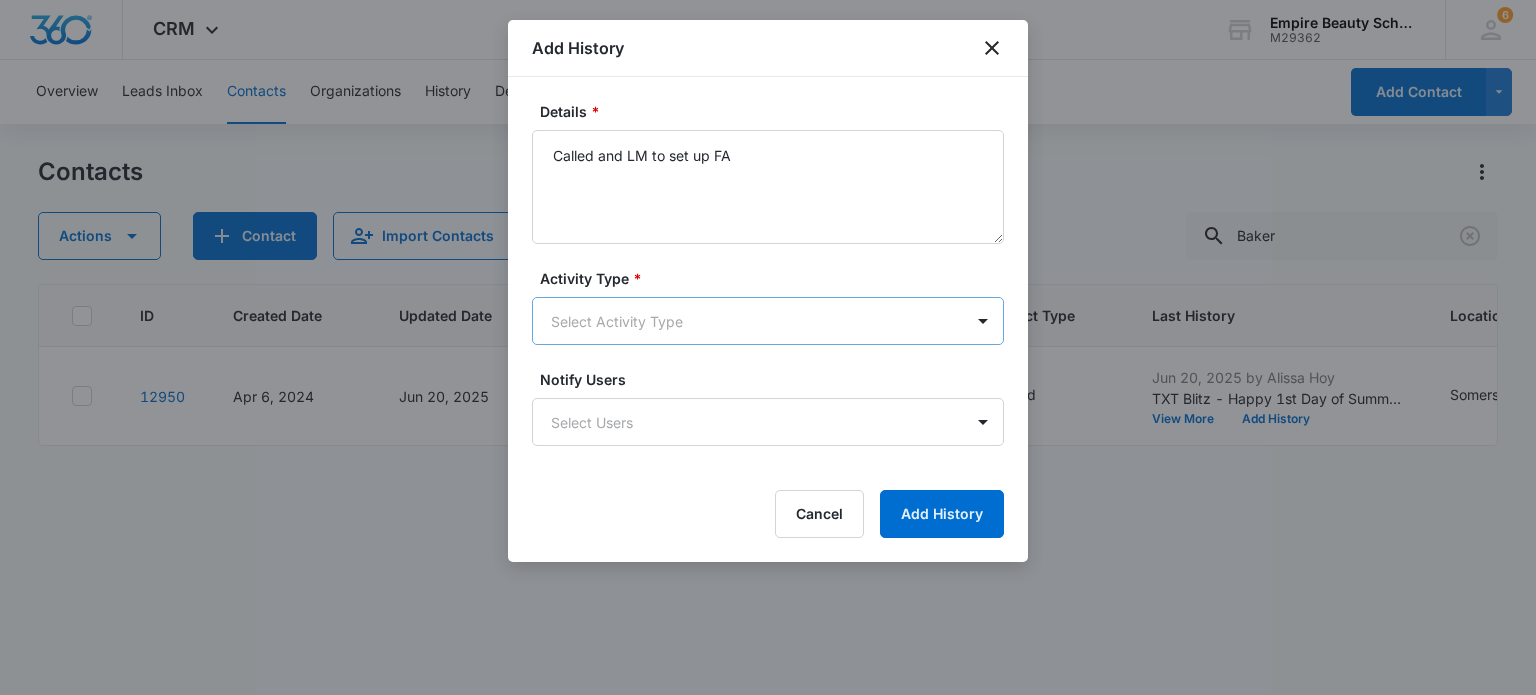 click on "CRM Apps Forms CRM Email Shop Payments POS Files Brand Settings Empire Beauty Schools M29362 Your Accounts View All 6 MJ [PERSON] [LASTNAME] [EMAIL] My Profile 6 Notifications Support Logout Terms & Conditions   •   Privacy Policy Overview Leads Inbox Contacts Organizations History Deals Projects Tasks Calendar Lists Reports Settings Add Contact Contacts Actions Contact Import Contacts Filters (1) Baker ID Created Date Updated Date Contact Name Phone Contact Type Last History Location of Interest (for FB ad integration) Program of Interest Location Of Interest Program Email 12950 Apr 6, 2024 Jun 20, 2025 AB [PERSON] [LASTNAME] ([PHONE]) Enrolled Jun 20, 2025 by Alissa Hoy TXT Blitz - Happy 1st Day of Summer - excited for the fall!! View More Add History Somersworth Esthetics Somersworth --- [EMAIL] Showing   1-1   of   1
Add History Details * Called and LM to set up FA Activity Type * Select Activity Type Notify Users Select Users Cancel Add History" at bounding box center [768, 347] 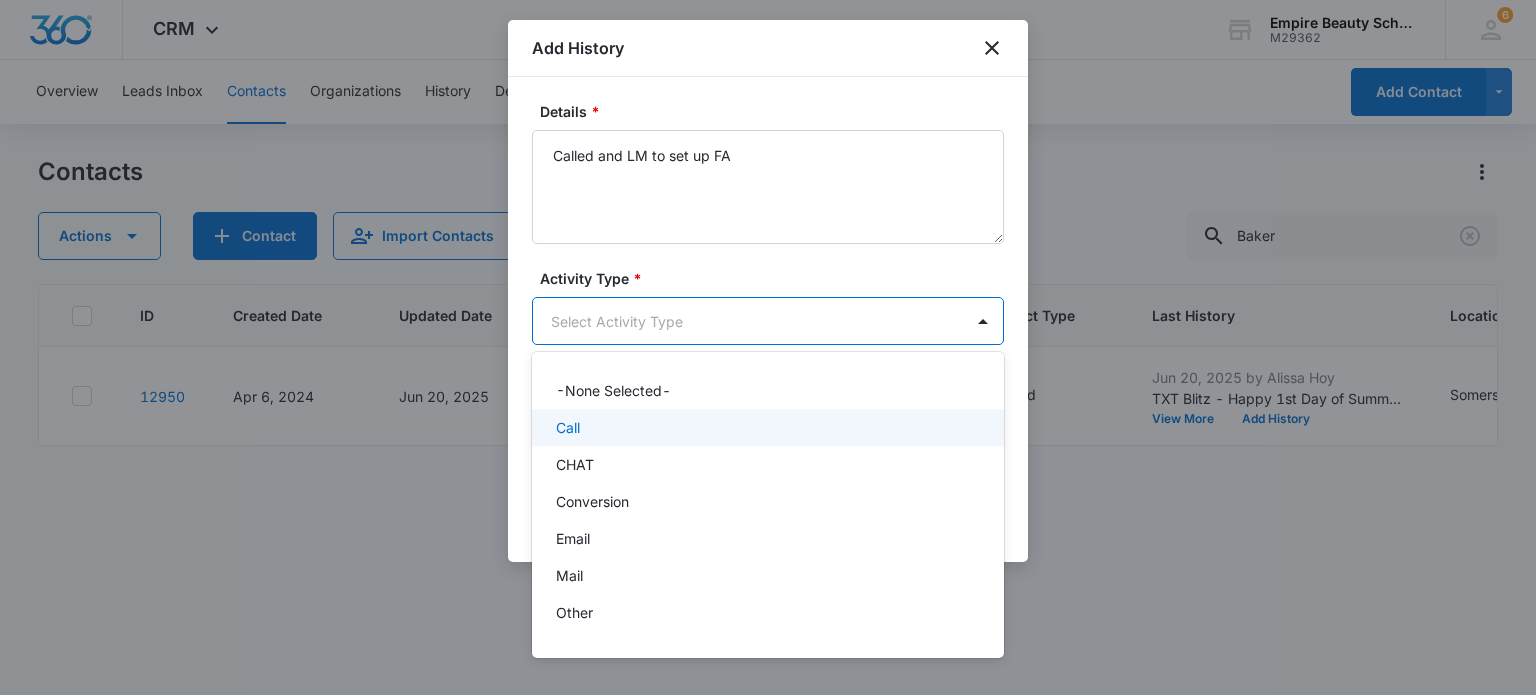 click on "Call" at bounding box center (766, 427) 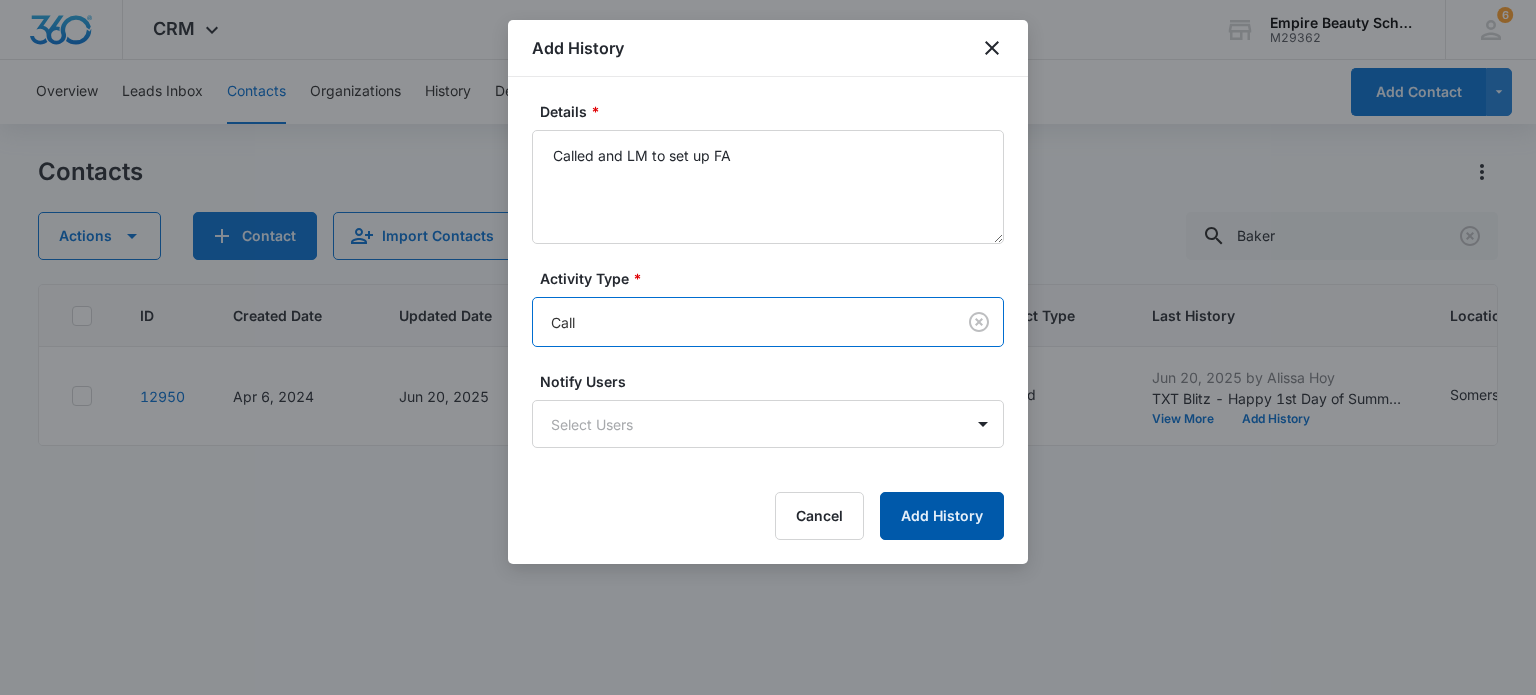 click on "Add History" at bounding box center (942, 516) 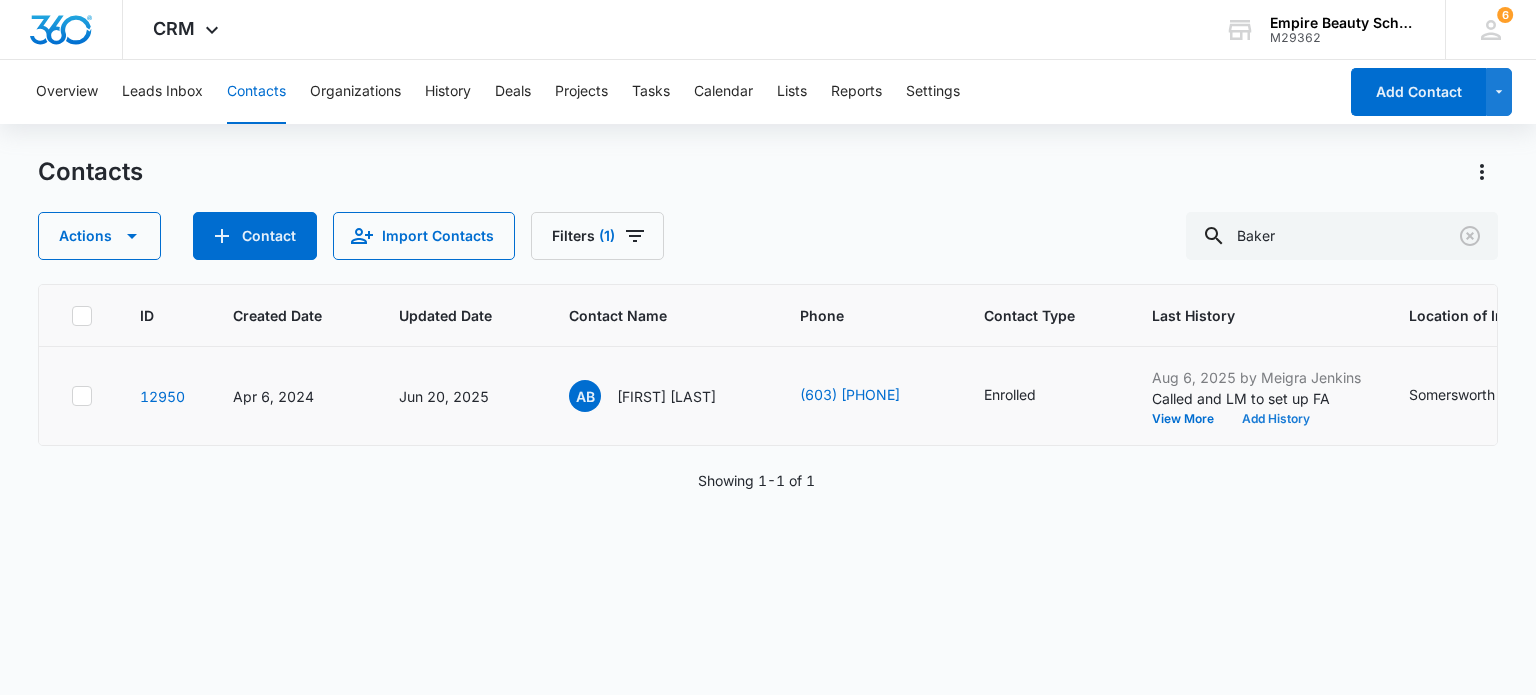 click on "Add History" at bounding box center [1276, 419] 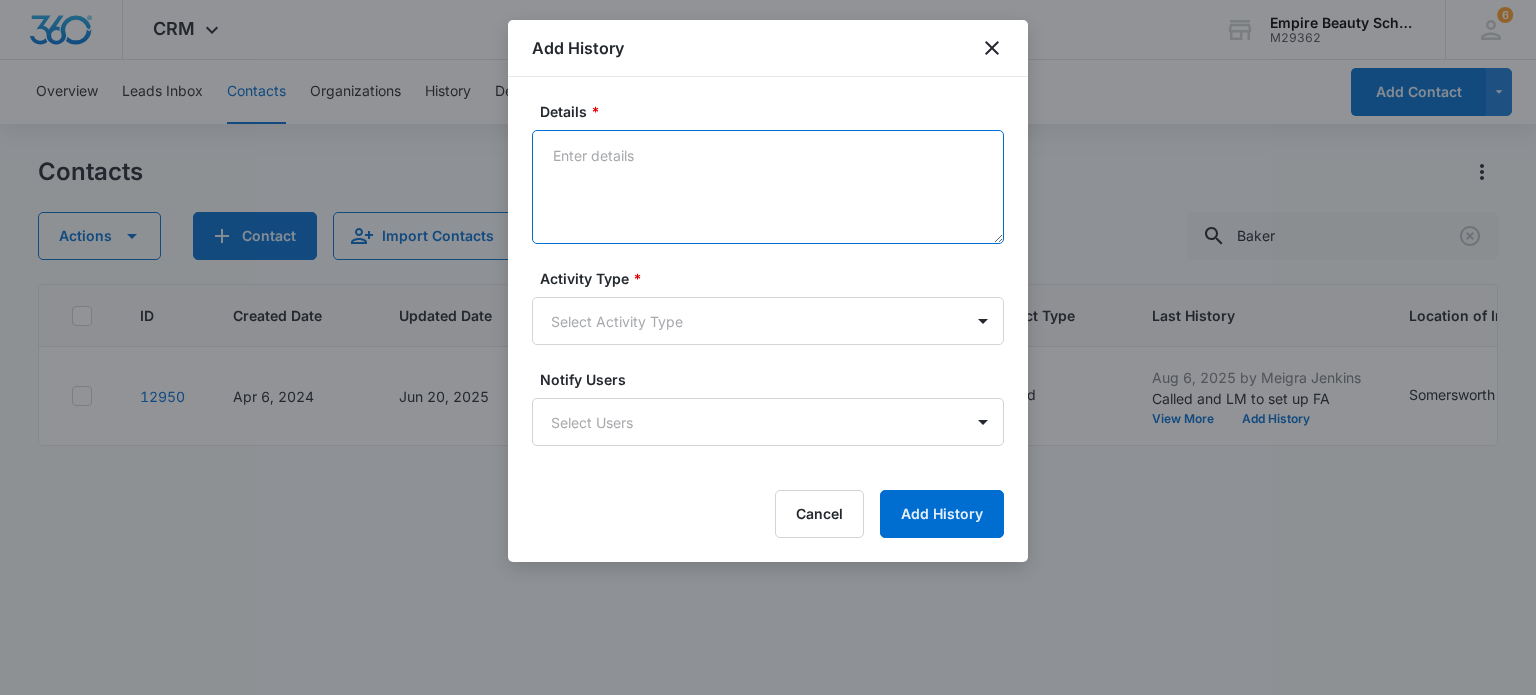 click on "Details *" at bounding box center (768, 187) 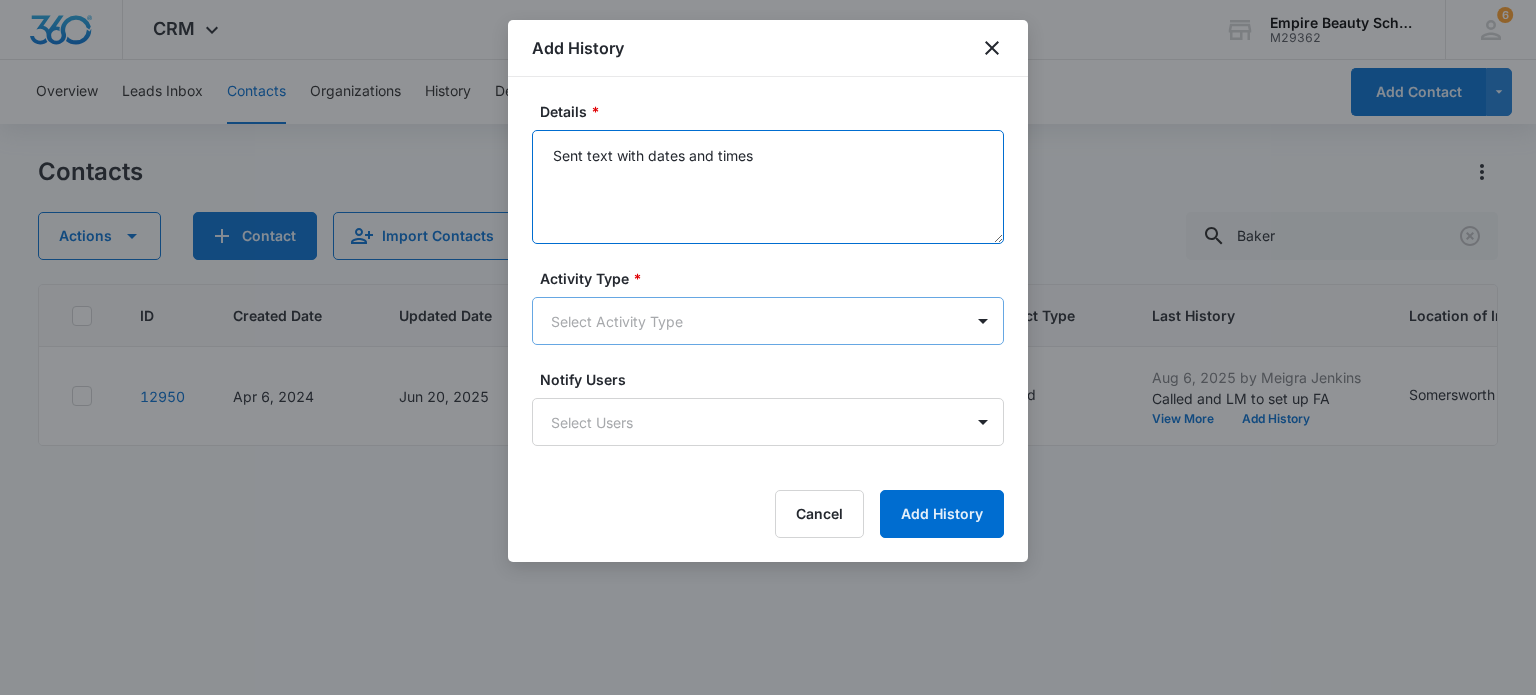 type on "Sent text with dates and times" 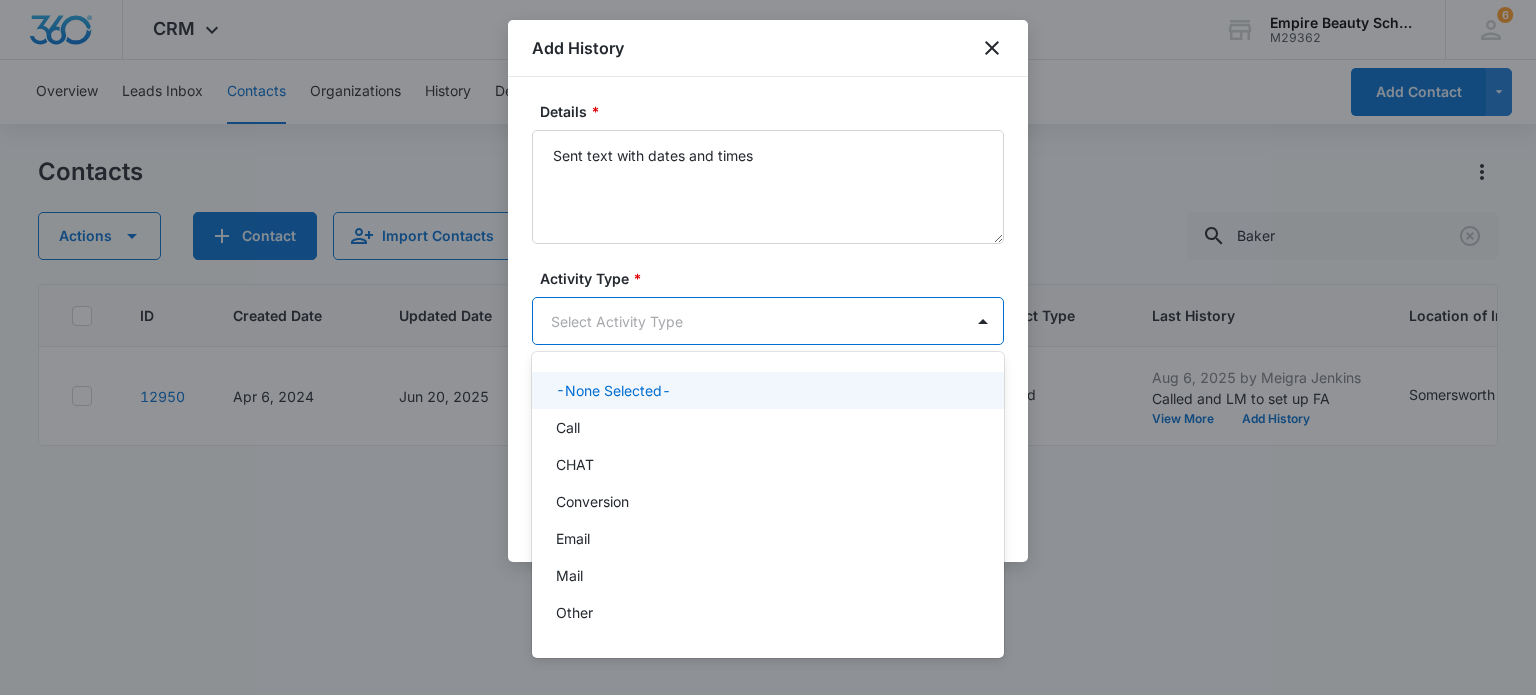 click on "CRM Apps Forms CRM Email Shop Payments POS Files Brand Settings Empire Beauty Schools M29362 Your Accounts View All 6 MJ [LAST] [LAST] [EMAIL] My Profile 6 Notifications Support Logout Terms & Conditions   •   Privacy Policy Overview Leads Inbox Contacts Organizations History Deals Projects Tasks Calendar Lists Reports Settings Add Contact Contacts Actions Contact Import Contacts Filters (1) Baker ID Created Date Updated Date Contact Name Phone Contact Type Last History Location of Interest (for FB ad integration) Program of Interest Location Of Interest Program Email 12950 Apr 6, 2024 Jun 20, 2025 AB [FIRST] [LAST] ([PHONE]) Enrolled Aug 6, 2025 by Meigra Jenkins Called and LM to set up FA View More Add History Somersworth Esthetics Somersworth --- [EMAIL] Showing   1-1   of   1
Add History Details * Sent text with dates and times Activity Type * 10 results available. Select Activity Type Notify Users Select Users Cancel Add History -None Selected-" at bounding box center (768, 347) 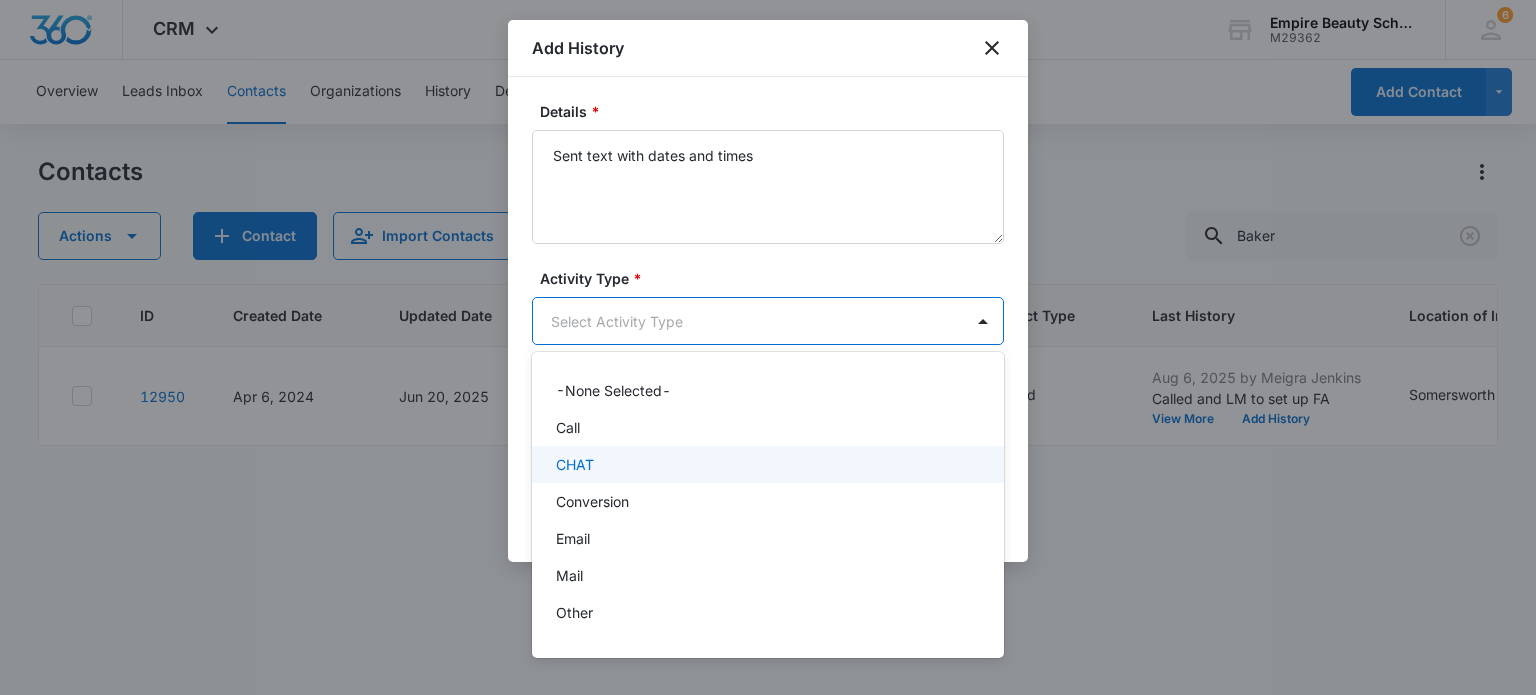 scroll, scrollTop: 104, scrollLeft: 0, axis: vertical 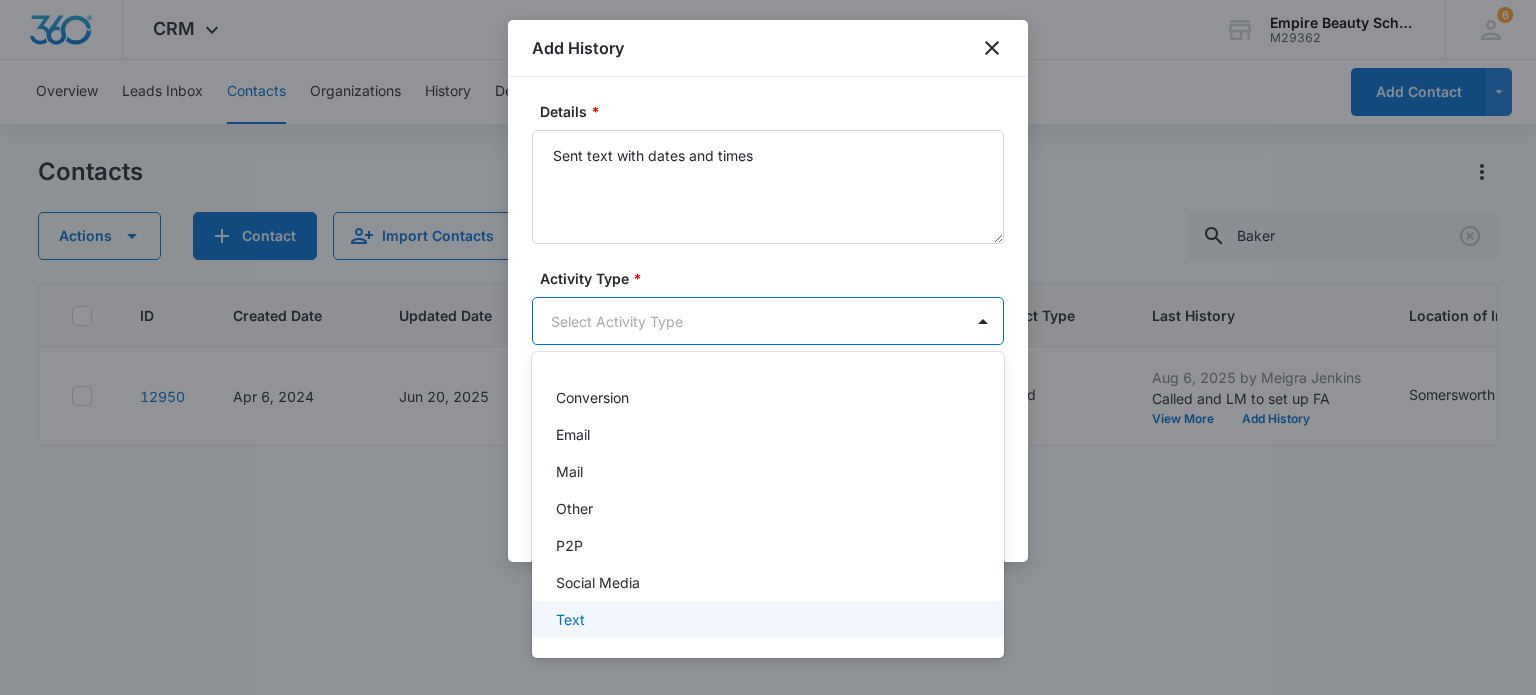click on "Text" at bounding box center (766, 619) 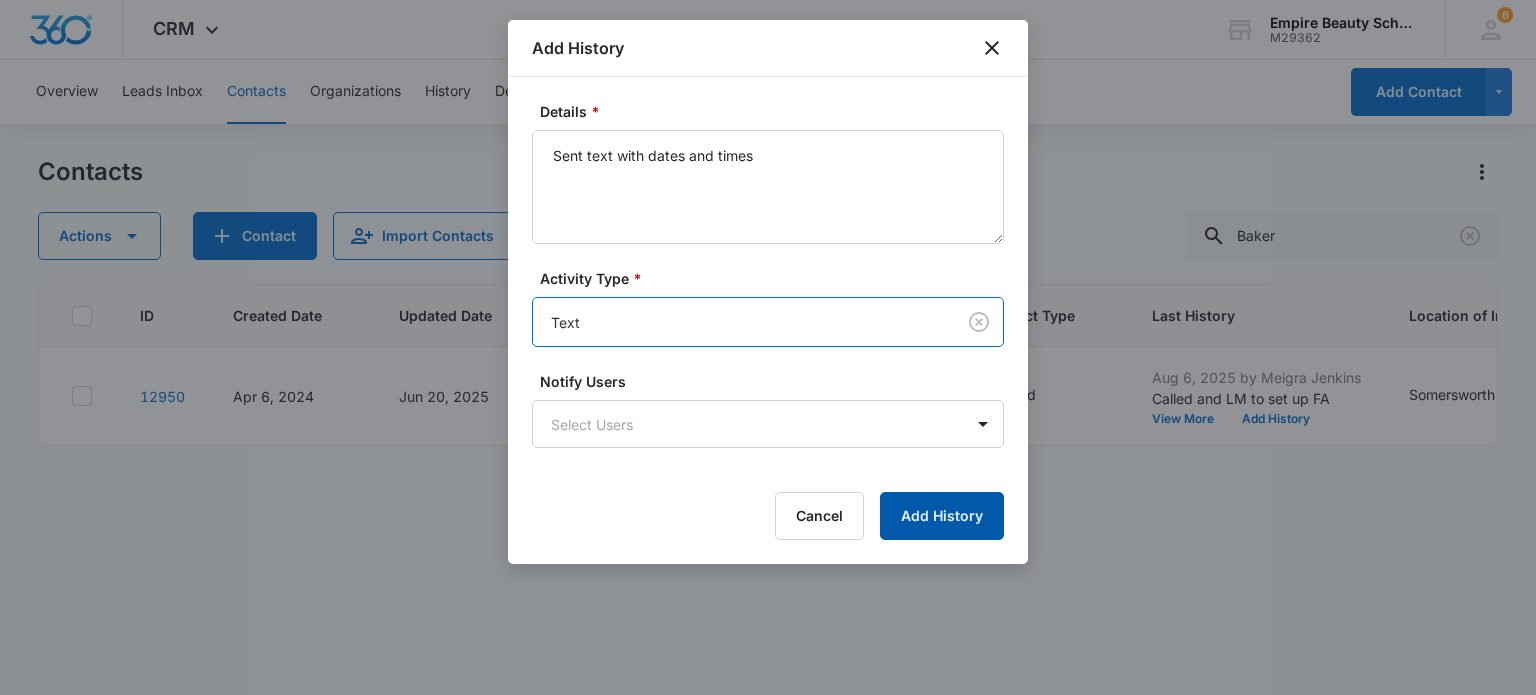 click on "Add History" at bounding box center [942, 516] 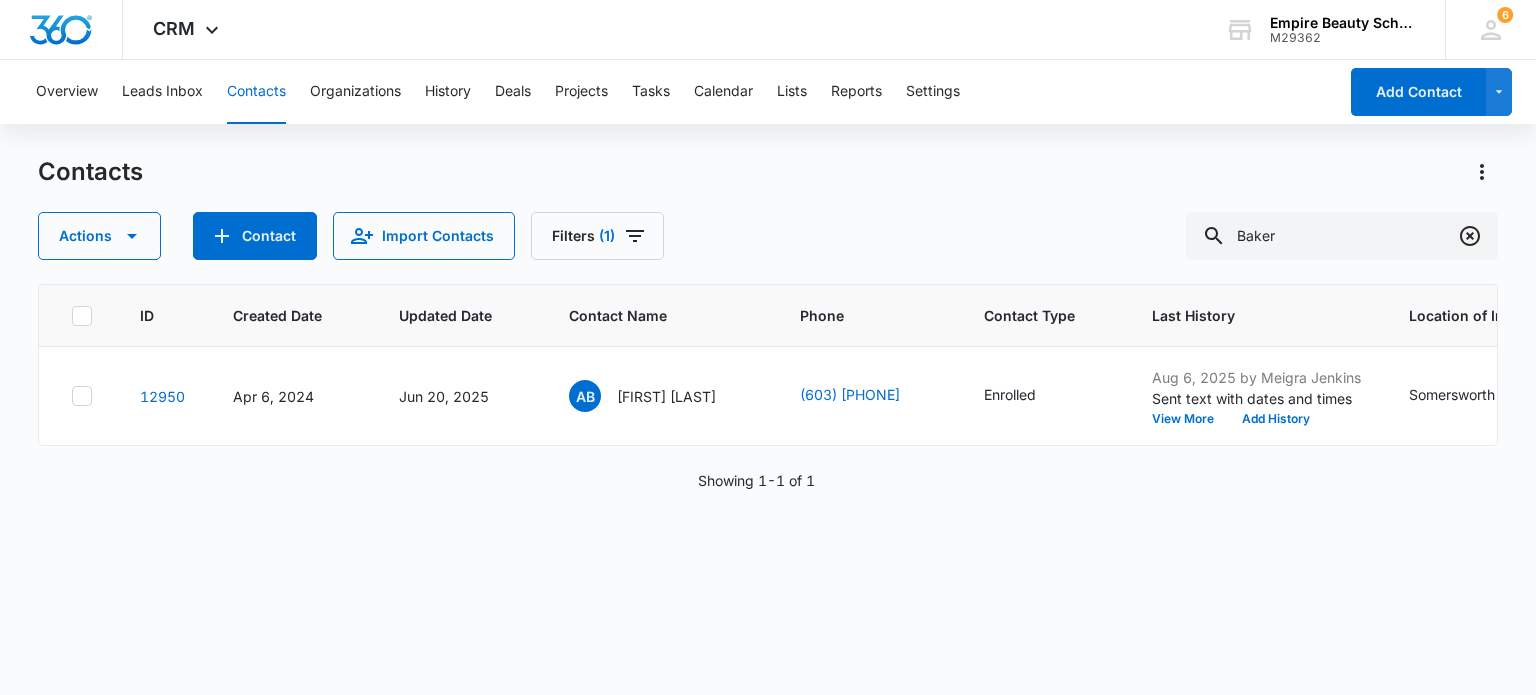 click 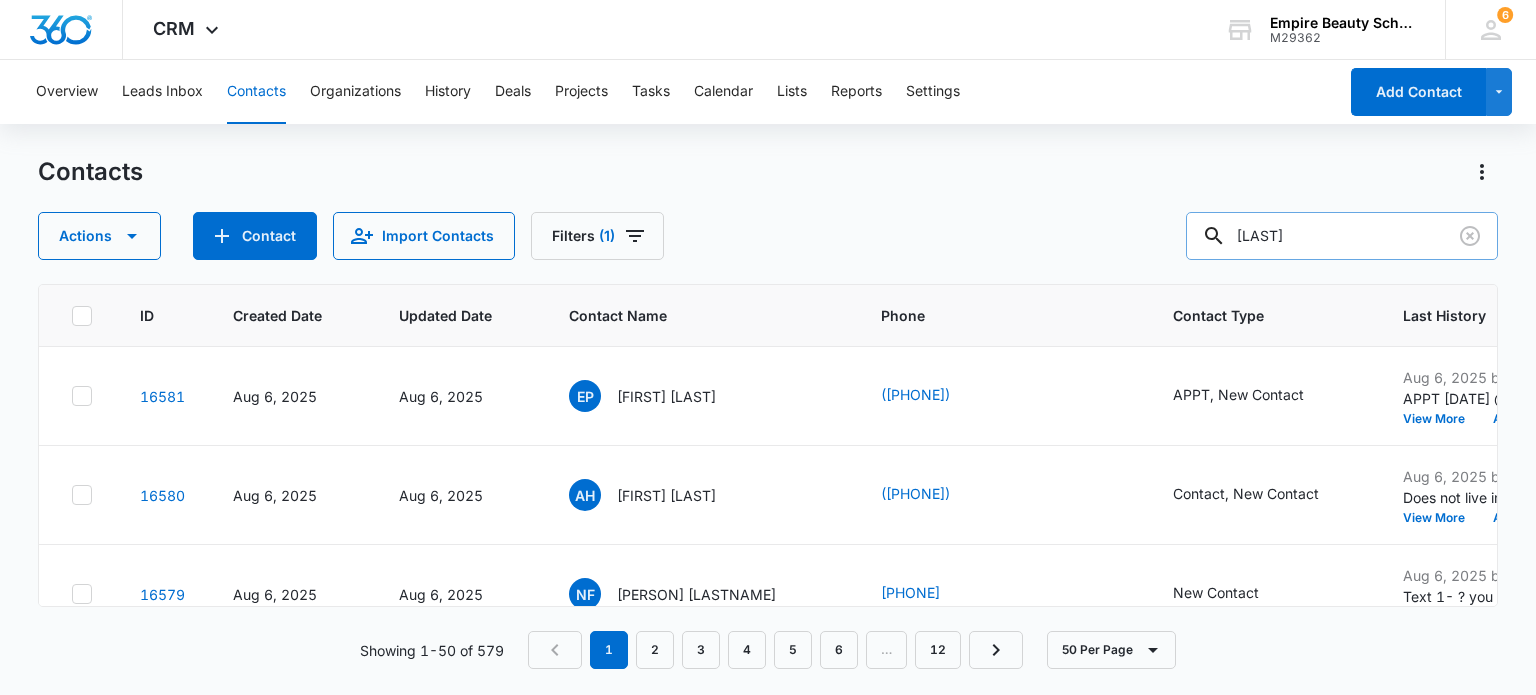 type on "[LAST]" 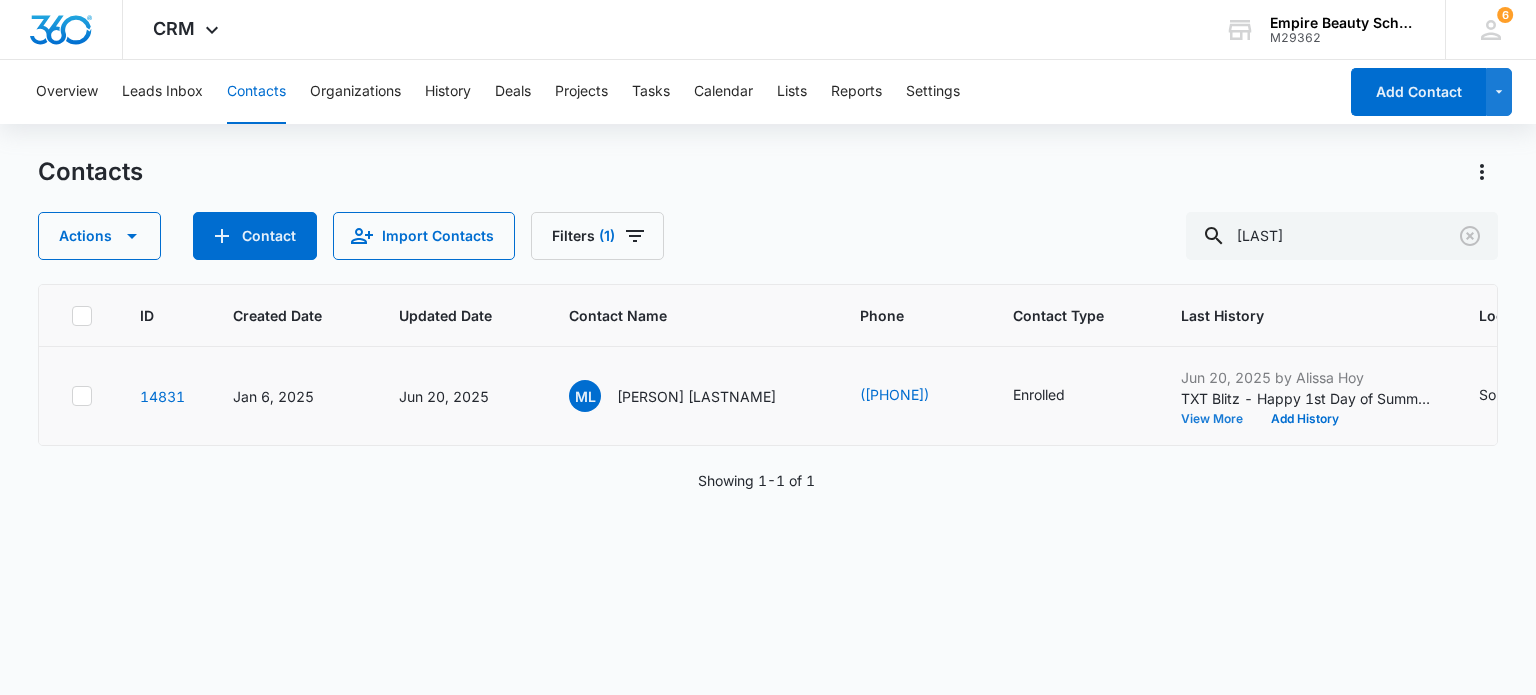 click on "View More" at bounding box center (1219, 419) 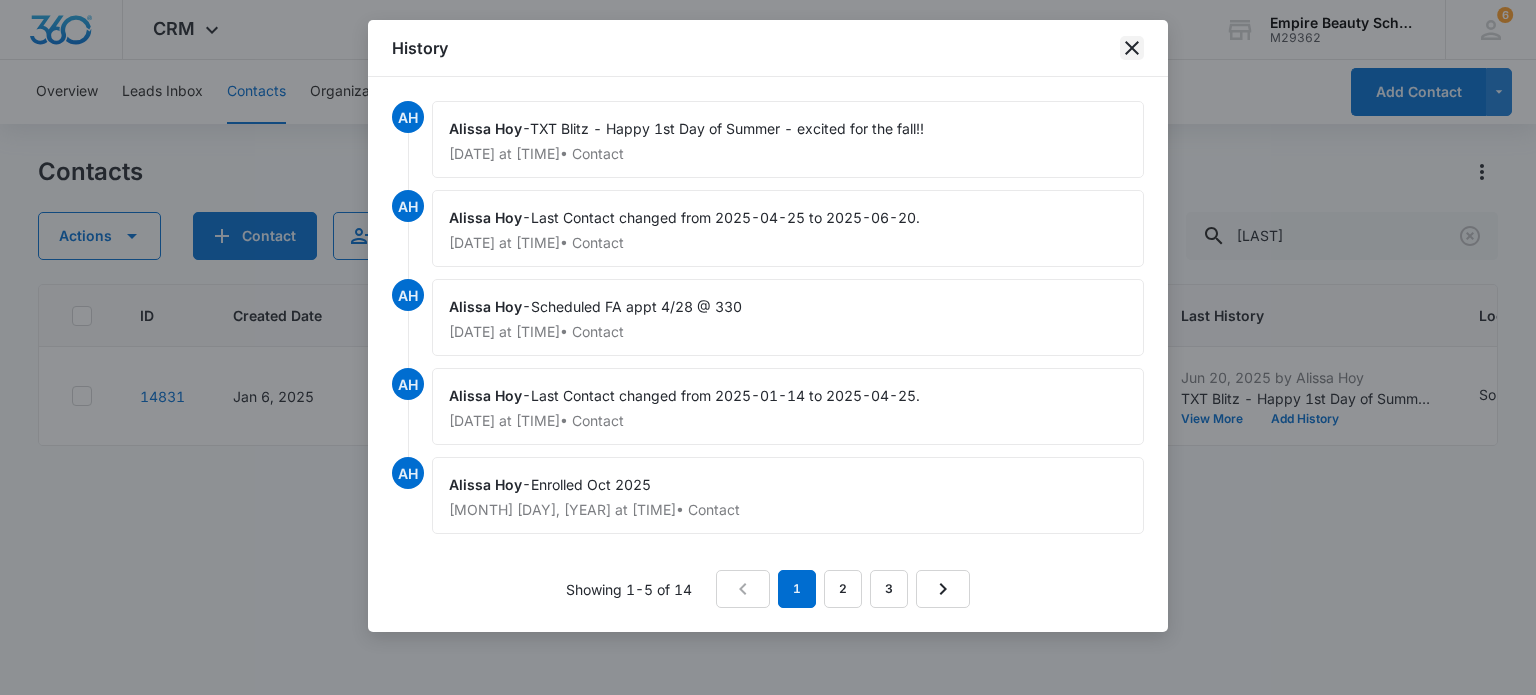 click 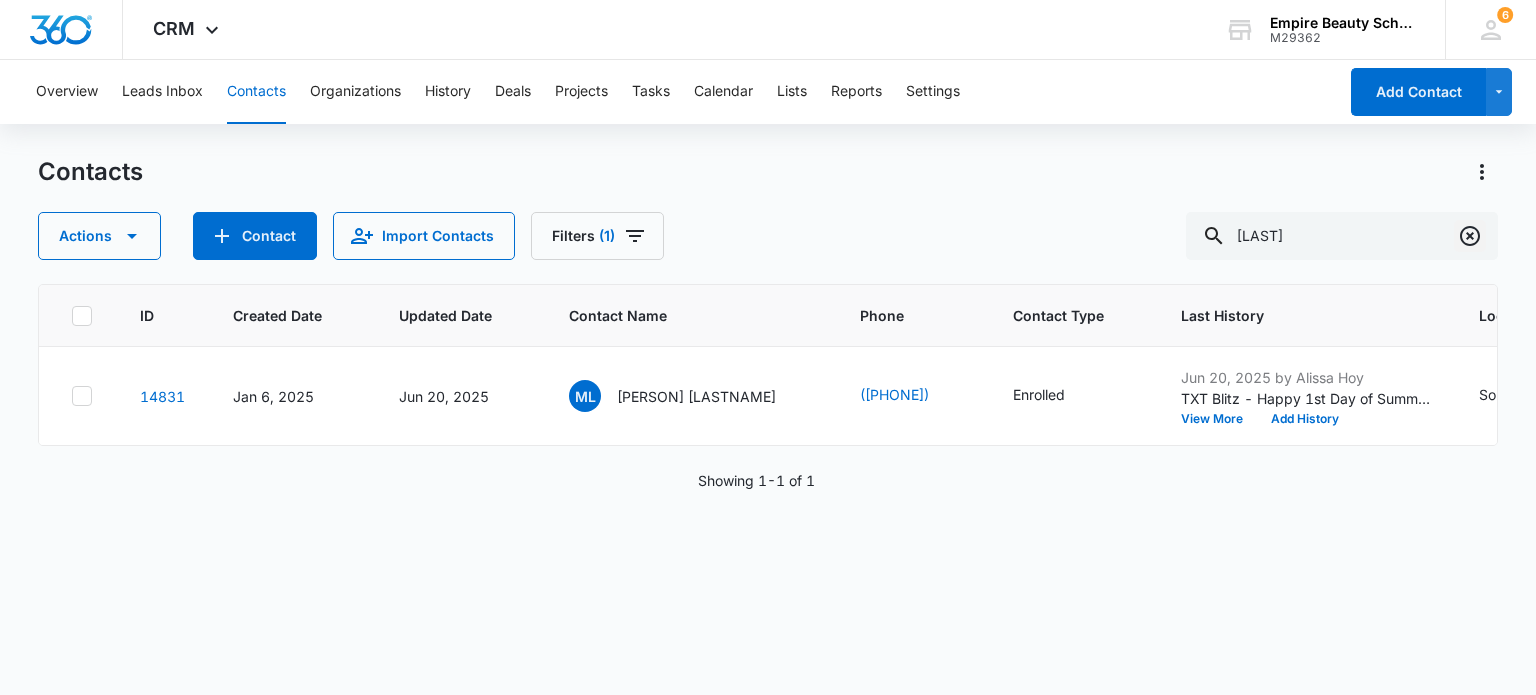 click 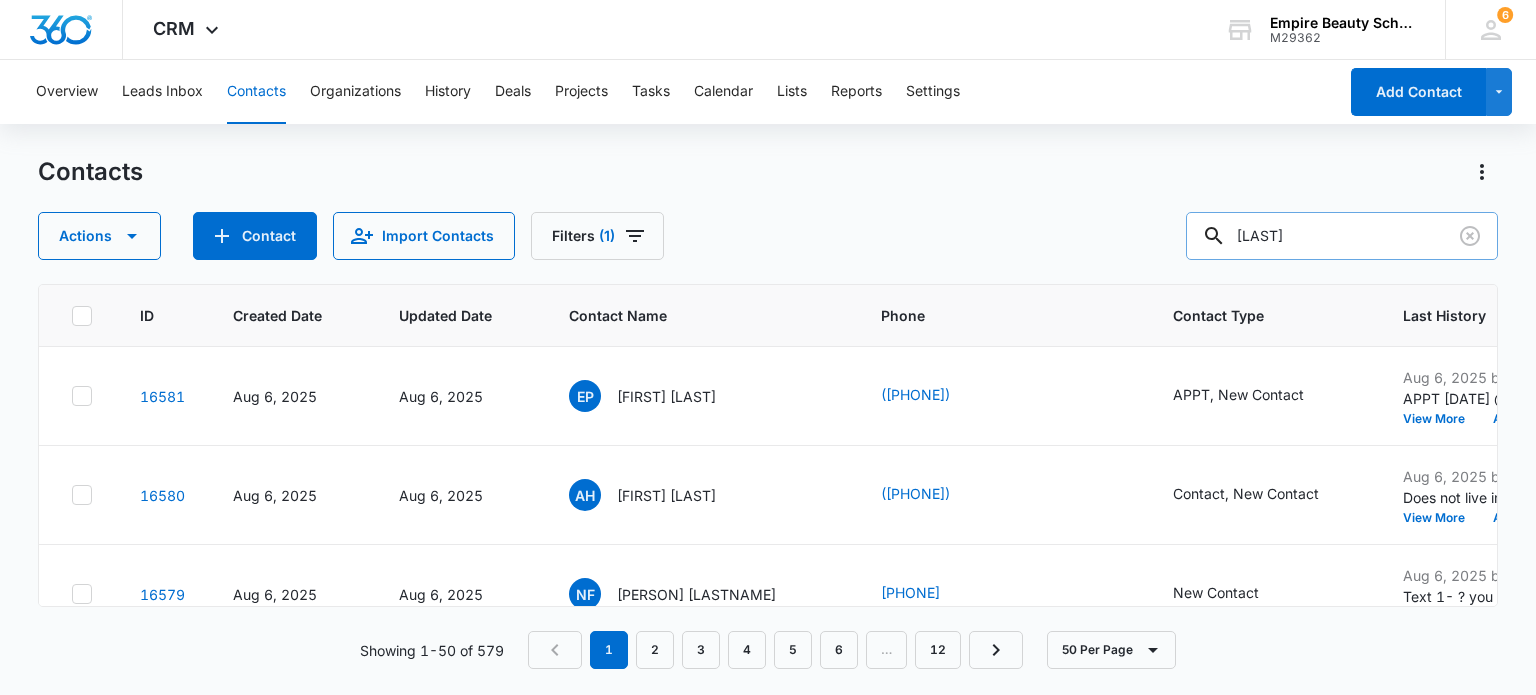 type on "[LAST]" 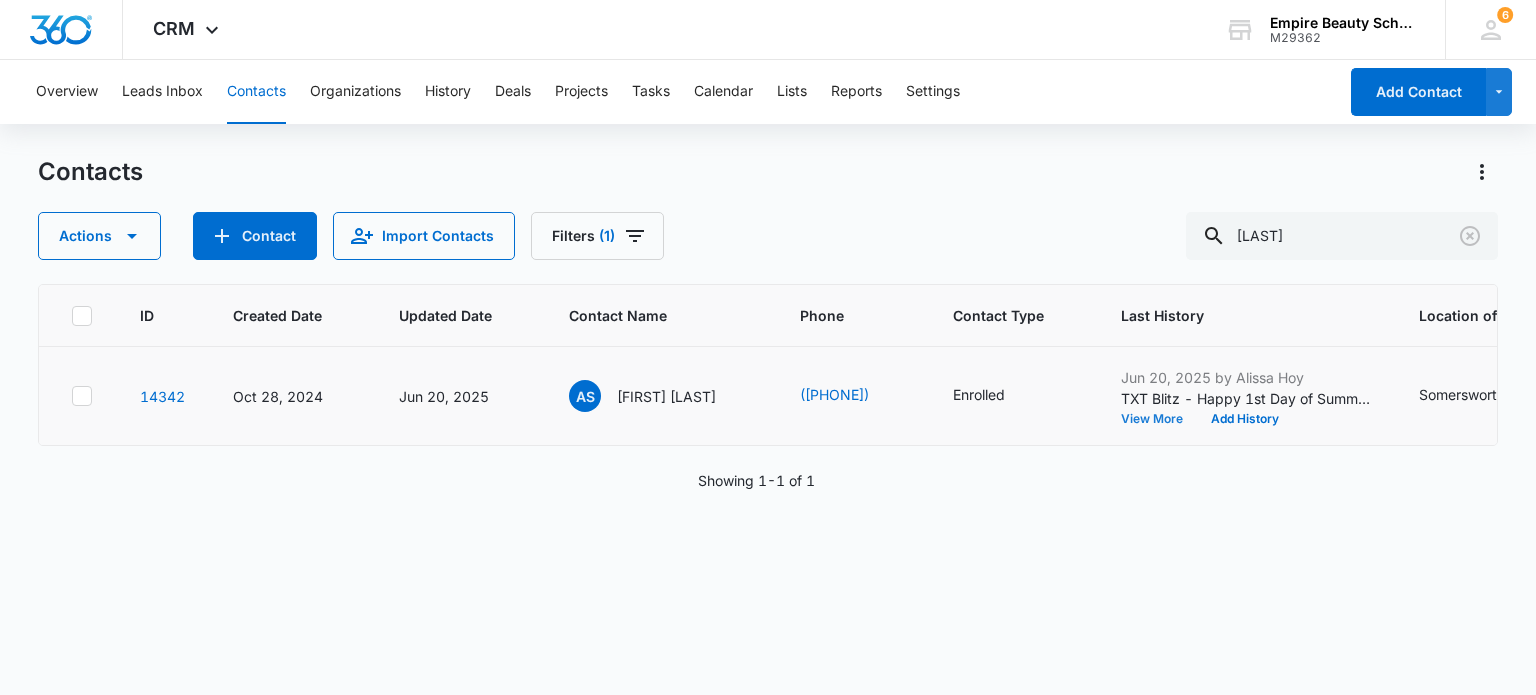 click on "View More" at bounding box center (1159, 419) 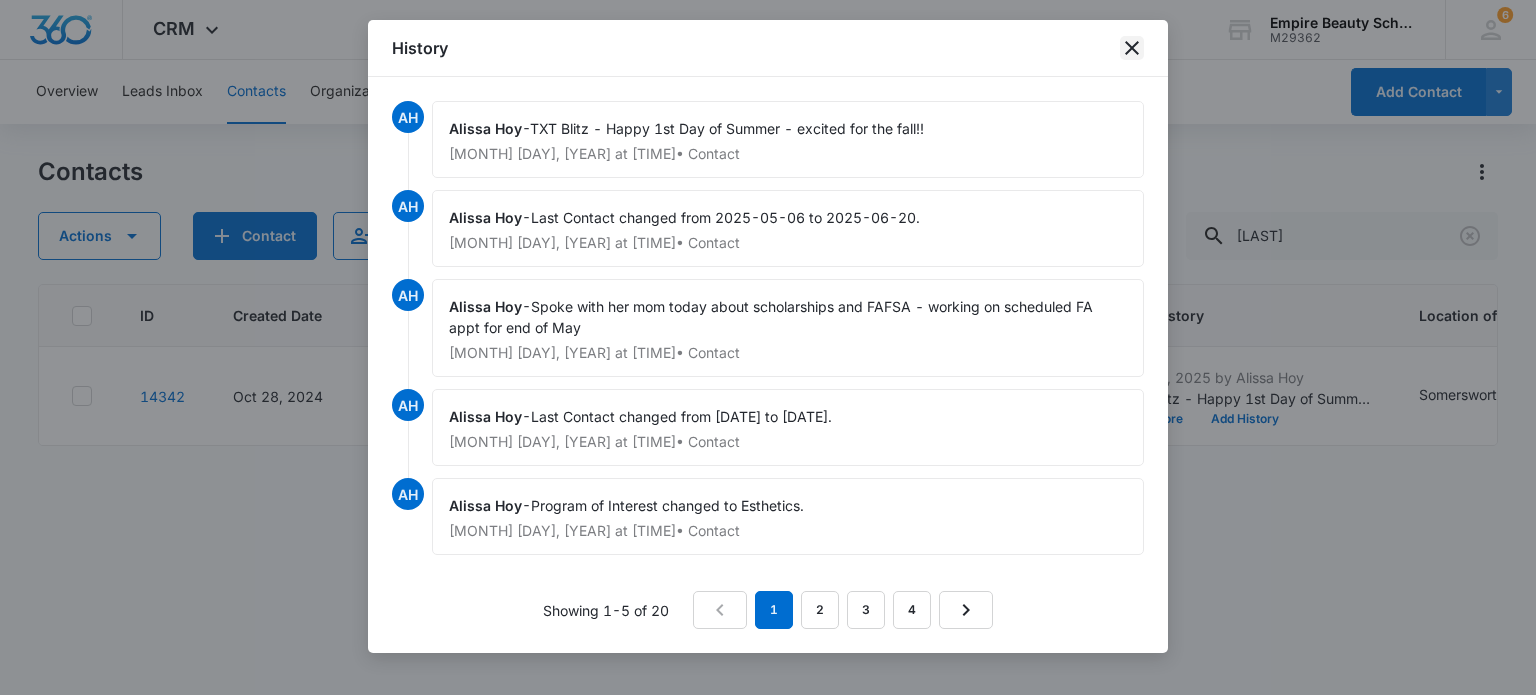 click 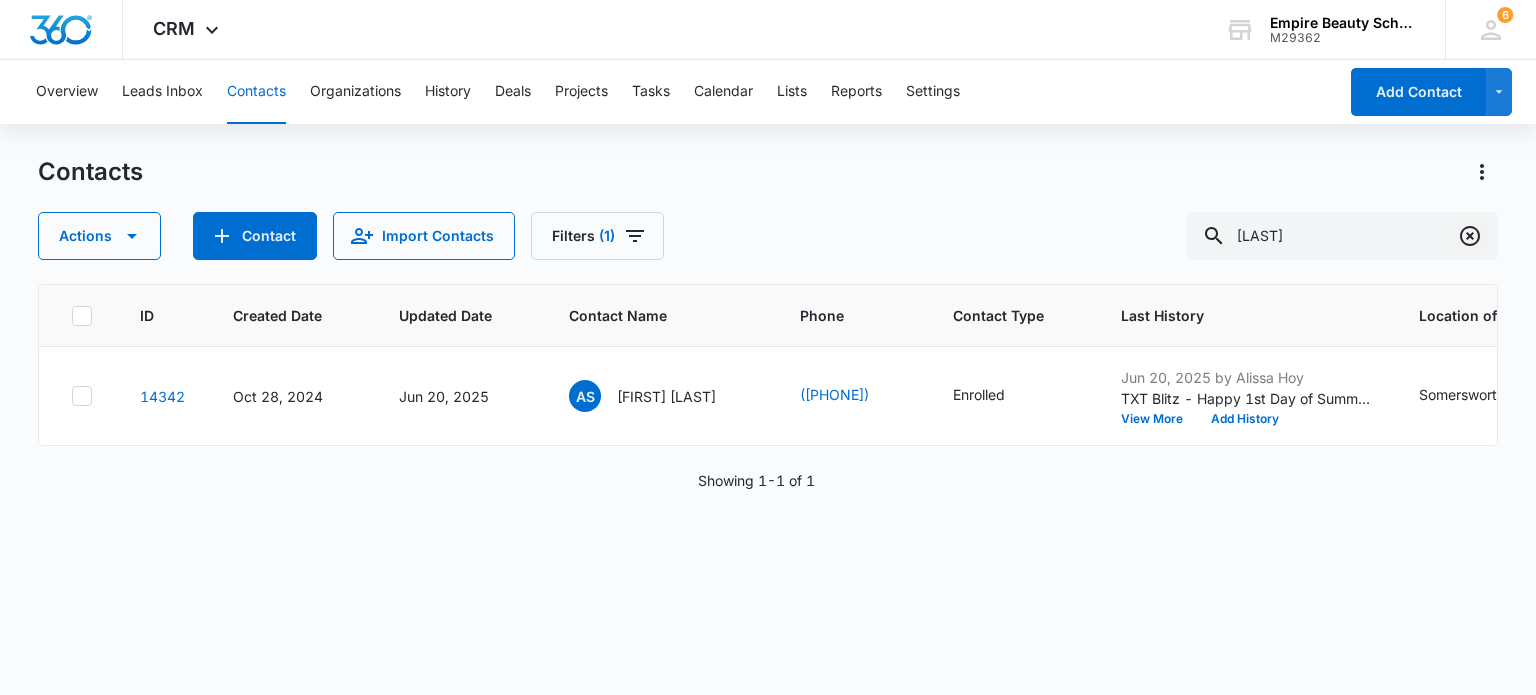 click 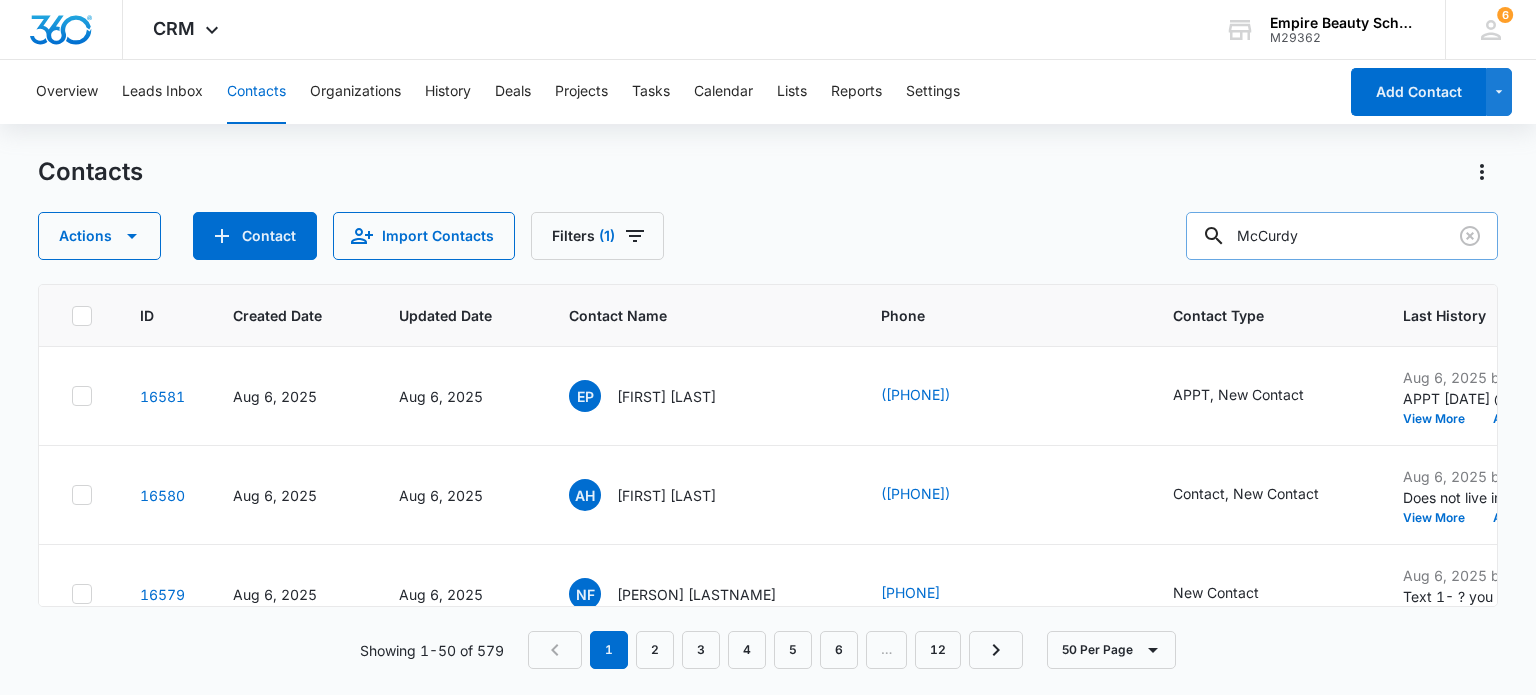 type on "McCurdy" 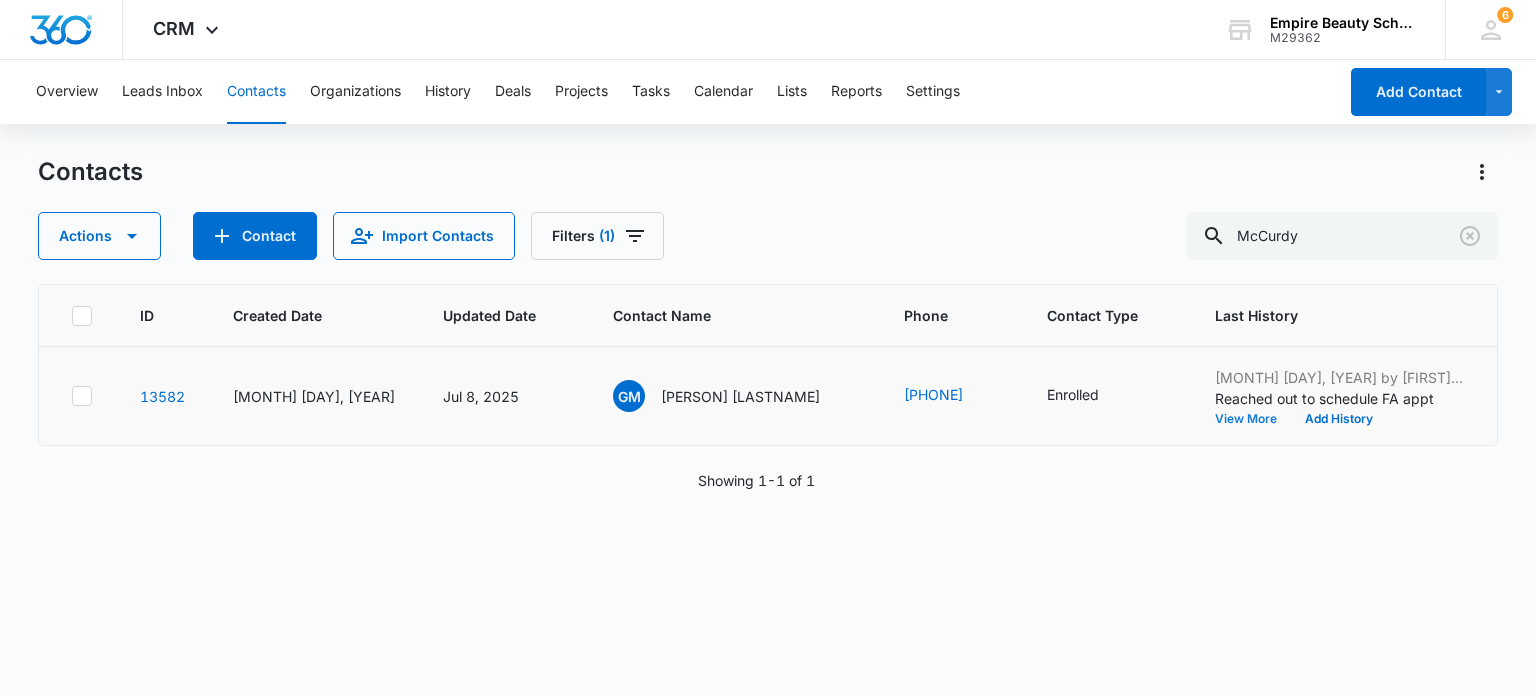 click on "View More" at bounding box center [1253, 419] 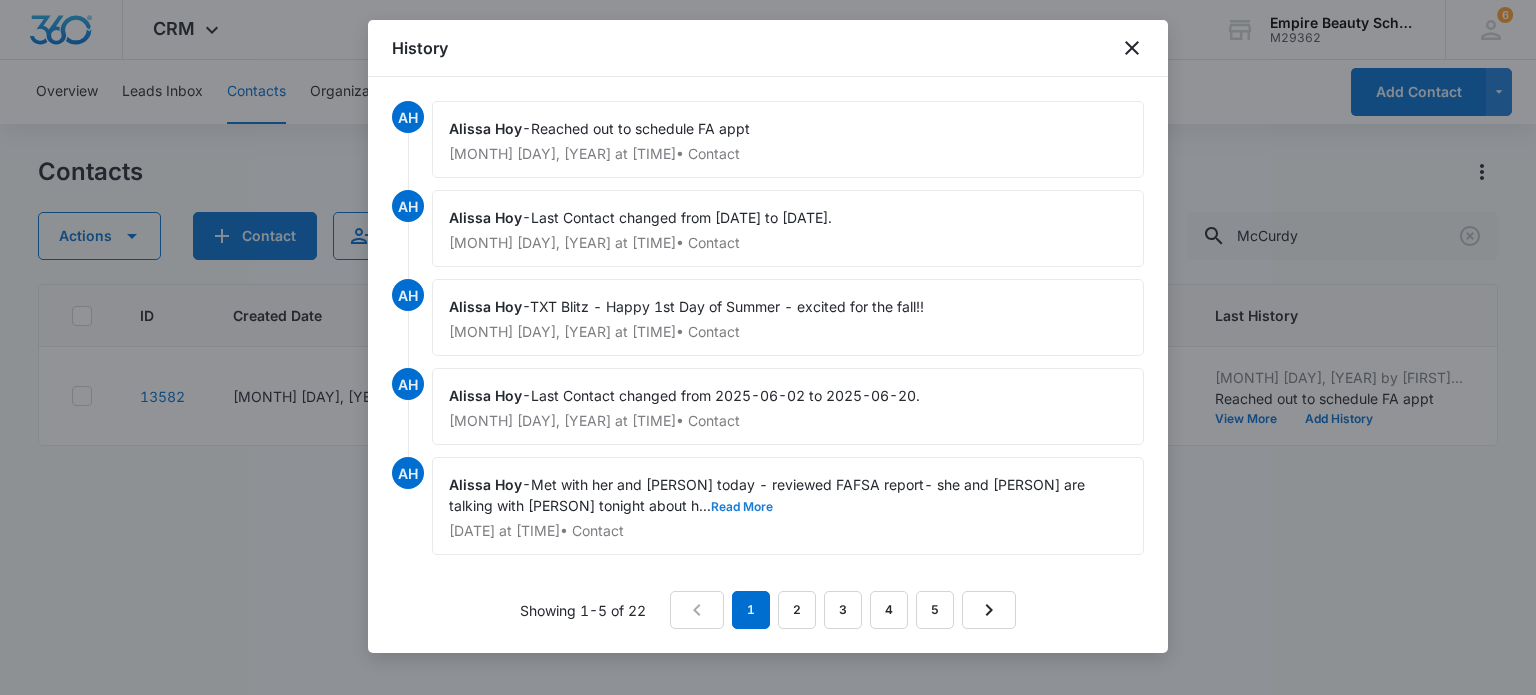 click on "Read More" at bounding box center (742, 507) 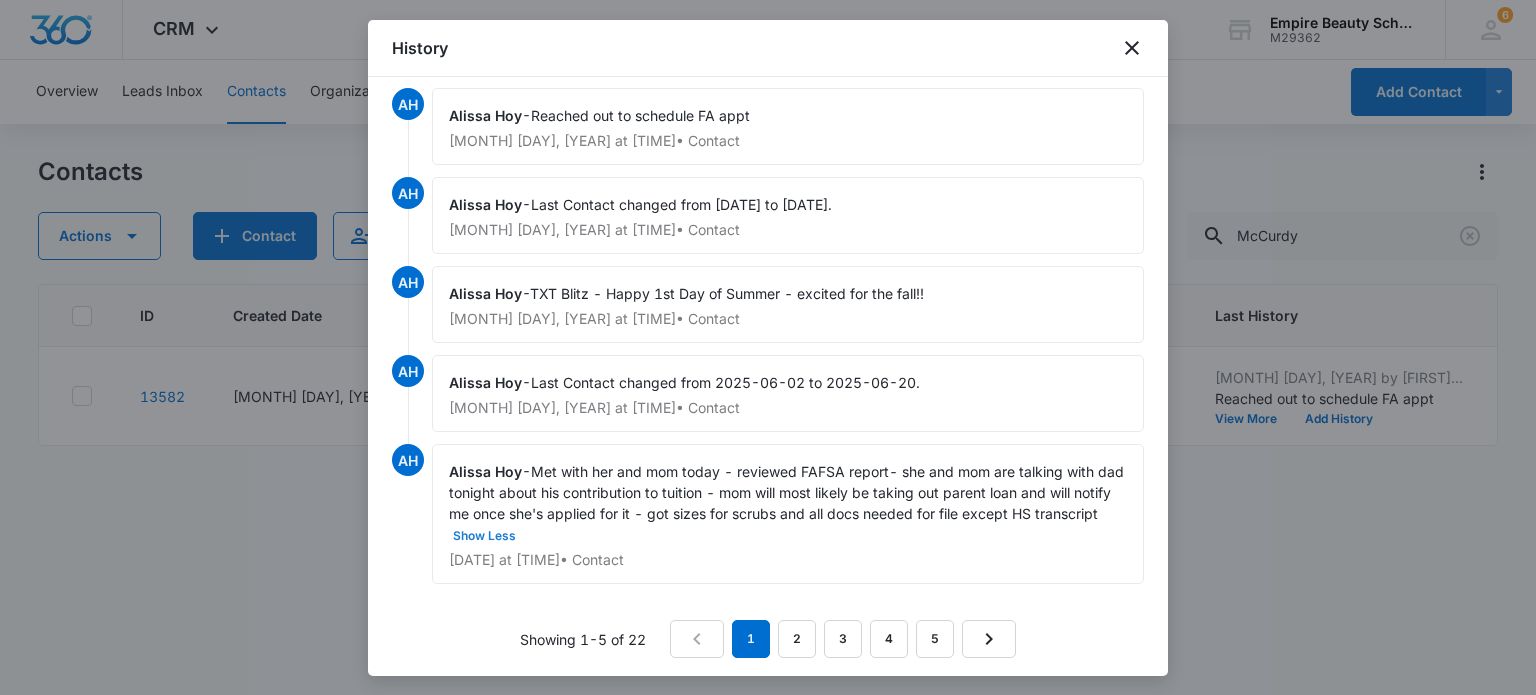 scroll, scrollTop: 16, scrollLeft: 0, axis: vertical 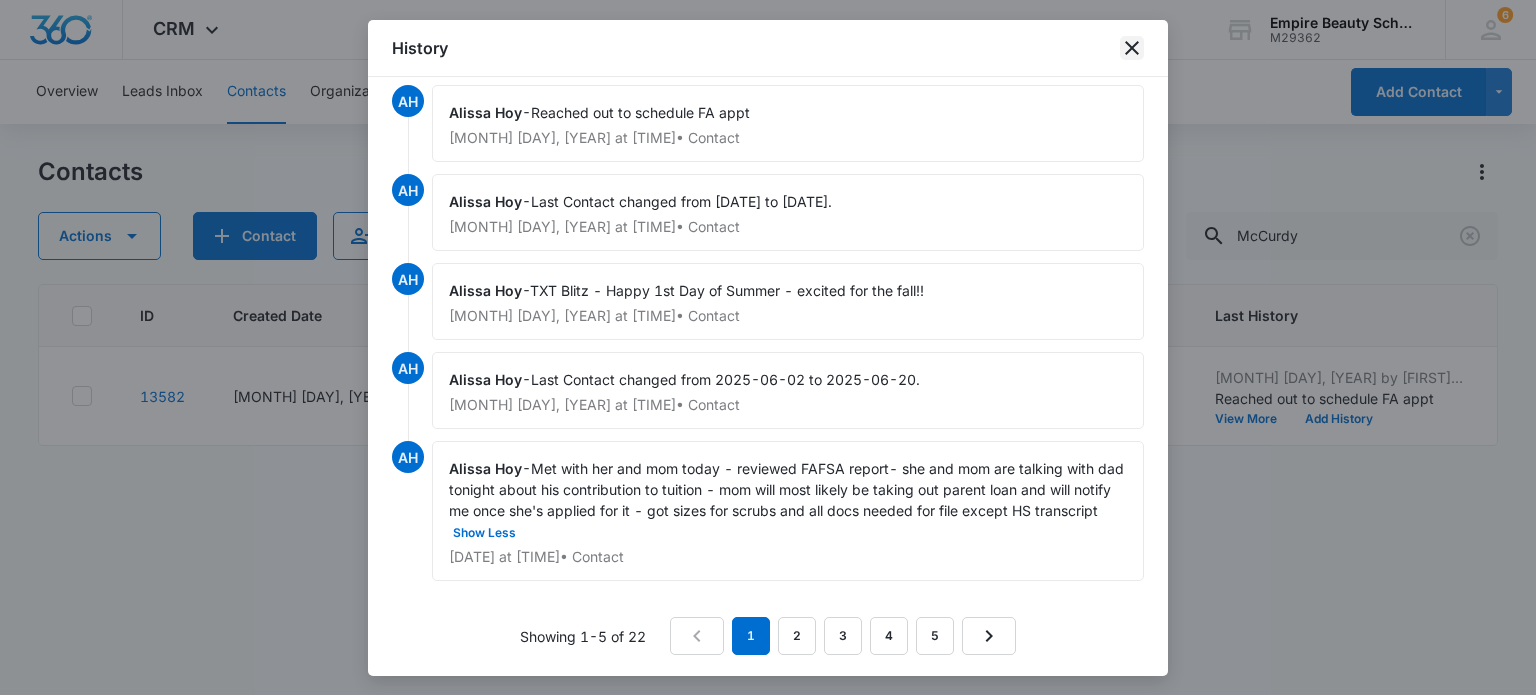 click 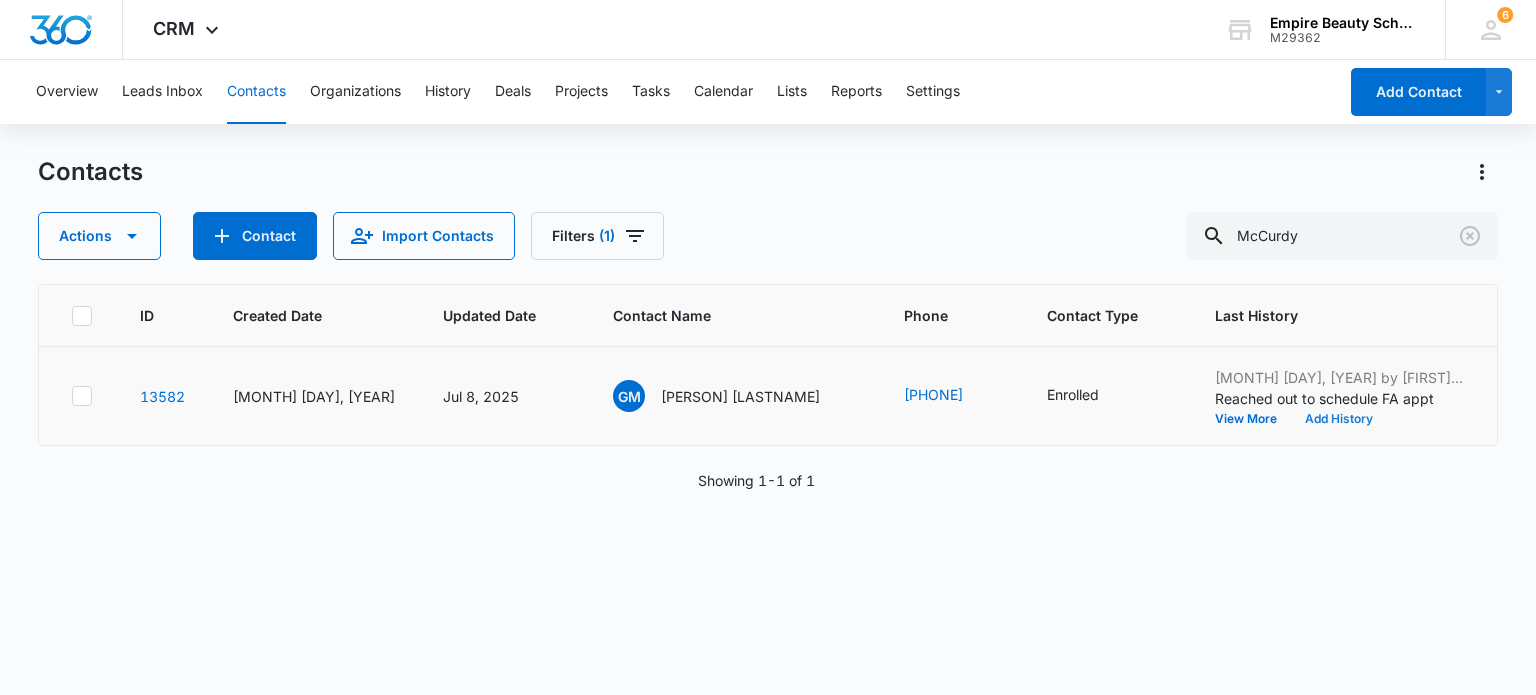 click on "Add History" at bounding box center [1339, 419] 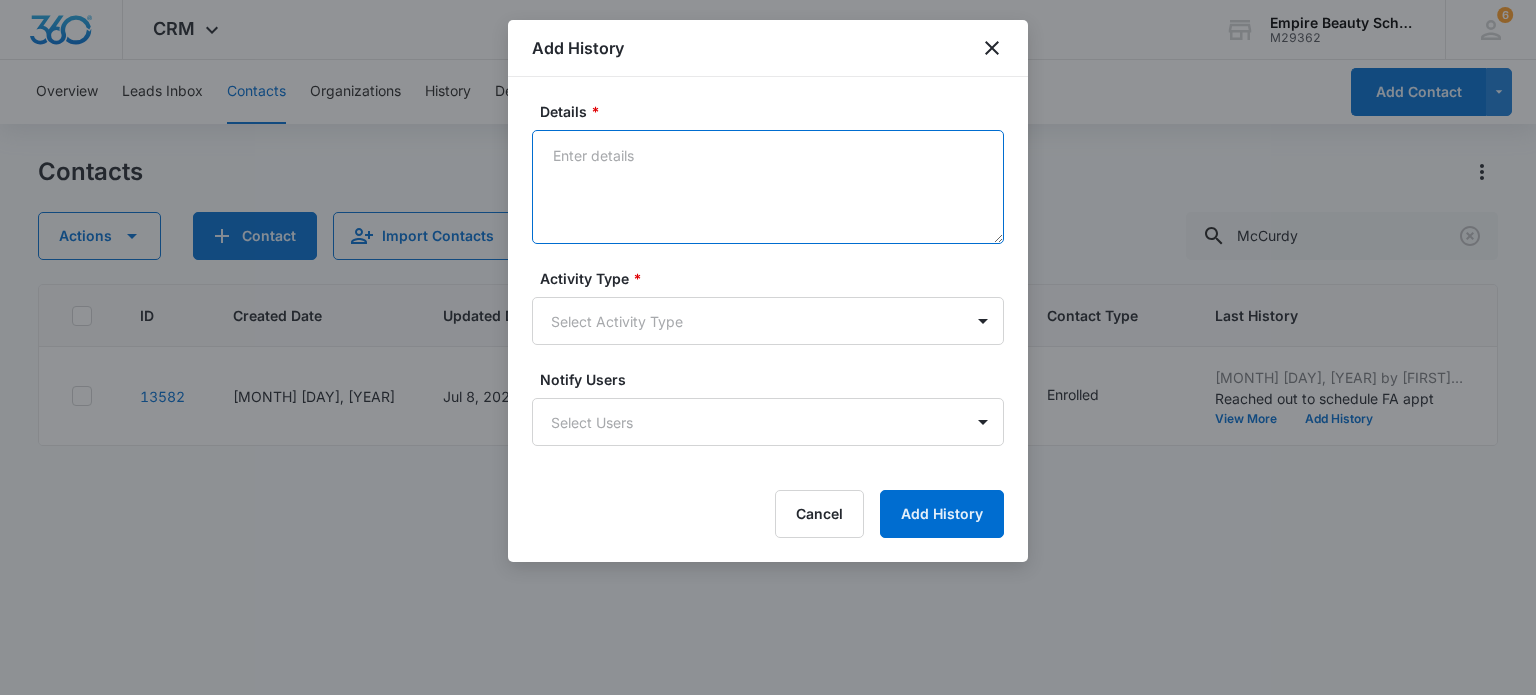 click on "Details *" at bounding box center [768, 187] 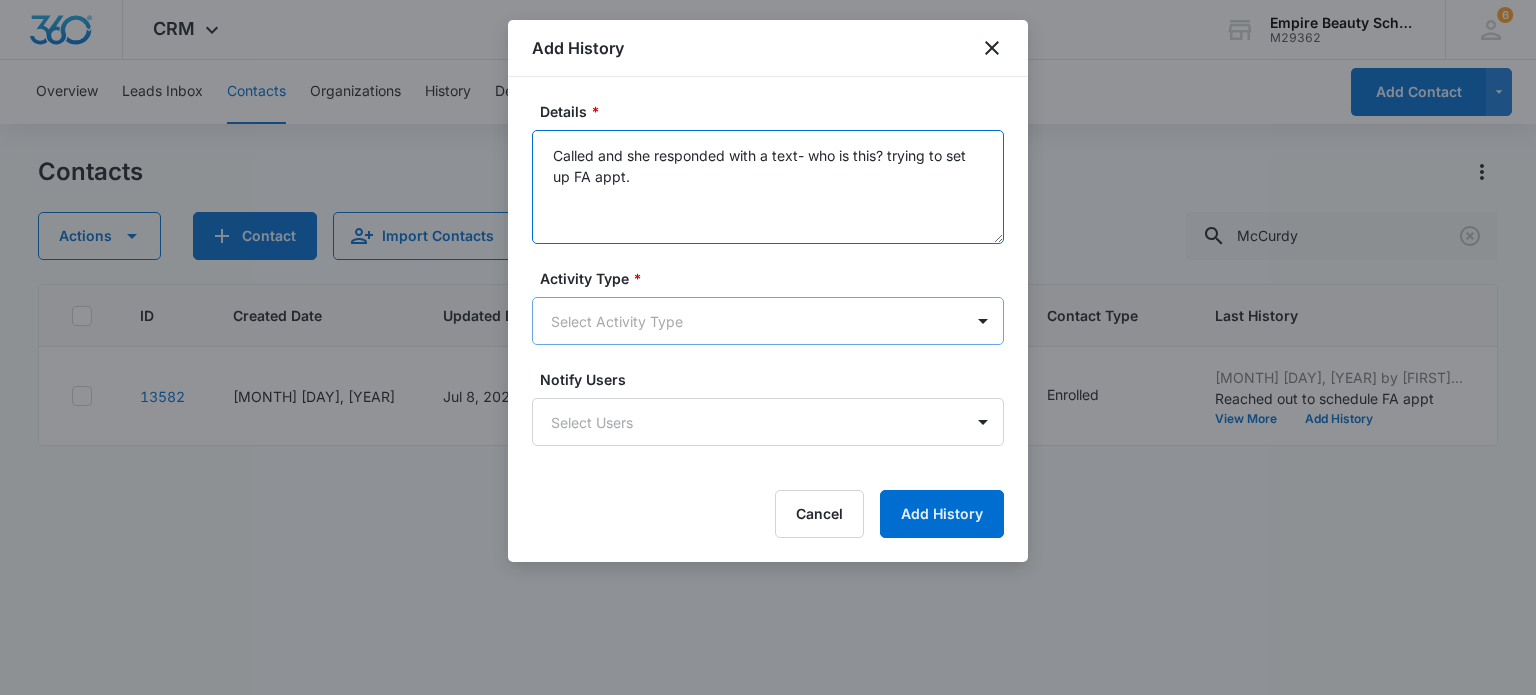 type on "Called and she responded with a text- who is this? trying to set up FA appt." 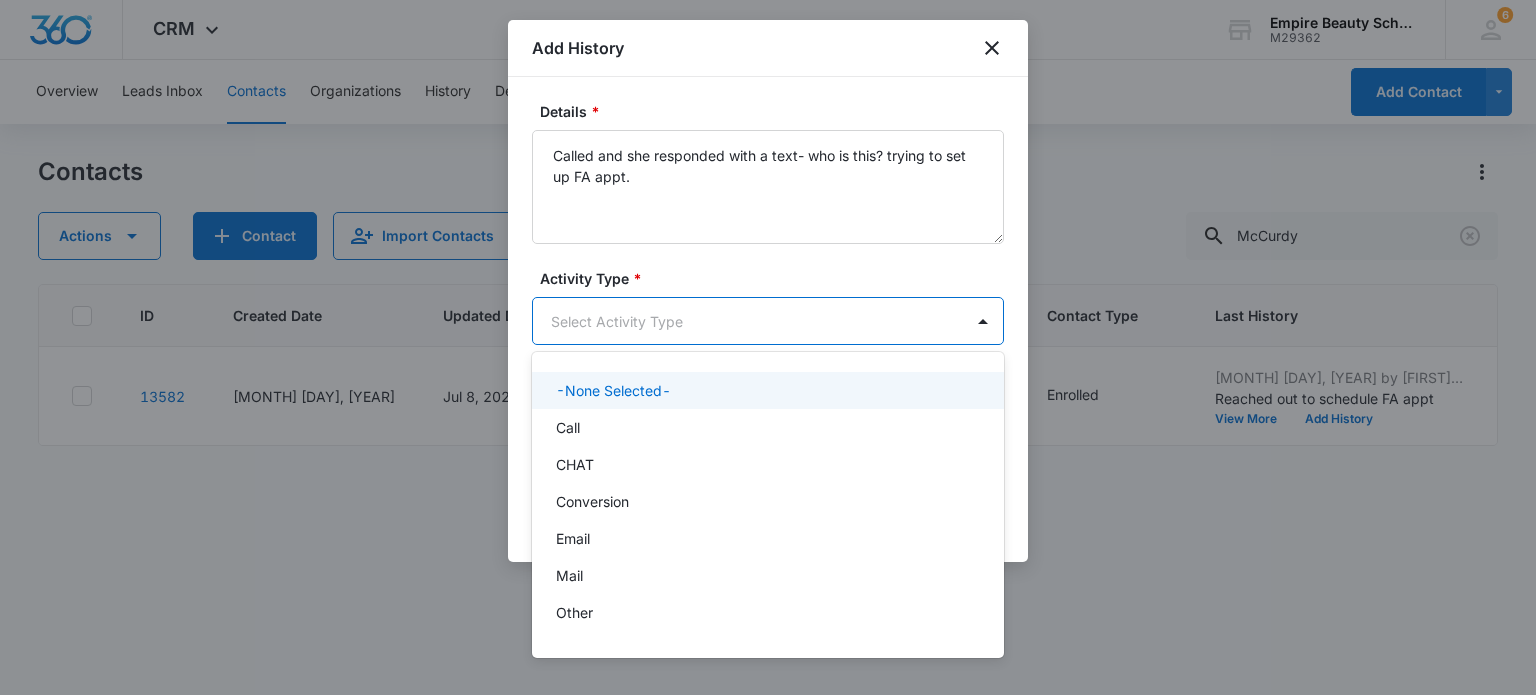 click on "CRM Apps Forms CRM Email Shop Payments POS Files Brand Settings Empire Beauty Schools M29362 Your Accounts View All 6 MJ [LAST] [LAST]@[DOMAIN].com My Profile 6 Notifications Support Logout Terms & Conditions &nbsp; • &nbsp; Privacy Policy Overview Leads Inbox Contacts Organizations History Deals Projects Tasks Calendar Lists Reports Settings Add Contact Contacts Actions Contact Import Contacts Filters (1) [LAST] ID Created Date Updated Date Contact Name Phone Contact Type Last History Location of Interest (for FB ad integration) Program of Interest Location Of Interest Program Email [NUMBER] [MONTH] [DAY], [YEAR] [MONTH] [DAY], [YEAR] [INITIALS] [LAST] ([AREACODE]) [PREFIX]-[LINE] Enrolled [MONTH] [DAY], [YEAR] by [FIRST] [LAST] Reached out to schedule FA appt  View More Add History [CITY] Esthetics Premium,Lash Extensions [CITY] Esthetics, Lashes, Makeup [EMAIL] Showing &nbsp; 1-1 &nbsp; of &nbsp; 1
Add History Details * Called and she responded with a text- who is this? trying to set up FA appt. Activity Type * Cancel" at bounding box center [768, 347] 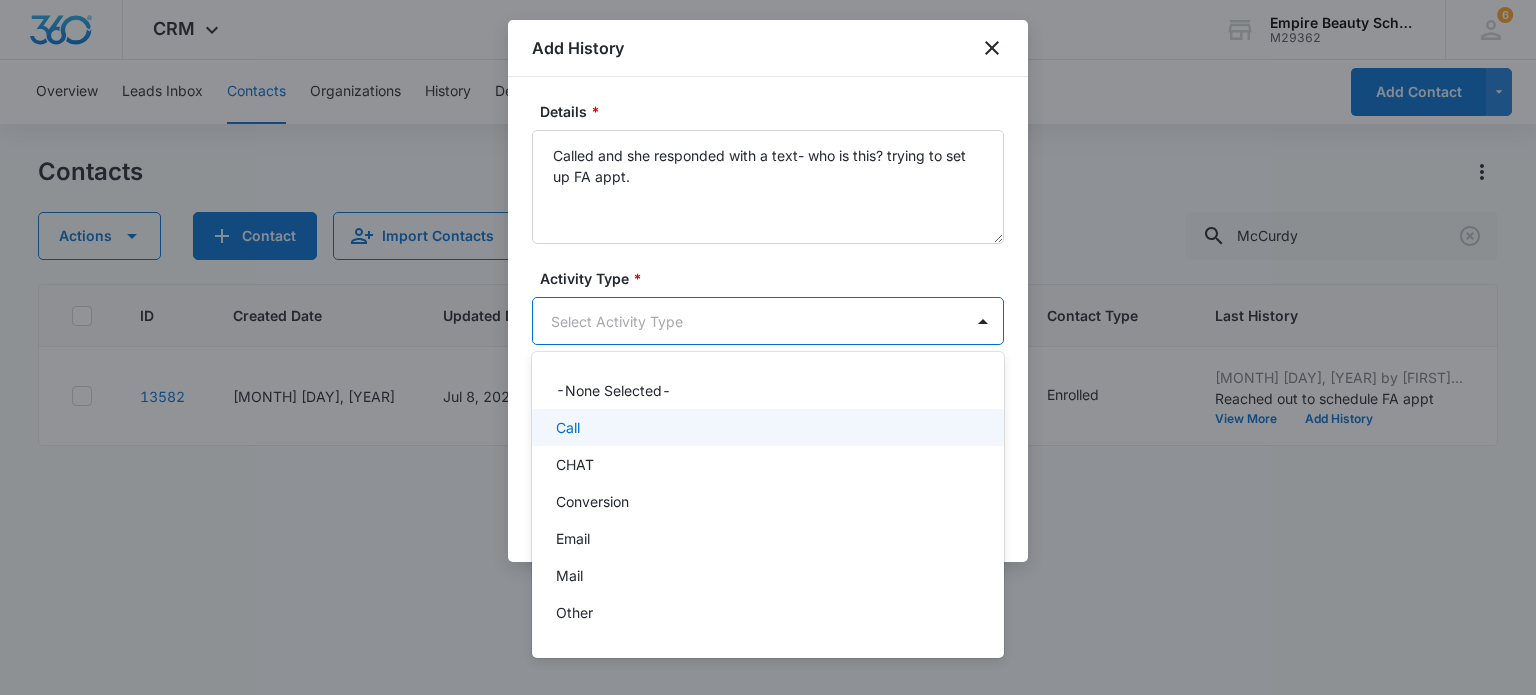 click on "Call" at bounding box center [768, 427] 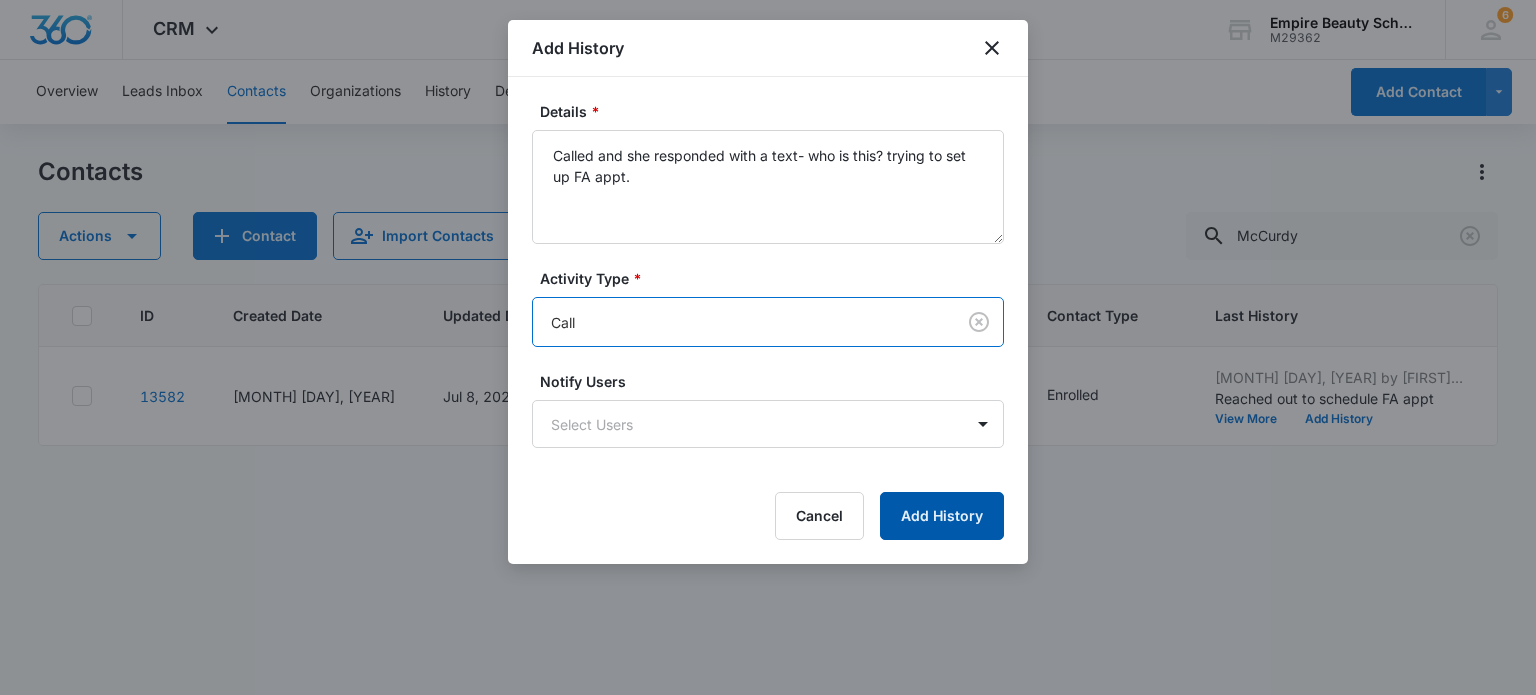click on "Add History" at bounding box center (942, 516) 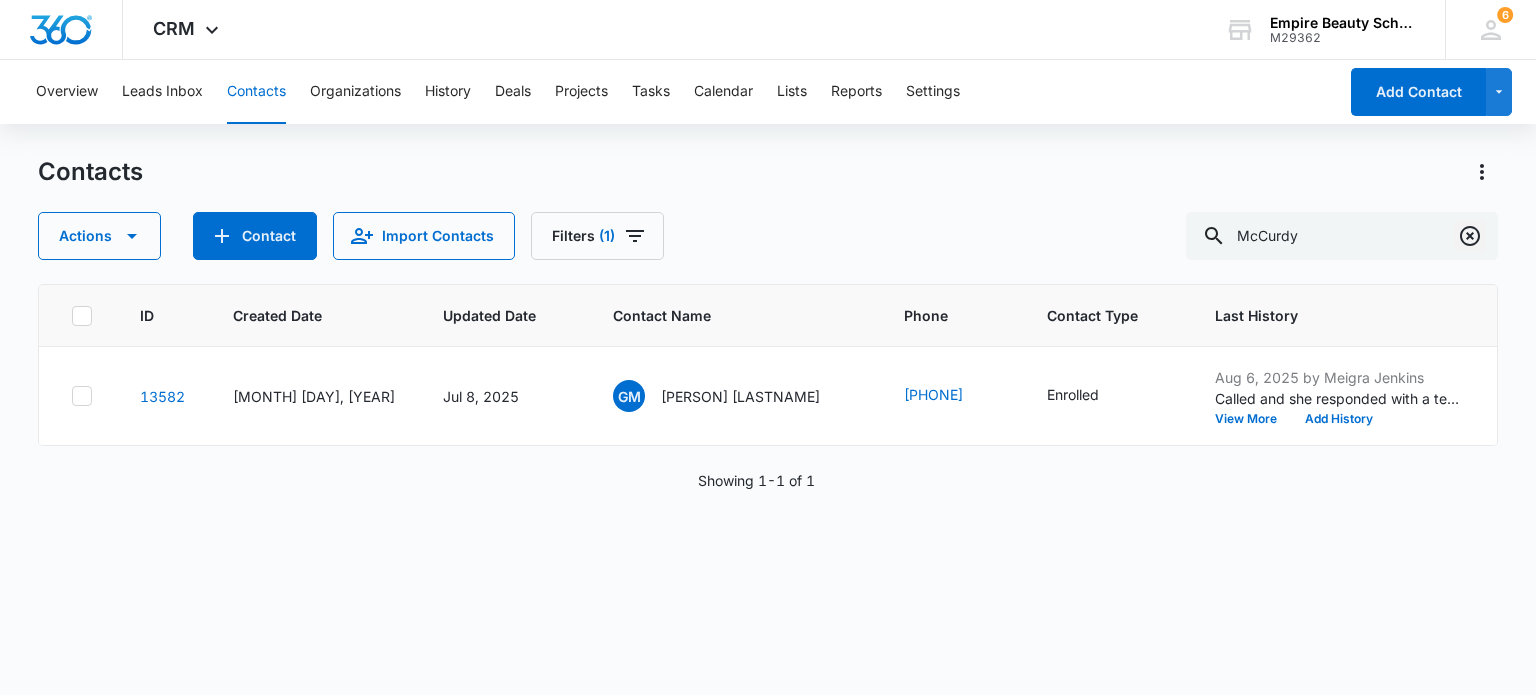 click 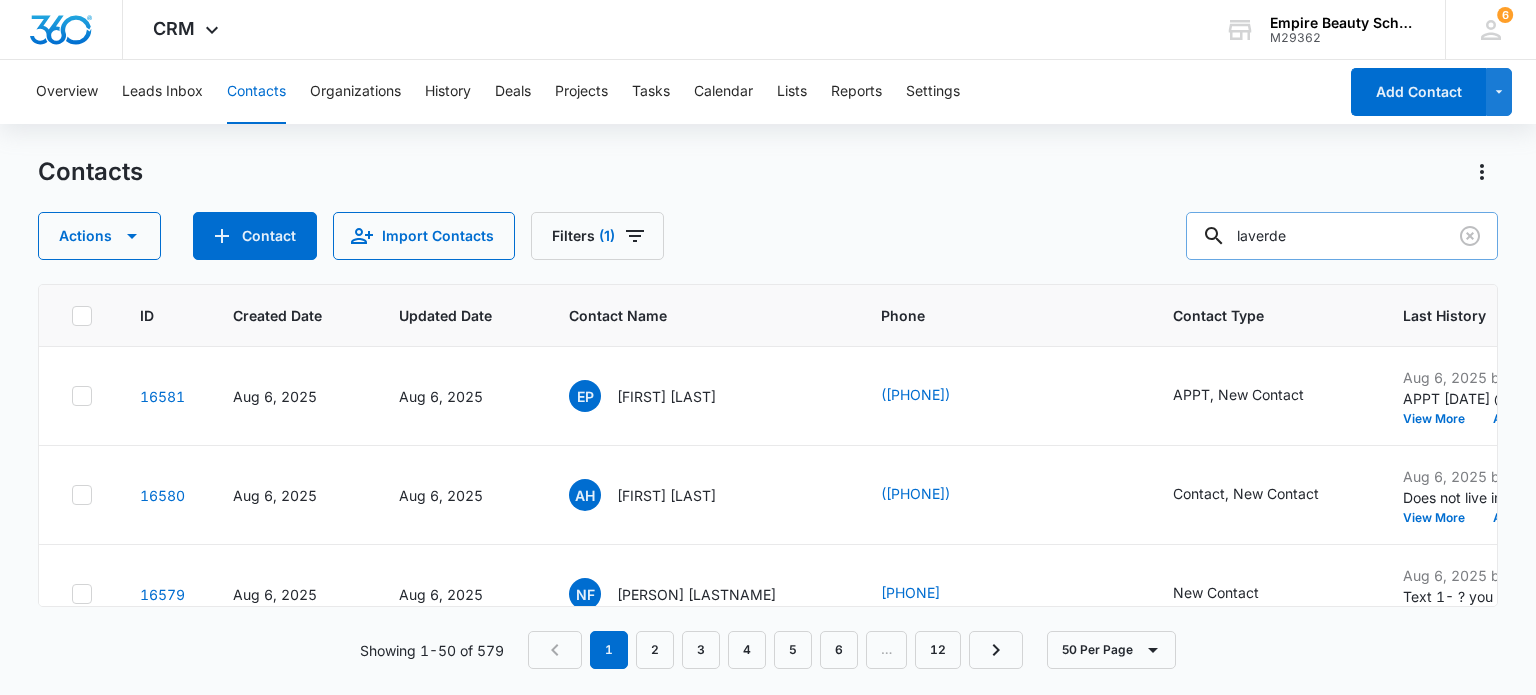type on "laverde" 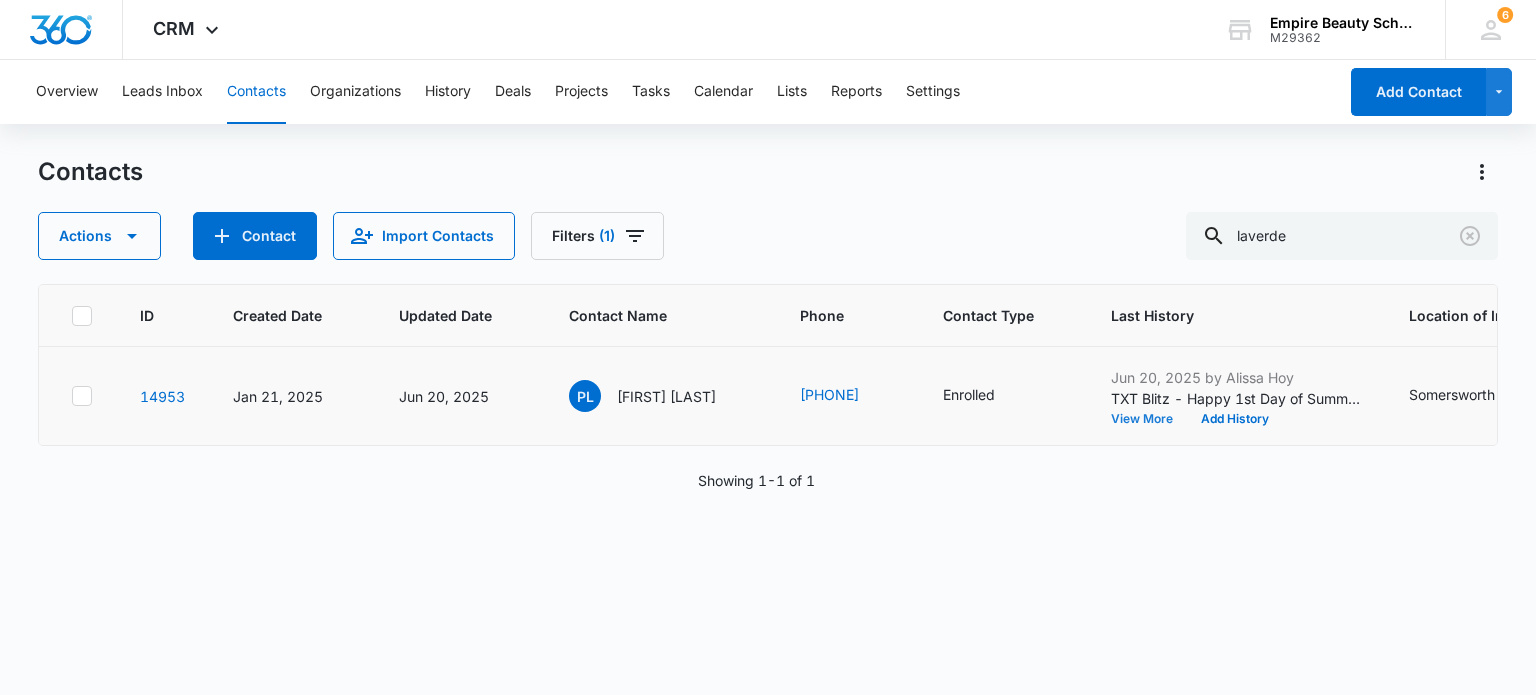 click on "View More" at bounding box center [1149, 419] 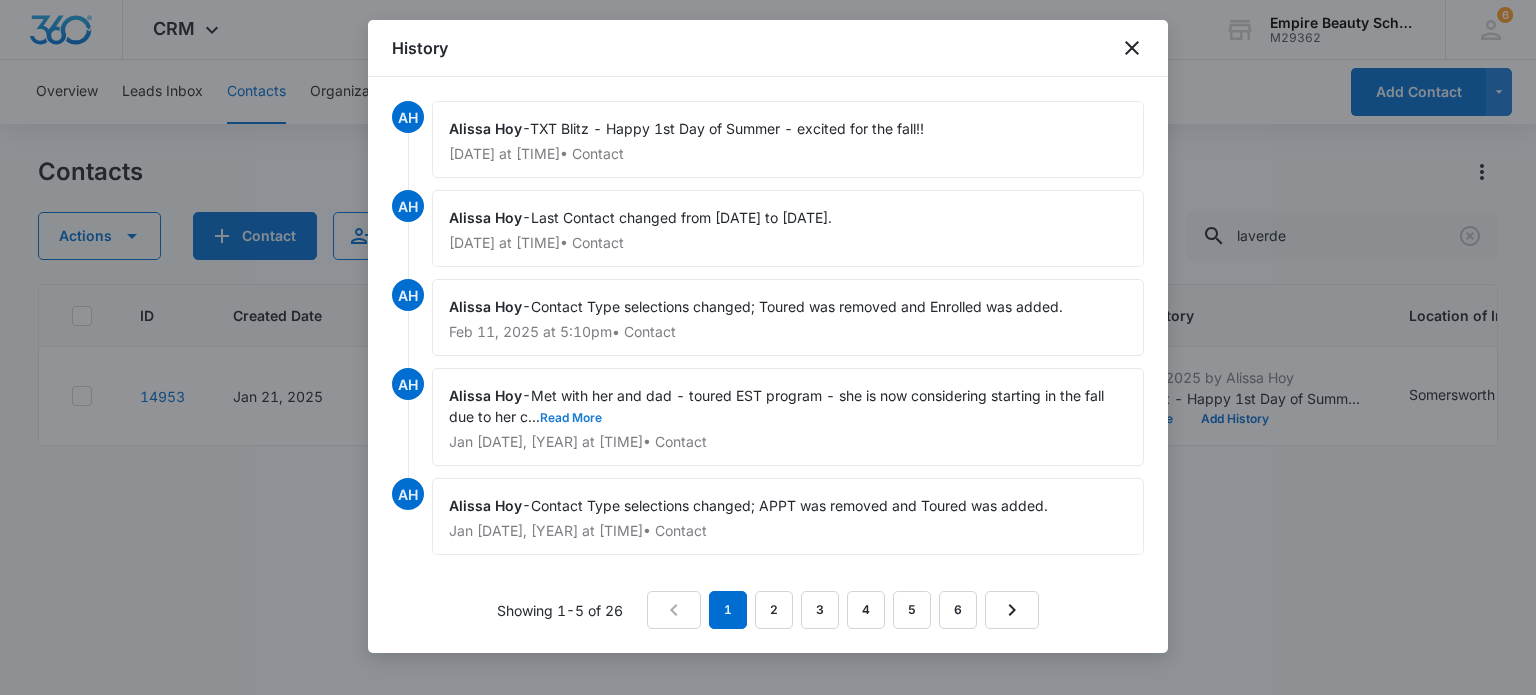 click on "Read More" at bounding box center (571, 418) 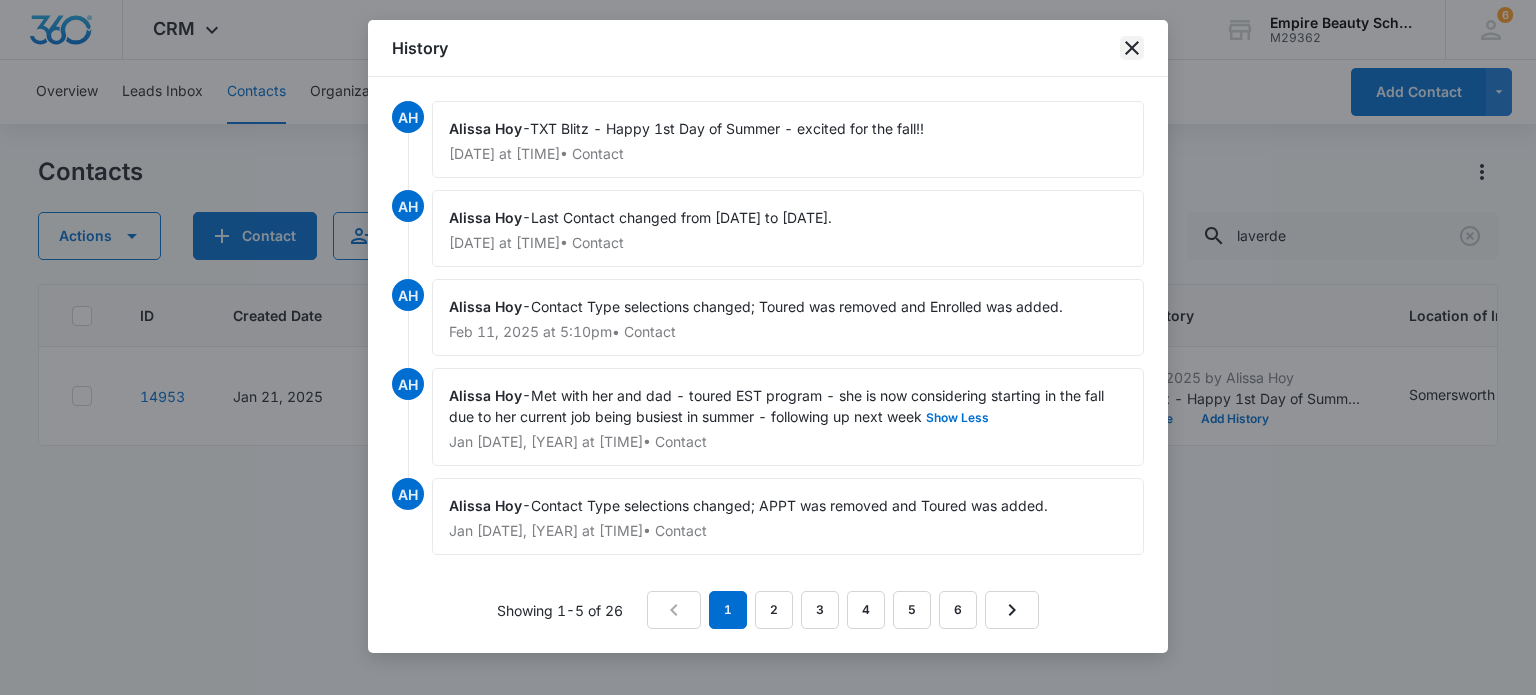 click 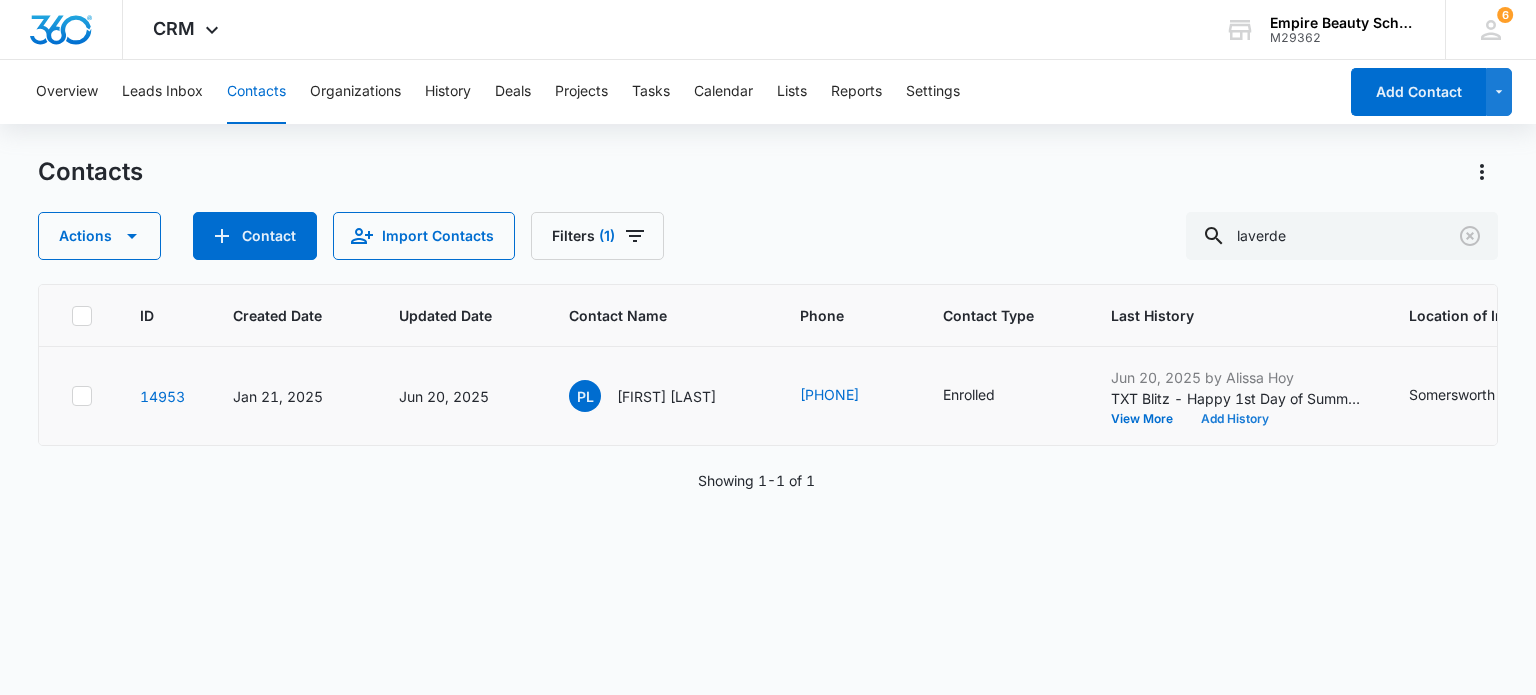 click on "Add History" at bounding box center [1235, 419] 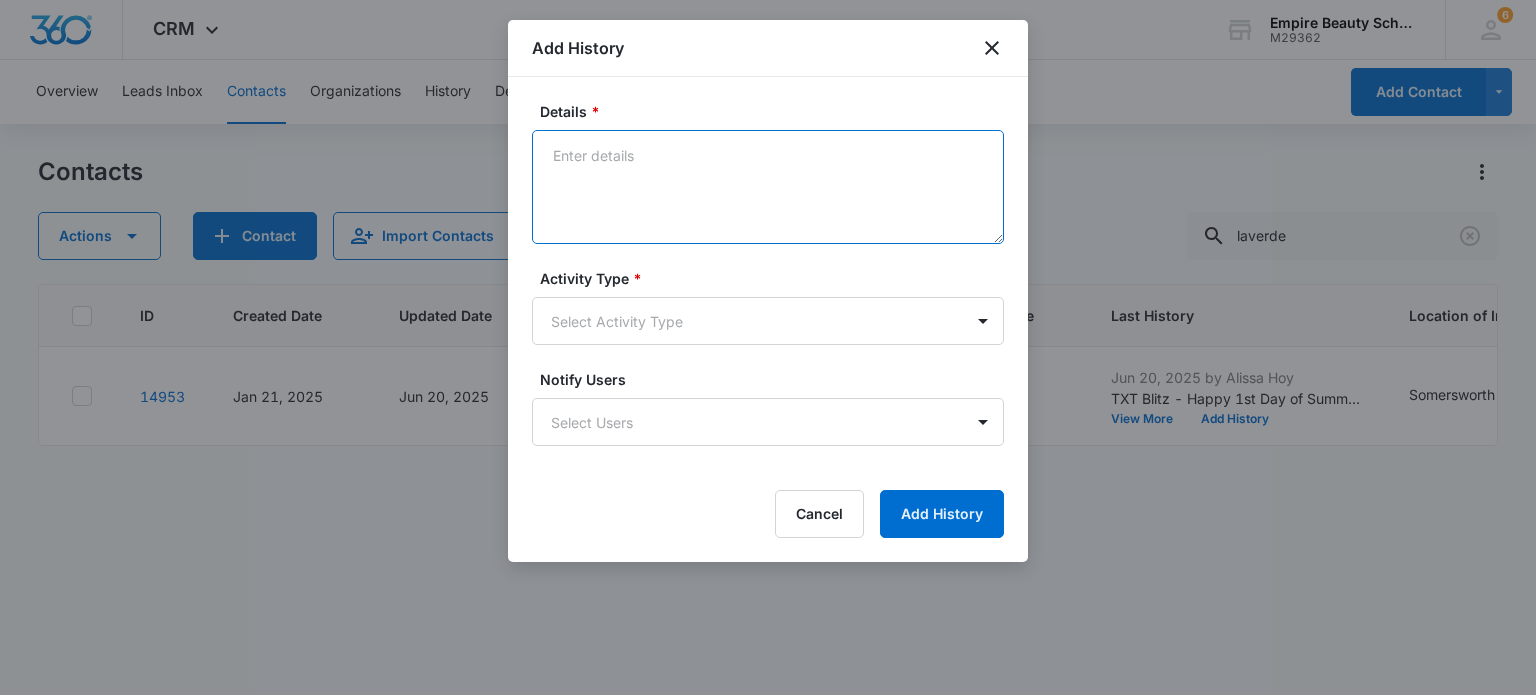 click on "Details *" at bounding box center (768, 187) 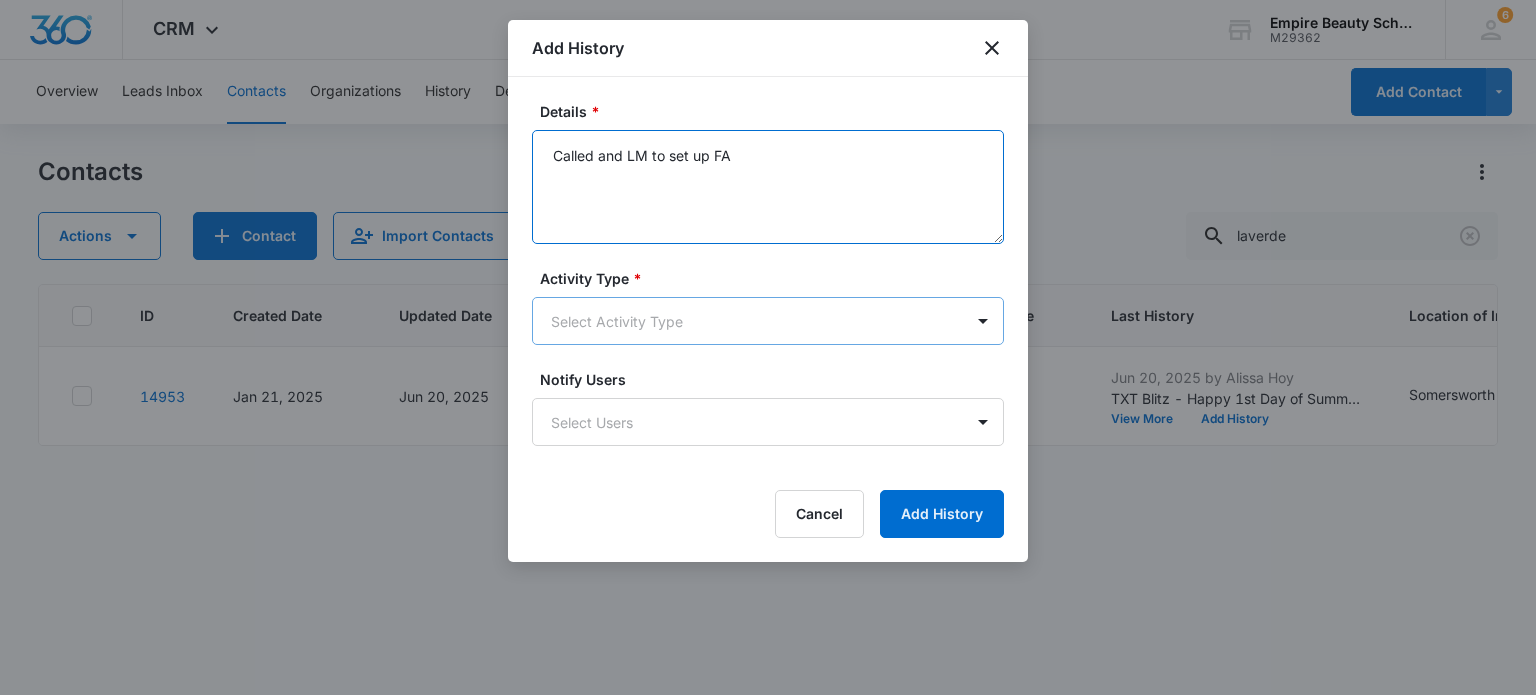 type on "Called and LM to set up FA" 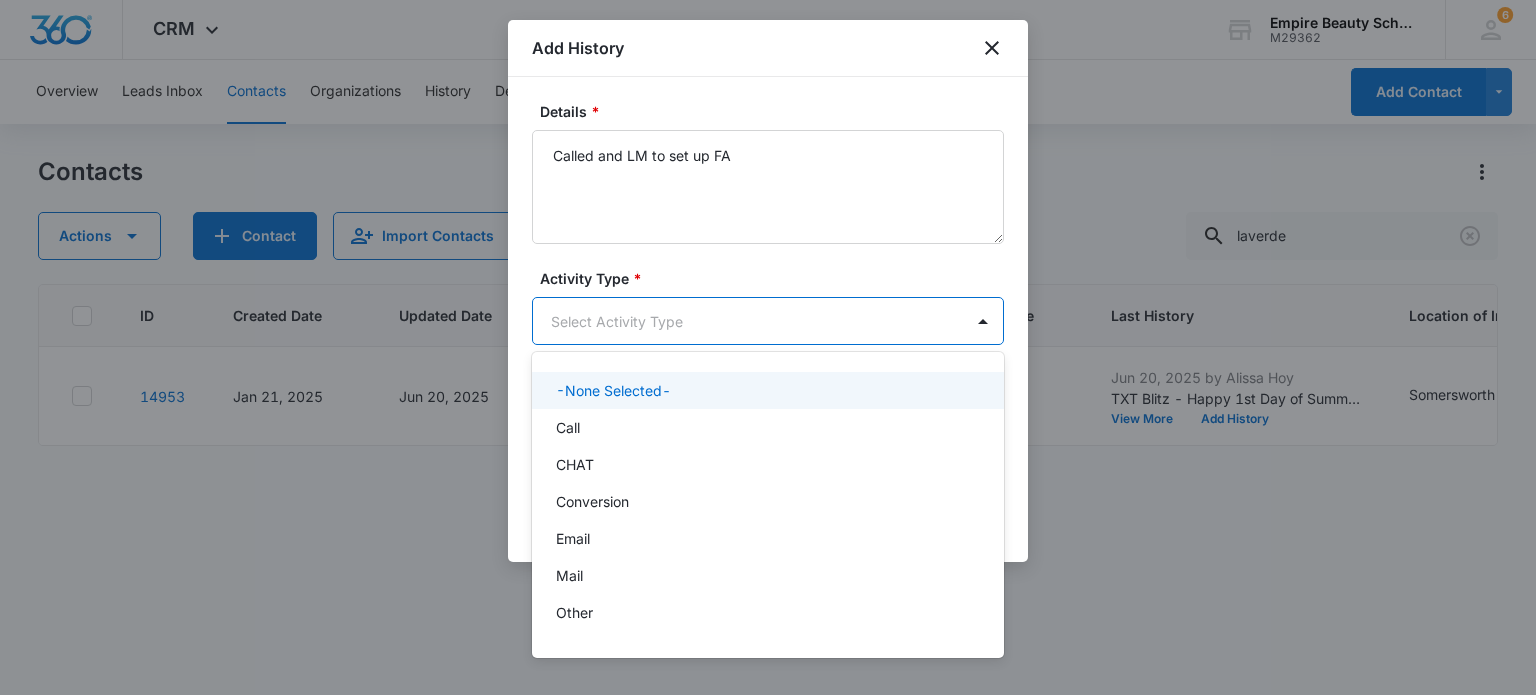 click on "CRM Apps Forms CRM Email Shop Payments POS Files Brand Settings Empire Beauty Schools M29362 Your Accounts View All 6 MJ Meigra Jenkins mjenkins@empirebeautyschools.com My Profile 6 Notifications Support Logout Terms & Conditions &nbsp; • &nbsp; Privacy Policy Overview Leads Inbox Contacts Organizations History Deals Projects Tasks Calendar Lists Reports Settings Add Contact Contacts Actions Contact Import Contacts Filters (1) laverde ID Created Date Updated Date Contact Name Phone Contact Type Last History Location of Interest (for FB ad integration) Program of Interest Location Of Interest Program Email 14953 Jan 21, 2025 Jun 20, 2025 PL Paige Laverde (555) 351-7225 Enrolled Jun 20, 2025 by Alissa Hoy TXT Blitz - Happy 1st Day of Summer - excited for the fall!! View More Add History Somersworth Lash Extensions,Esthetics Somersworth Esthetics plav0509@icloud.com Showing &nbsp; 1-1 &nbsp; of &nbsp; 1
Add History Details * Called and LM to set up FA Activity Type * 10 results available. Select Activity Type Notify Users" at bounding box center [768, 347] 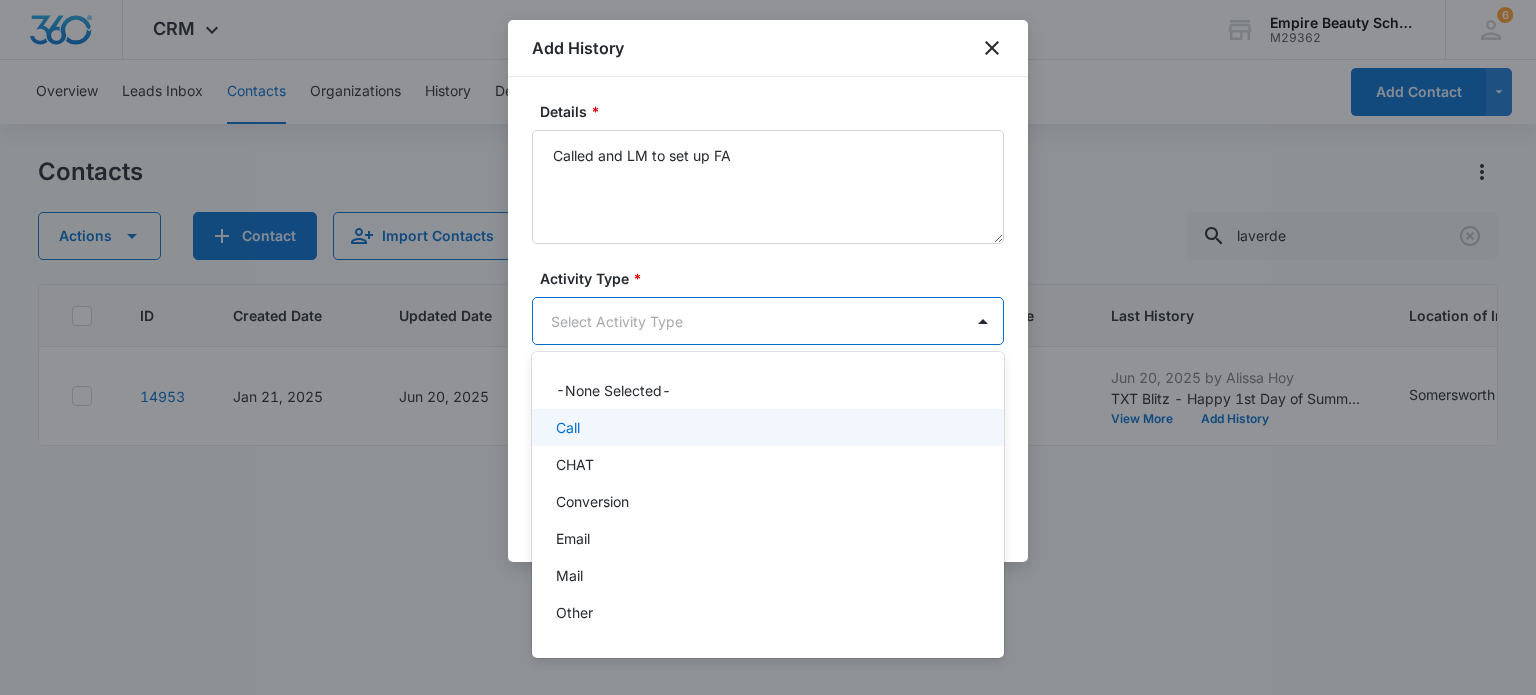 click on "Call" at bounding box center [766, 427] 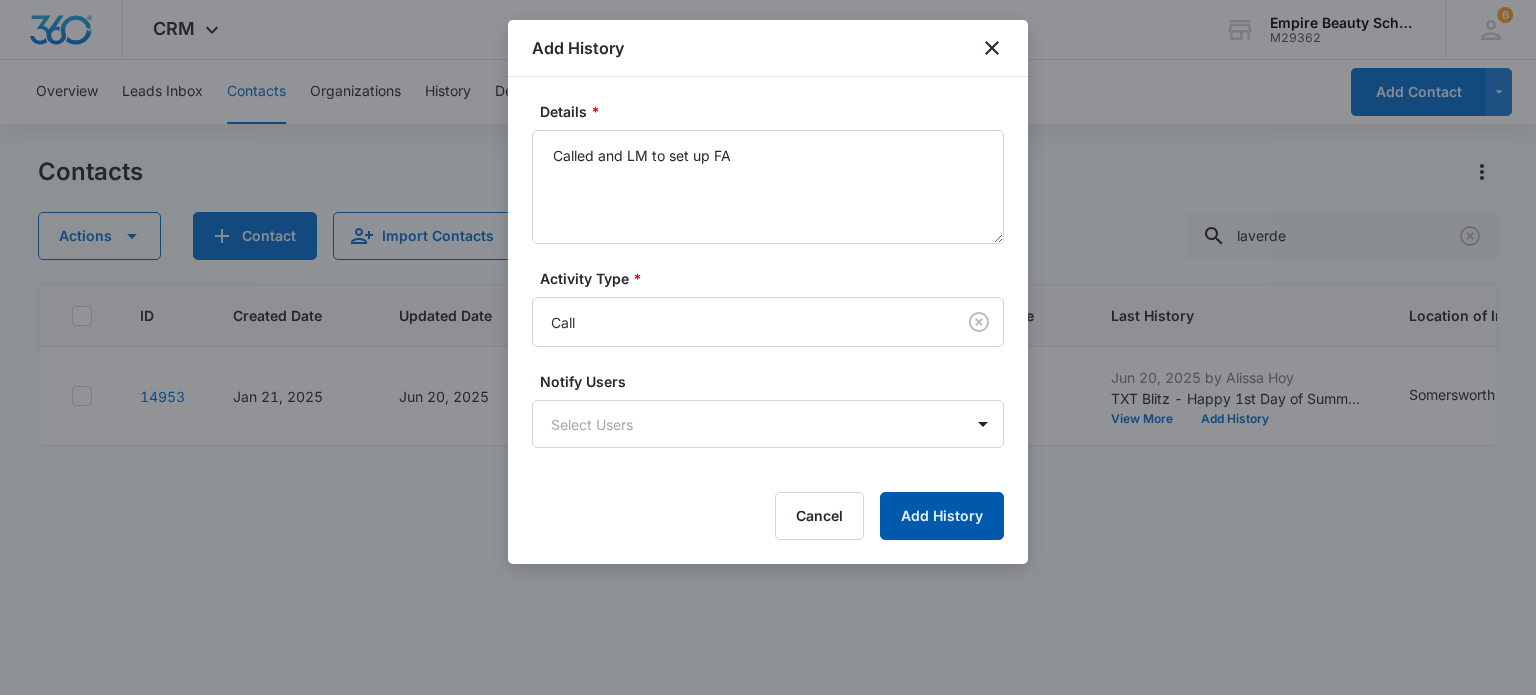 click on "Add History" at bounding box center (942, 516) 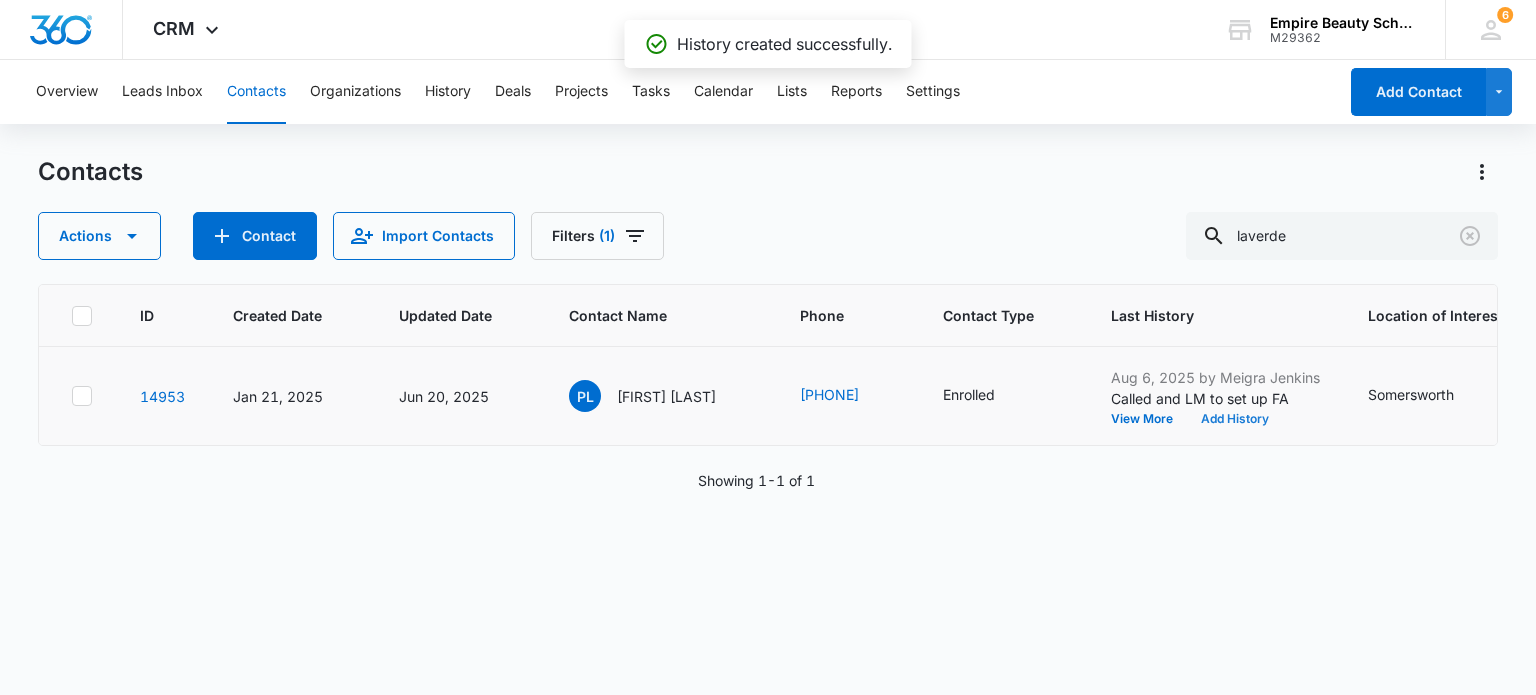 click on "Add History" at bounding box center [1235, 419] 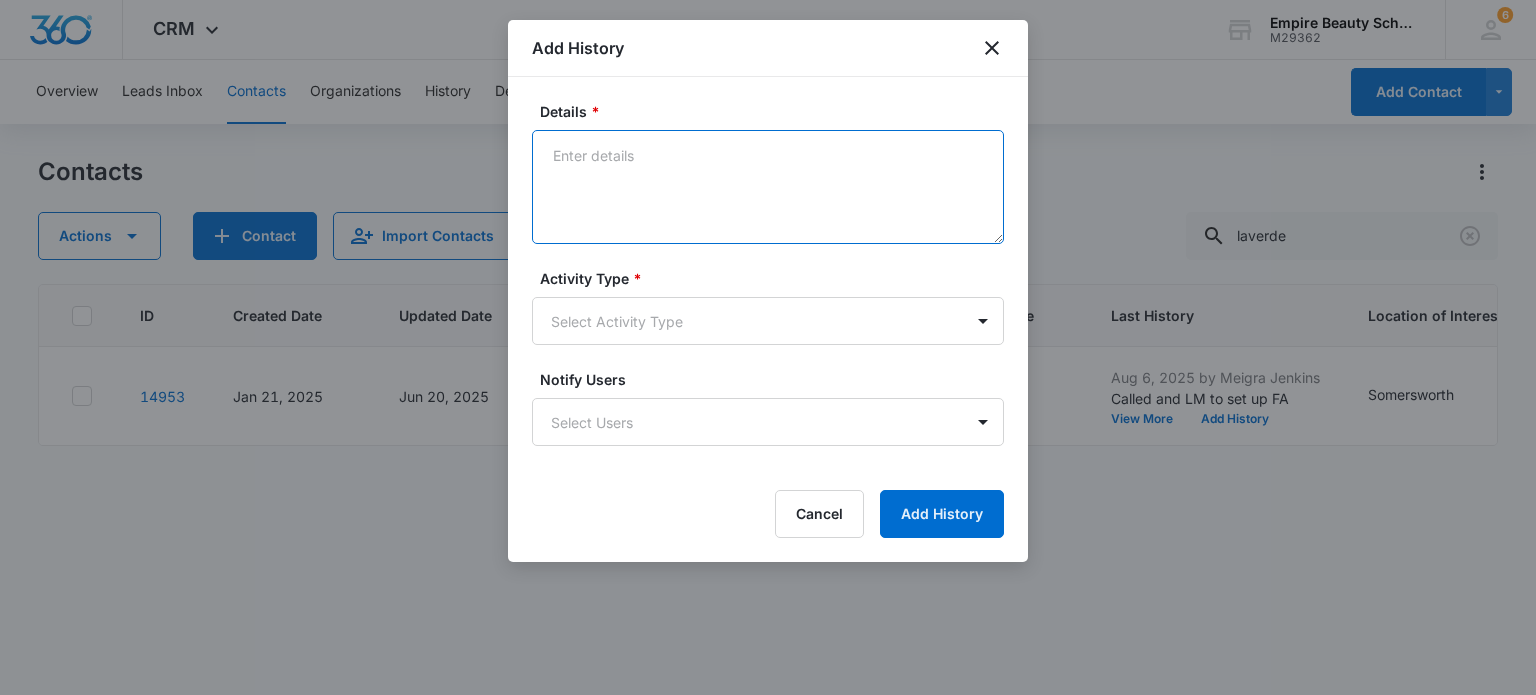 click on "Details *" at bounding box center [768, 187] 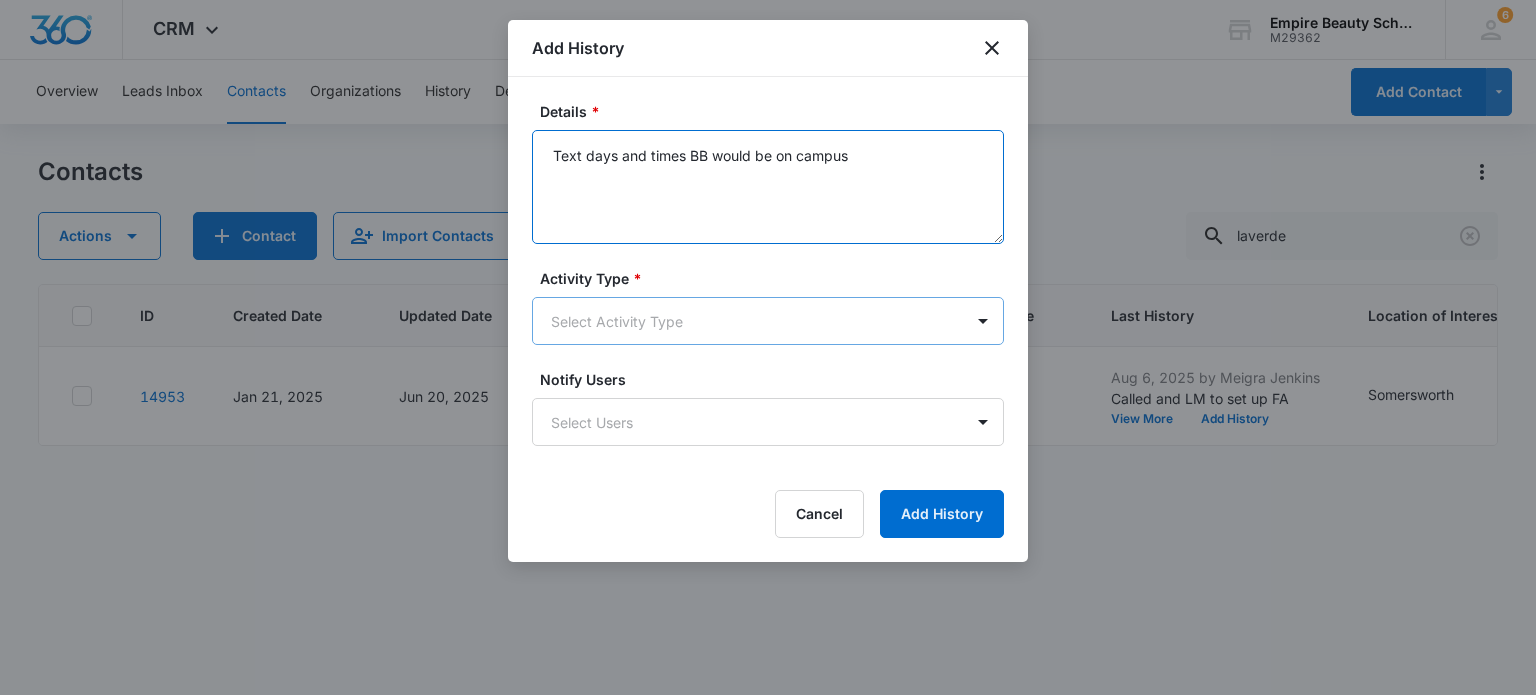 type on "Text days and times BB would be on campus" 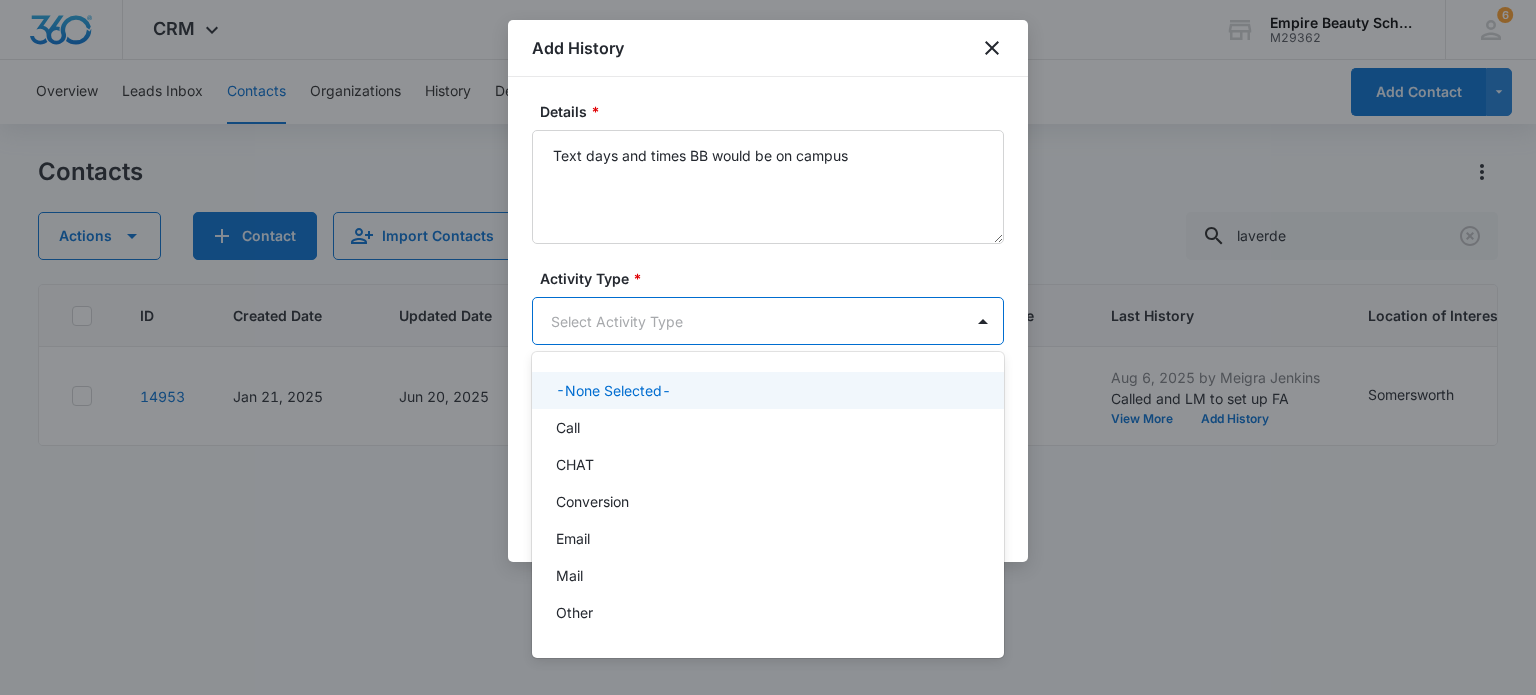 click on "CRM Apps Forms CRM Email Shop Payments POS Files Brand Settings Empire Beauty Schools M29362 Your Accounts View All 6 MJ [LAST] [LAST] [NAME]@[DOMAIN] My Profile 6 Notifications Support Logout Terms & Conditions &nbsp; • &nbsp; Privacy Policy Overview Leads Inbox Contacts Organizations History Deals Projects Tasks Calendar Lists Reports Settings Add Contact Contacts Actions Contact Import Contacts Filters (1) laverde ID Created Date Updated Date Contact Name Phone Contact Type Last History Location of Interest (for FB ad integration) Program of Interest Location Of Interest Program Email 14953 Jan [DATE], [YEAR] Jun [DATE], [YEAR] PL [FIRST] [LAST] ([PHONE]) Enrolled Aug [DATE], [YEAR] by Meigra Jenkins Called and LM to set up FA View More Add History Somersworth Lash Extensions,Esthetics Somersworth Esthetics [NAME]@[DOMAIN] Showing &nbsp; 1-1 &nbsp; of &nbsp; 1
Add History Details * Text days and times BB would be on campus Activity Type * 10 results available. Select Activity Type Notify Users Select Users P2P" at bounding box center (768, 347) 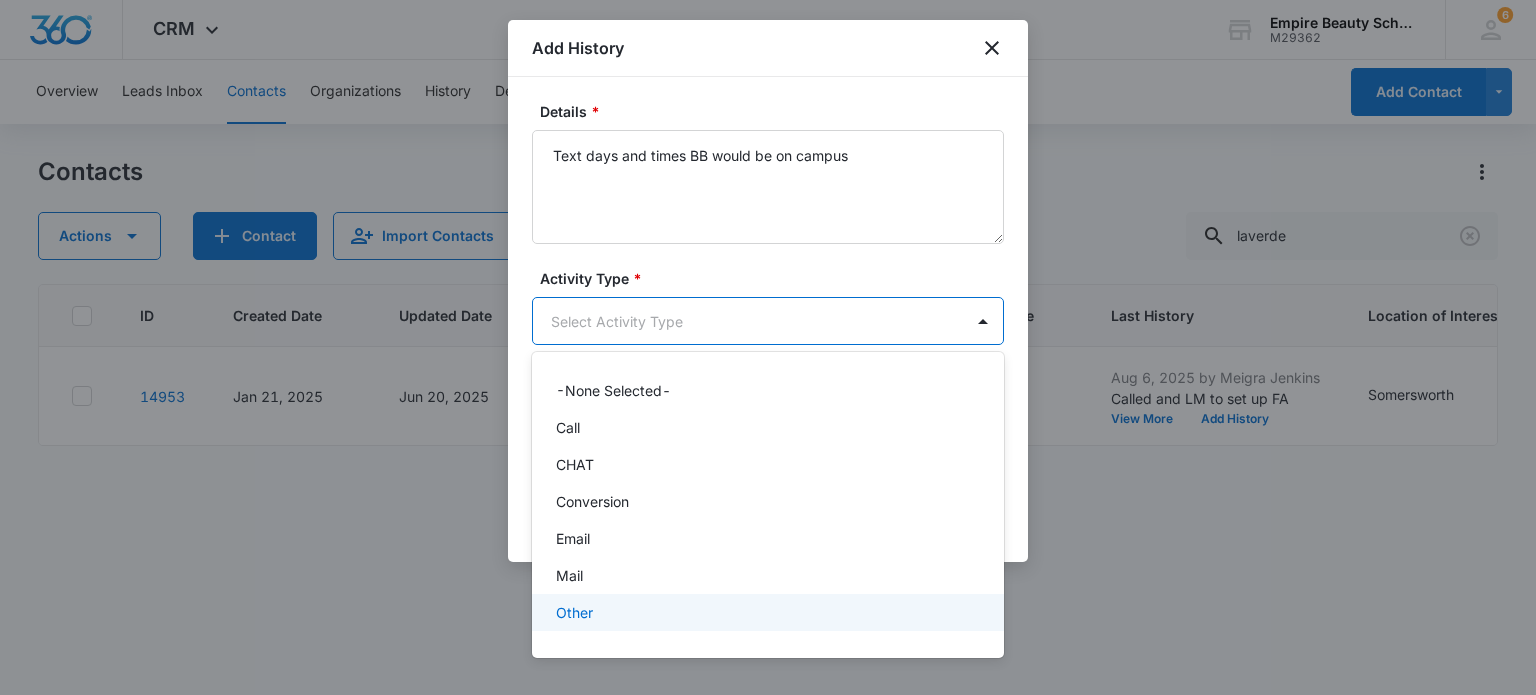 scroll, scrollTop: 104, scrollLeft: 0, axis: vertical 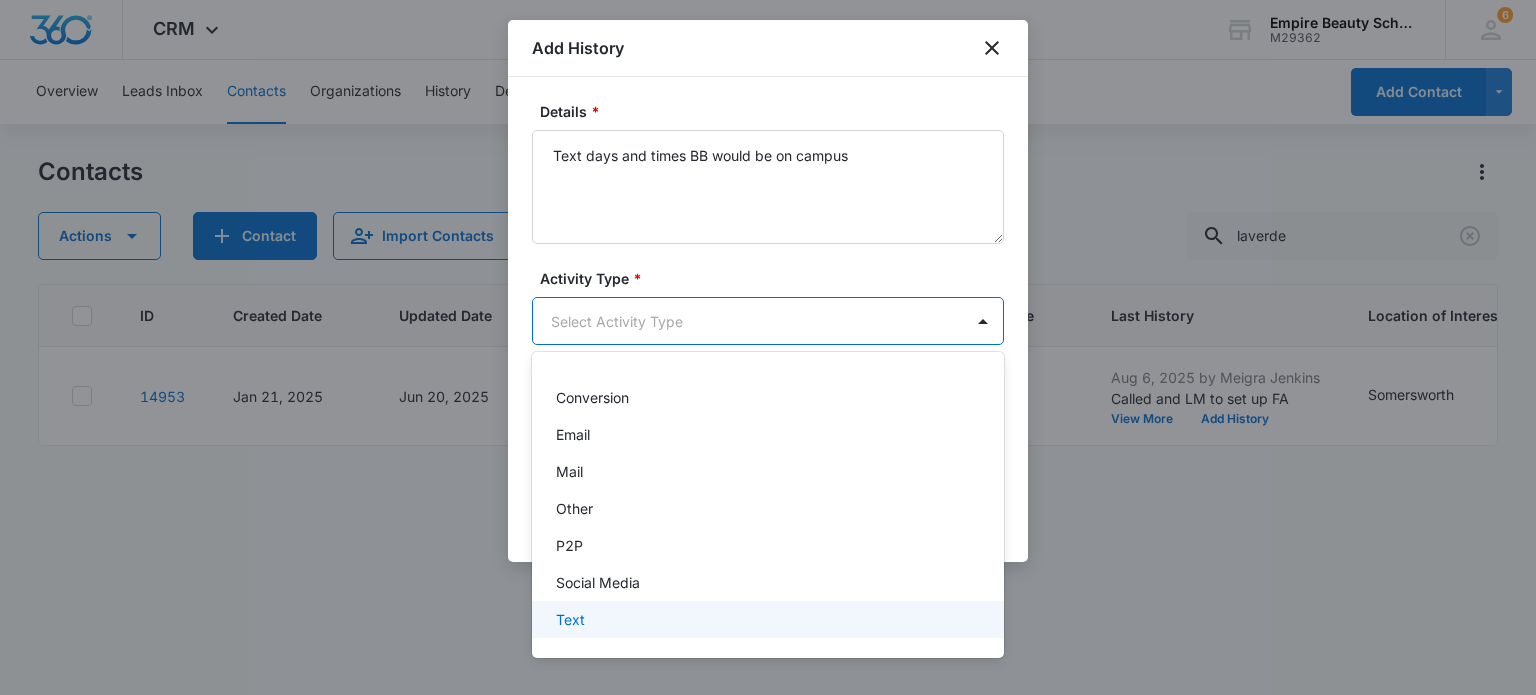 click on "Text" at bounding box center (570, 619) 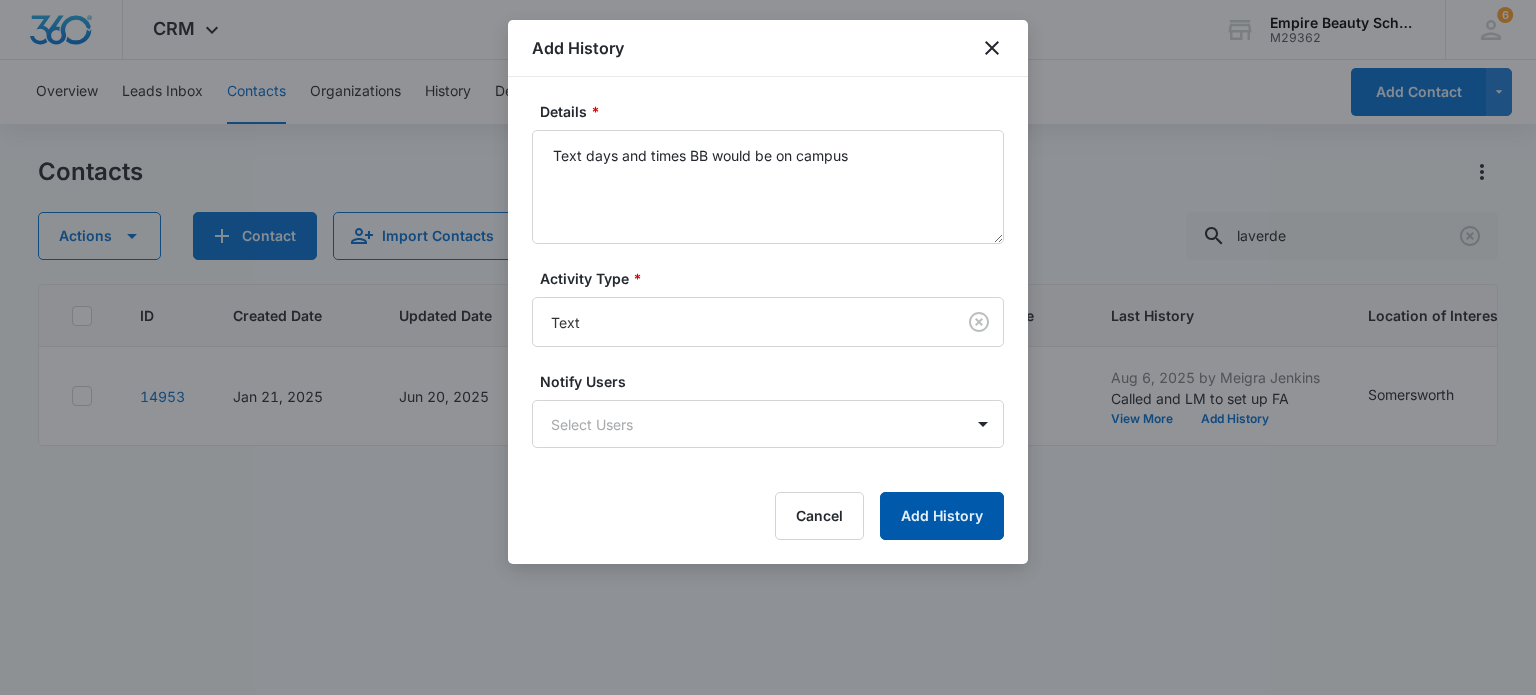 click on "Add History" at bounding box center [942, 516] 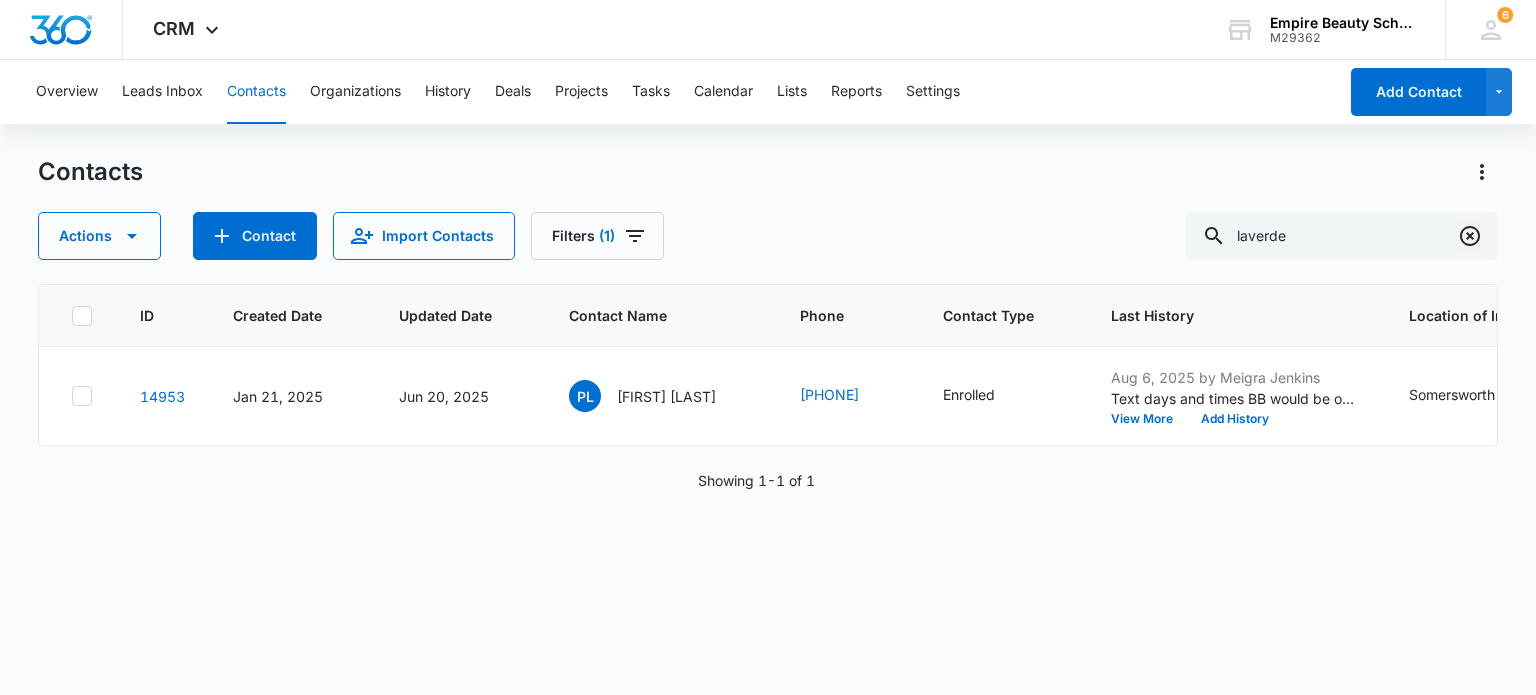 click 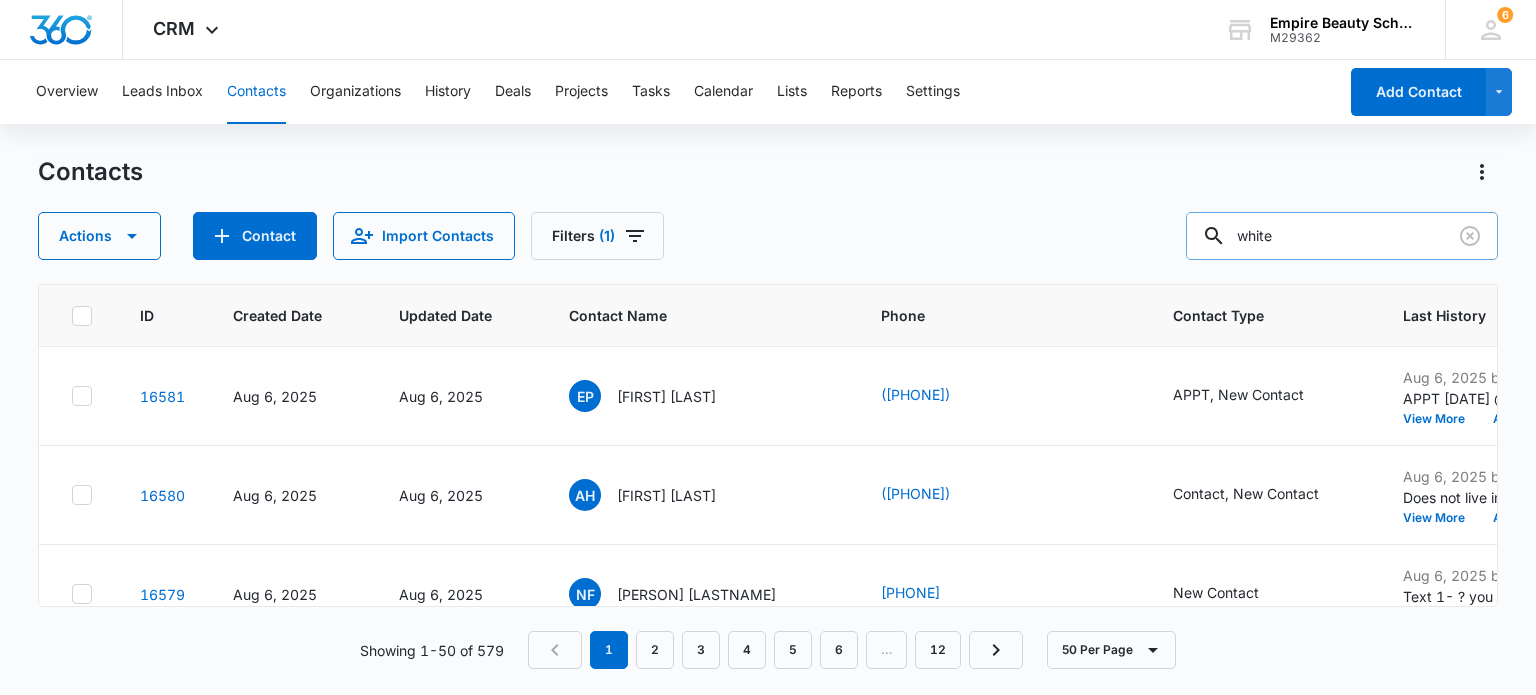 type on "white" 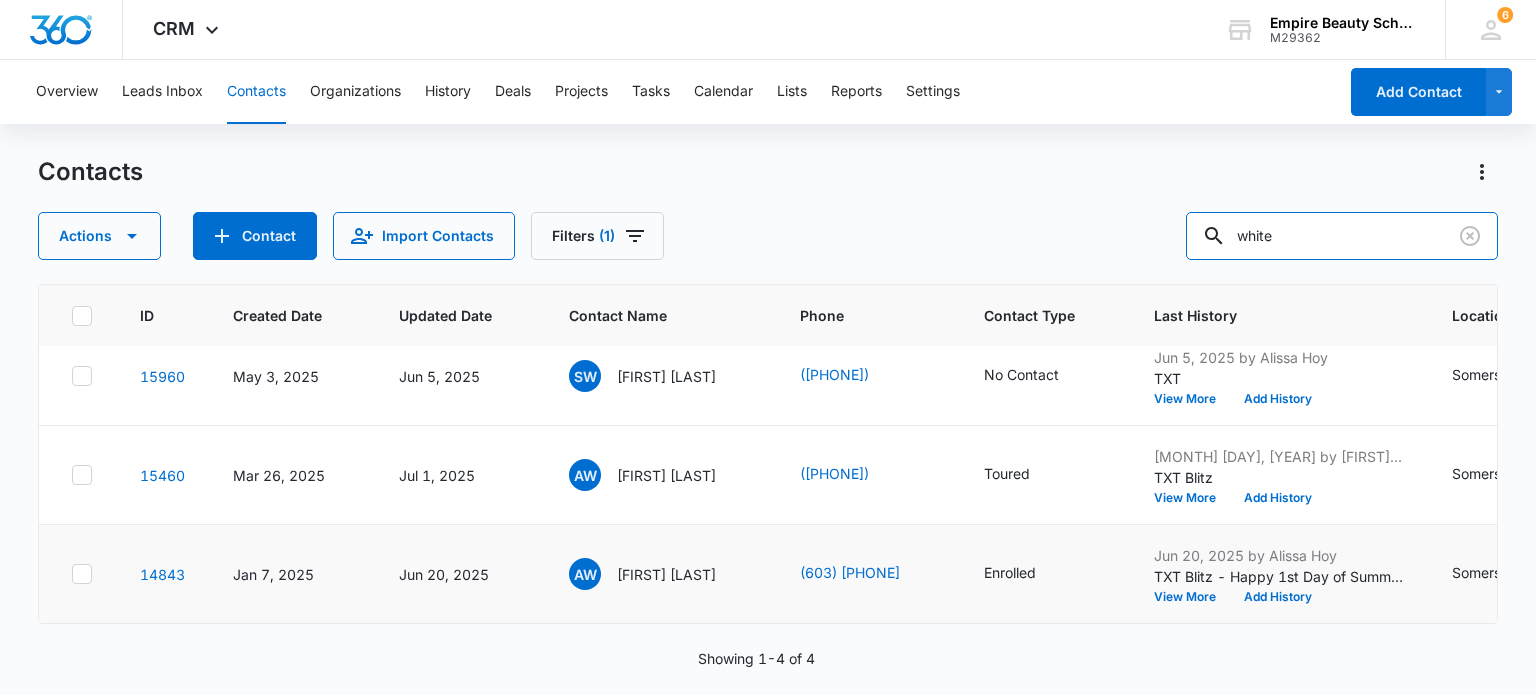 scroll, scrollTop: 132, scrollLeft: 0, axis: vertical 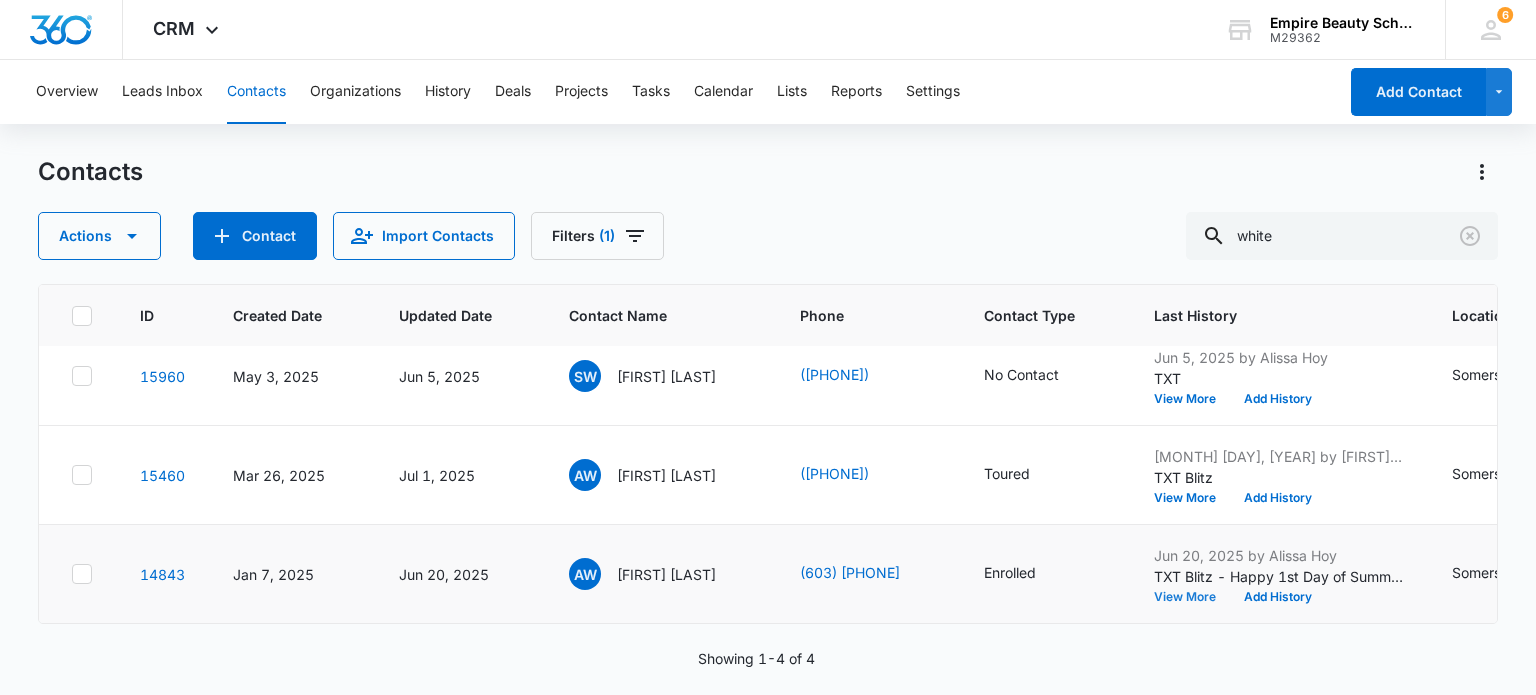 click on "View More" at bounding box center (1192, 597) 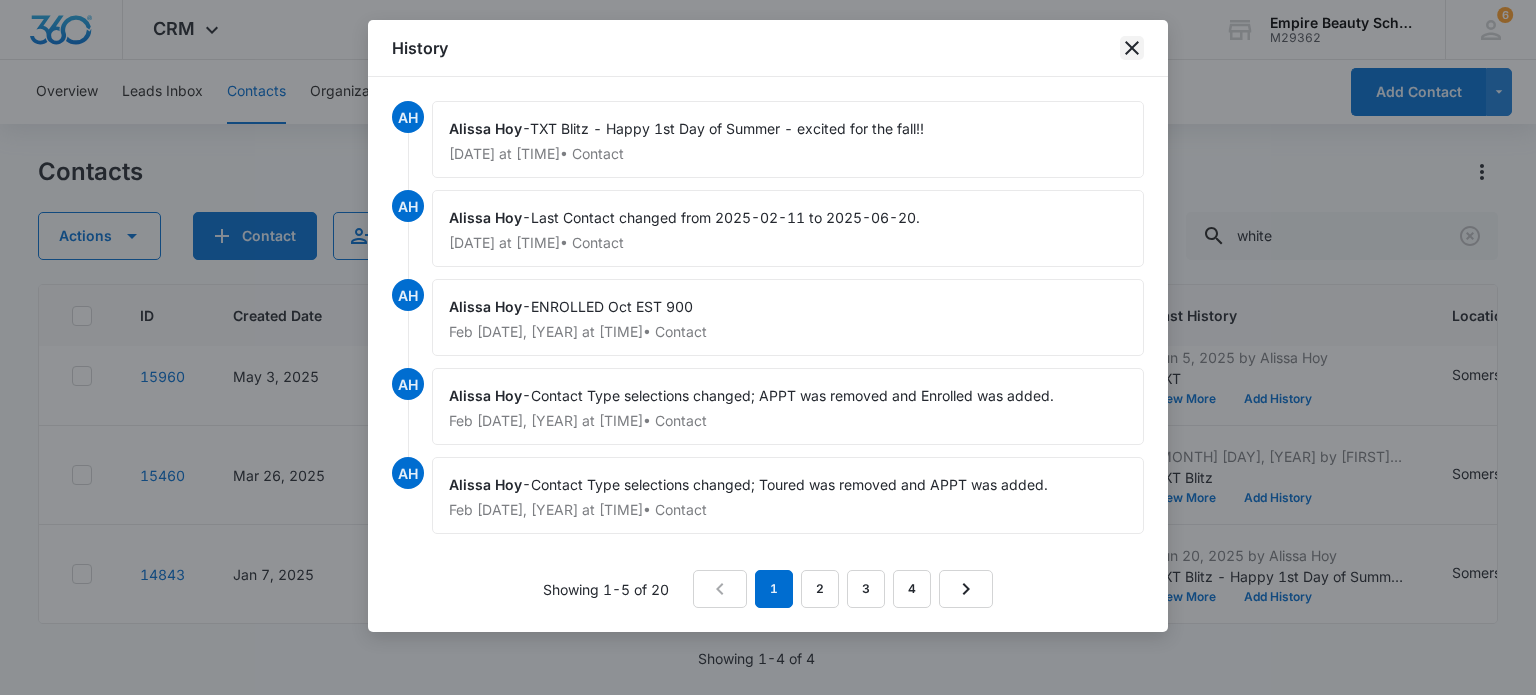 drag, startPoint x: 1134, startPoint y: 53, endPoint x: 1150, endPoint y: 151, distance: 99.29753 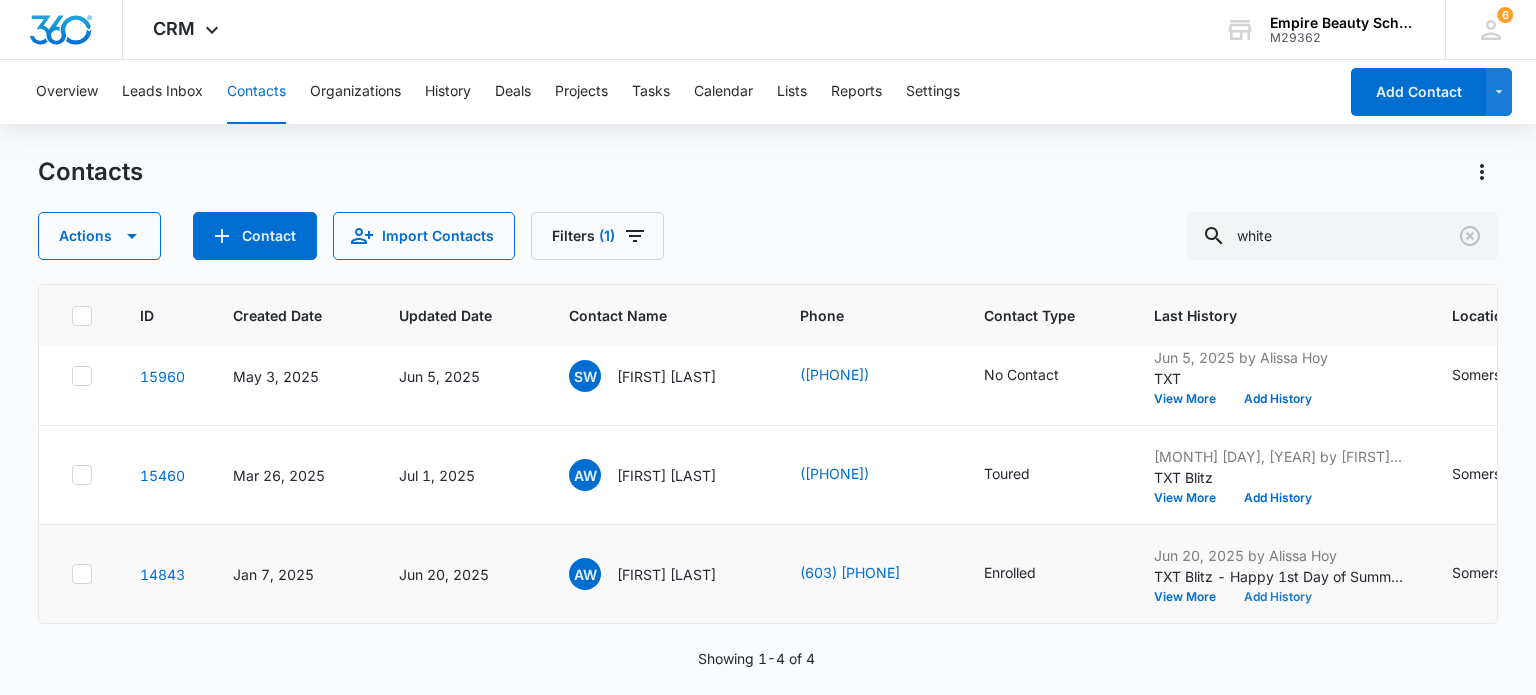 click on "Add History" at bounding box center [1278, 597] 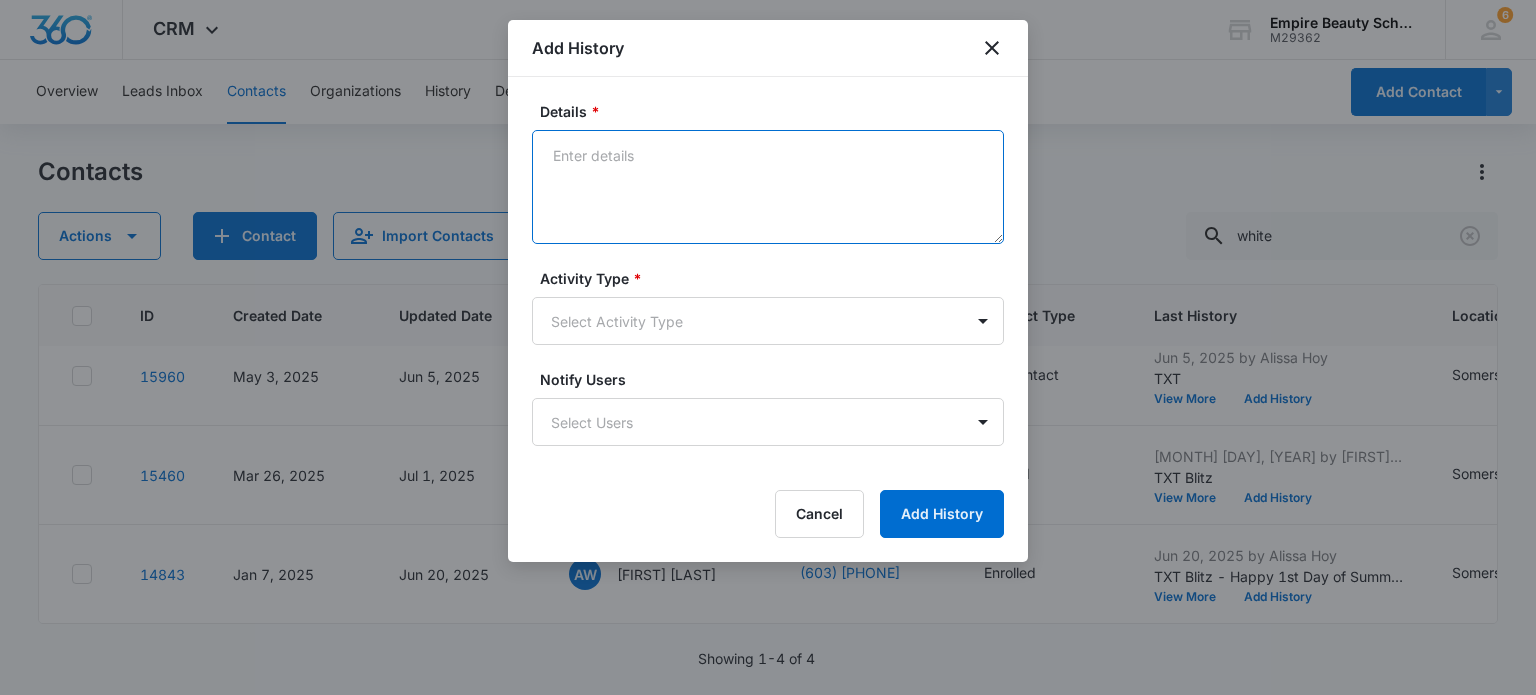 click on "Details *" at bounding box center (768, 187) 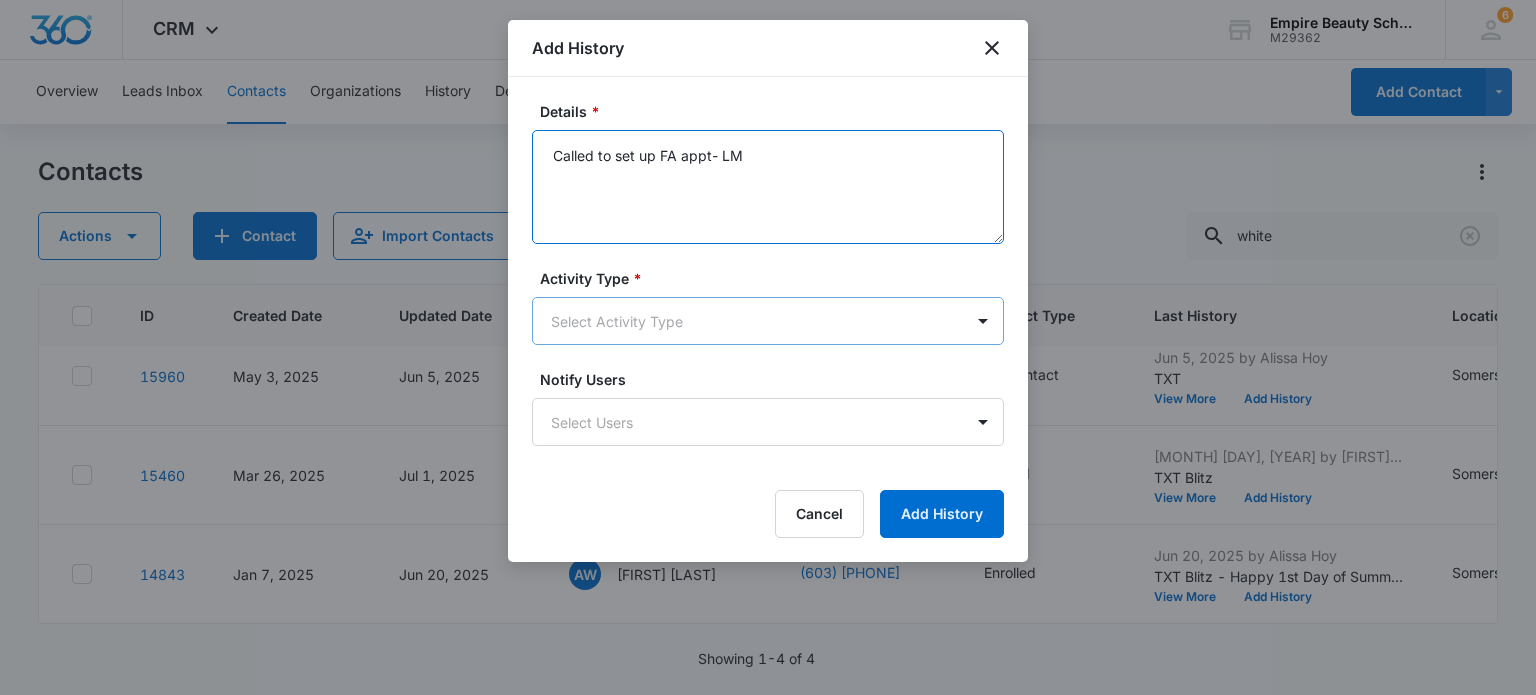 type on "Called to set up FA appt- LM" 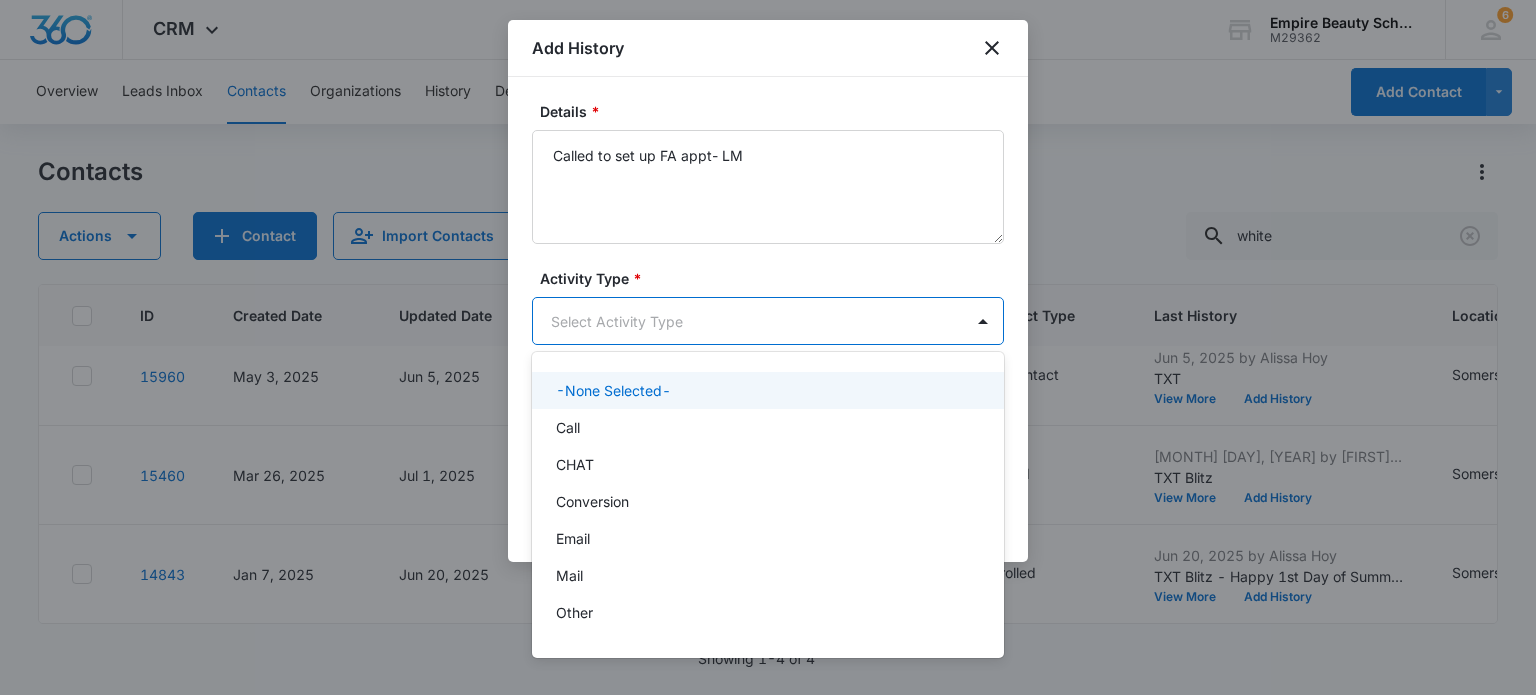 click on "CRM Apps Forms CRM Email Shop Payments POS Files Brand Settings Empire Beauty Schools M29362 Your Accounts View All 6 MJ Meigra Jenkins [EMAIL] My Profile 6 Notifications Support Logout Terms & Conditions &nbsp; &bull; &nbsp; Privacy Policy Overview Leads Inbox Contacts Organizations History Deals Projects Tasks Calendar Lists Reports Settings Add Contact Contacts Actions Contact Import Contacts Filters (1) white ID Created Date Updated Date Contact Name Phone Contact Type Last History Location of Interest (for FB ad integration) Program of Interest Location Of Interest Program Email 16578 Aug 6, 2025 Aug 6, 2025 AW Austin White ([PHONE]) New Contact Aug 6, 2025 by [NAME] Text 1- ? you have View More Add History somersworth Makeup --- --- [EMAIL] 15960 May 3, 2025 Jun 5, 2025 SW Stephen White ([PHONE]) No Contact Jun 5, 2025 by [NAME] TXT View More Add History Somersworth Esthetics --- --- [EMAIL] 15460 Mar 26, 2025 Jul 1, 2025 AW Toured" at bounding box center [768, 347] 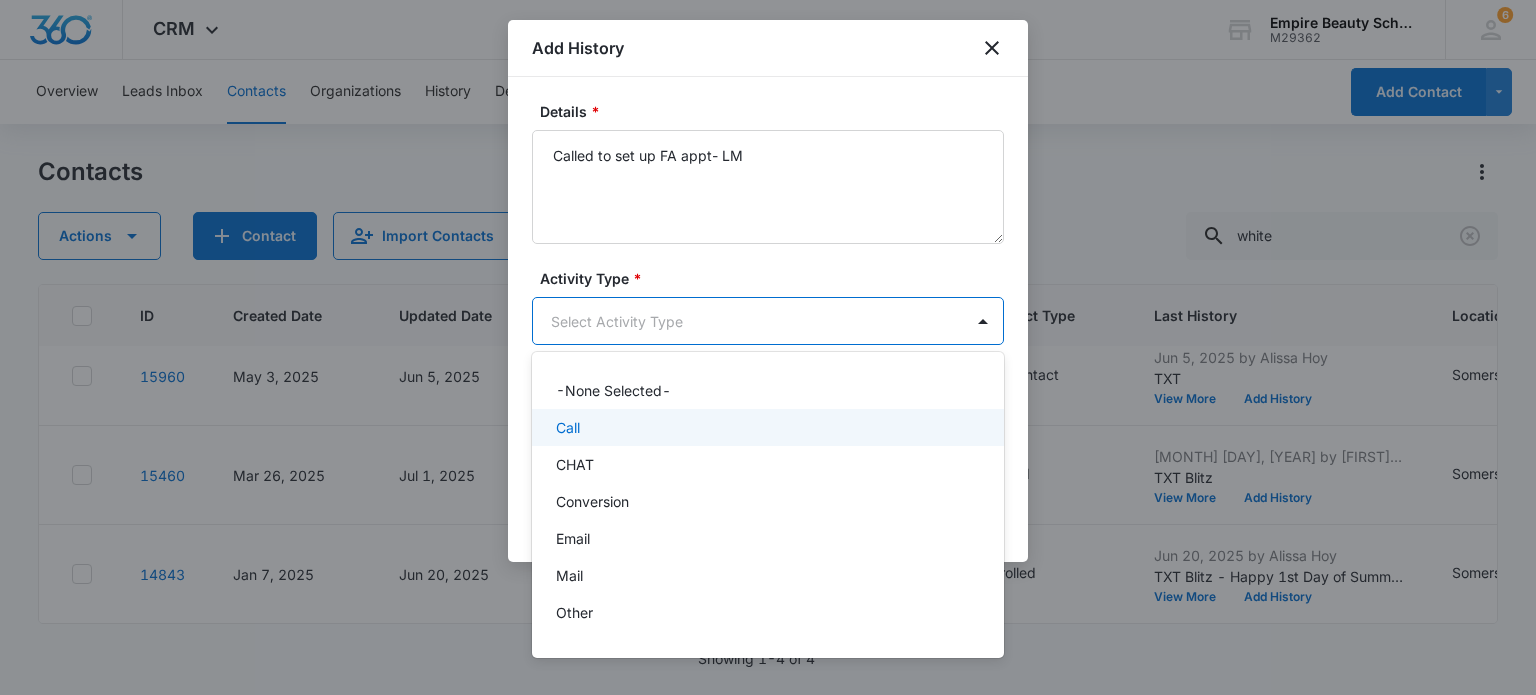 click on "Call" at bounding box center (766, 427) 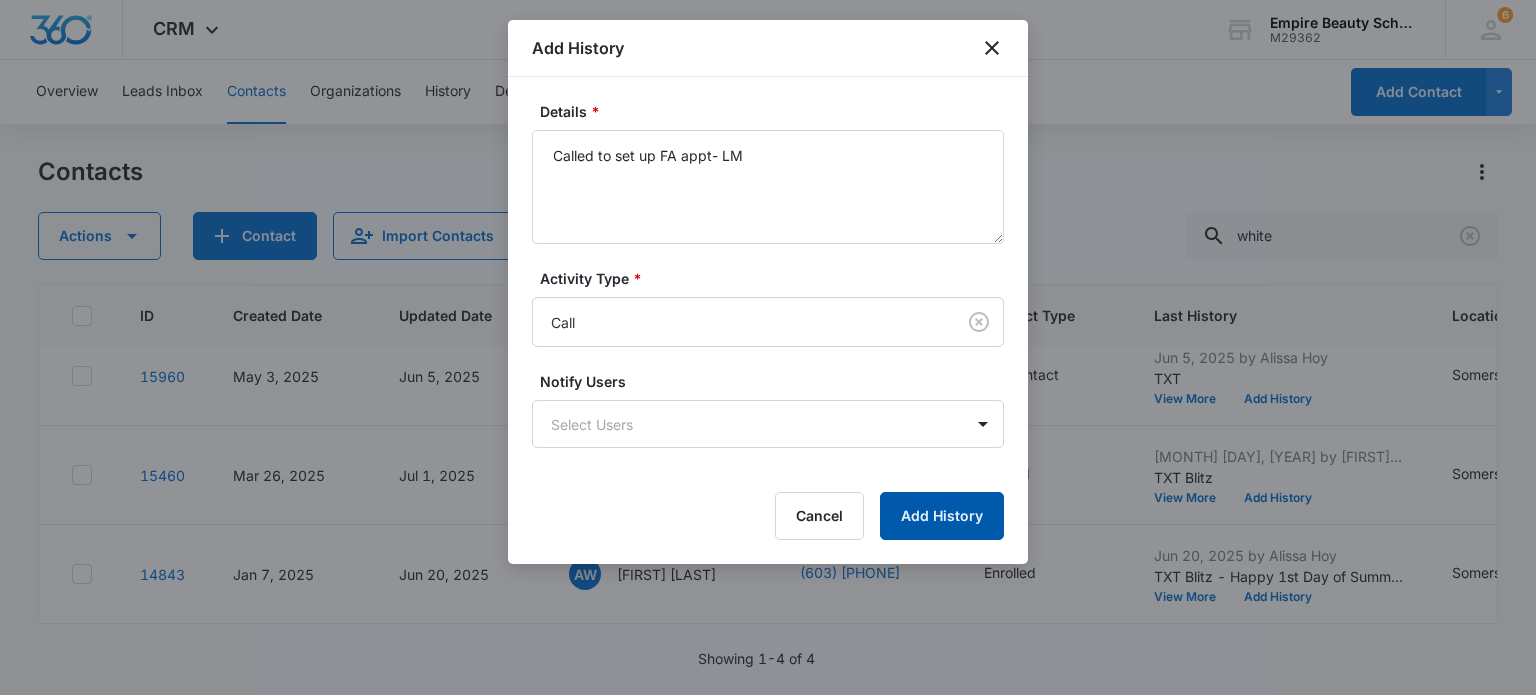 click on "Add History" at bounding box center [942, 516] 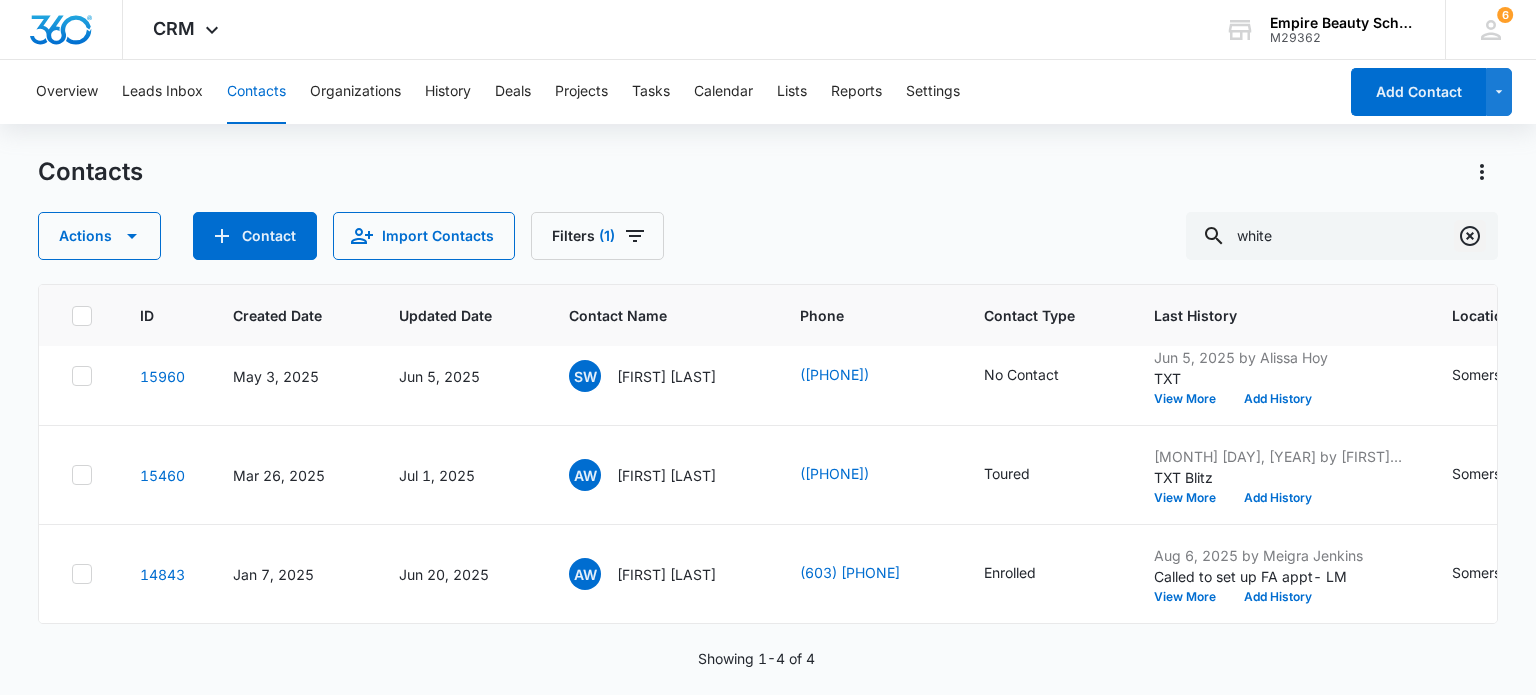 click 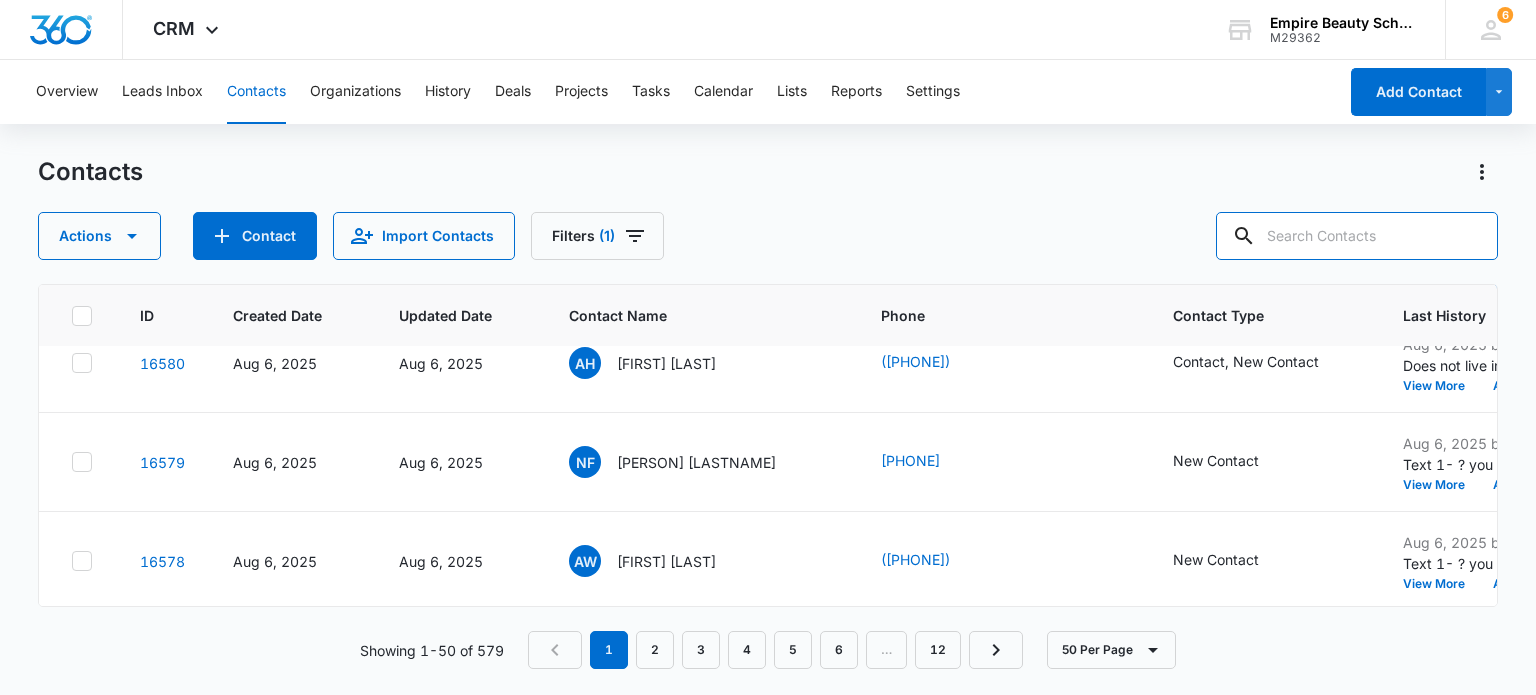scroll, scrollTop: 428, scrollLeft: 0, axis: vertical 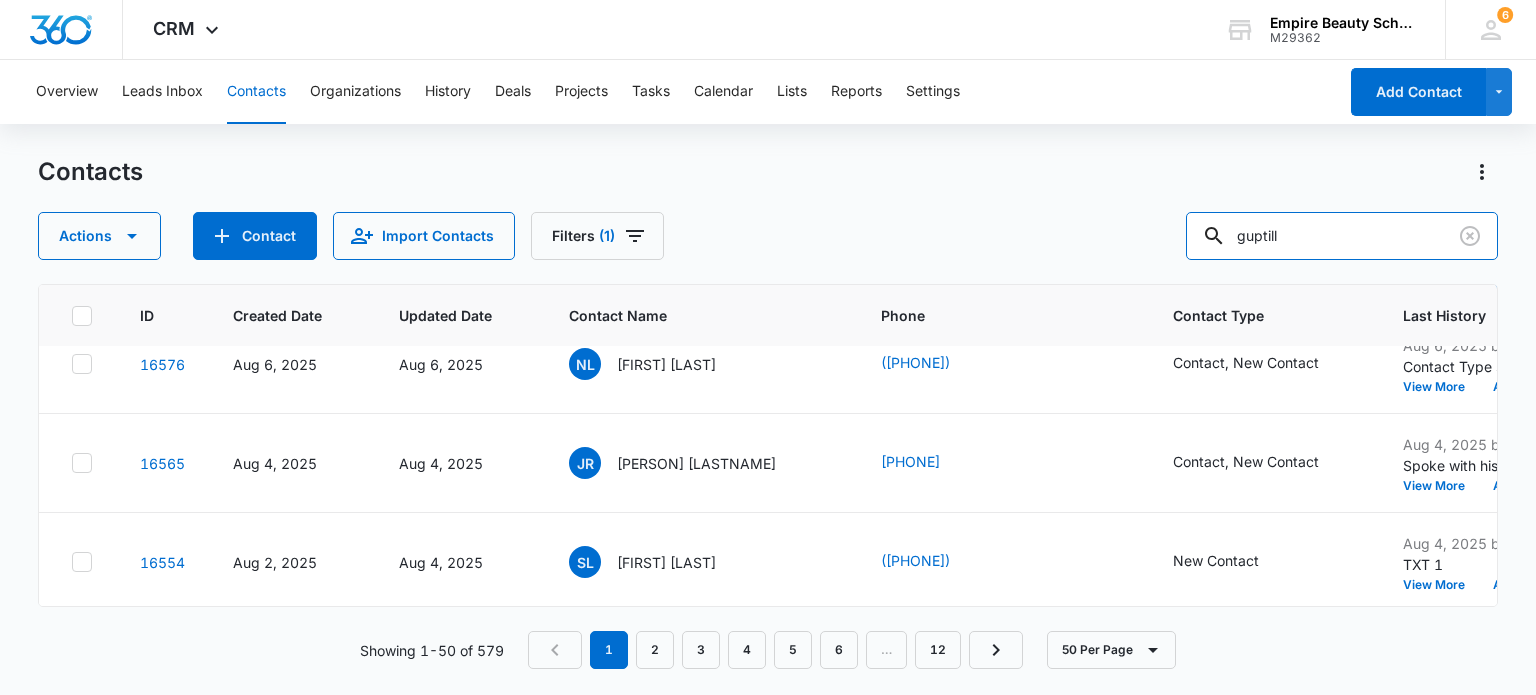 type on "guptill" 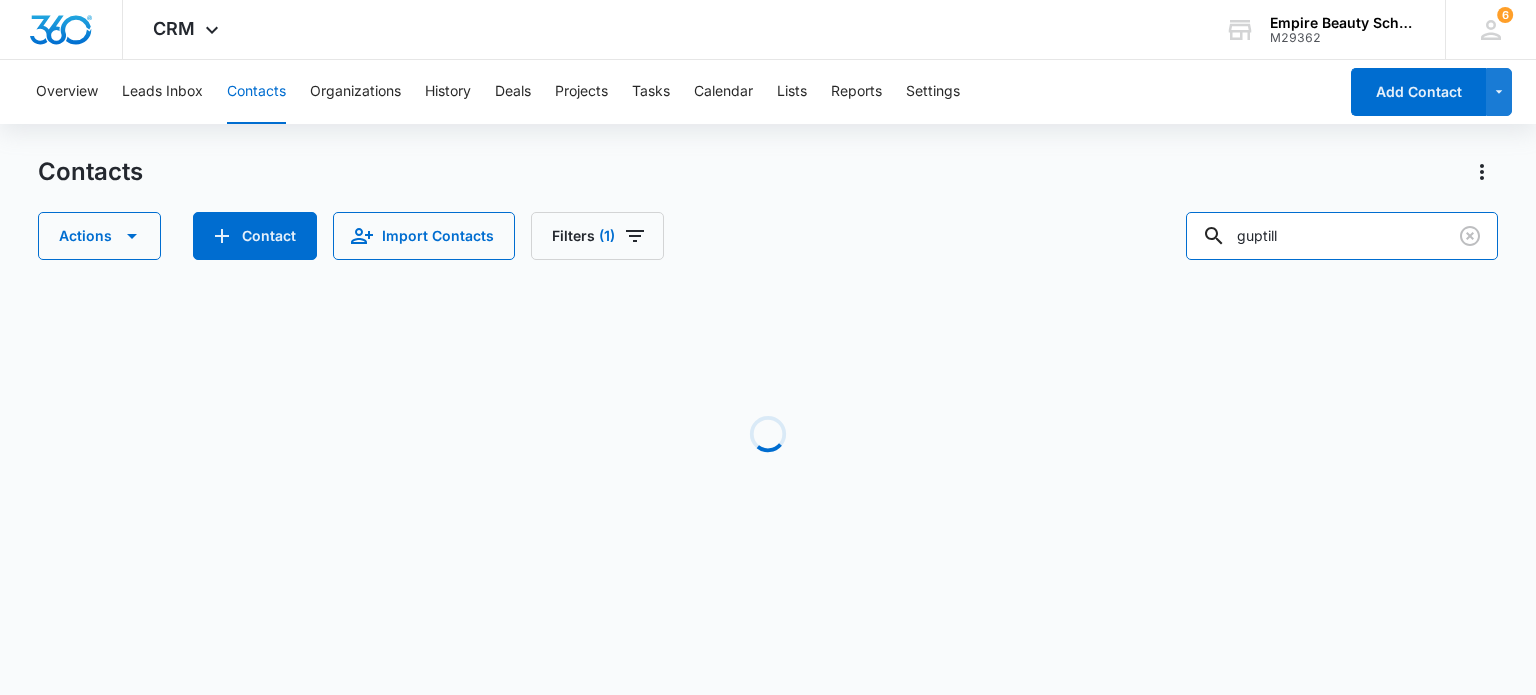 scroll, scrollTop: 0, scrollLeft: 0, axis: both 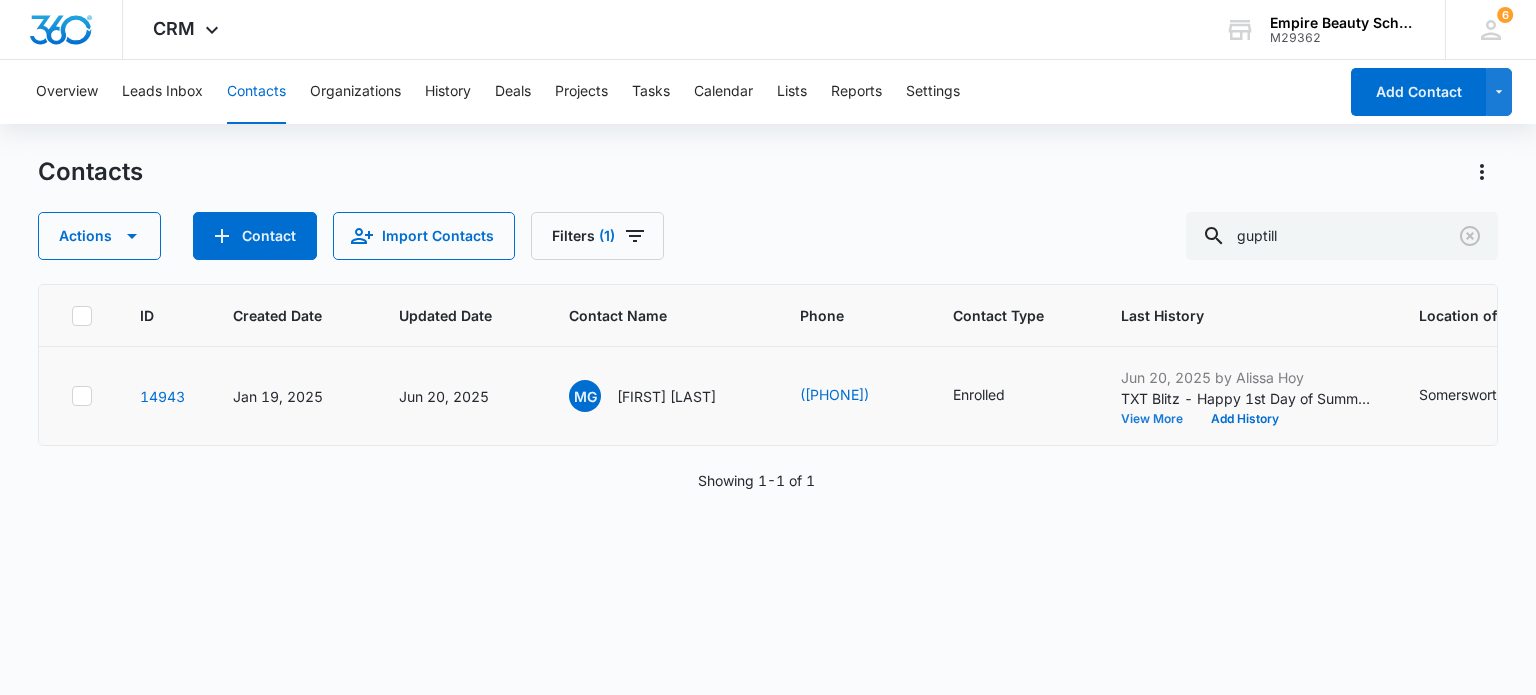 click on "View More" at bounding box center (1159, 419) 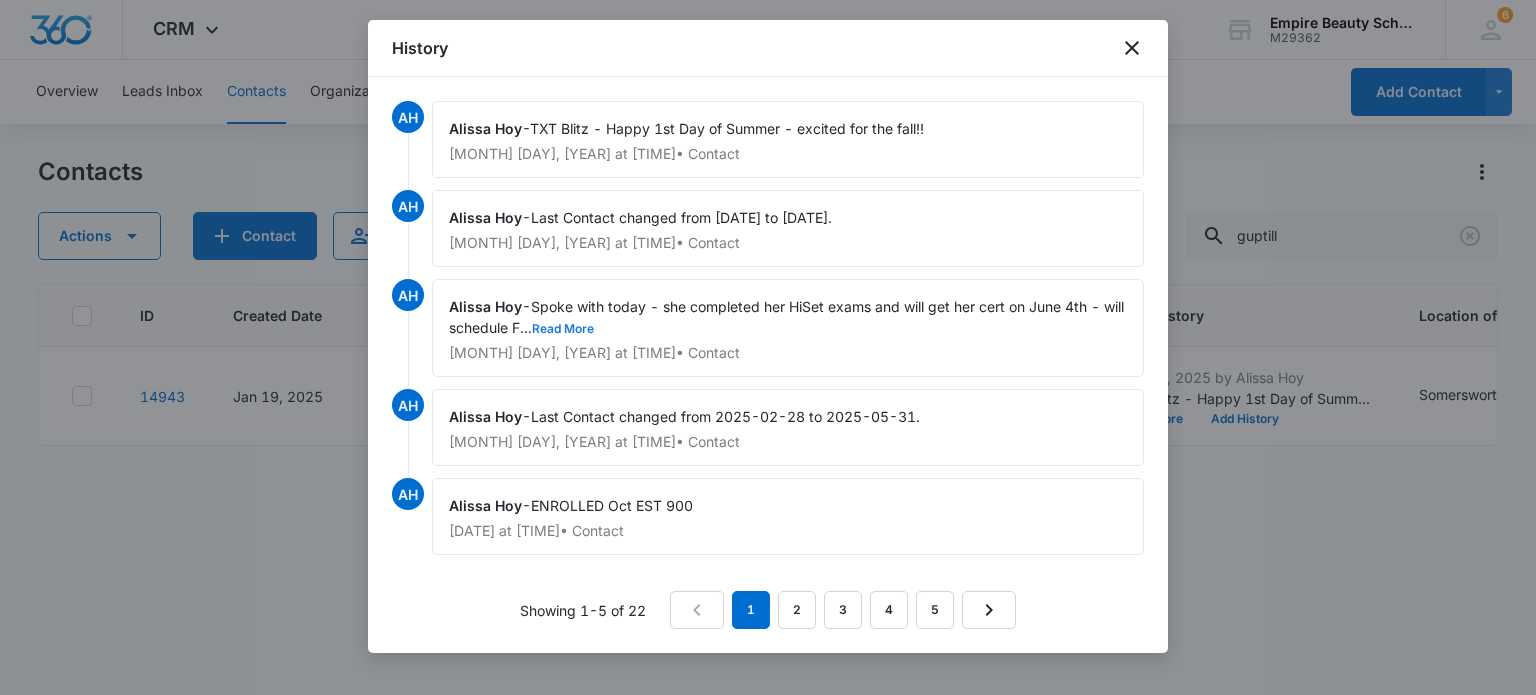 click on "Read More" at bounding box center [563, 329] 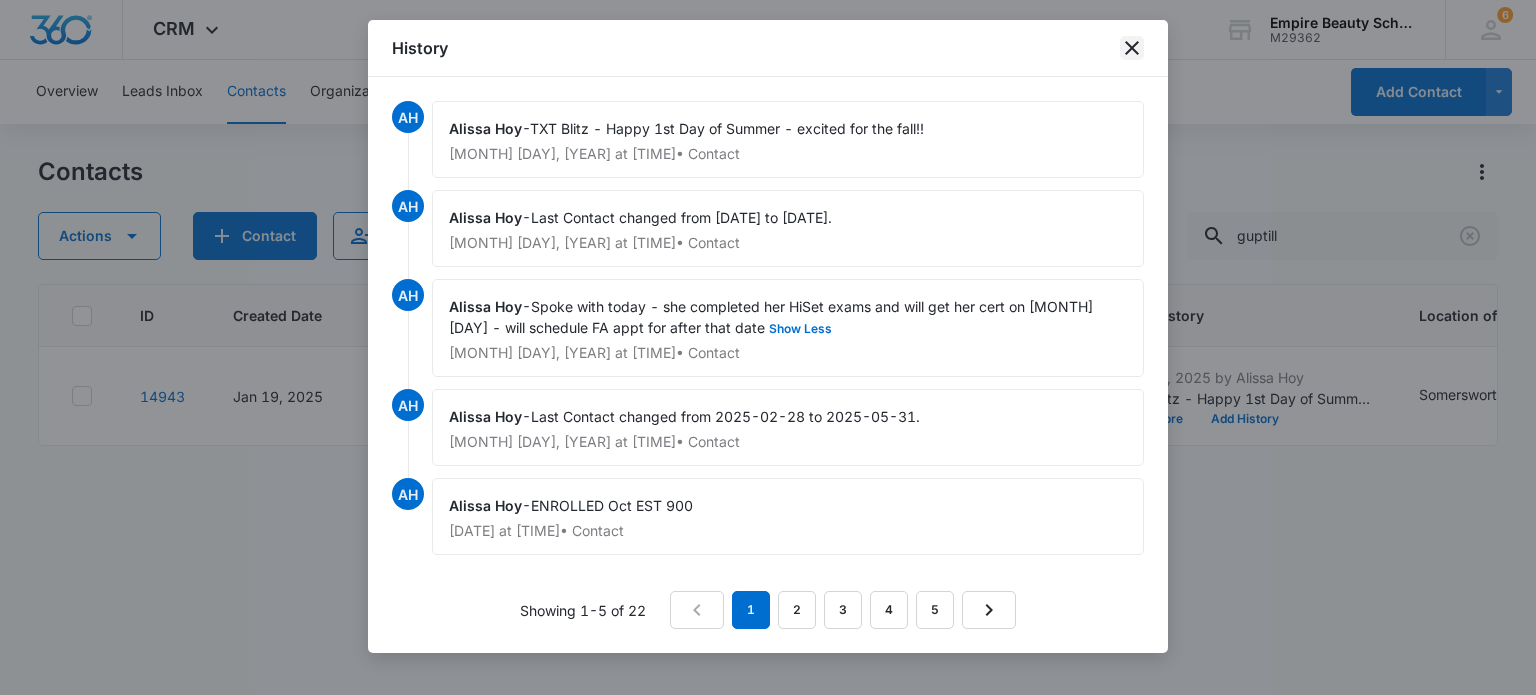 click 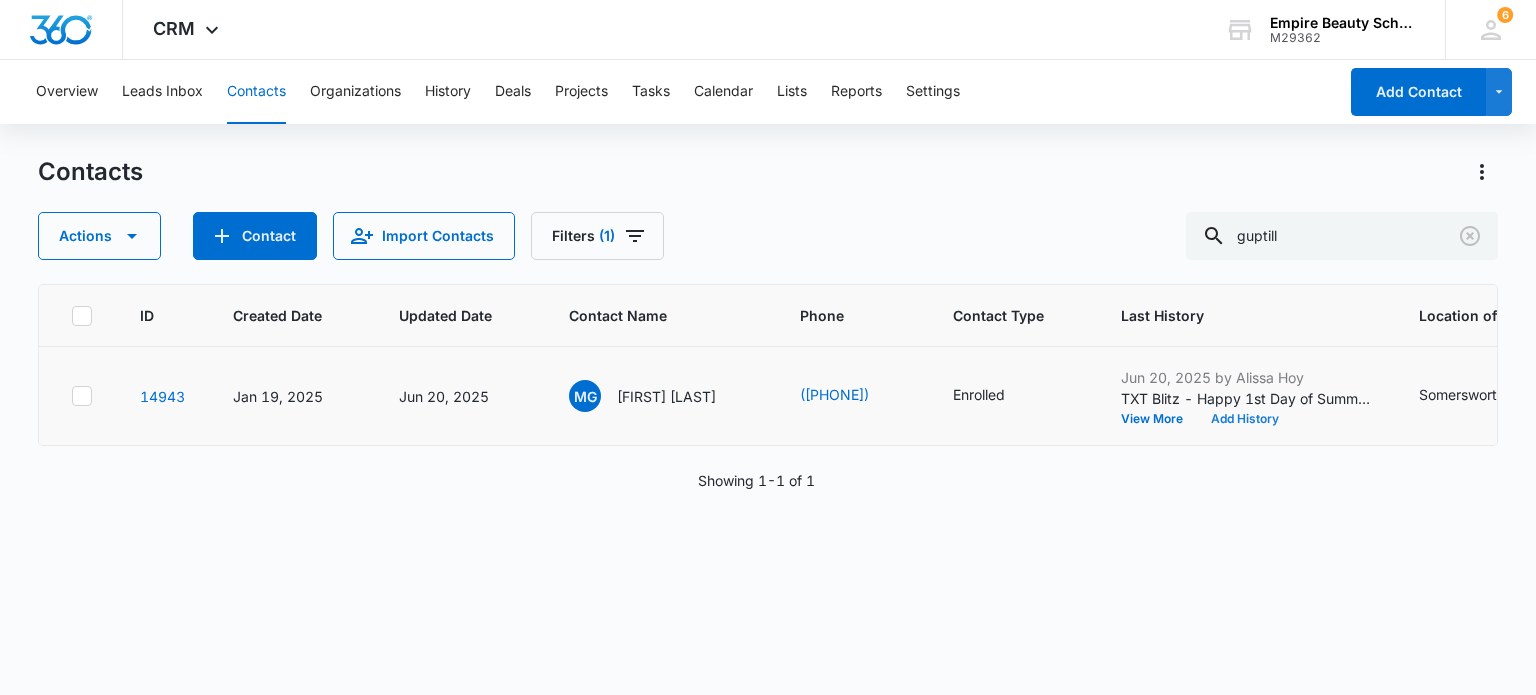 click on "Add History" at bounding box center [1245, 419] 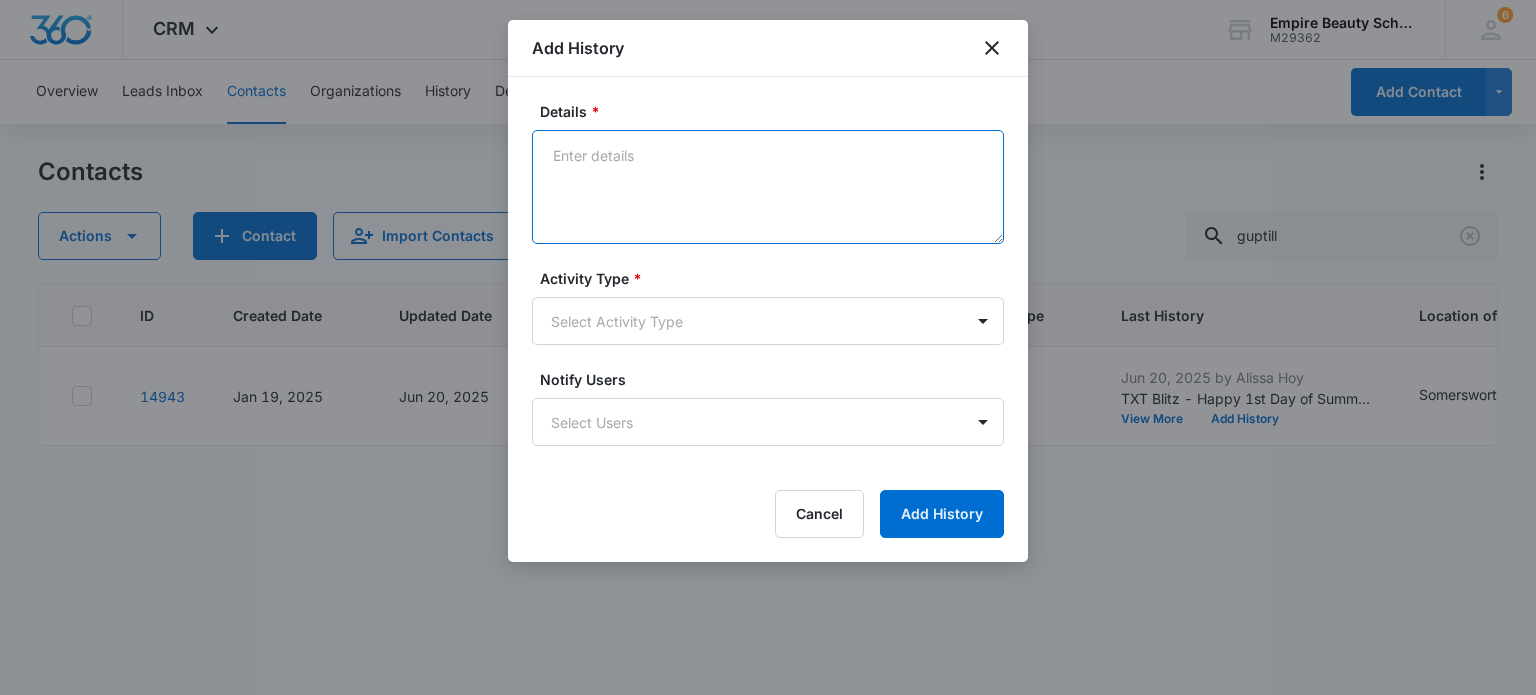 click on "Details *" at bounding box center (768, 187) 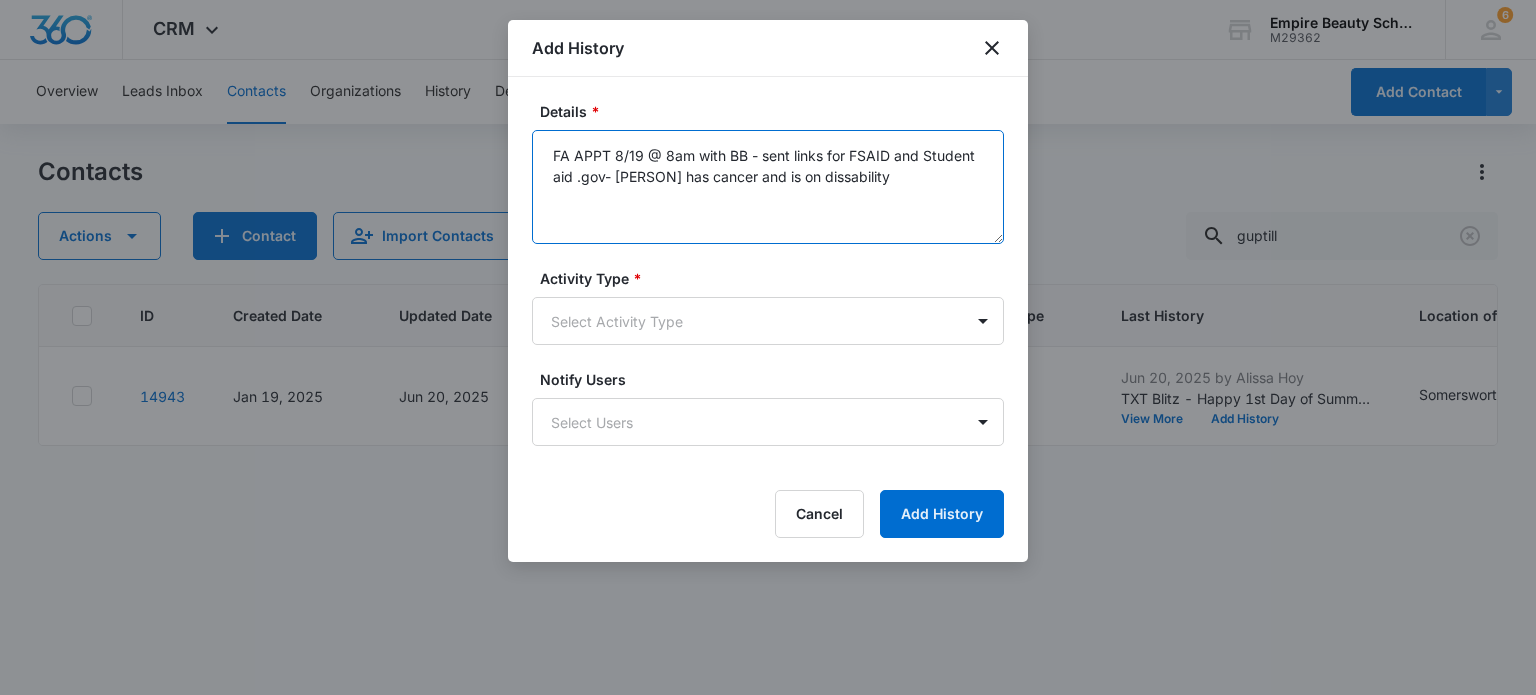 click on "FA APPT 8/19 @ 8am with BB - sent links for FSAID and Student aid .gov- [PERSON] has cancer and is on dissability" at bounding box center (768, 187) 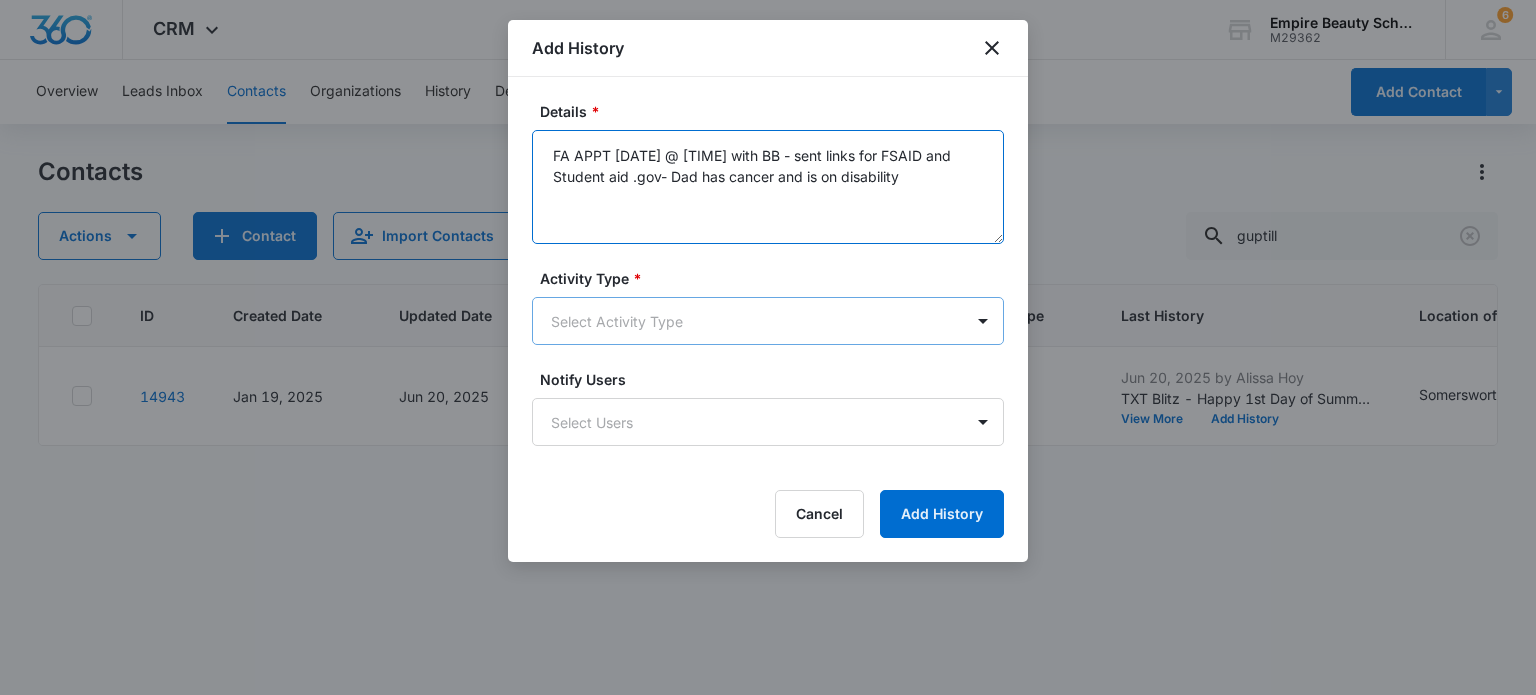 type on "FA APPT [DATE] @ [TIME] with BB - sent links for FSAID and Student aid .gov- Dad has cancer and is on disability" 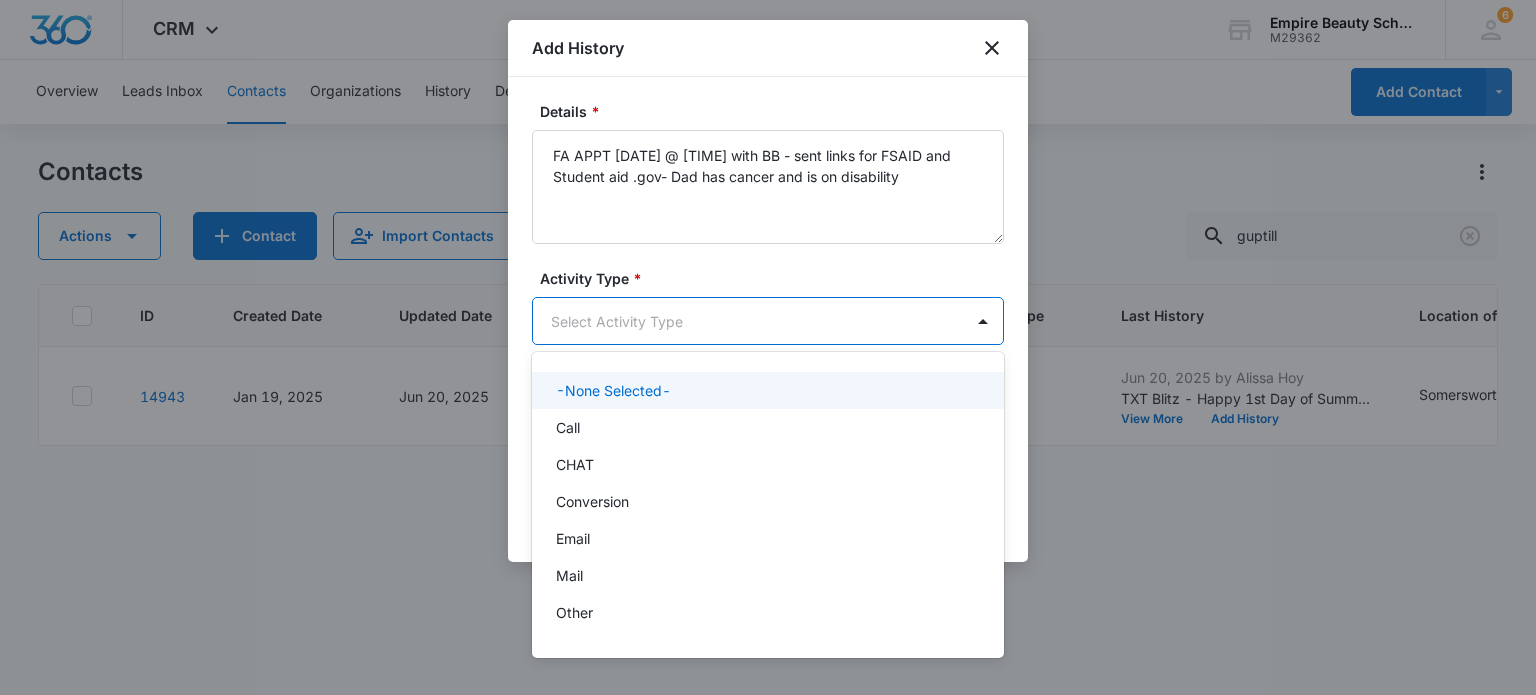 click on "CRM Apps Forms CRM Email Shop Payments POS Files Brand Settings Empire Beauty Schools M29362 Your Accounts View All 6 MJ [LAST] [LAST] ([PHONE]) Enrolled Jun 20, 2025 by Alissa Hoy TXT Blitz - Happy 1st Day of Summer - excited for the fall!! View More Add History Somersworth Esthetics --- --- [EMAIL] Showing   1-1   of   1
Add History Details * FA APPT 8/19 @ 8am with BB - sent links for FSAID and Student aid .gov- Dad has cancer and is on disability Activity Type *" at bounding box center [768, 347] 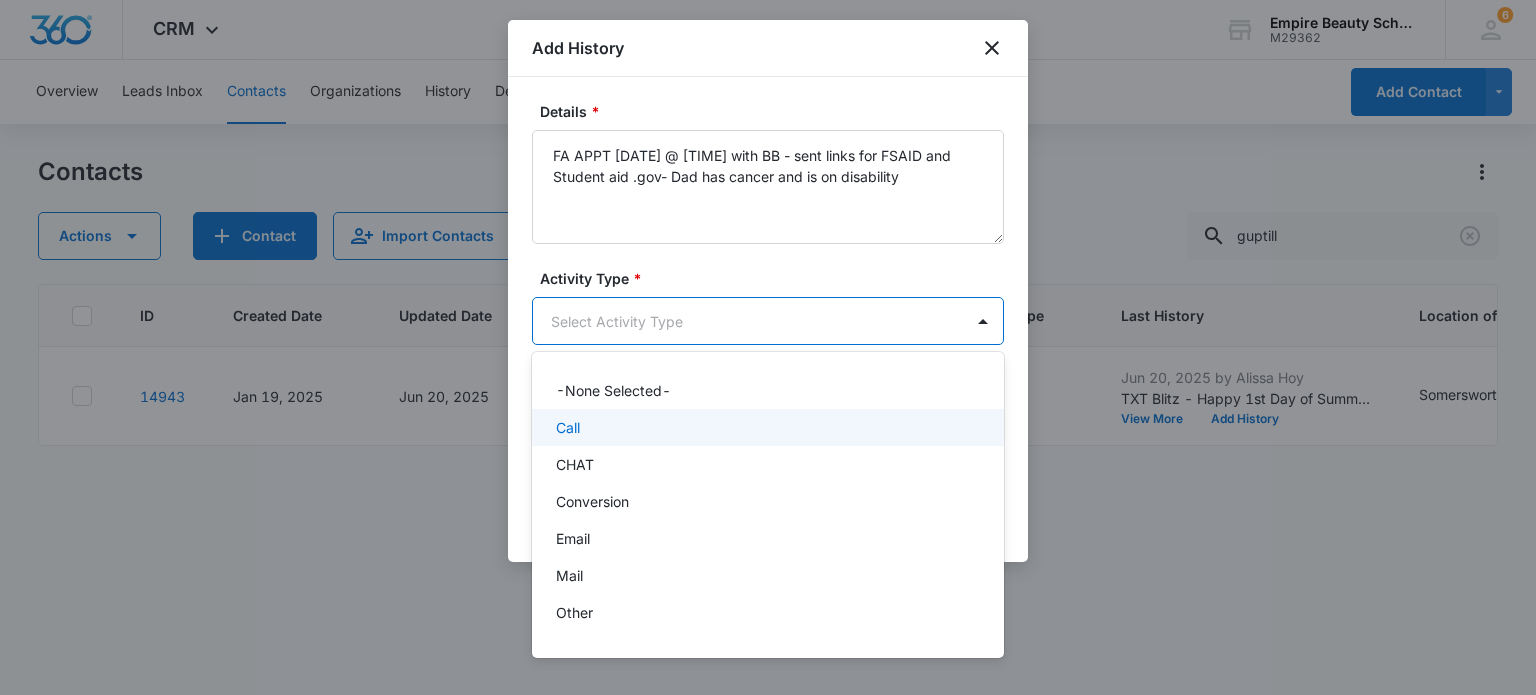 click on "Call" at bounding box center (766, 427) 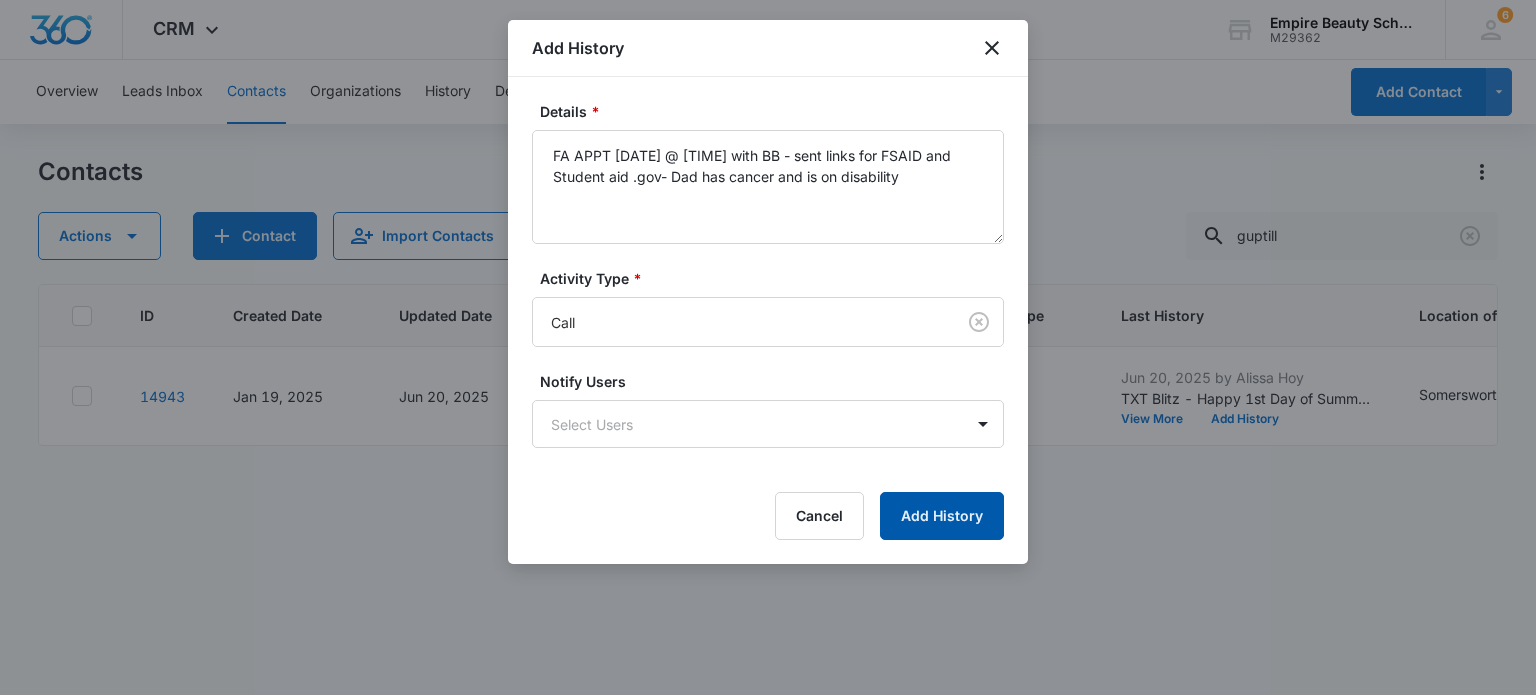 click on "Add History" at bounding box center (942, 516) 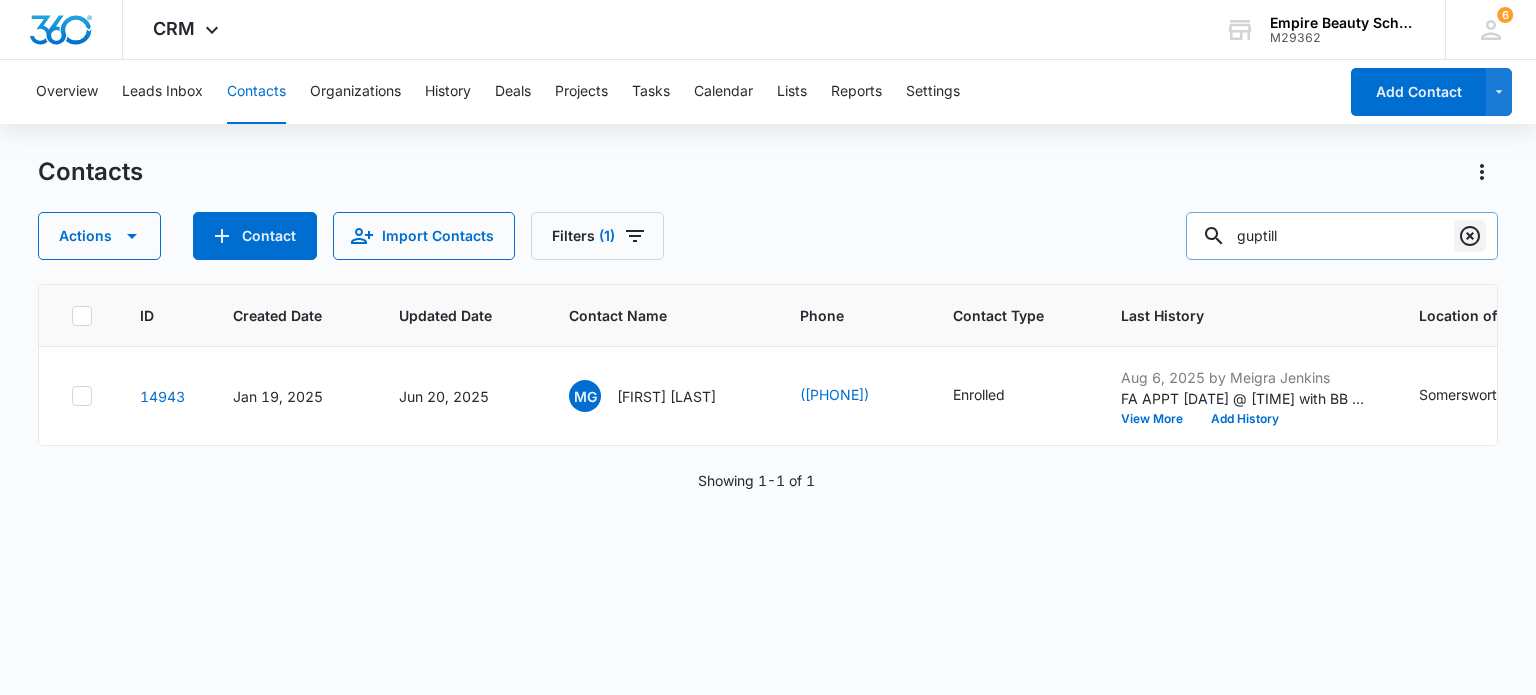 click 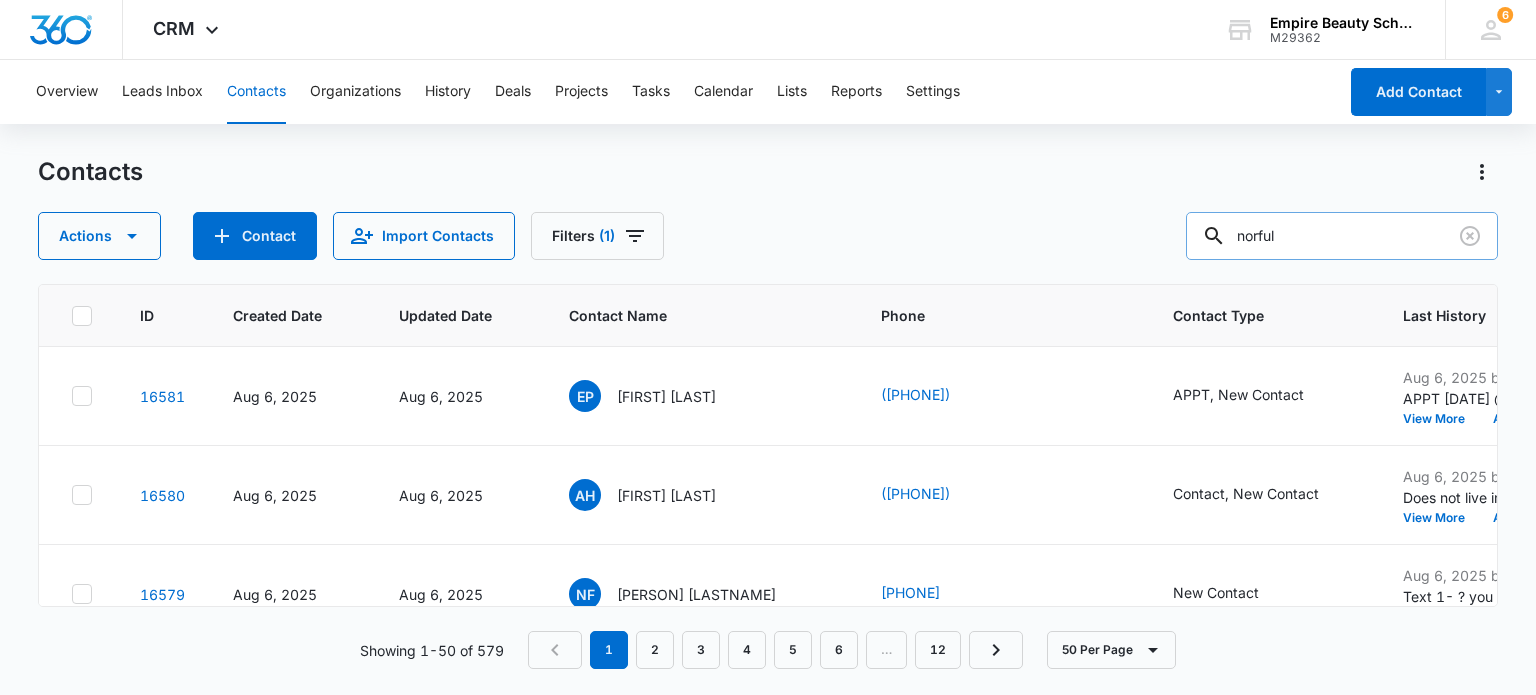 type on "norful" 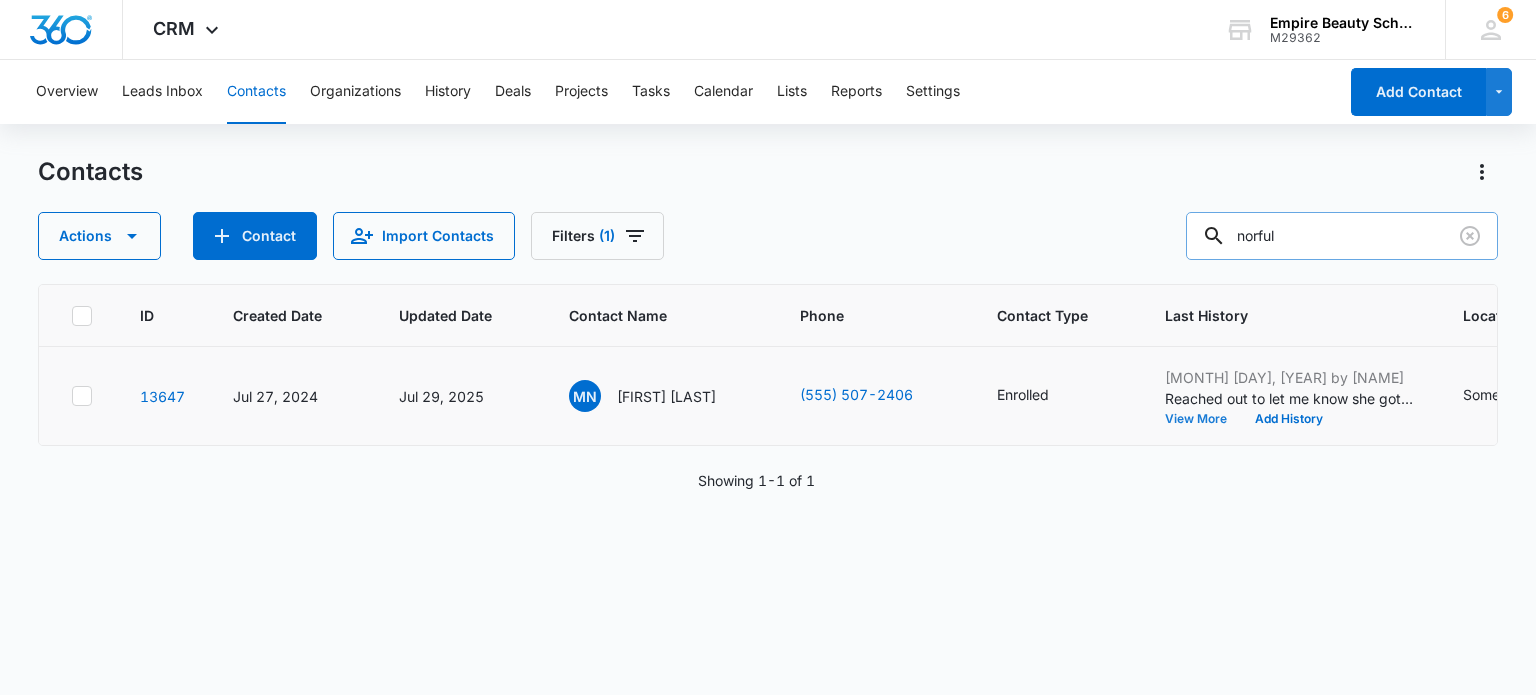 click on "View More" at bounding box center (1203, 419) 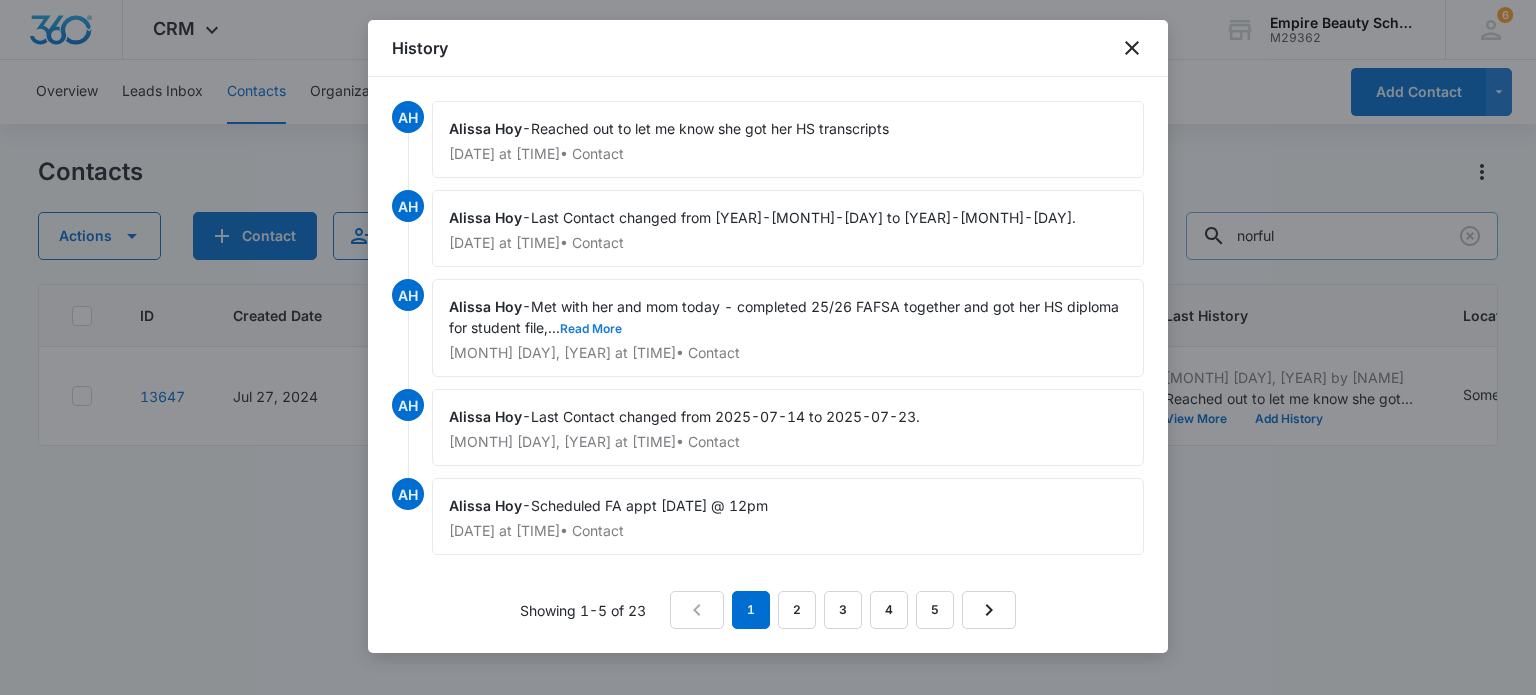click on "Read More" at bounding box center [591, 329] 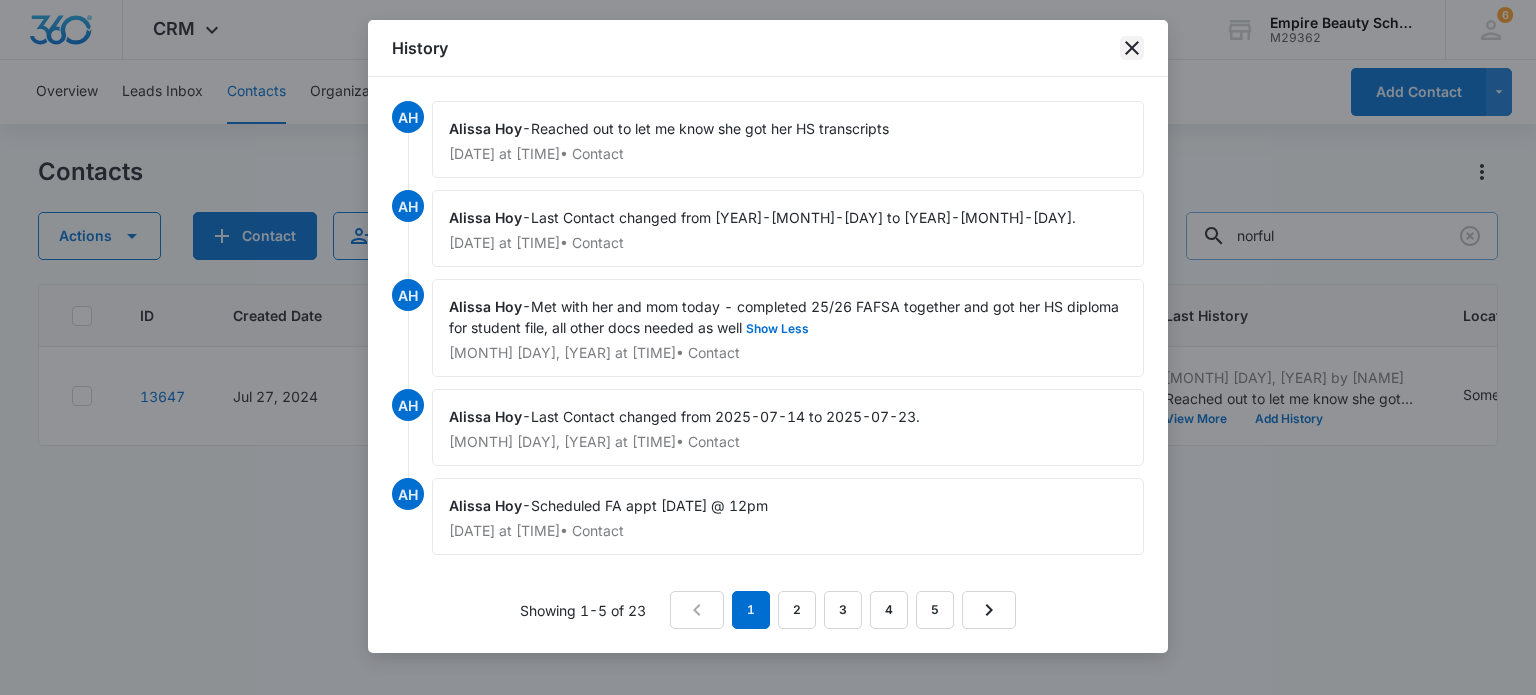 click 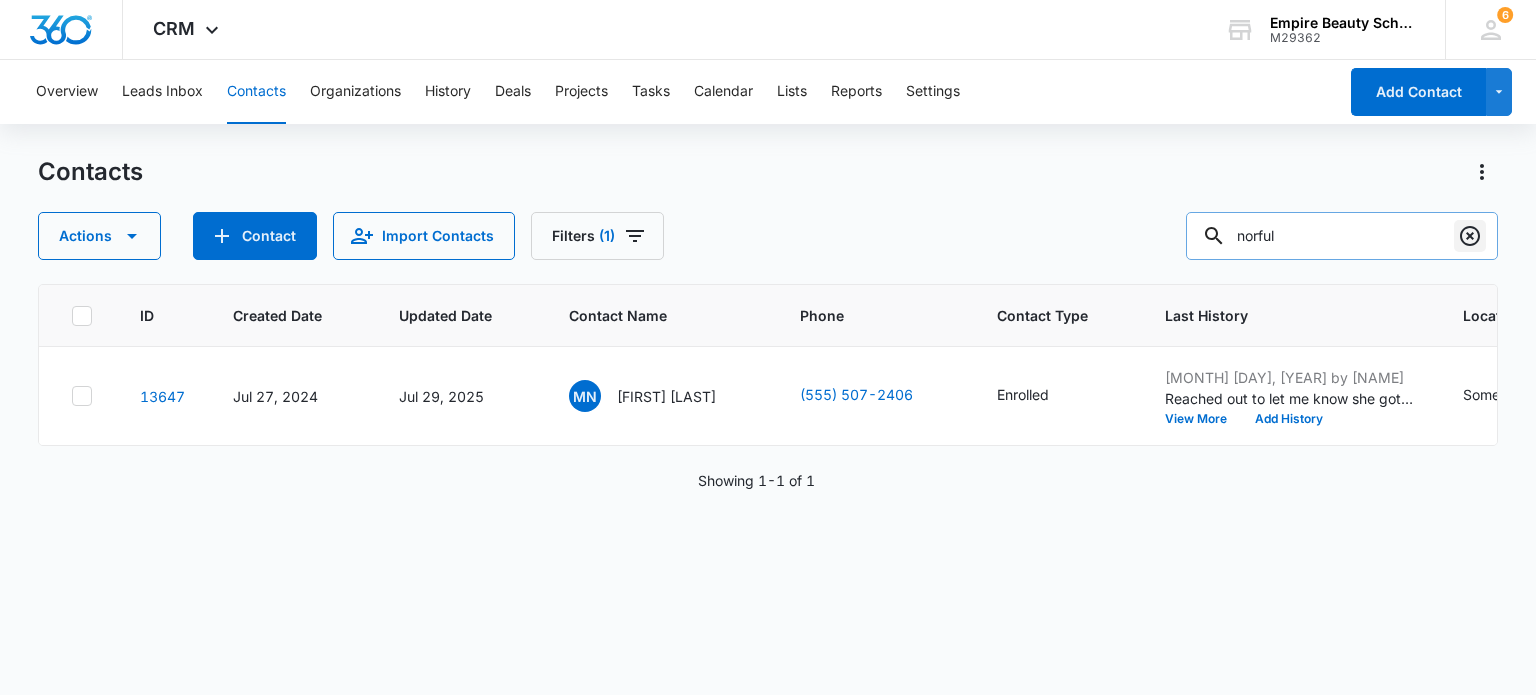 click 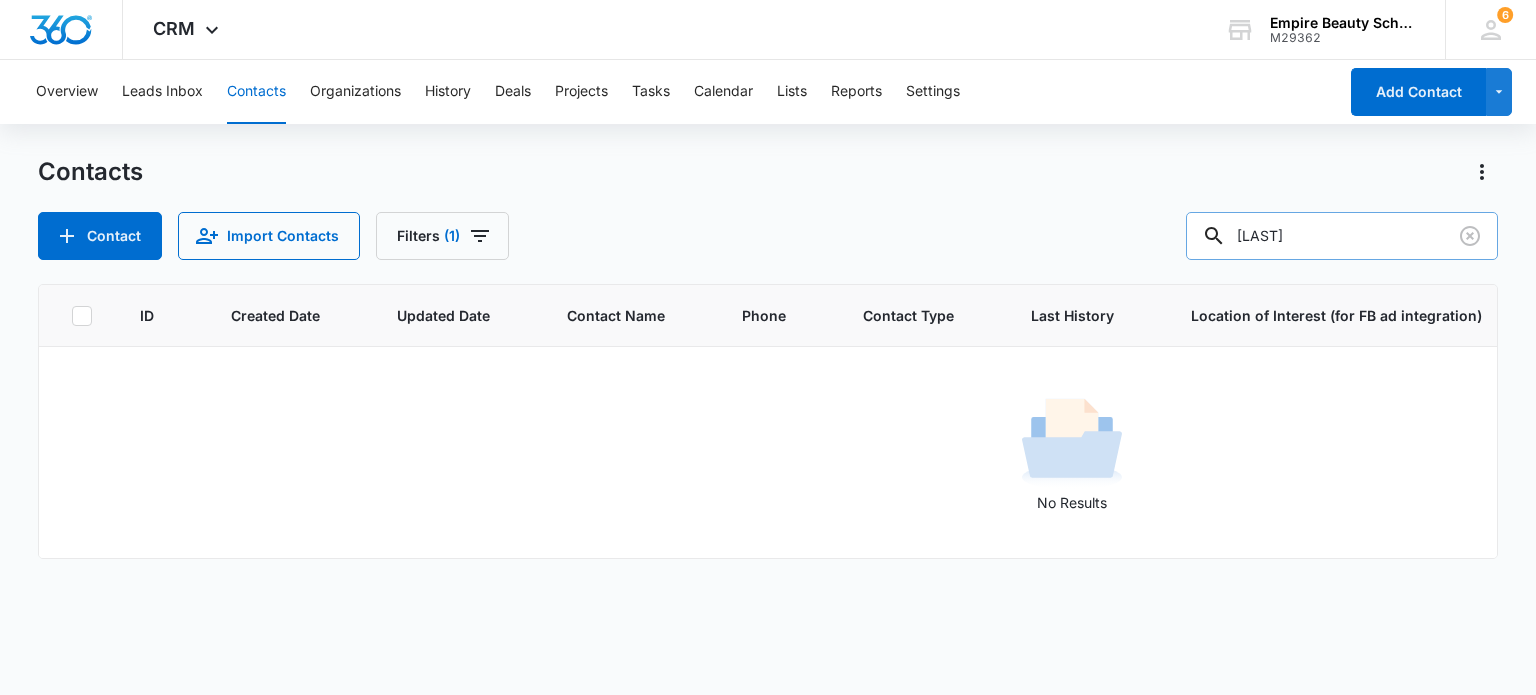 type on "[LAST]" 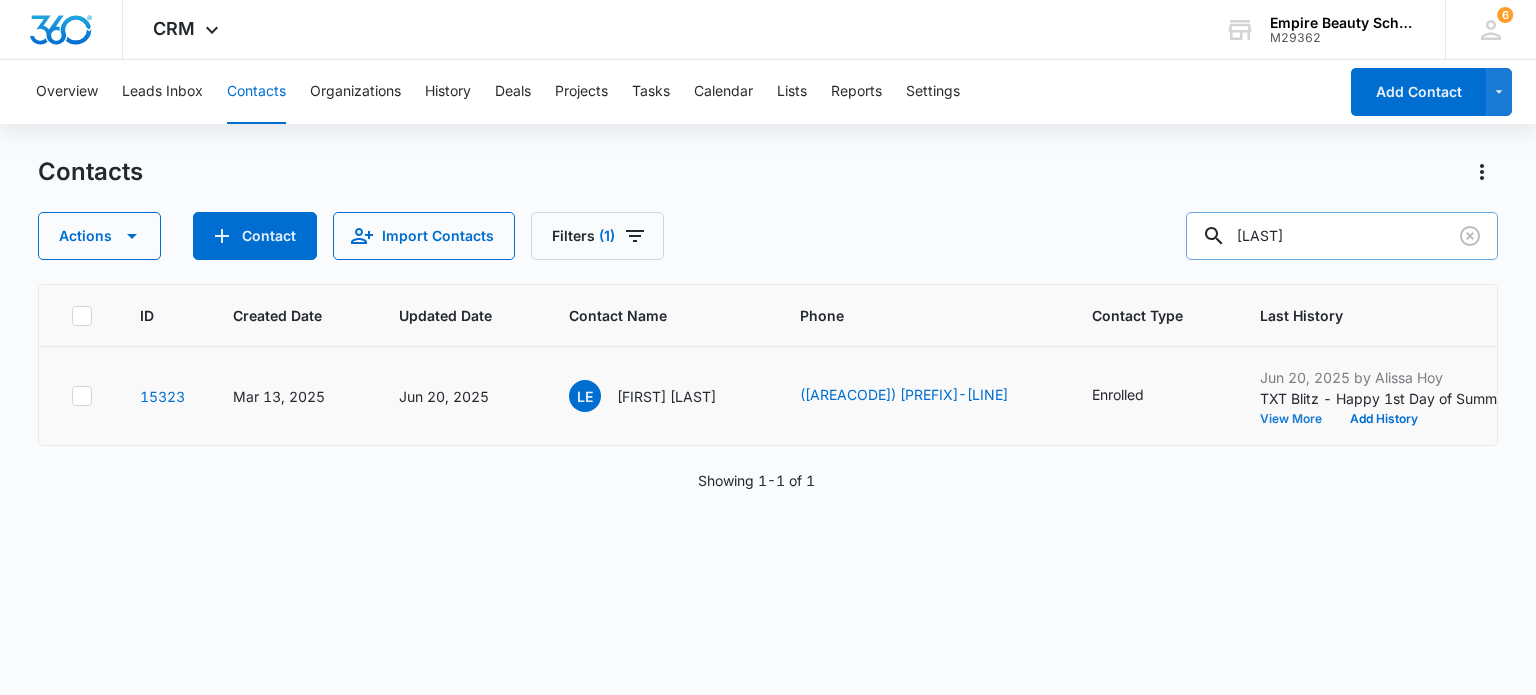 click on "View More" at bounding box center [1298, 419] 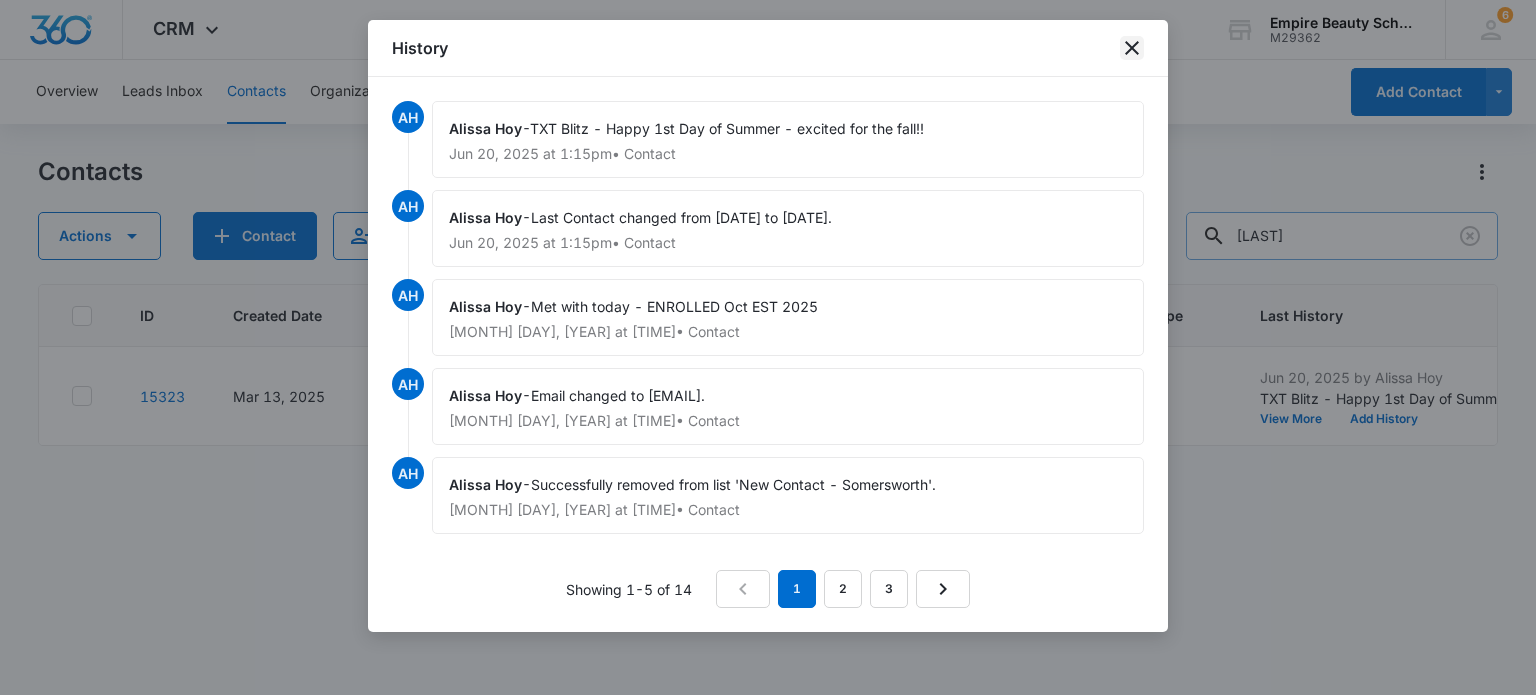click 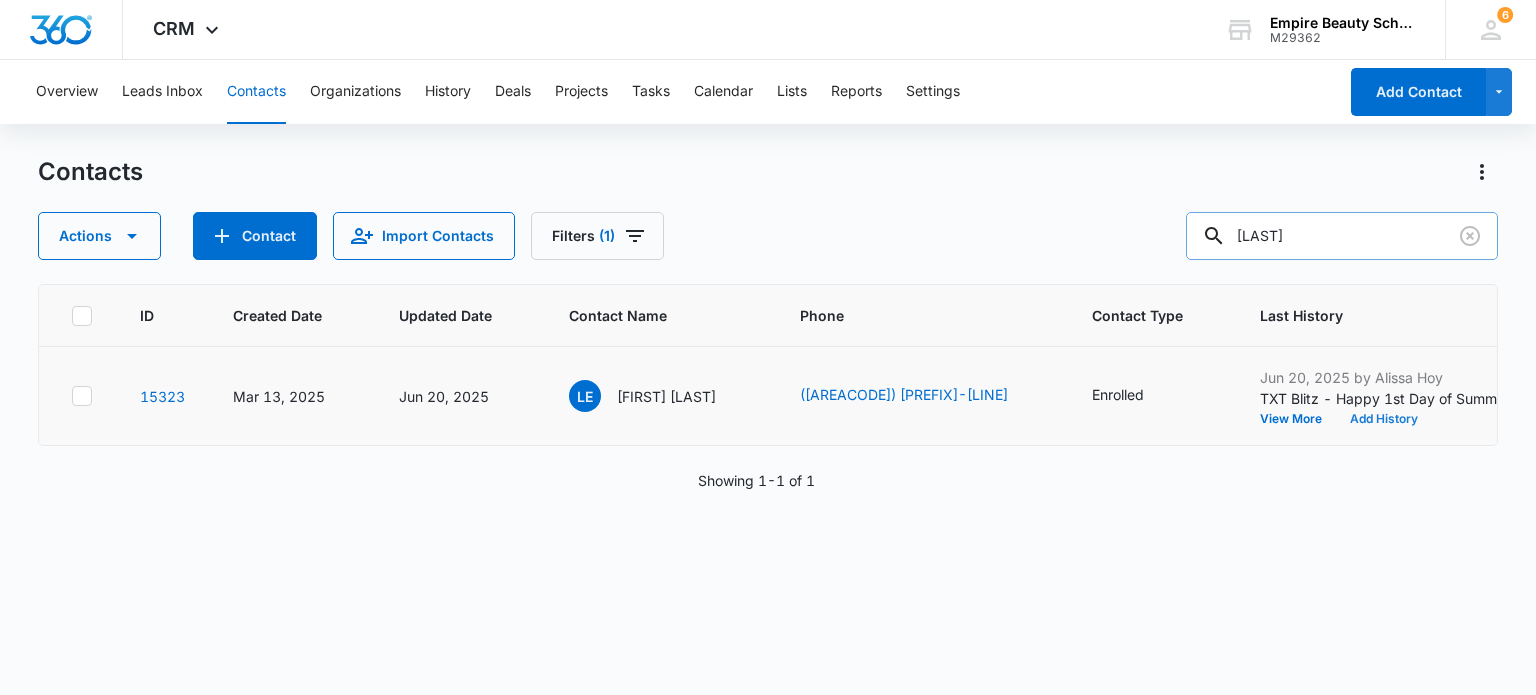 click on "Add History" at bounding box center (1384, 419) 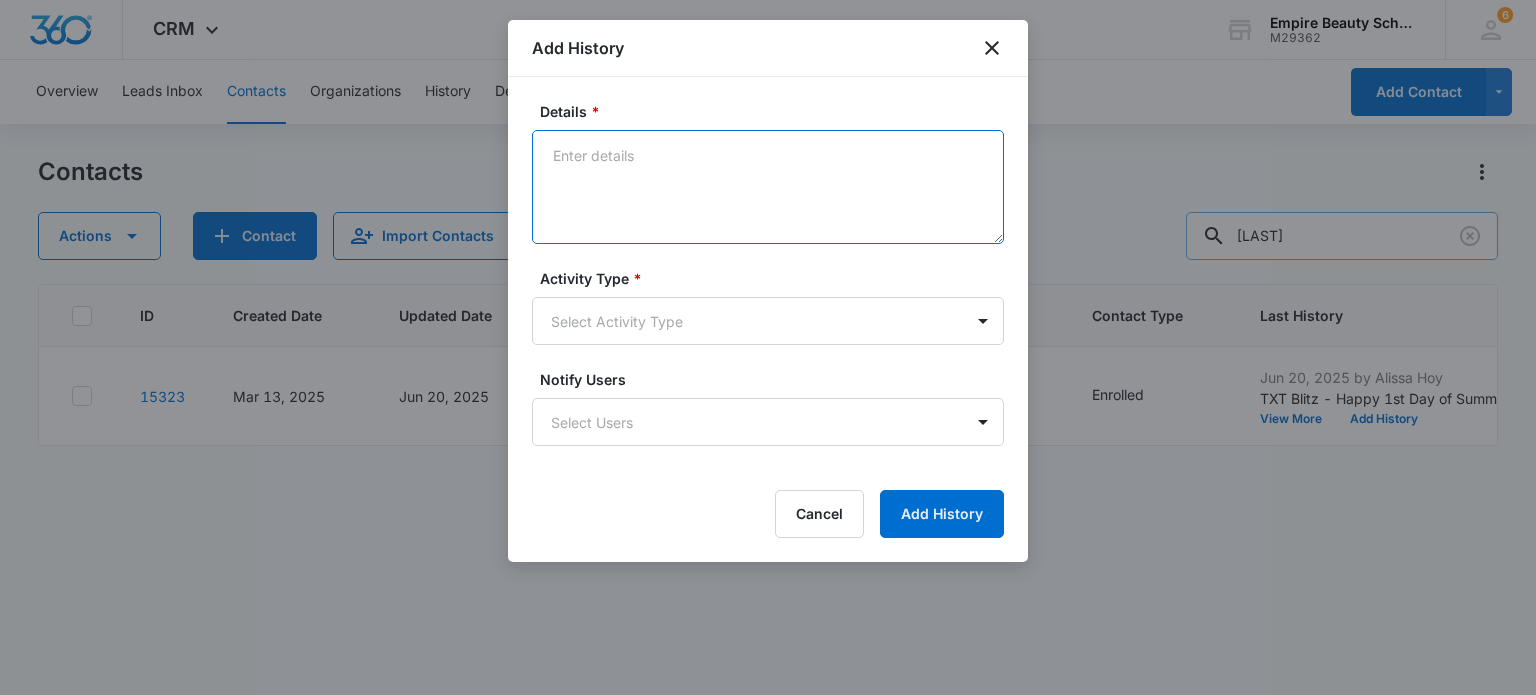 click on "Details *" at bounding box center (768, 187) 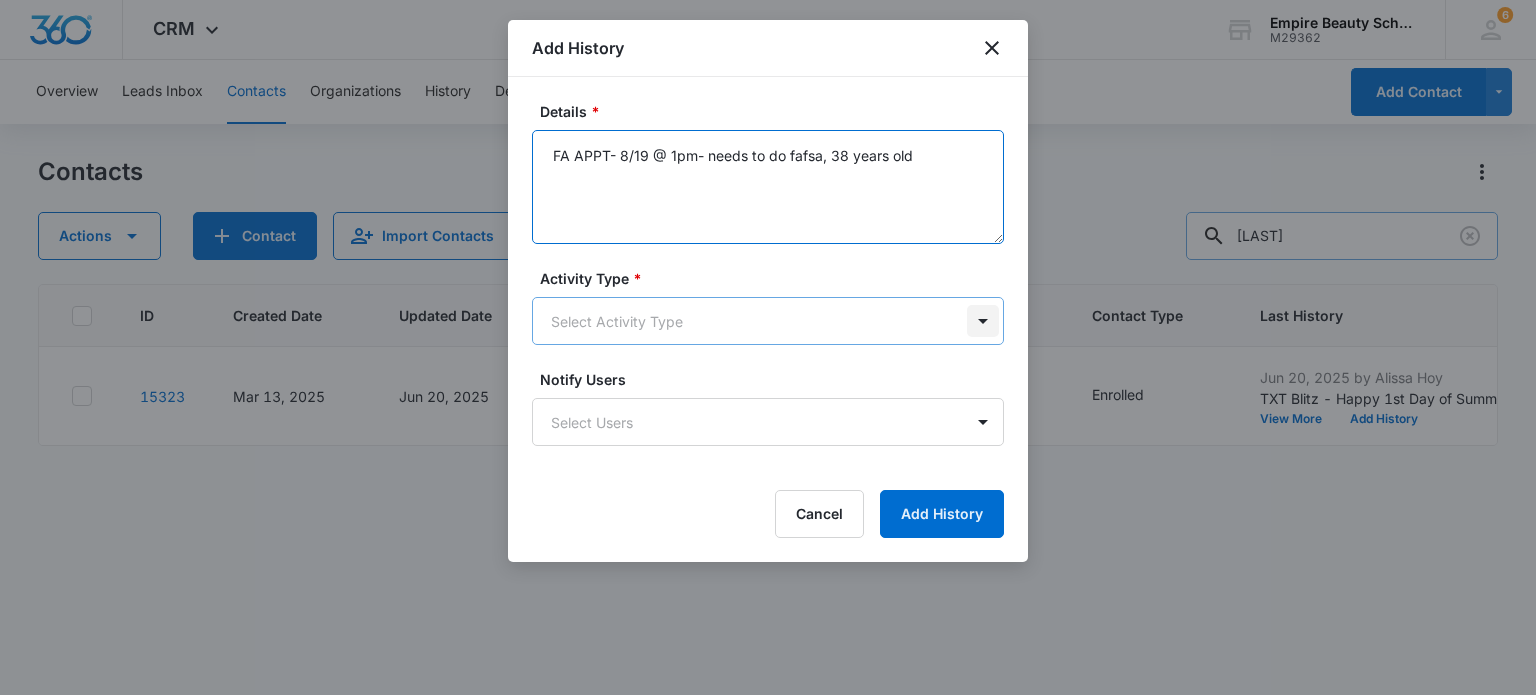 type on "FA APPT- 8/19 @ 1pm- needs to do fafsa, 38 years old" 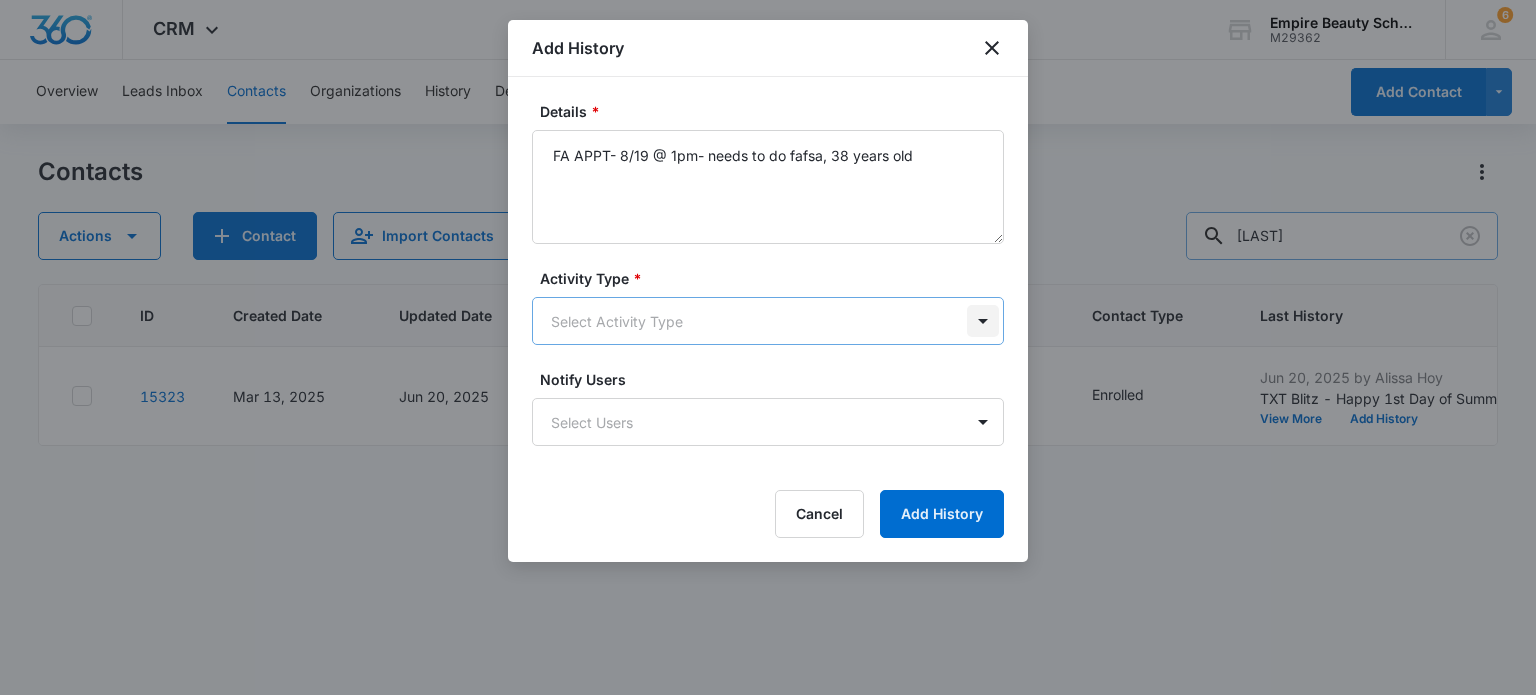 click on "CRM Apps Forms CRM Email Shop Payments POS Files Brand Settings Empire Beauty Schools M29362 Your Accounts View All 6 MJ Meigra Jenkins mjenkins@empirebeautyschools.com My Profile 6 Notifications Support Logout Terms & Conditions &nbsp; &bull; &nbsp; Privacy Policy Overview Leads Inbox Contacts Organizations History Deals Projects Tasks Calendar Lists Reports Settings Add Contact Contacts Actions Contact Import Contacts Filters (1) Eagar ID Created Date Updated Date Contact Name Phone Contact Type Last History Location of Interest (for FB ad integration) Program of Interest Location Of Interest Program Email 15323 Mar [DAY], [YEAR] Jun [DAY], [YEAR] LE [FIRST] [LAST] ([PHONE]) Enrolled Jun [DAY], [YEAR] by [FIRST] [LAST] TXT Blitz - Happy 1st Day of Summer - excited for the fall!! View More Add History Somersworth Esthetics Somersworth Esthetics [EMAIL] Showing &nbsp; 1-1 &nbsp; of &nbsp; 1
Add History Details * FA APPT- [MONTH]/[DAY] @ [TIME]- needs to do fafsa, [AGE] years old Activity Type * Select Activity Type Notify Users Cancel" at bounding box center (768, 347) 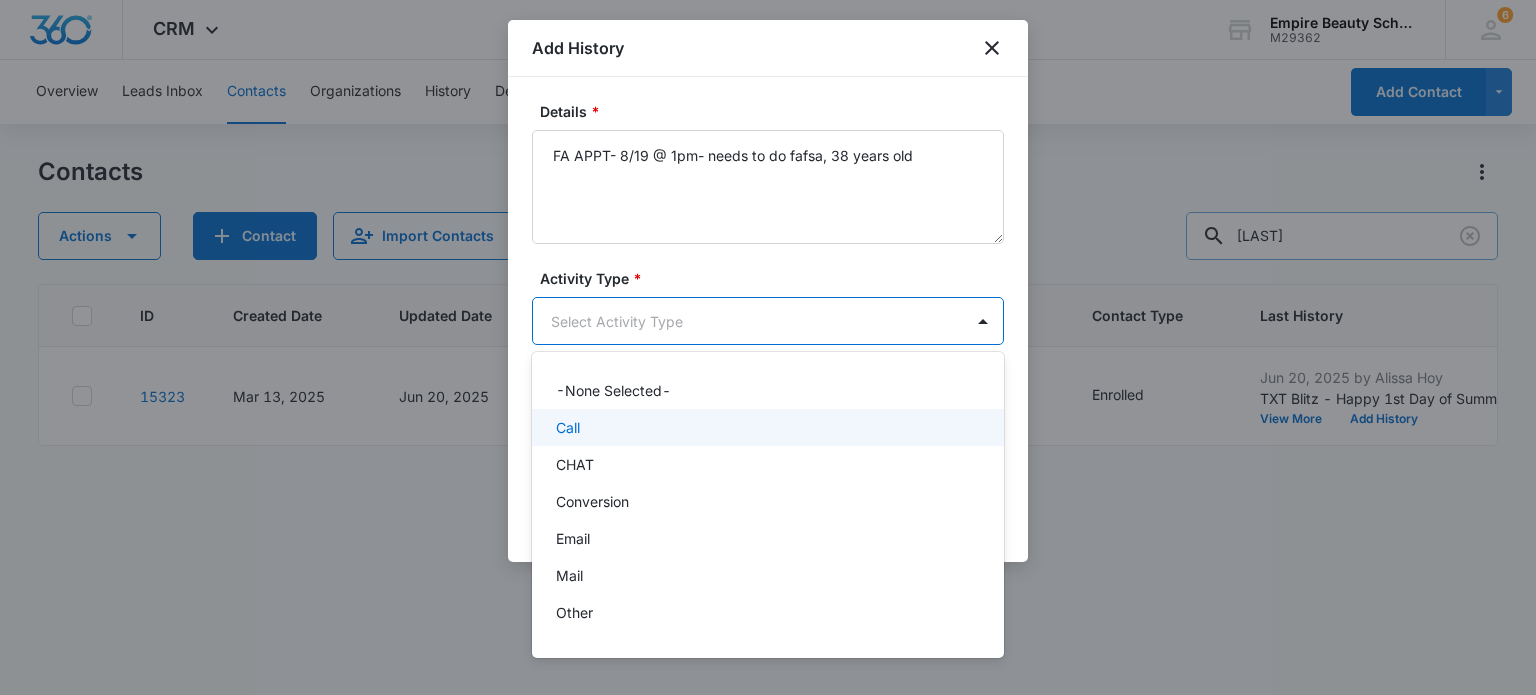 click on "Call" at bounding box center [766, 427] 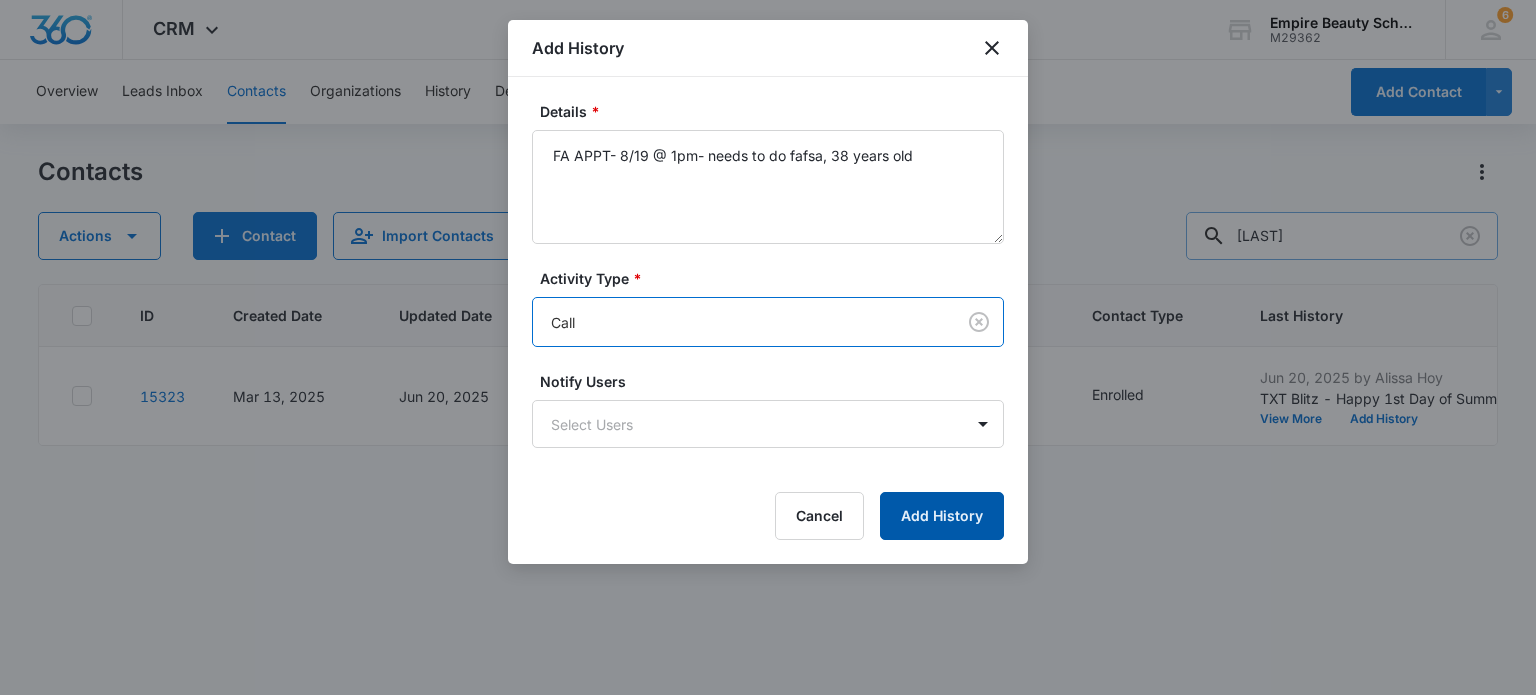 click on "Add History" at bounding box center (942, 516) 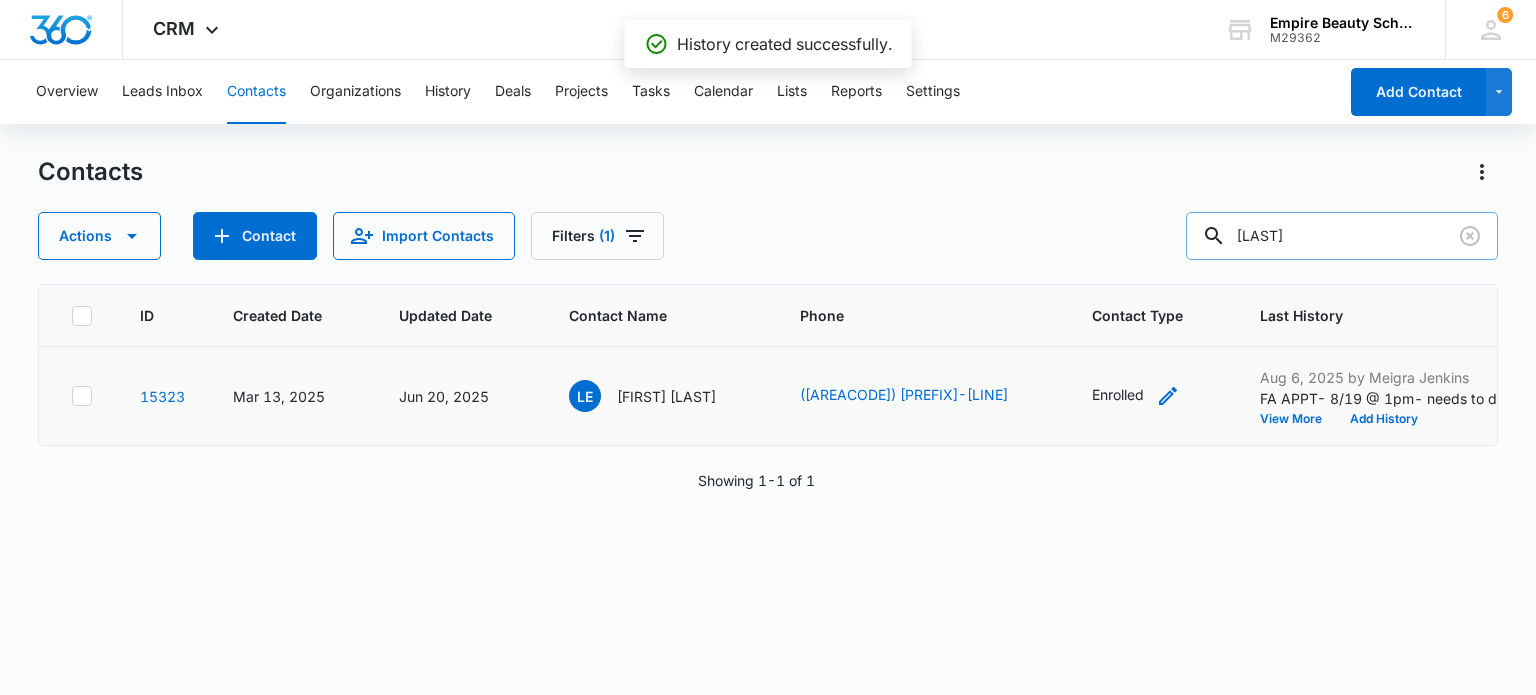 click on "Enrolled" at bounding box center (1136, 396) 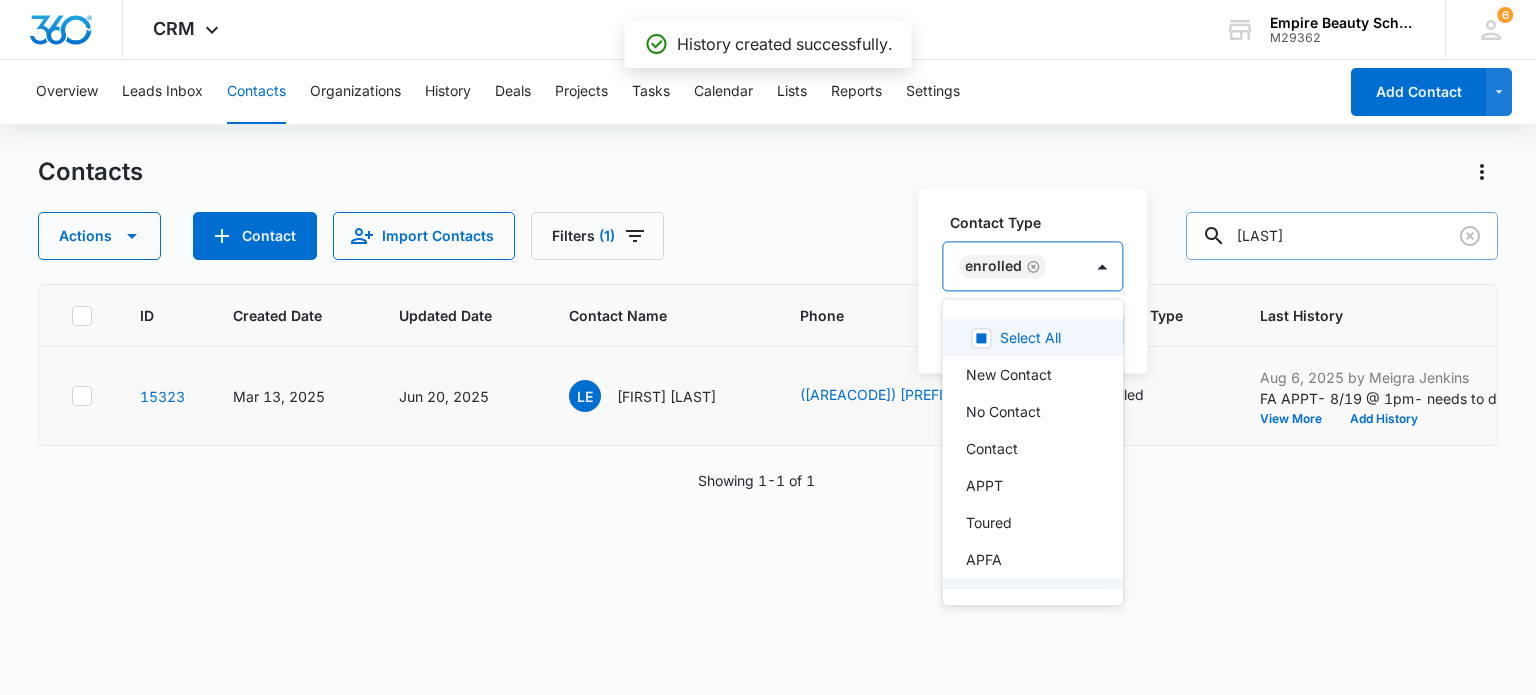 click on "Enrolled" at bounding box center (1012, 266) 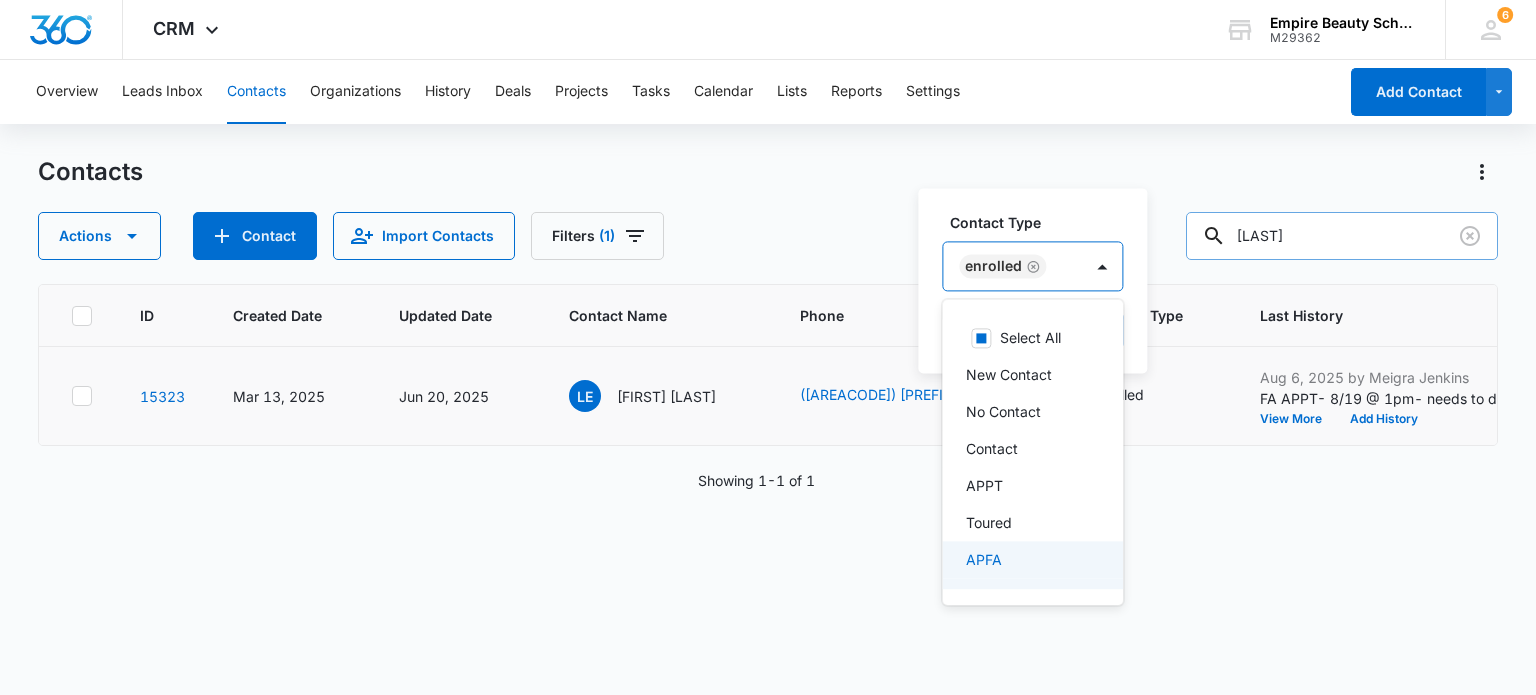 click on "APFA" at bounding box center (1030, 559) 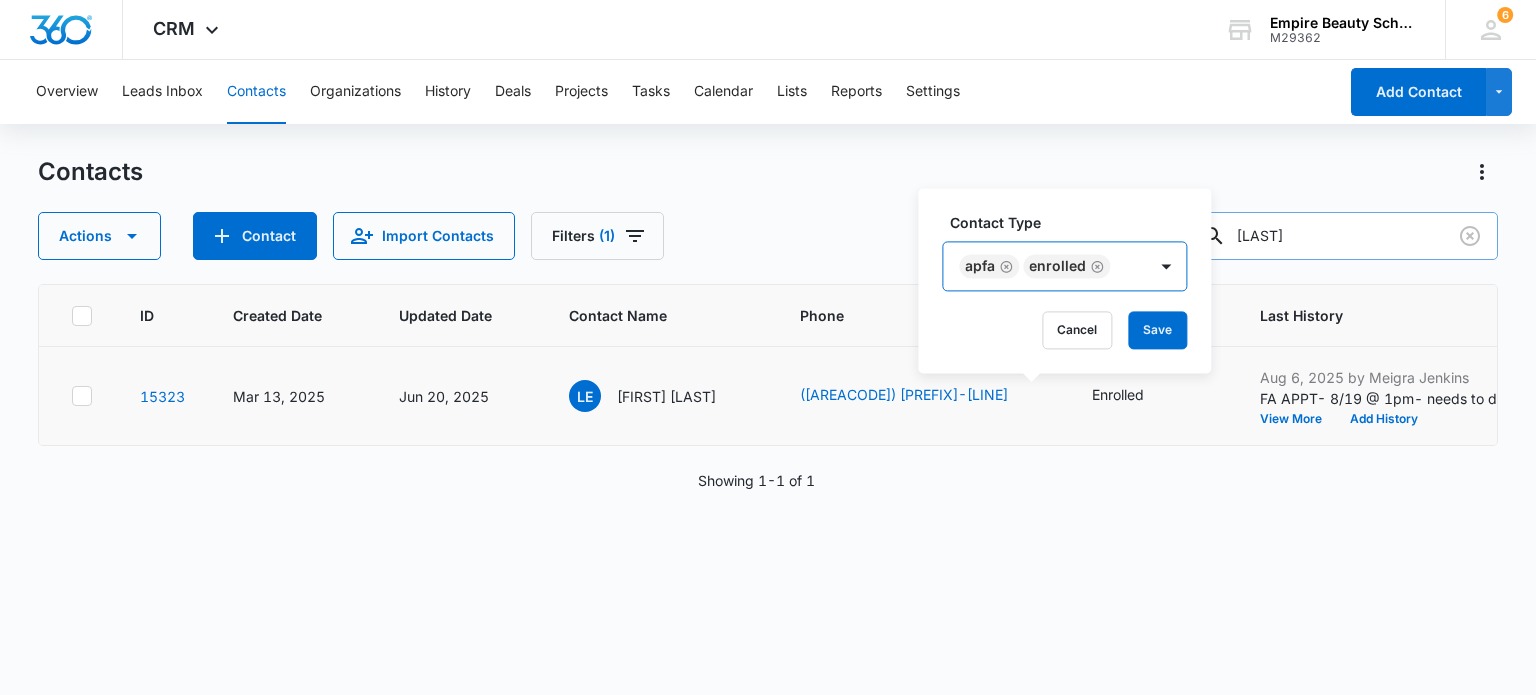 click on "APFA Enrolled" at bounding box center [1044, 266] 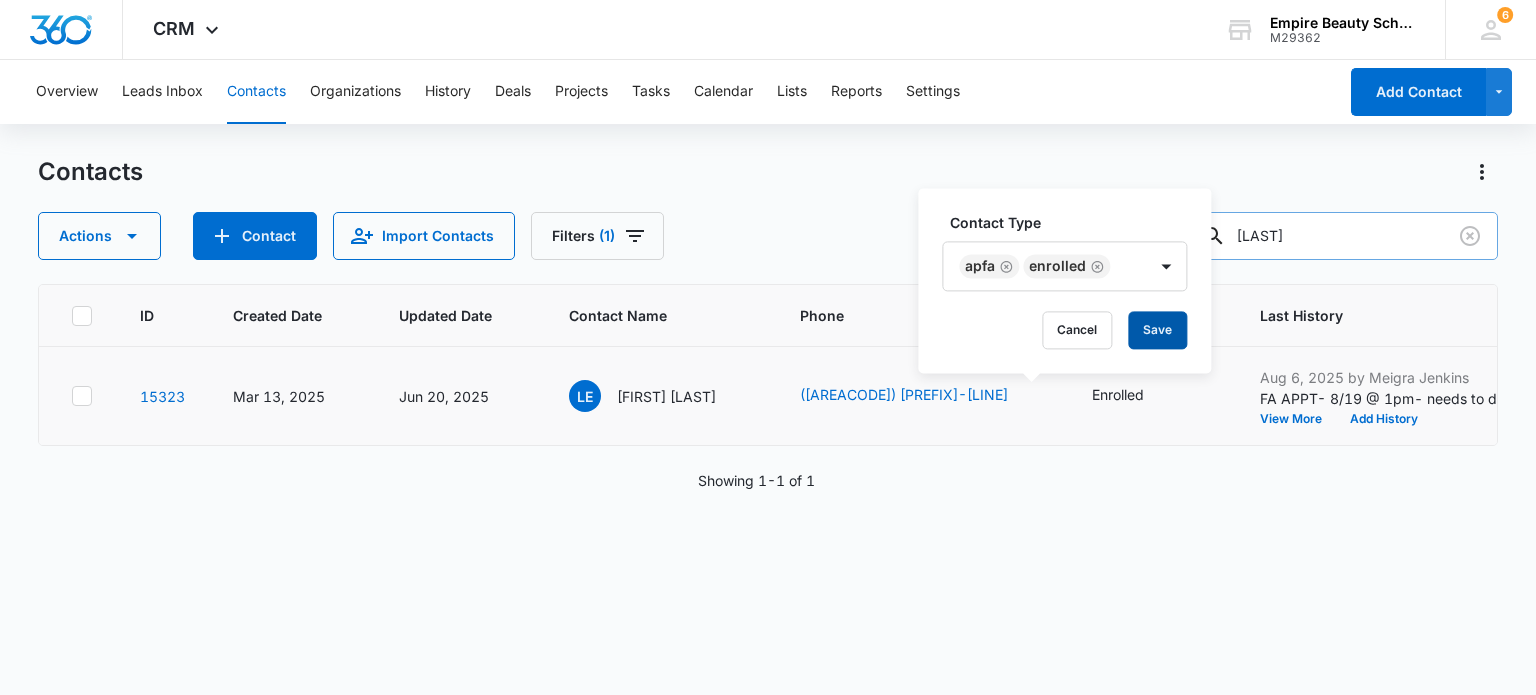 click on "Save" at bounding box center [1157, 330] 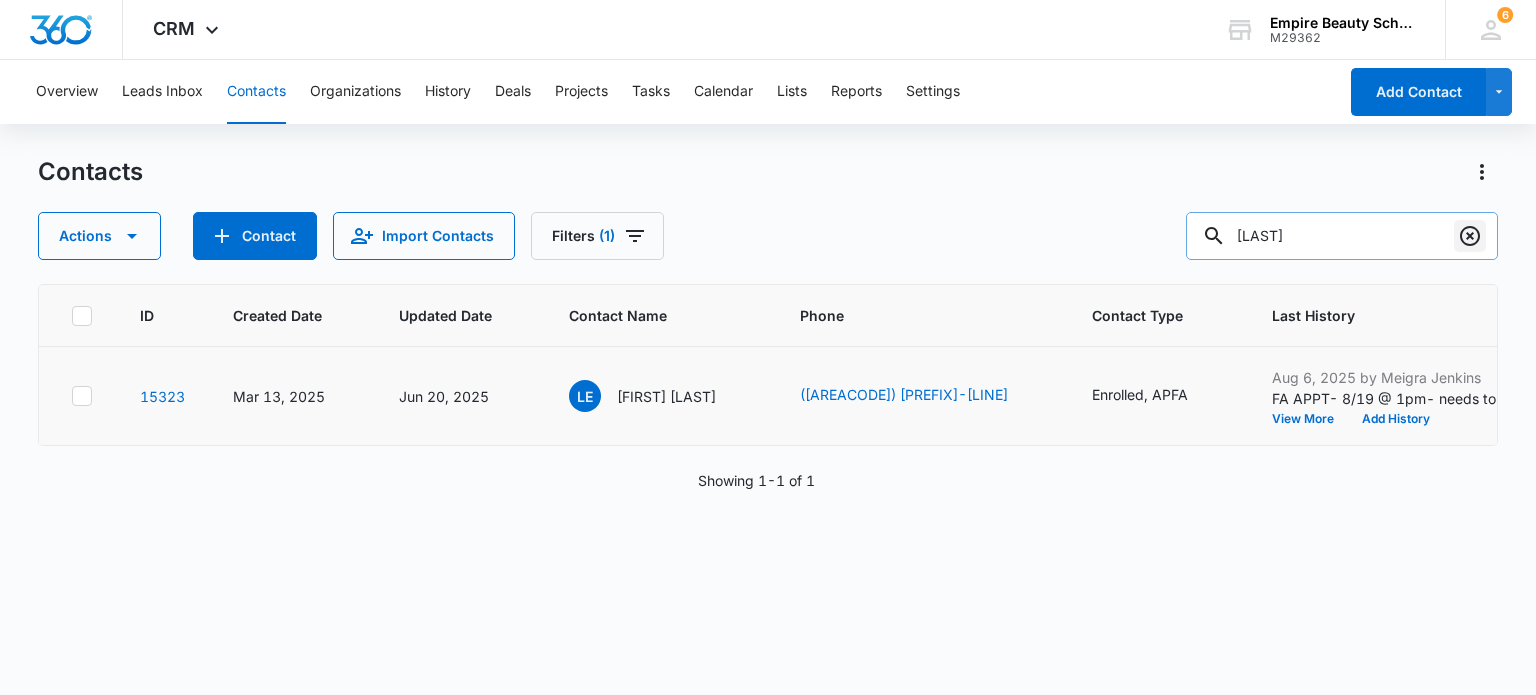 click 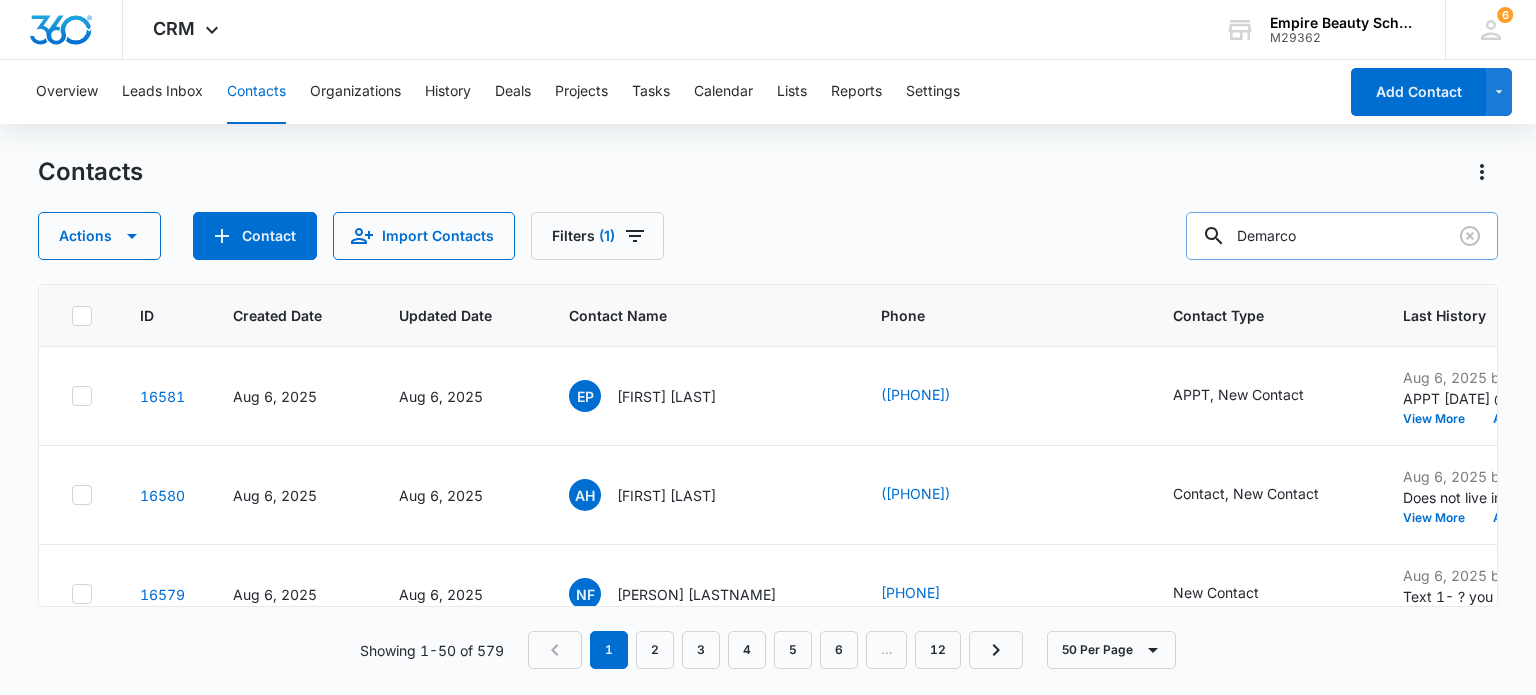 type on "Demarco" 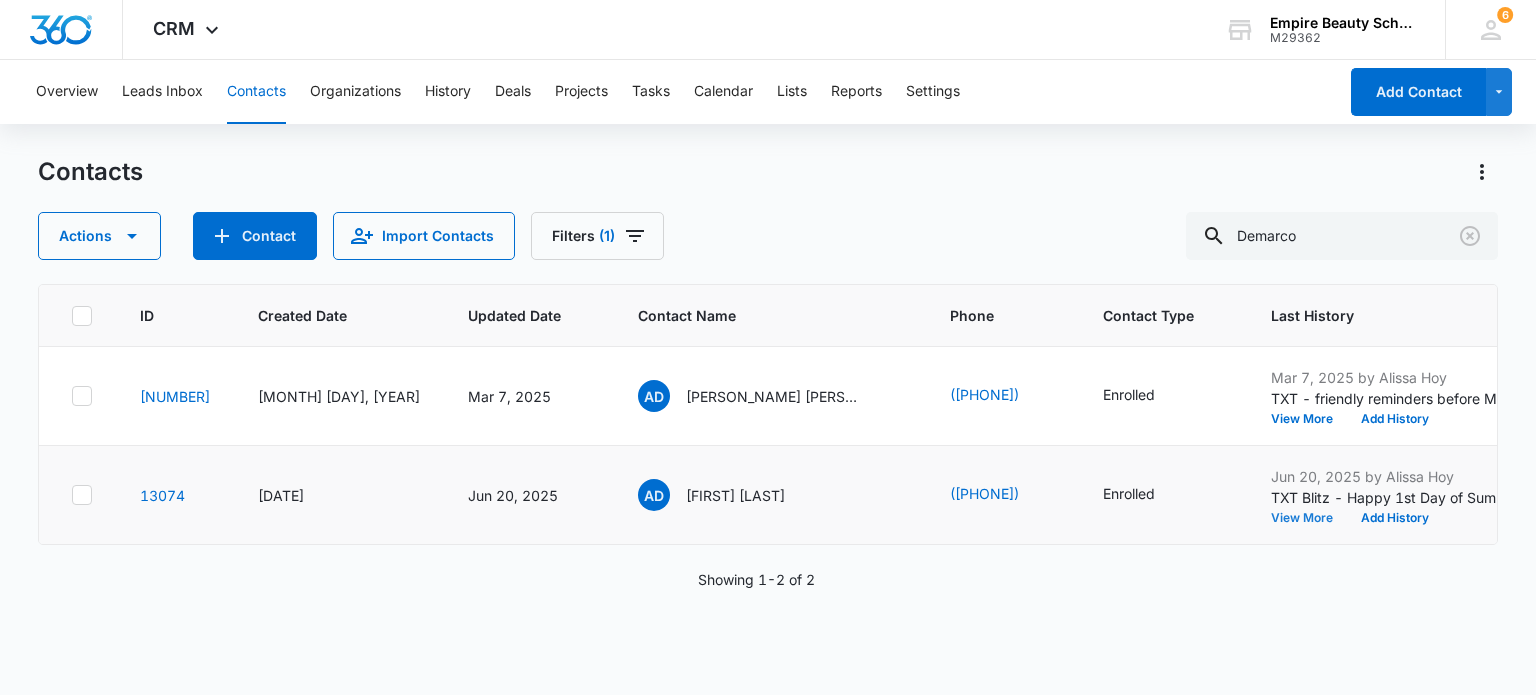 click on "View More" at bounding box center (1309, 518) 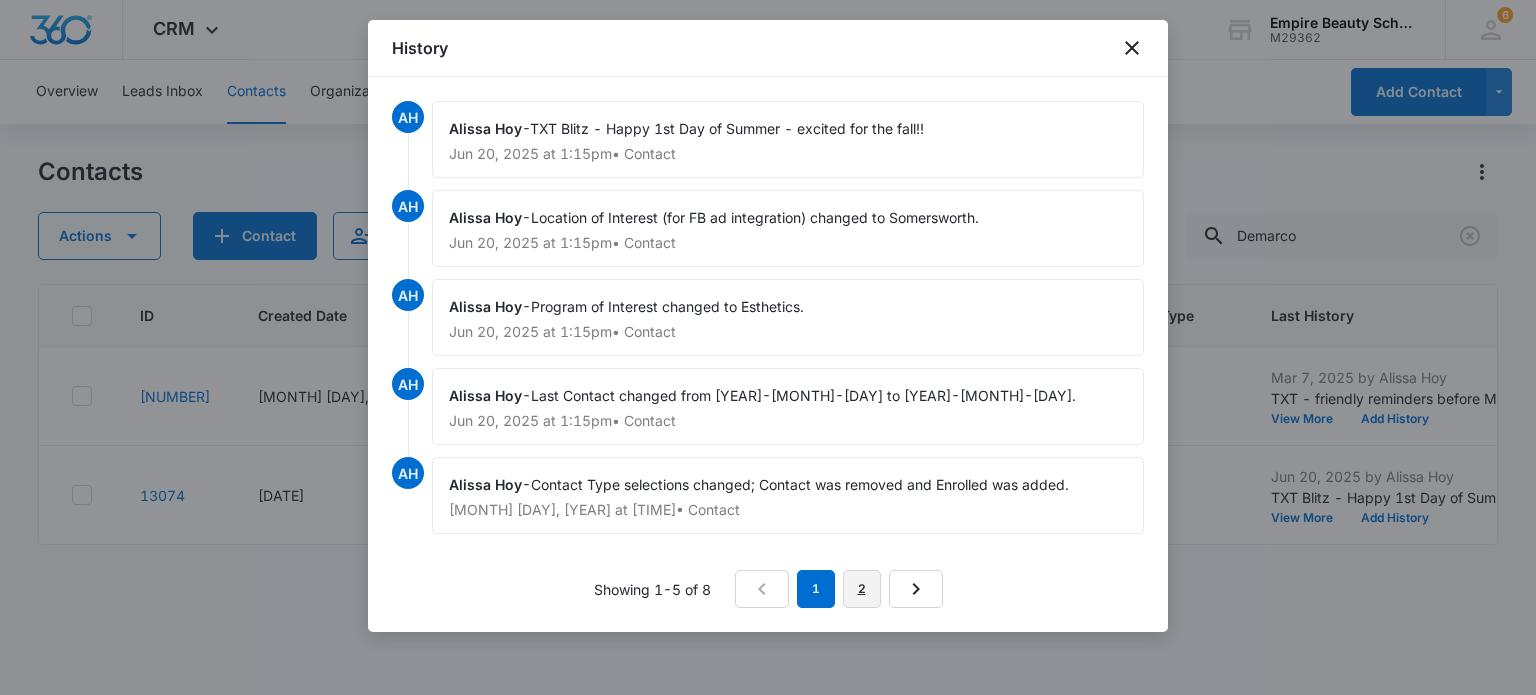 click on "2" at bounding box center [862, 589] 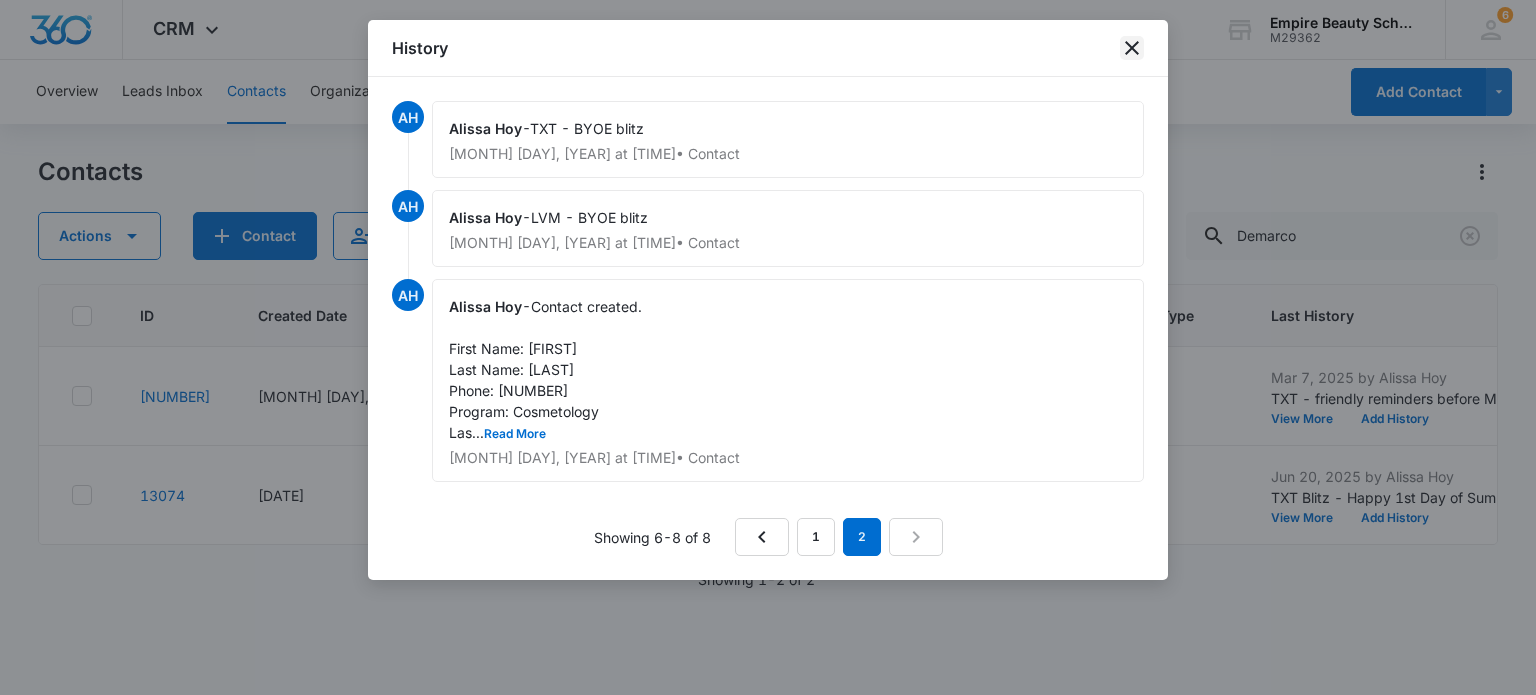 click 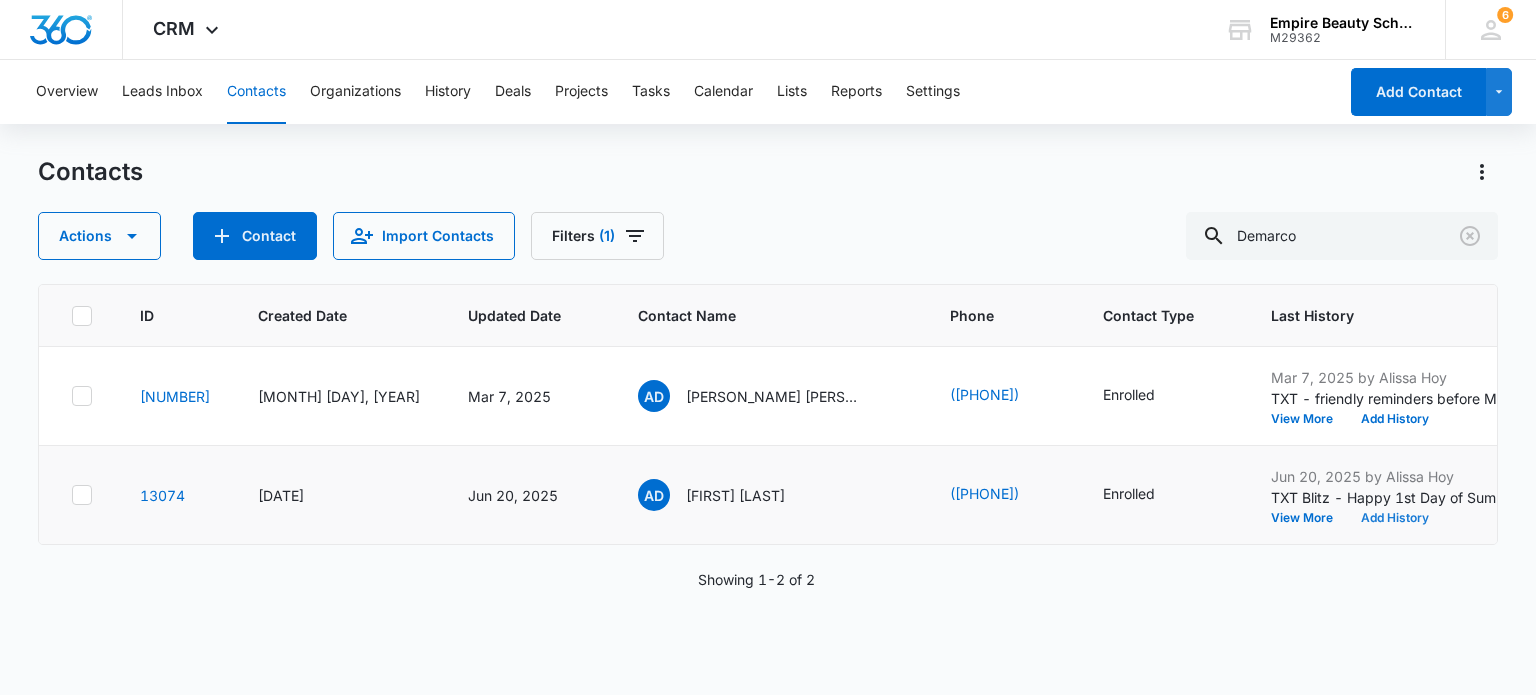 click on "Add History" at bounding box center [1395, 518] 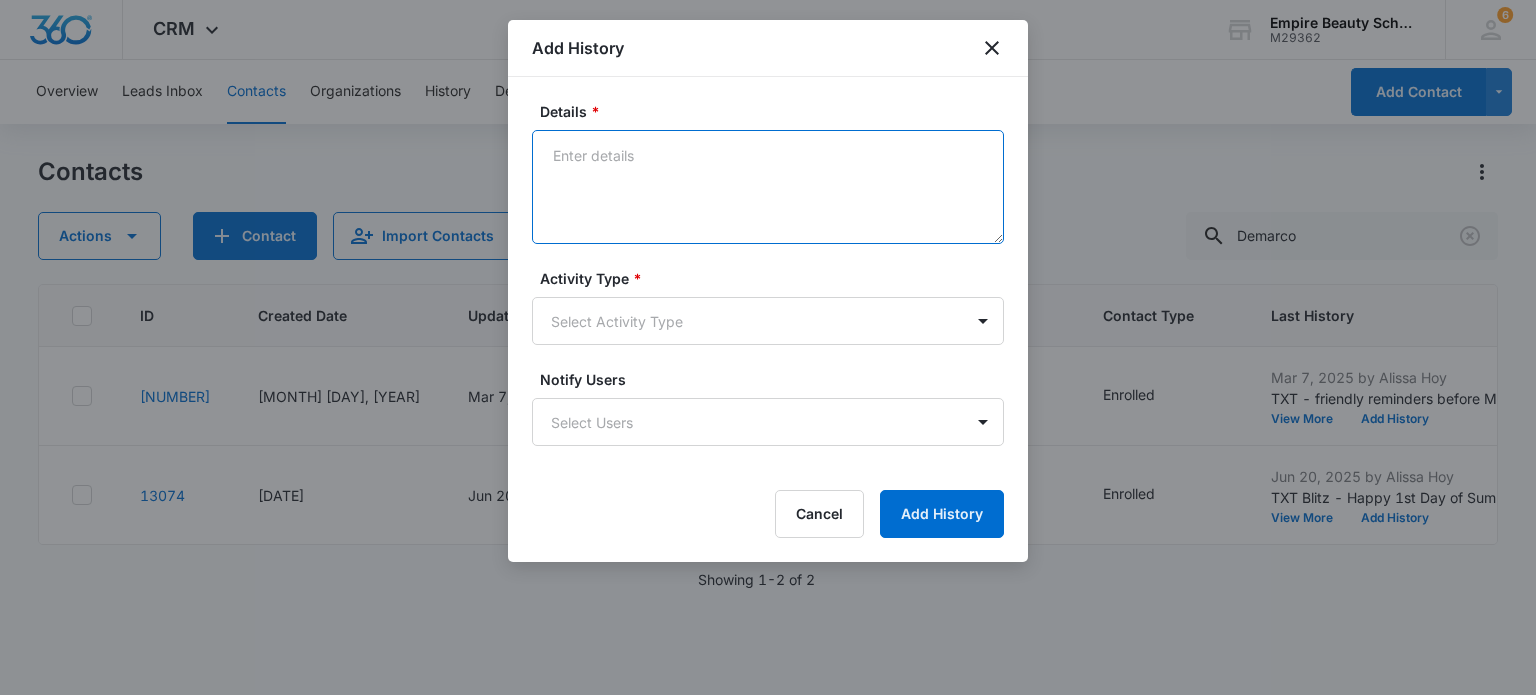 click on "Details *" at bounding box center (768, 187) 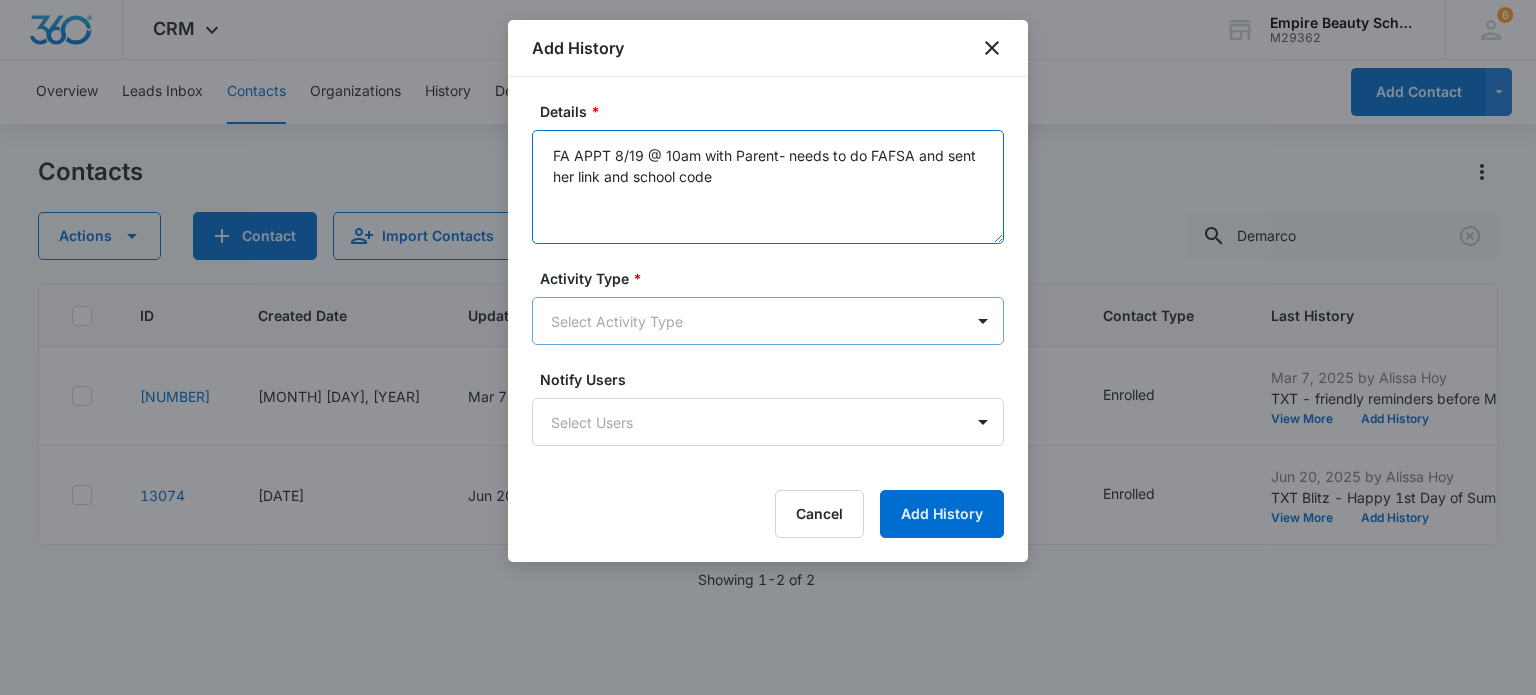 type on "FA APPT 8/19 @ 10am with Parent- needs to do FAFSA and sent her link and school code" 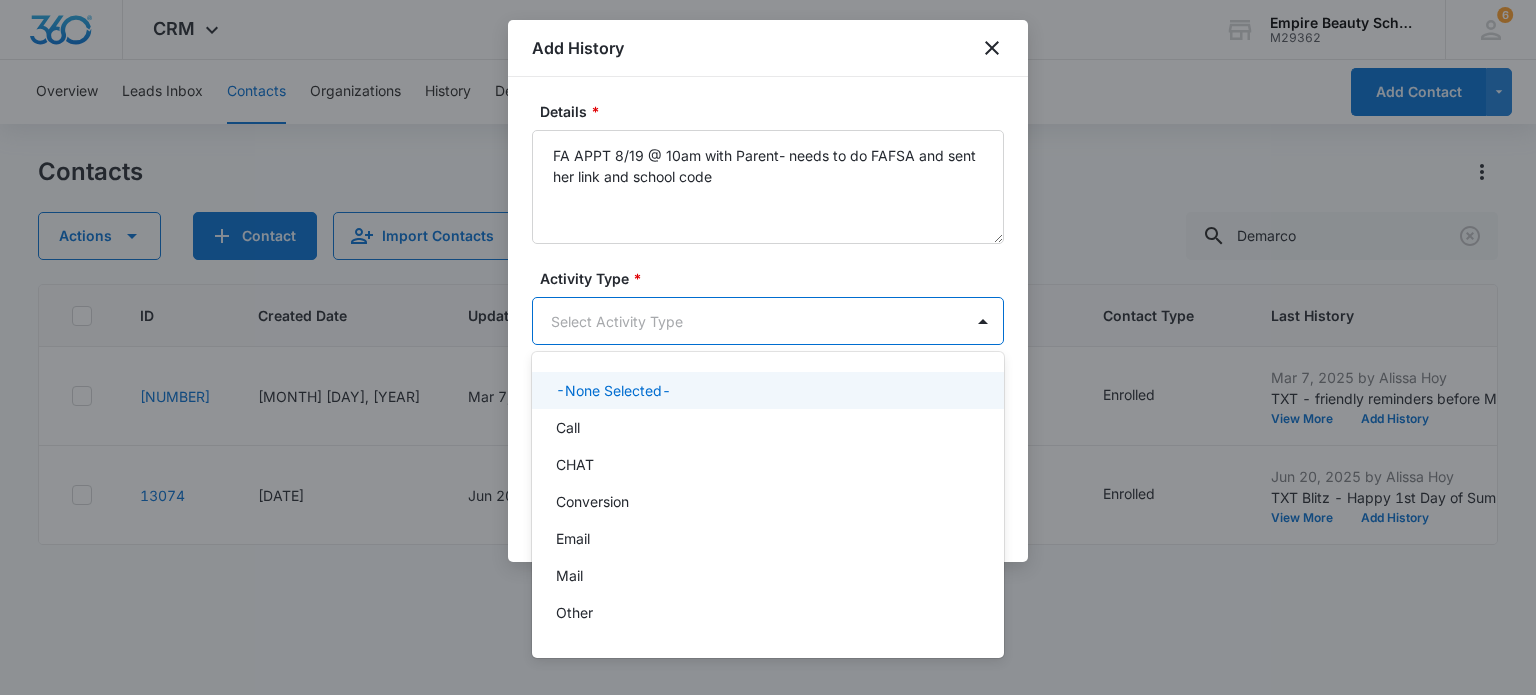 click on "CRM Apps Forms CRM Email Shop Payments POS Files Brand Settings Empire Beauty Schools M29362 Your Accounts View All 6 MJ Meigra Jenkins mjenkins@empirebeautyschools.com My Profile 6 Notifications Support Logout Terms & Conditions &nbsp; • &nbsp; Privacy Policy Overview Leads Inbox Contacts Organizations History Deals Projects Tasks Calendar Lists Reports Settings Add Contact Contacts Actions Contact Import Contacts Filters (1) Demarco ID Created Date Updated Date Contact Name Phone Contact Type Last History Location of Interest (for FB ad integration) Program of Interest Location Of Interest Program Email 14875 Jan 10, 2025 Mar 7, 2025 AD Alyssa Demarco (555) 441-8739 Enrolled Mar 7, 2025 by Alissa Hoy TXT - friendly reminders before Monday's start date View More Add History Somersworth Esthetics Premium,Lash Extensions --- --- alyssademarco44@gmail.com" at bounding box center (768, 347) 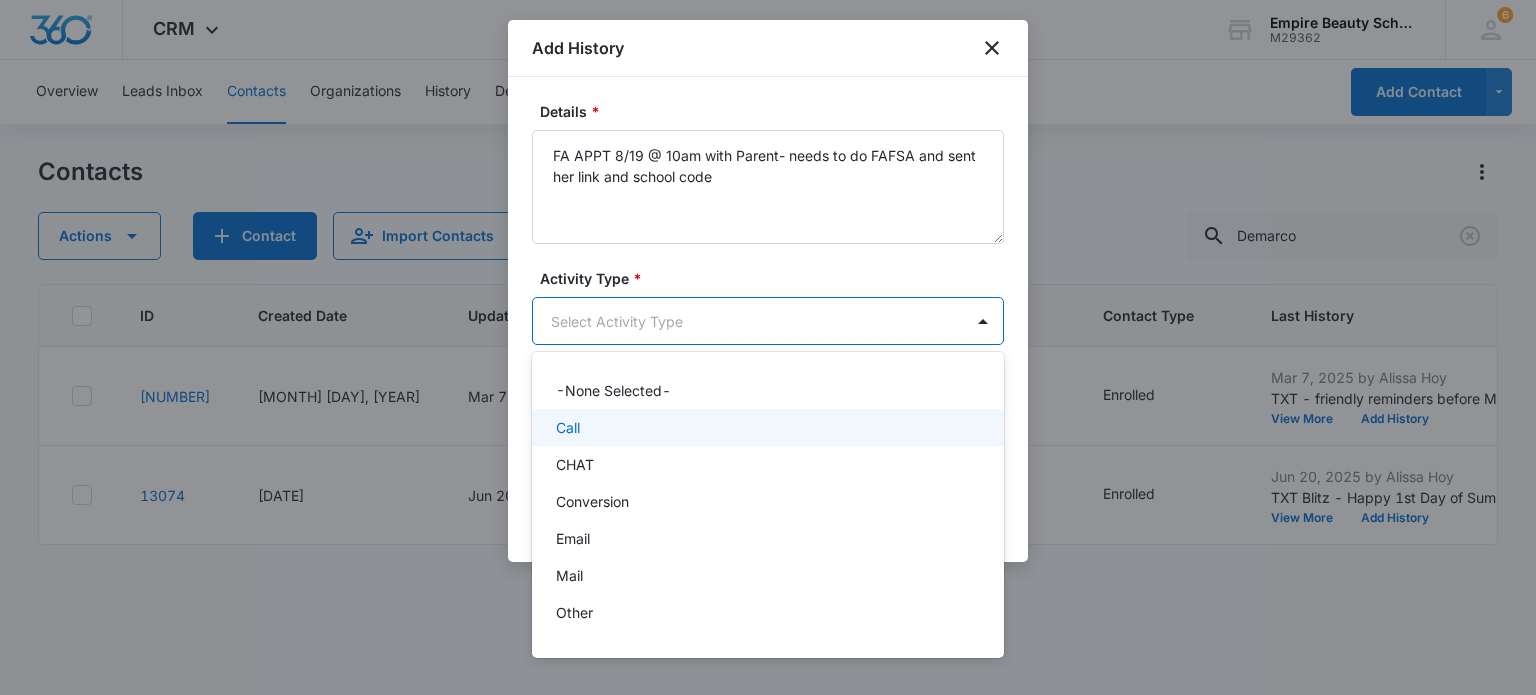 click on "Call" at bounding box center (766, 427) 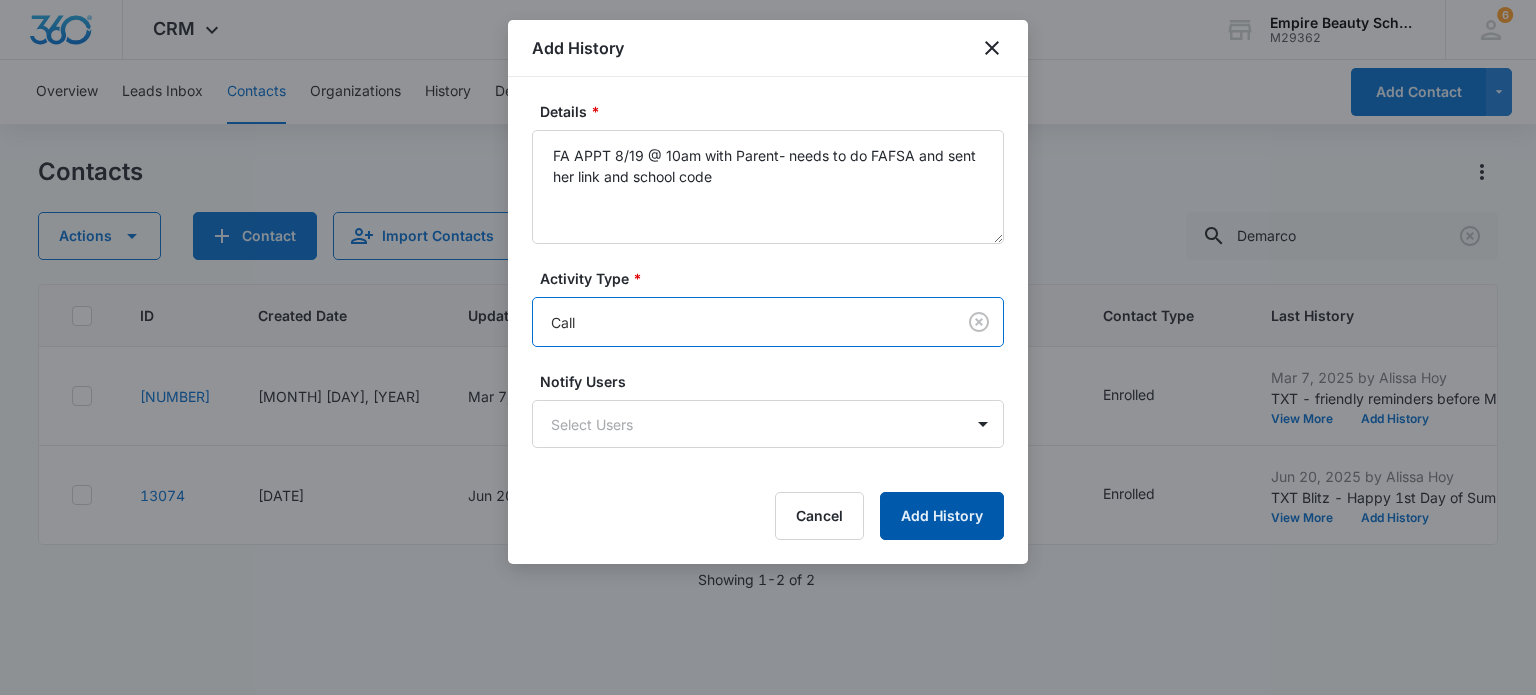 click on "Add History" at bounding box center [942, 516] 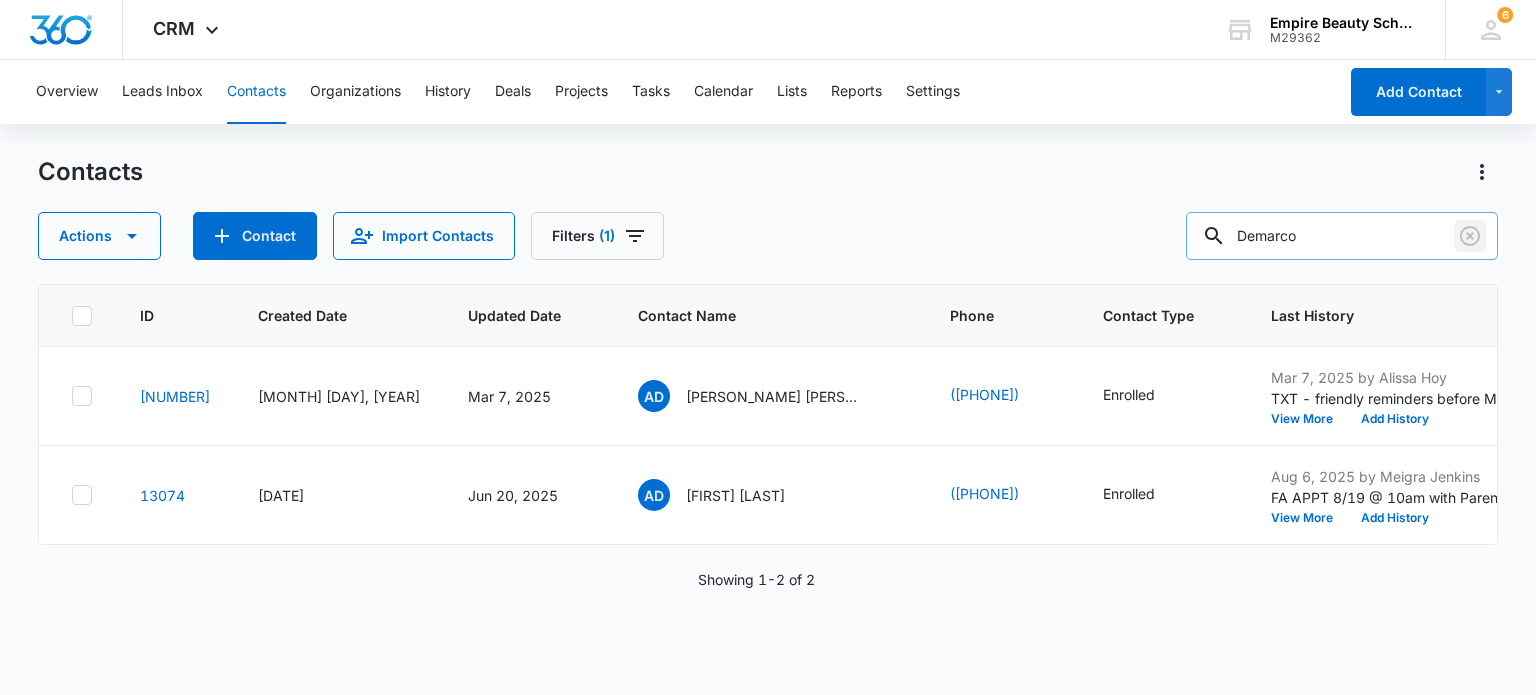 click 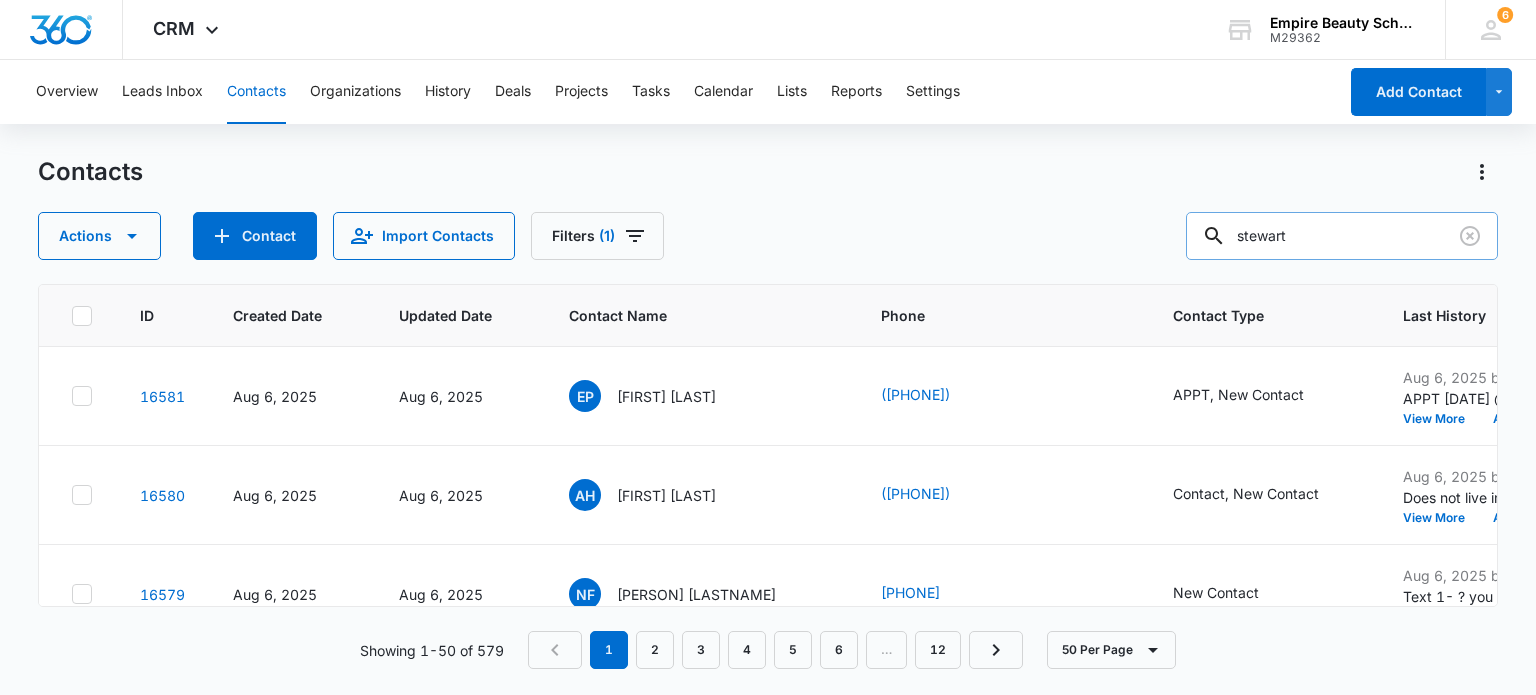 type on "stewart" 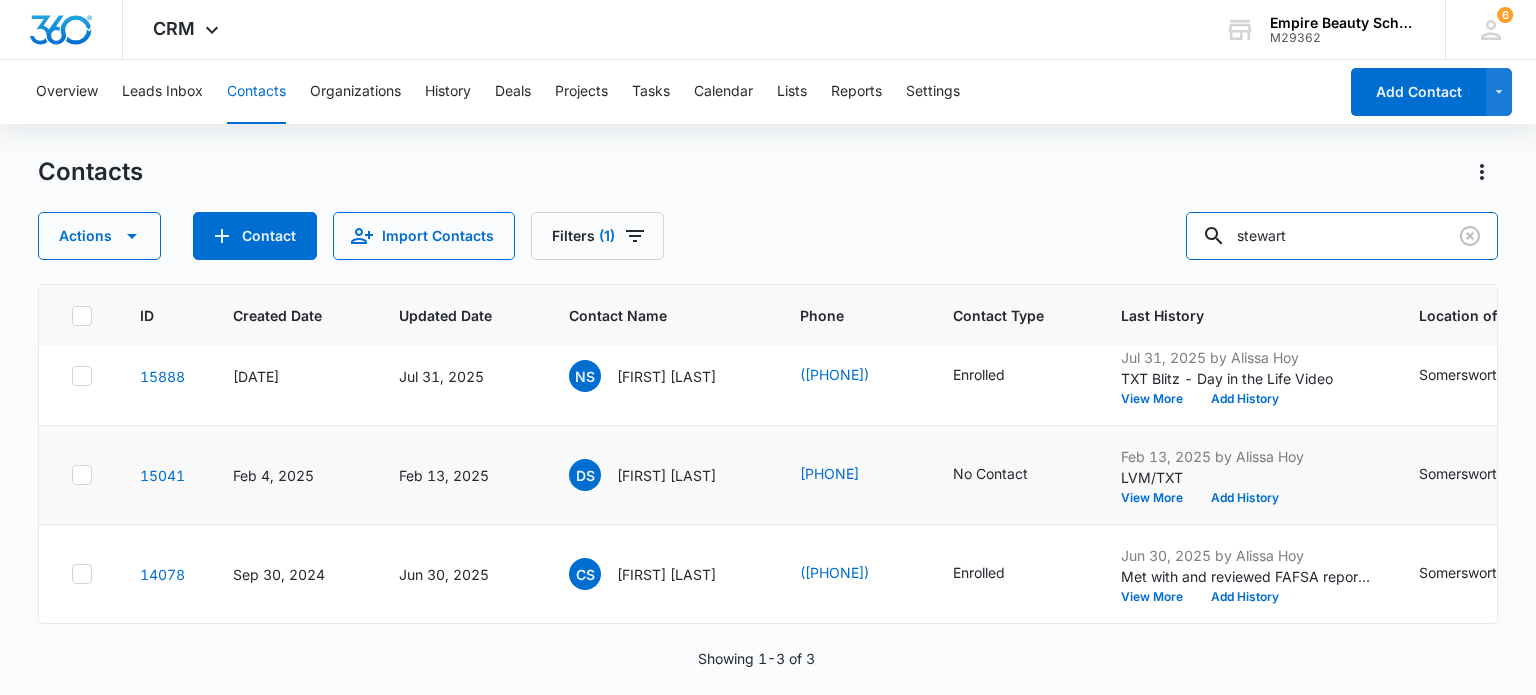 scroll, scrollTop: 34, scrollLeft: 0, axis: vertical 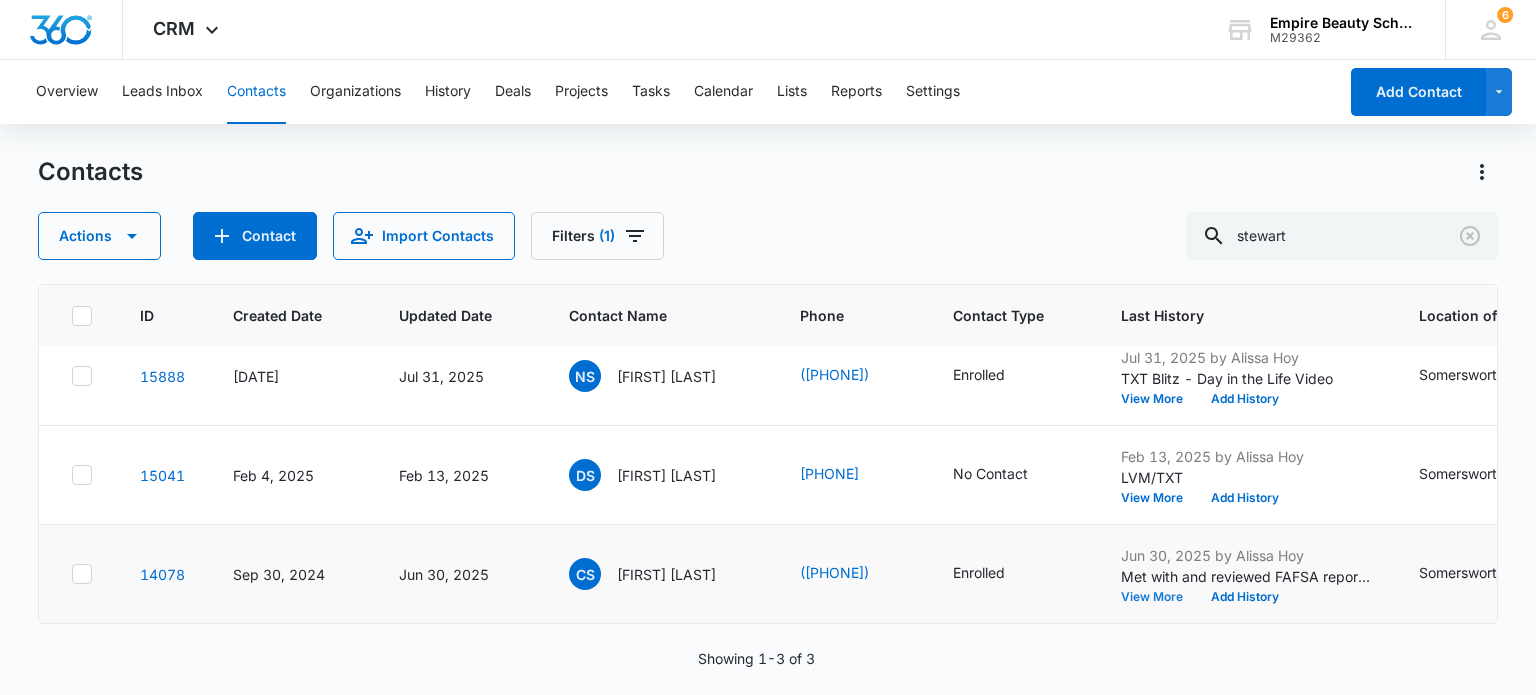 click on "View More" at bounding box center (1159, 597) 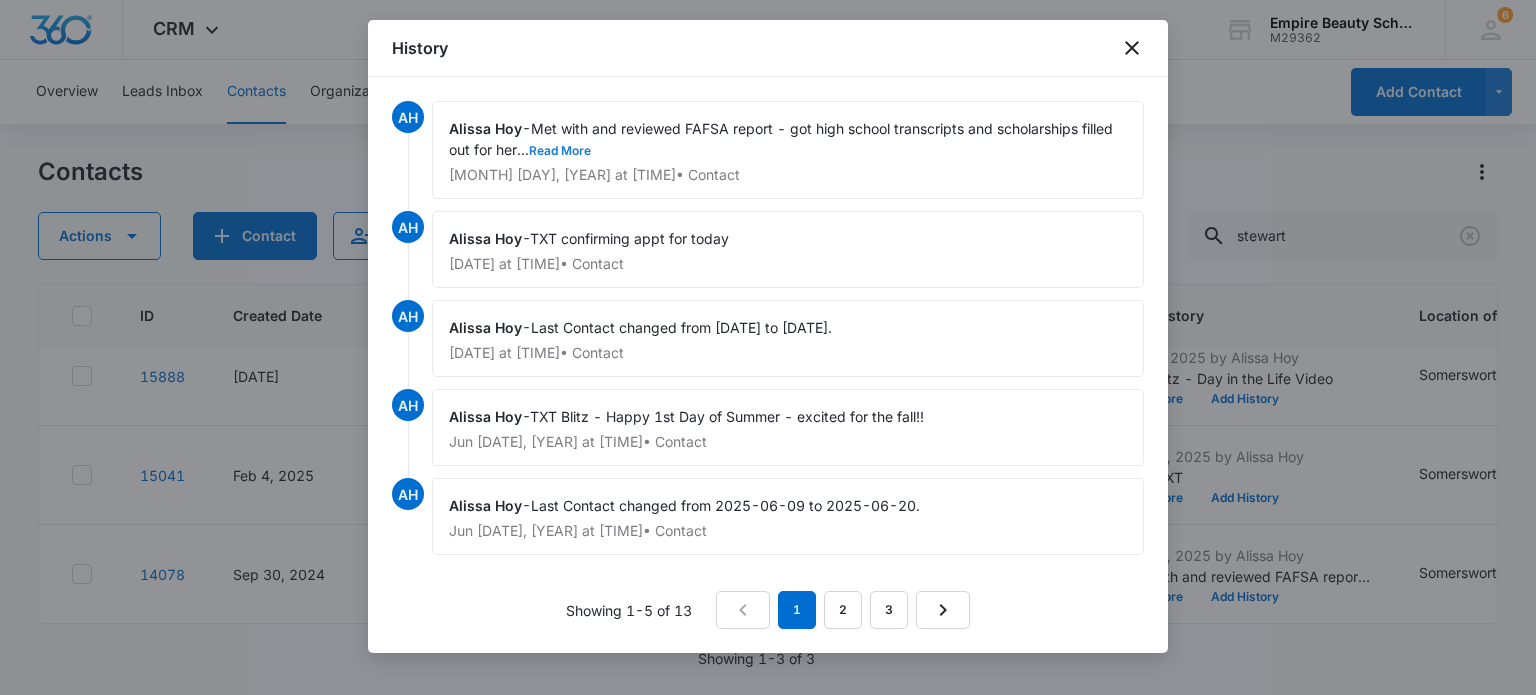 click on "Read More" at bounding box center [560, 151] 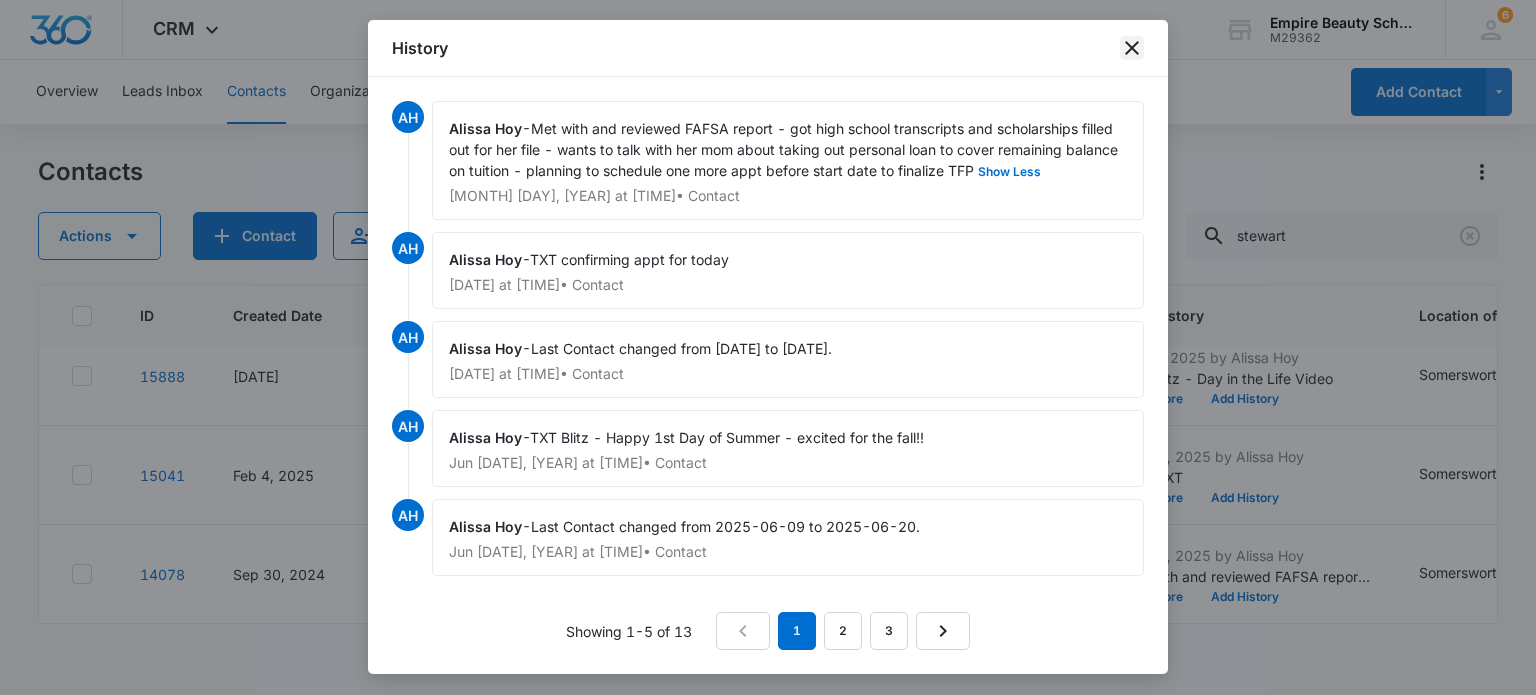 click 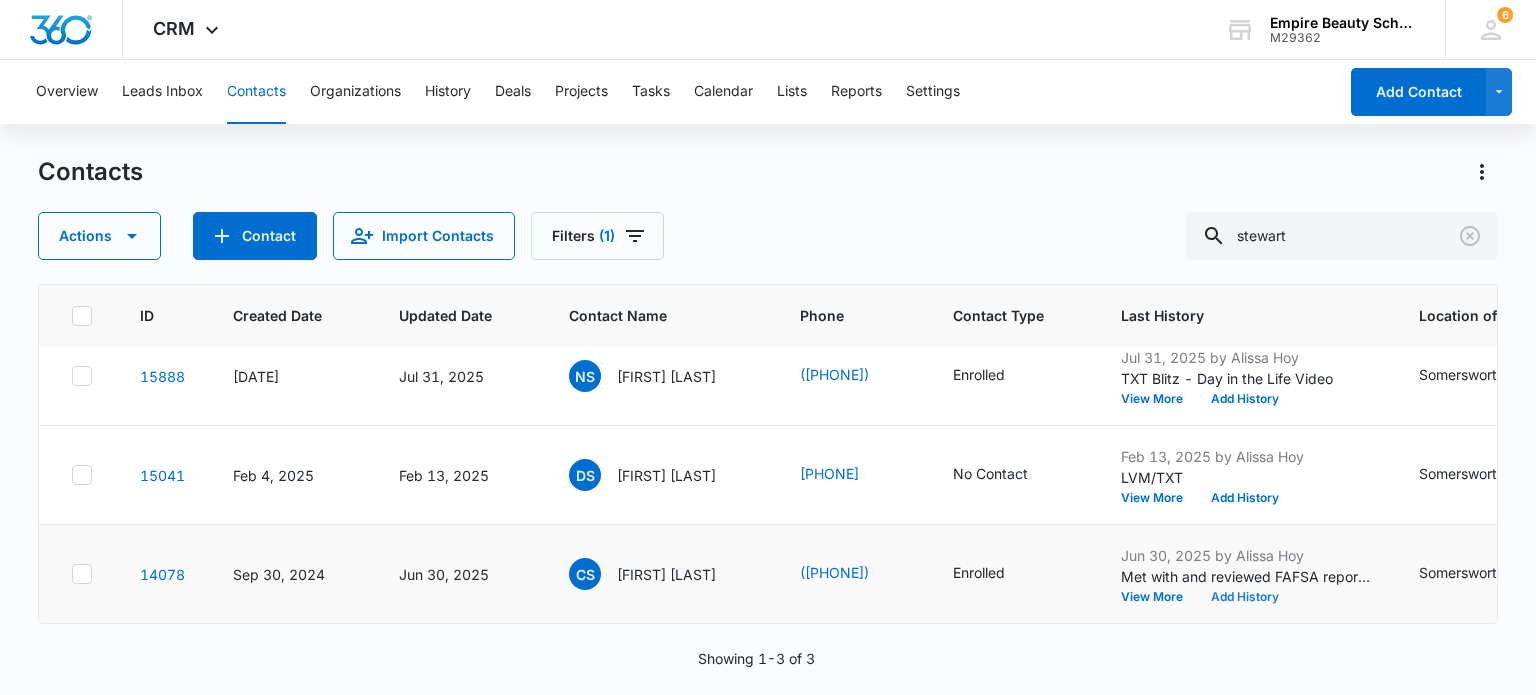click on "Add History" at bounding box center [1245, 597] 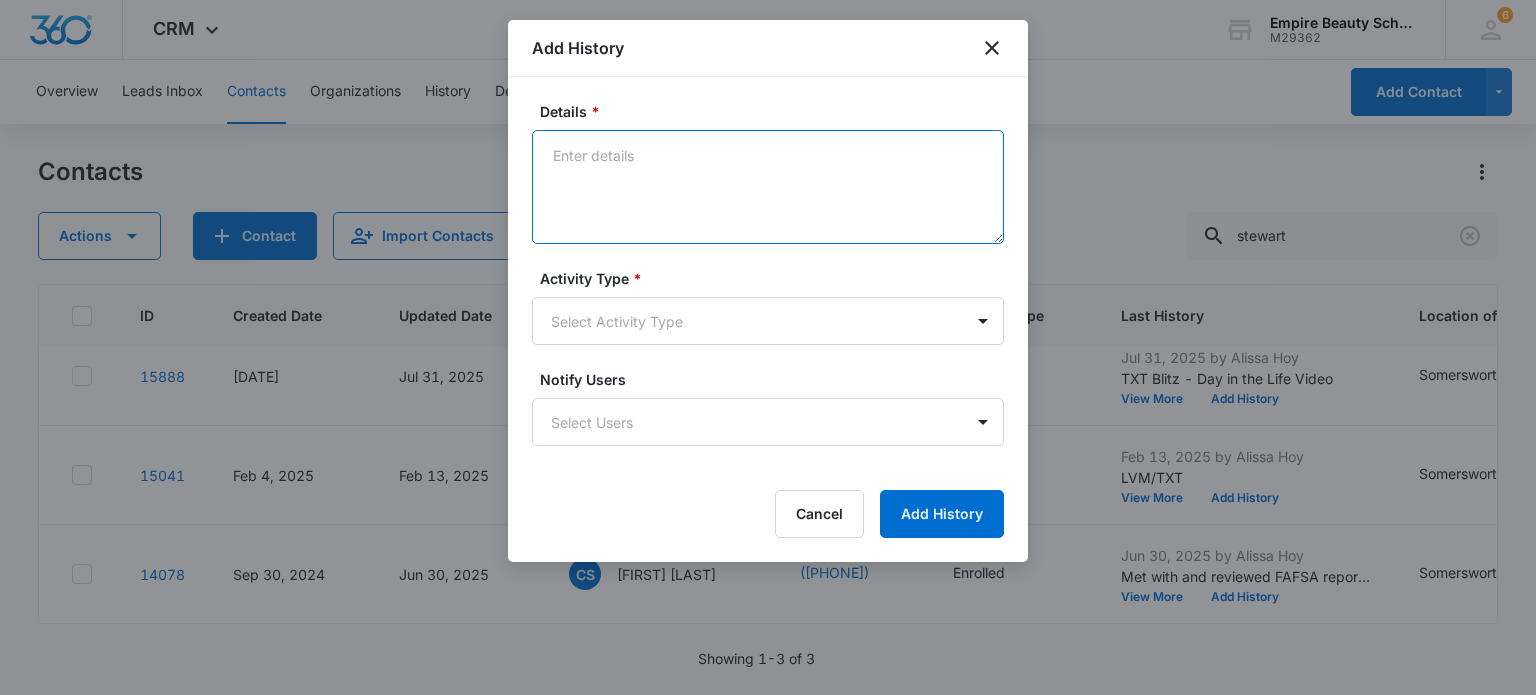 click on "Details *" at bounding box center (768, 187) 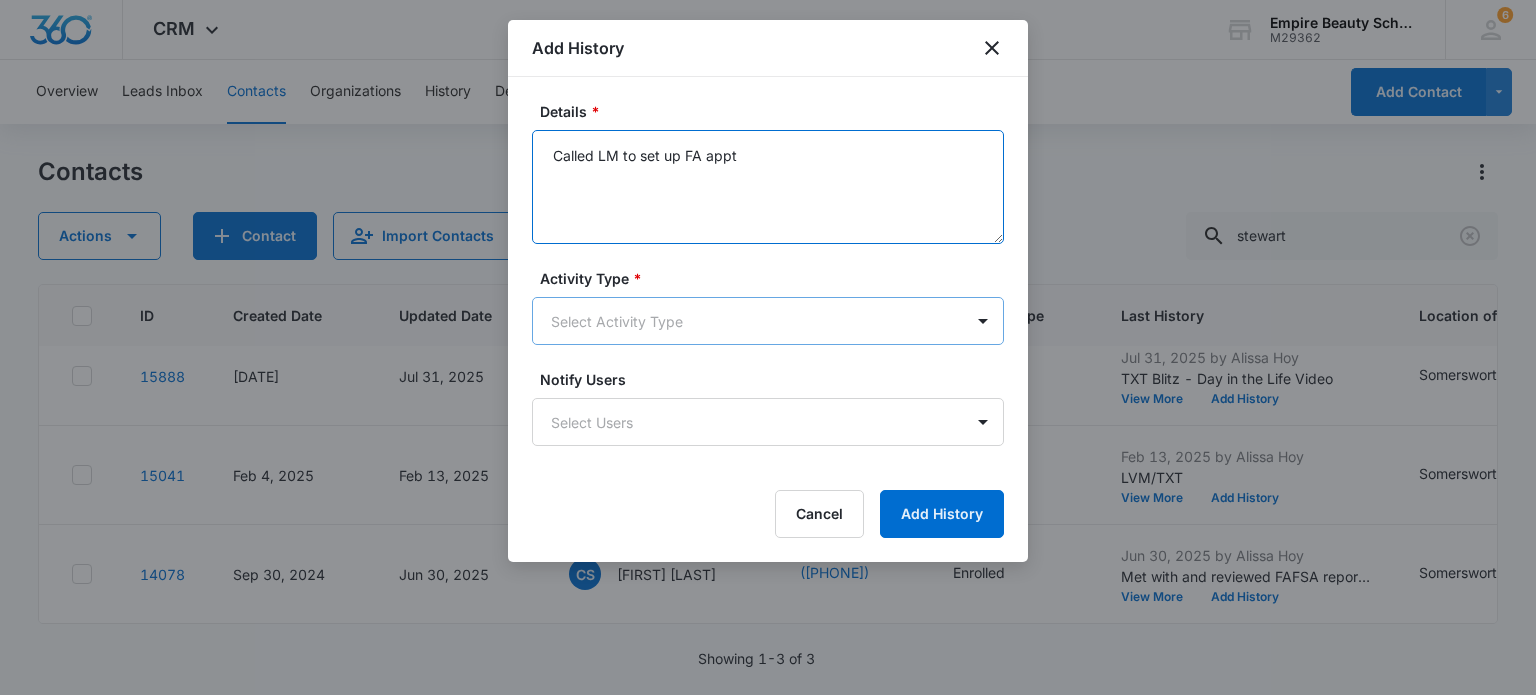 type on "Called LM to set up FA appt" 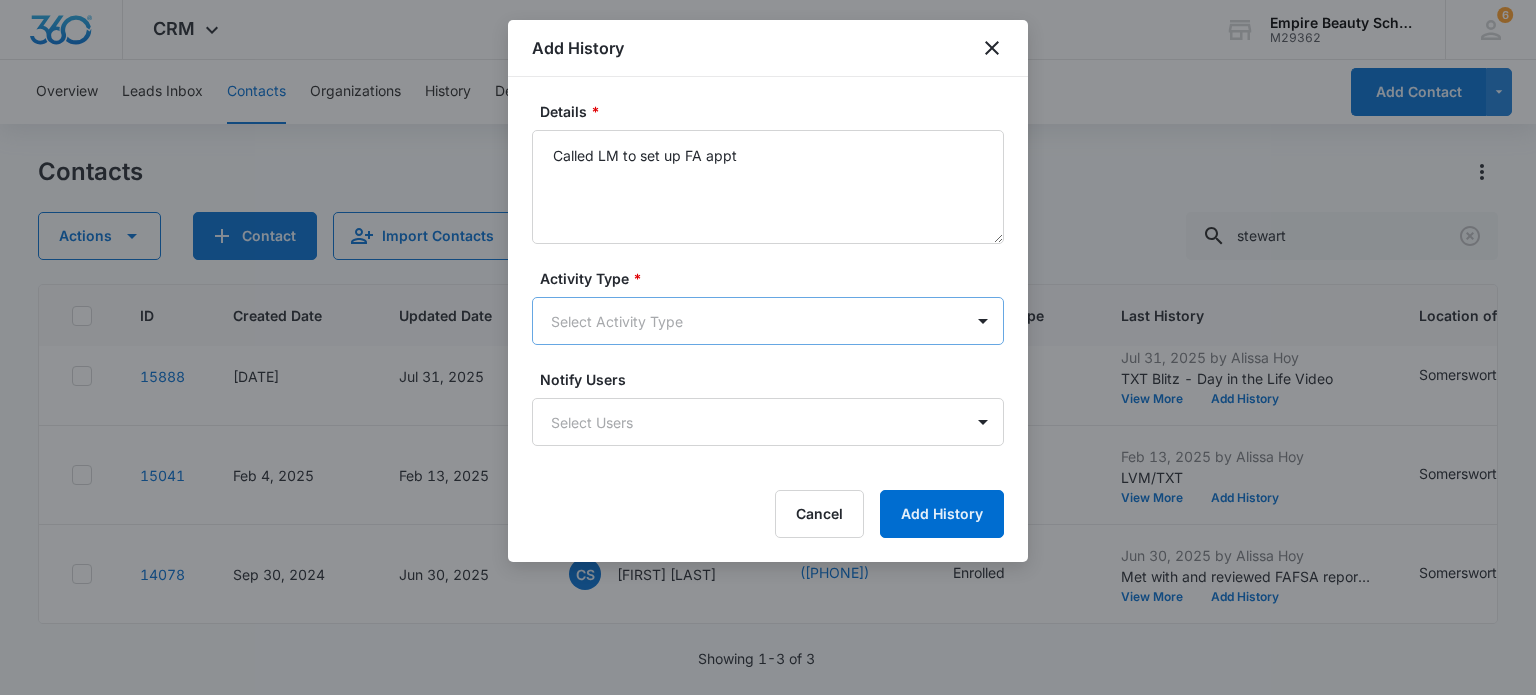 click on "CRM Apps Forms CRM Email Shop Payments POS Files Brand Settings Empire Beauty Schools M29362 Your Accounts View All 6 MJ [PERSON_NAME] [PERSON_NAME] [EMAIL] My Profile 6 Notifications Support Logout Terms & Conditions   •   Privacy Policy Overview Leads Inbox Contacts Organizations History Deals Projects Tasks Calendar Lists Reports Settings Add Contact Contacts Actions Contact Import Contacts Filters (1) stewart ID Created Date Updated Date Contact Name Phone Contact Type Last History Location of Interest (for FB ad integration) Program of Interest Location Of Interest Program Email 15888 Apr 27, [YEAR] Jul 31, [YEAR] NS [PERSON_NAME] [PERSON_NAME] [PHONE] Enrolled Jul 31, [YEAR] by [PERSON_NAME] TXT Blitz - Day in the Life Video View More Add History Somersworth Cosmetology --- --- [EMAIL] 15041 Feb 4, [YEAR] Feb 13, [YEAR] DS [PERSON_NAME] [PERSON_NAME] [PHONE] No Contact Feb 13, [YEAR] by [PERSON_NAME] LVM/TXT View More Add History Somersworth Cosmetology,Esthetics Premium,Barbering --- --- 14078 CS Enrolled" at bounding box center [768, 347] 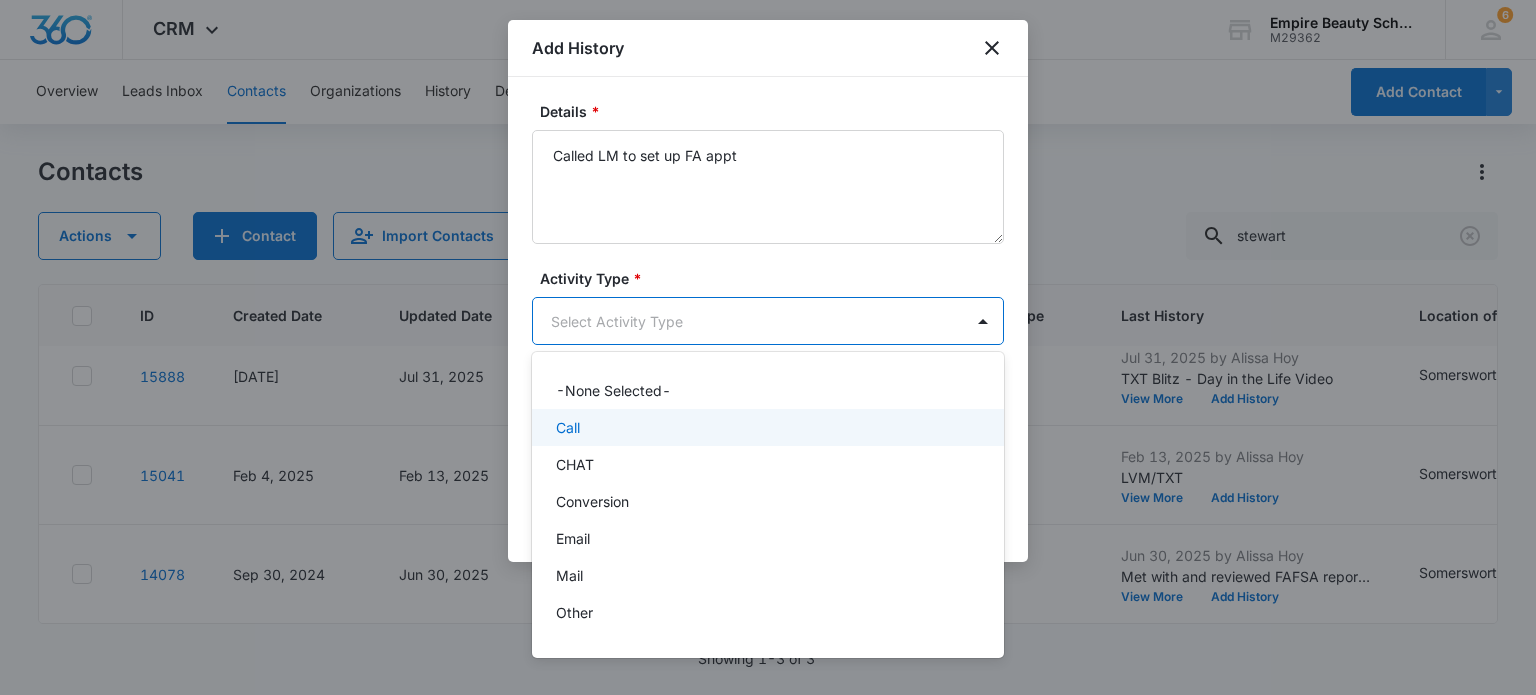 click on "Call" at bounding box center (766, 427) 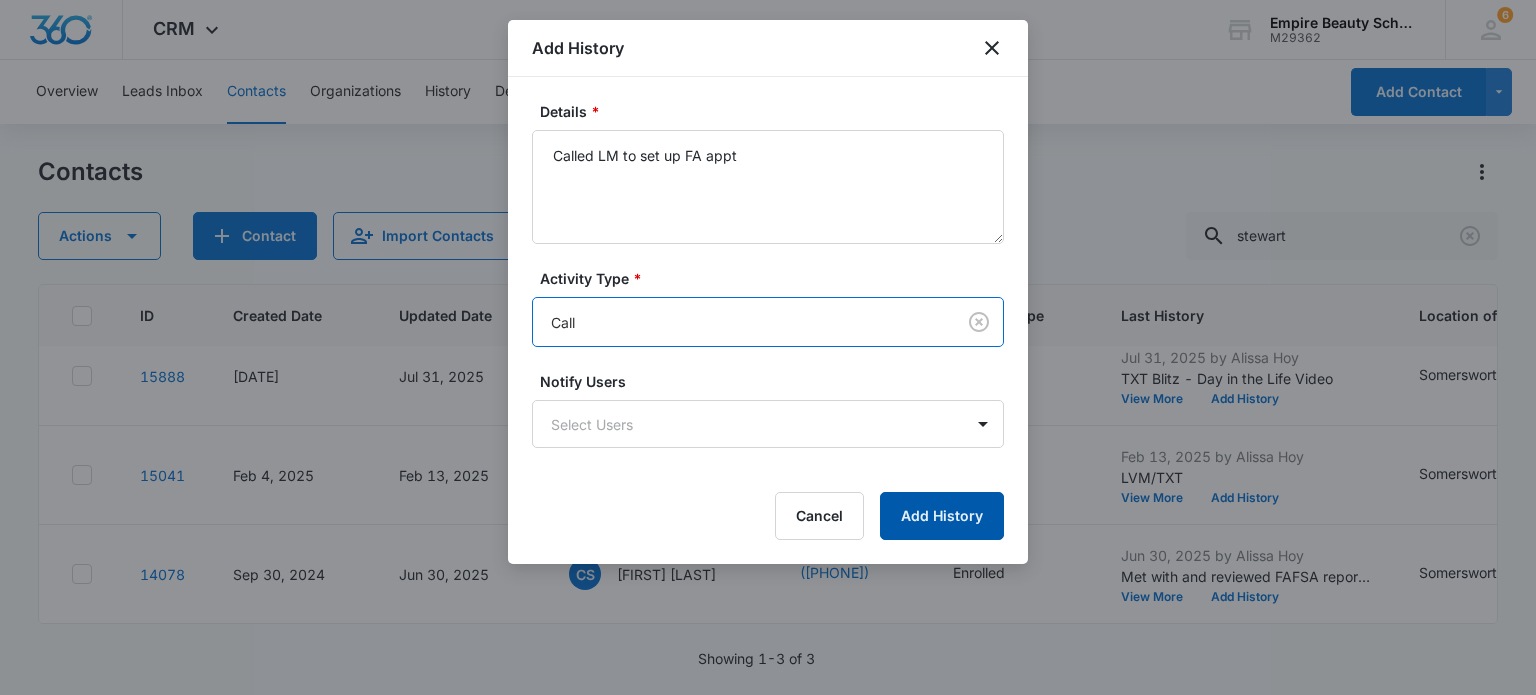 click on "Add History" at bounding box center [942, 516] 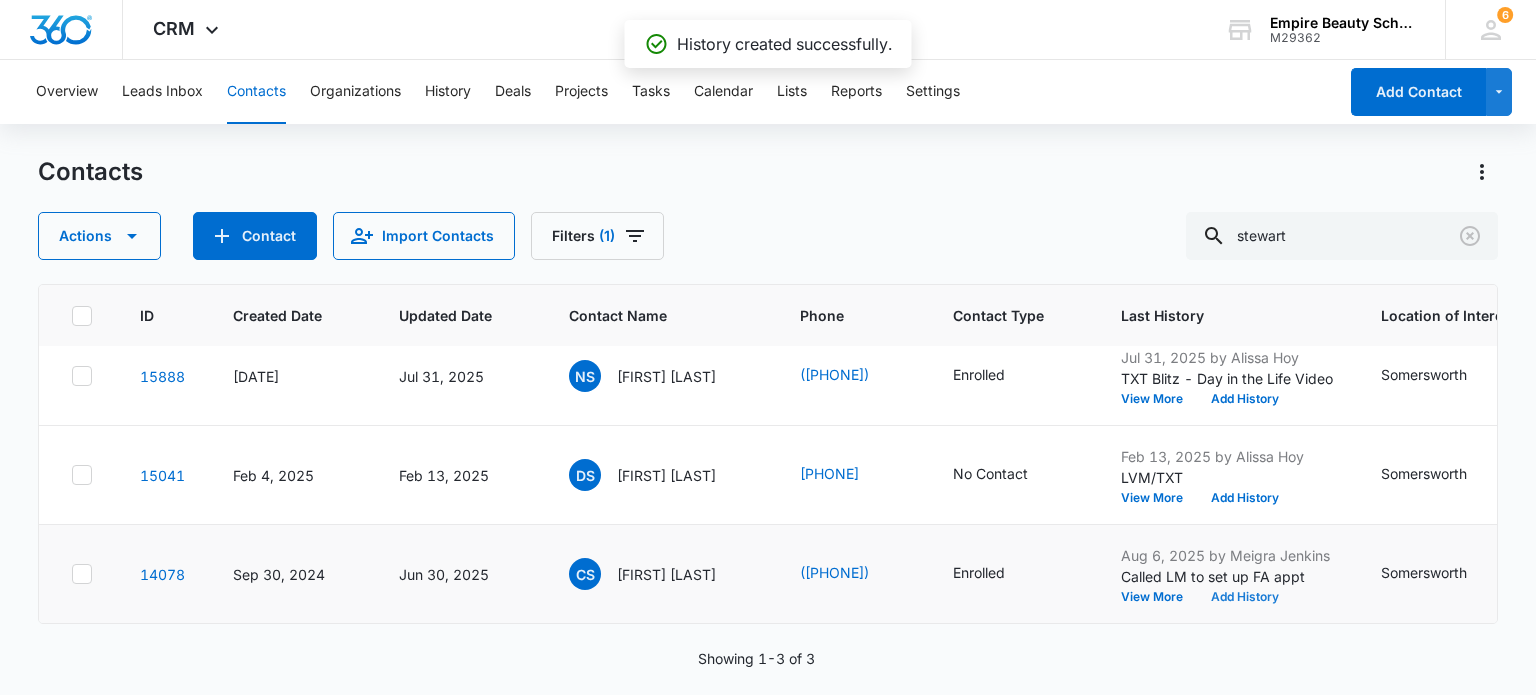 click on "Add History" at bounding box center (1245, 597) 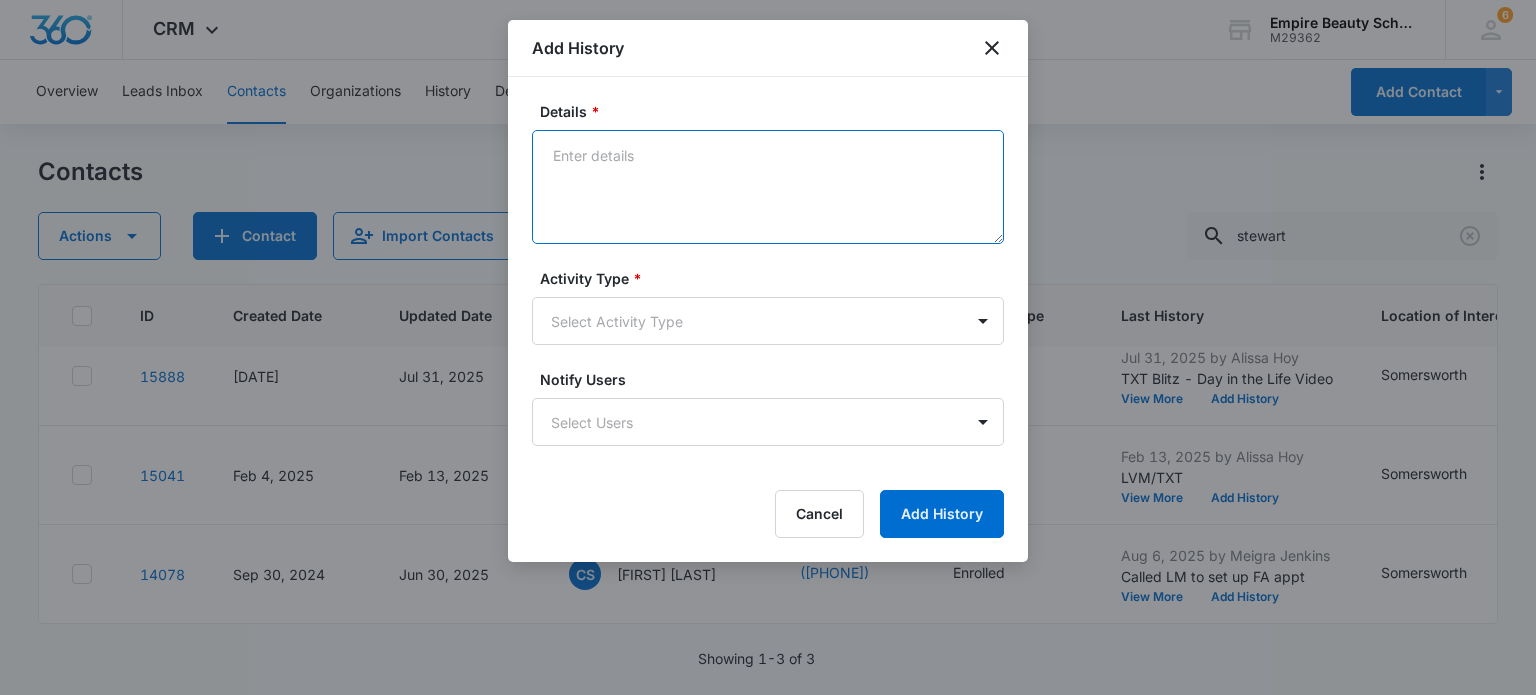 click on "Details *" at bounding box center (768, 187) 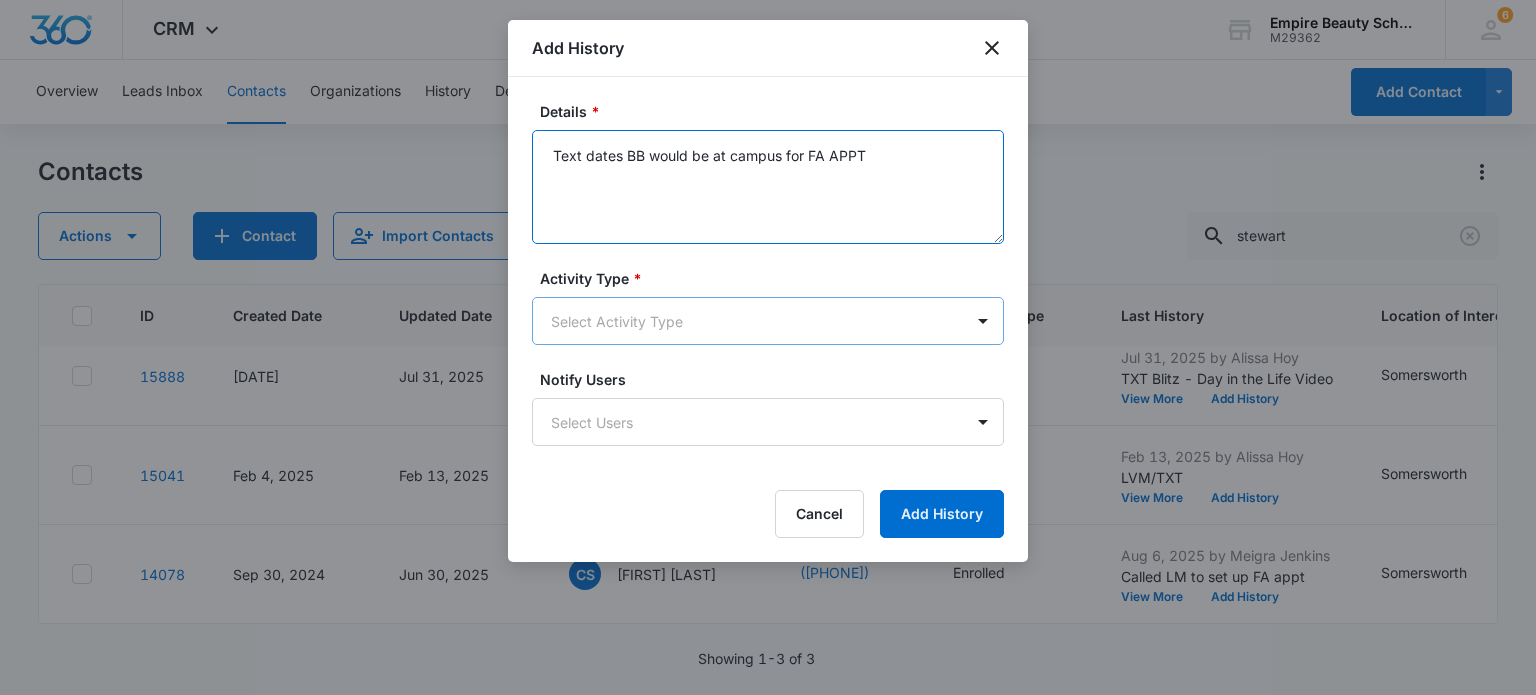 type on "Text dates BB would be at campus for FA APPT" 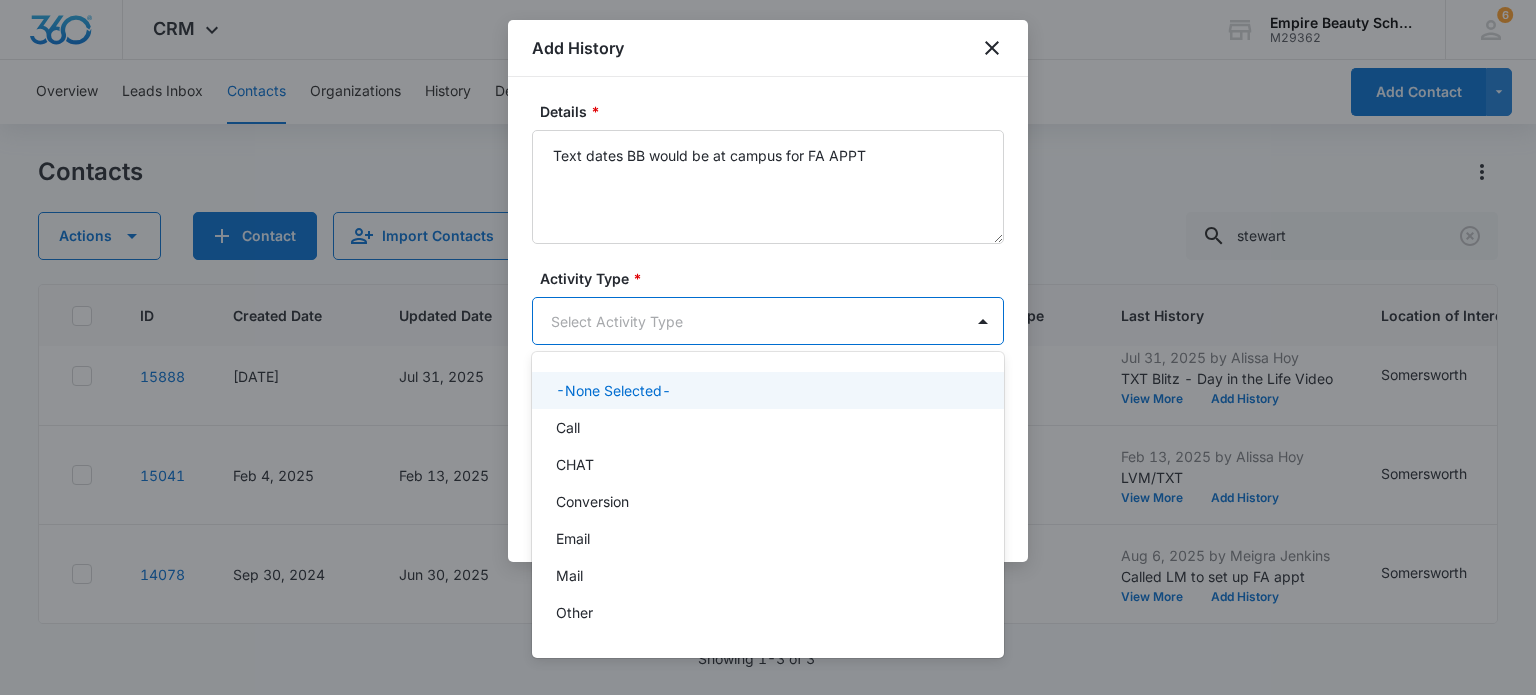 click on "CRM Apps Forms CRM Email Shop Payments POS Files Brand Settings Empire Beauty Schools M29362 Your Accounts View All 6 MJ [PERSON_NAME] [PERSON_NAME] [EMAIL] My Profile 6 Notifications Support Logout Terms & Conditions   •   Privacy Policy Overview Leads Inbox Contacts Organizations History Deals Projects Tasks Calendar Lists Reports Settings Add Contact Contacts Actions Contact Import Contacts Filters (1) stewart ID Created Date Updated Date Contact Name Phone Contact Type Last History Location of Interest (for FB ad integration) Program of Interest Location Of Interest Program Email 15888 Apr 27, [YEAR] Jul 31, [YEAR] NS [PERSON_NAME] [PERSON_NAME] [PHONE] Enrolled Jul 31, [YEAR] by [PERSON_NAME] TXT Blitz - Day in the Life Video View More Add History Somersworth Cosmetology --- --- [EMAIL] 15041 Feb 4, [YEAR] Feb 13, [YEAR] DS [PERSON_NAME] [PERSON_NAME] [PHONE] No Contact Feb 13, [YEAR] by [PERSON_NAME] LVM/TXT View More Add History Somersworth Cosmetology,Esthetics Premium,Barbering --- --- 14078 CS Enrolled" at bounding box center (768, 347) 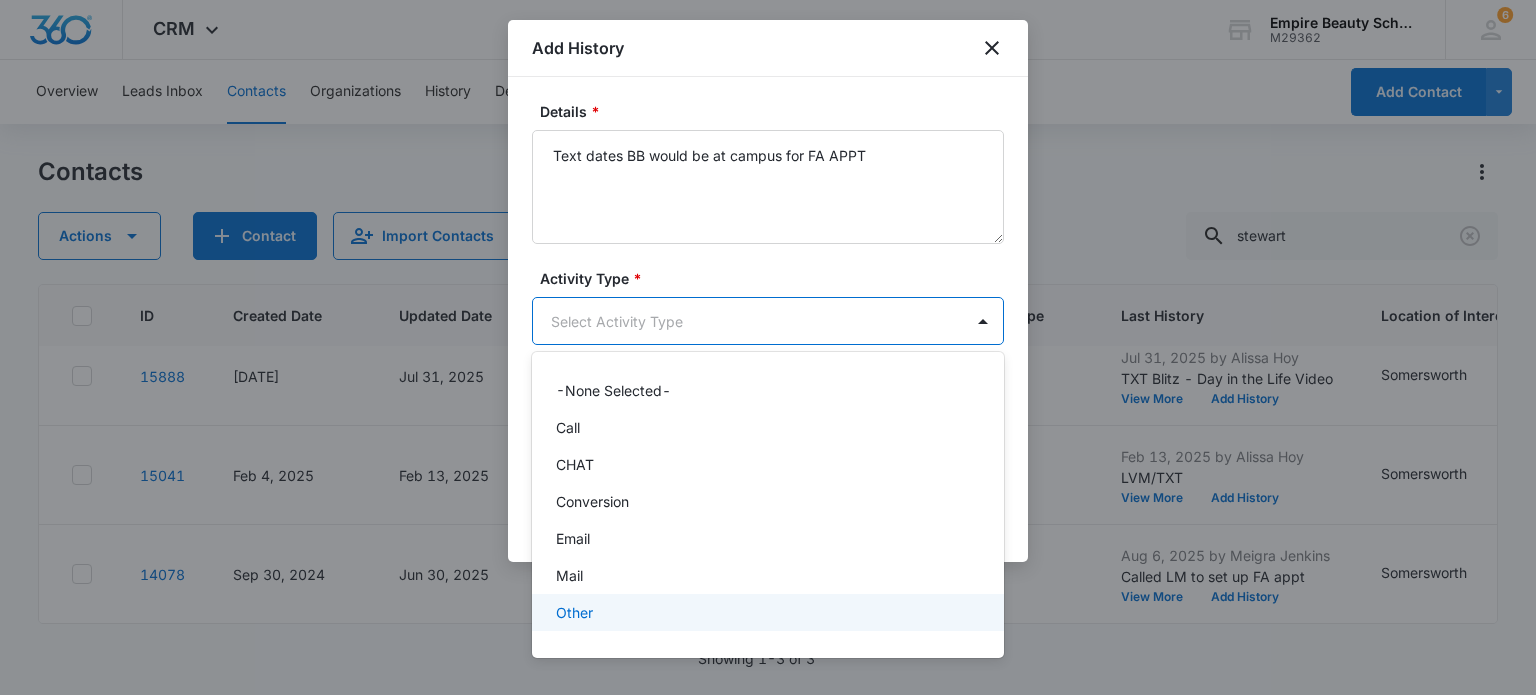 scroll, scrollTop: 104, scrollLeft: 0, axis: vertical 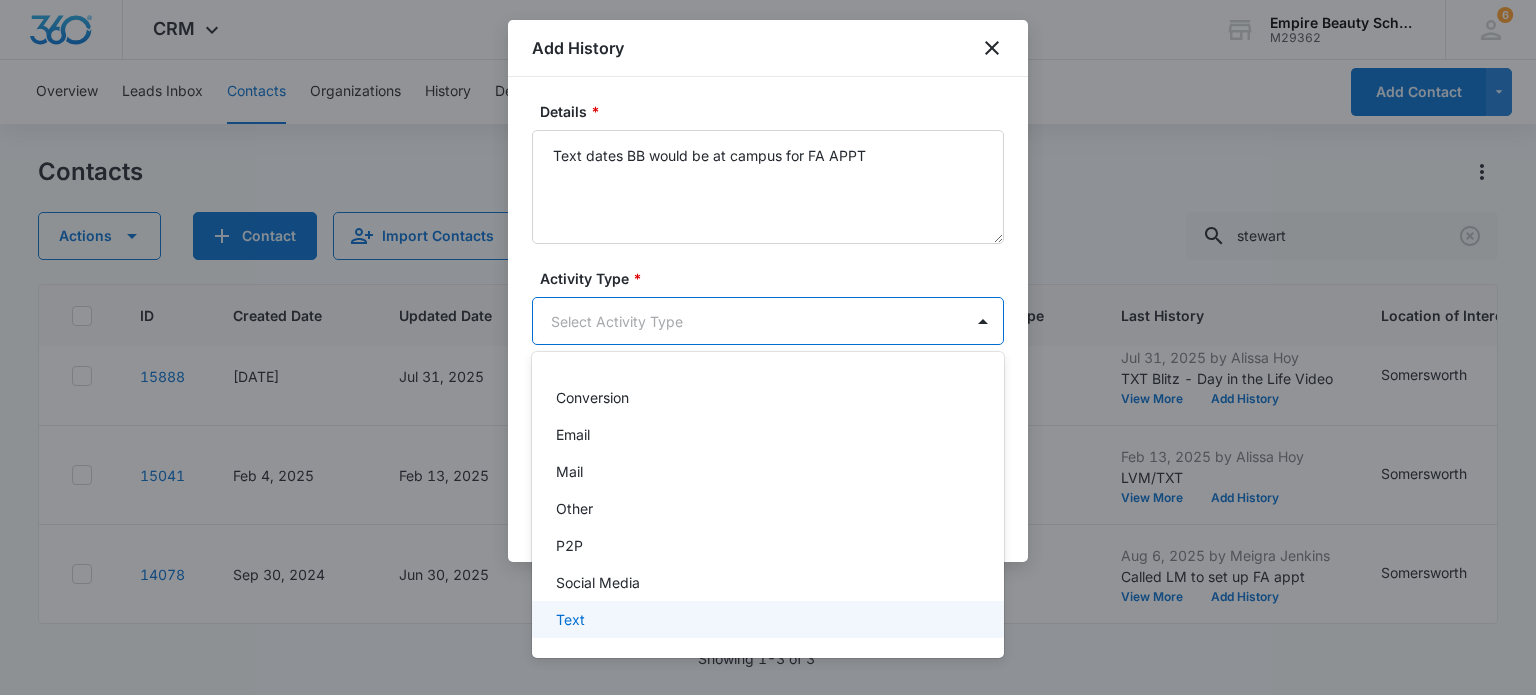 click on "Text" at bounding box center (766, 619) 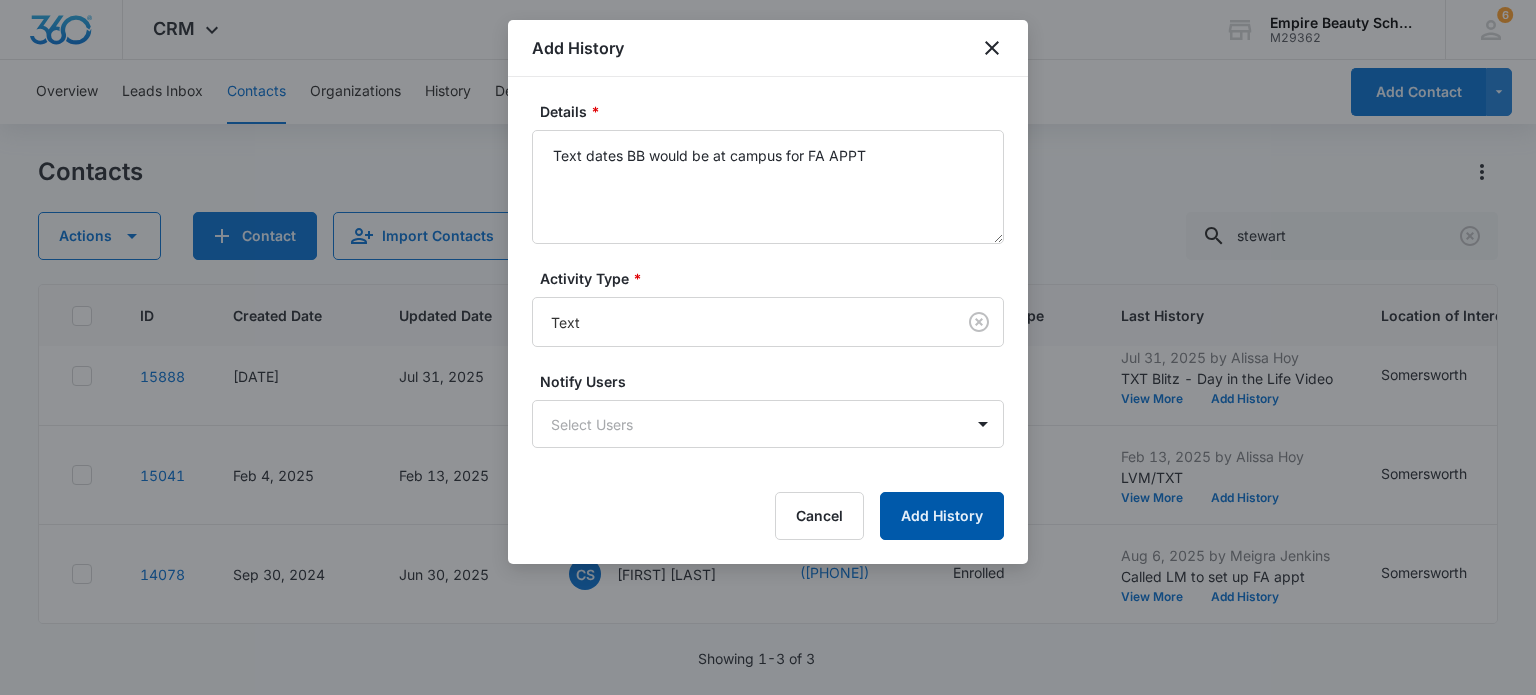 click on "Add History" at bounding box center [942, 516] 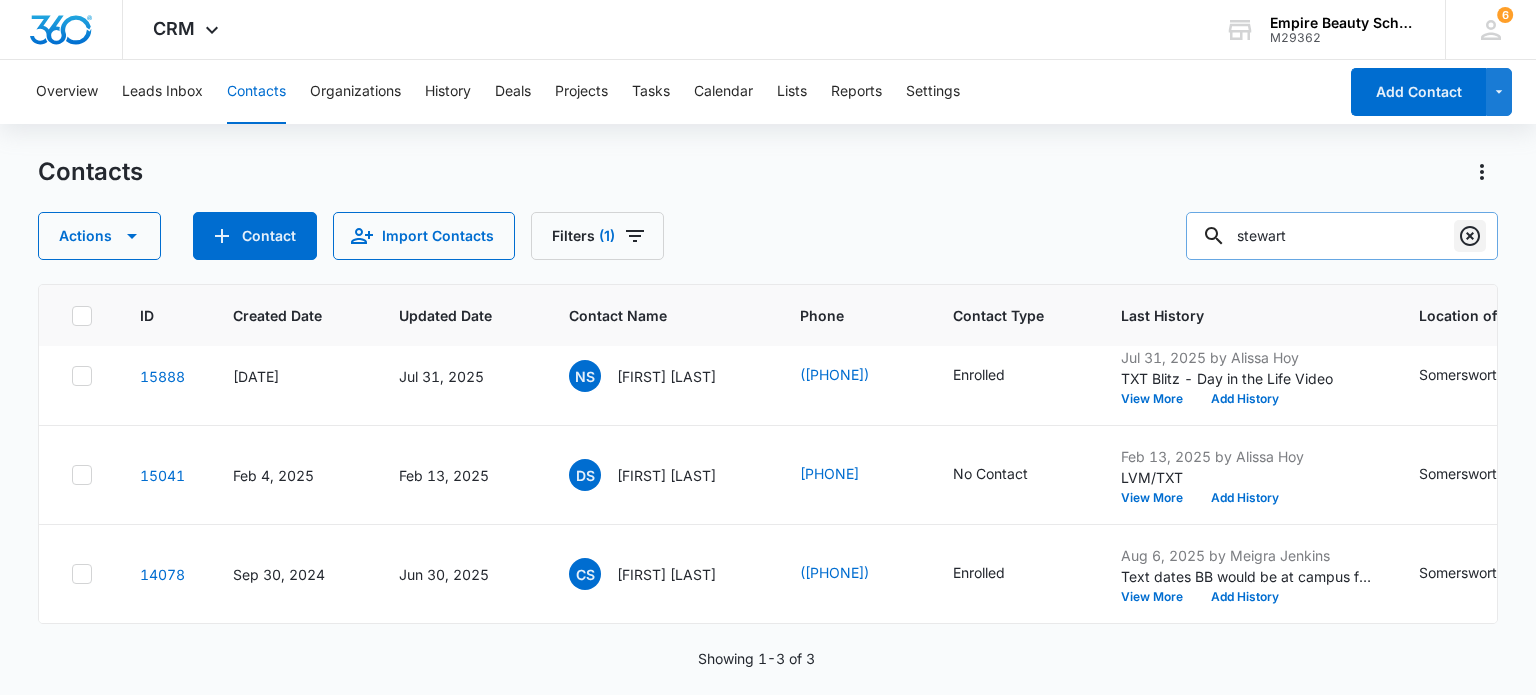click 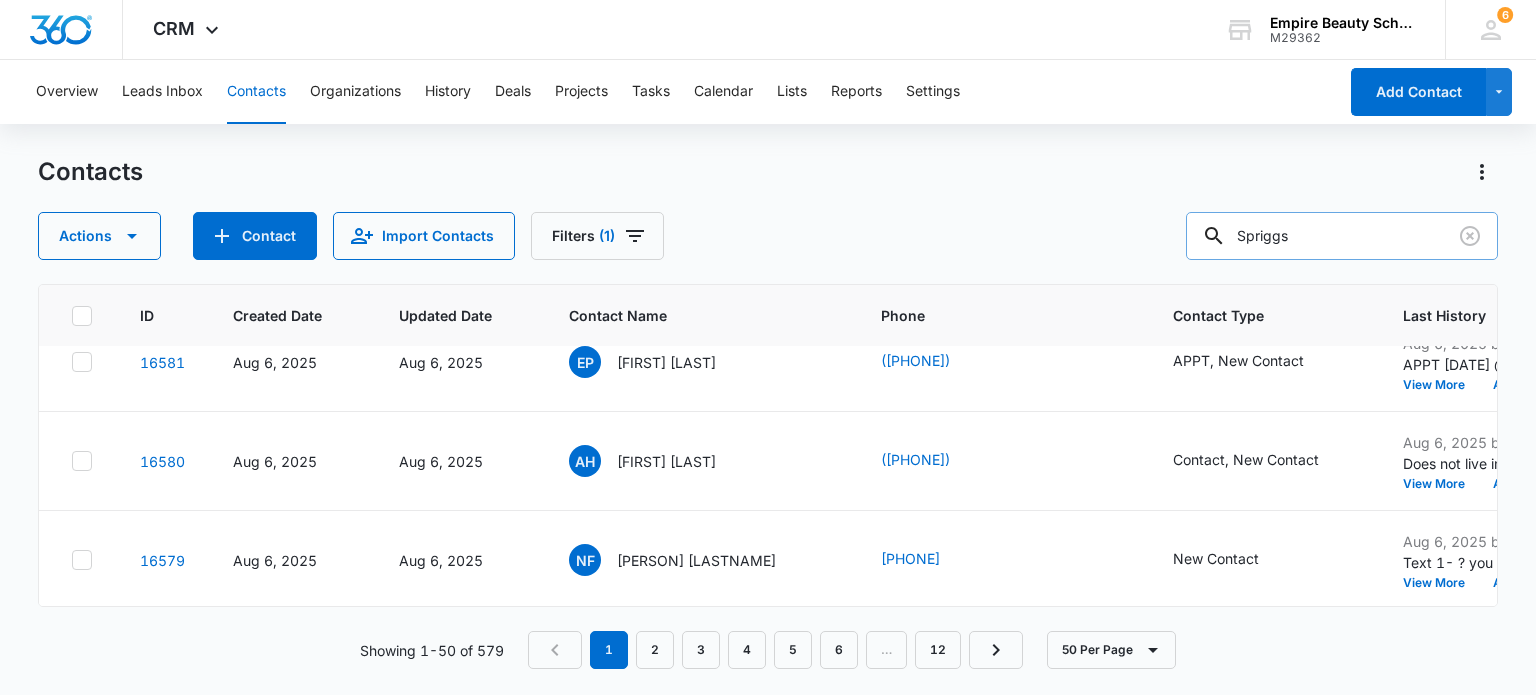 type on "Spriggs" 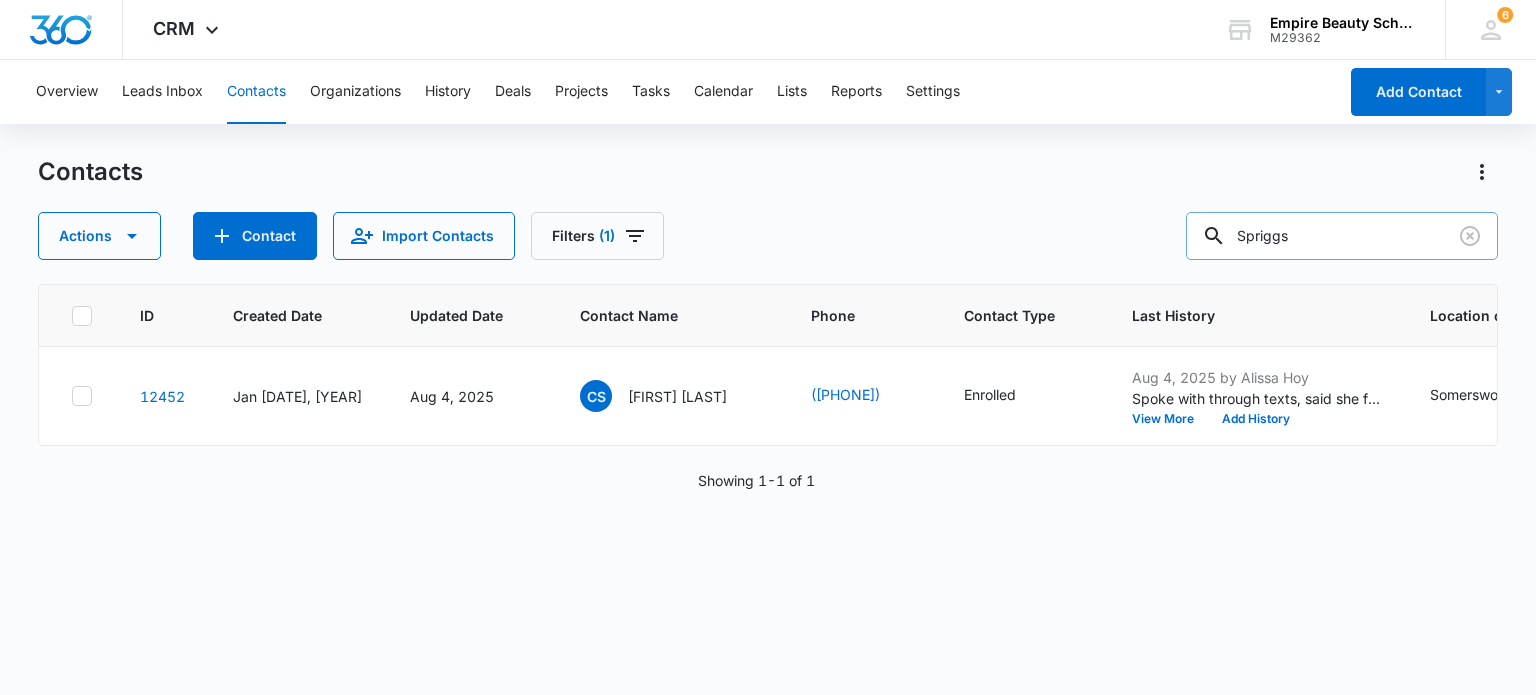 scroll, scrollTop: 0, scrollLeft: 0, axis: both 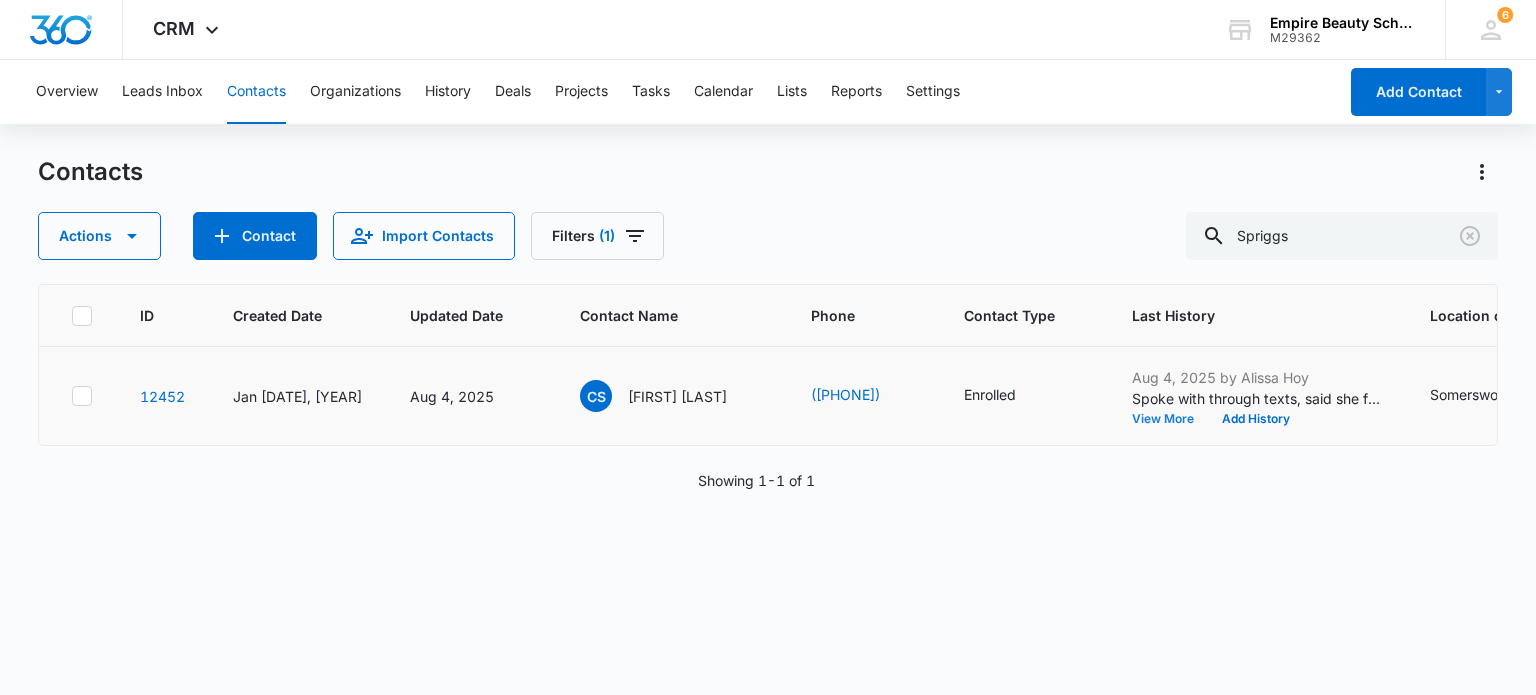 click on "View More" at bounding box center (1170, 419) 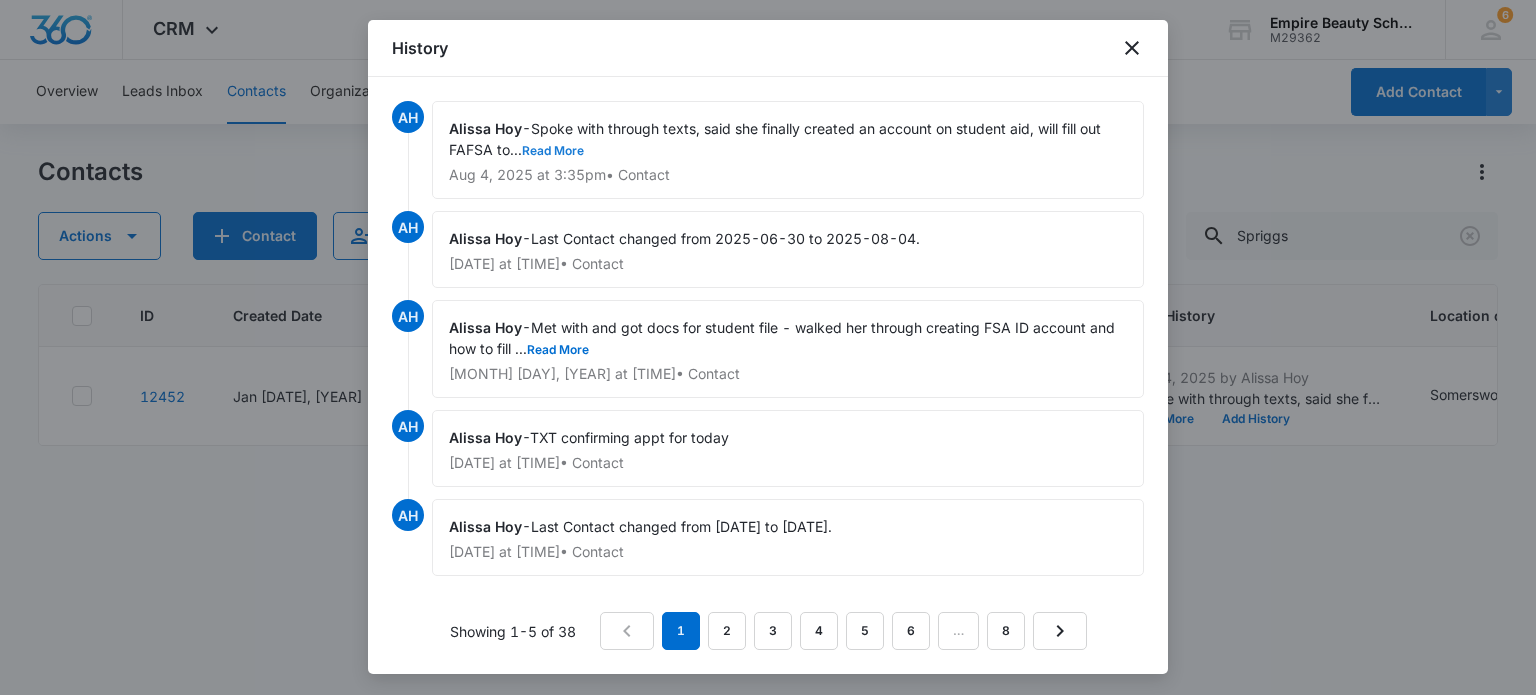 click on "Read More" at bounding box center [553, 151] 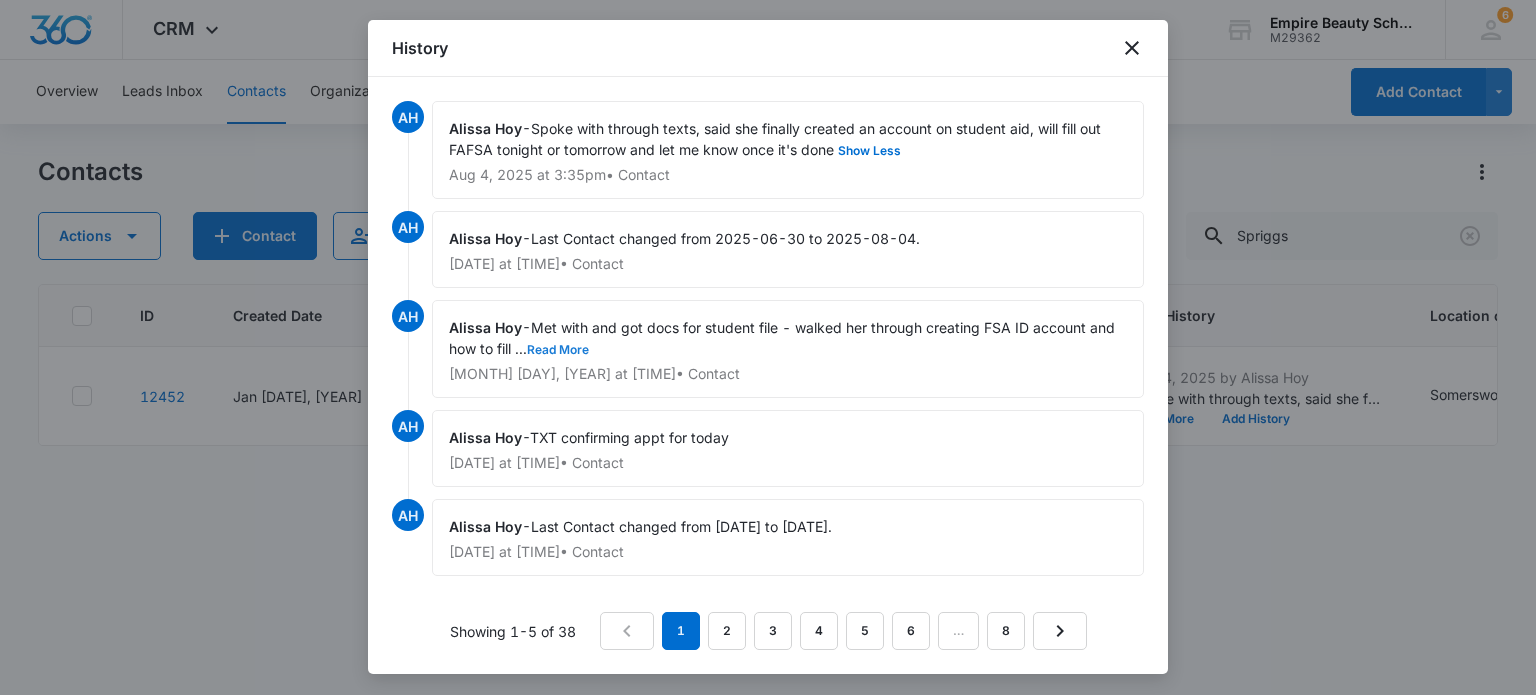 drag, startPoint x: 565, startPoint y: 350, endPoint x: 587, endPoint y: 355, distance: 22.561028 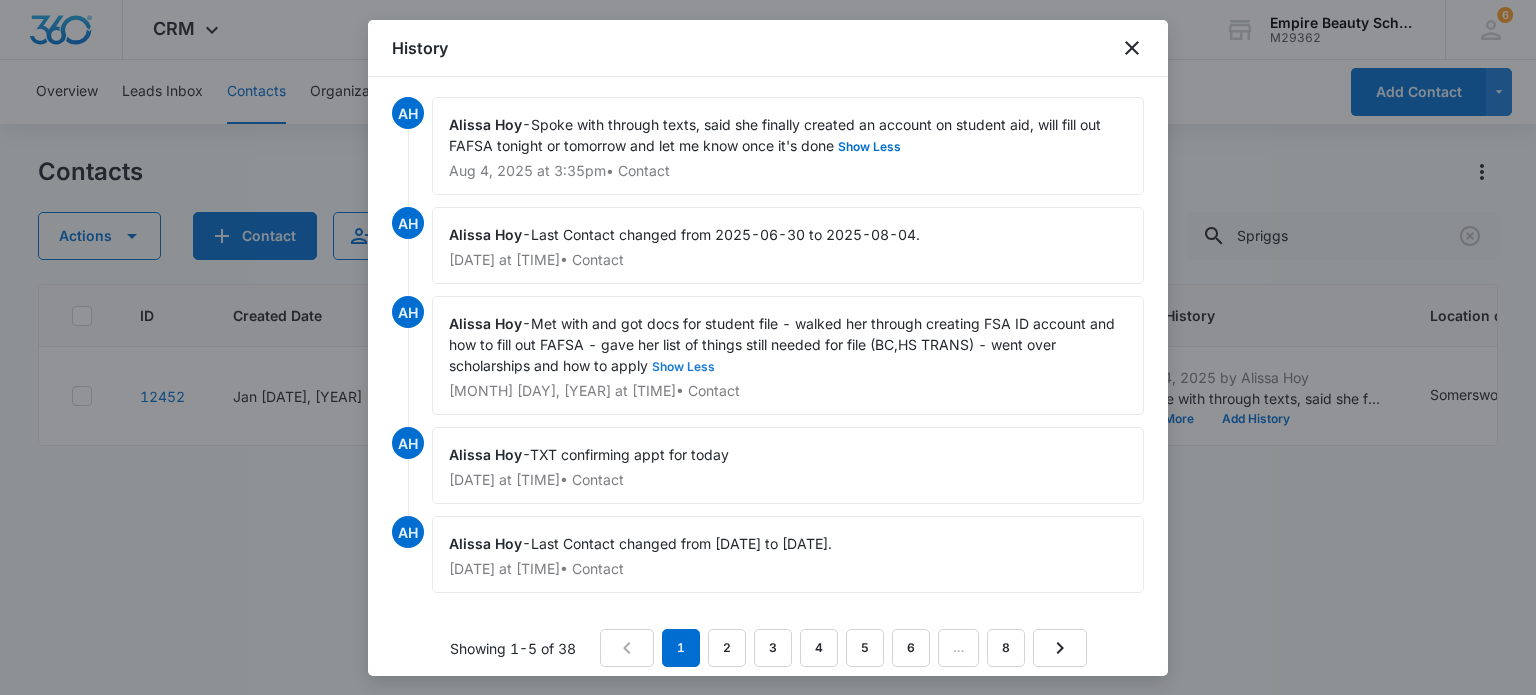 scroll, scrollTop: 0, scrollLeft: 0, axis: both 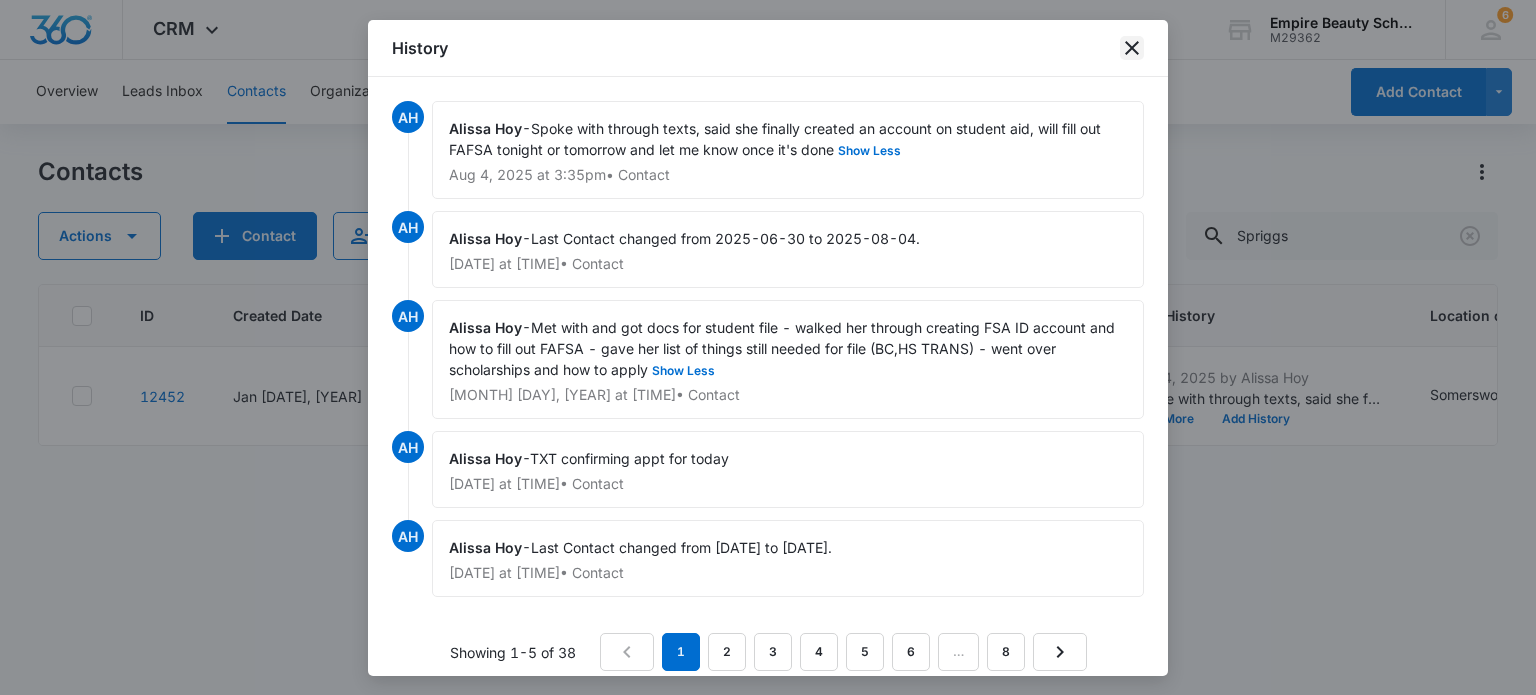 click 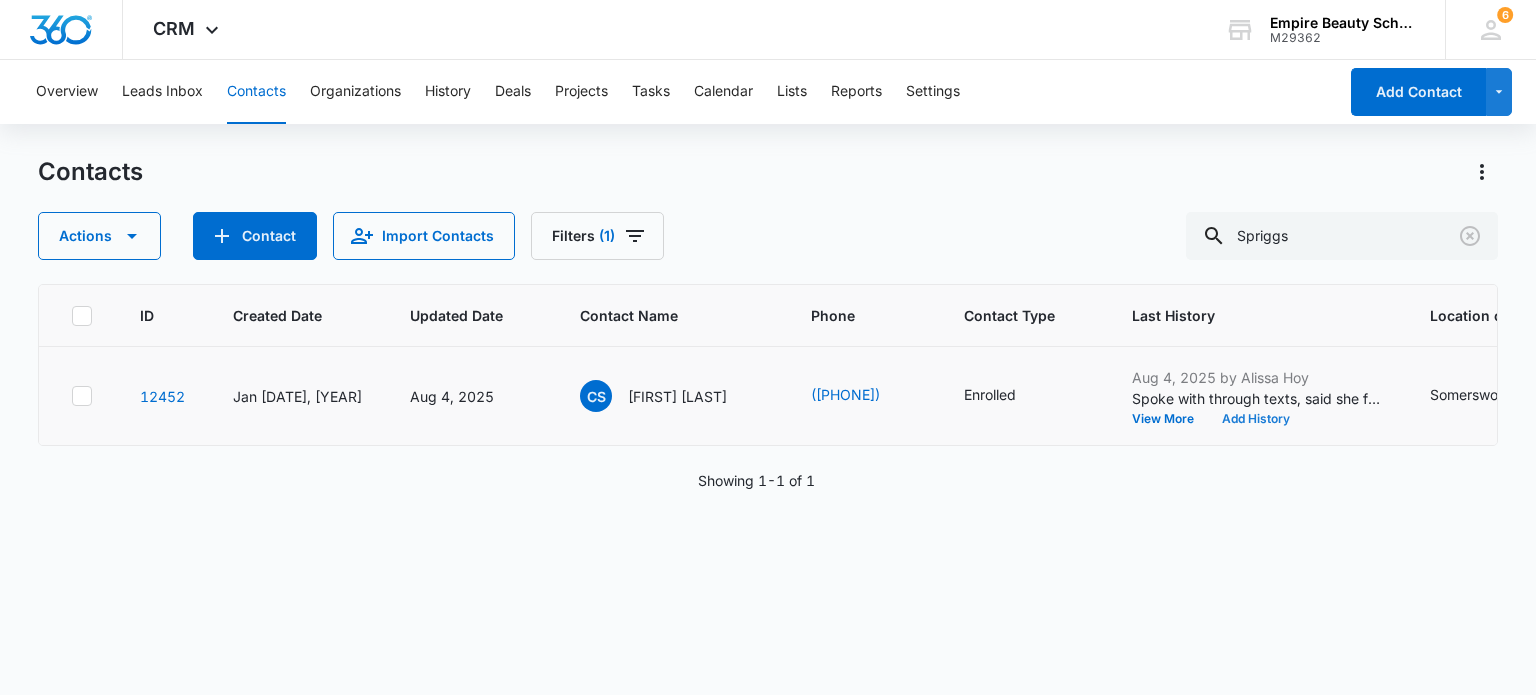 click on "Add History" at bounding box center (1256, 419) 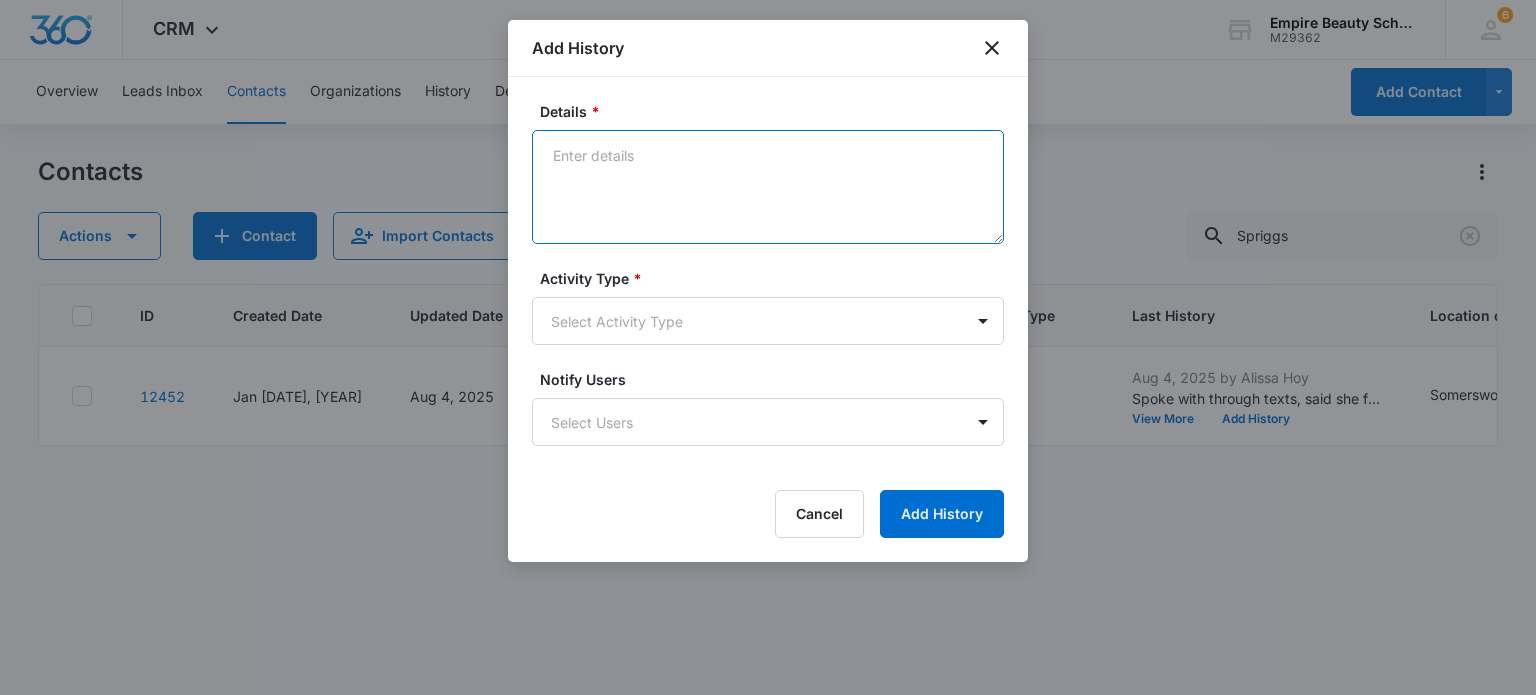 click on "Details *" at bounding box center [768, 187] 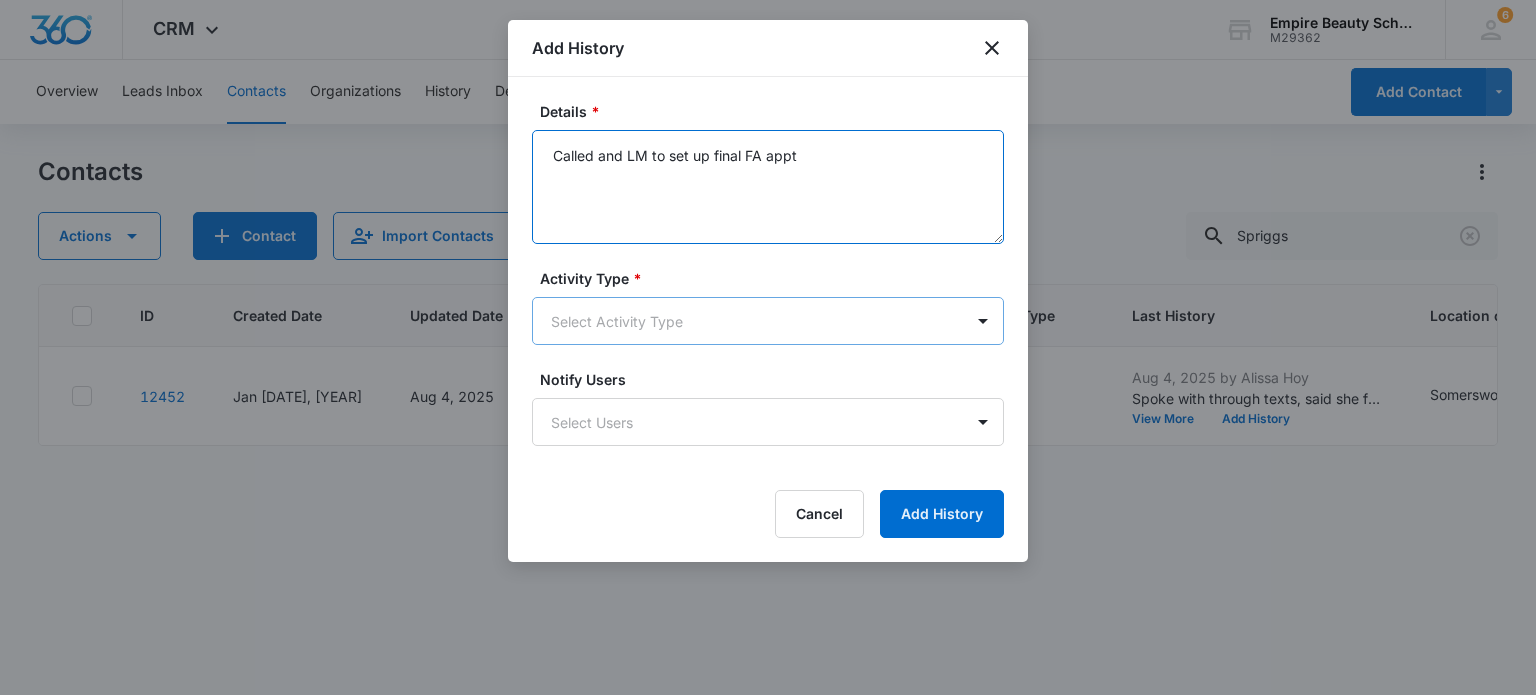 type on "Called and LM to set up final FA appt" 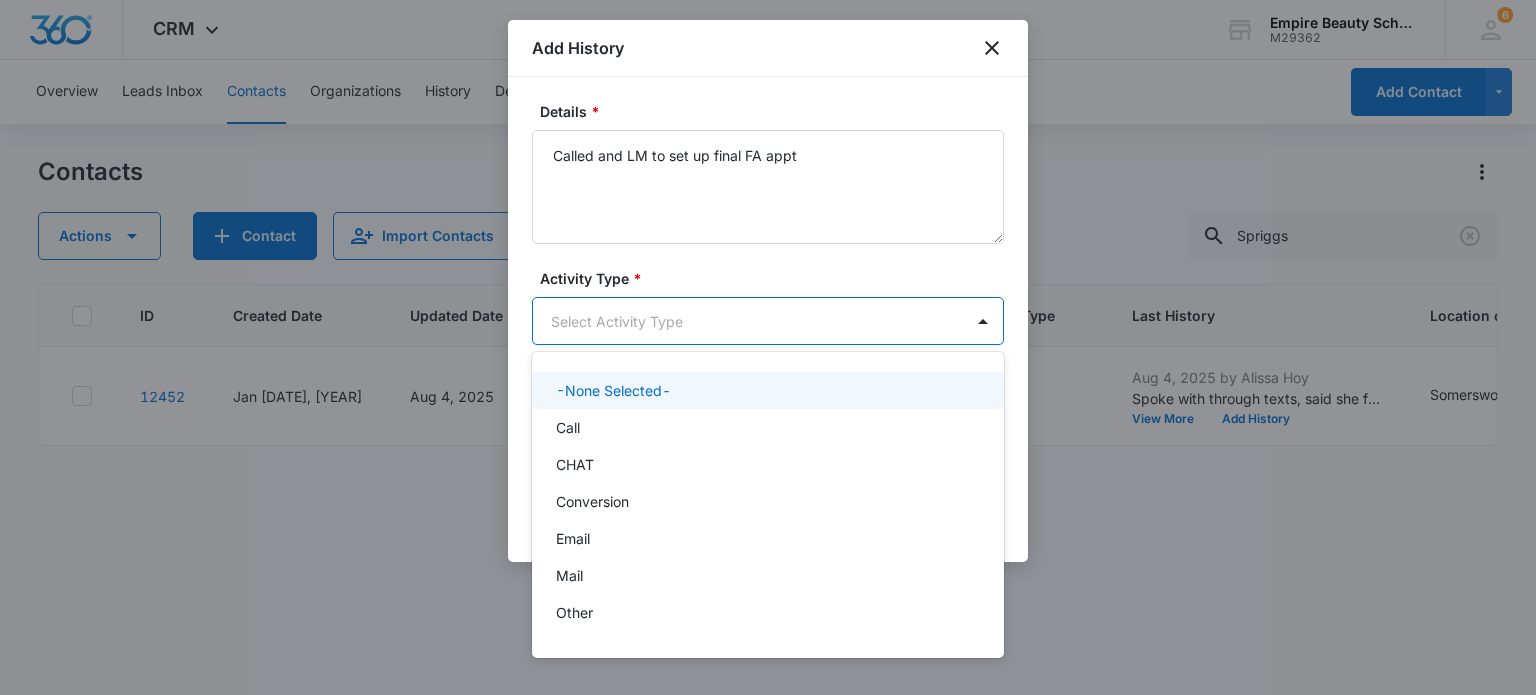 click on "CRM Apps Forms CRM Email Shop Payments POS Files Brand Settings Empire Beauty Schools M29362 Your Accounts View All 6 MJ [LAST] [LAST] [NAME]@[DOMAIN] My Profile 6 Notifications Support Logout Terms & Conditions &nbsp; • &nbsp; Privacy Policy Overview Leads Inbox Contacts Organizations History Deals Projects Tasks Calendar Lists Reports Settings Add Contact Contacts Actions Contact Import Contacts Filters (1) Spriggs ID Created Date Updated Date Contact Name Phone Contact Type Last History Location of Interest (for FB ad integration) Program of Interest Location Of Interest Program Email 12452 Jan [DATE], [YEAR] Aug [DATE], [YEAR] CS [FIRST] [LAST] ([PHONE]) Enrolled Aug [DATE], [YEAR] by Alissa Hoy Spoke with through texts, said she finally created an account on student aid, will fill out FAFSA tonight or tomorrow and let me know once it's done View More Add History Somersworth Esthetics Somersworth Esthetics [NAME]@[DOMAIN] Showing &nbsp; 1-1 &nbsp; of &nbsp; 1
Add History Details * Activity Type" at bounding box center (768, 347) 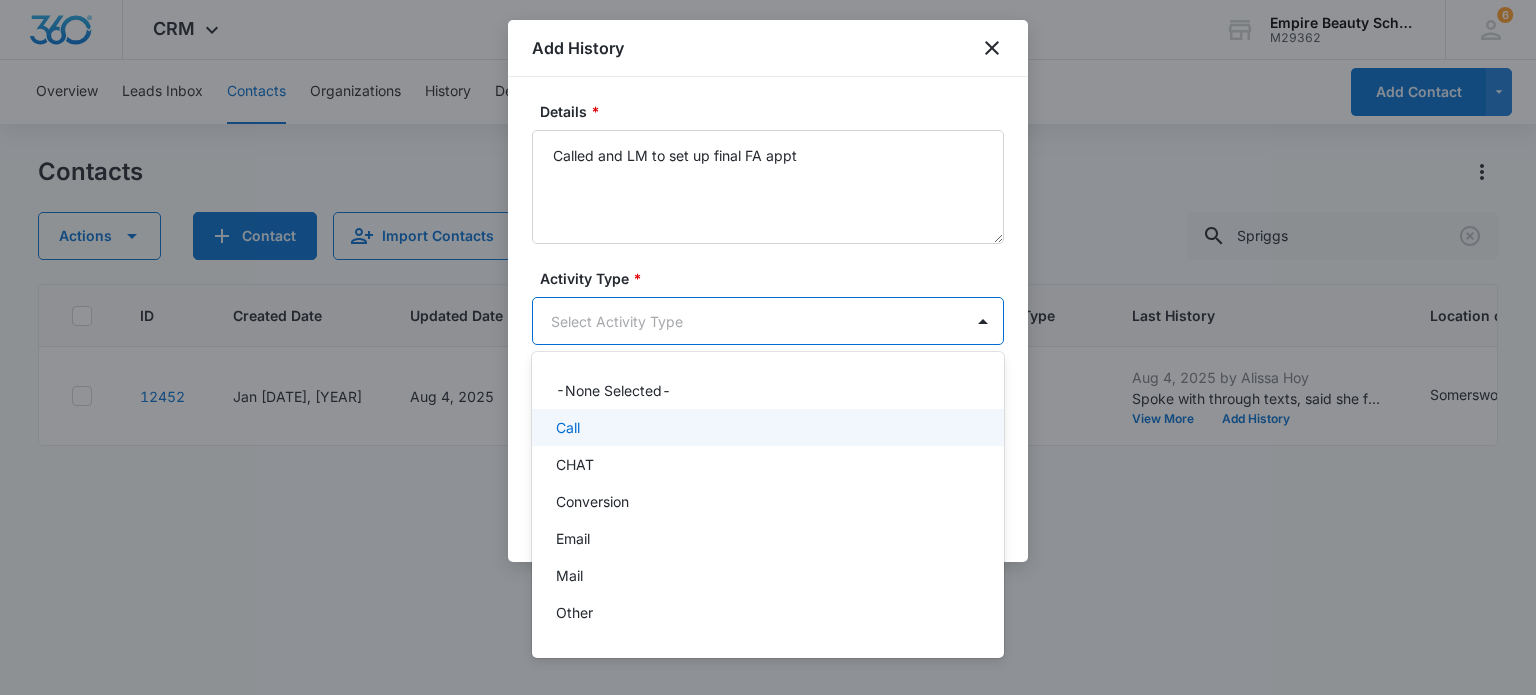 click on "Call" at bounding box center [766, 427] 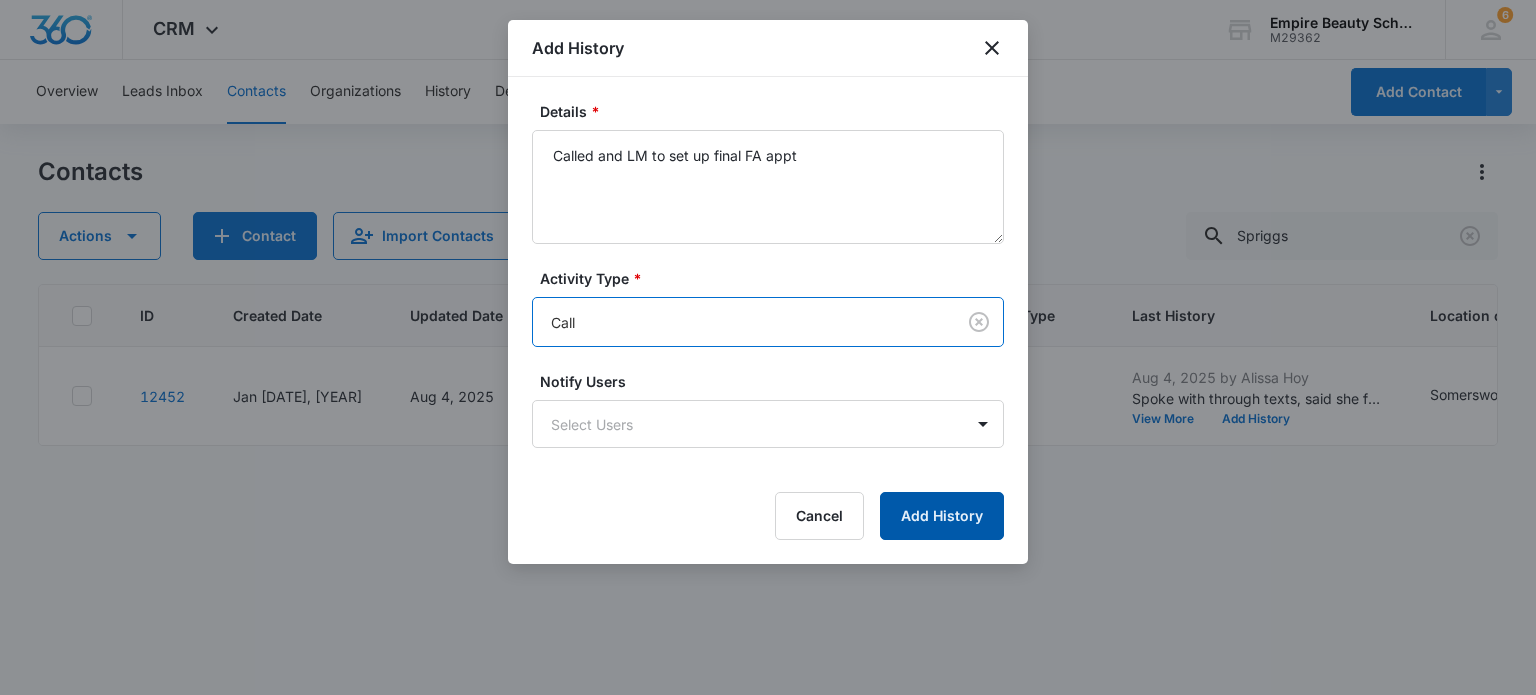 click on "Add History" at bounding box center [942, 516] 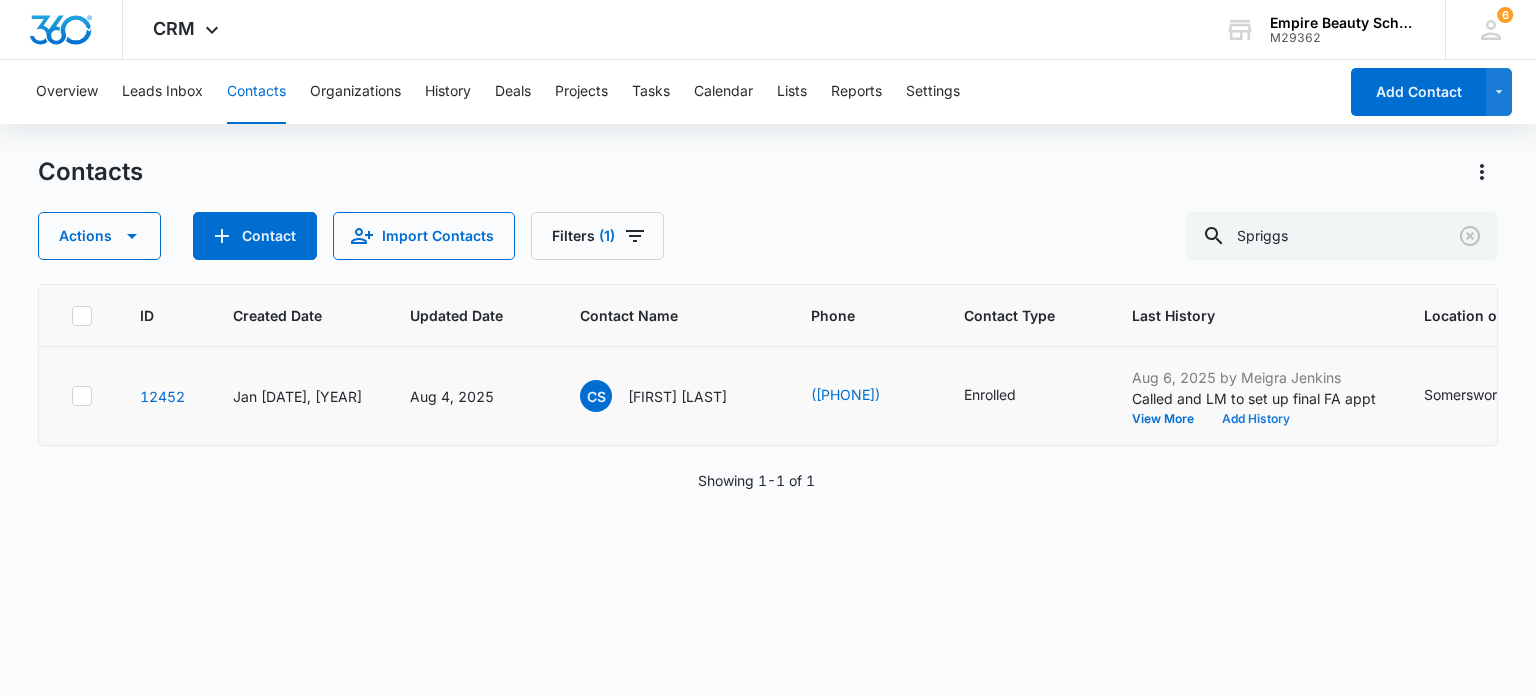 click on "Add History" at bounding box center (1256, 419) 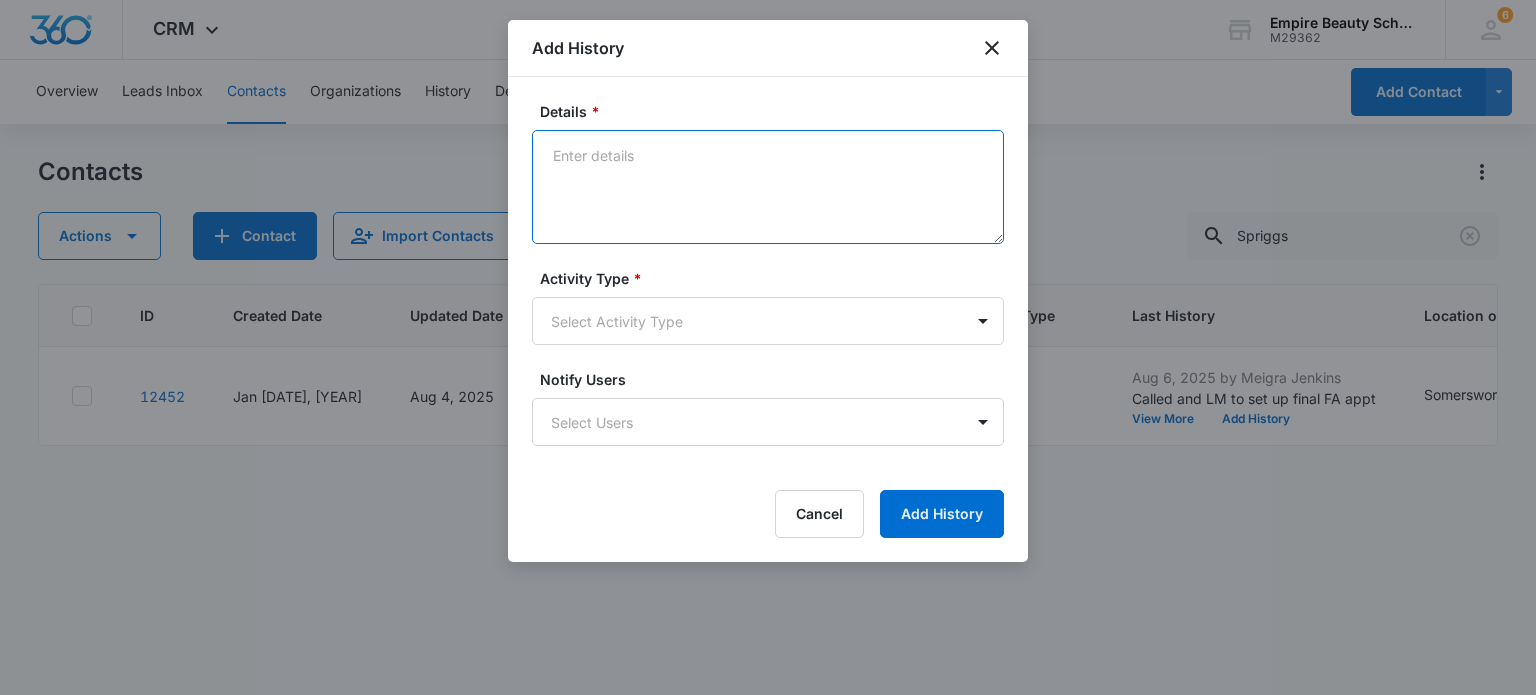 click on "Details *" at bounding box center (768, 187) 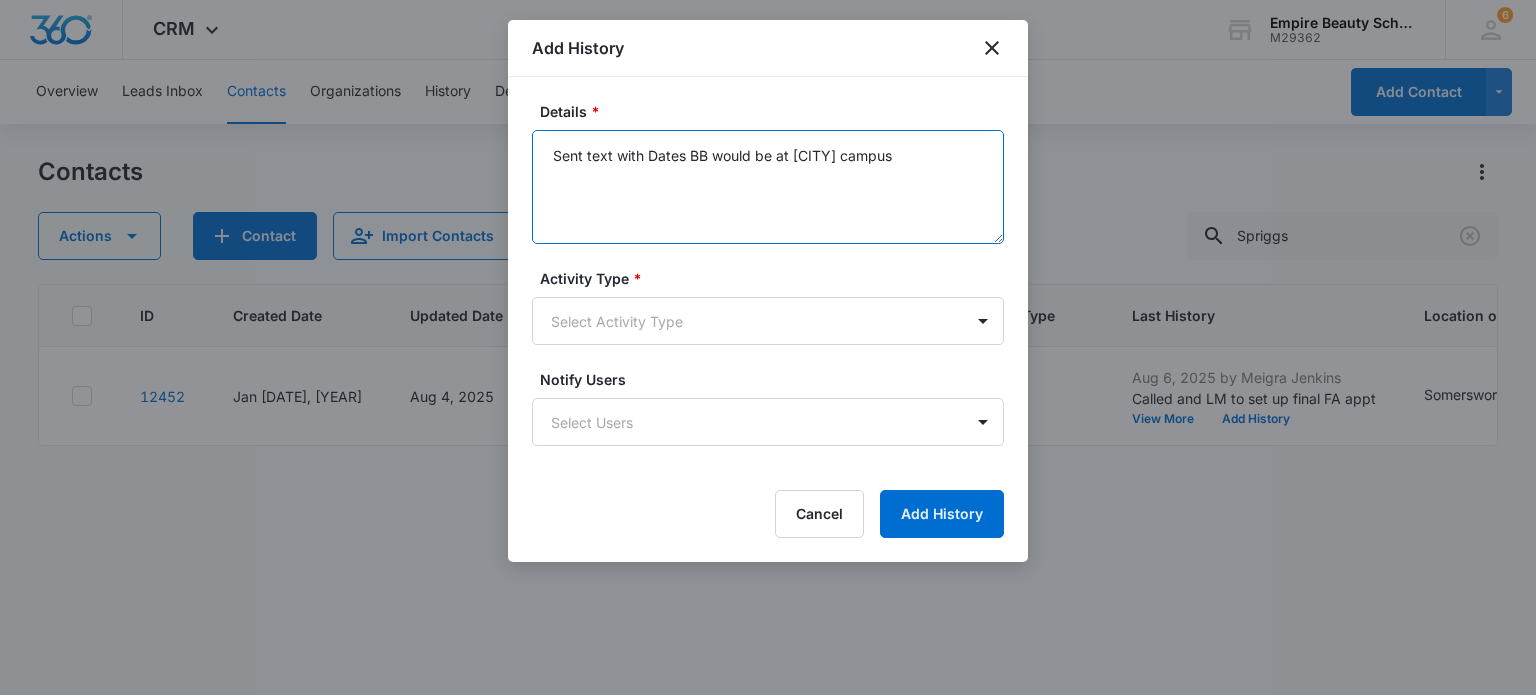 click on "Sent text with Dates BB would be at [CITY] campus" at bounding box center [768, 187] 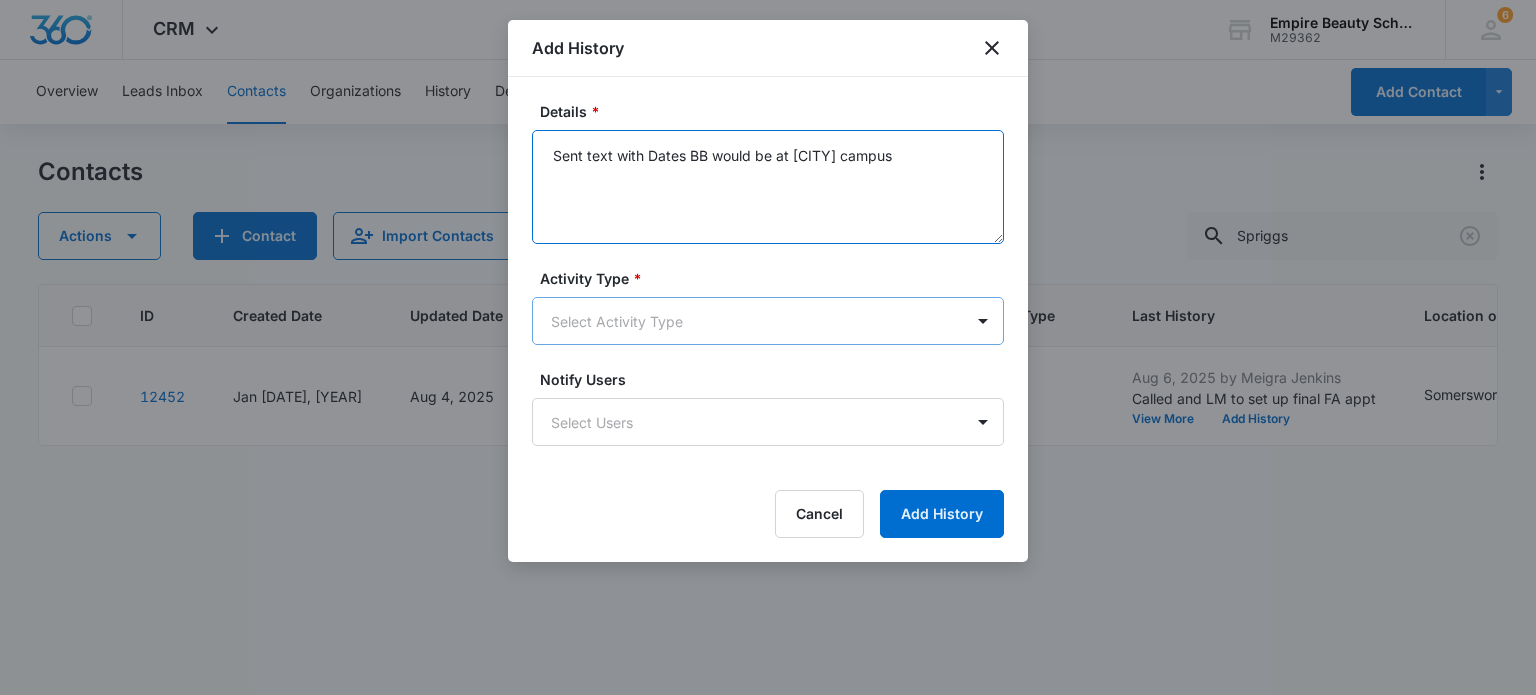 type on "Sent text with Dates BB would be at [CITY] campus" 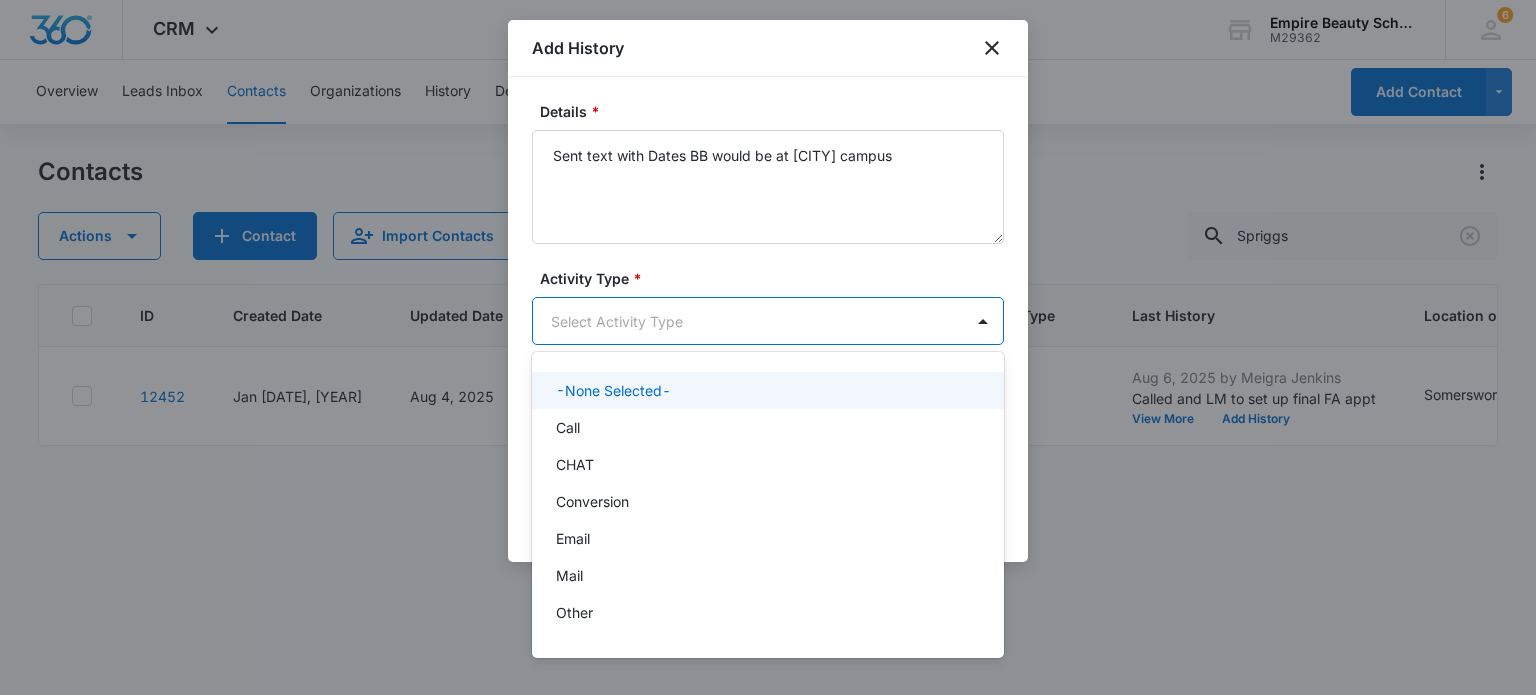 click on "CRM Apps Forms CRM Email Shop Payments POS Files Brand Settings Empire Beauty Schools M29362 Your Accounts View All 6 MJ [LAST] [LAST]@[DOMAIN].com My Profile 6 Notifications Support Logout Terms & Conditions &nbsp; • &nbsp; Privacy Policy Overview Leads Inbox Contacts Organizations History Deals Projects Tasks Calendar Lists Reports Settings Add Contact Contacts Actions Contact Import Contacts Filters (1) [LAST] ID Created Date Updated Date Contact Name Phone Contact Type Last History Location of Interest (for FB ad integration) Program of Interest Location Of Interest Program Email [NUMBER] [MONTH] [DAY], [YEAR] [MONTH] [DAY], [YEAR] [INITIALS] [LAST] ([AREACODE]) [PREFIX]-[LINE] Enrolled [MONTH] [DAY], [YEAR] by [FIRST] [LAST] Called and LM to set up final FA appt View More Add History [CITY] Esthetics [CITY] Esthetics [EMAIL] Showing &nbsp; 1-1 &nbsp; of &nbsp; 1
Add History Details * Sent text with Dates BB would be at [CITY] campus Activity Type * 10 results available. Select Activity Type Cancel" at bounding box center [768, 347] 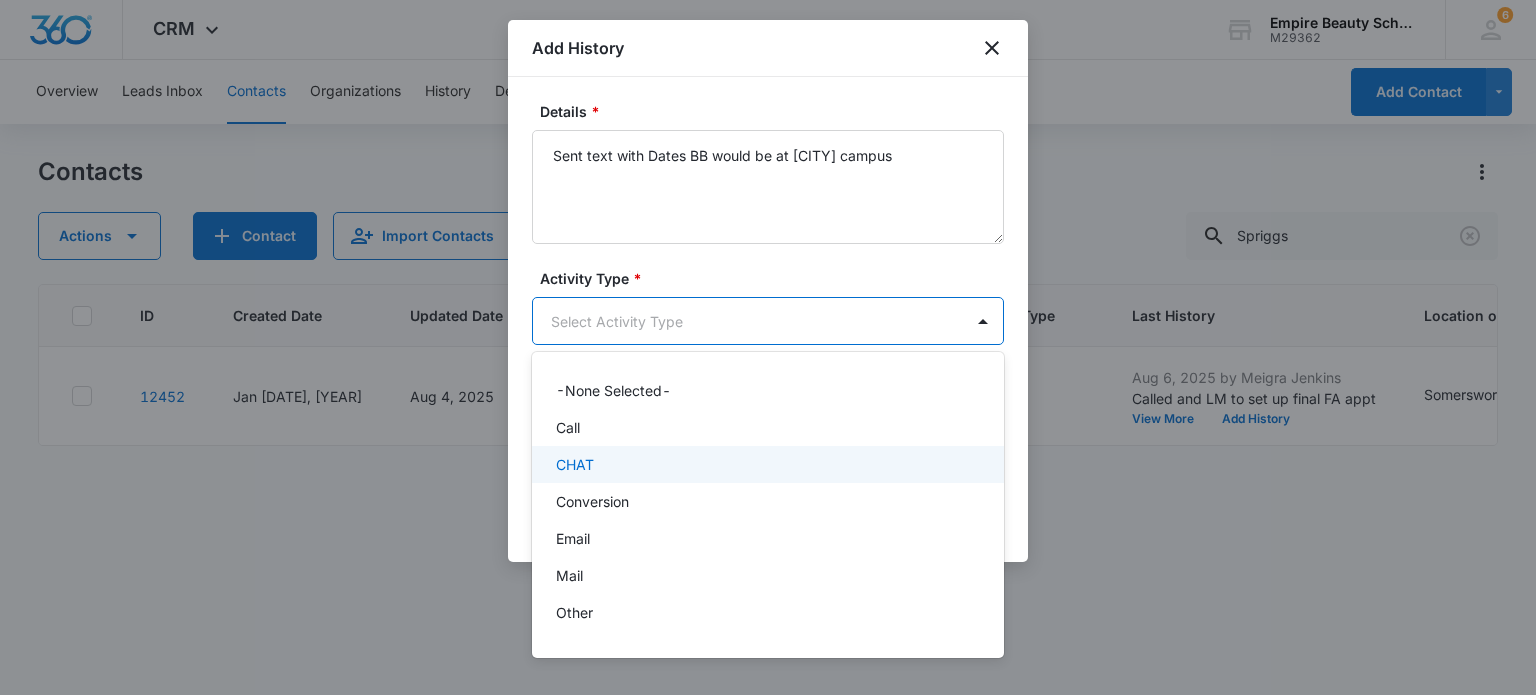 scroll, scrollTop: 104, scrollLeft: 0, axis: vertical 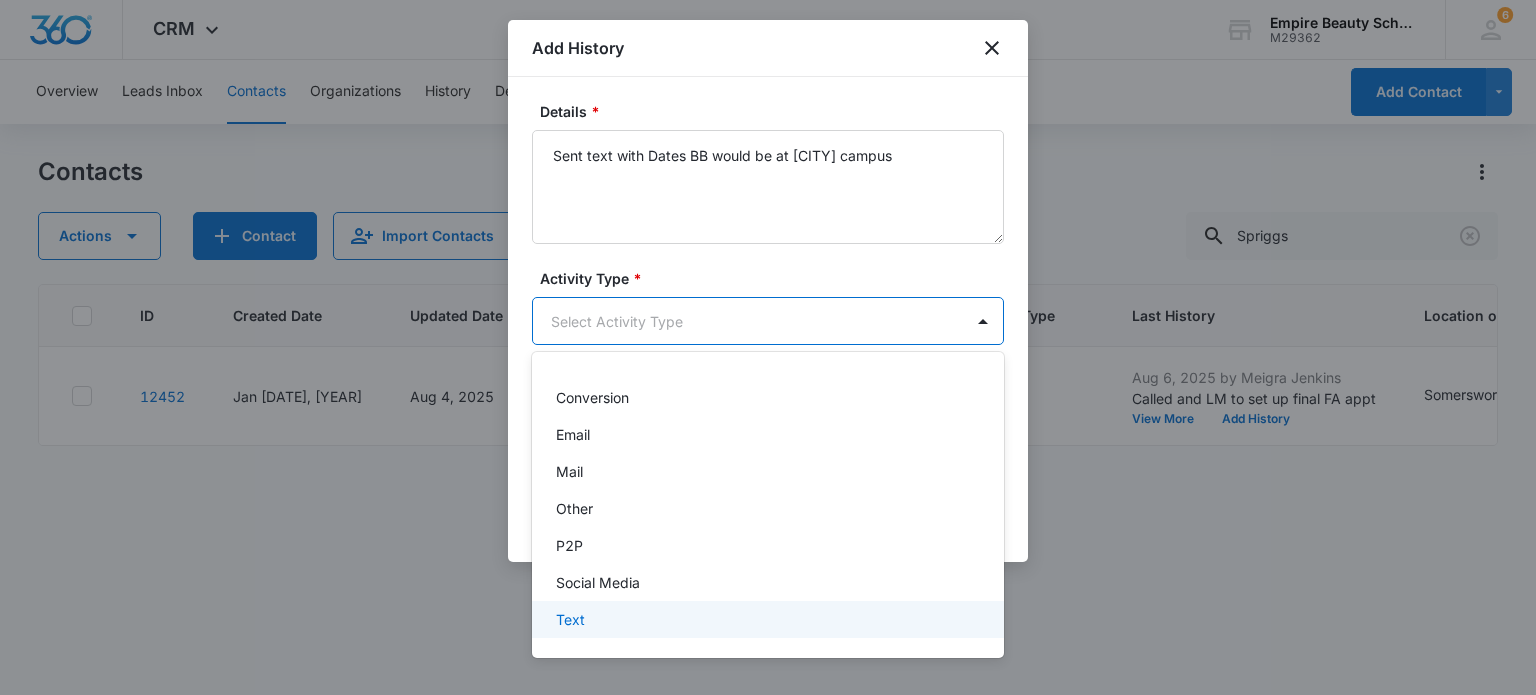 click on "Text" at bounding box center [766, 619] 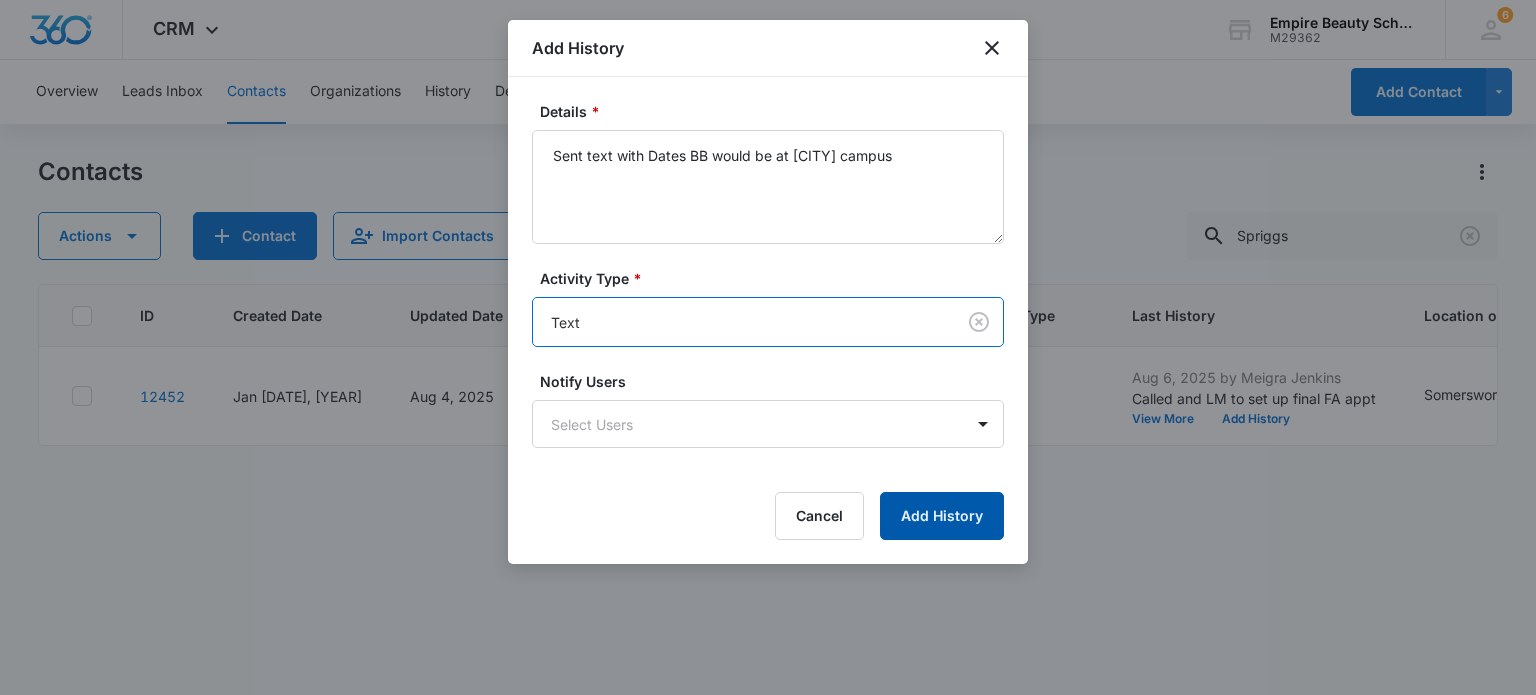 click on "Add History" at bounding box center (942, 516) 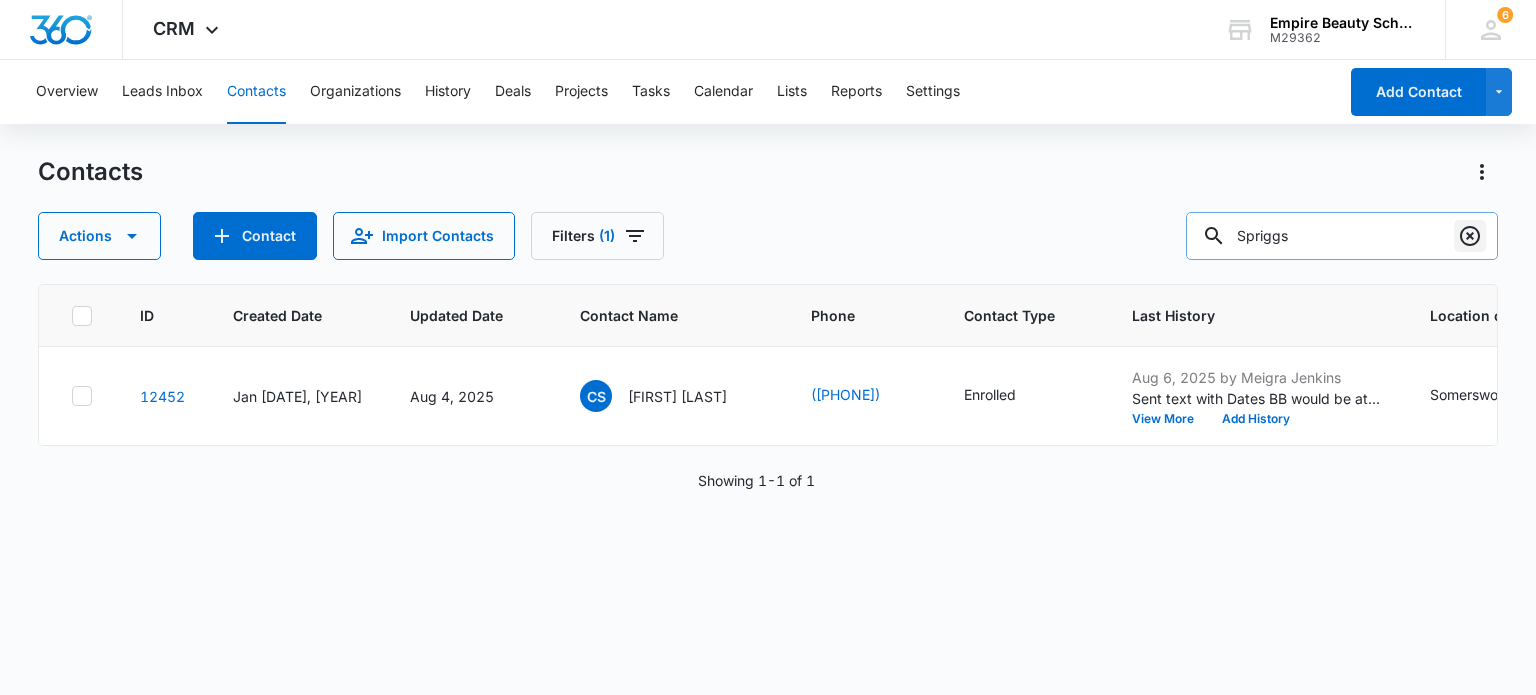 click 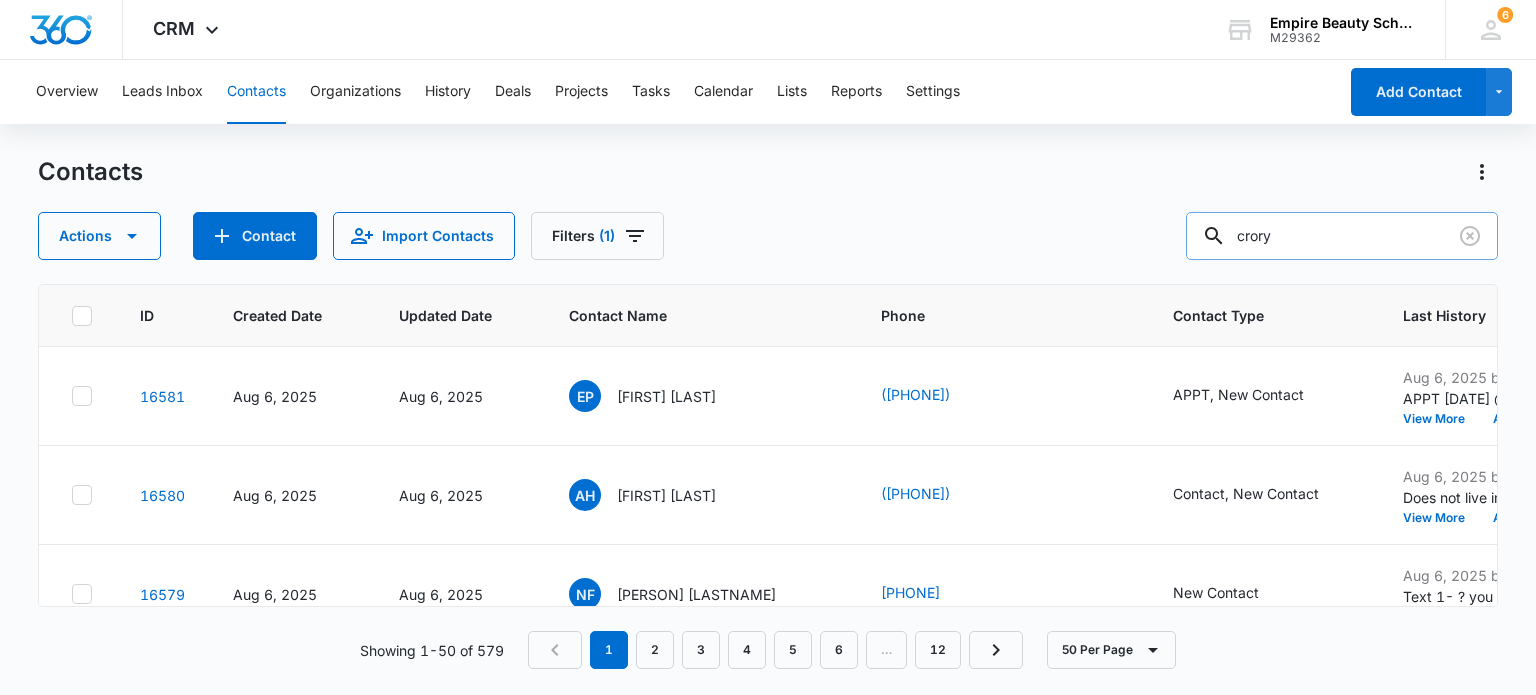 type on "crory" 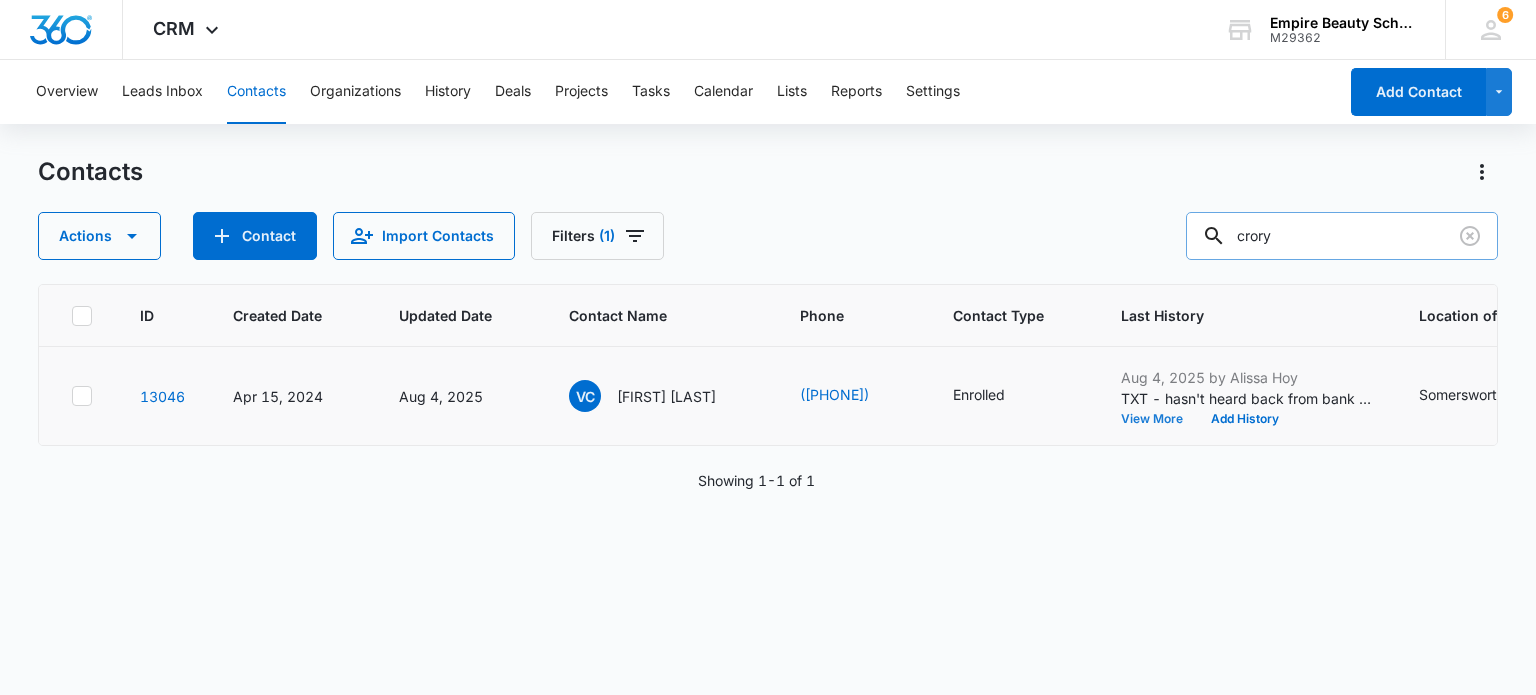 click on "View More" at bounding box center [1159, 419] 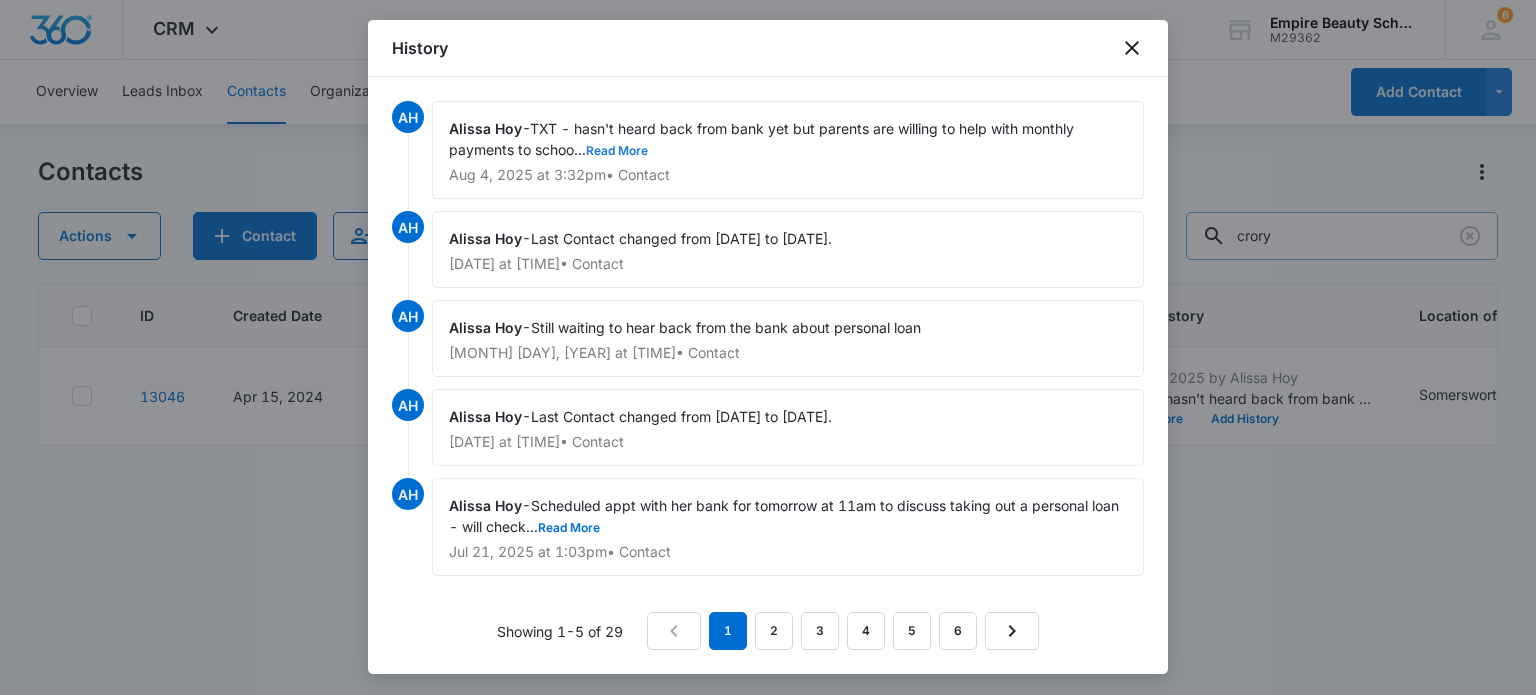 click on "Read More" at bounding box center [617, 151] 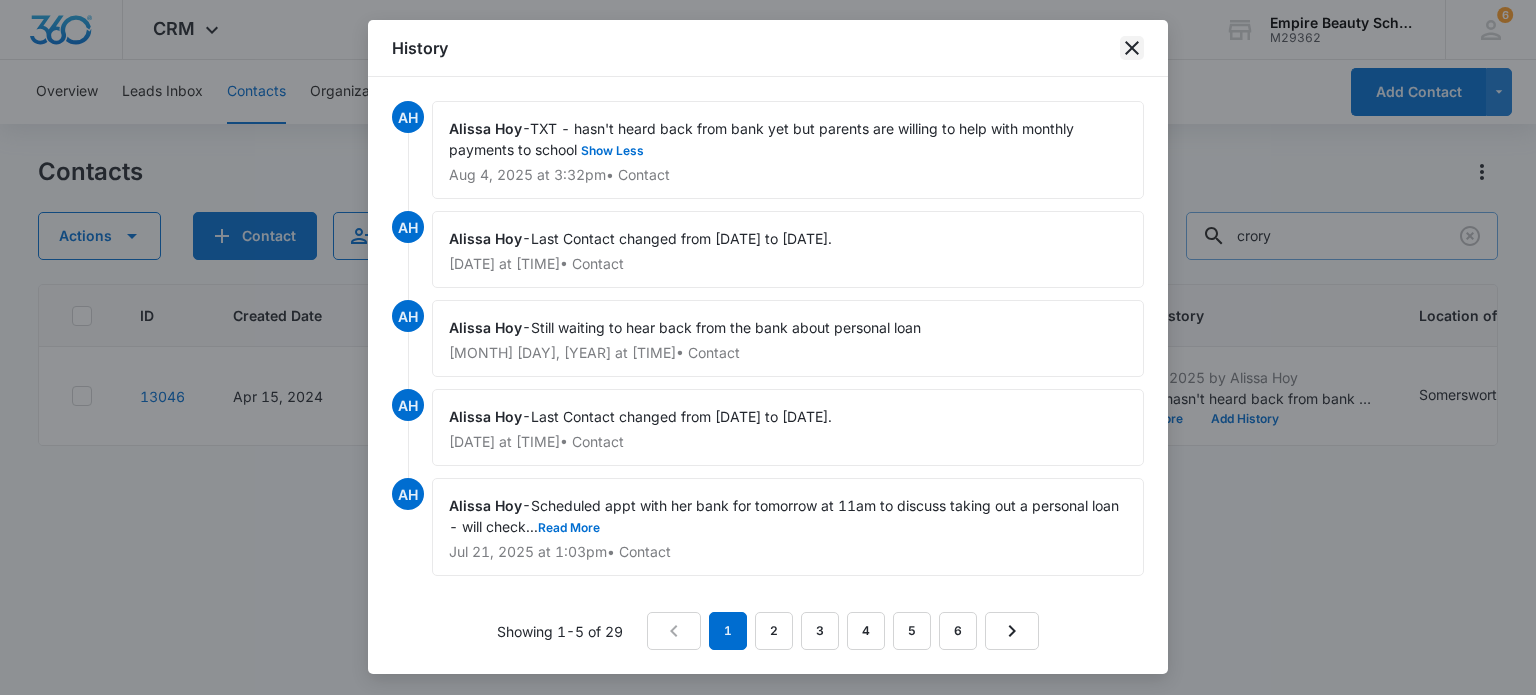 click 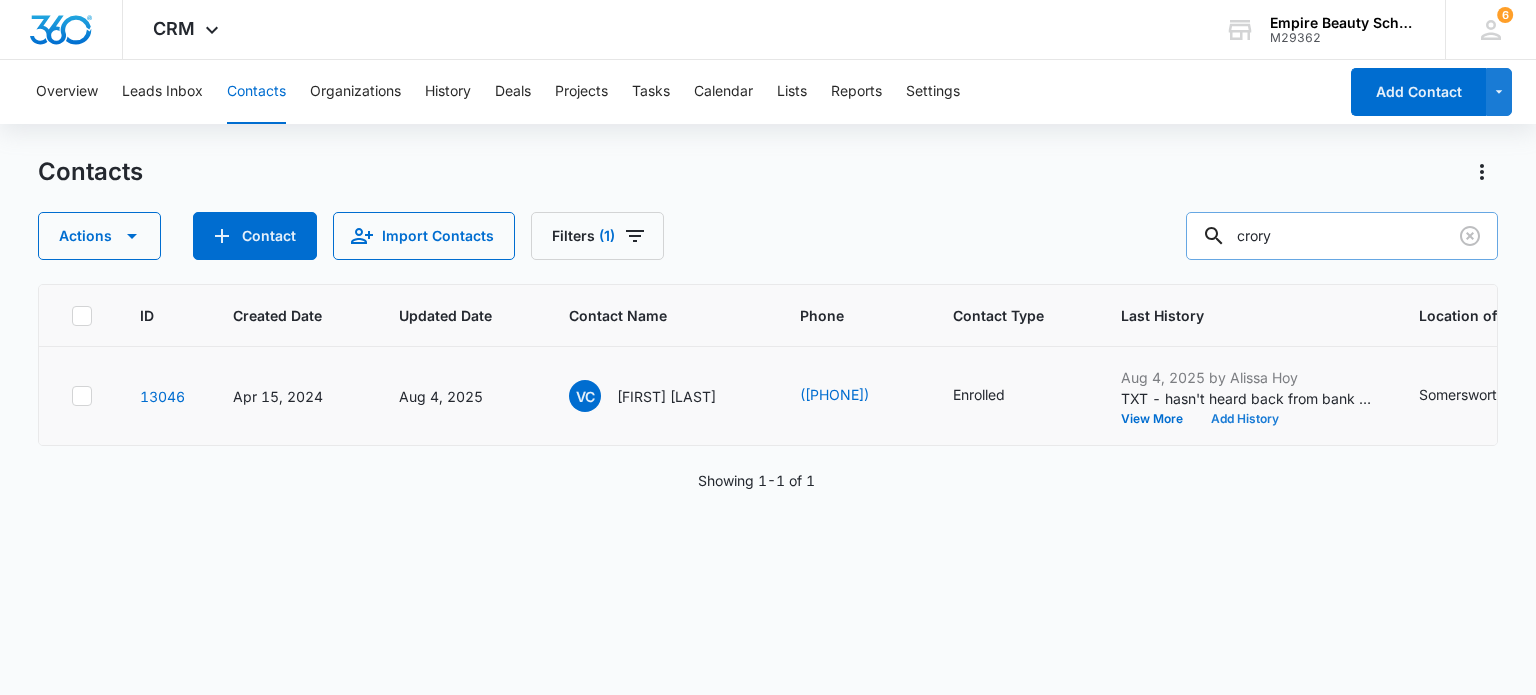 click on "Add History" at bounding box center (1245, 419) 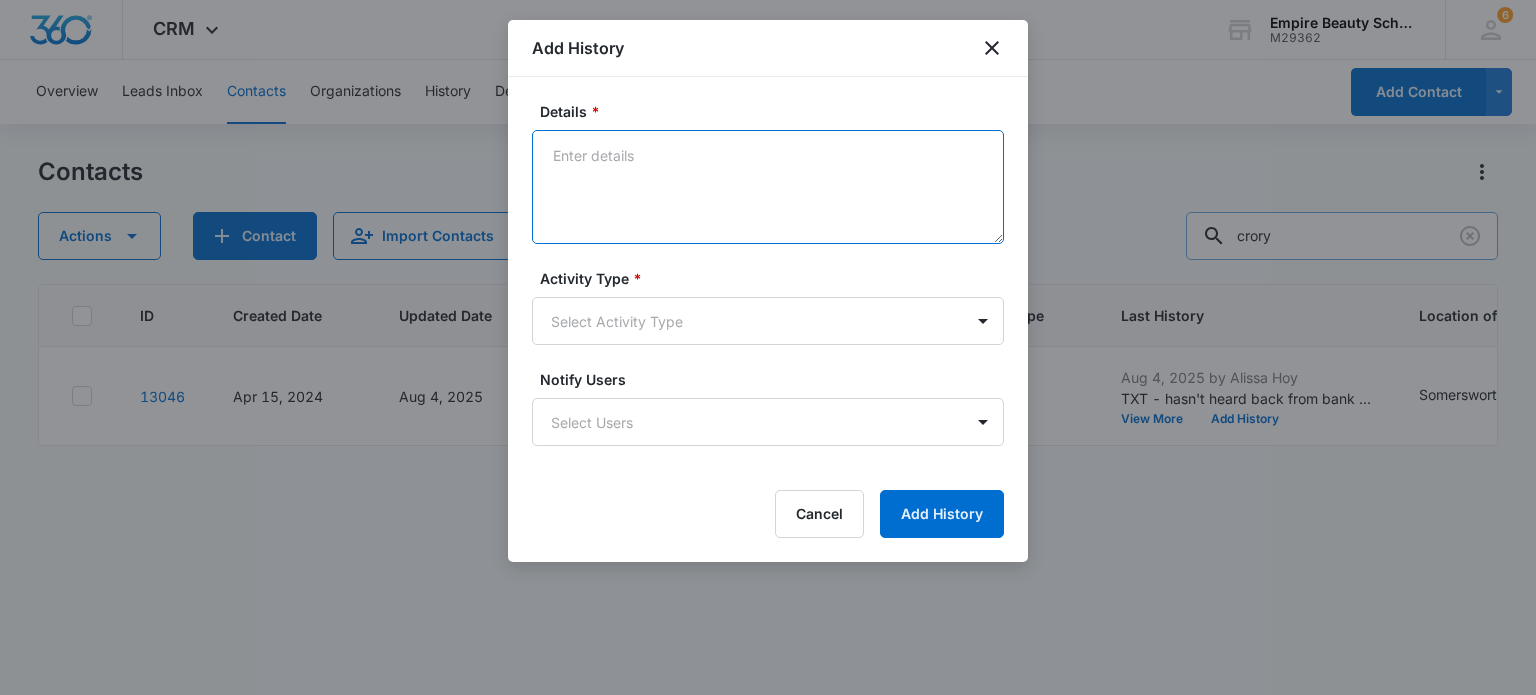 click on "Details *" at bounding box center (768, 187) 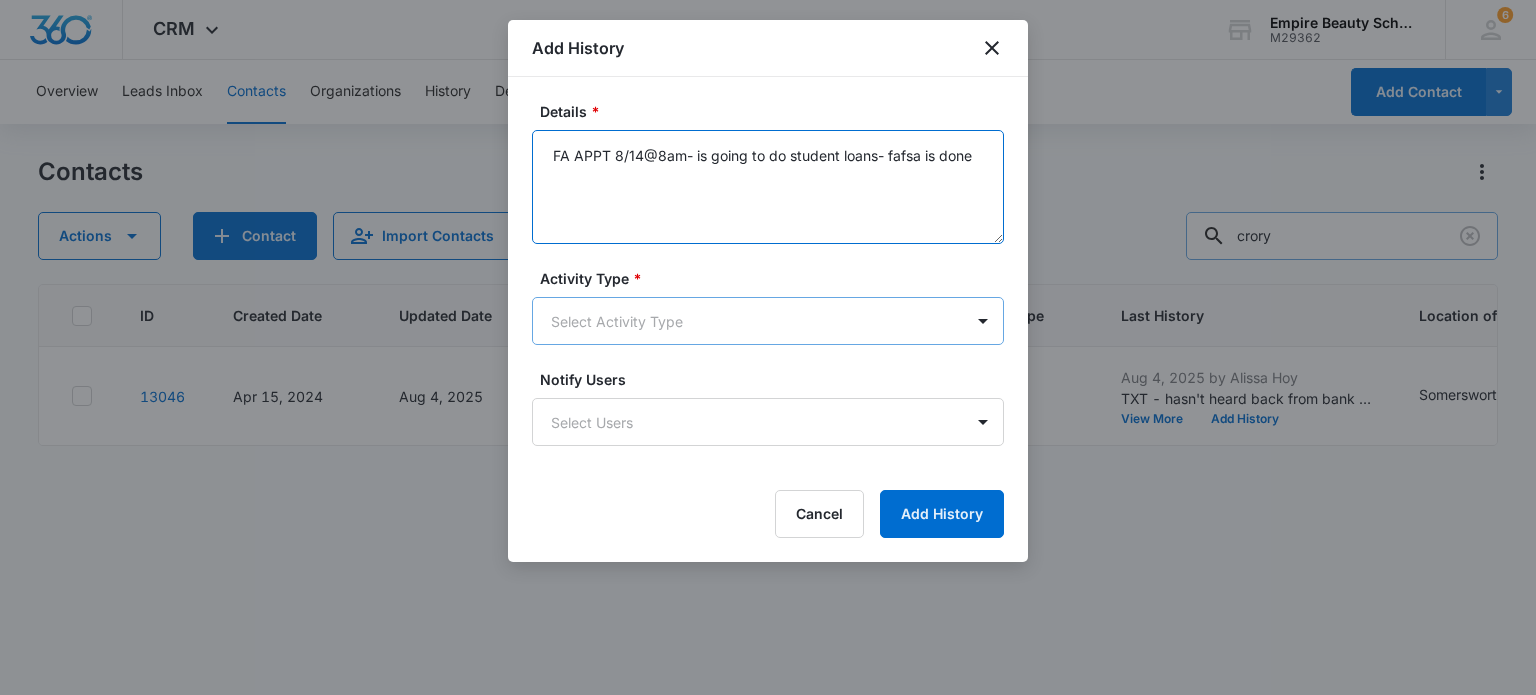 type on "FA APPT 8/14@8am- is going to do student loans- fafsa is done" 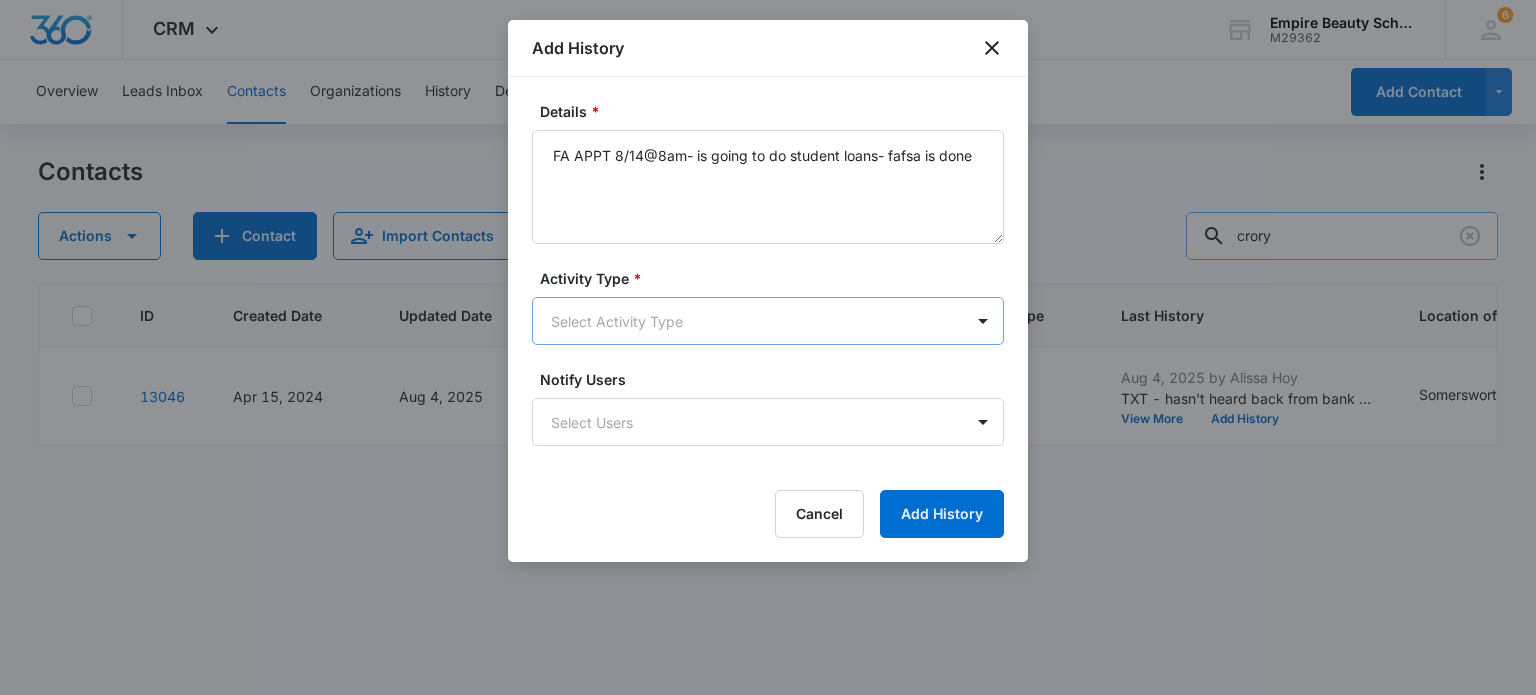 click on "CRM Apps Forms CRM Email Shop Payments POS Files Brand Settings Empire Beauty Schools M29362 Your Accounts View All 6 MJ Meigra Jenkins mjenkins@empirebeautyschools.com My Profile 6 Notifications Support Logout Terms & Conditions &nbsp; &bull; &nbsp; Privacy Policy Overview Leads Inbox Contacts Organizations History Deals Projects Tasks Calendar Lists Reports Settings Add Contact Contacts Actions Contact Import Contacts Filters (1) crory ID Created Date Updated Date Contact Name Phone Contact Type Last History Location of Interest (for FB ad integration) Program of Interest Location Of Interest Program Email 13046 Apr [DAY], [YEAR] Aug [DAY], [YEAR] VC [FIRST] [LAST] ([PHONE]) Enrolled Aug [DAY], [YEAR] by [FIRST] [LAST] TXT - hasn't heard back from bank yet but parents are willing to help with monthly payments to school  View More Add History Somersworth Esthetics Somersworth Esthetics [EMAIL] Showing &nbsp; 1-1 &nbsp; of &nbsp; 1
Add History Details * FA APPT [MONTH]/[DAY]@- is going to do student loans- fafsa is done Activity Type *" at bounding box center [768, 347] 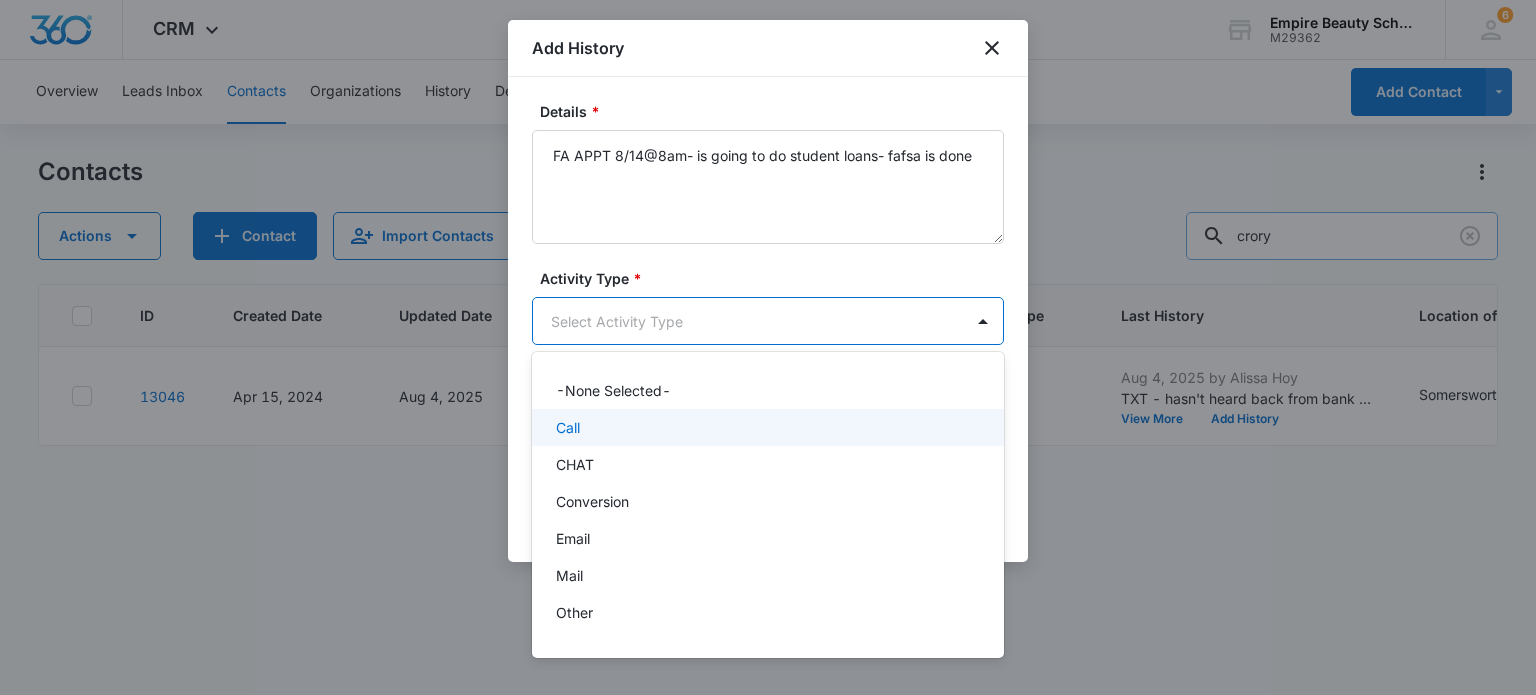 click on "Call" at bounding box center (766, 427) 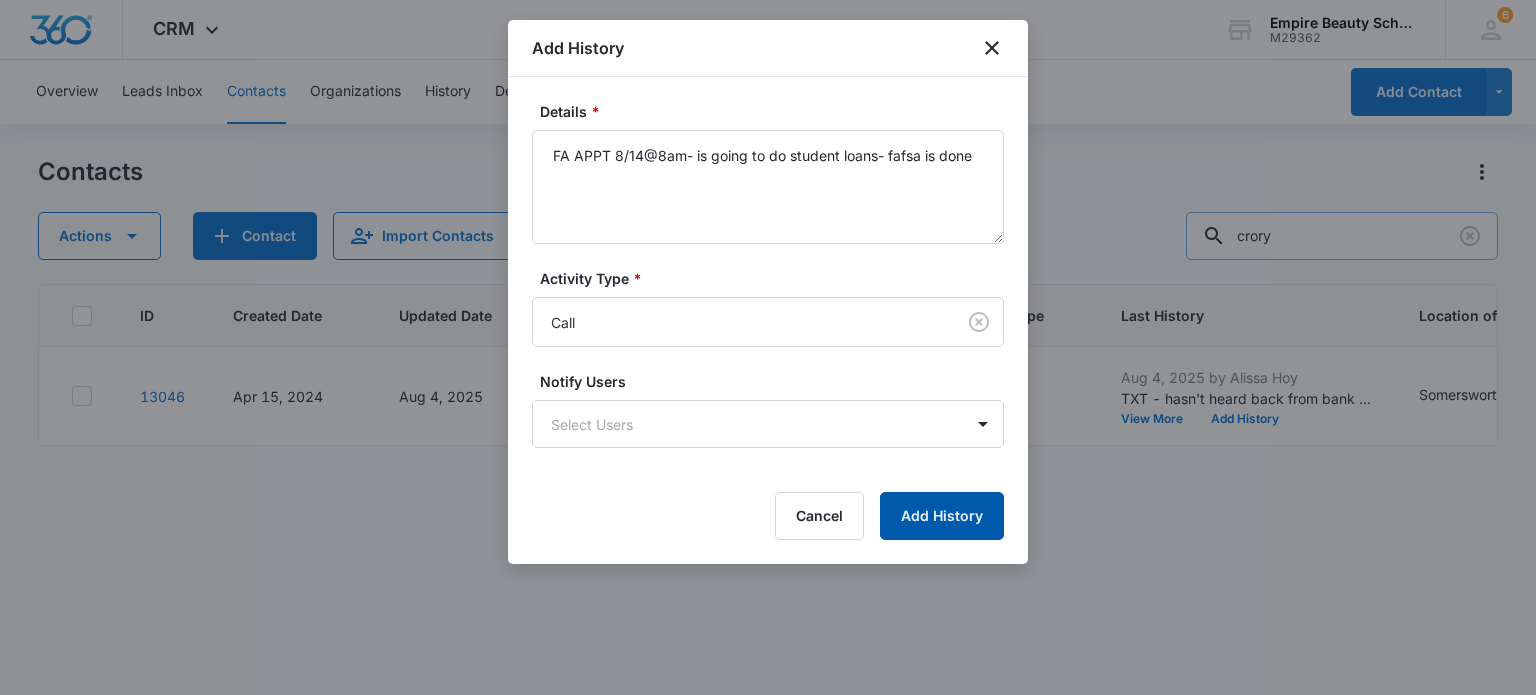 click on "Add History" at bounding box center (942, 516) 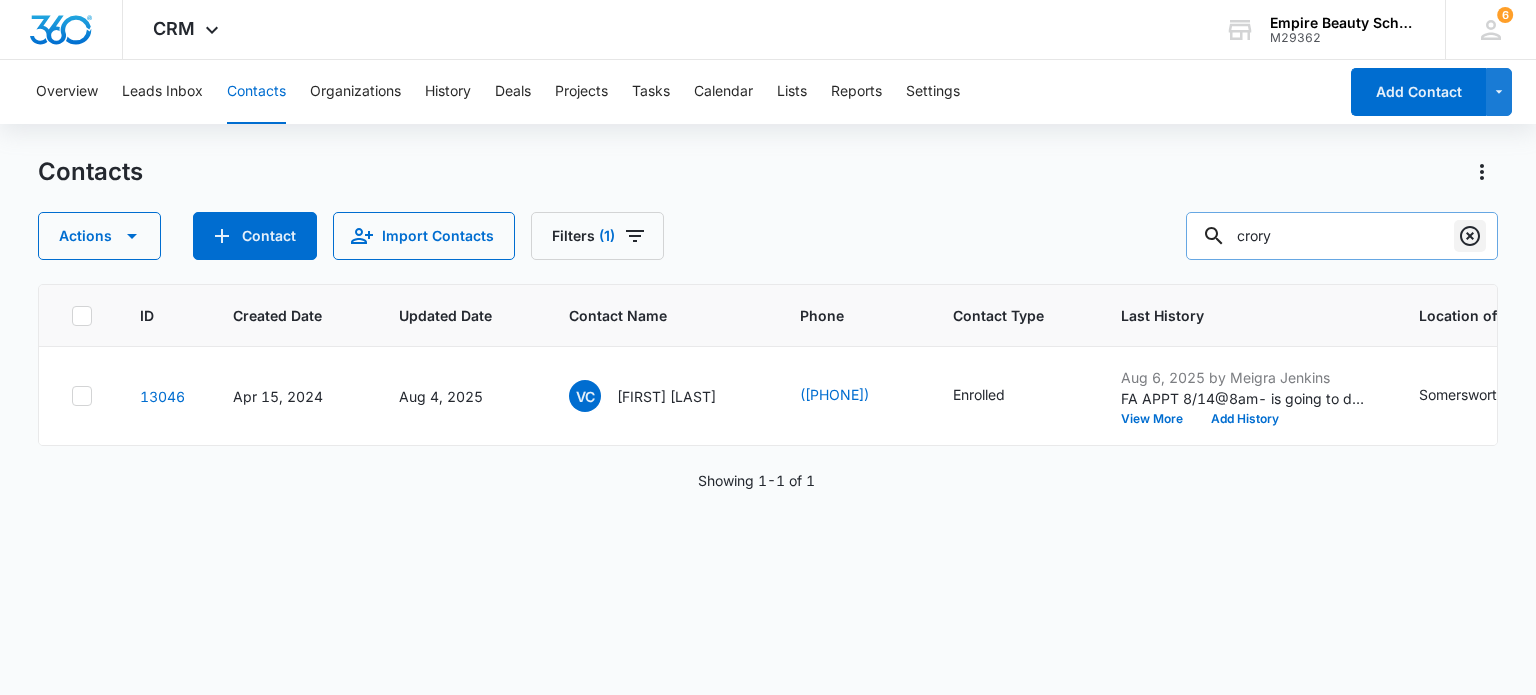 click 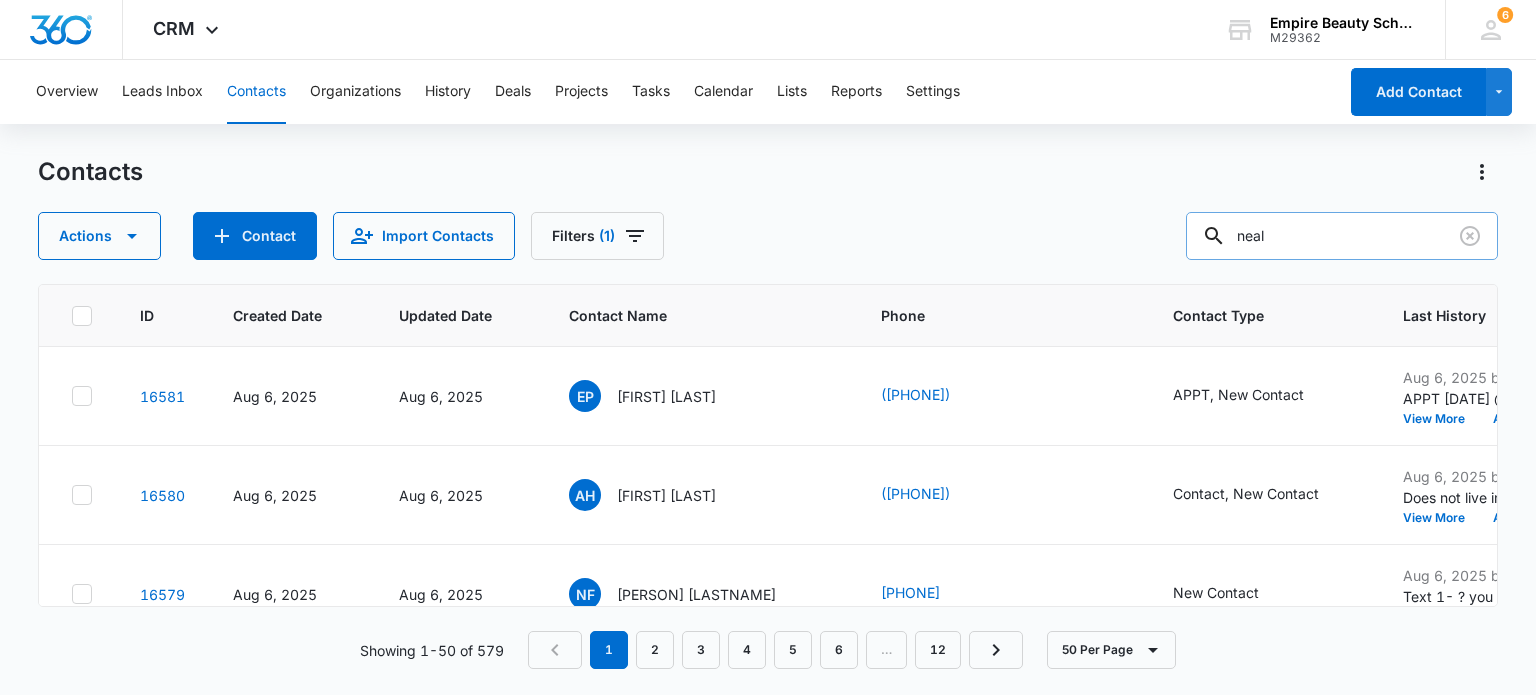type on "neal" 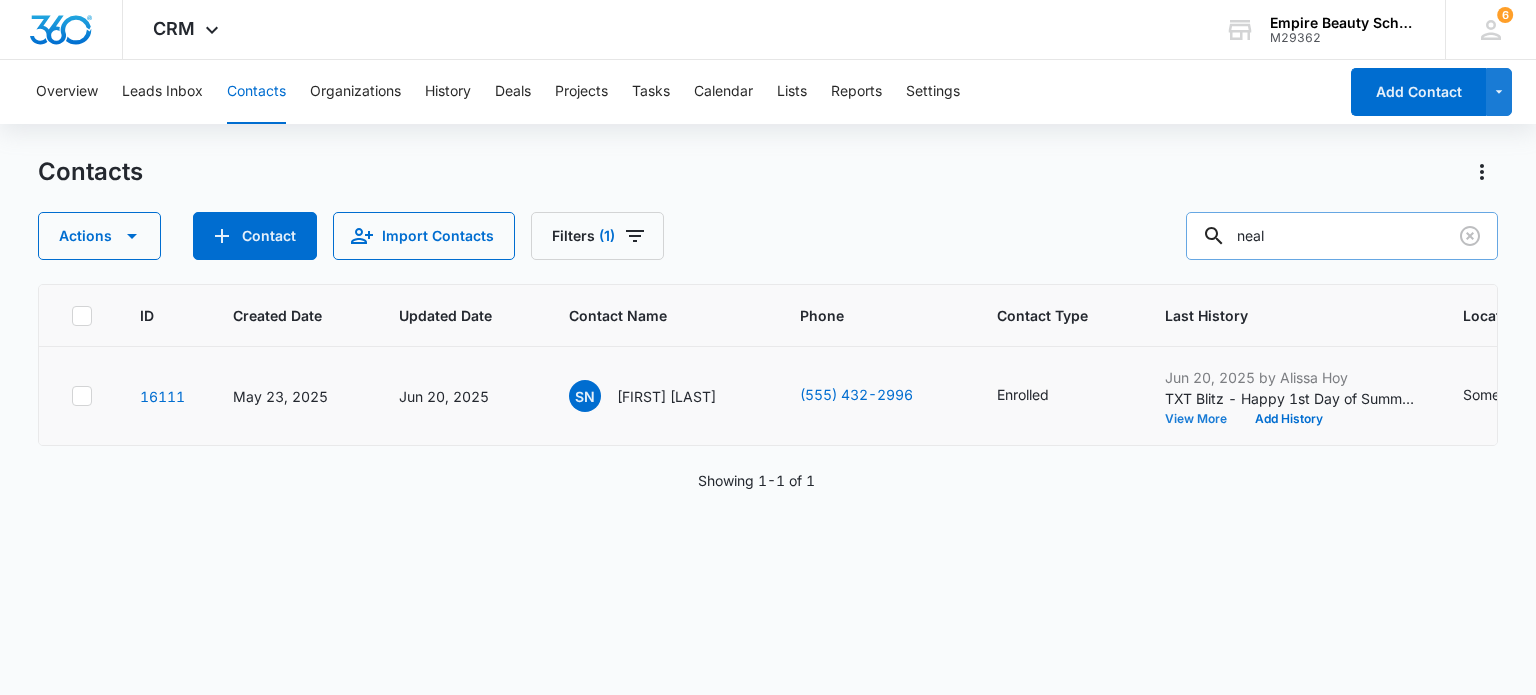 click on "View More" at bounding box center [1203, 419] 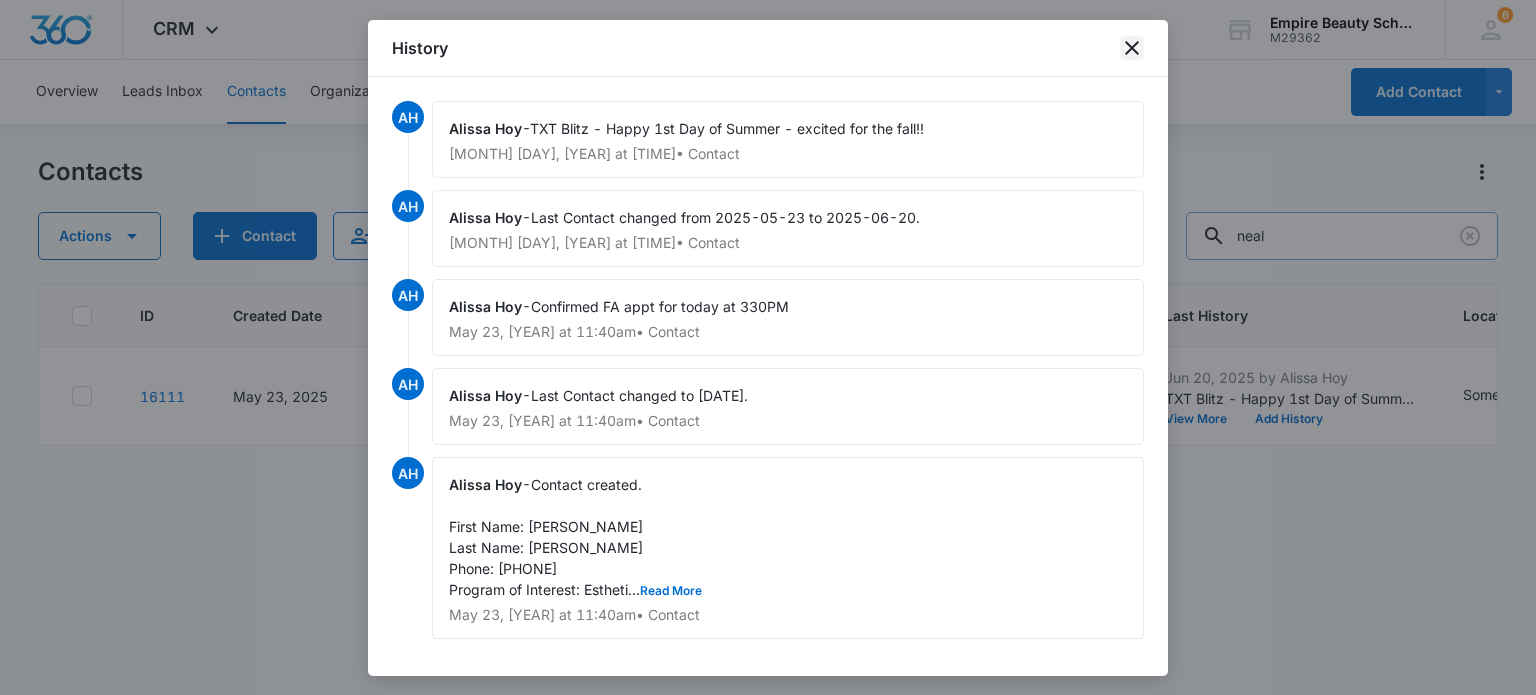 click 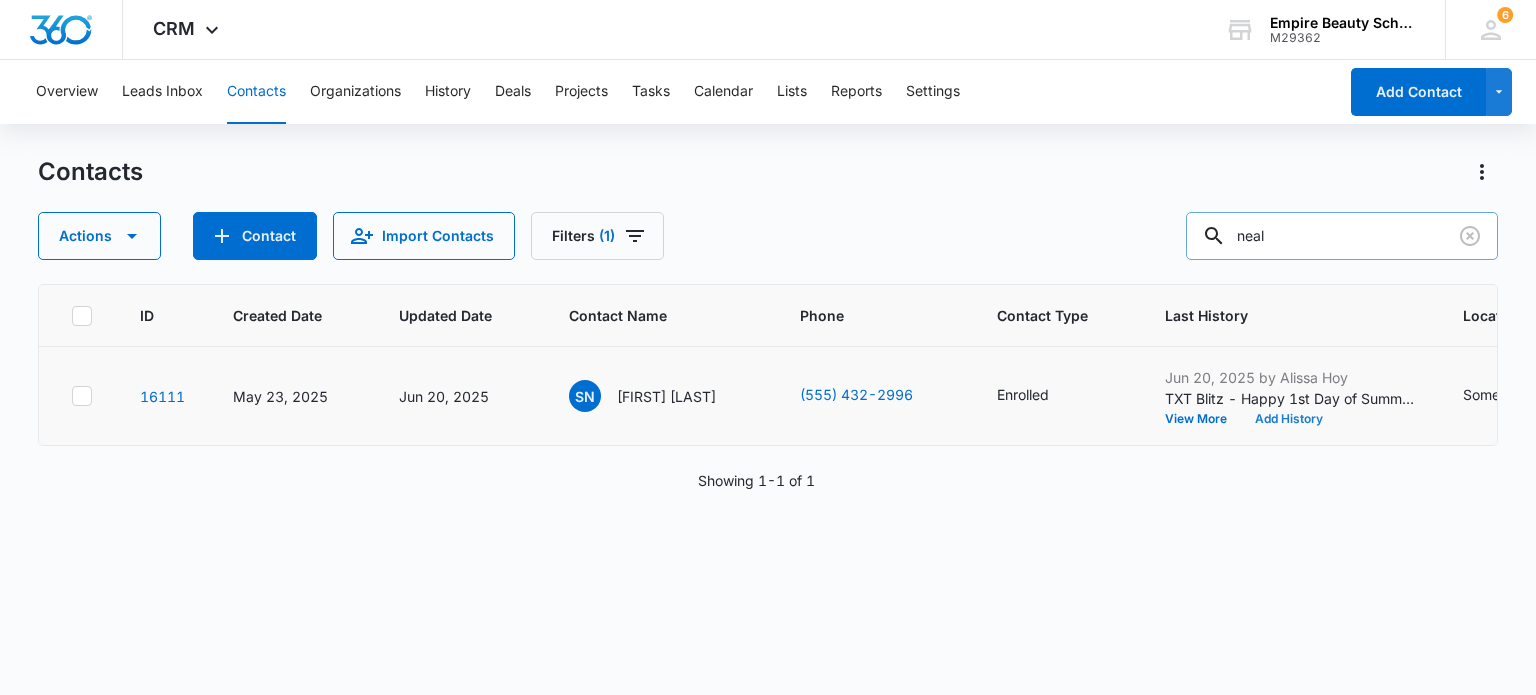 click on "Add History" at bounding box center (1289, 419) 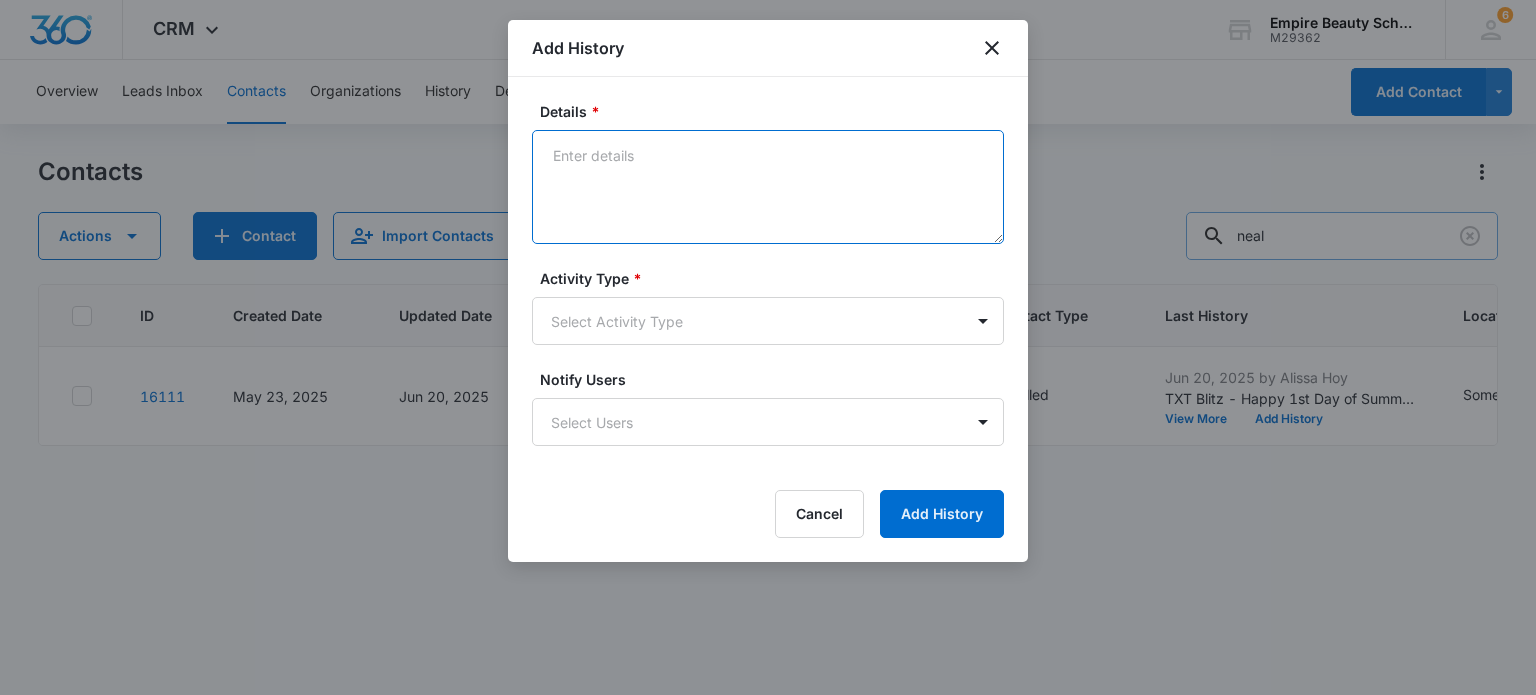 click on "Details *" at bounding box center [768, 187] 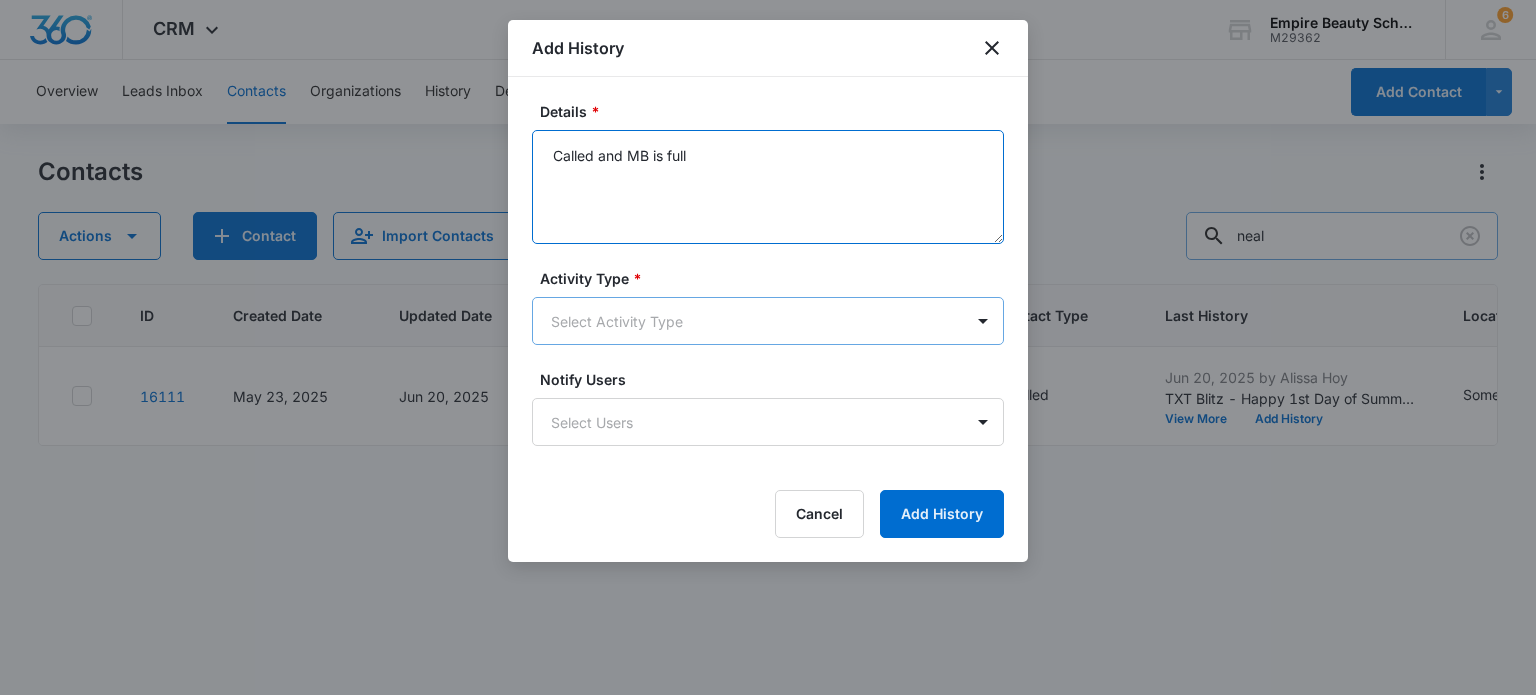 type on "Called and MB is full" 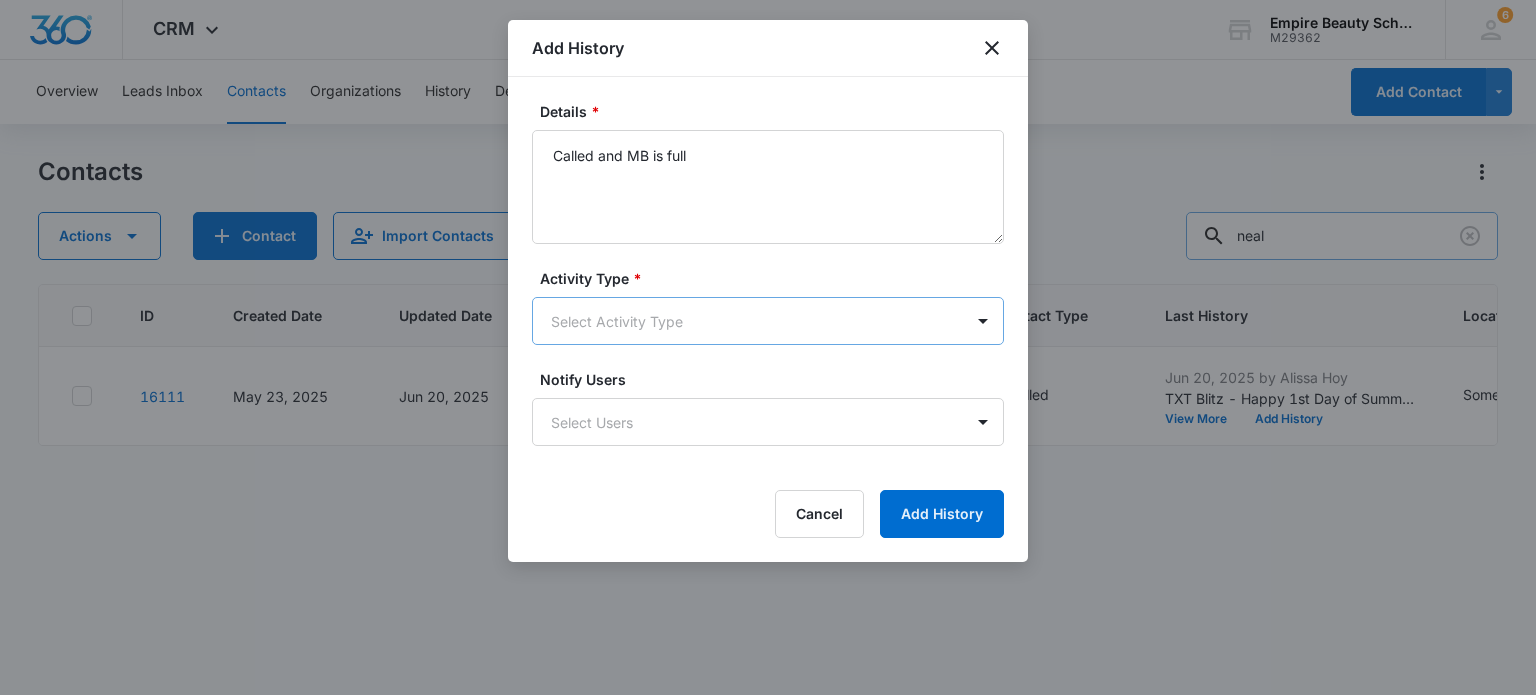 click on "CRM Apps Forms CRM Email Shop Payments POS Files Brand Settings Empire Beauty Schools M29362 Your Accounts View All 6 MJ Meigra Jenkins mjenkins@empirebeautyschools.com My Profile 6 Notifications Support Logout Terms & Conditions &nbsp; &bull; &nbsp; Privacy Policy Overview Leads Inbox Contacts Organizations History Deals Projects Tasks Calendar Lists Reports Settings Add Contact Contacts Actions Contact Import Contacts Filters (1) neal ID Created Date Updated Date Contact Name Phone Contact Type Last History Location of Interest (for FB ad integration) Program of Interest Location Of Interest Program Email 16111 May [DAY], [YEAR] Jun [DAY], [YEAR] SN [FIRST] [LAST] ([PHONE]) Enrolled Jun [DAY], [YEAR] by [FIRST] [LAST] TXT Blitz - Happy 1st Day of Summer - excited for the fall!! View More Add History Somersworth Esthetics --- --- --- Showing &nbsp; 1-1 &nbsp; of &nbsp; 1
Add History Details * Called and MB is full  Activity Type * Select Activity Type Notify Users Select Users Cancel Add History" at bounding box center (768, 347) 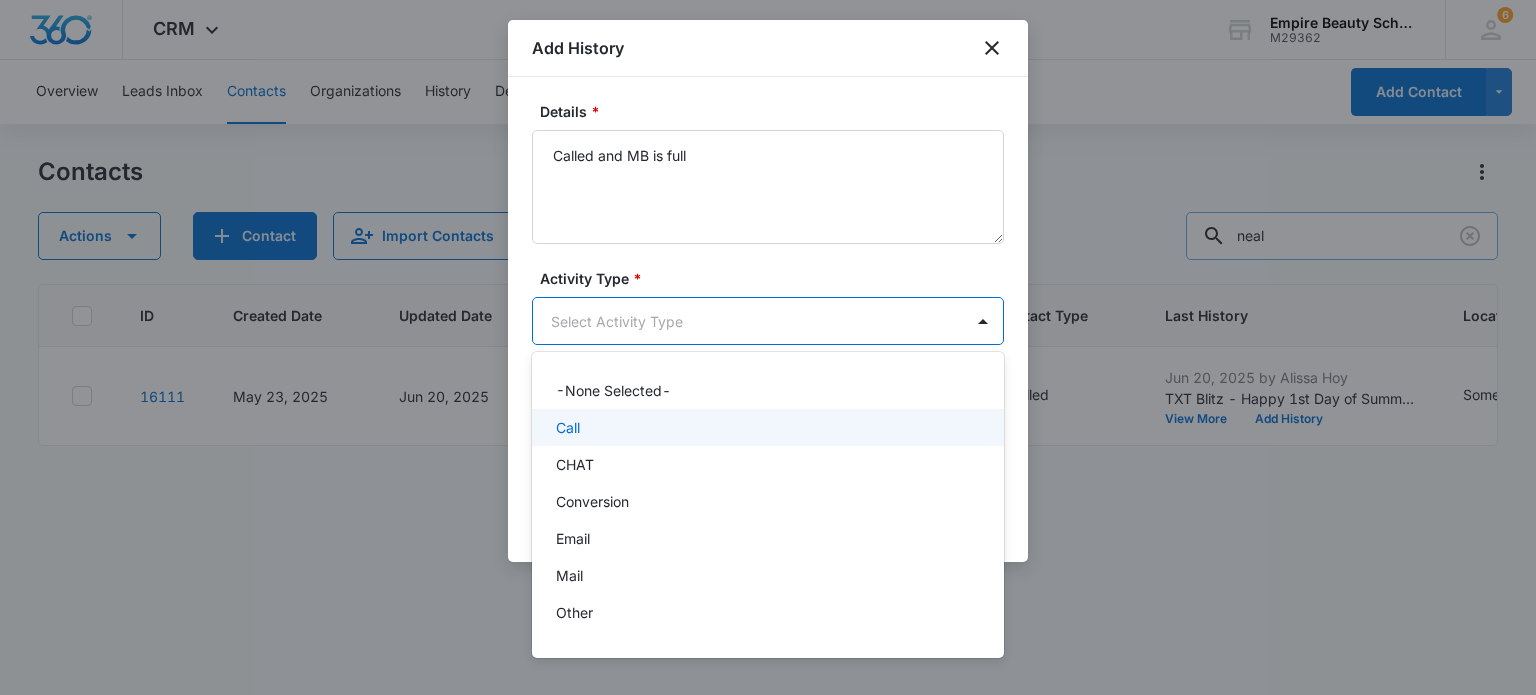 click on "Call" at bounding box center (766, 427) 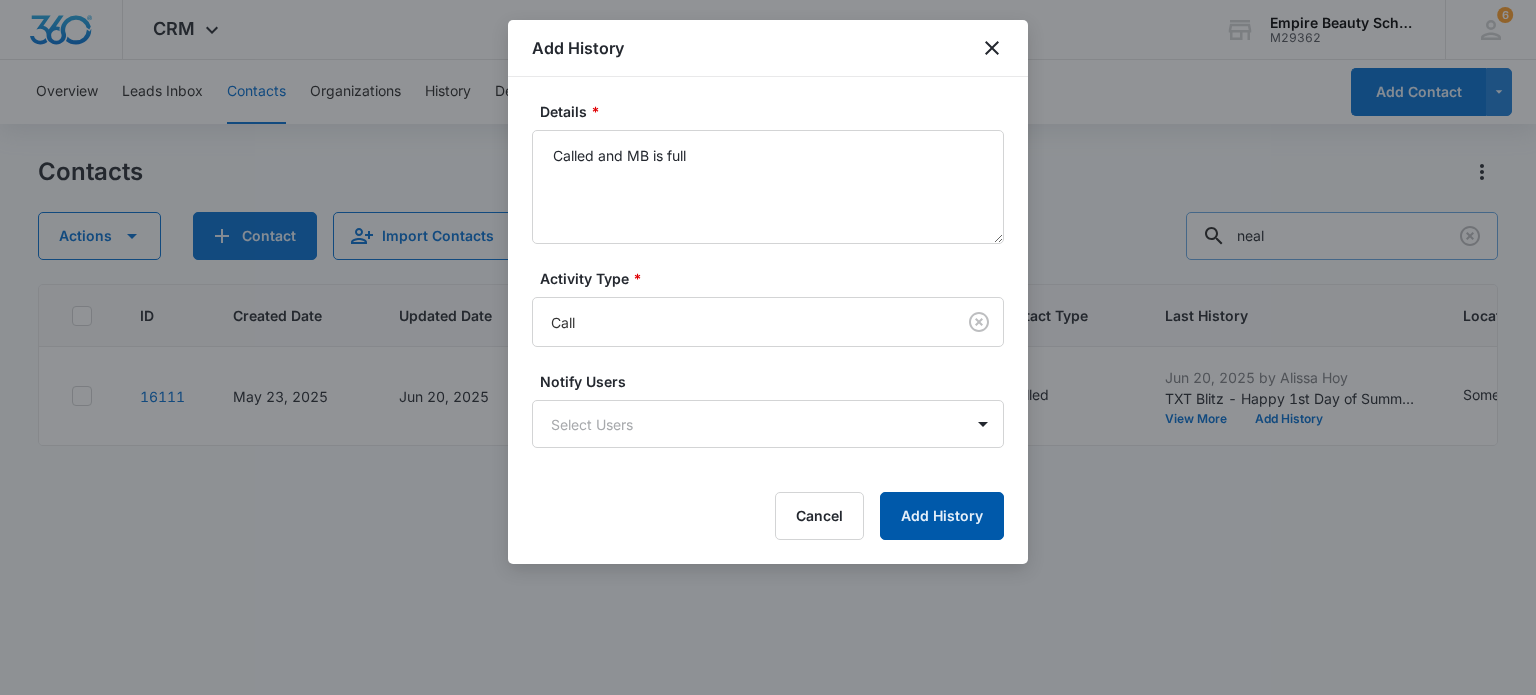 click on "Add History" at bounding box center [942, 516] 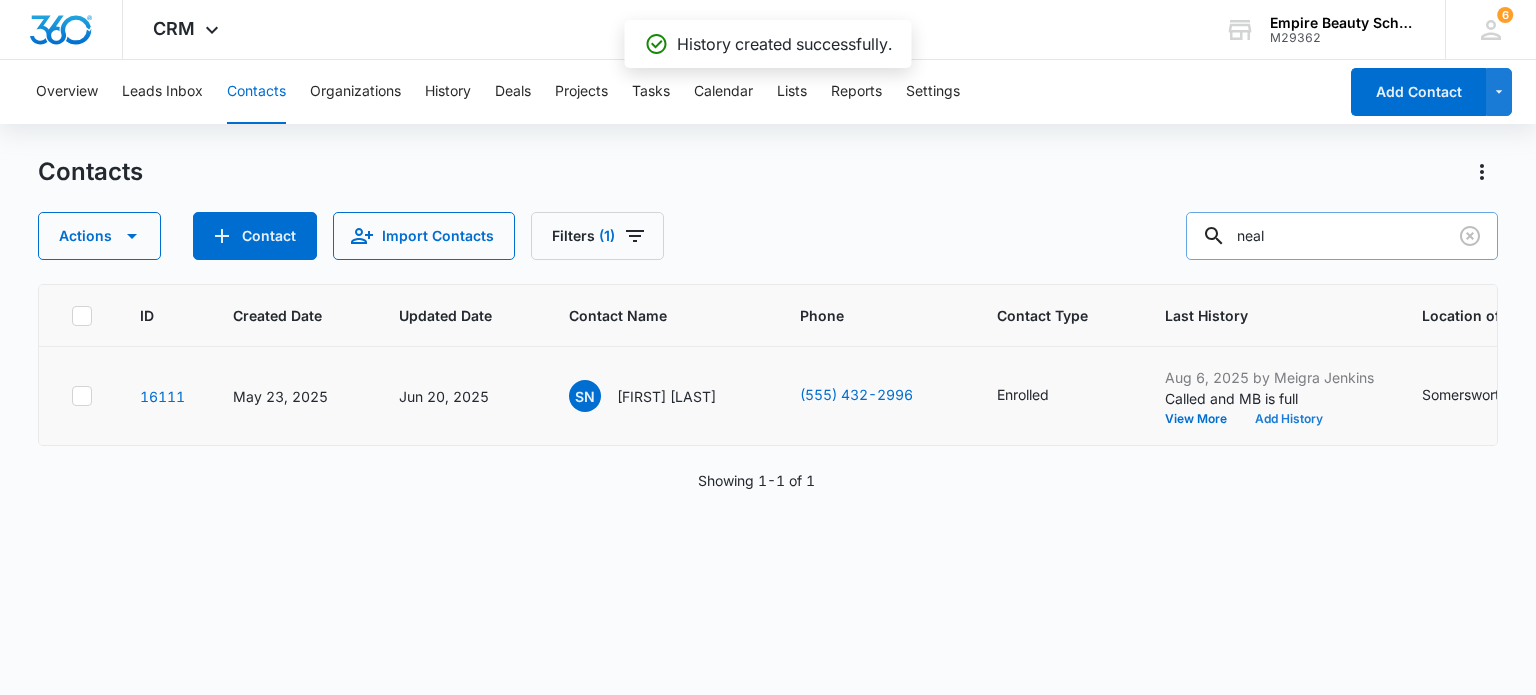 click on "Add History" at bounding box center [1289, 419] 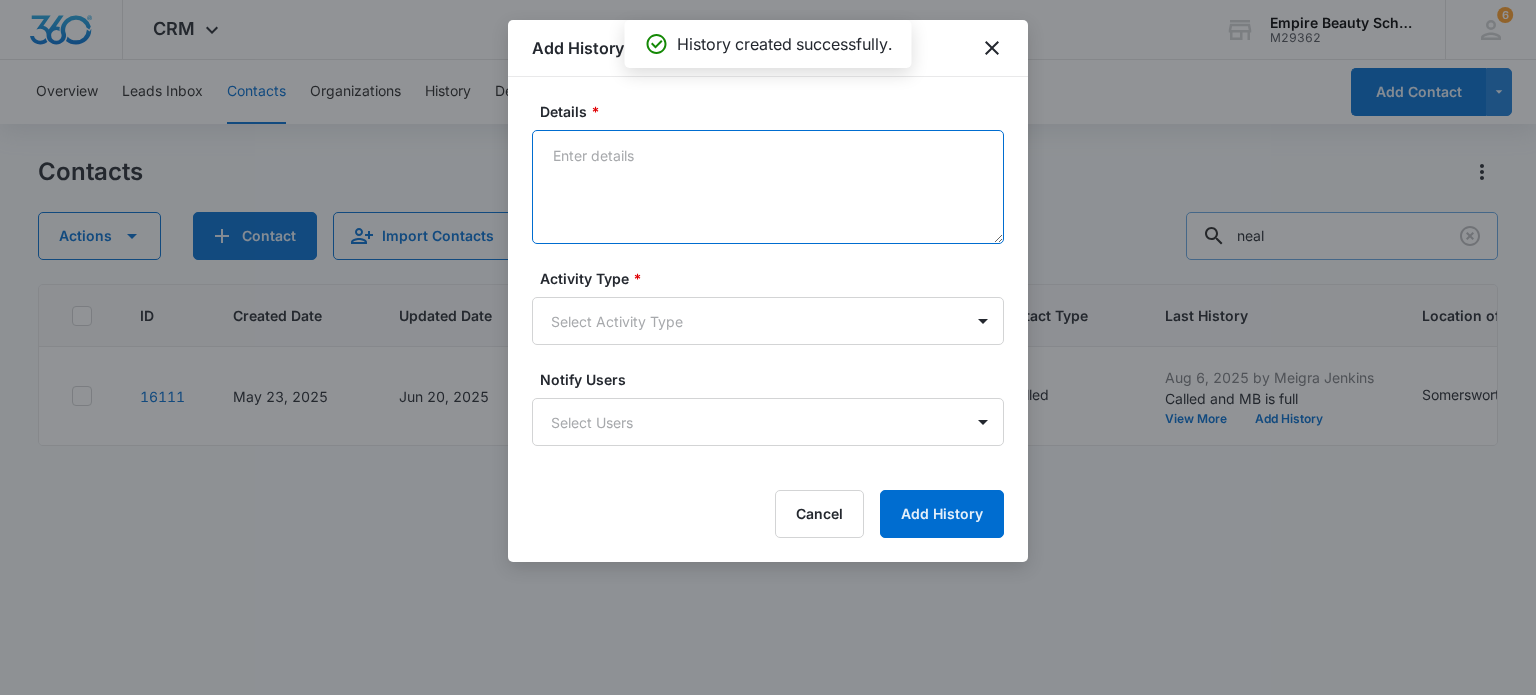 click on "Details *" at bounding box center (768, 187) 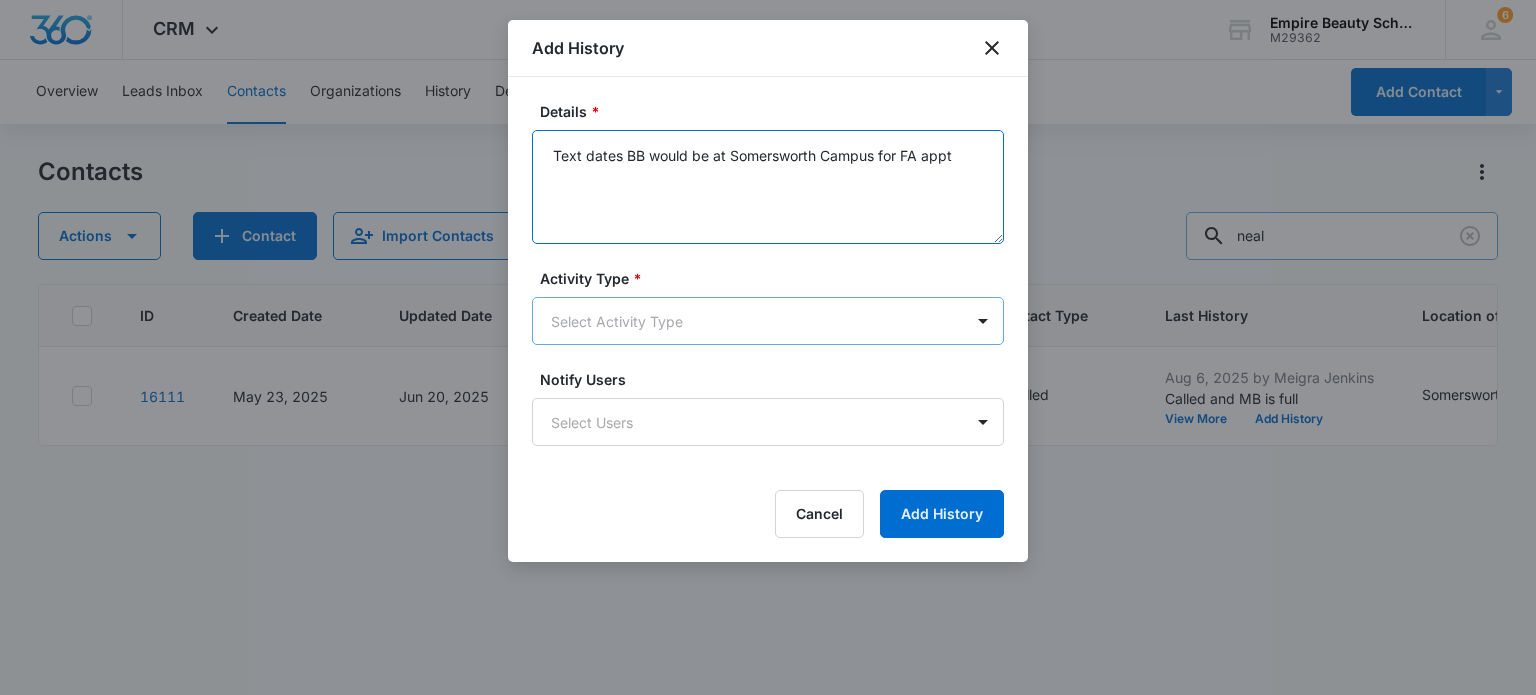 type on "Text dates BB would be at Somersworth Campus for FA appt" 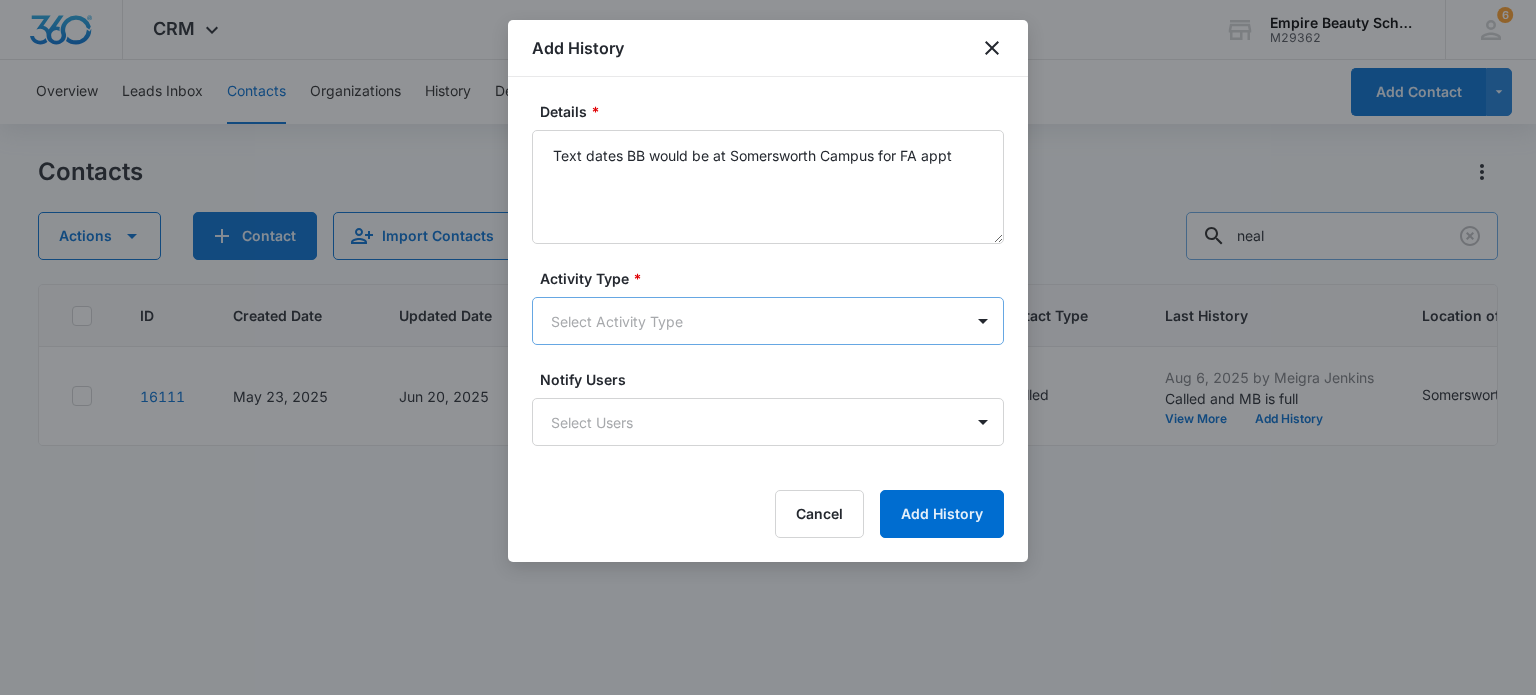 click on "CRM Apps Forms CRM Email Shop Payments POS Files Brand Settings Empire Beauty Schools M29362 Your Accounts View All 6 MJ [LAST] [LAST] [NAME]@[DOMAIN] My Profile 6 Notifications Support Logout Terms & Conditions &nbsp; • &nbsp; Privacy Policy Overview Leads Inbox Contacts Organizations History Deals Projects Tasks Calendar Lists Reports Settings Add Contact Contacts Actions Contact Import Contacts Filters (1) neal ID Created Date Updated Date Contact Name Phone Contact Type Last History Location of Interest (for FB ad integration) Program of Interest Location Of Interest Program Email 16111 May [DATE], [YEAR] Jun [DATE], [YEAR] SN [FIRST] [LAST] ([PHONE]) Enrolled Aug [DATE], [YEAR] by Meigra Jenkins Called and MB is full  View More Add History Somersworth Esthetics --- --- --- Showing &nbsp; 1-1 &nbsp; of &nbsp; 1
Add History Details * Text dates BB would be at Somersworth Campus for FA appt Activity Type * Select Activity Type Notify Users Select Users Cancel Add History" at bounding box center [768, 347] 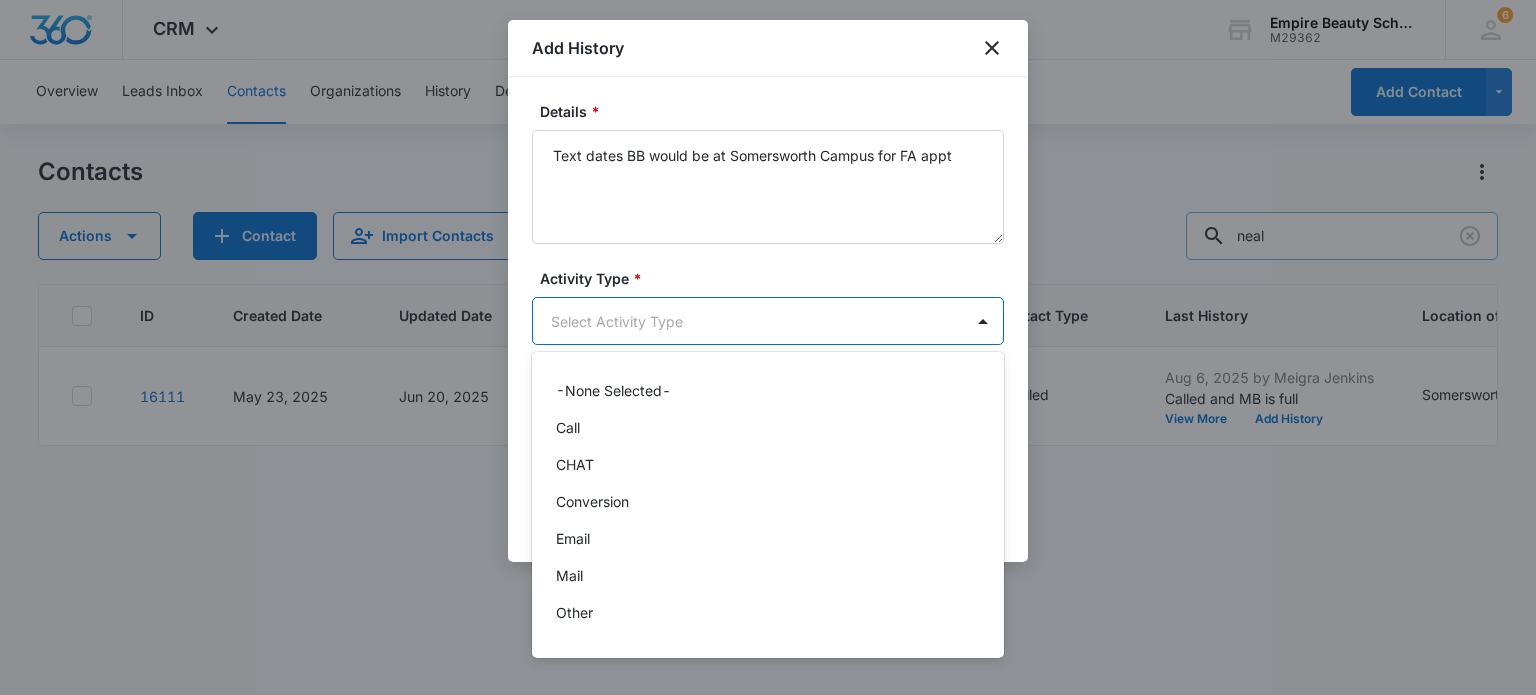 scroll, scrollTop: 104, scrollLeft: 0, axis: vertical 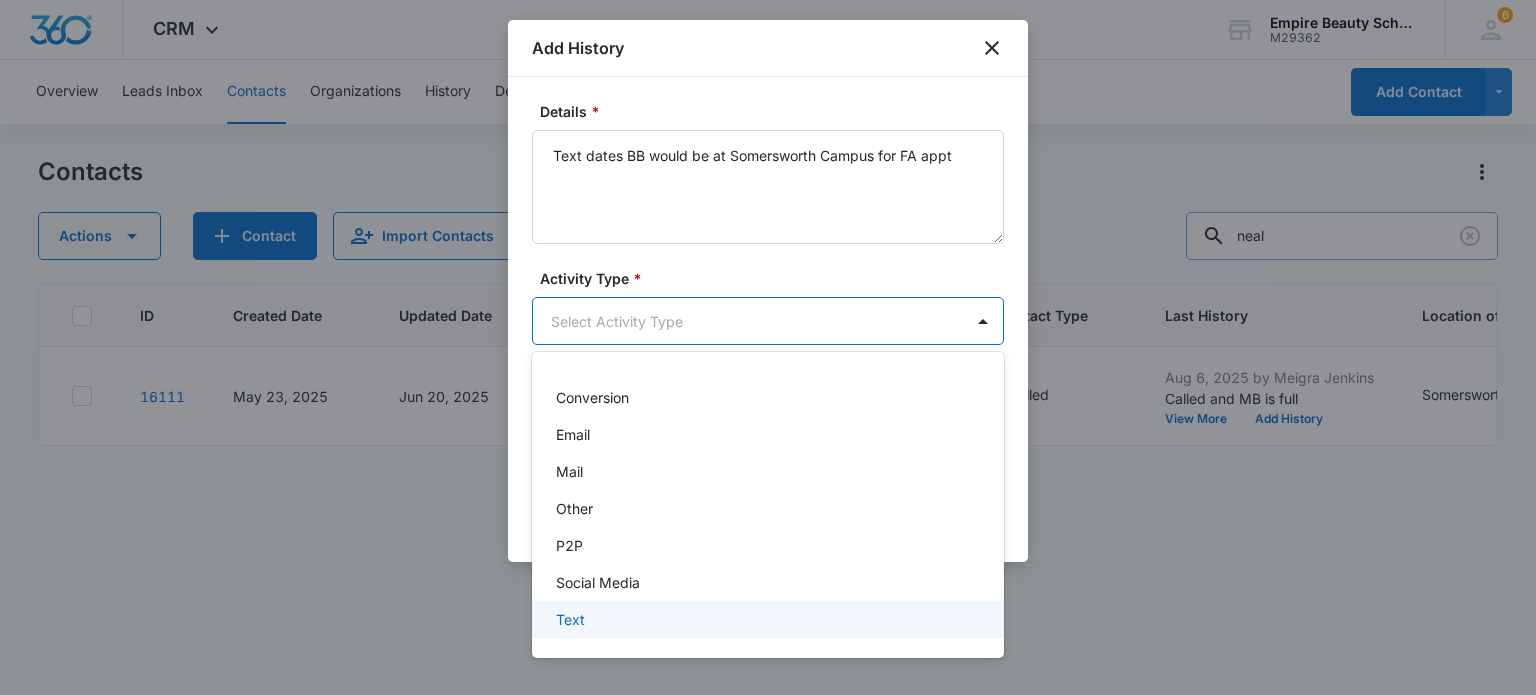 click on "Text" at bounding box center [766, 619] 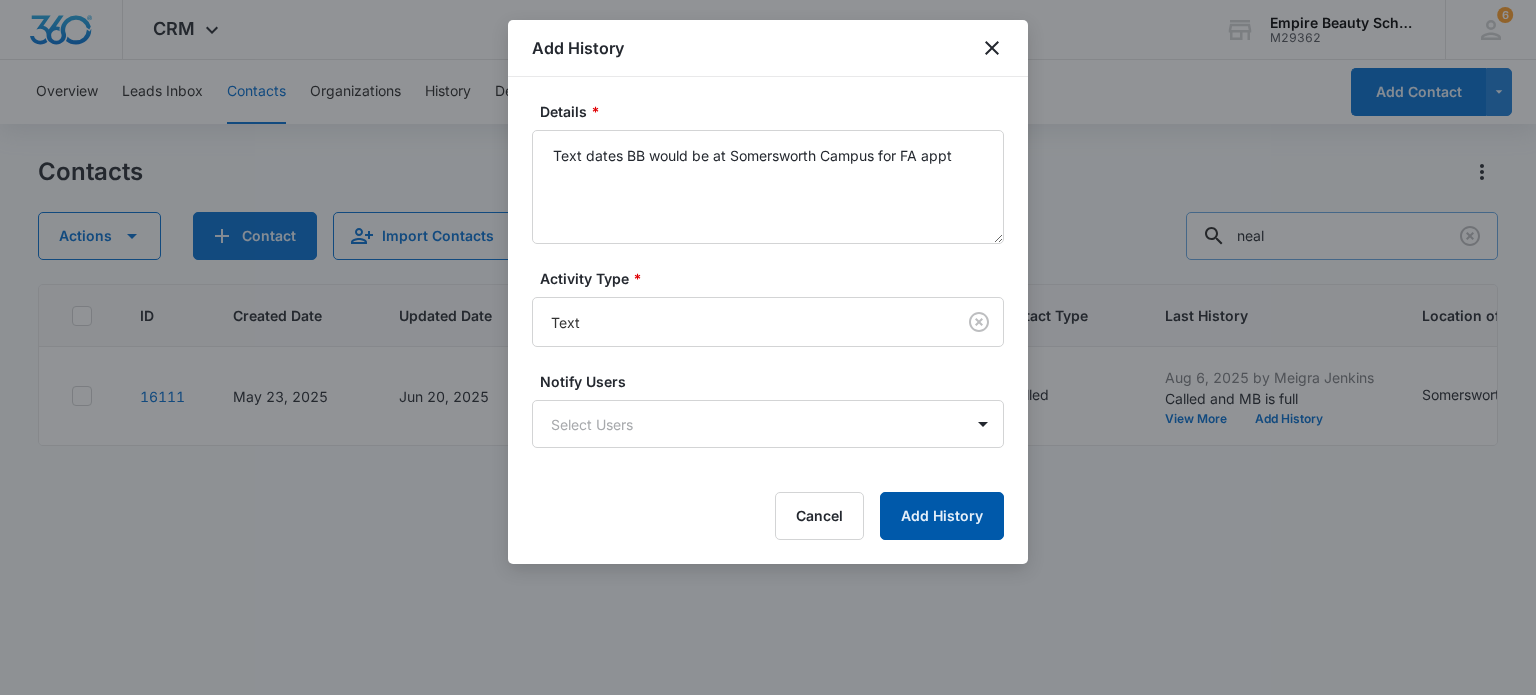 click on "Add History" at bounding box center (942, 516) 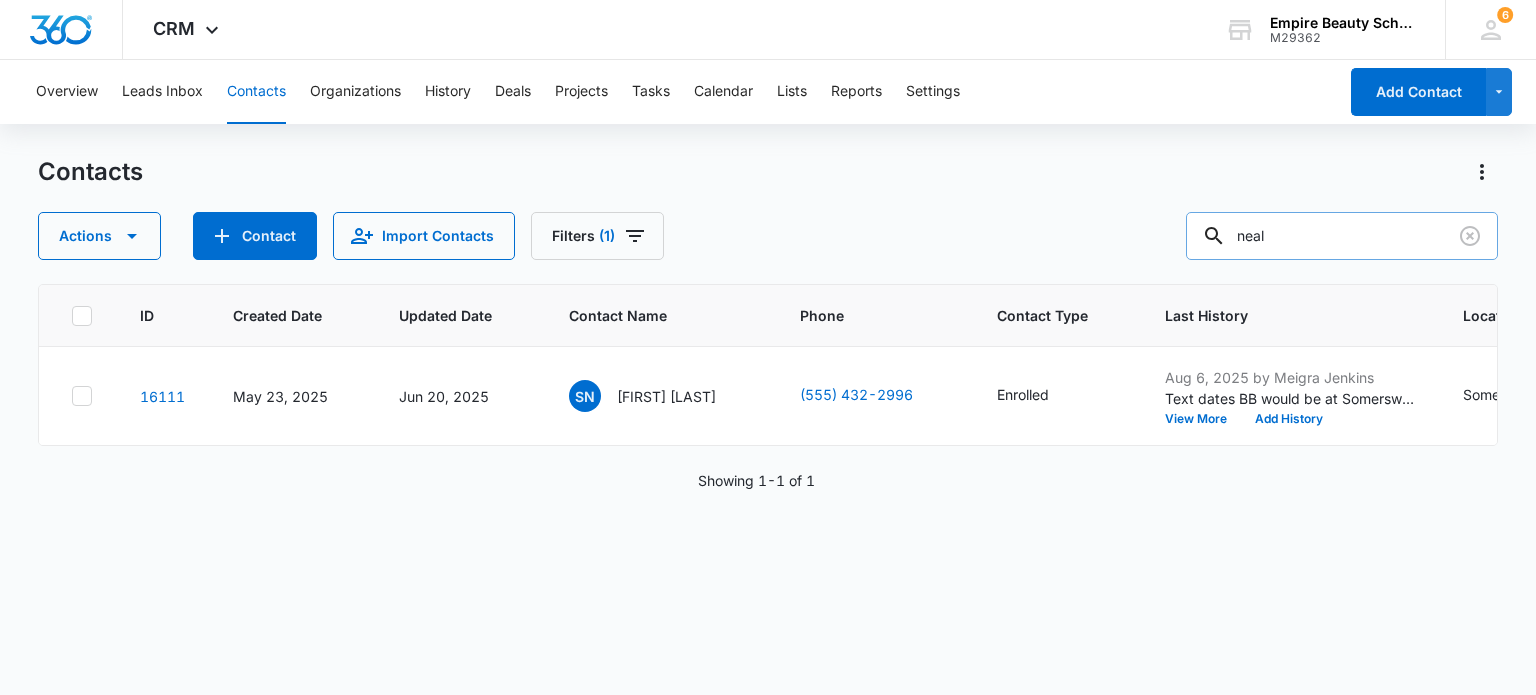drag, startPoint x: 1313, startPoint y: 227, endPoint x: 1205, endPoint y: 243, distance: 109.17875 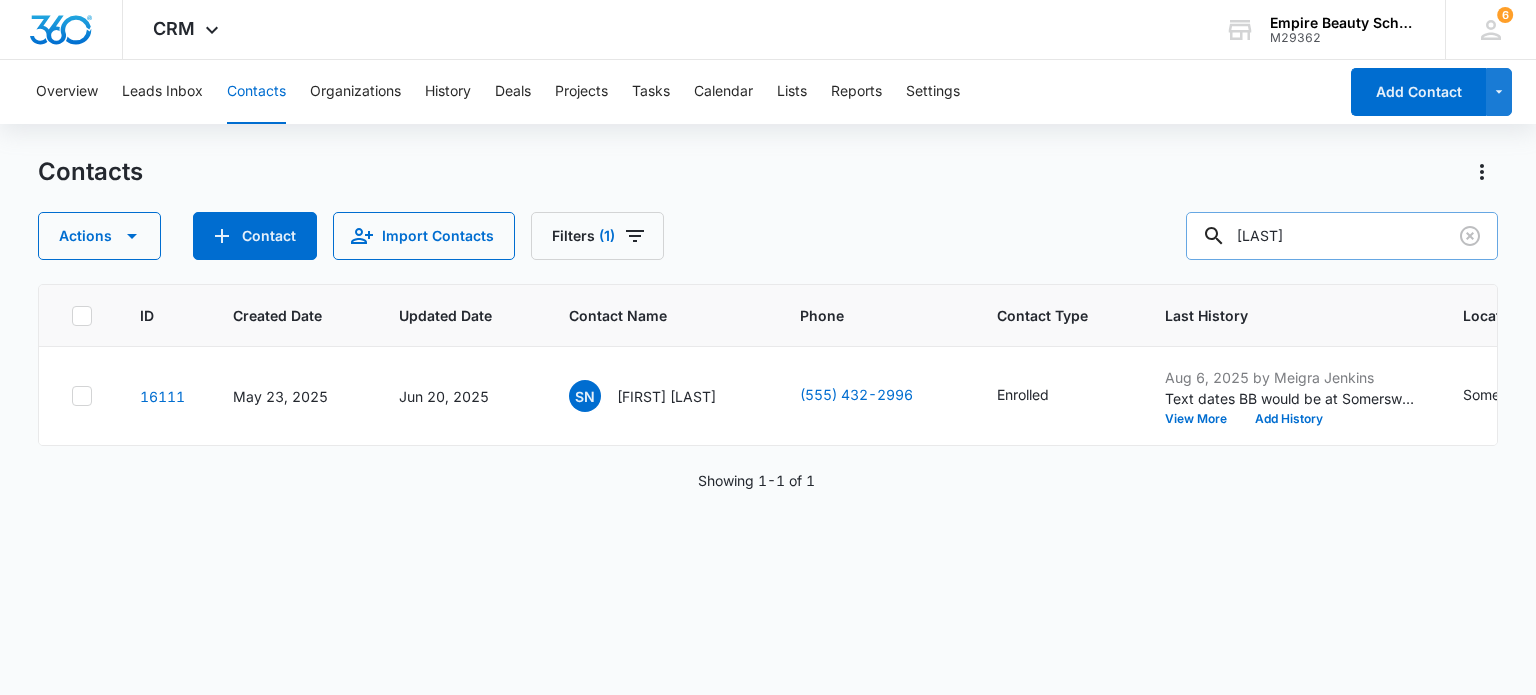 type on "[LAST]" 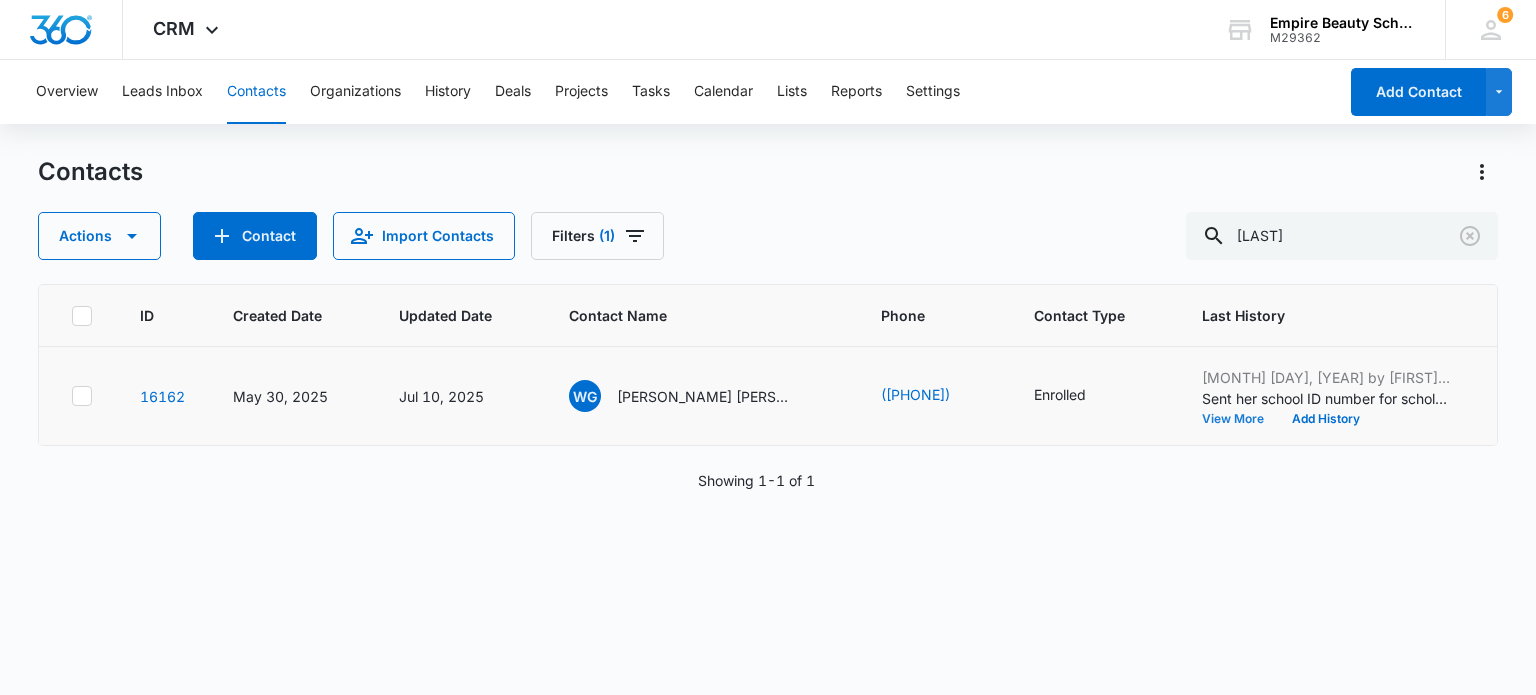 click on "View More" at bounding box center [1240, 419] 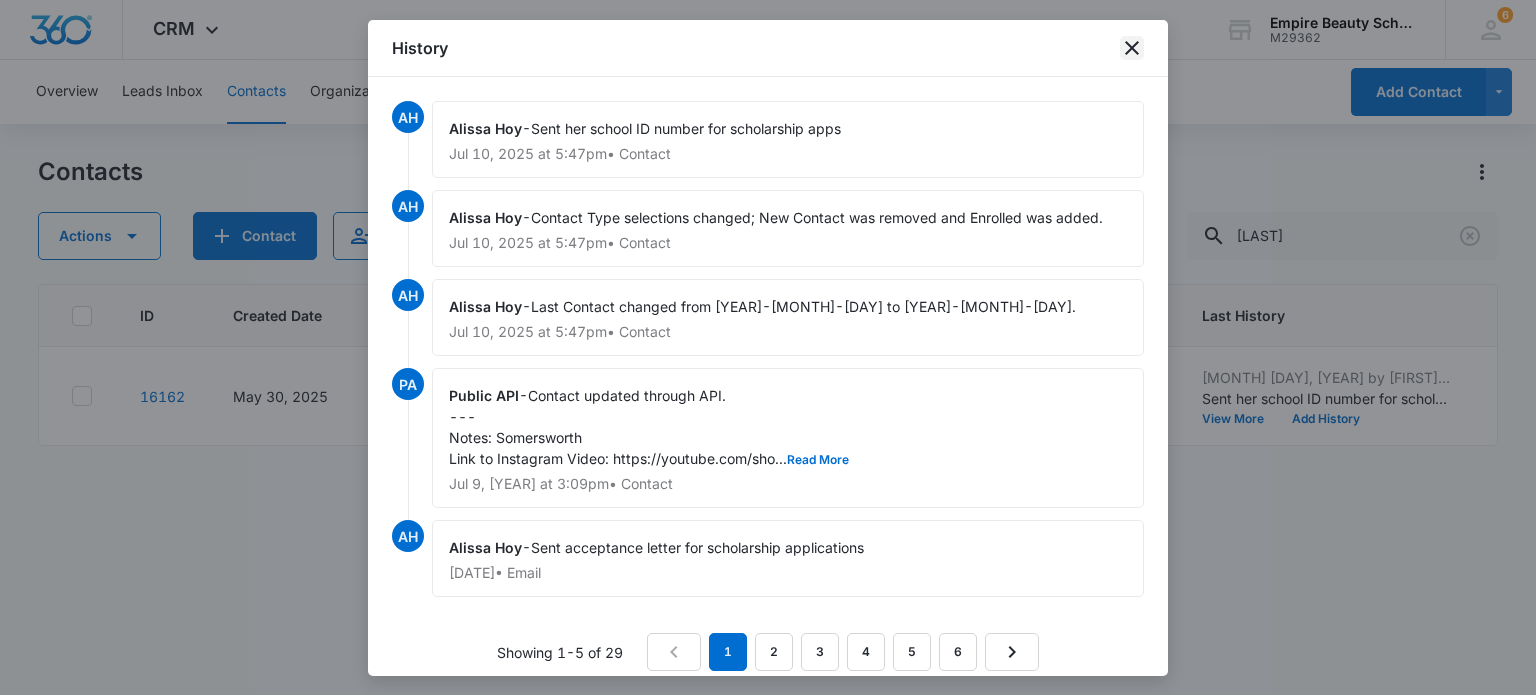 click 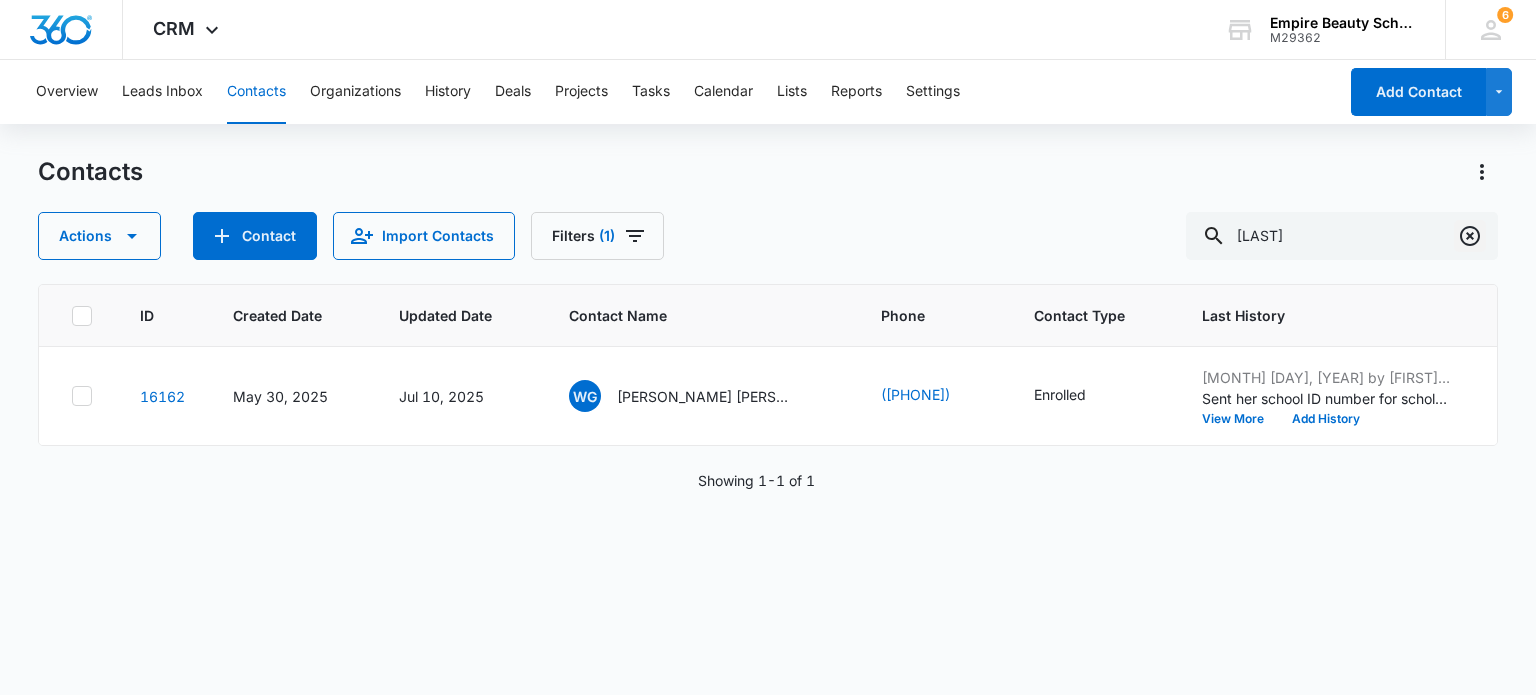 click 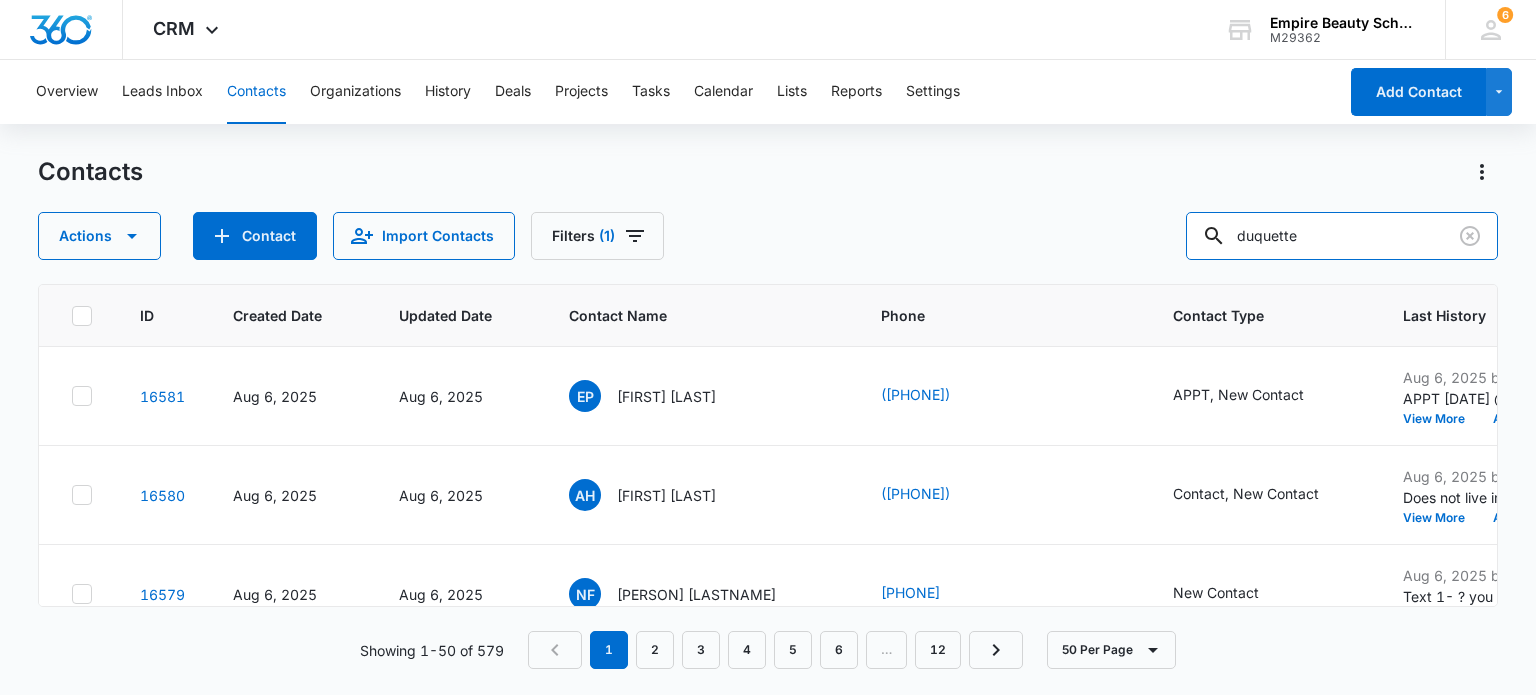type on "duquette" 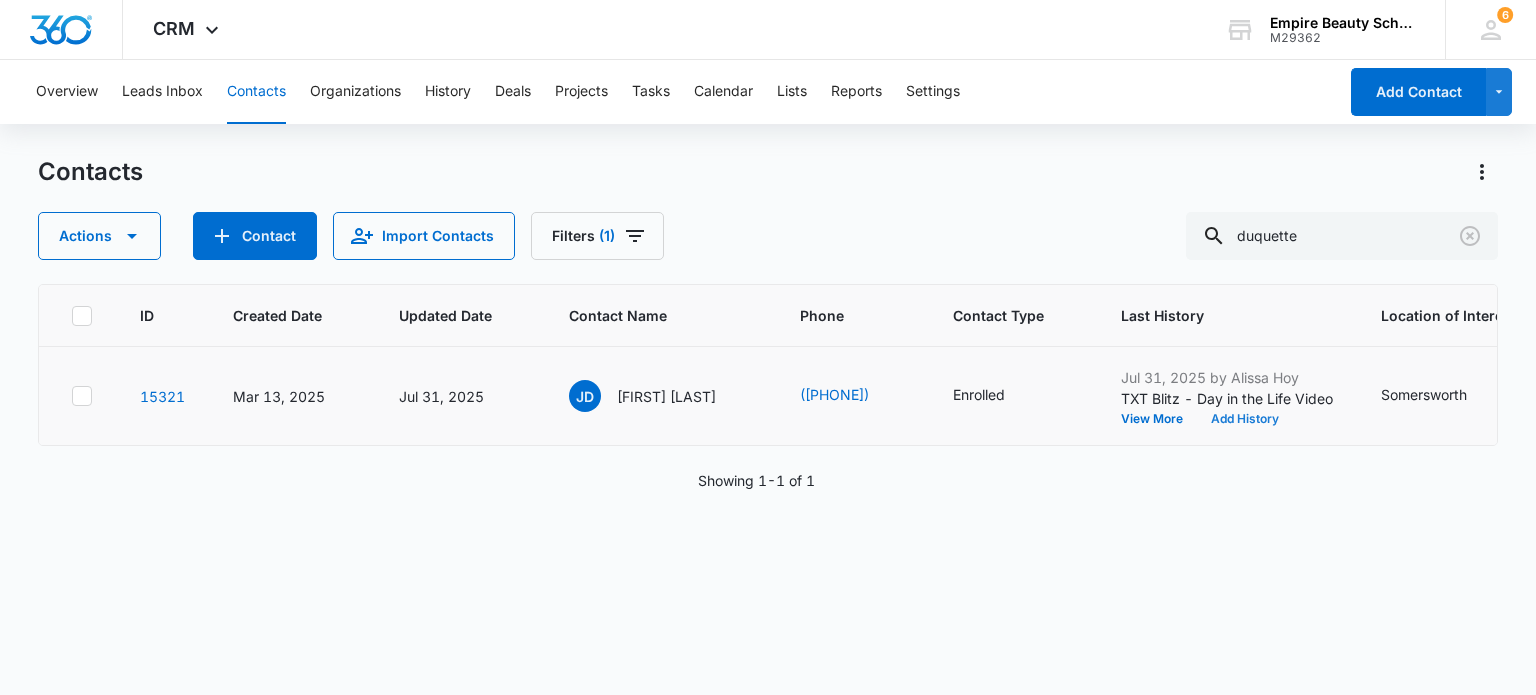 click on "Add History" at bounding box center (1245, 419) 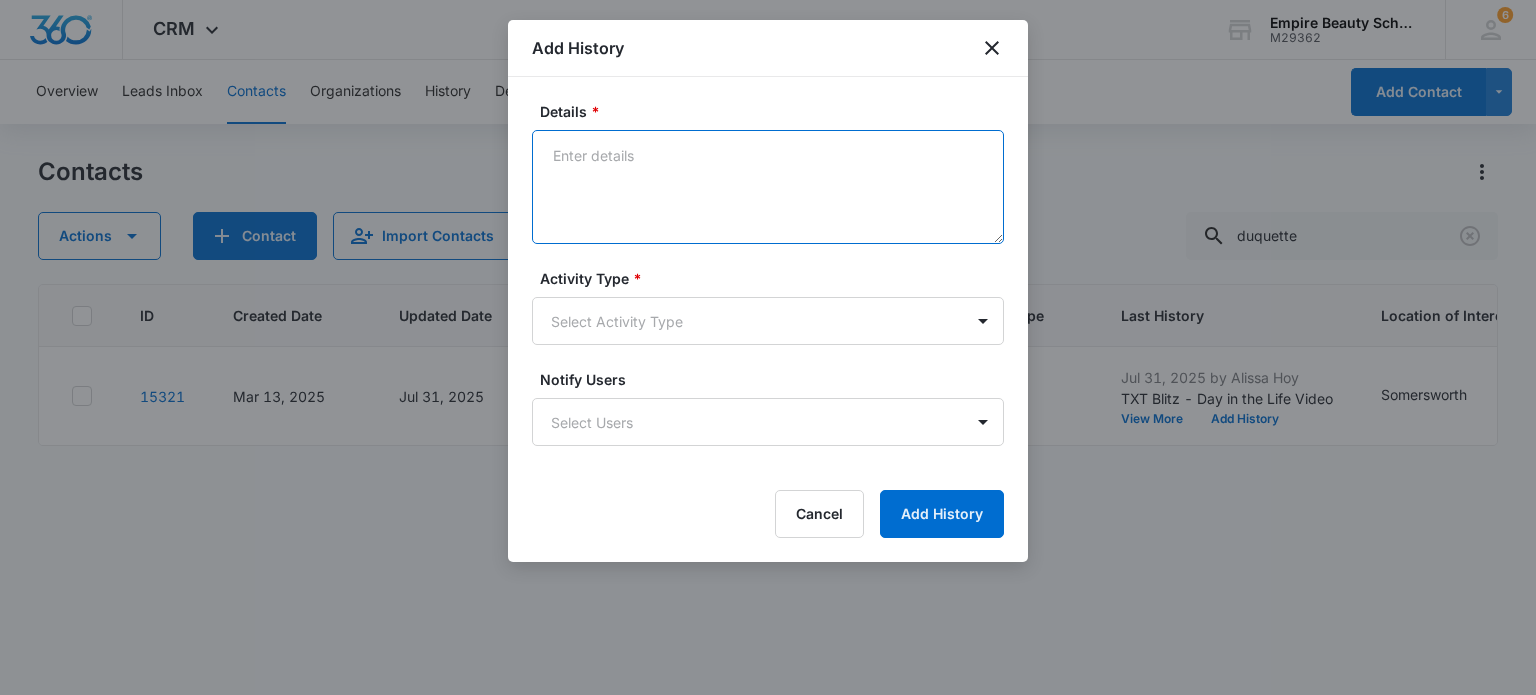 click on "Details *" at bounding box center [768, 187] 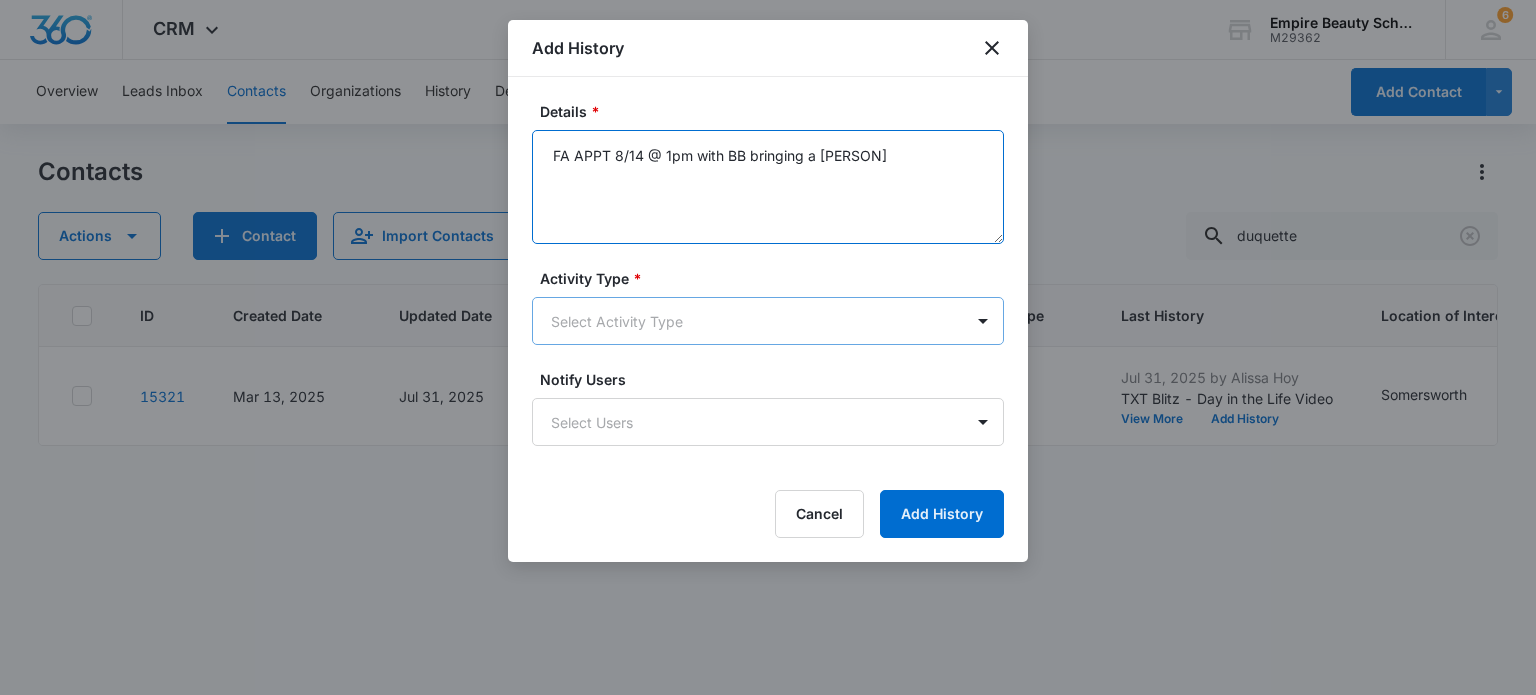 type on "FA APPT 8/14 @ 1pm with BB bringing a [PERSON]" 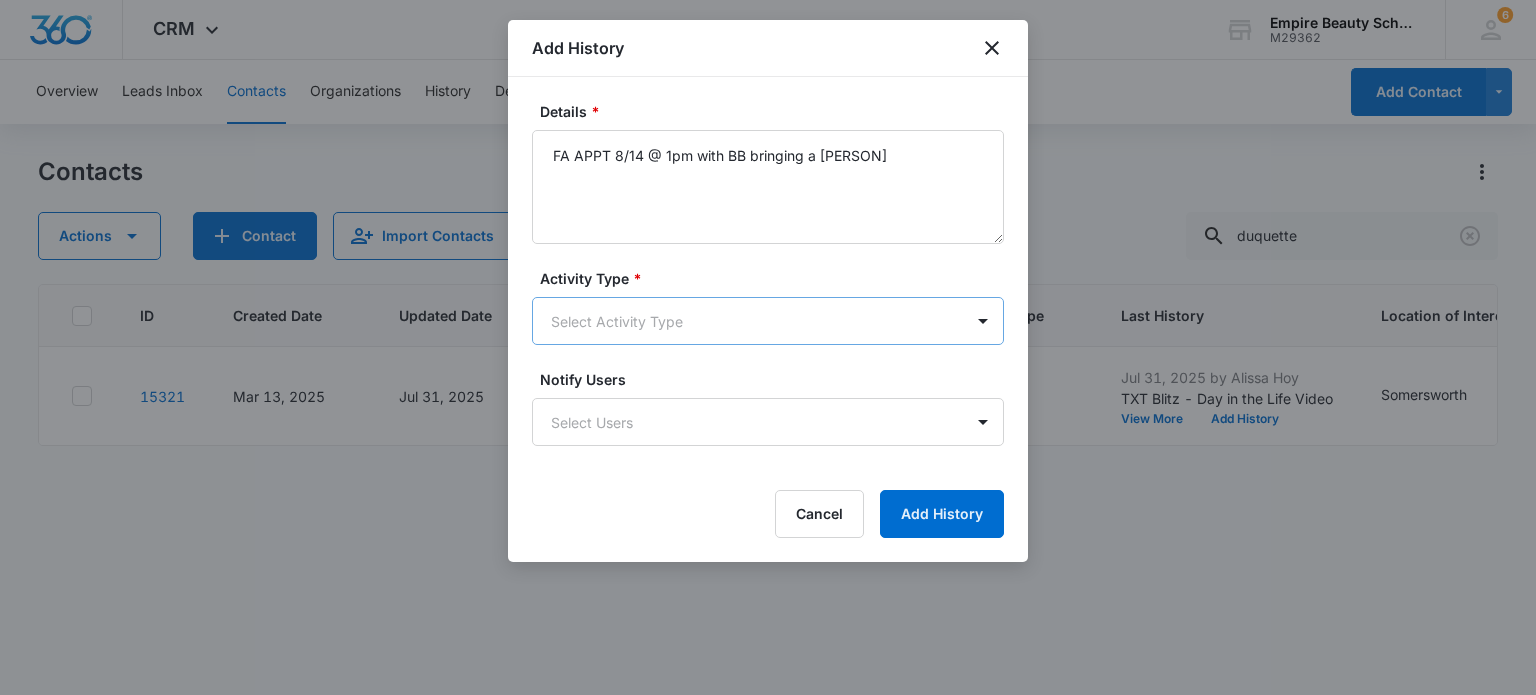 click on "CRM Apps Forms CRM Email Shop Payments POS Files Brand Settings Empire Beauty Schools M29362 Your Accounts View All 6 MJ [LAST] [LAST] [EMAIL] My Profile 6 Notifications Support Logout Terms & Conditions   •   Privacy Policy Overview Leads Inbox Contacts Organizations History Deals Projects Tasks Calendar Lists Reports Settings Add Contact Contacts Actions Contact Import Contacts Filters (1) duquette ID Created Date Updated Date Contact Name Phone Contact Type Last History Location of Interest (for FB ad integration) Program of Interest Location Of Interest Program Email 15321 Mar 13, 2025 Jul 31, 2025 JD [FIRST] [LAST] ([PHONE]) Enrolled Jul 31, 2025 by Alissa Hoy TXT Blitz - Day in the Life Video View More Add History Somersworth Cosmetology --- --- [EMAIL] Showing   1-1   of   1
Add History Details * FA APPT 8/14 @ 1pm with BB bringing a parent Activity Type * Select Activity Type Notify Users Select Users Cancel Add History" at bounding box center (768, 347) 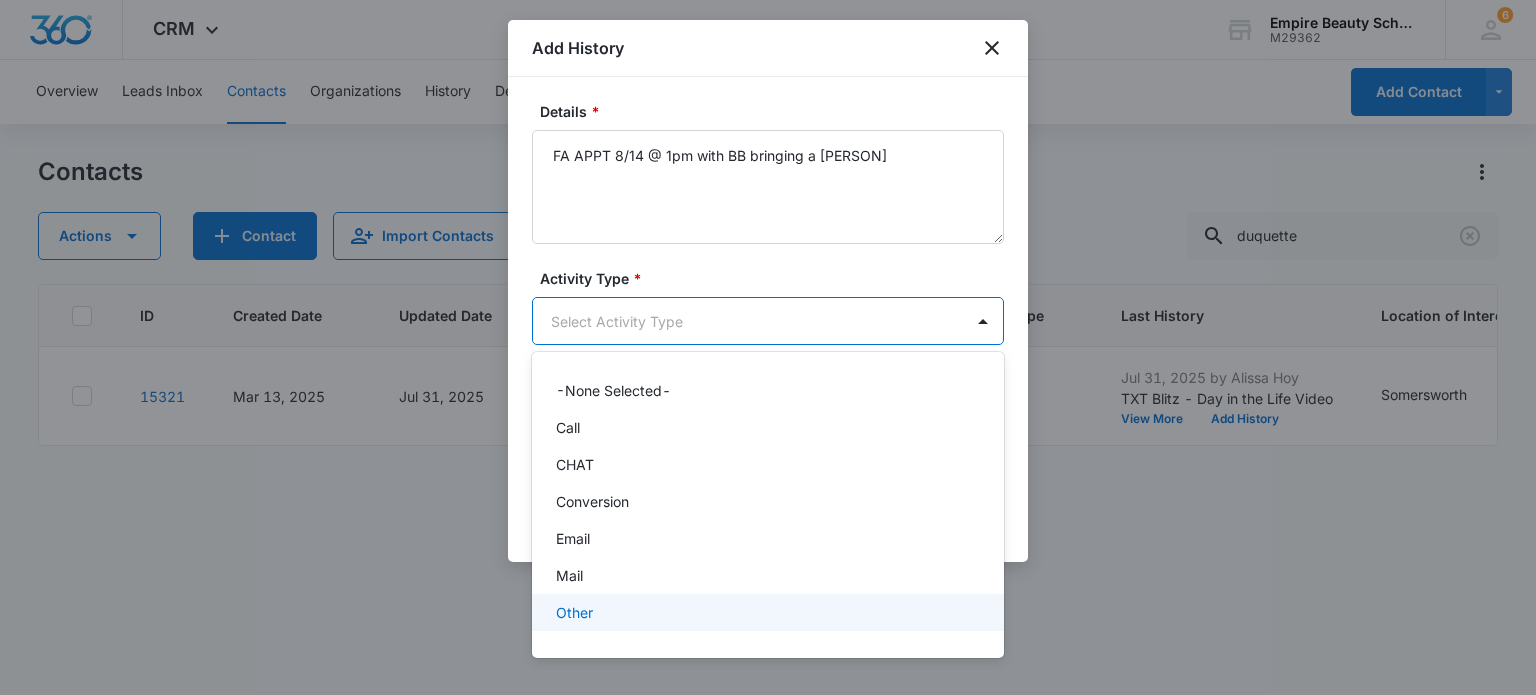 scroll, scrollTop: 104, scrollLeft: 0, axis: vertical 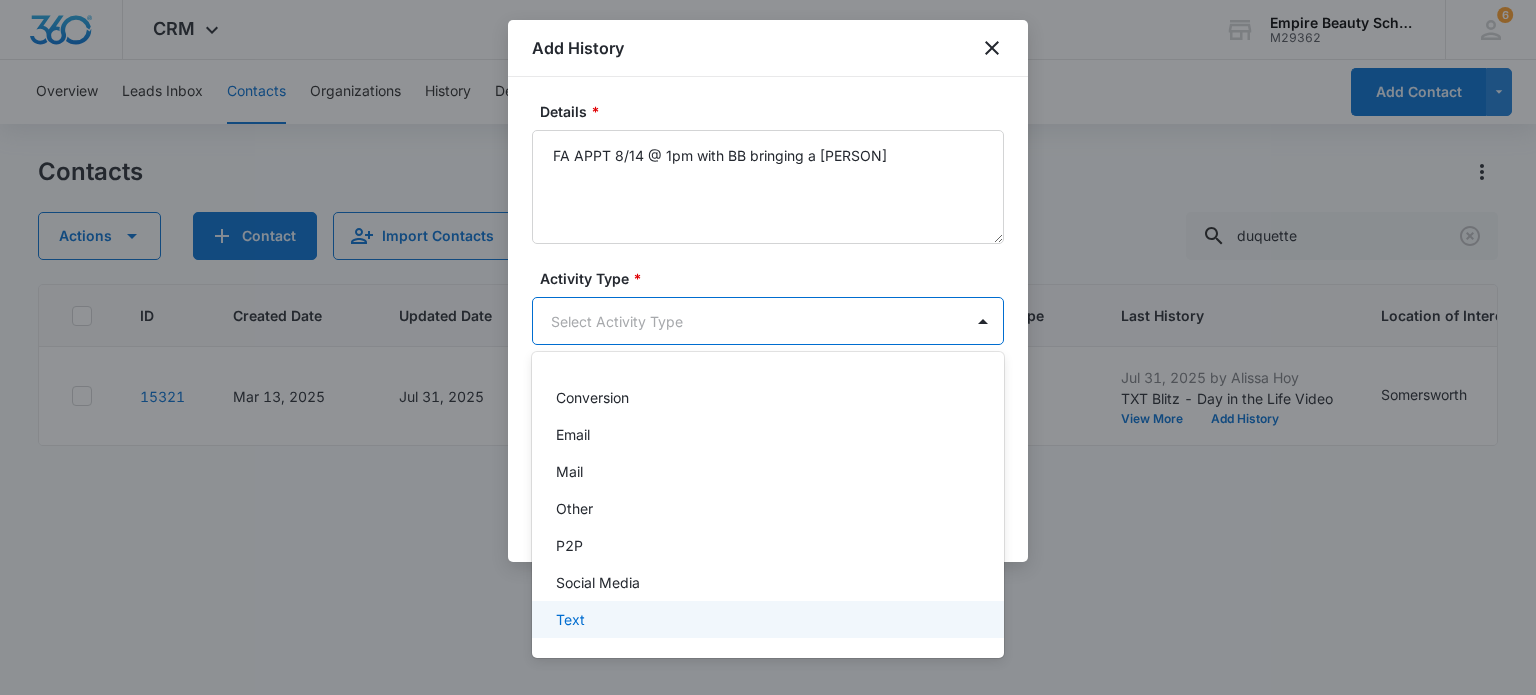 click on "Text" at bounding box center (766, 619) 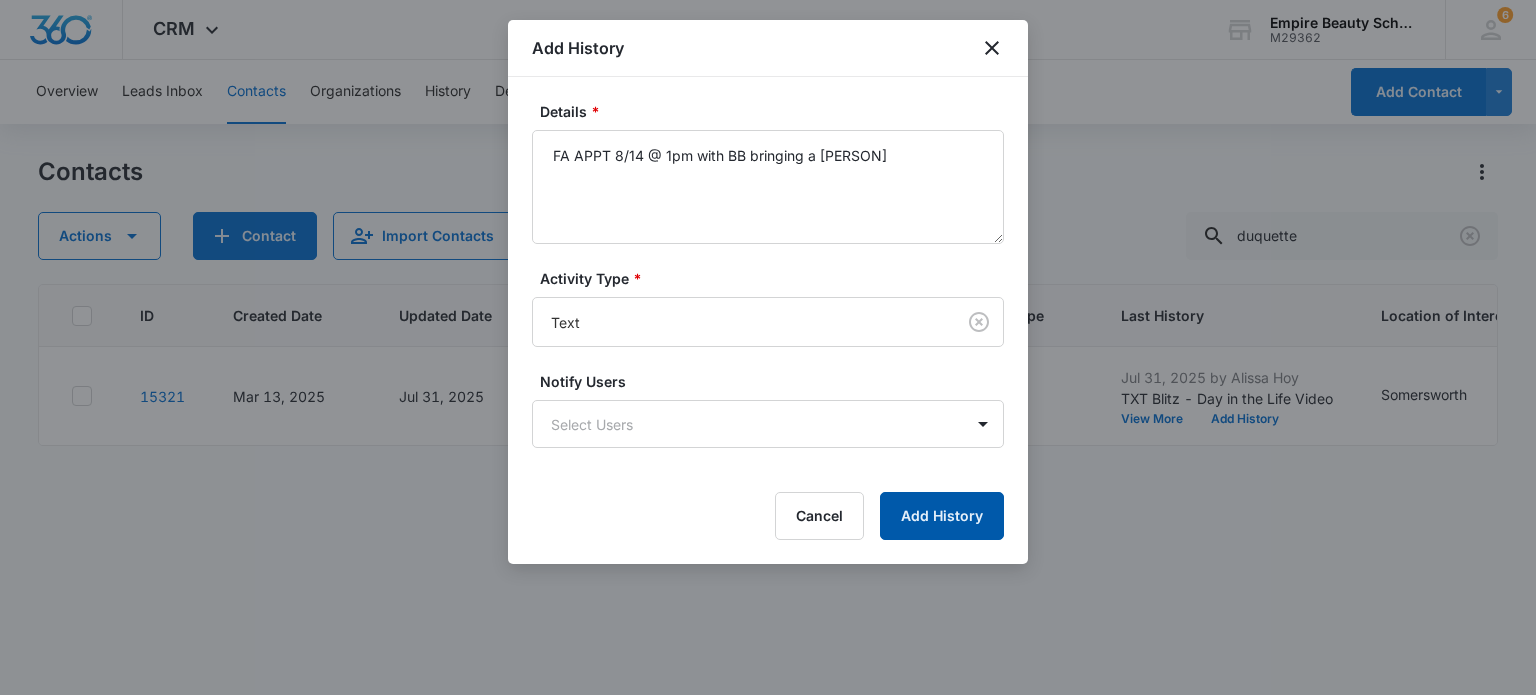 click on "Add History" at bounding box center [942, 516] 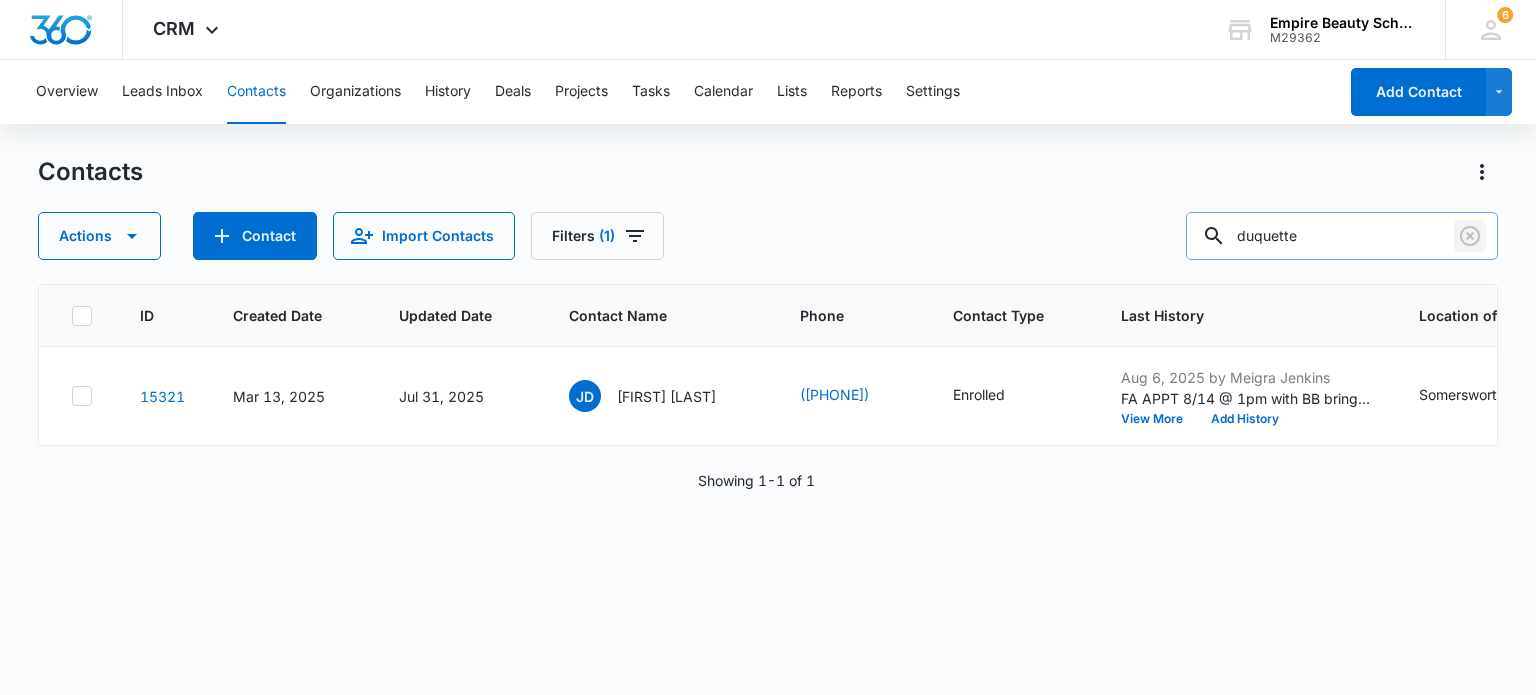 drag, startPoint x: 1471, startPoint y: 227, endPoint x: 1351, endPoint y: 240, distance: 120.70211 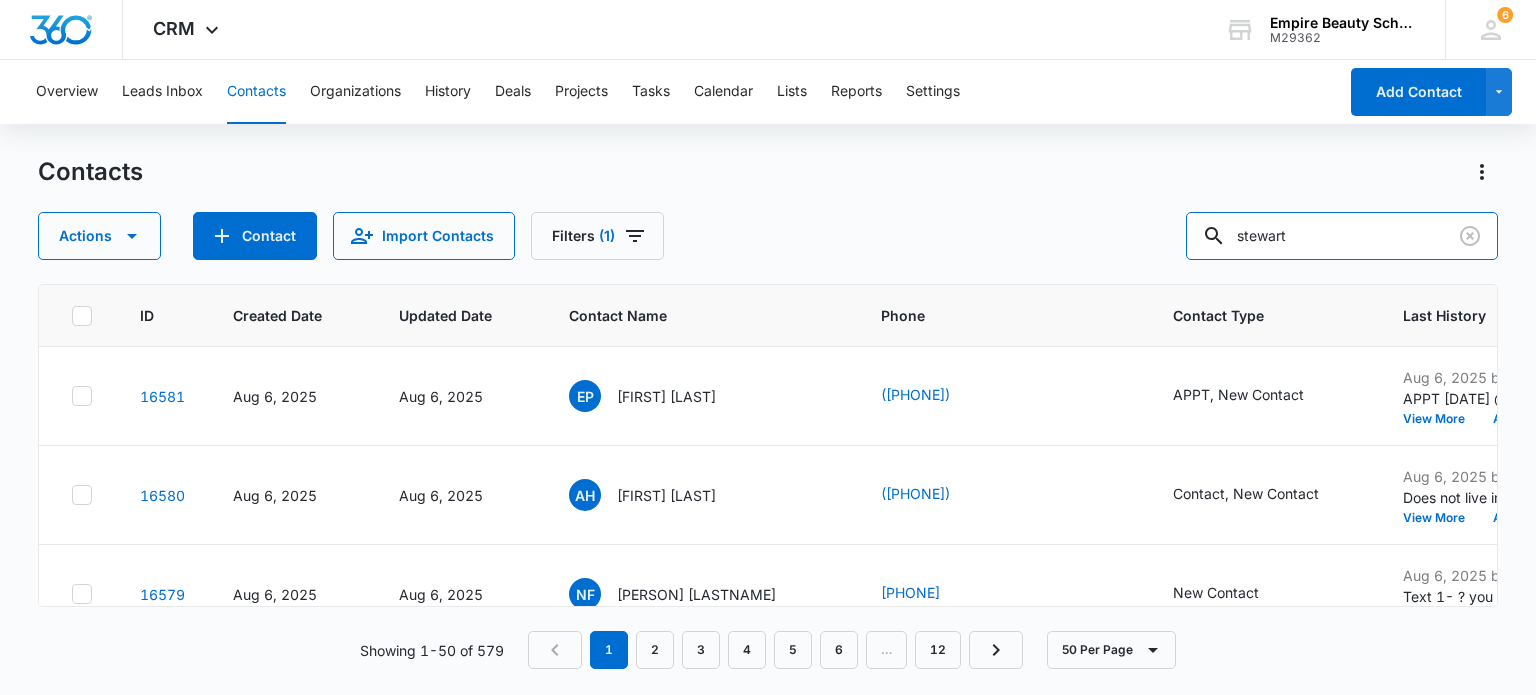 type on "stewart" 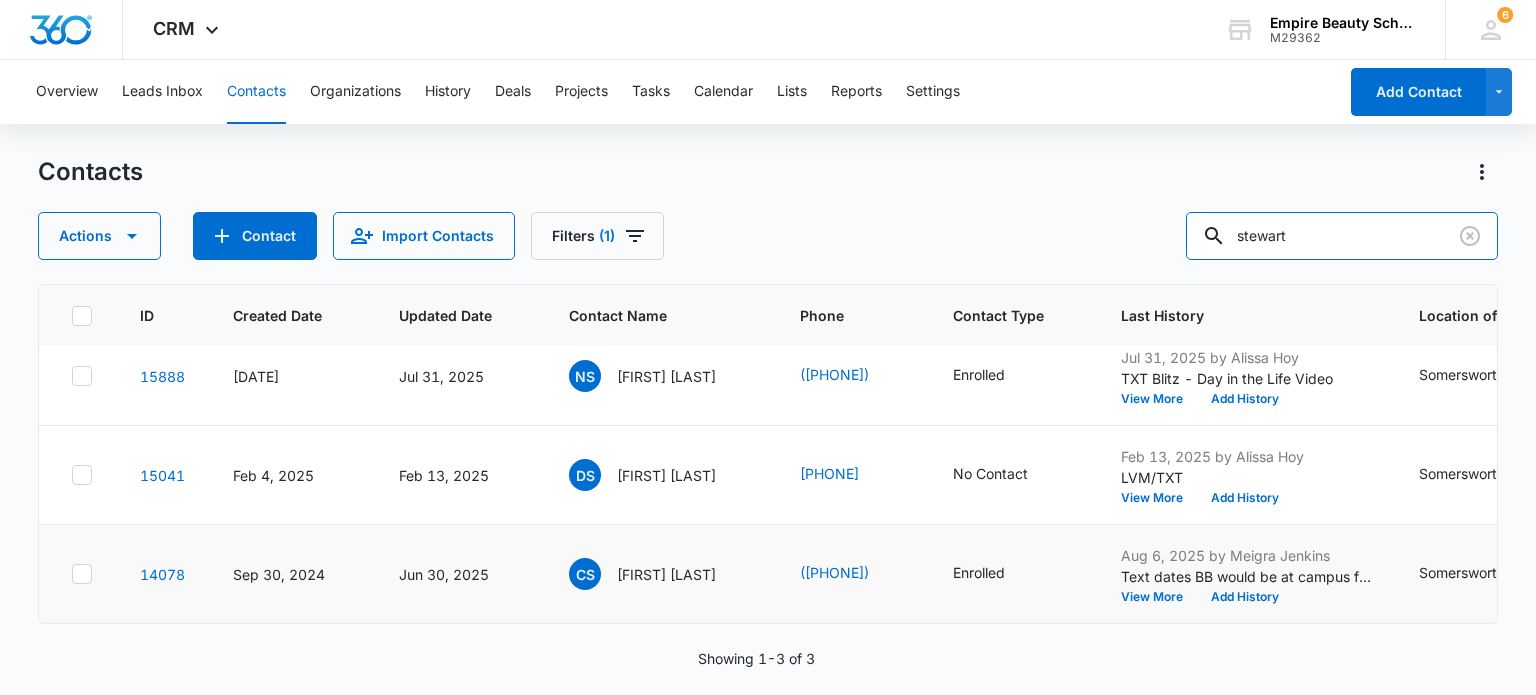 scroll, scrollTop: 34, scrollLeft: 0, axis: vertical 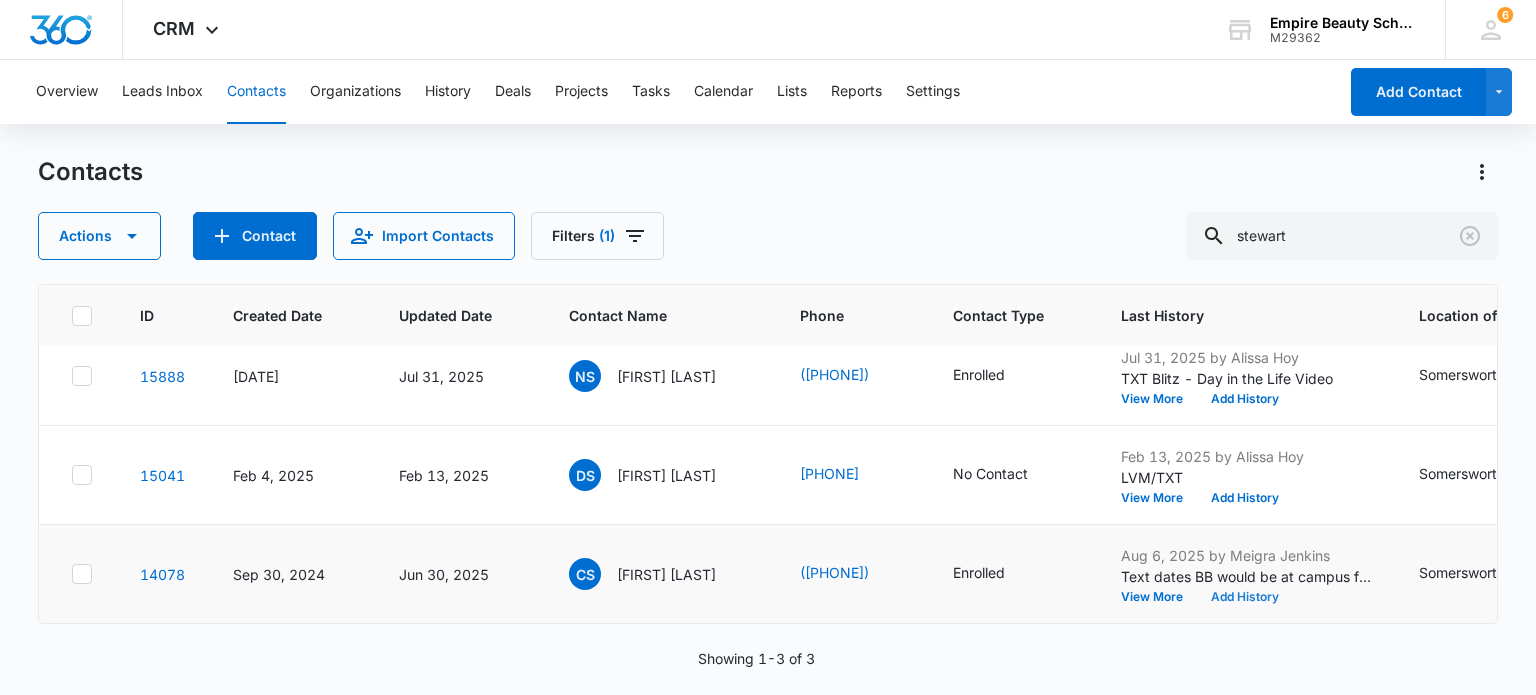 click on "Add History" at bounding box center (1245, 597) 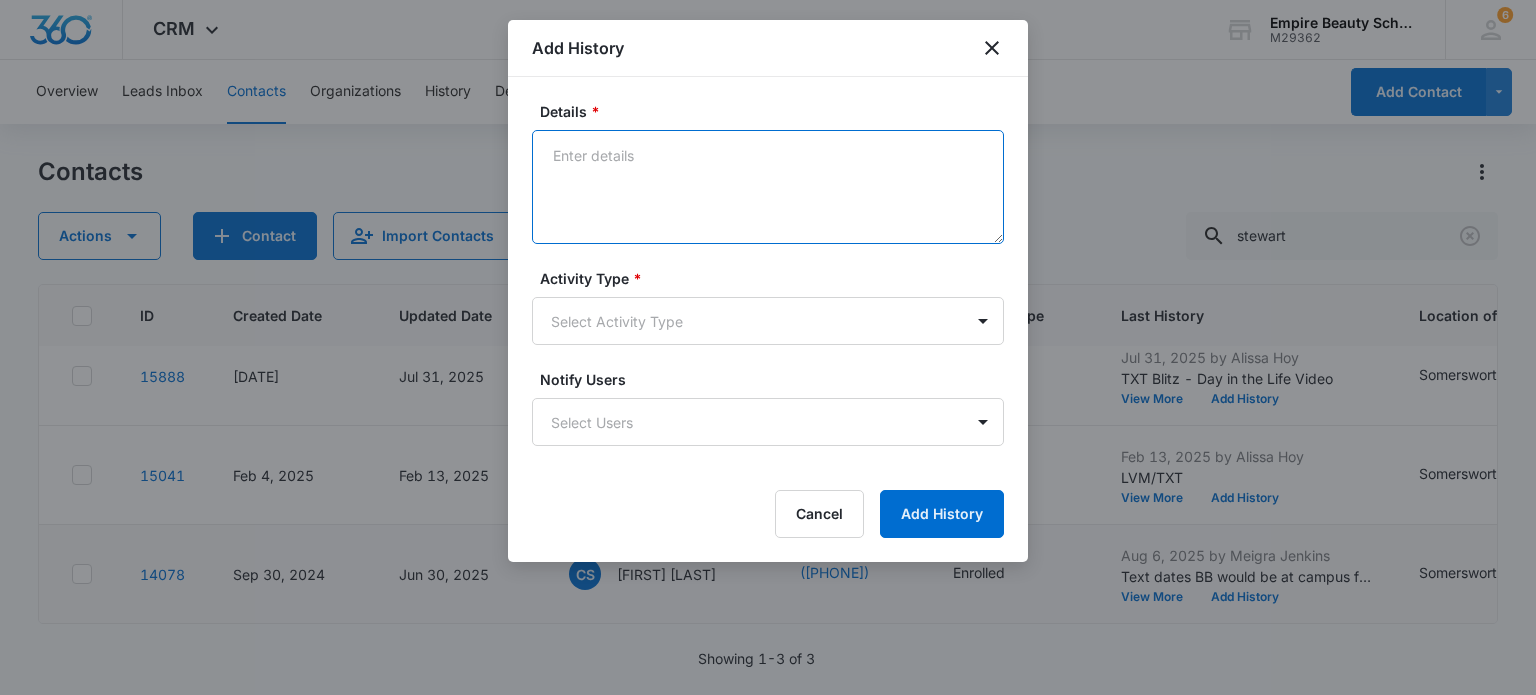 click on "Details *" at bounding box center (768, 187) 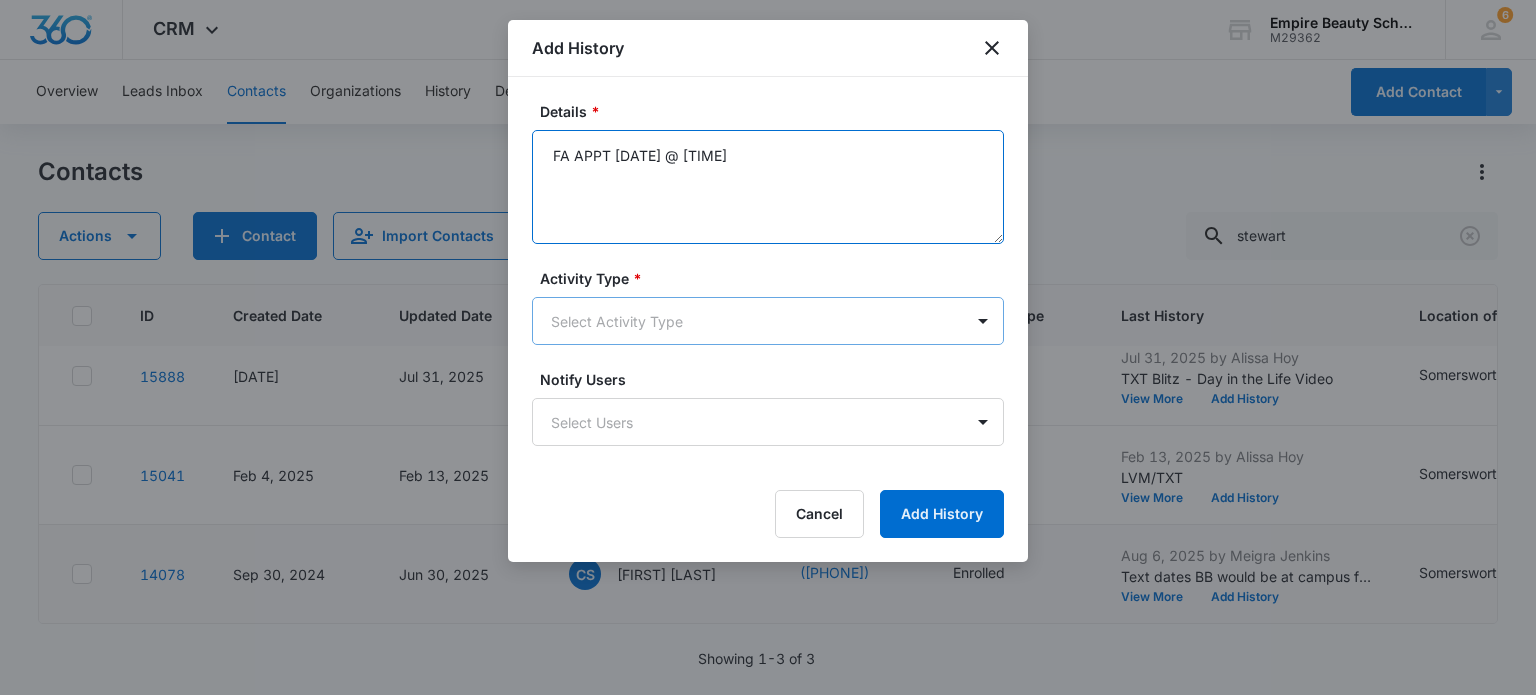 type on "FA APPT [DATE] @ [TIME]" 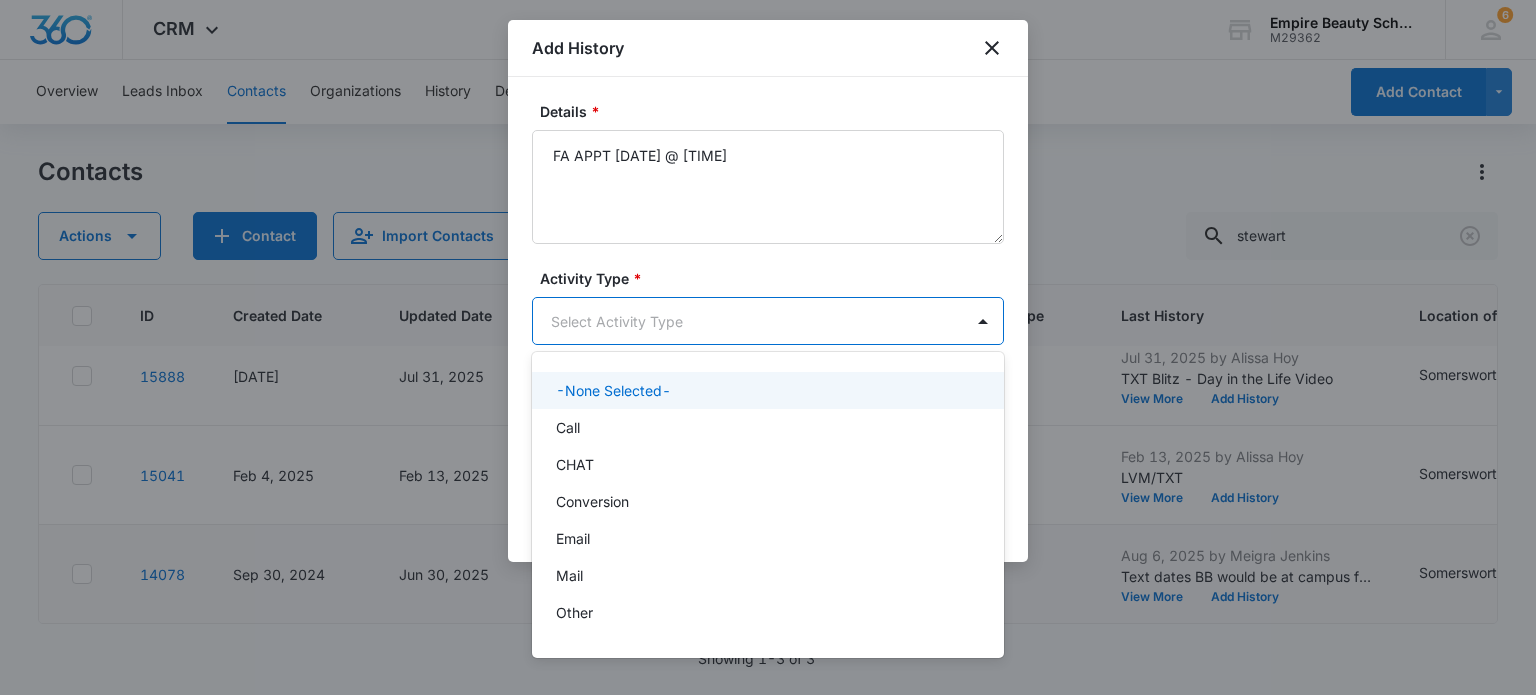 click on "CRM Apps Forms CRM Email Shop Payments POS Files Brand Settings Empire Beauty Schools M29362 Your Accounts View All 6 MJ [PERSON_NAME] [PERSON_NAME] [EMAIL] My Profile 6 Notifications Support Logout Terms & Conditions   •   Privacy Policy Overview Leads Inbox Contacts Organizations History Deals Projects Tasks Calendar Lists Reports Settings Add Contact Contacts Actions Contact Import Contacts Filters (1) stewart ID Created Date Updated Date Contact Name Phone Contact Type Last History Location of Interest (for FB ad integration) Program of Interest Location Of Interest Program Email 15888 Apr 27, [YEAR] Jul 31, [YEAR] NS [PERSON_NAME] [PERSON_NAME] [PHONE] Enrolled Jul 31, [YEAR] by [PERSON_NAME] TXT Blitz - Day in the Life Video View More Add History Somersworth Cosmetology --- --- [EMAIL] 15041 Feb 4, [YEAR] Feb 13, [YEAR] DS [PERSON_NAME] [PERSON_NAME] [PHONE] No Contact Feb 13, [YEAR] by [PERSON_NAME] LVM/TXT View More Add History Somersworth Cosmetology,Esthetics Premium,Barbering --- --- 14078 CS Enrolled" at bounding box center (768, 347) 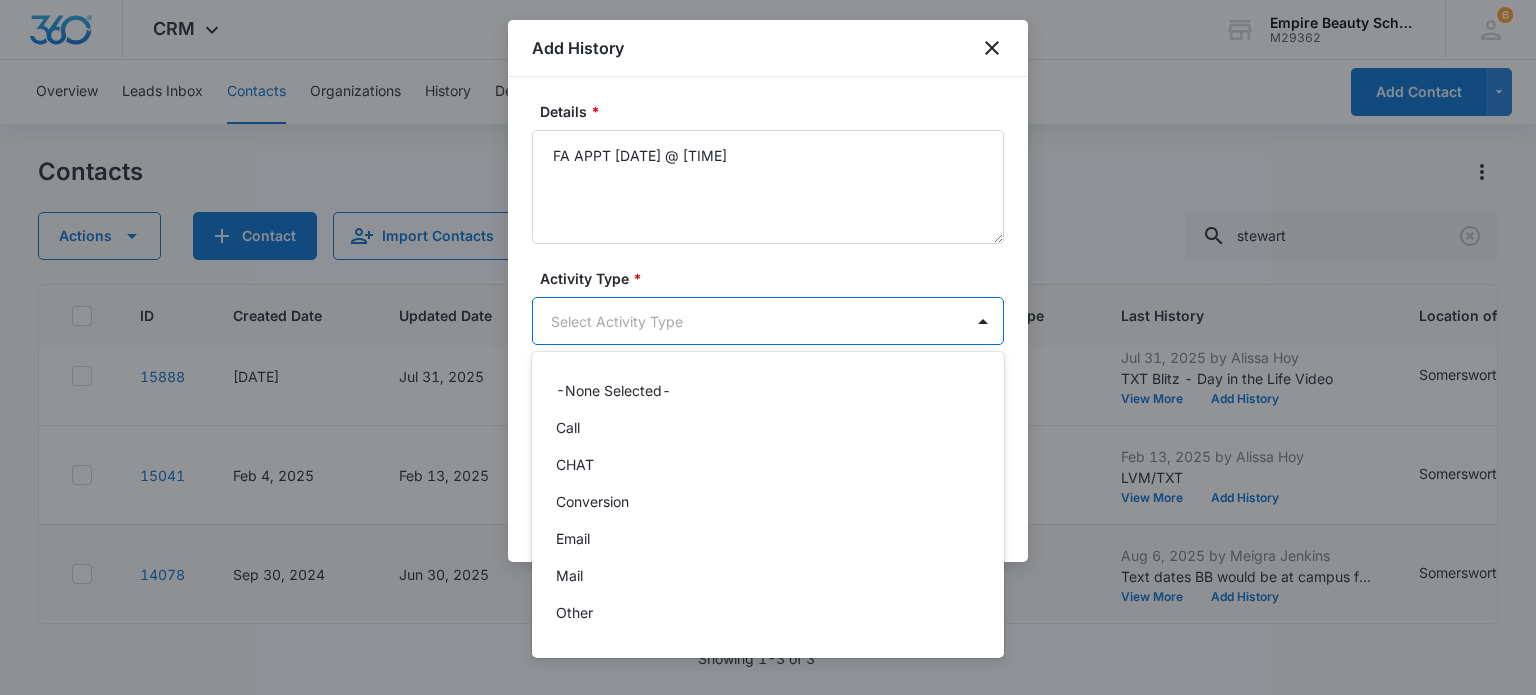 scroll, scrollTop: 104, scrollLeft: 0, axis: vertical 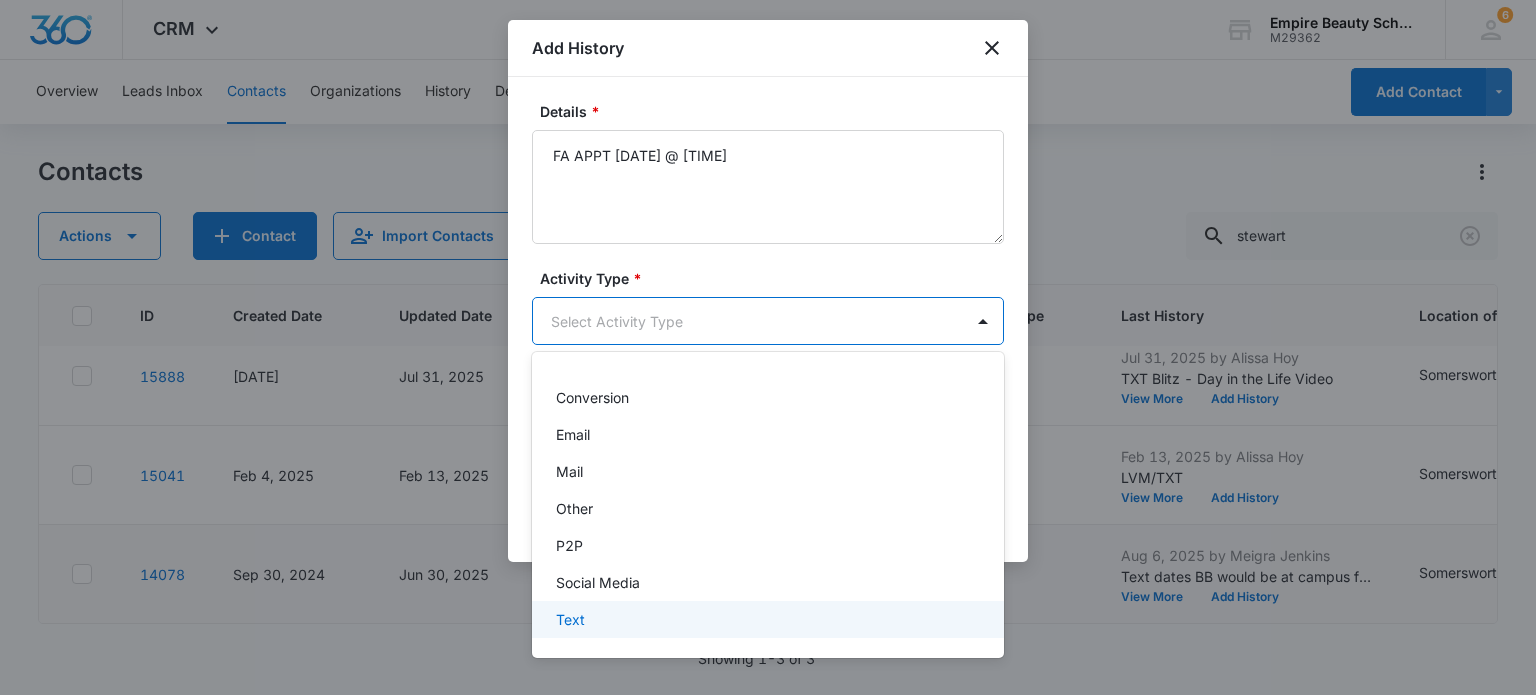 click on "Text" at bounding box center [766, 619] 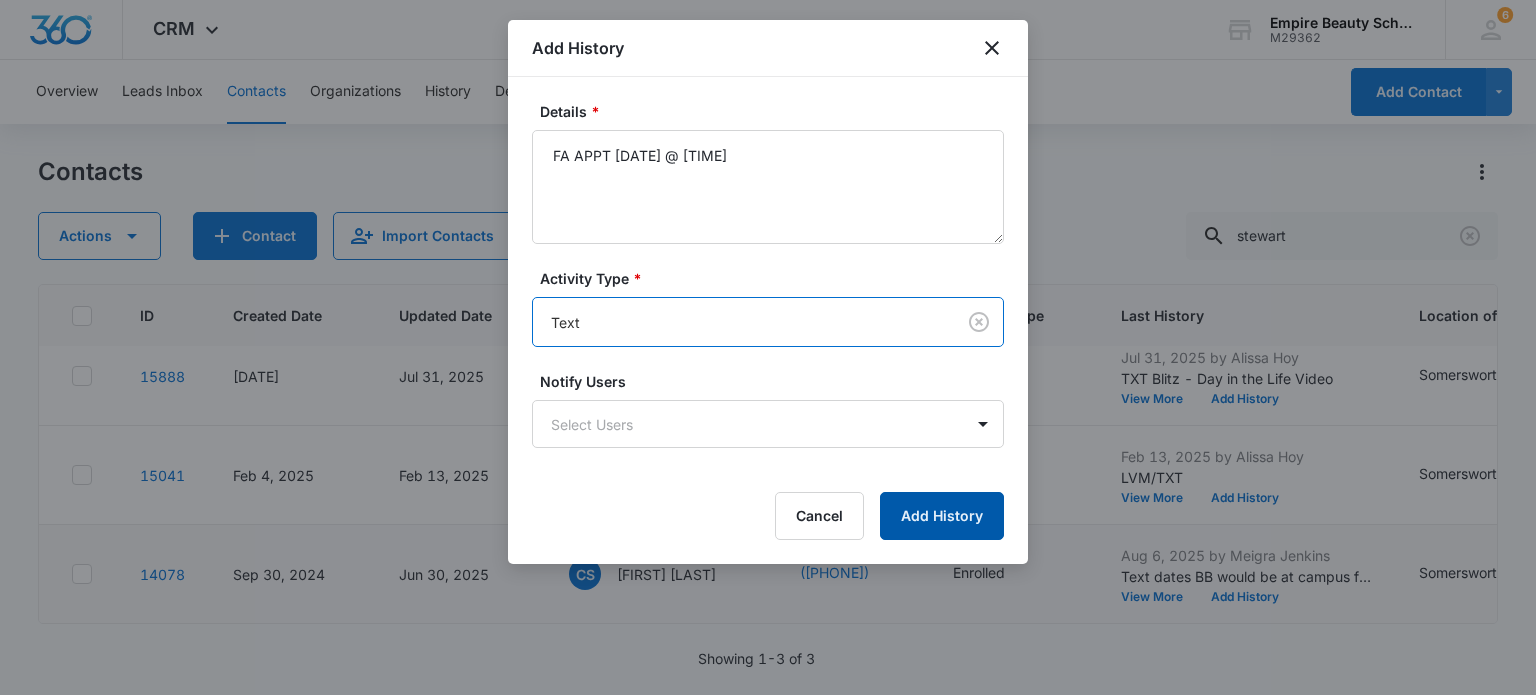 click on "Add History" at bounding box center (942, 516) 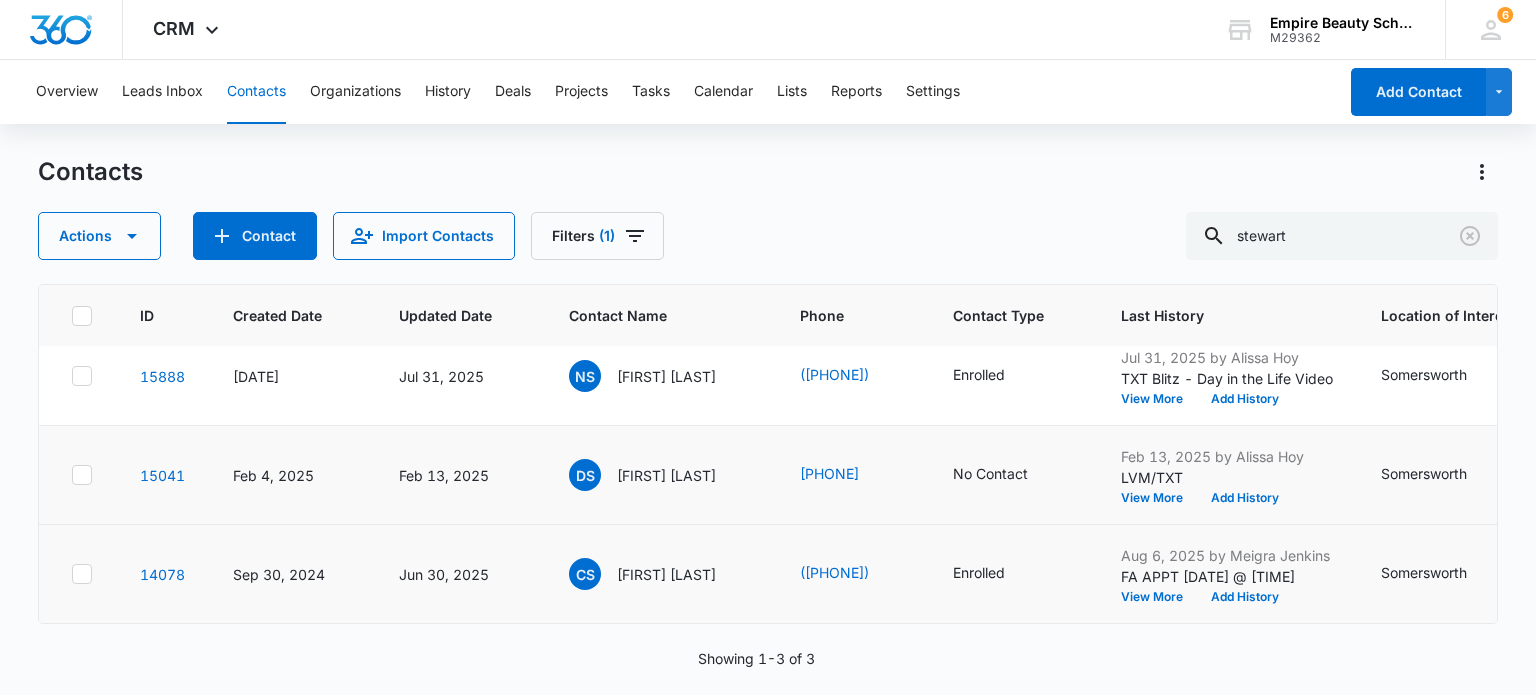 scroll, scrollTop: 34, scrollLeft: 0, axis: vertical 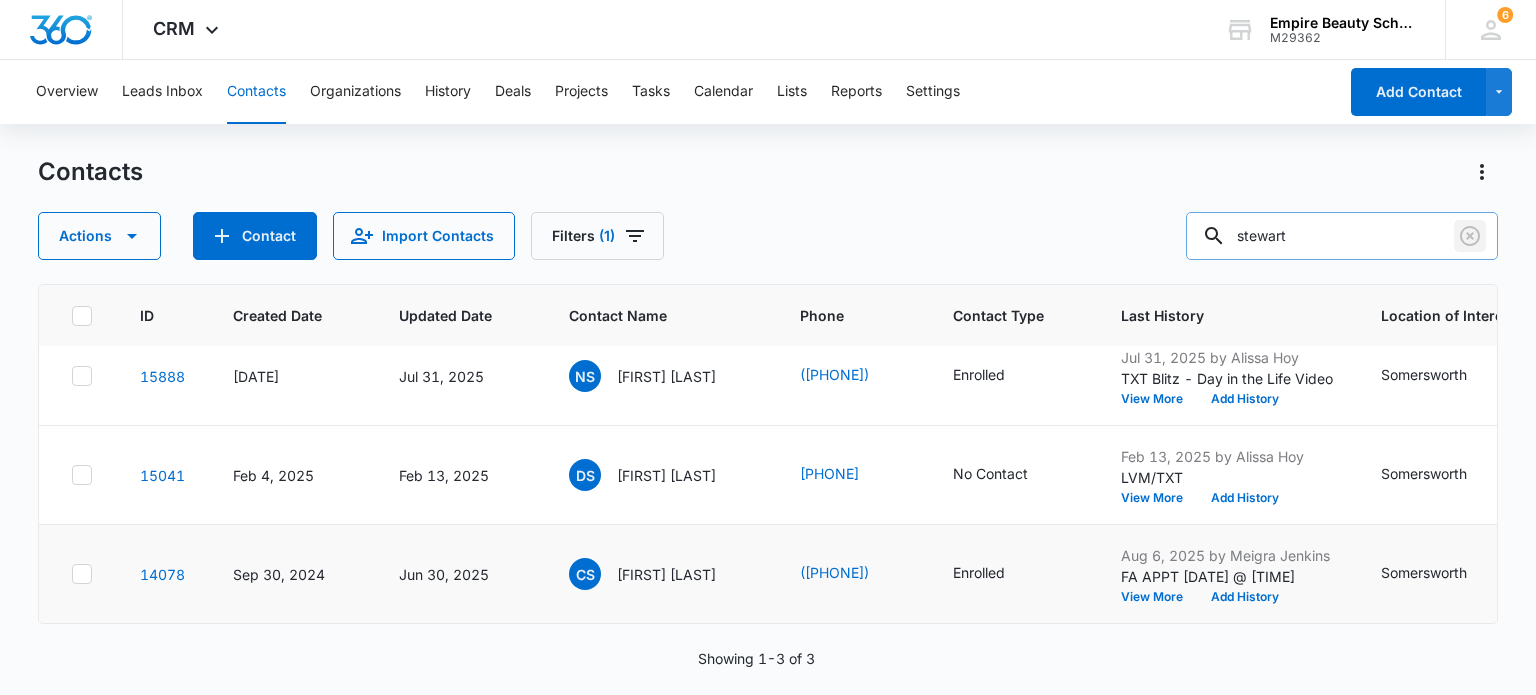 click 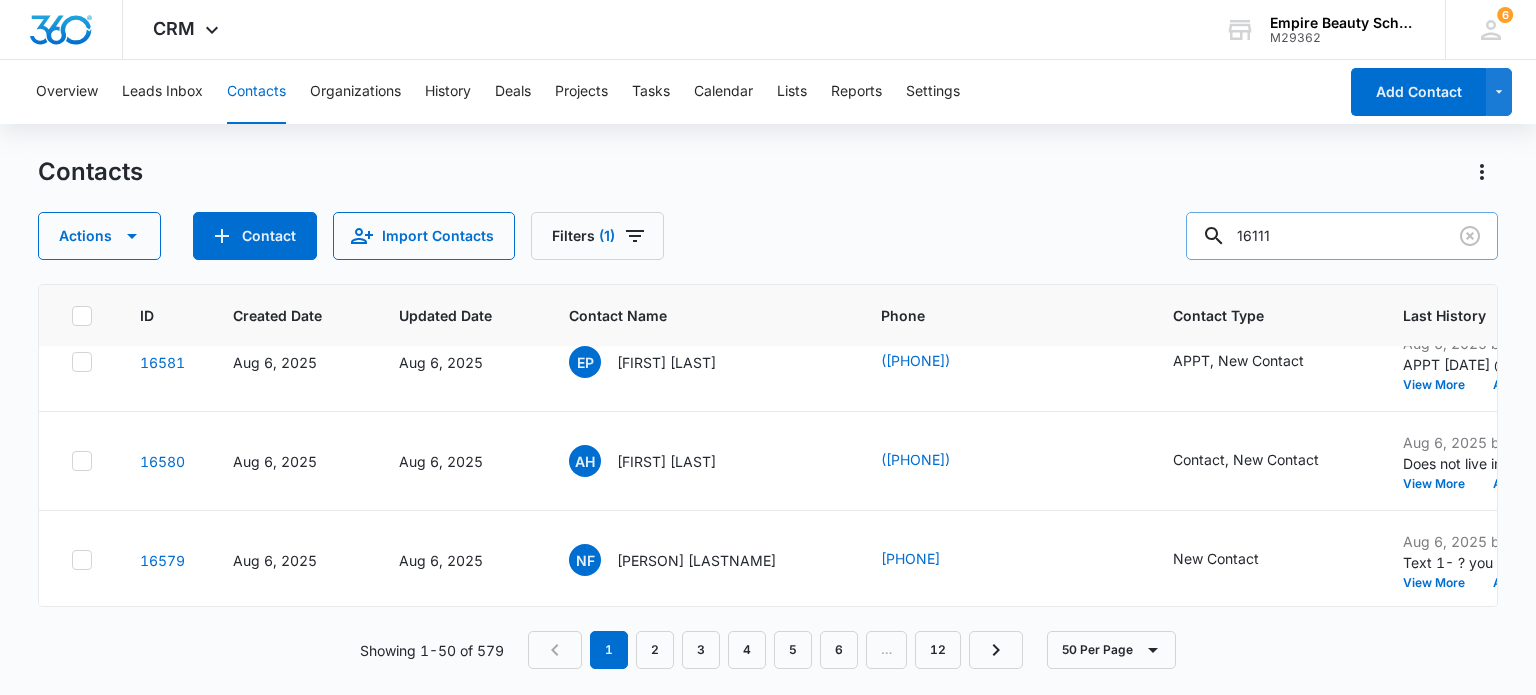 type on "16111" 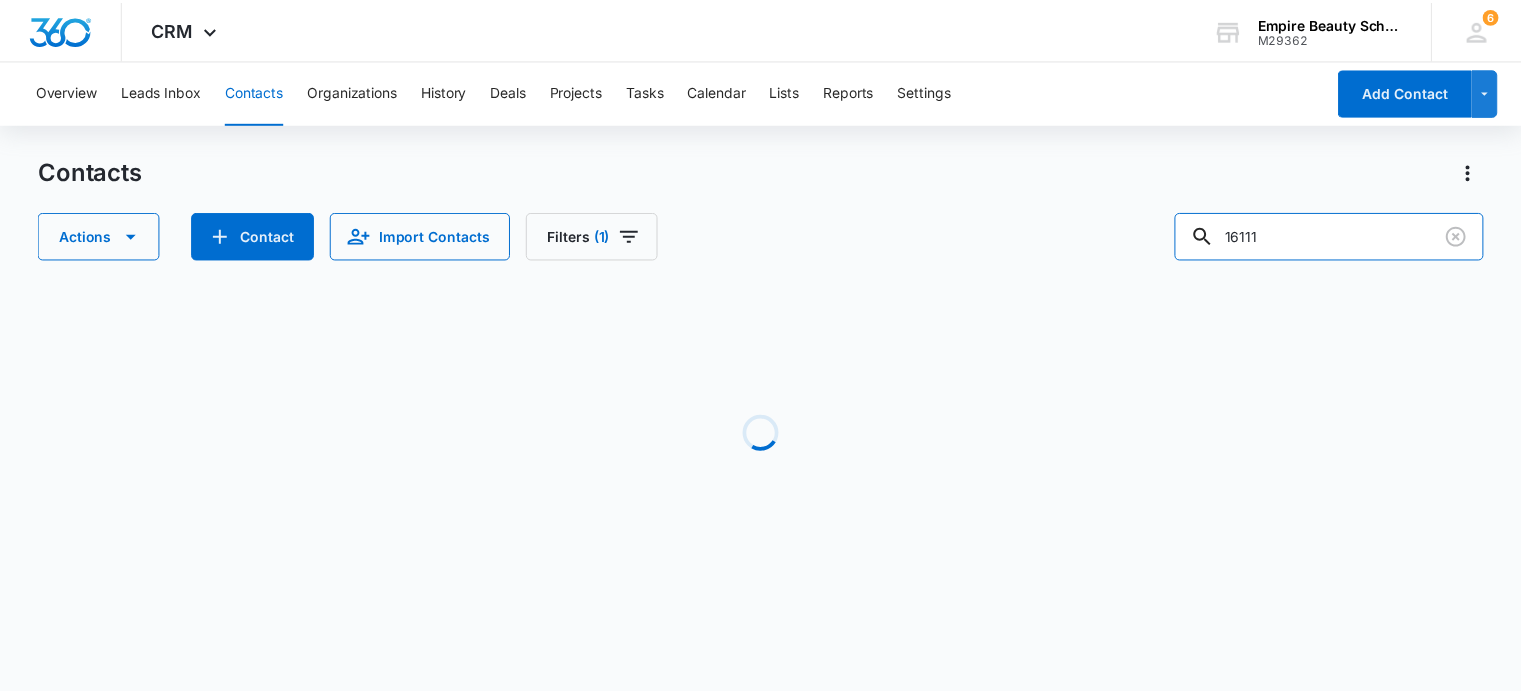 scroll, scrollTop: 0, scrollLeft: 0, axis: both 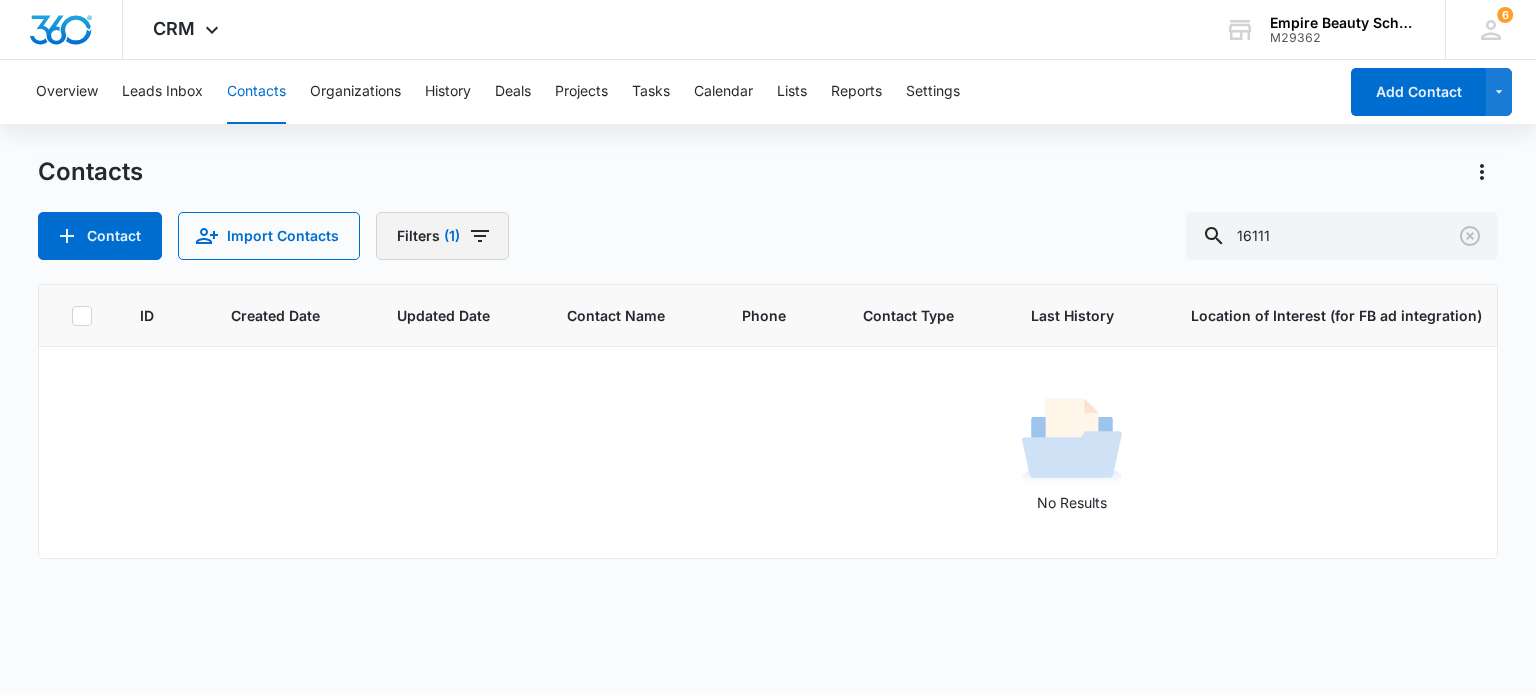 click 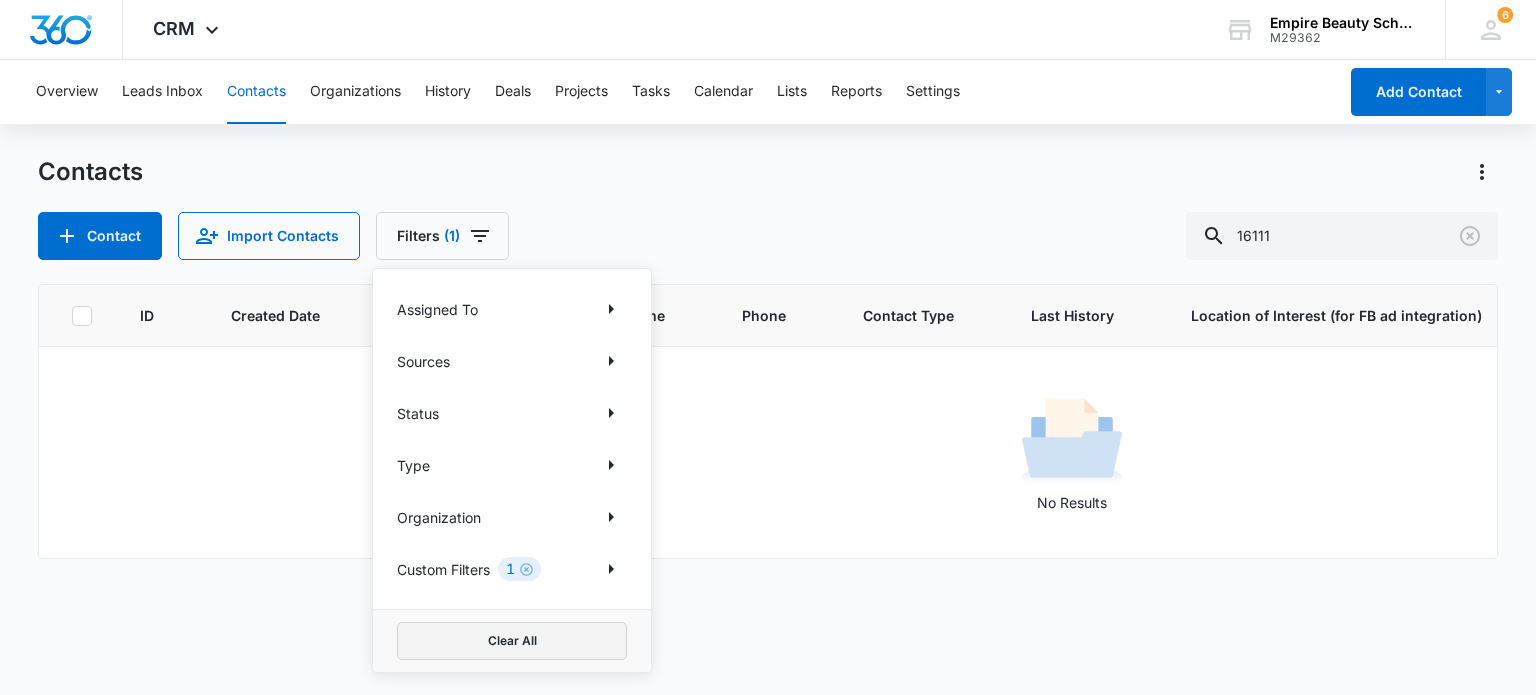click on "Clear All" at bounding box center (512, 641) 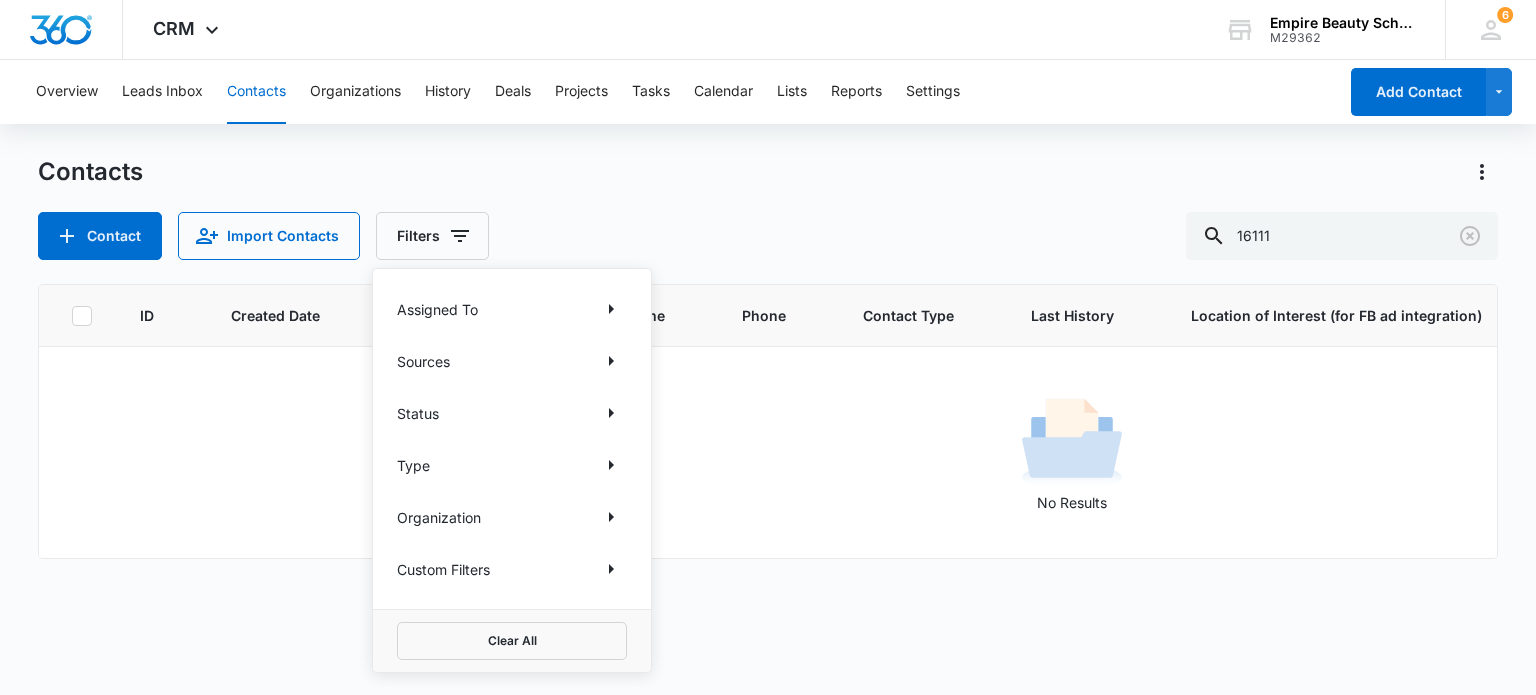 click on "Contacts Contact Import Contacts Filters Assigned To Sources Status Type Organization Custom Filters Clear All 16111" at bounding box center (767, 208) 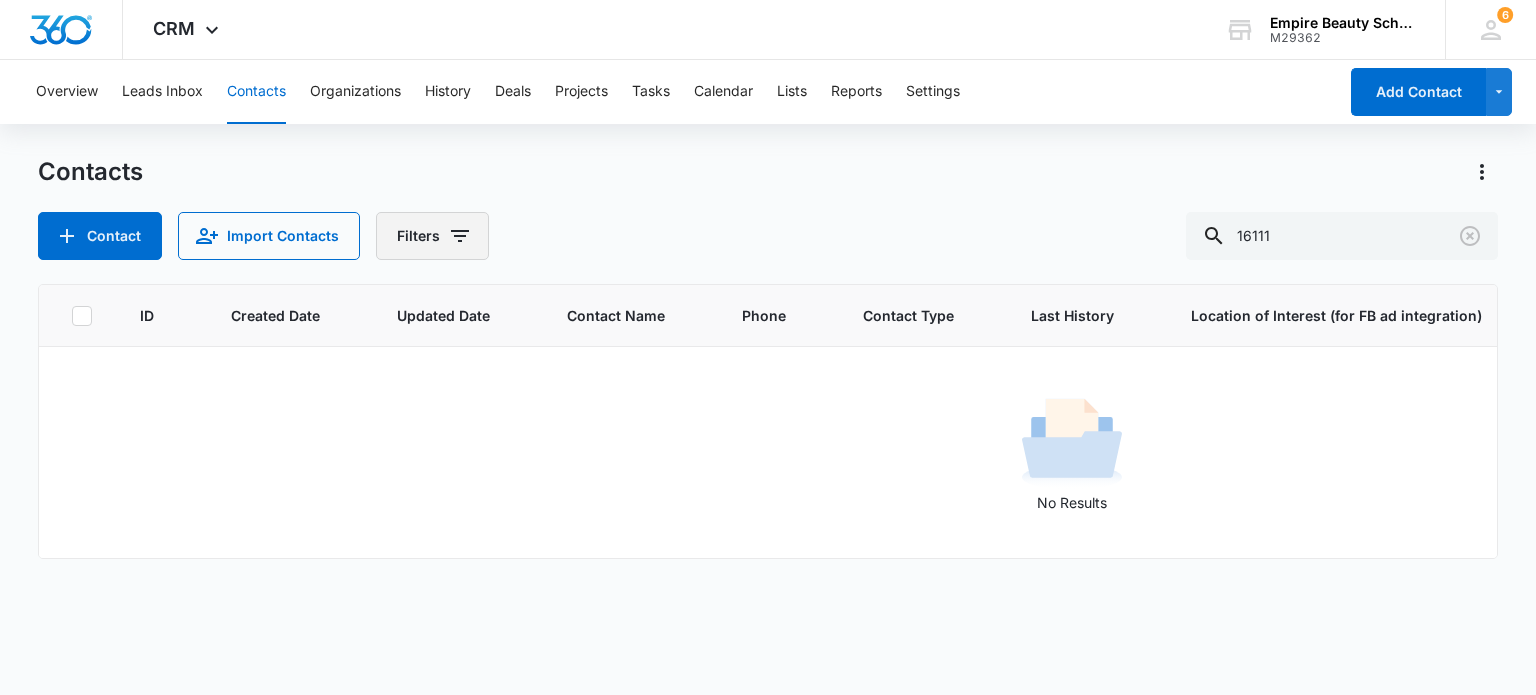 click 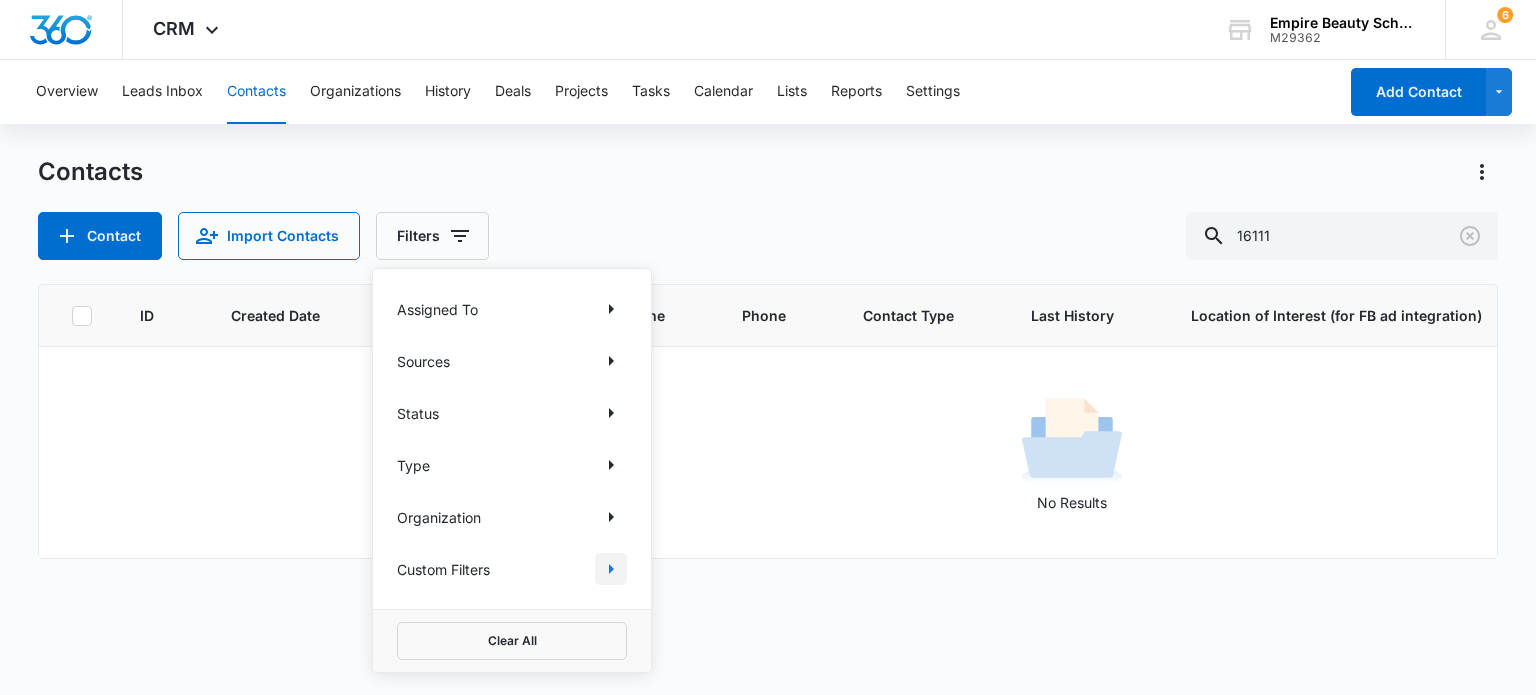 click 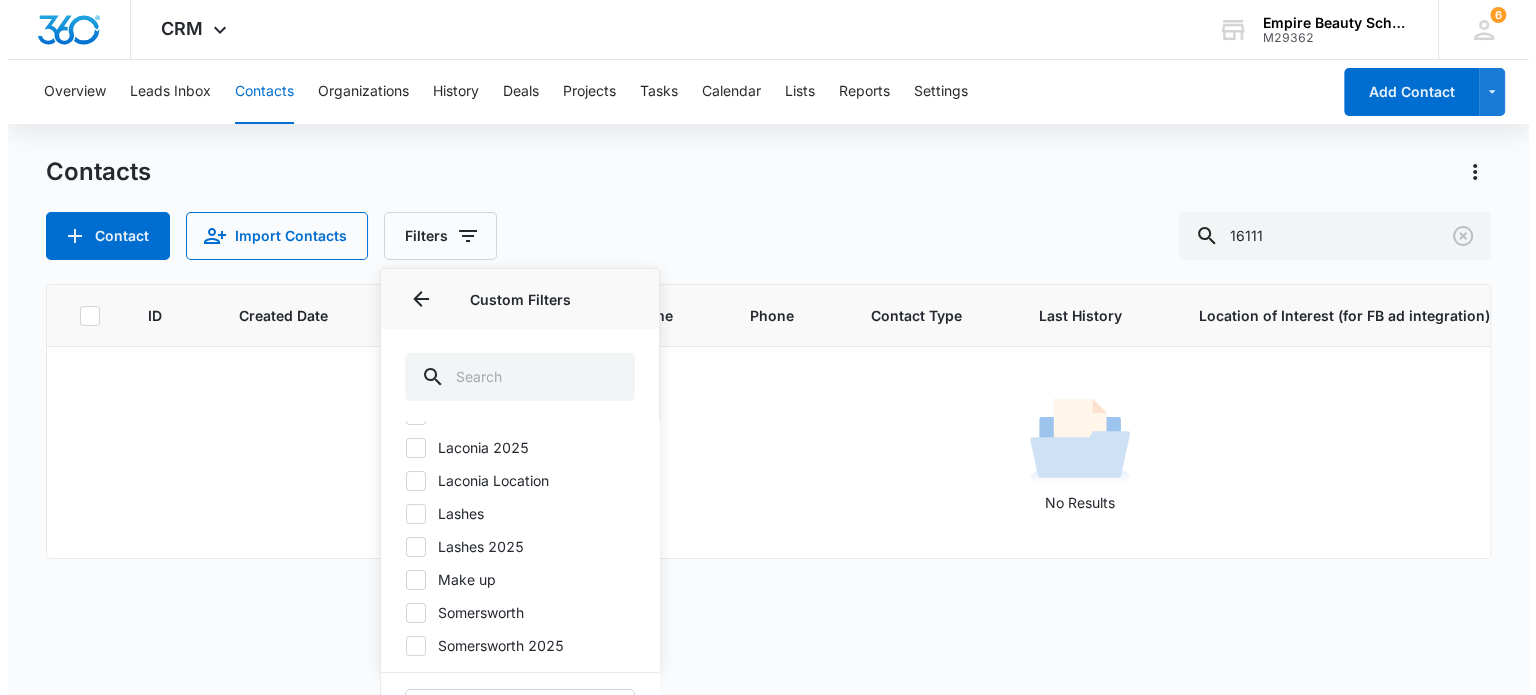 scroll, scrollTop: 214, scrollLeft: 0, axis: vertical 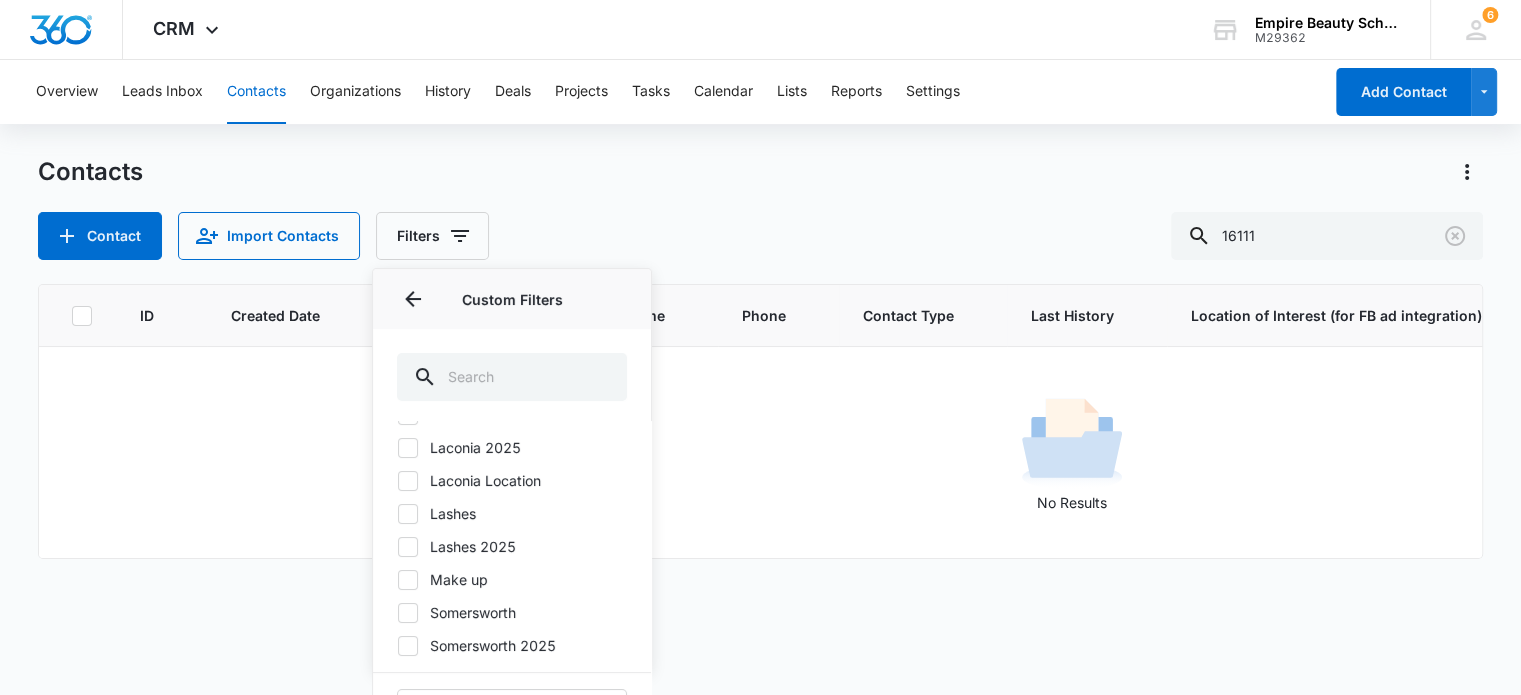 click 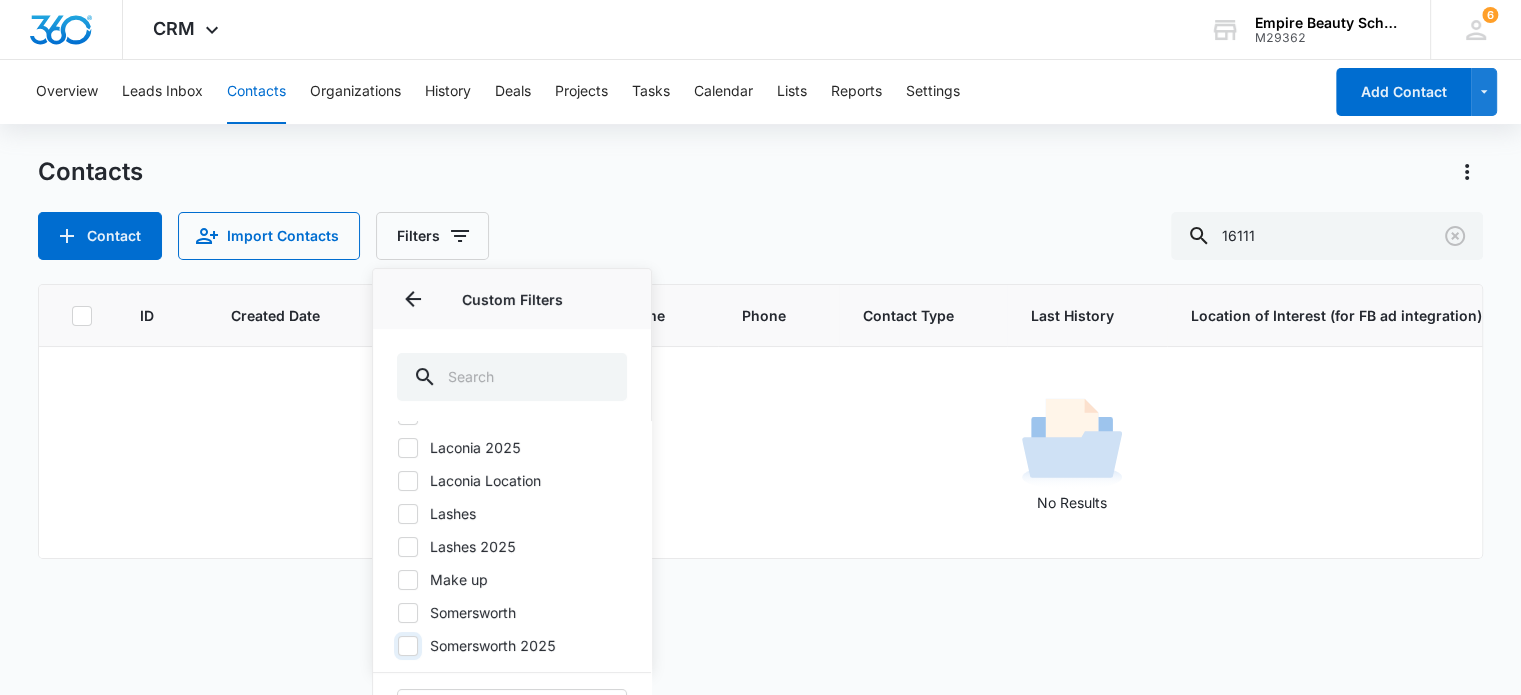 click on "Somersworth 2025" at bounding box center [397, 645] 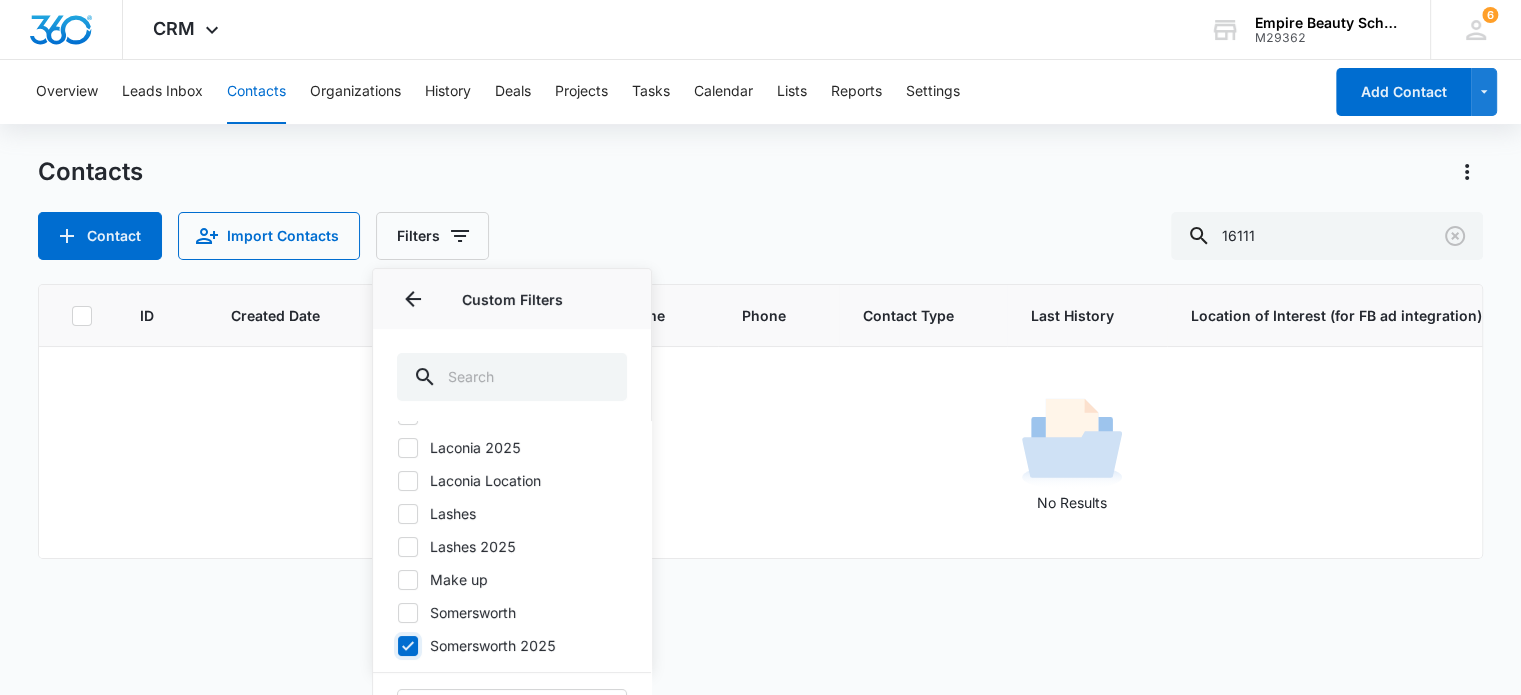 checkbox on "true" 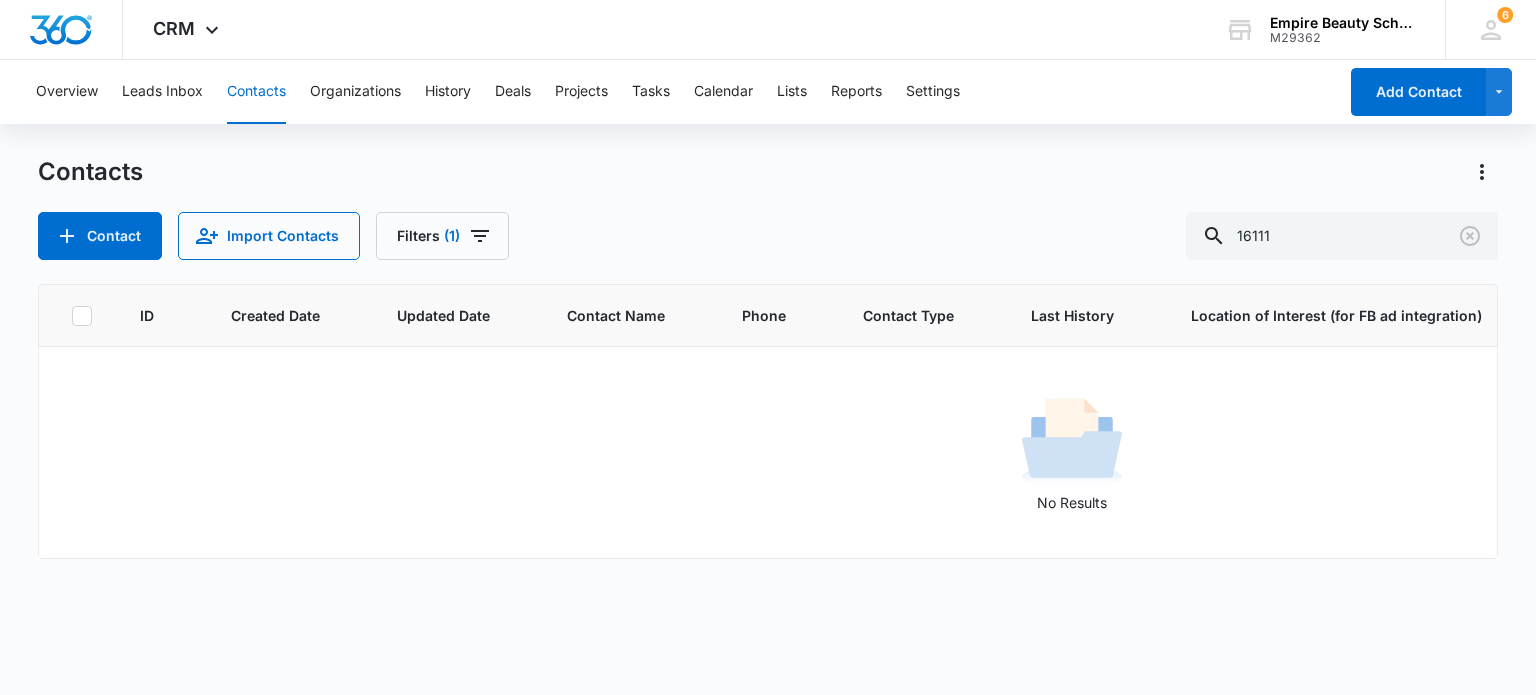 click on "Contacts Contact Import Contacts Filters (1) 16111" at bounding box center (767, 208) 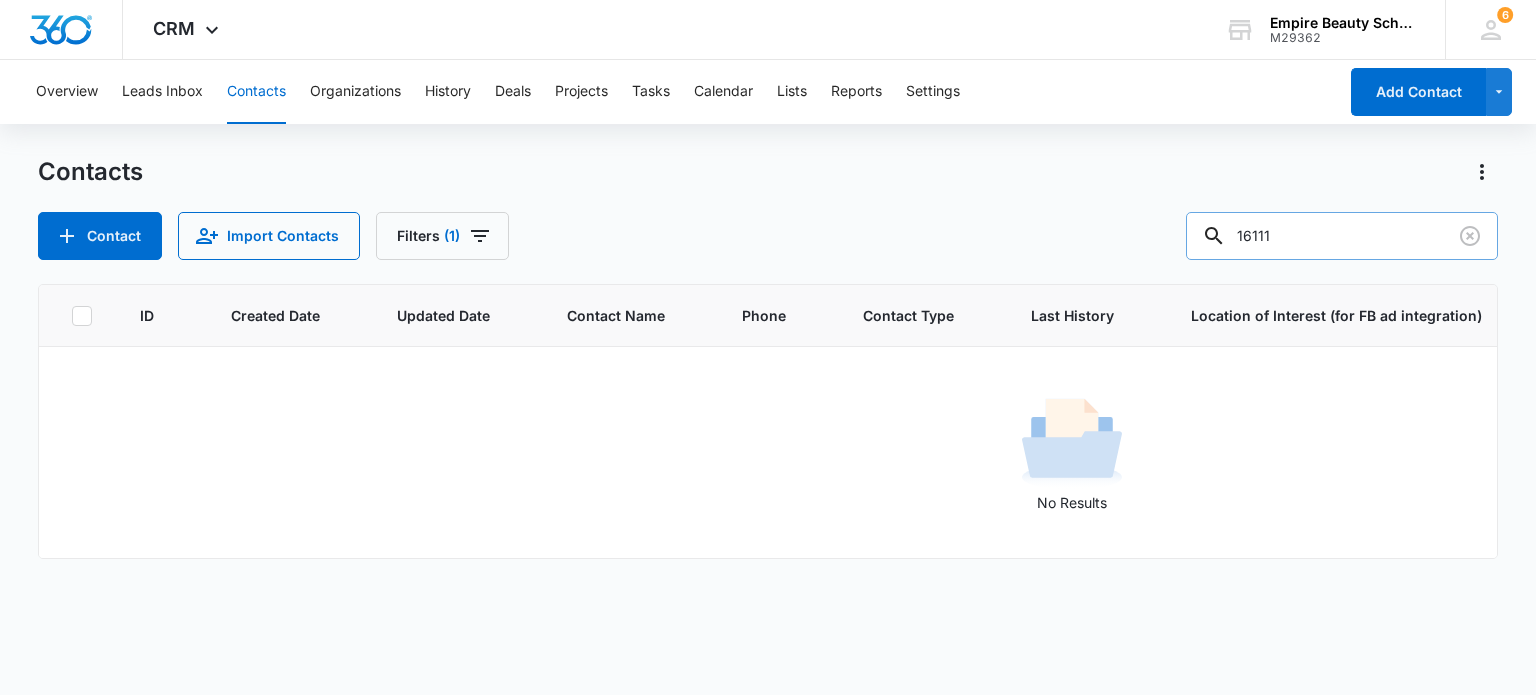 drag, startPoint x: 1325, startPoint y: 244, endPoint x: 1252, endPoint y: 241, distance: 73.061615 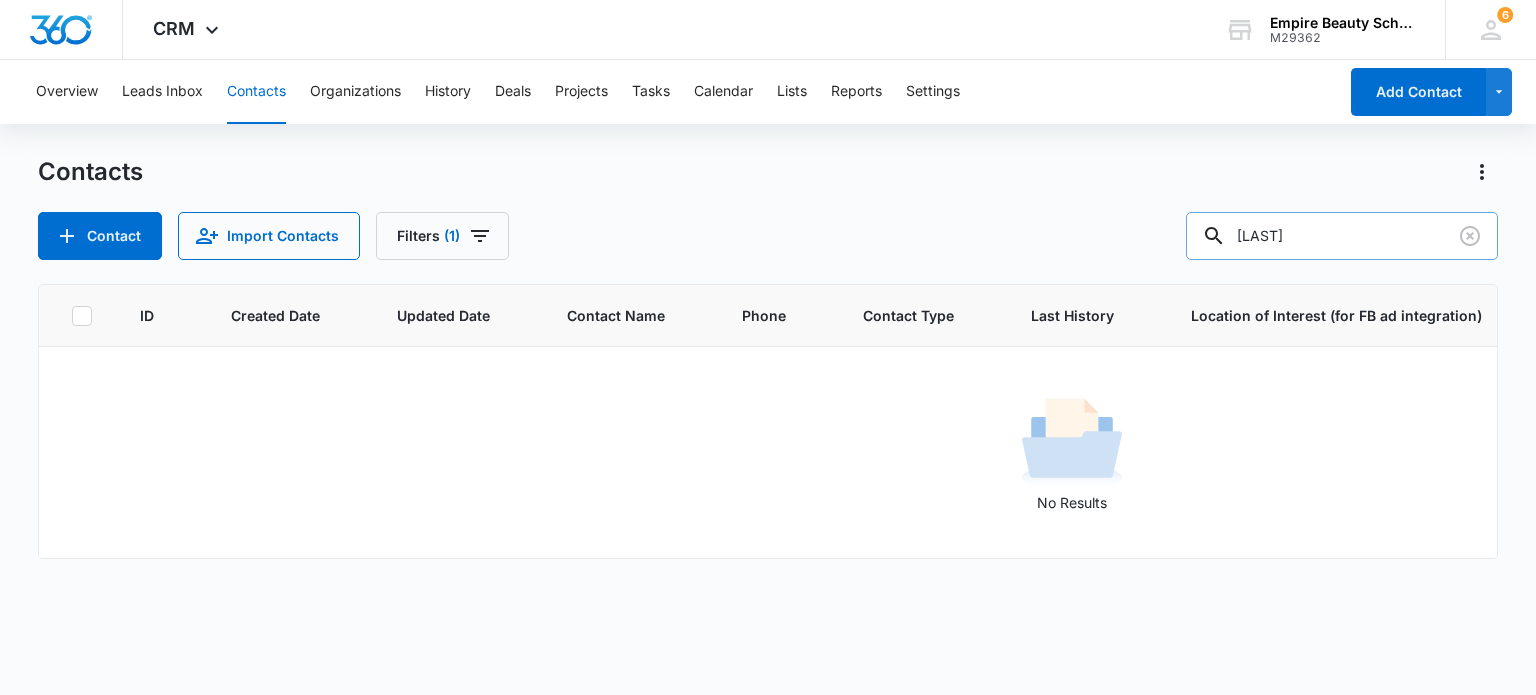 type on "[LAST]" 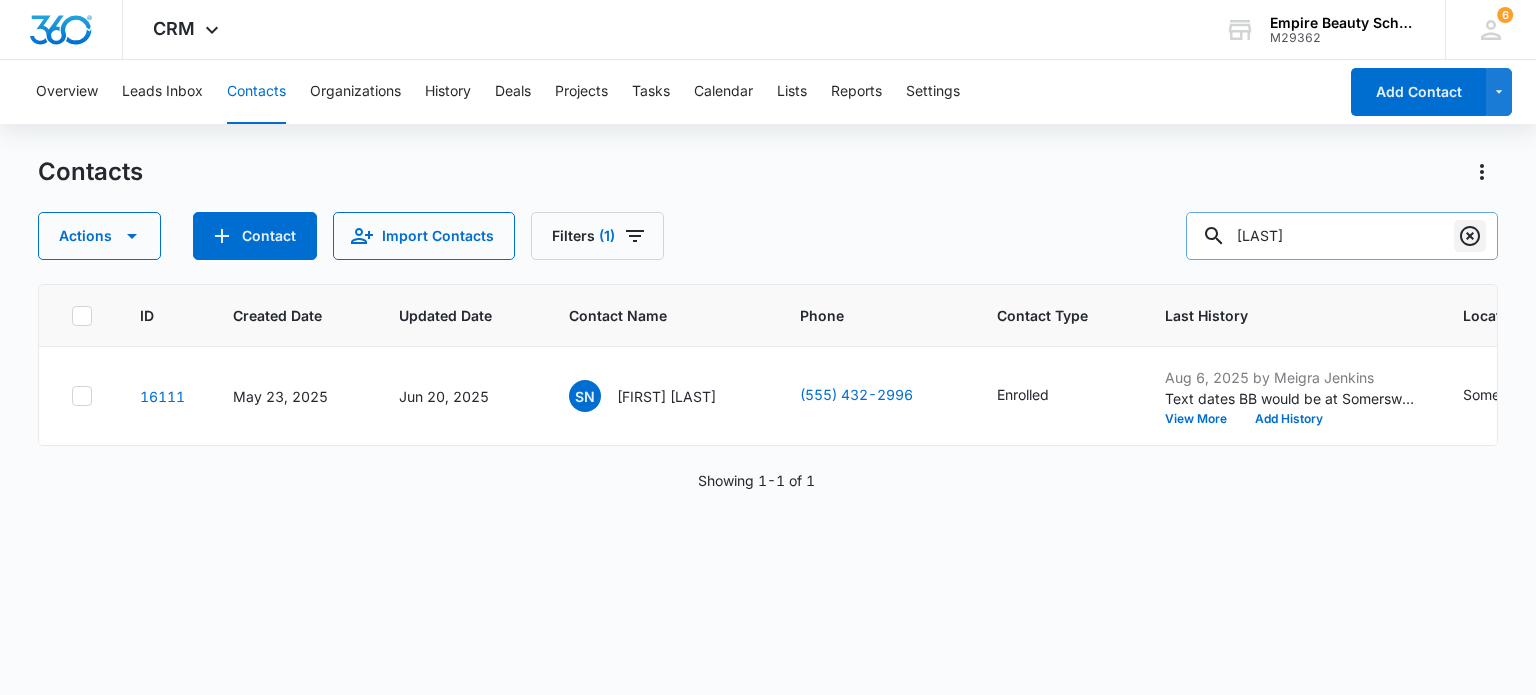 click 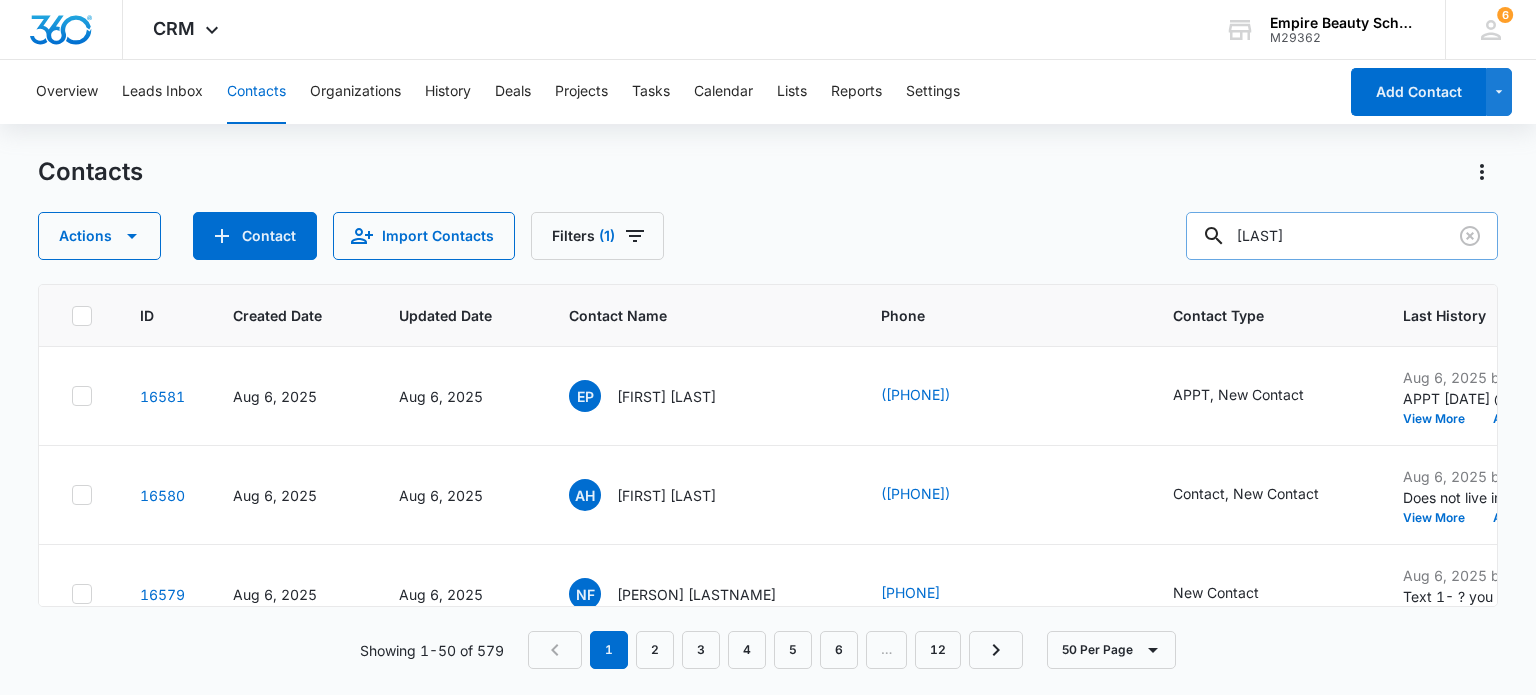 type on "[LAST]" 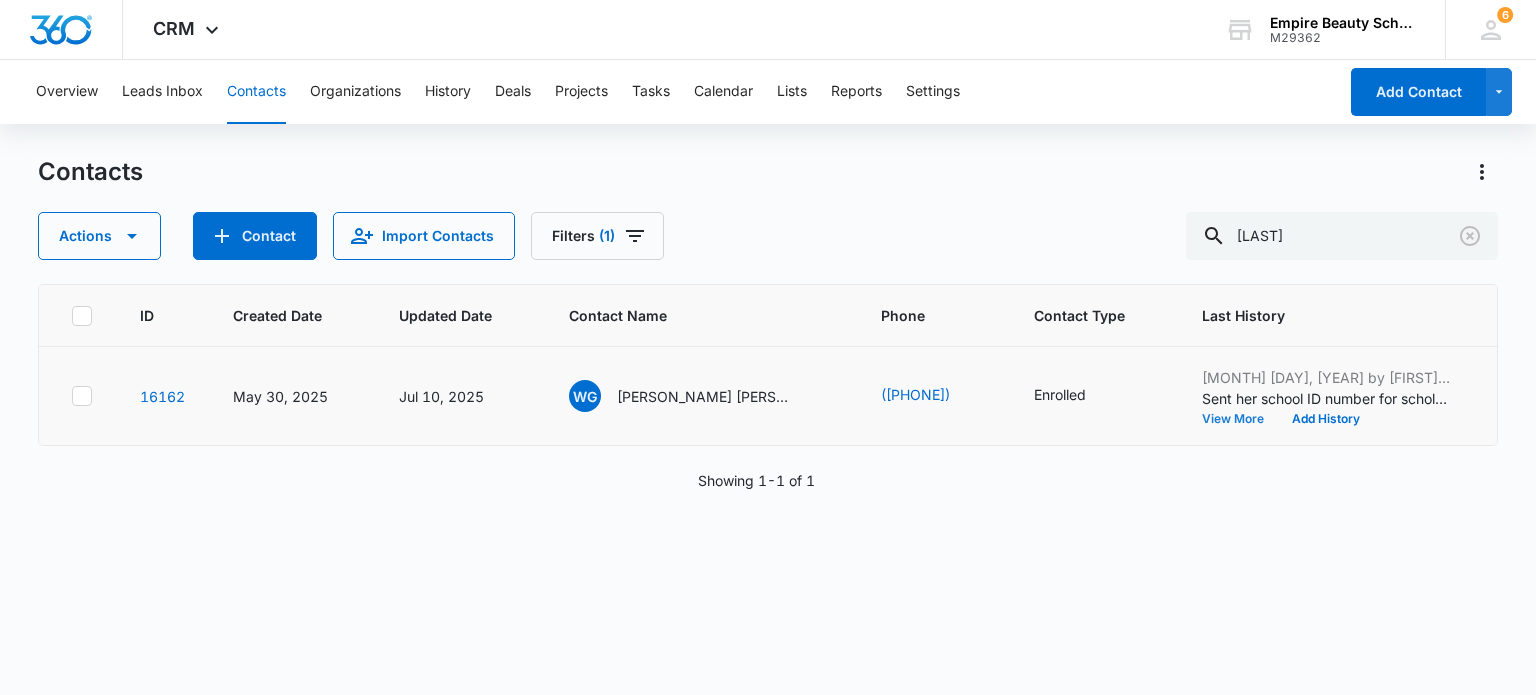 click on "View More" at bounding box center (1240, 419) 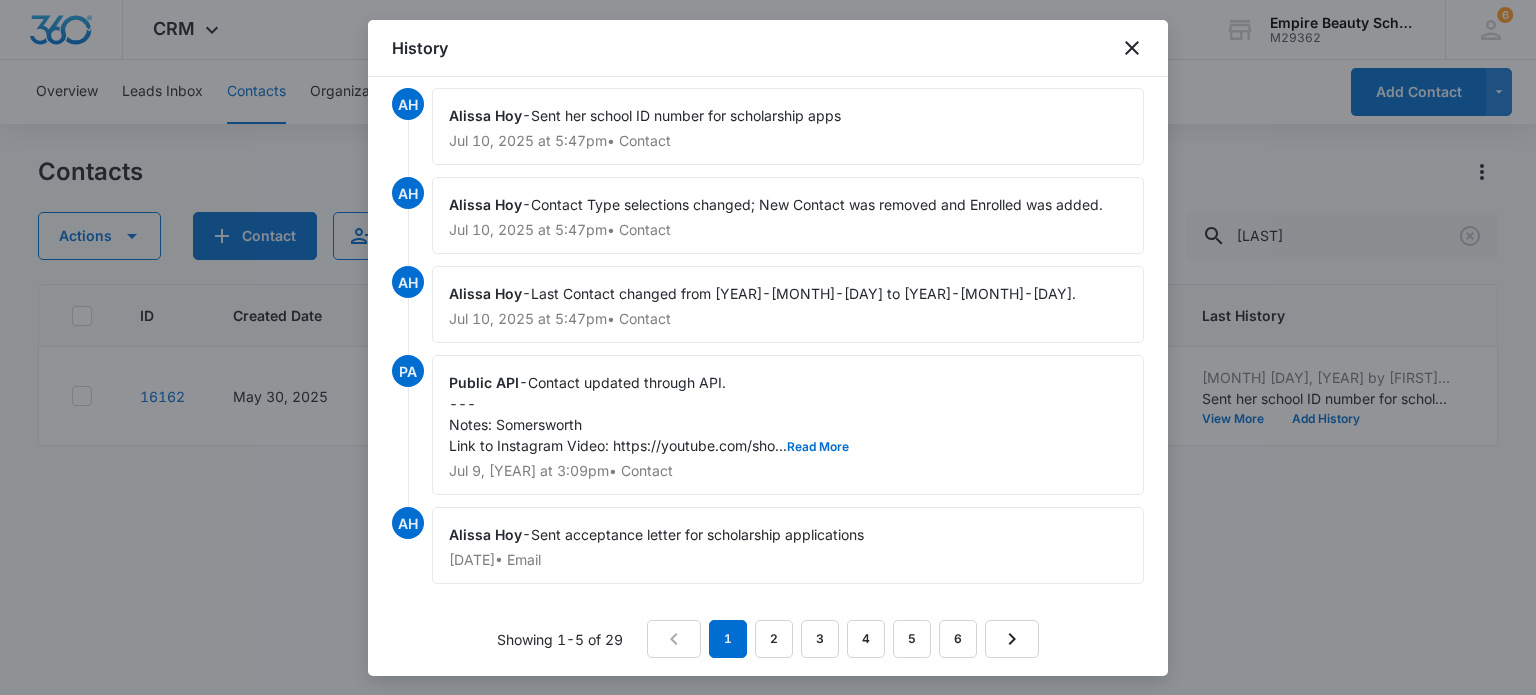 scroll, scrollTop: 16, scrollLeft: 0, axis: vertical 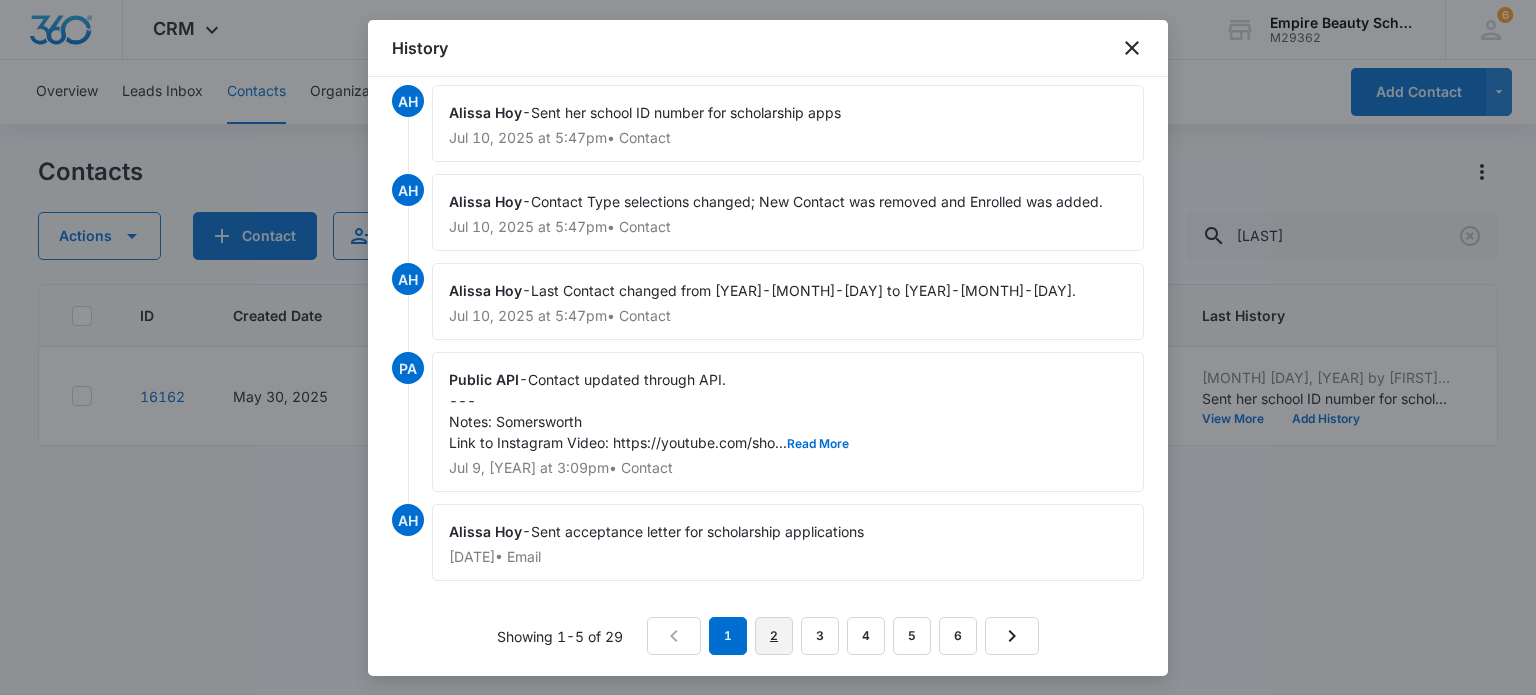 click on "2" at bounding box center [774, 636] 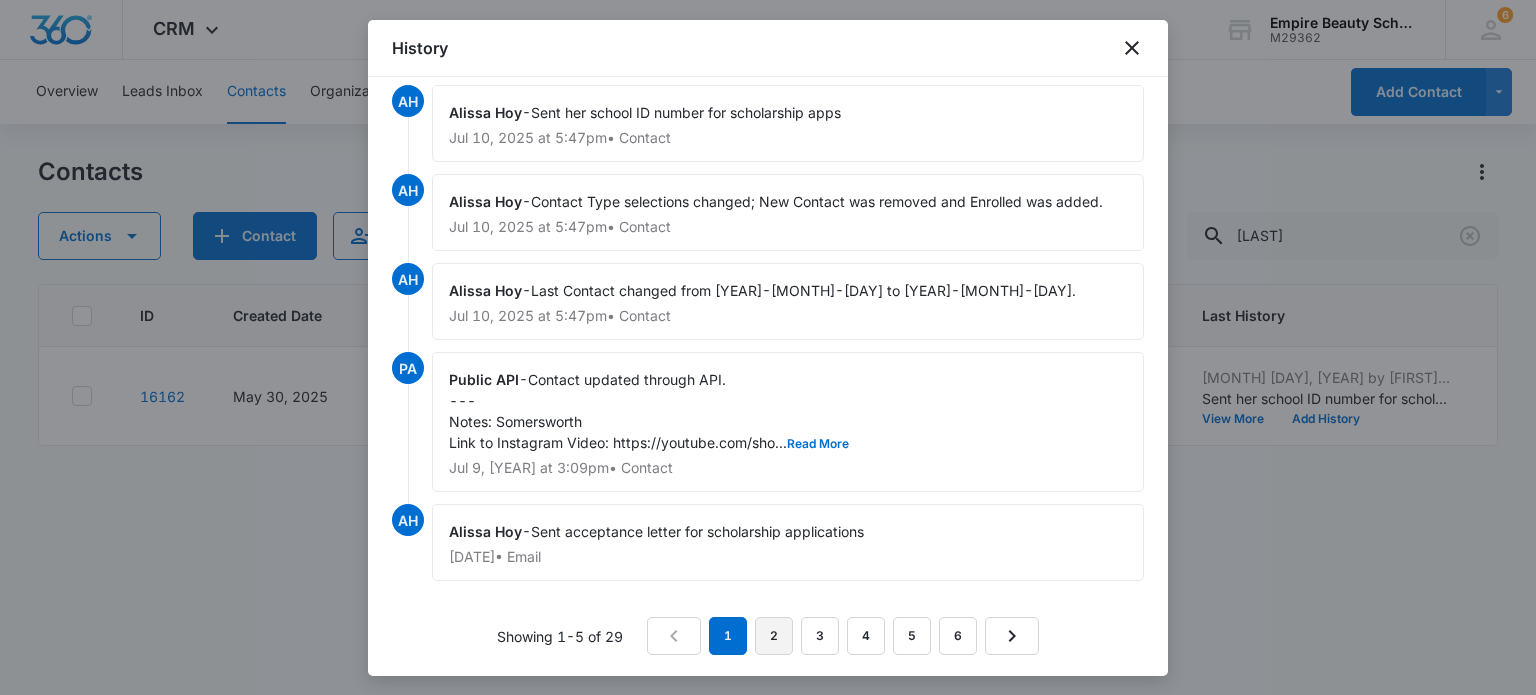 scroll, scrollTop: 0, scrollLeft: 0, axis: both 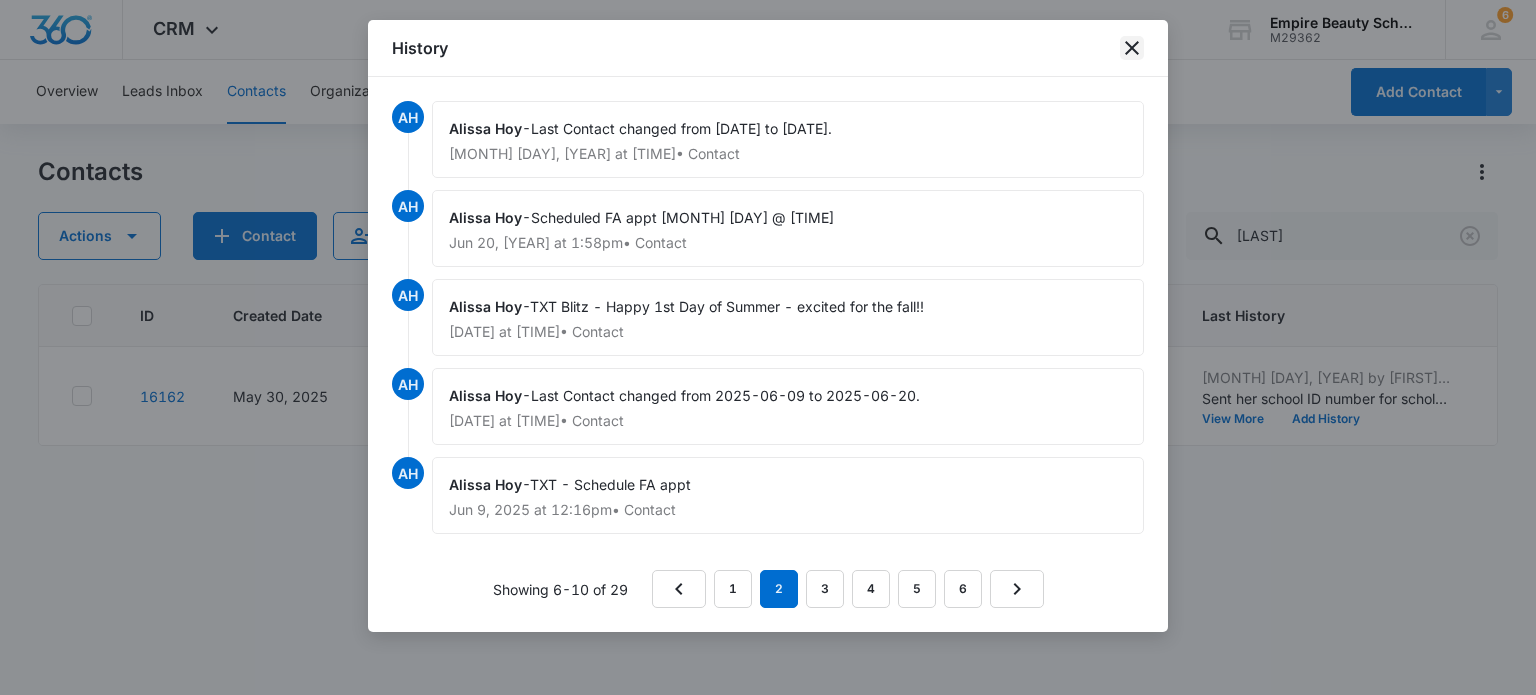 click 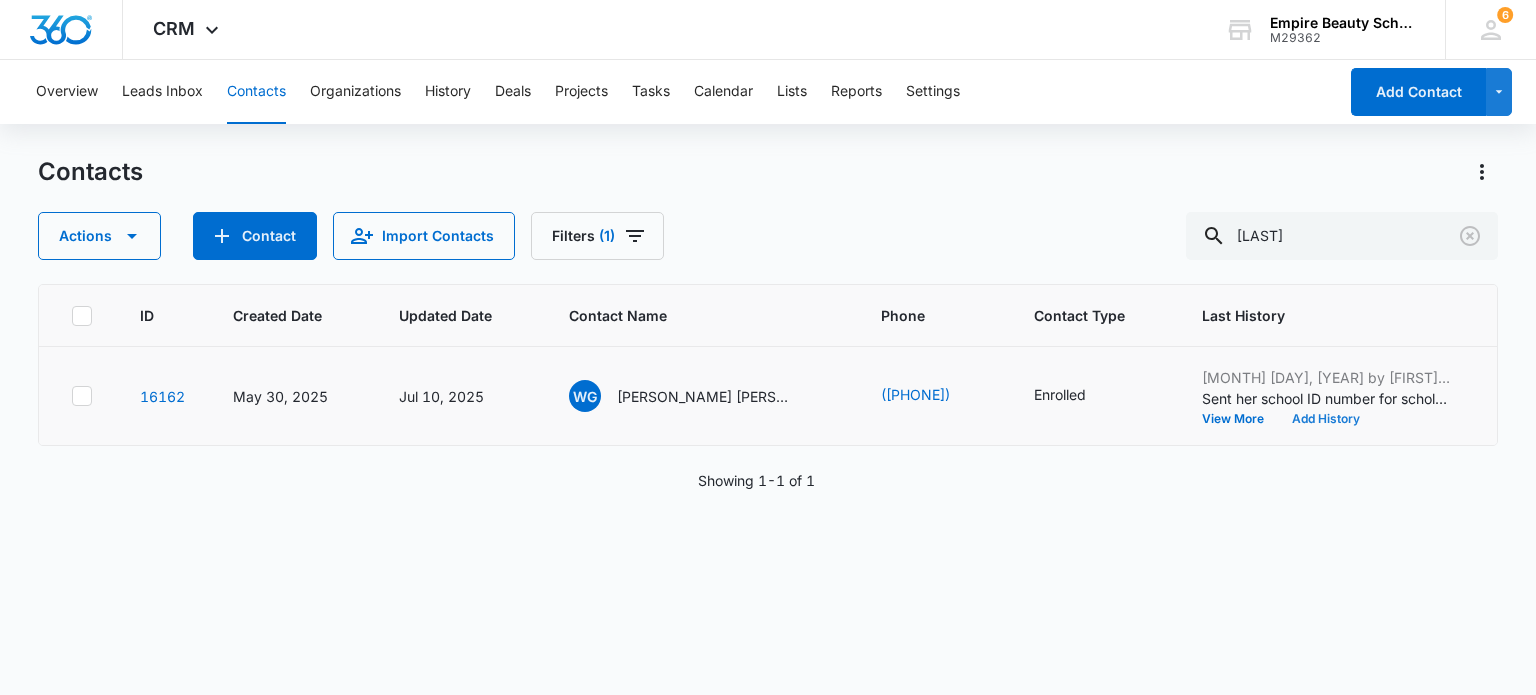 drag, startPoint x: 1258, startPoint y: 433, endPoint x: 1278, endPoint y: 413, distance: 28.284271 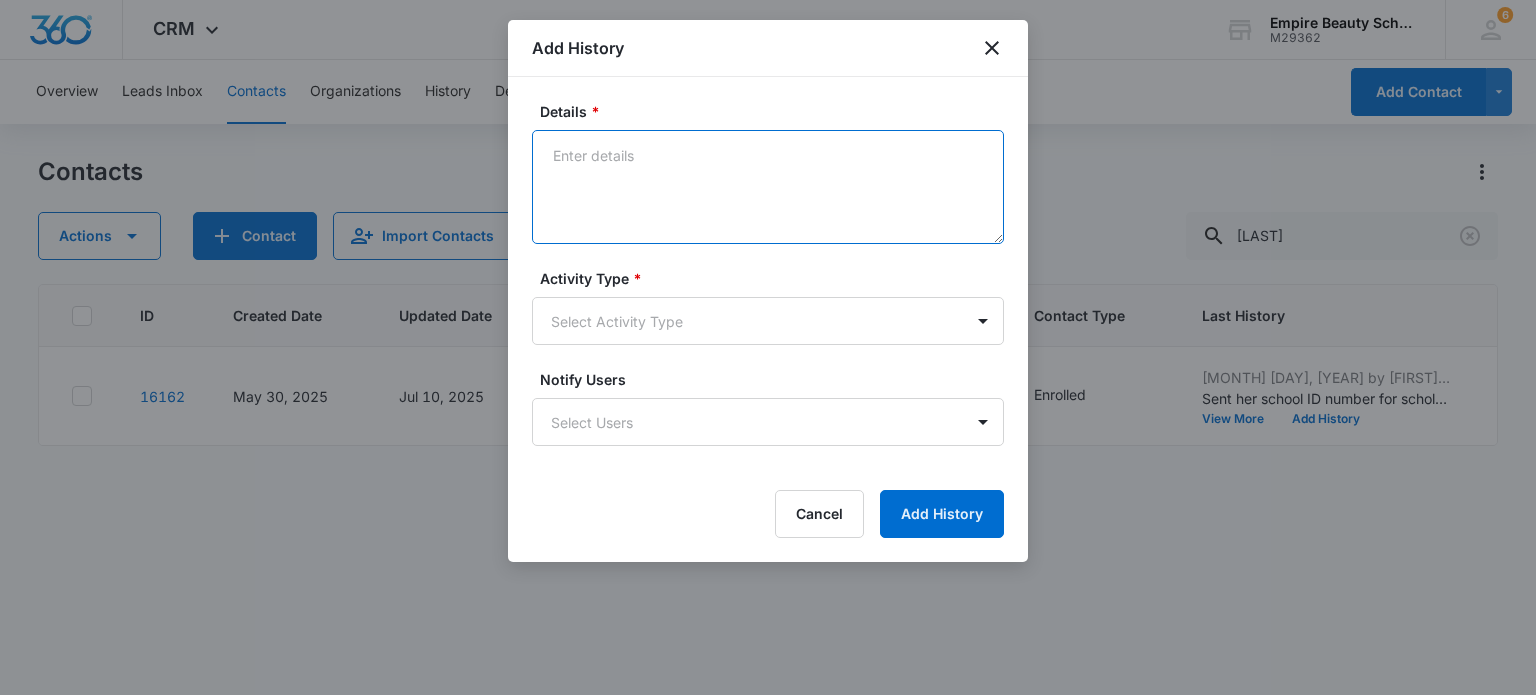 click on "Details *" at bounding box center [768, 187] 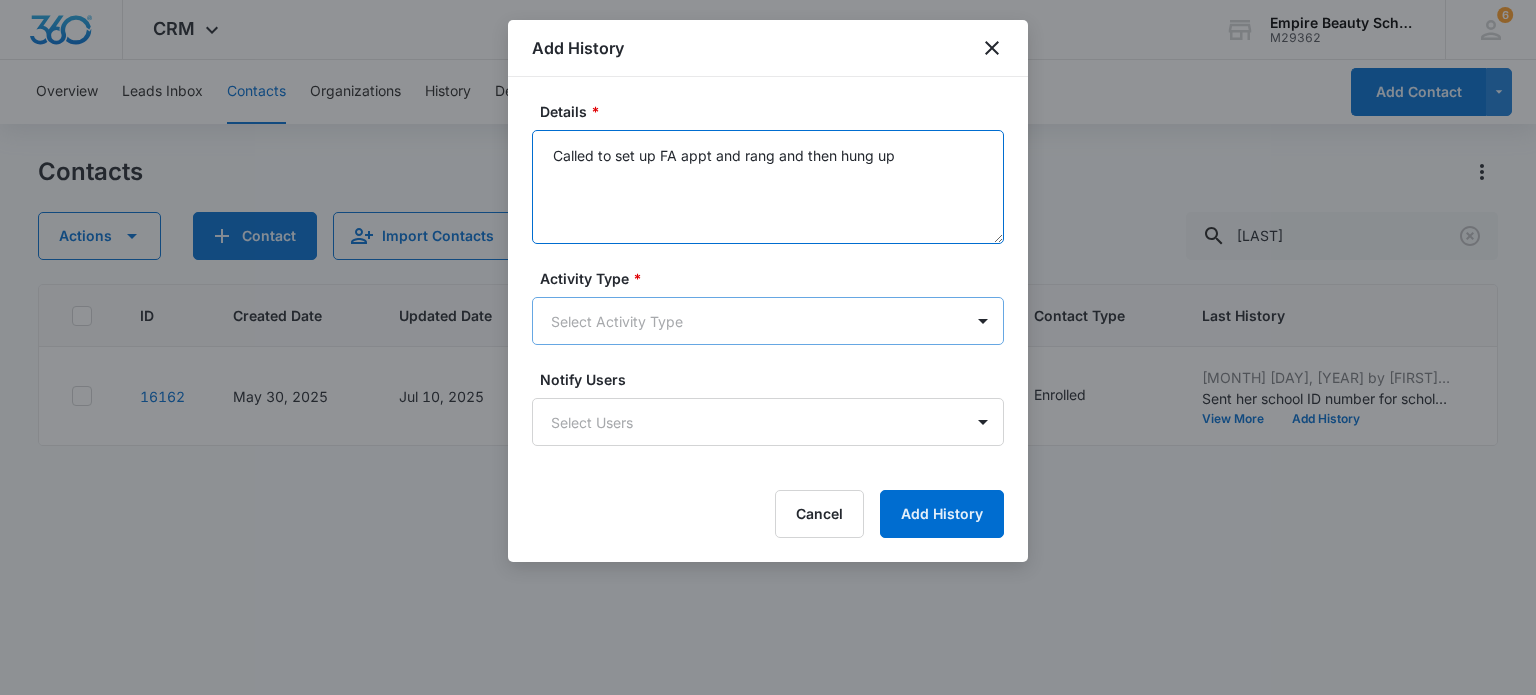 type on "Called to set up FA appt and rang and then hung up" 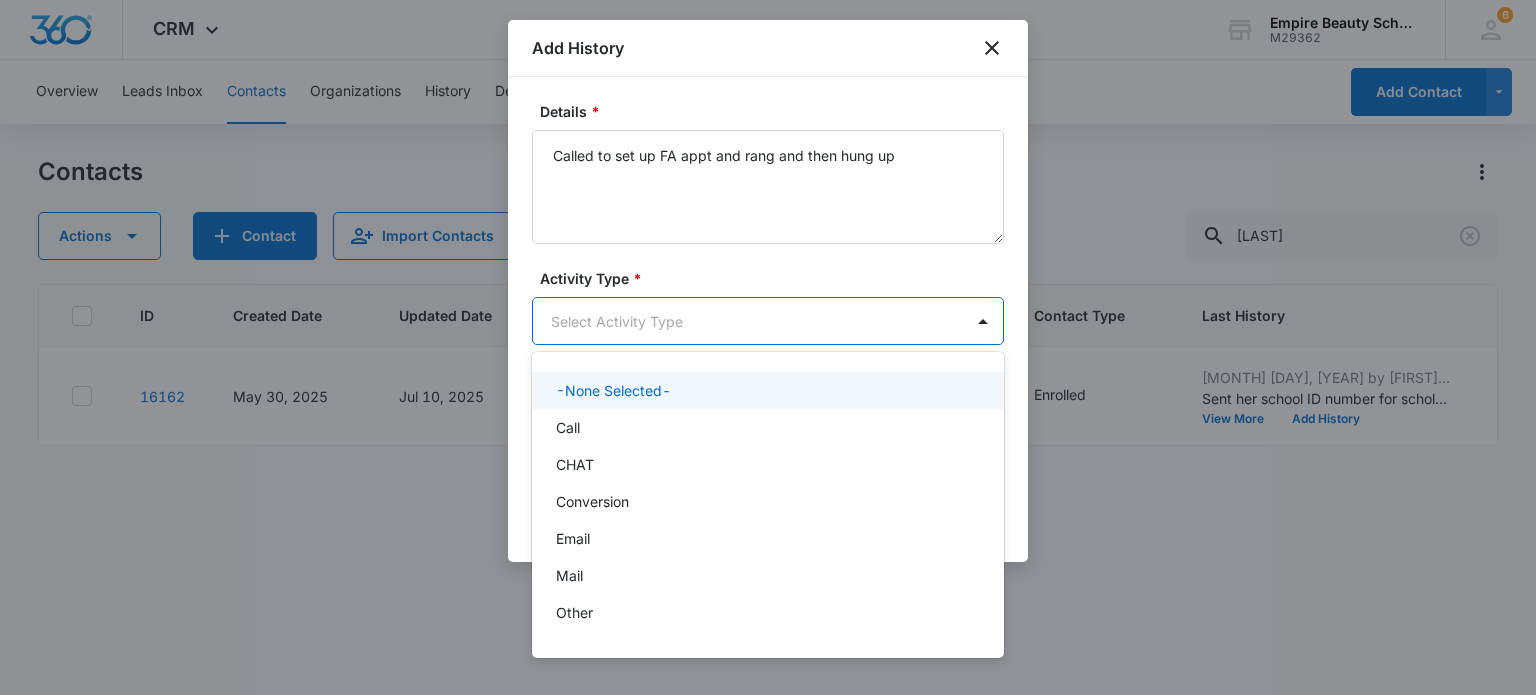 click on "CRM Apps Forms CRM Email Shop Payments POS Files Brand Settings Empire Beauty Schools M29362 Your Accounts View All 6 MJ [PERSON] [LASTNAME] [EMAIL] My Profile 6 Notifications Support Logout Terms & Conditions   •   Privacy Policy Overview Leads Inbox Contacts Organizations History Deals Projects Tasks Calendar Lists Reports Settings Add Contact Contacts Actions Contact Import Contacts Filters (1) goslin ID Created Date Updated Date Contact Name Phone Contact Type Last History Location of Interest (for FB ad integration) Program of Interest Location Of Interest Program Email 16162 May 30, 2025 Jul 10, 2025 WG [PERSON] [LASTNAME] ([PHONE]) Enrolled Jul 10, 2025 by Alissa Hoy Sent her school ID number for scholarship apps   View More Add History Somersworth Esthetics --- --- [EMAIL] Showing   1-1   of   1
Add History Details * Called to set up FA appt and rang and then hung up Activity Type * 10 results available. Select Activity Type Notify Users Select Users Cancel" at bounding box center (768, 347) 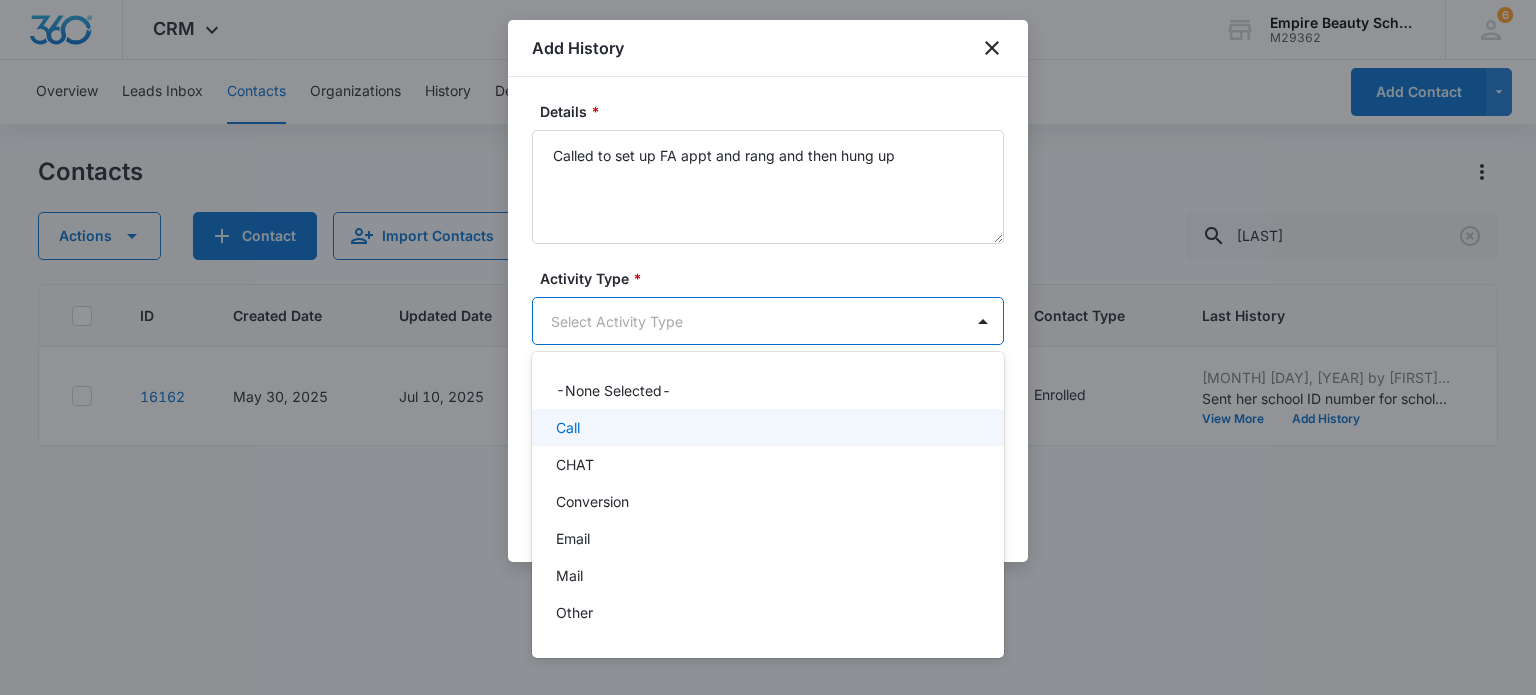 click on "Call" at bounding box center (766, 427) 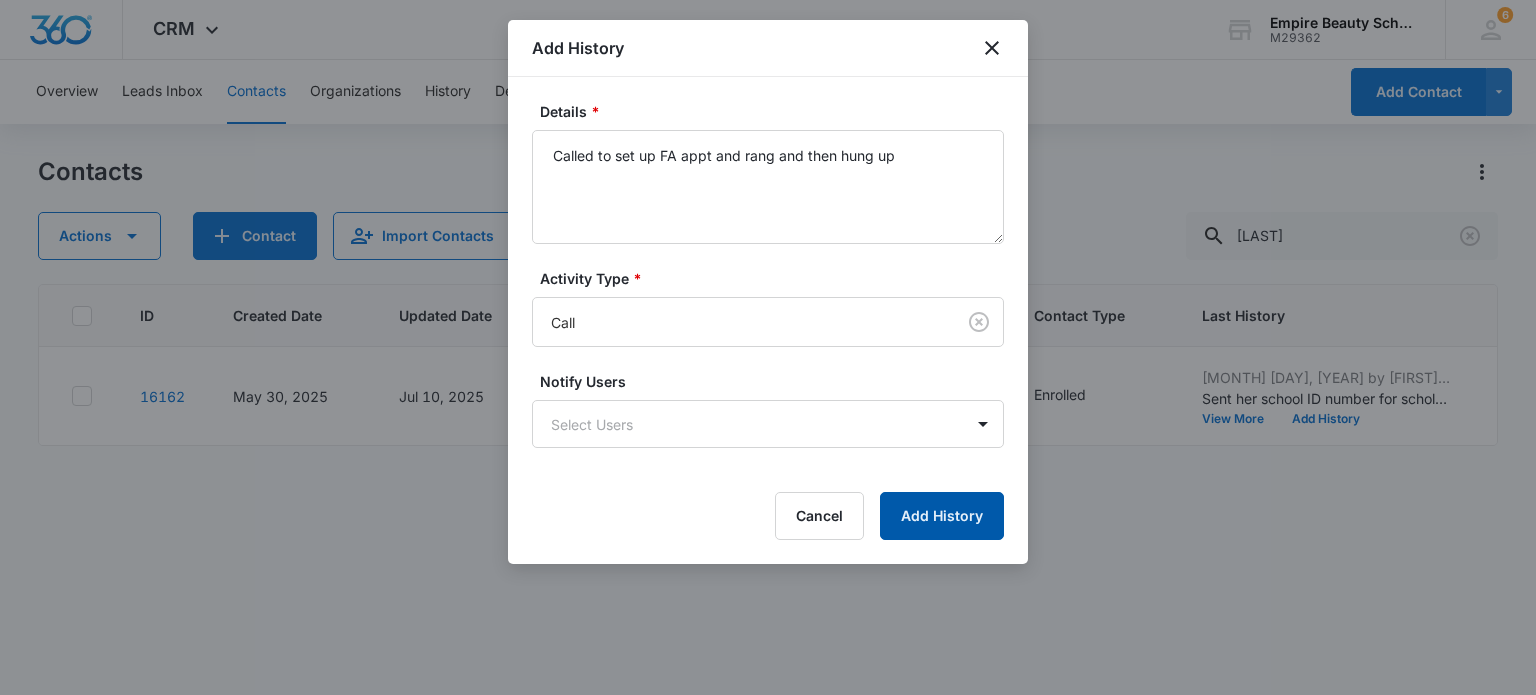 click on "Add History" at bounding box center [942, 516] 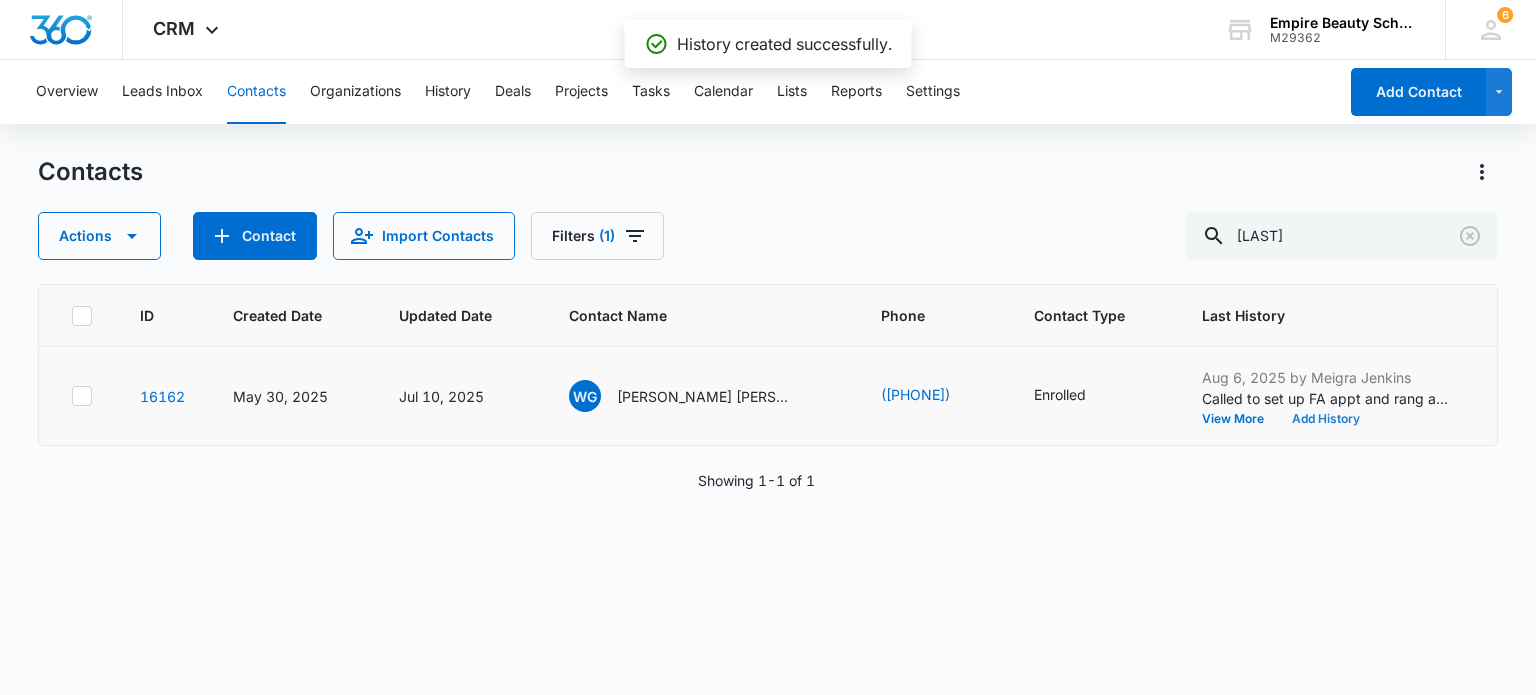 click on "Add History" at bounding box center (1326, 419) 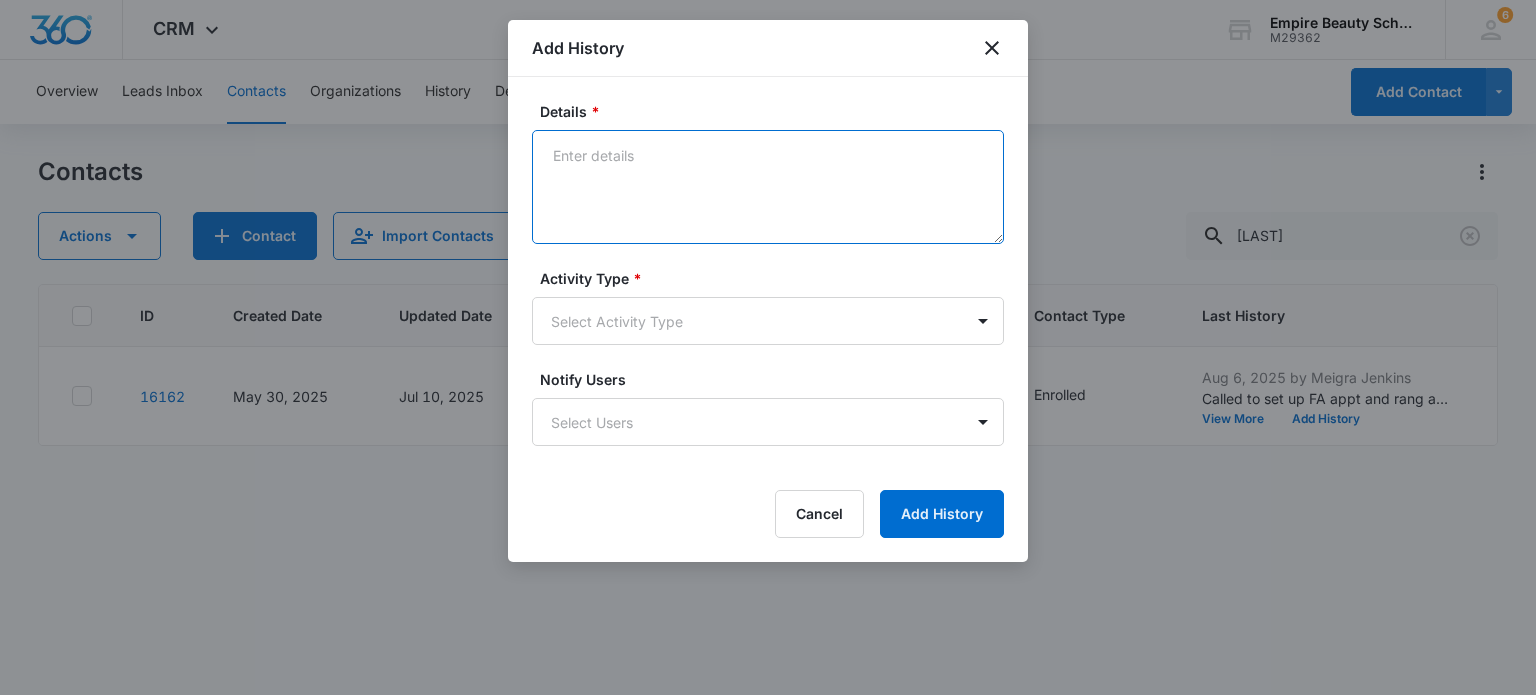 click on "Details *" at bounding box center (768, 187) 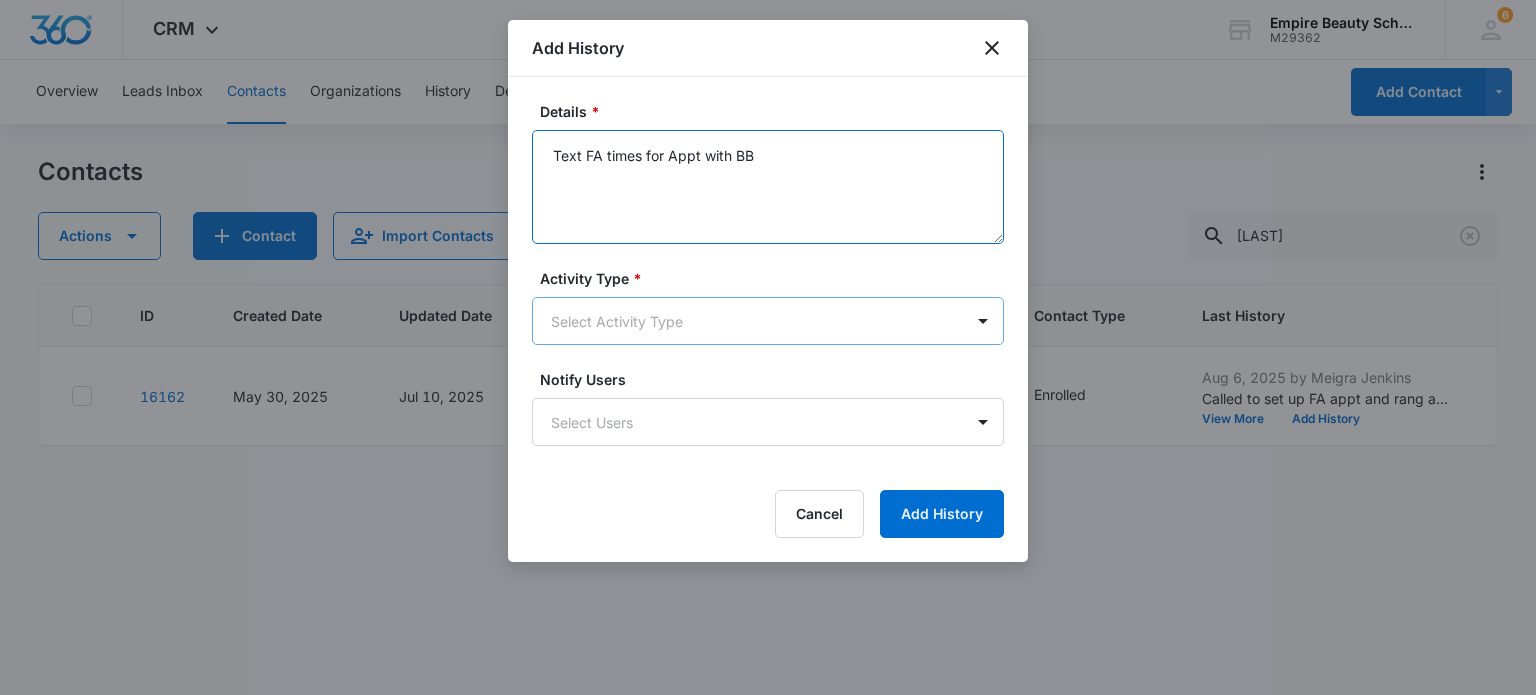 type on "Text FA times for Appt with BB" 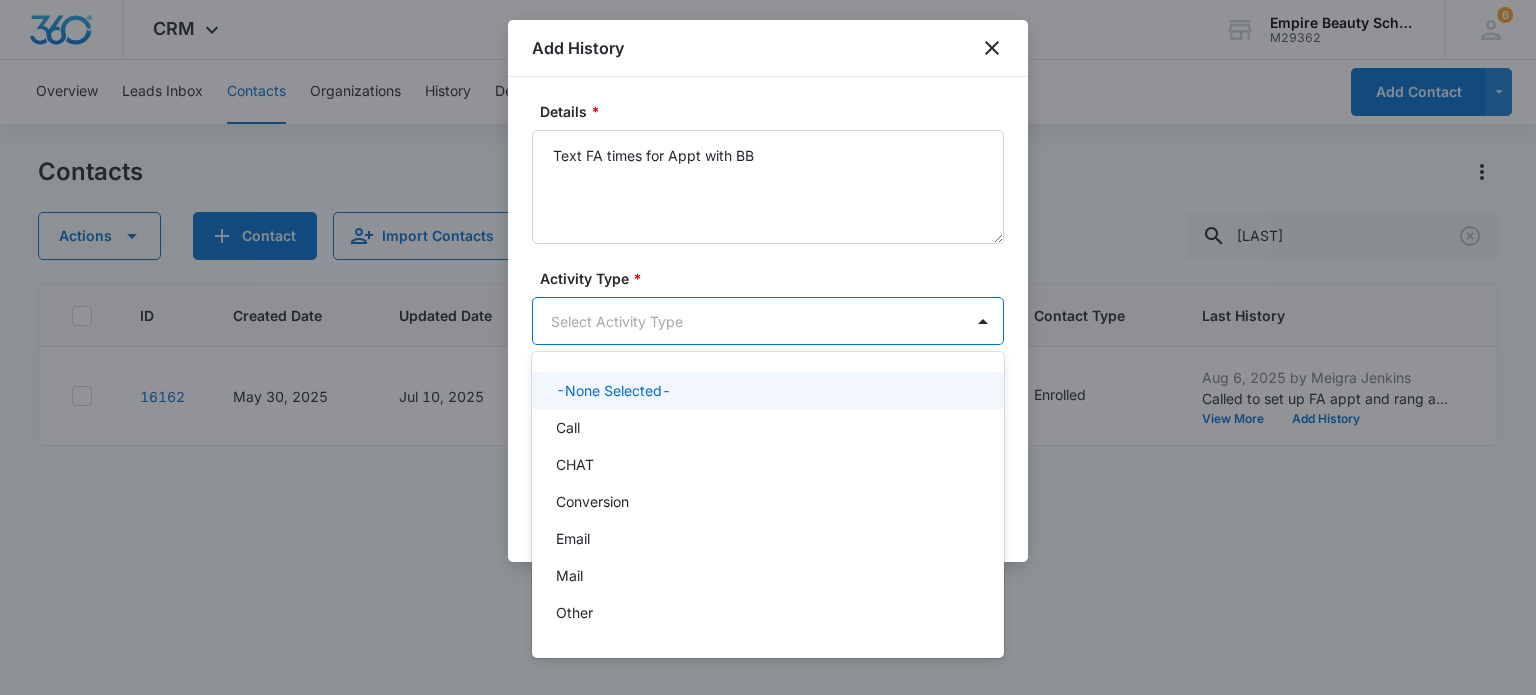 click on "CRM Apps Forms CRM Email Shop Payments POS Files Brand Settings Empire Beauty Schools M29362 Your Accounts View All 6 MJ [LAST] [LAST] [EMAIL] My Profile 6 Notifications Support Logout Terms & Conditions   •   Privacy Policy Overview Leads Inbox Contacts Organizations History Deals Projects Tasks Calendar Lists Reports Settings Add Contact Contacts Actions Contact Import Contacts Filters (1) goslin ID Created Date Updated Date Contact Name Phone Contact Type Last History Location of Interest (for FB ad integration) Program of Interest Location Of Interest Program Email 16162 May 30, 2025 Jul 10, 2025 WG [FIRST] [LAST] ([PHONE]) Enrolled Aug 6, 2025 by Meigra Jenkins Called to set up FA appt and rang and then hung up View More Add History Somersworth Esthetics --- --- [EMAIL] Showing   1-1   of   1
Add History Details * Text FA times for Appt with BB Activity Type * 10 results available. Select Activity Type Notify Users Select Users Cancel Add History Call" at bounding box center (768, 347) 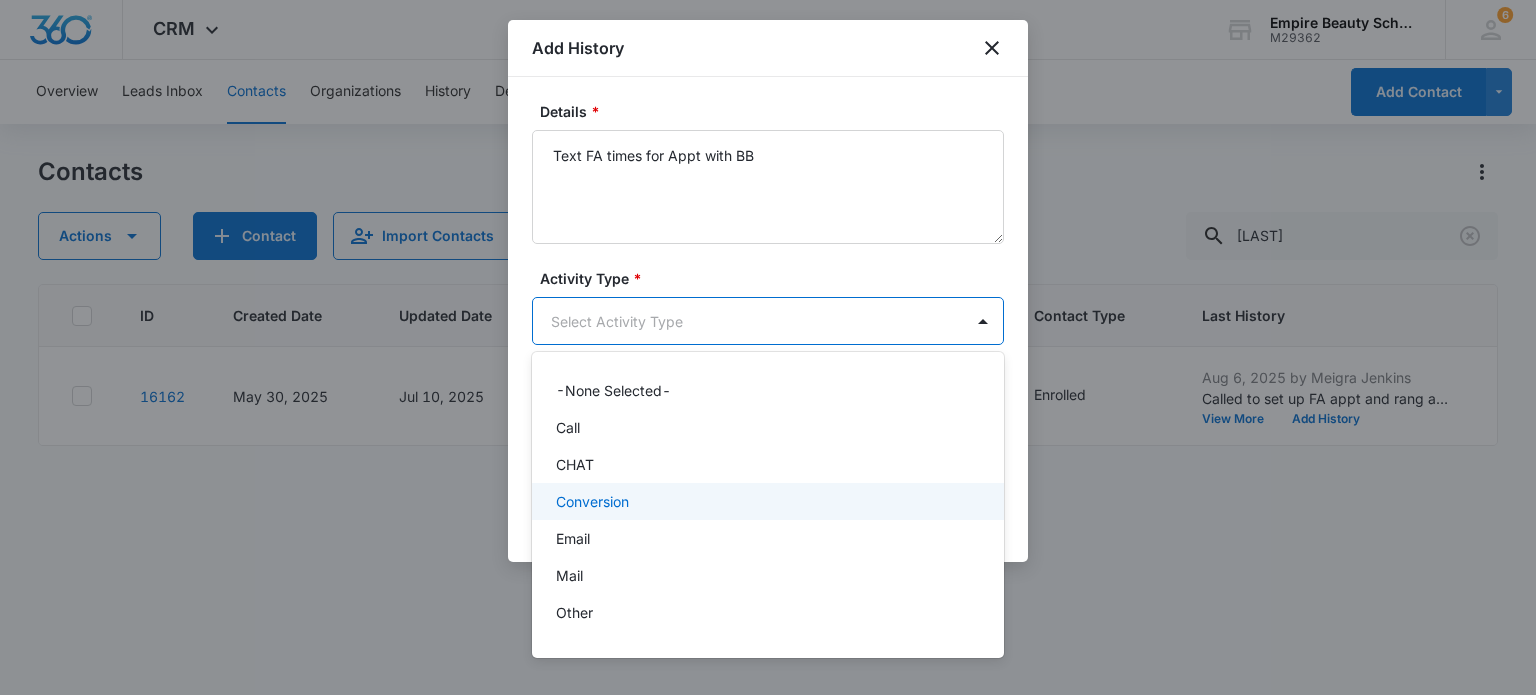 scroll, scrollTop: 104, scrollLeft: 0, axis: vertical 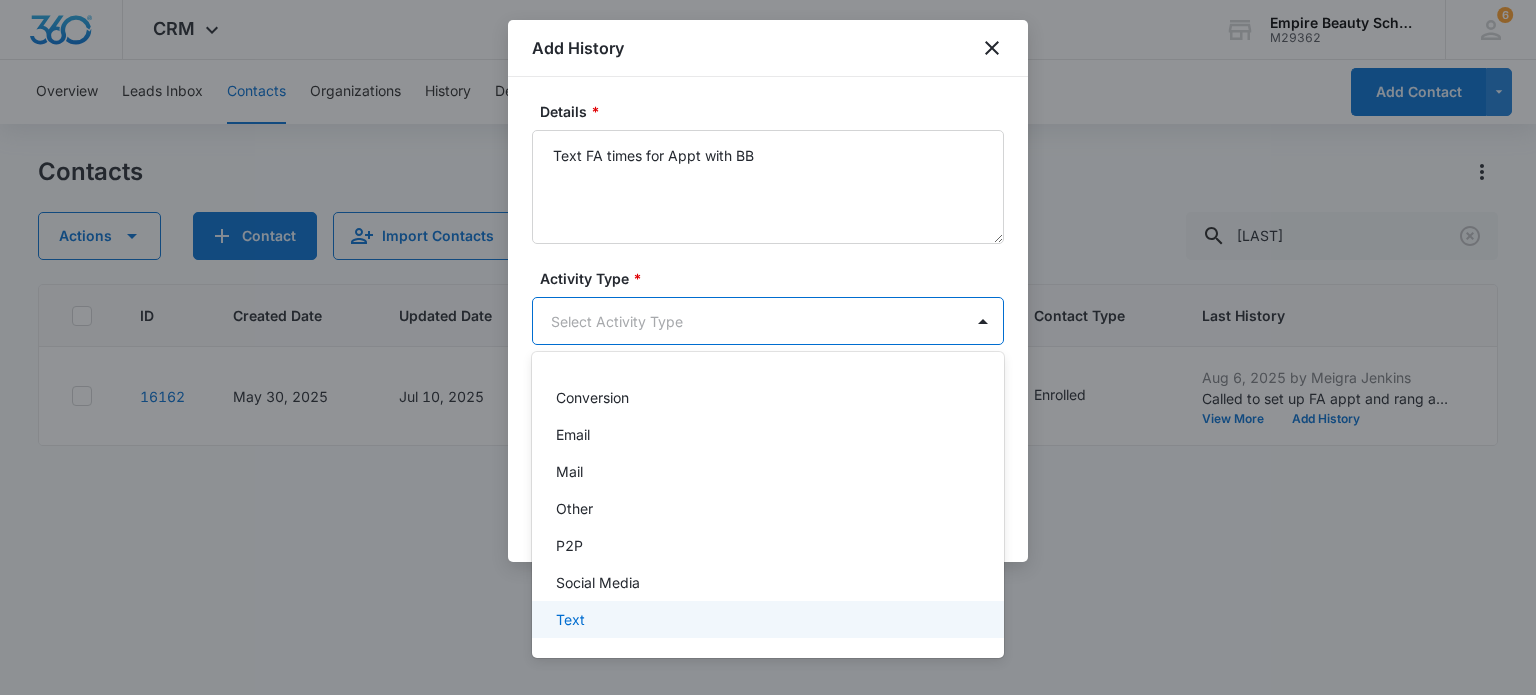 click on "Text" at bounding box center (570, 619) 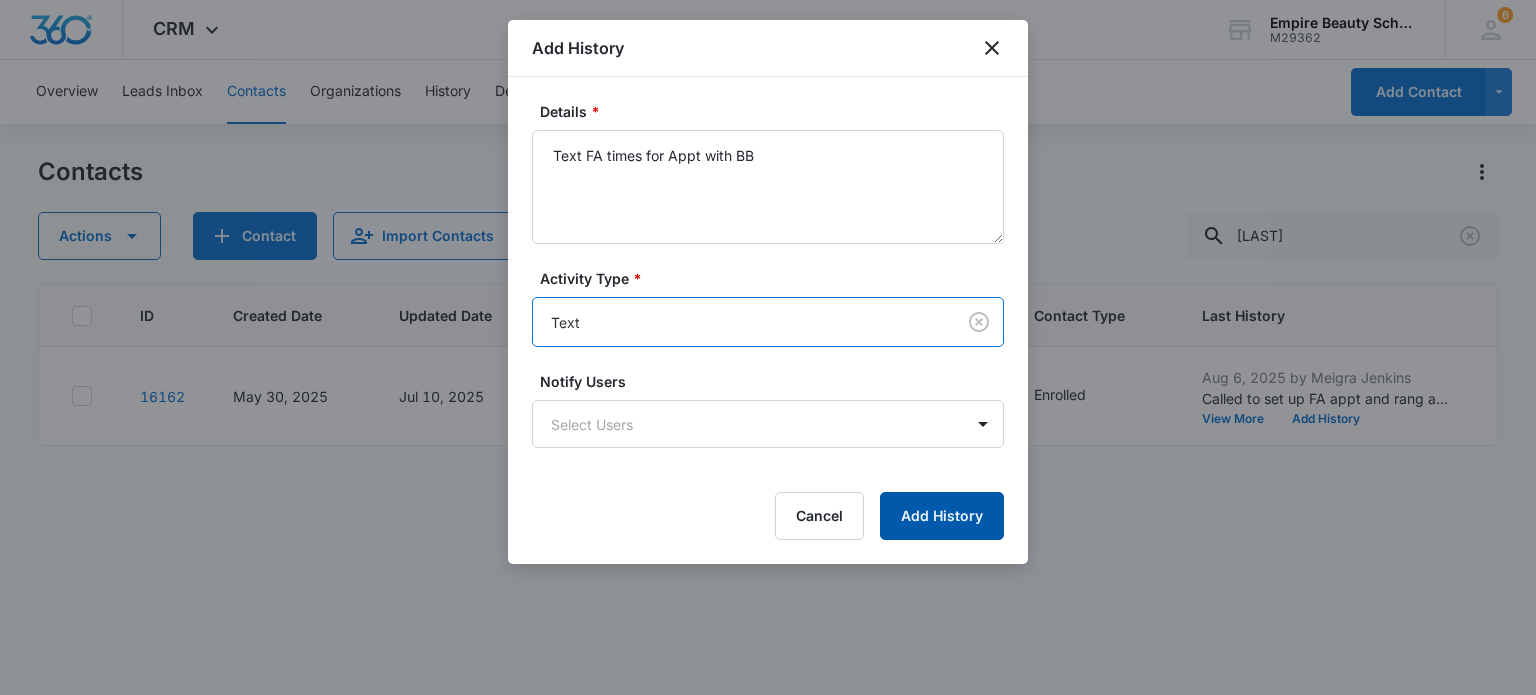 click on "Add History" at bounding box center [942, 516] 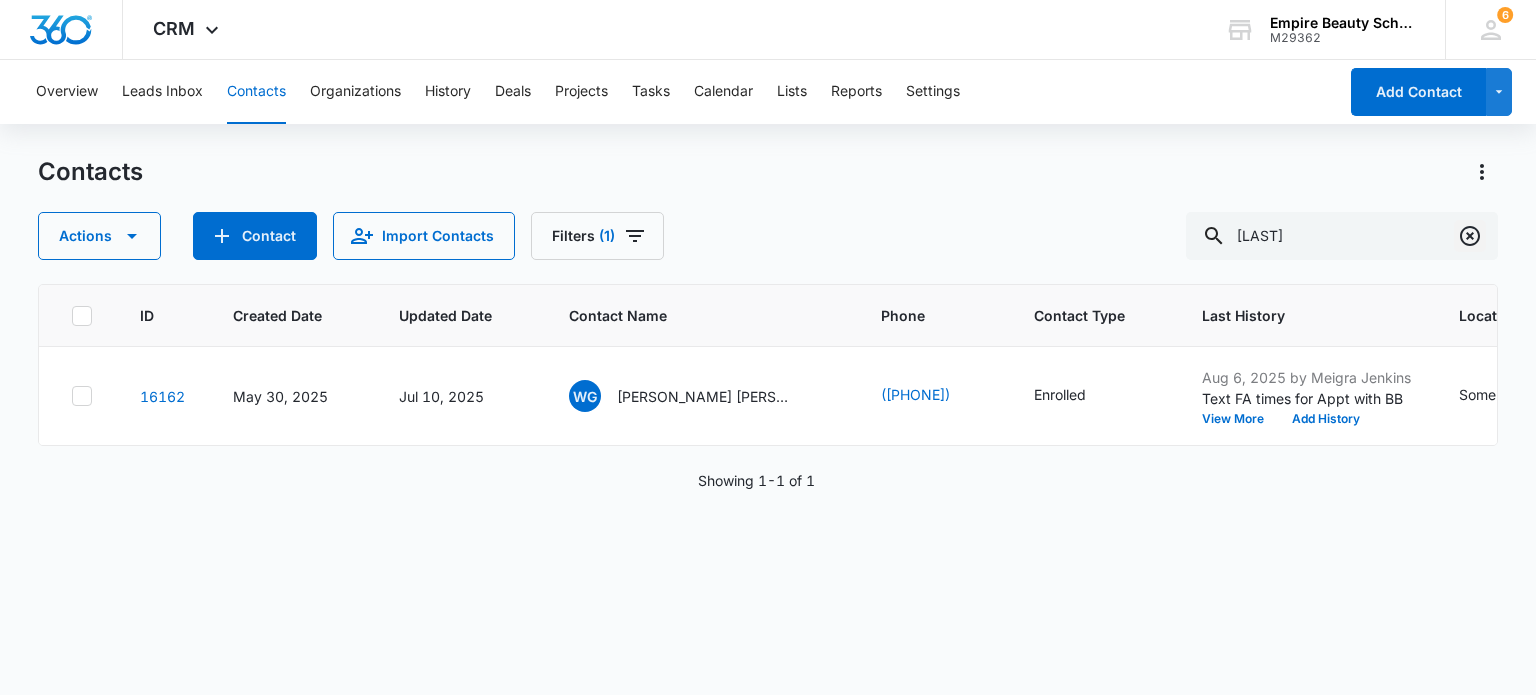 click 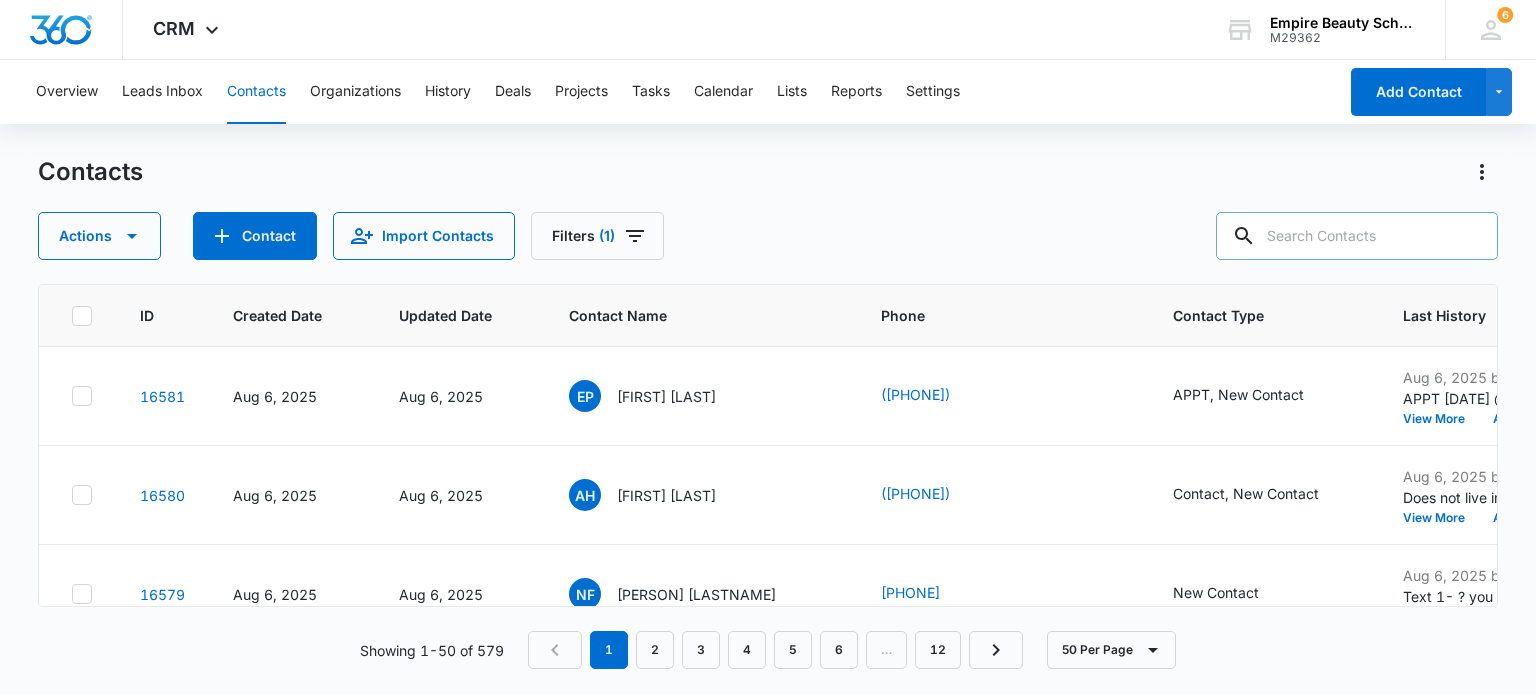 click at bounding box center (1357, 236) 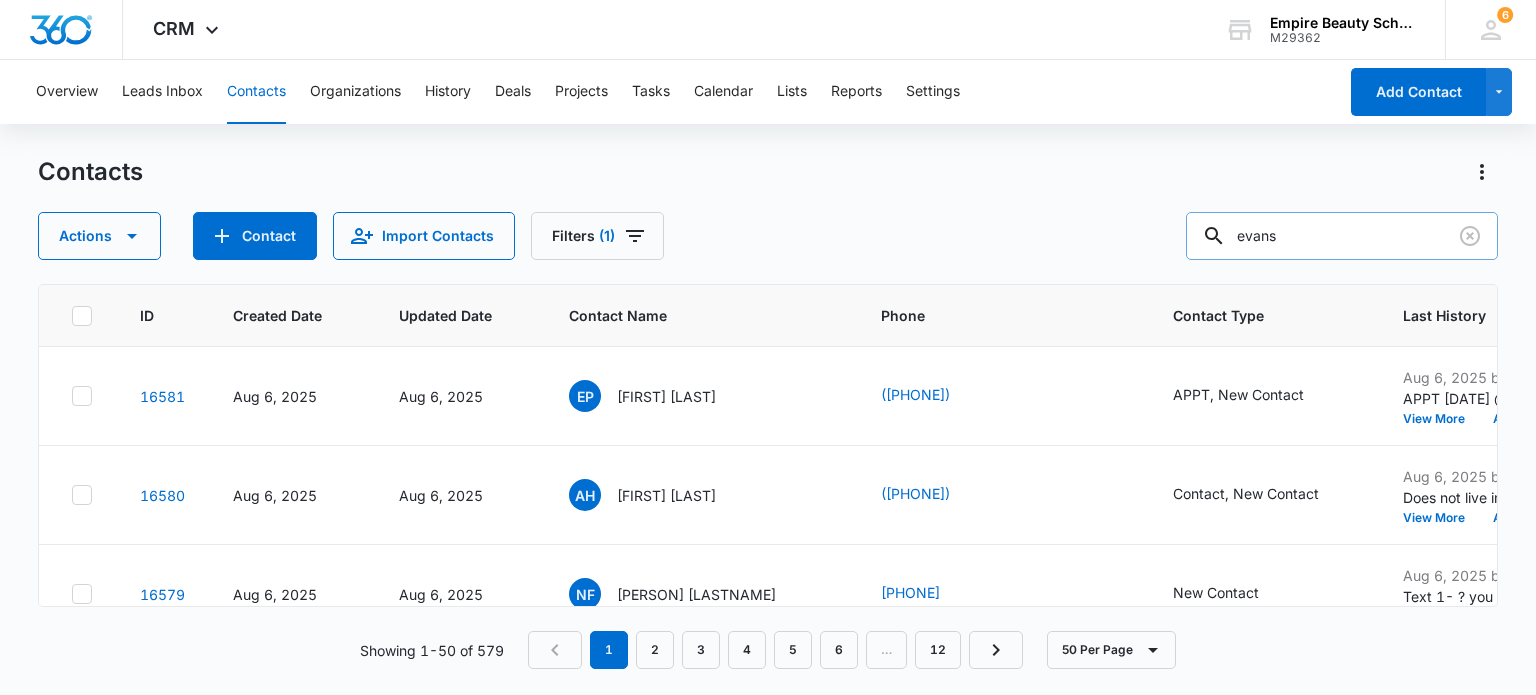 type on "evans" 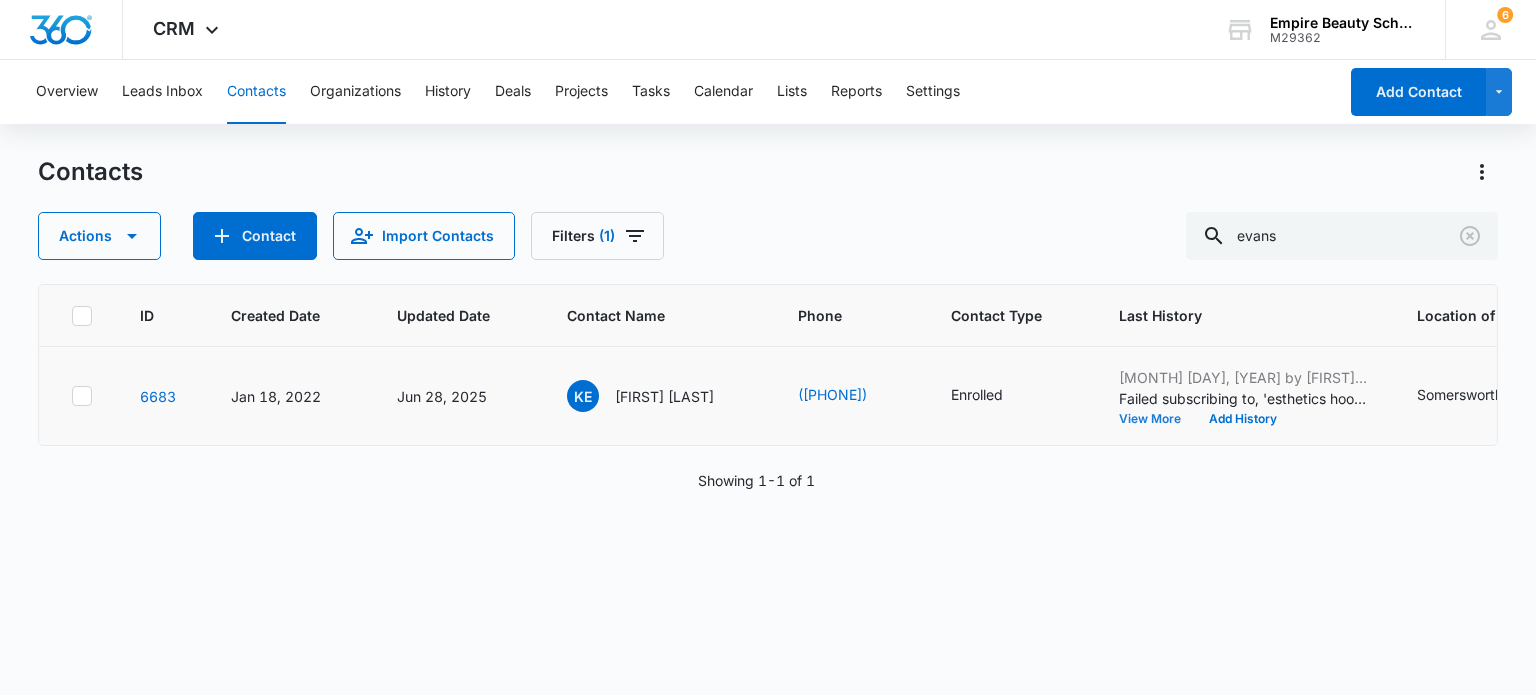 click on "View More" at bounding box center [1157, 419] 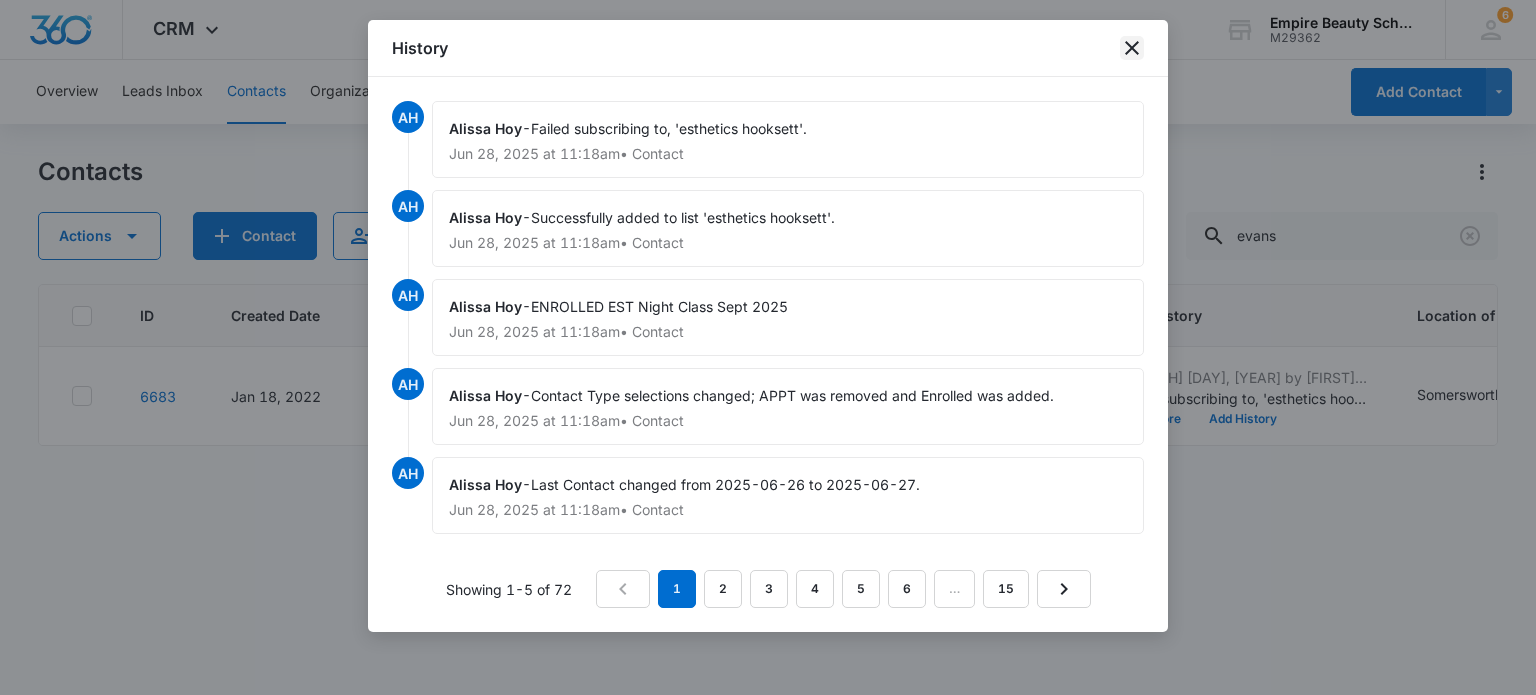 click 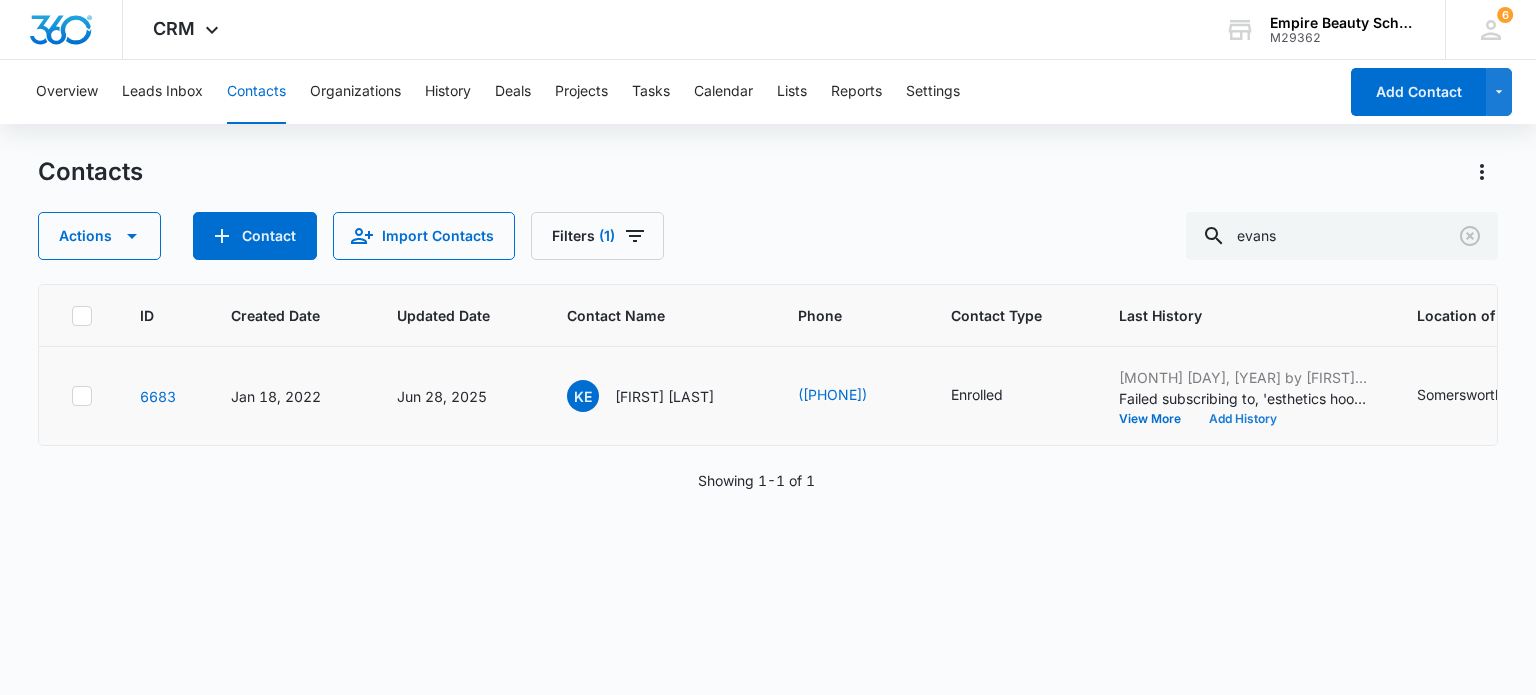 click on "Add History" at bounding box center (1243, 419) 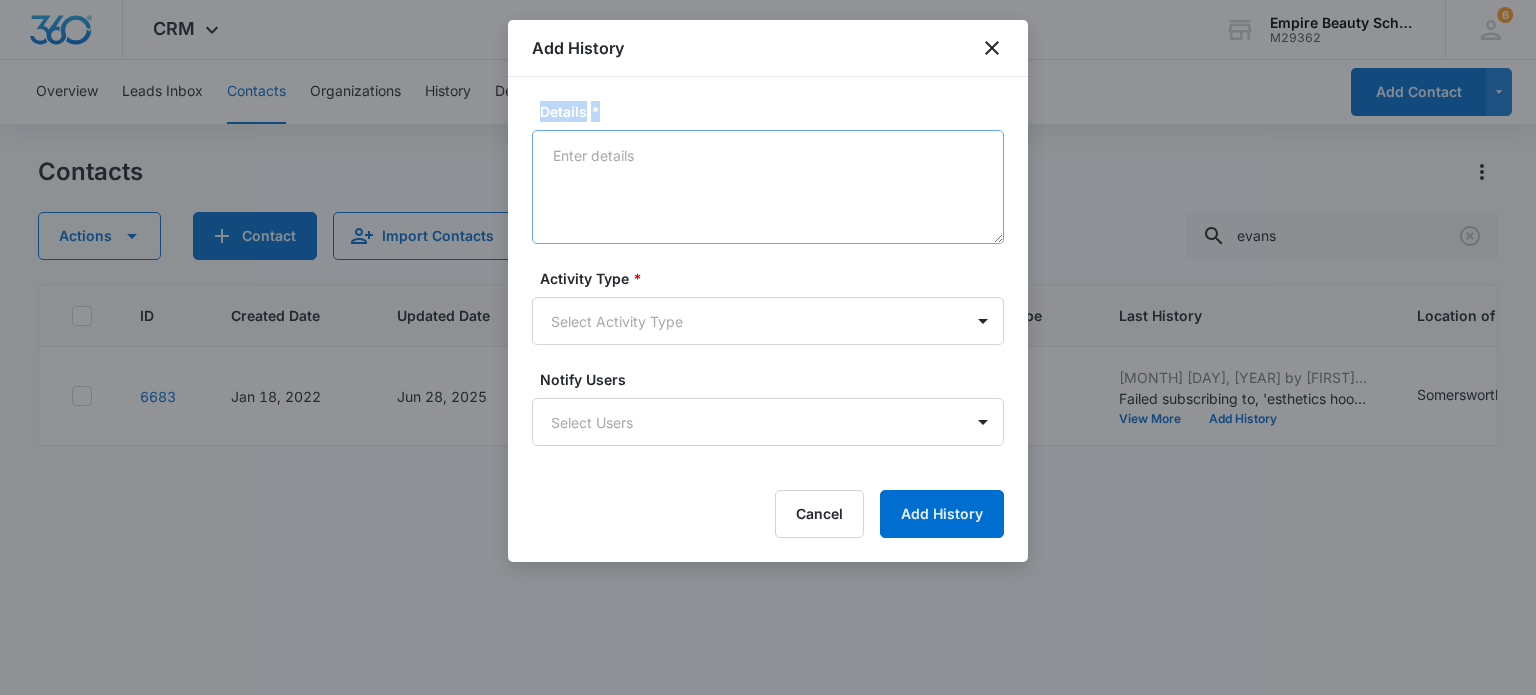 drag, startPoint x: 606, startPoint y: 117, endPoint x: 602, endPoint y: 131, distance: 14.56022 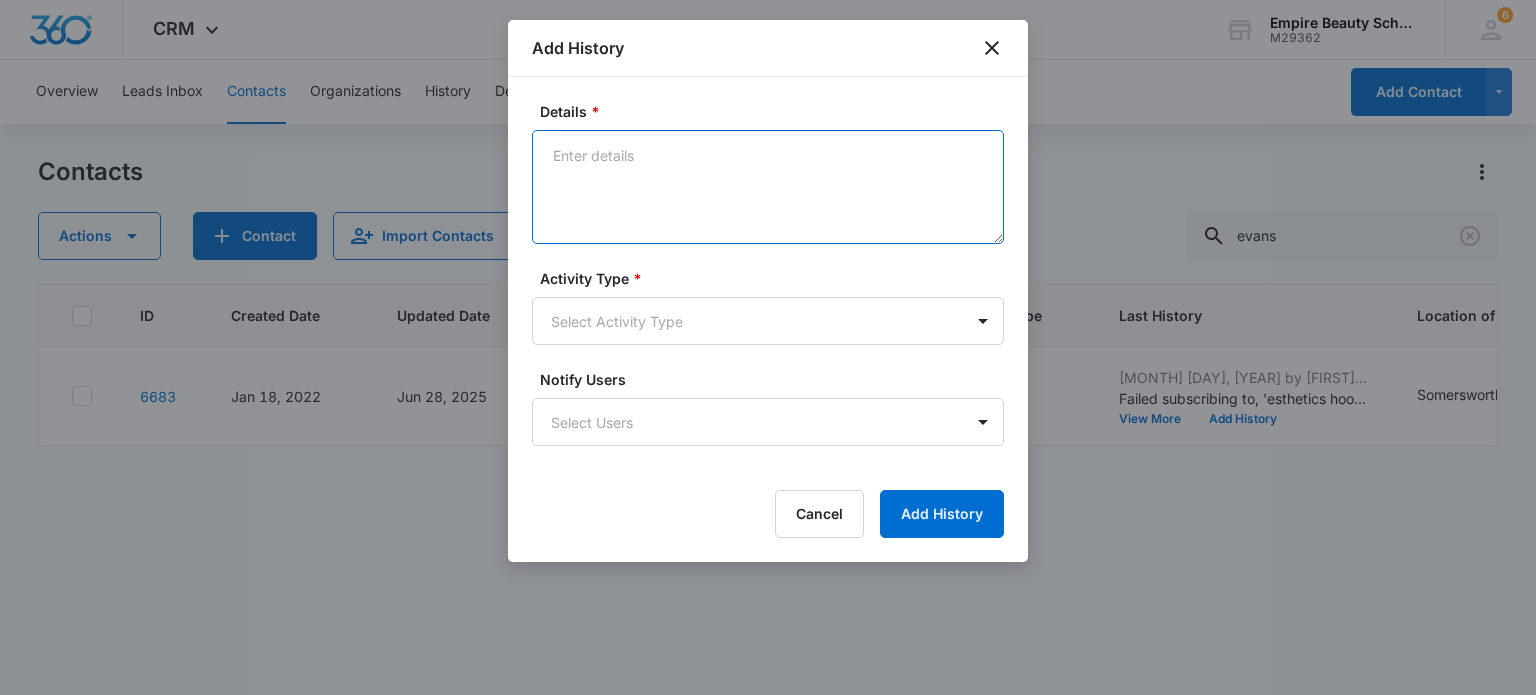 click on "Details *" at bounding box center (768, 187) 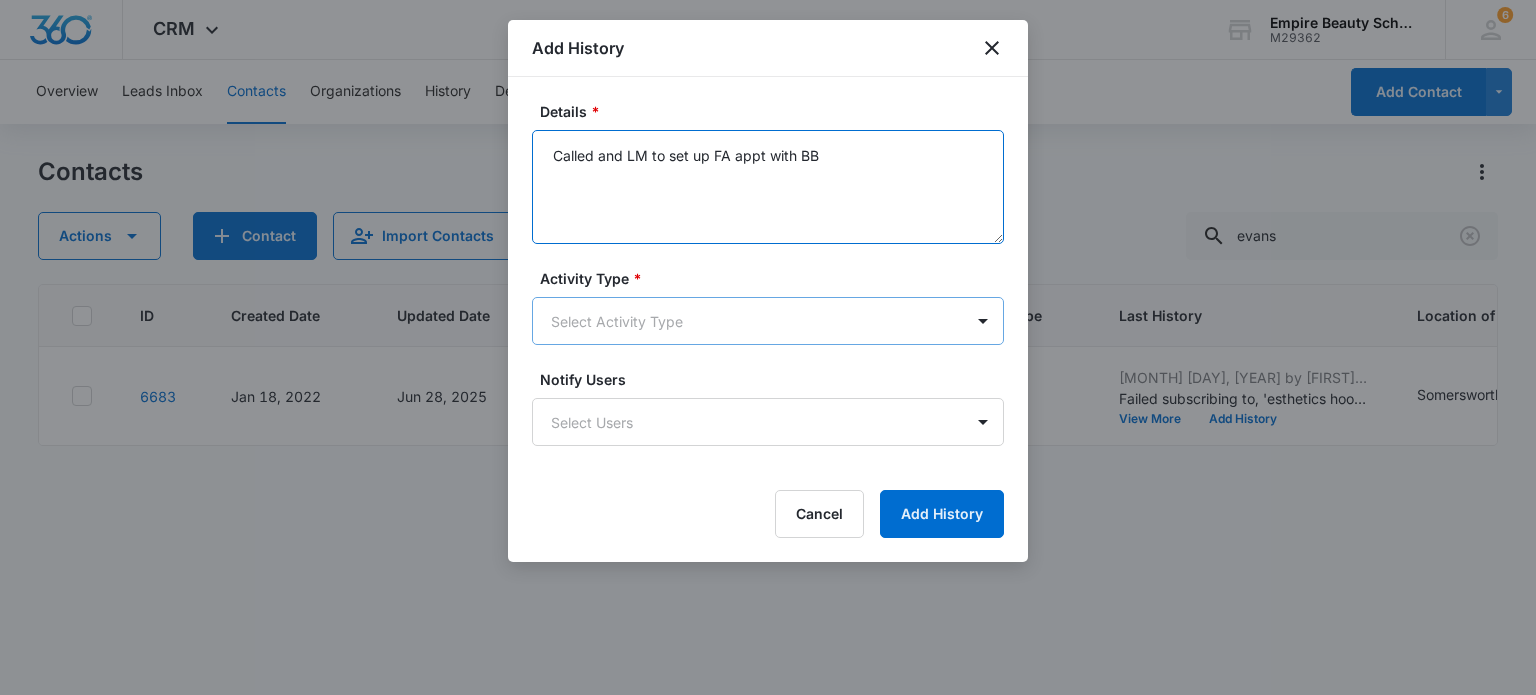 type on "Called and LM to set up FA appt with BB" 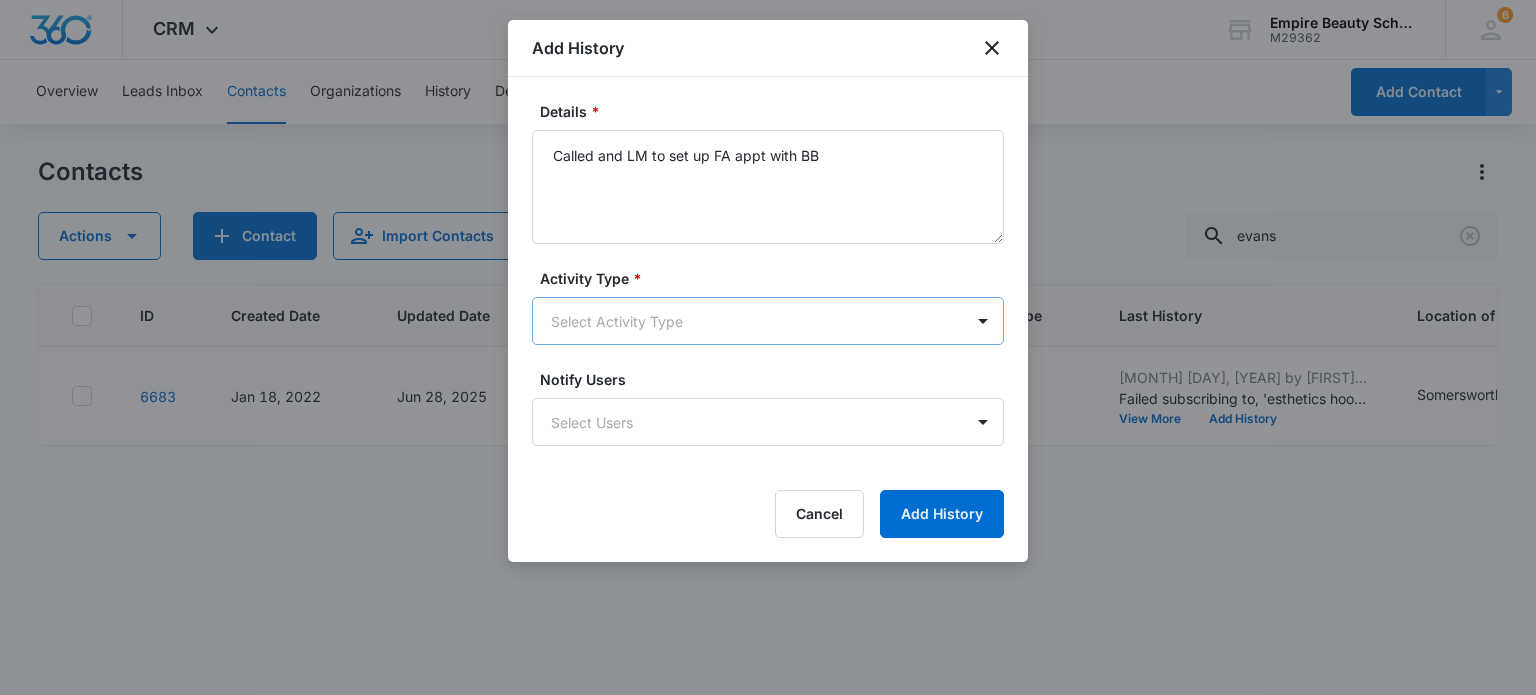 click on "CRM Apps Forms CRM Email Shop Payments POS Files Brand Settings Empire Beauty Schools M29362 Your Accounts View All 6 MJ Meigra Jenkins mjenkins@empirebeautyschools.com My Profile 6 Notifications Support Logout Terms & Conditions &nbsp; • &nbsp; Privacy Policy Overview Leads Inbox Contacts Organizations History Deals Projects Tasks Calendar Lists Reports Settings Add Contact Contacts Actions Contact Import Contacts Filters (1) evans ID Created Date Updated Date Contact Name Phone Contact Type Last History Location of Interest (for FB ad integration) Program of Interest Location Of Interest Program Email 6683 Jan 18, 2022 Jun 28, 2025 KE Kelsey Evans (555) 426-1675 Enrolled Jun 28, 2025 by Alissa Hoy Failed subscribing to, 'esthetics hooksett'. View More Add History Somersworth Cosmetology,Esthetics,Esthetics Premium,Makeup,Lash Extensions Hooksett Cosmetology, Makeup kevans32209@gmail.com Showing &nbsp; 1-1 &nbsp; of &nbsp; 1
Add History Details * Called and LM to set up FA appt with BB Activity Type * Notify Users" at bounding box center (768, 347) 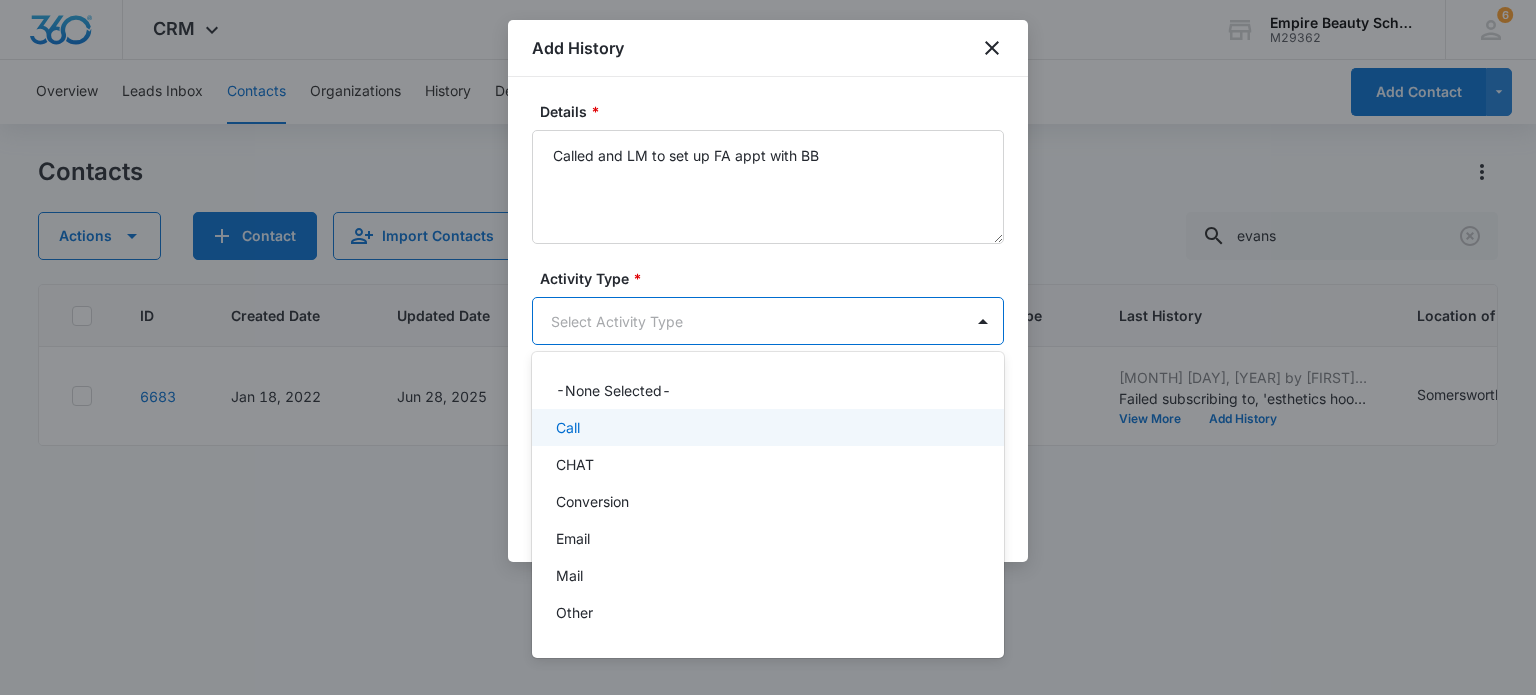 click on "Call" at bounding box center (766, 427) 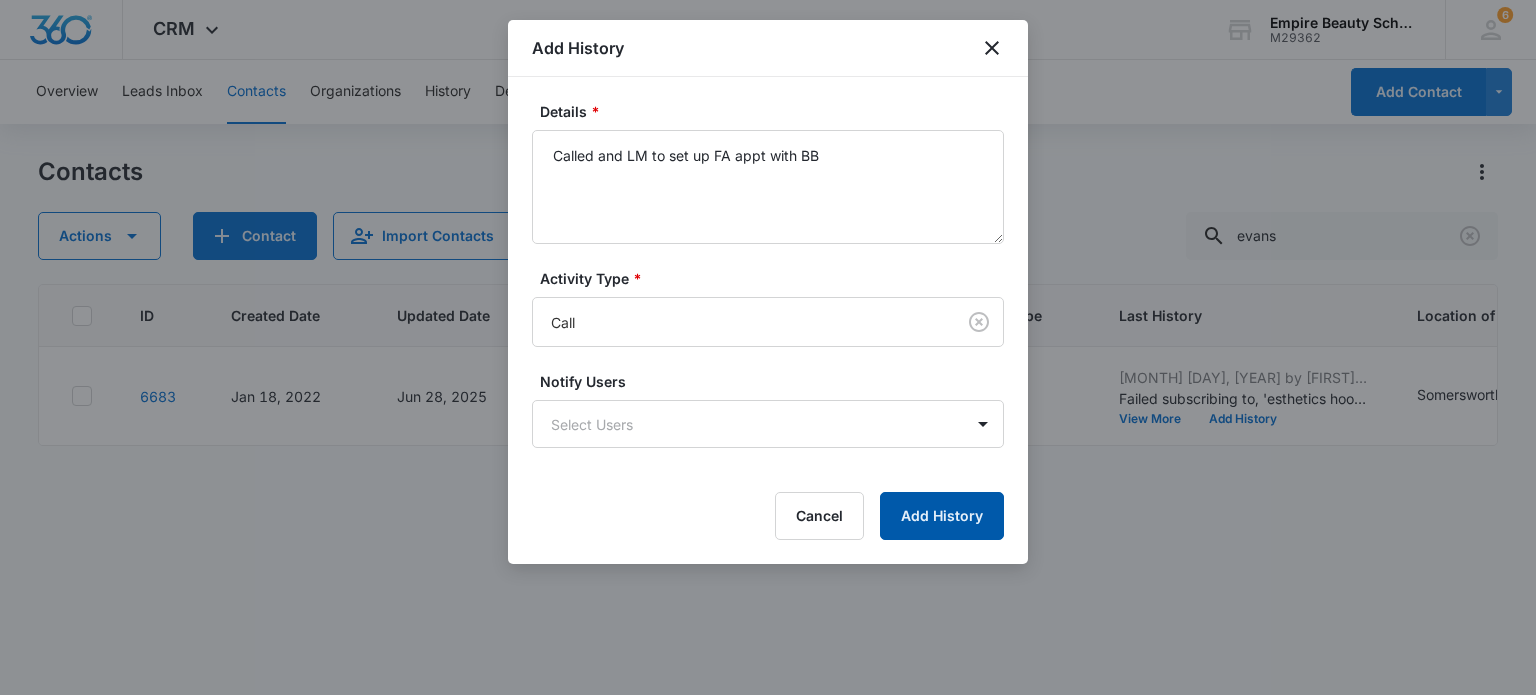 click on "Add History" at bounding box center [942, 516] 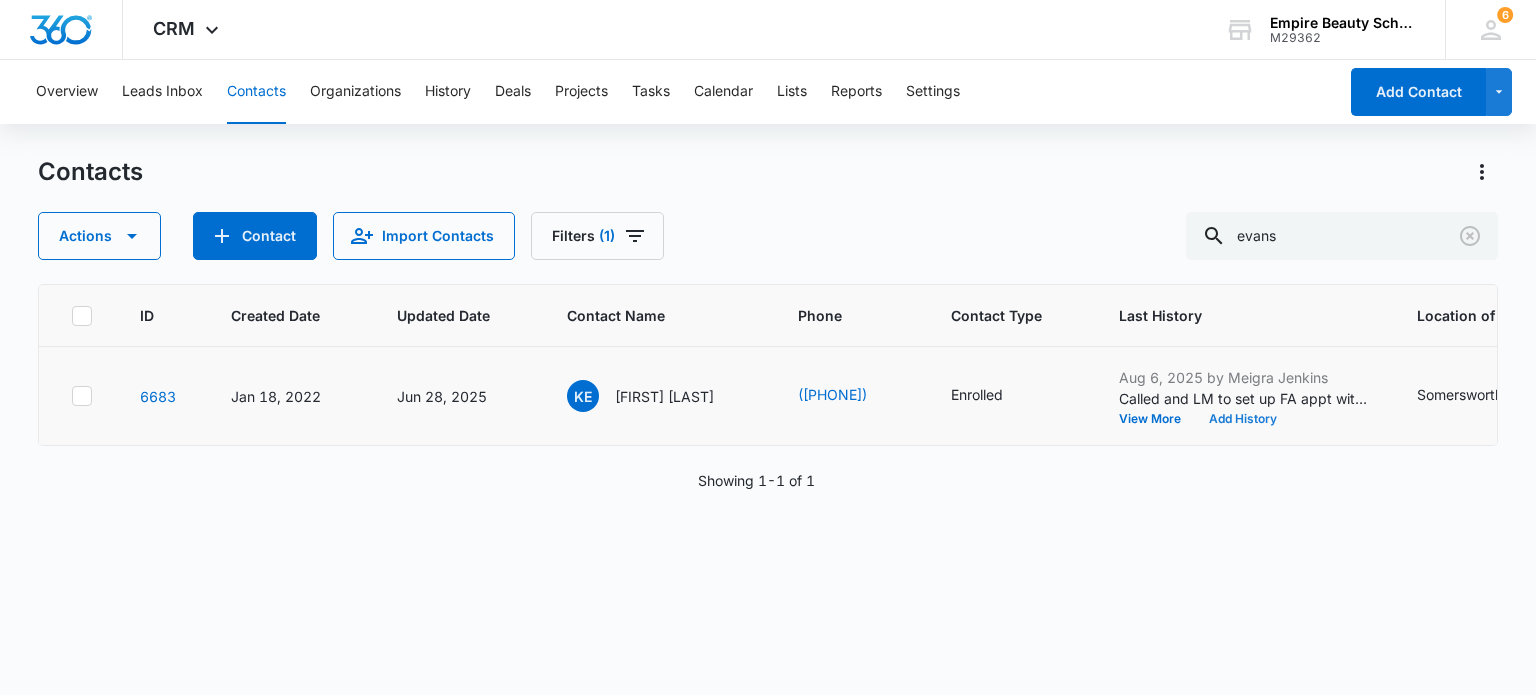 click on "Add History" at bounding box center (1243, 419) 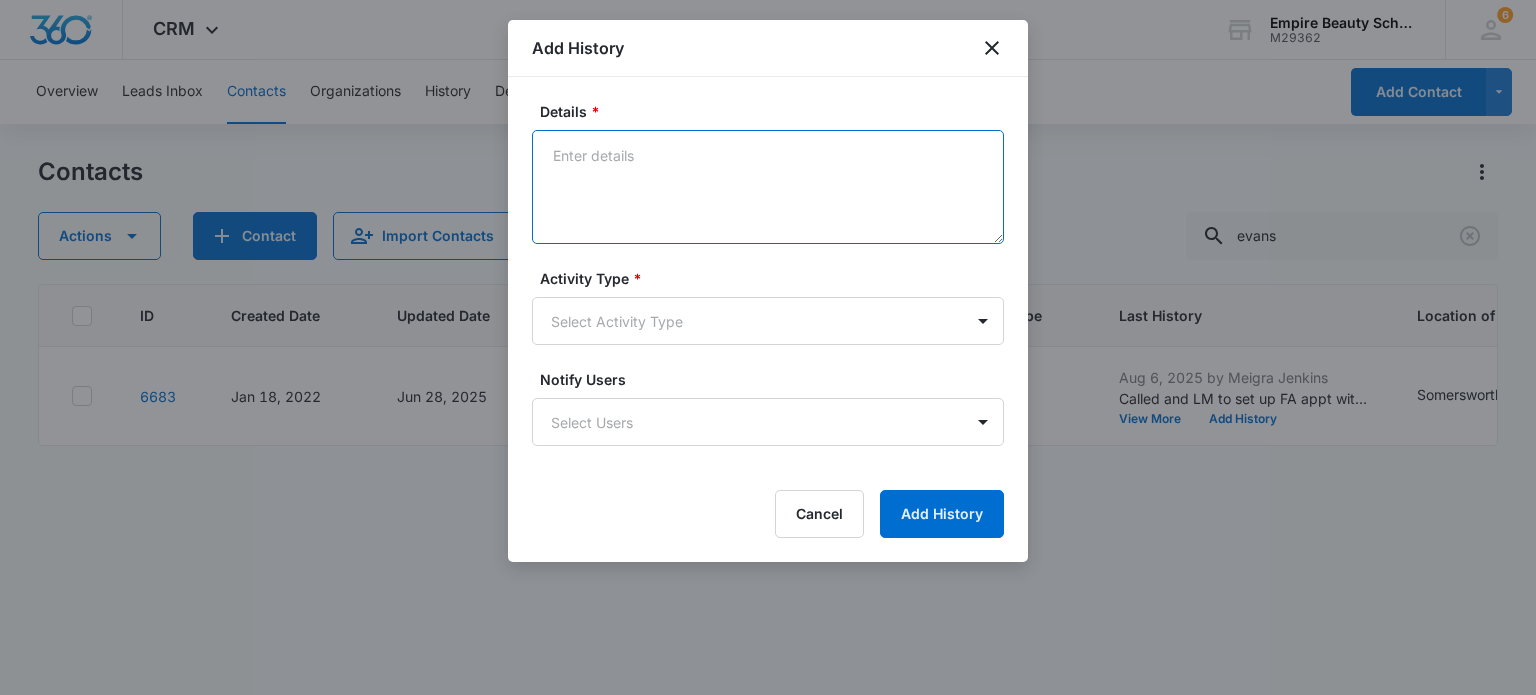 click on "Details *" at bounding box center (768, 187) 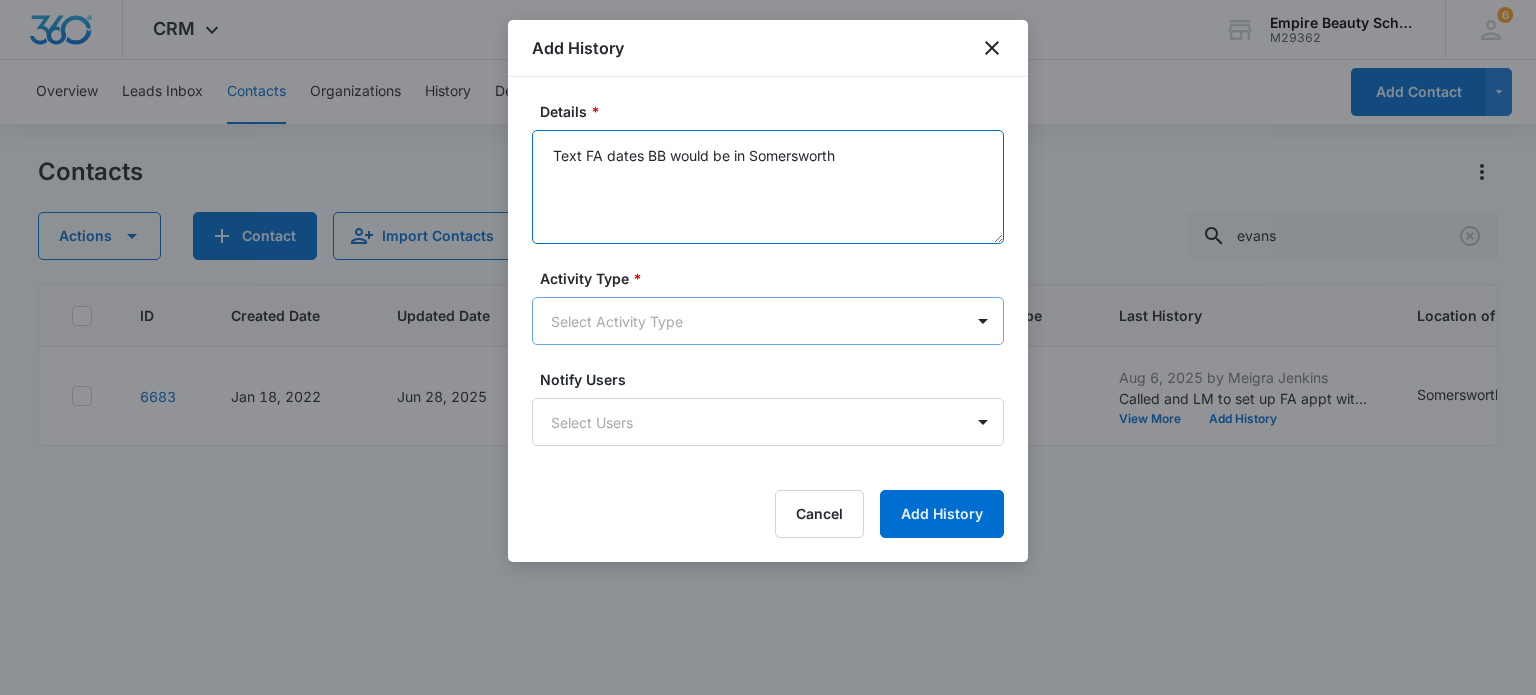 type on "Text FA dates BB would be in Somersworth" 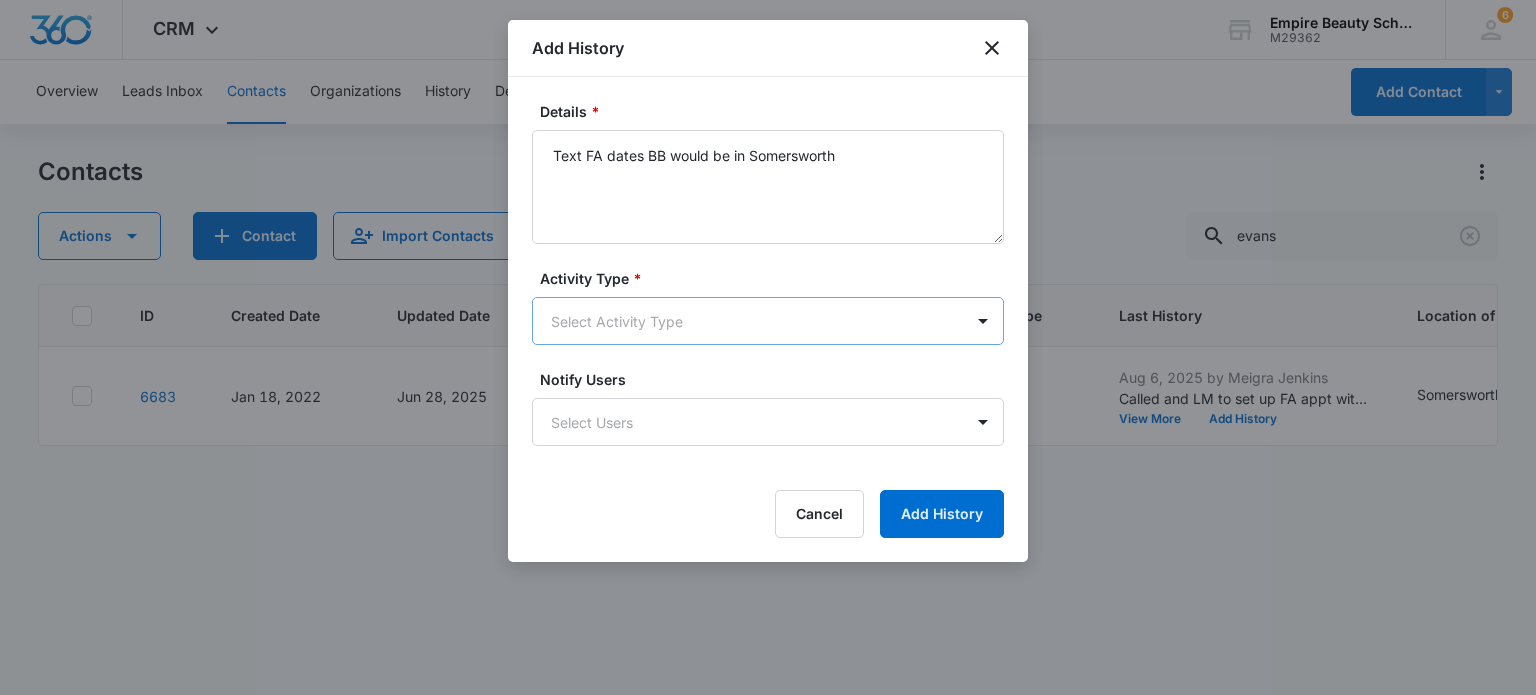 click on "CRM Apps Forms CRM Email Shop Payments POS Files Brand Settings Empire Beauty Schools M29362 Your Accounts View All 6 MJ [LAST] [LAST] ([EMAIL]) My Profile 6 Notifications Support Logout Terms & Conditions   •   Privacy Policy Overview Leads Inbox Contacts Organizations History Deals Projects Tasks Calendar Lists Reports Settings Add Contact Contacts Actions Contact Import Contacts Filters (1) evans ID Created Date Updated Date Contact Name Phone Contact Type Last History Location of Interest (for FB ad integration) Program of Interest Location Of Interest Program Email 6683 Jan 18, 2022 Jun 28, 2025 KE Kelsey [LAST] ([PHONE]) Enrolled Aug 6, 2025 by Meigra Jenkins Called and LM to set up FA appt with BB View More Add History Somersworth Cosmetology,Esthetics,Esthetics Premium,Makeup,Lash Extensions Hooksett Cosmetology, Makeup [EMAIL] Showing   1-1   of   1
Add History Details * Text FA dates BB would be in Somersworth Activity Type * Notify Users" at bounding box center [768, 347] 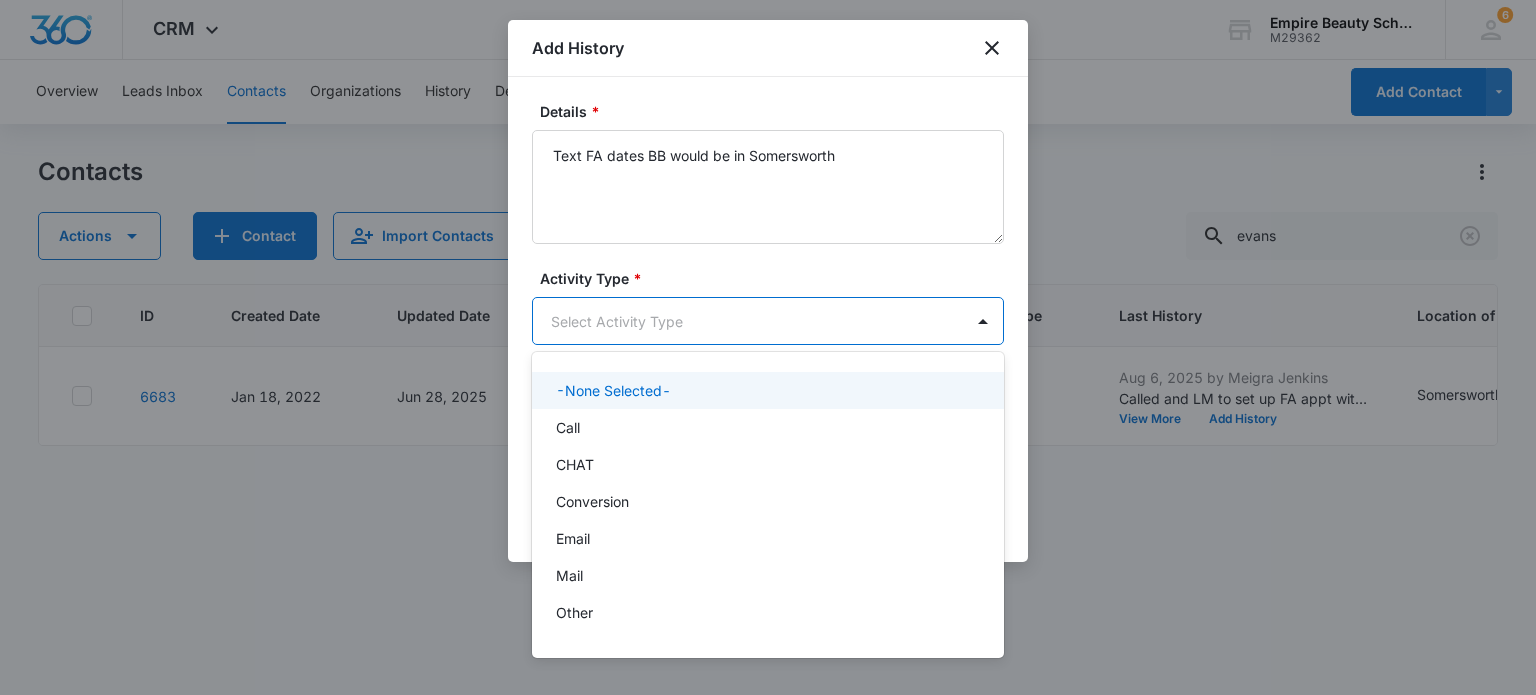 scroll, scrollTop: 104, scrollLeft: 0, axis: vertical 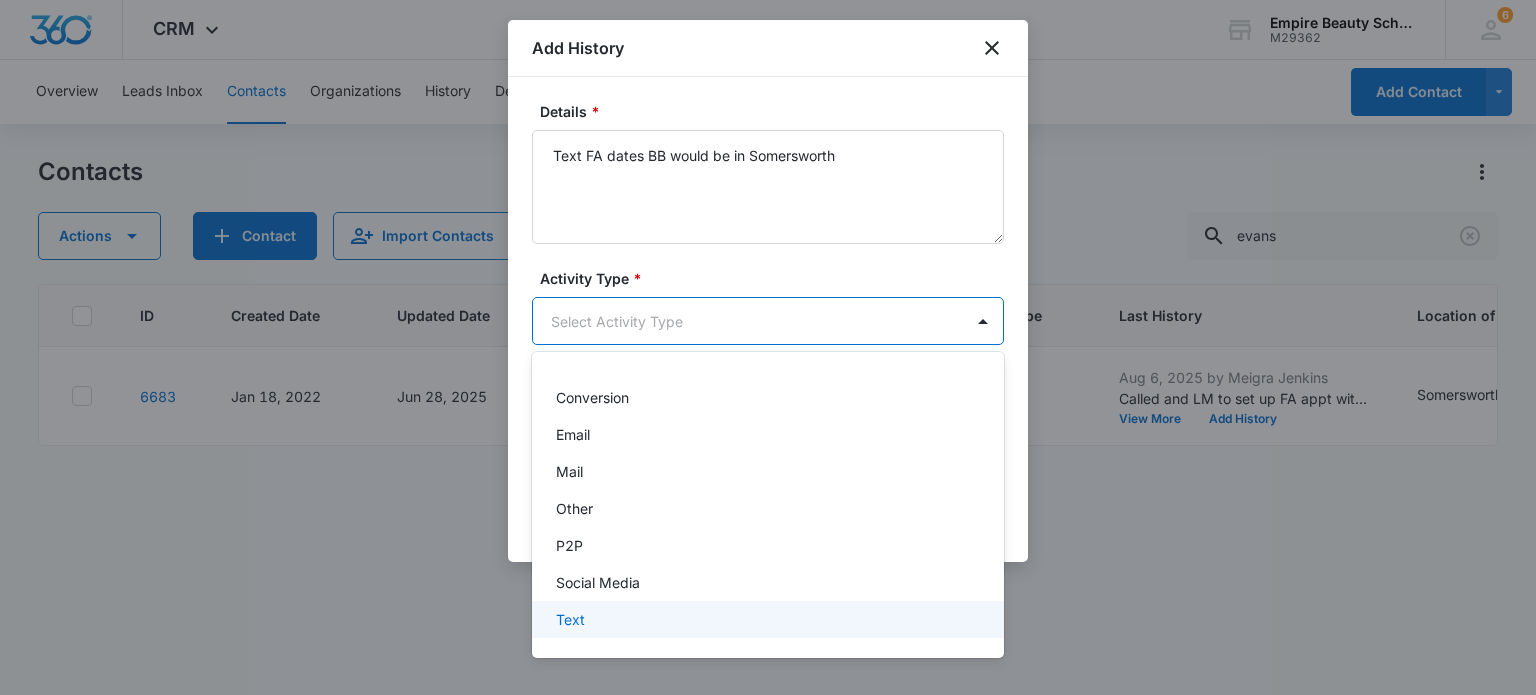 click on "Text" at bounding box center (570, 619) 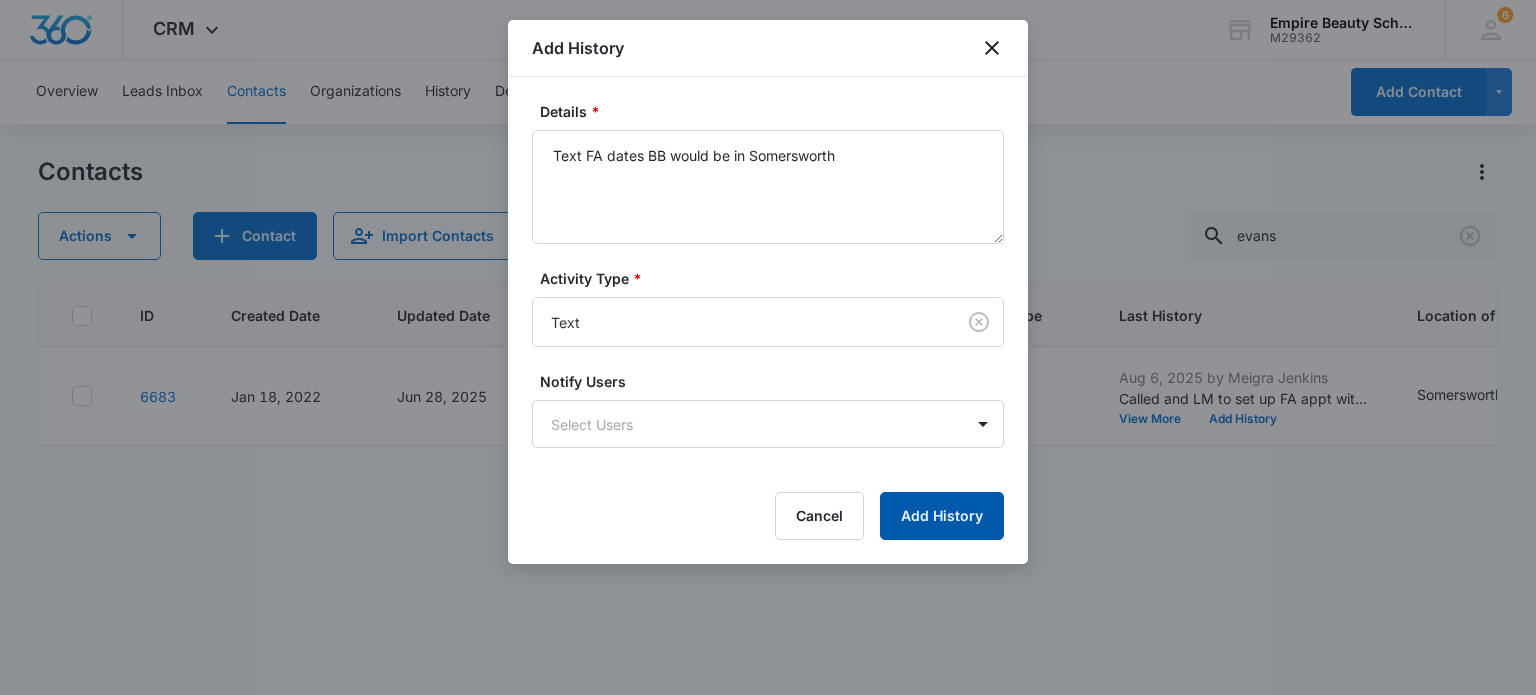 click on "Add History" at bounding box center (942, 516) 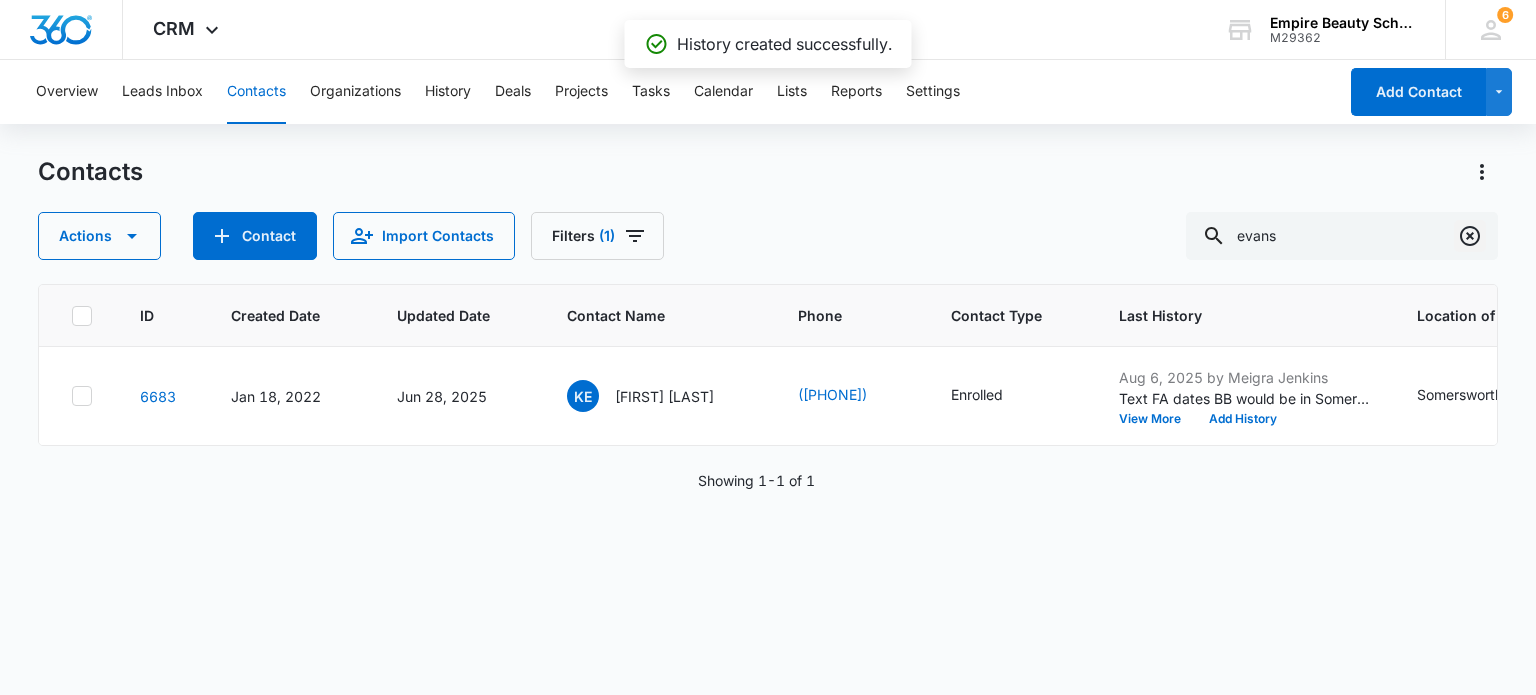 click 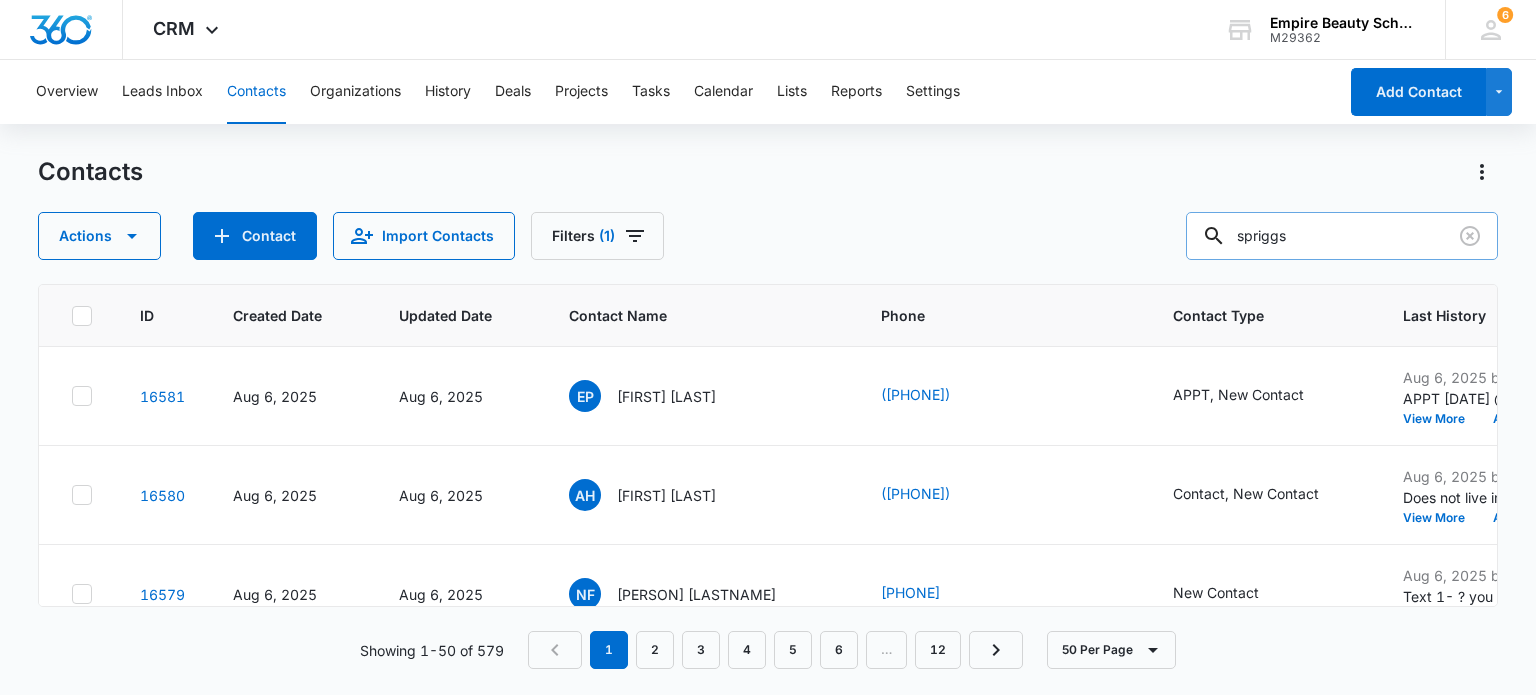 type on "spriggs" 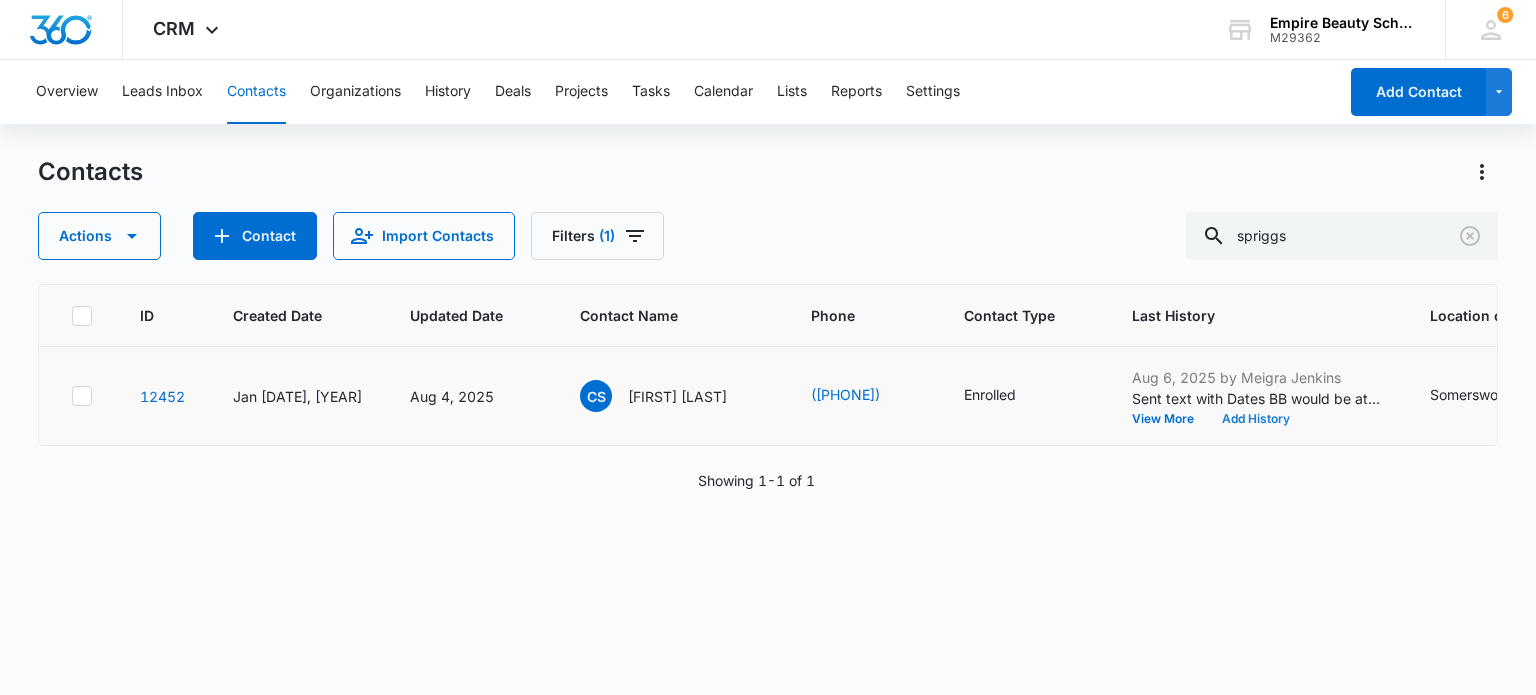 click on "Add History" at bounding box center (1256, 419) 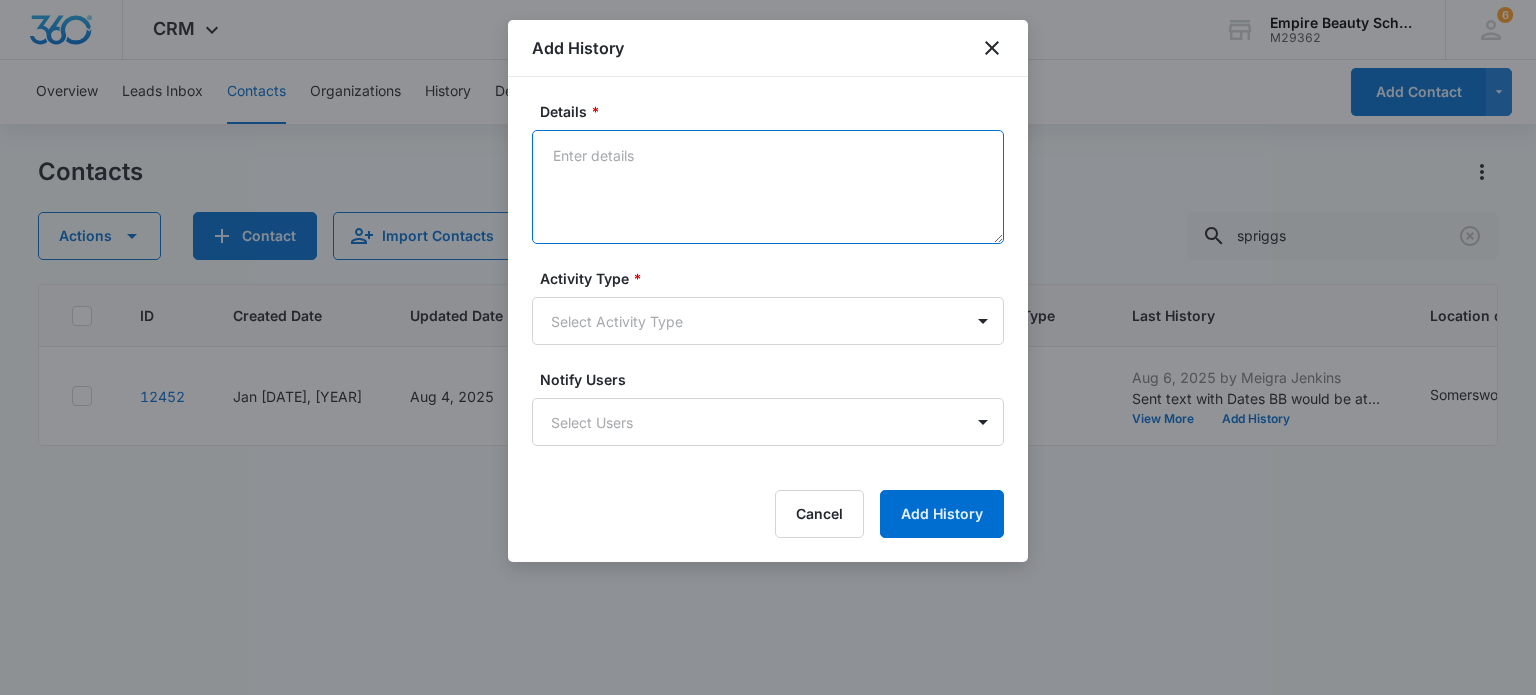 click on "Details *" at bounding box center (768, 187) 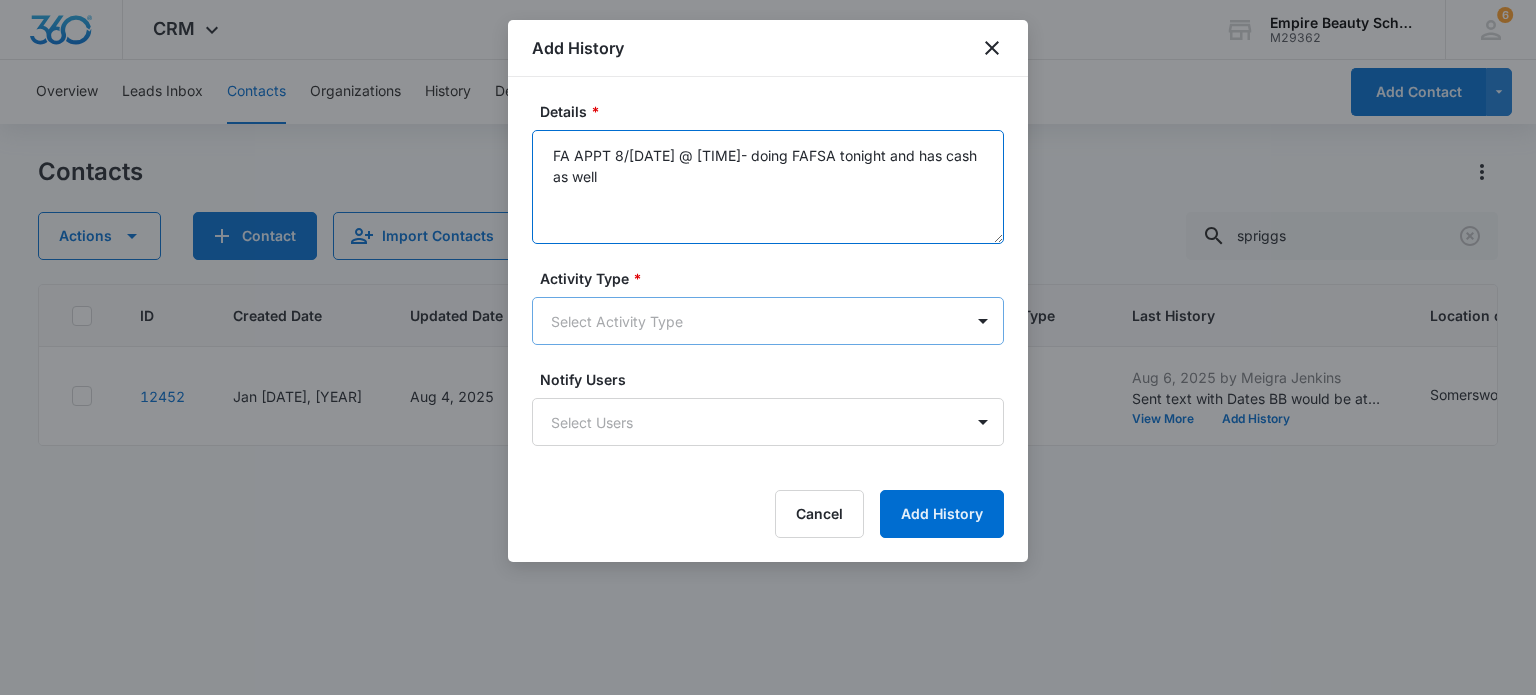 type on "FA APPT 8/[DATE] @ [TIME]- doing FAFSA tonight and has cash as well" 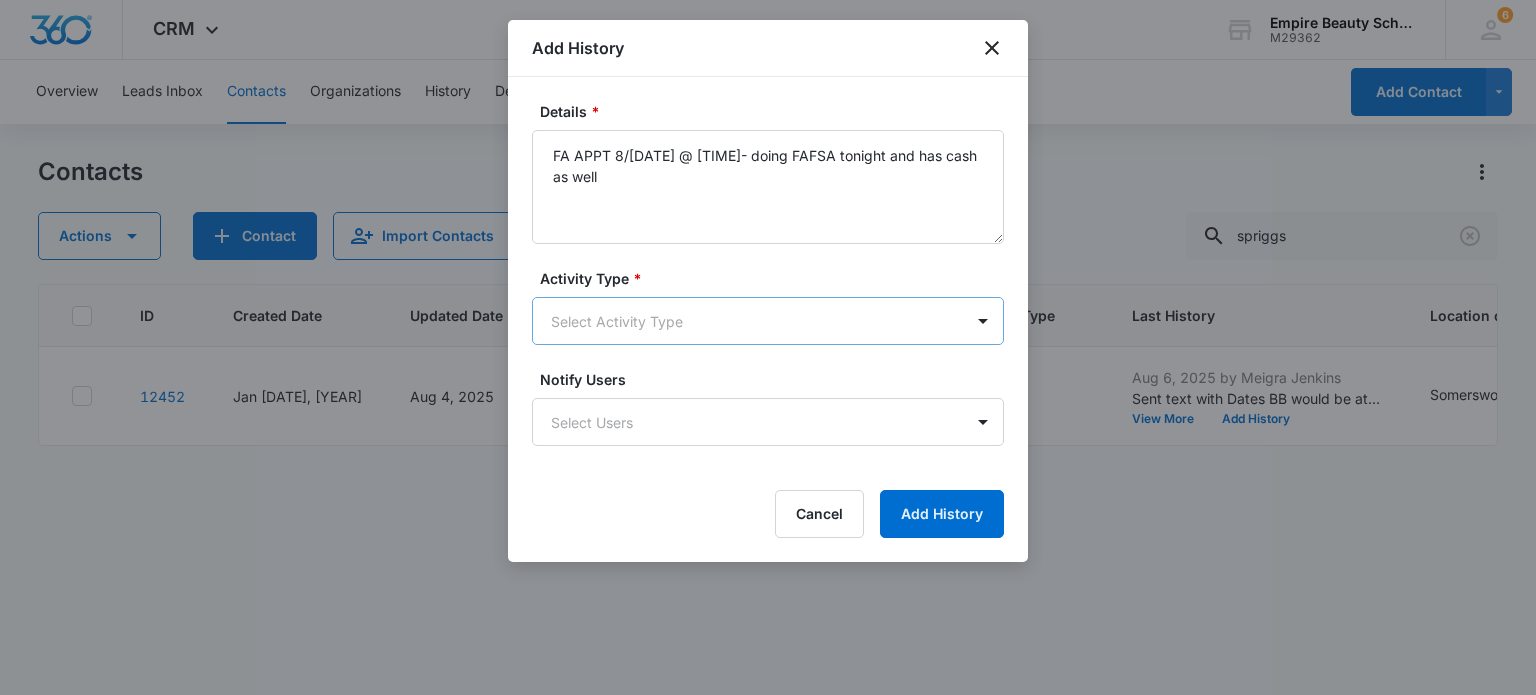 click on "CRM Apps Forms CRM Email Shop Payments POS Files Brand Settings Empire Beauty Schools M29362 Your Accounts View All 6 MJ Meigra Jenkins mjenkins@empirebeautyschools.com My Profile 6 Notifications Support Logout Terms & Conditions &nbsp; • &nbsp; Privacy Policy Overview Leads Inbox Contacts Organizations History Deals Projects Tasks Calendar Lists Reports Settings Add Contact Contacts Actions Contact Import Contacts Filters (1) spriggs ID Created Date Updated Date Contact Name Phone Contact Type Last History Location of Interest (for FB ad integration) Program of Interest Location Of Interest Program Email 12452 Jan 28, 2024 Aug 4, 2025 CS Christina Spriggs (555) 303-3070 Enrolled Aug 6, 2025 by Meigra Jenkins Sent text with Dates BB would be at Somersworth campus View More Add History Somersworth Esthetics Somersworth Esthetics Christina.spriggs26@gmail.com Showing &nbsp; 1-1 &nbsp; of &nbsp; 1
Add History Details * FA APPT 8/14 @ 5pm- doing FAFSA tonight and has cash as well Activity Type * Select Activity Type Cancel" at bounding box center [768, 347] 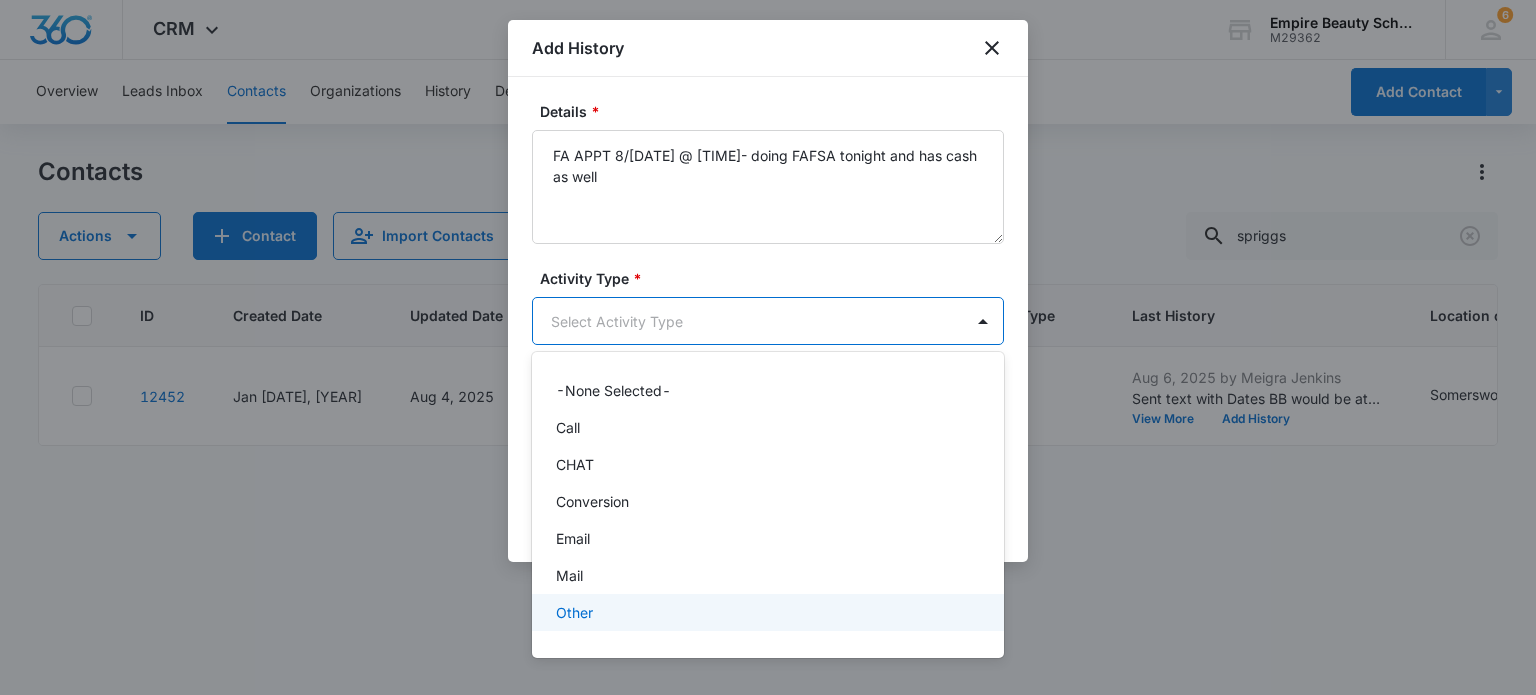 scroll, scrollTop: 104, scrollLeft: 0, axis: vertical 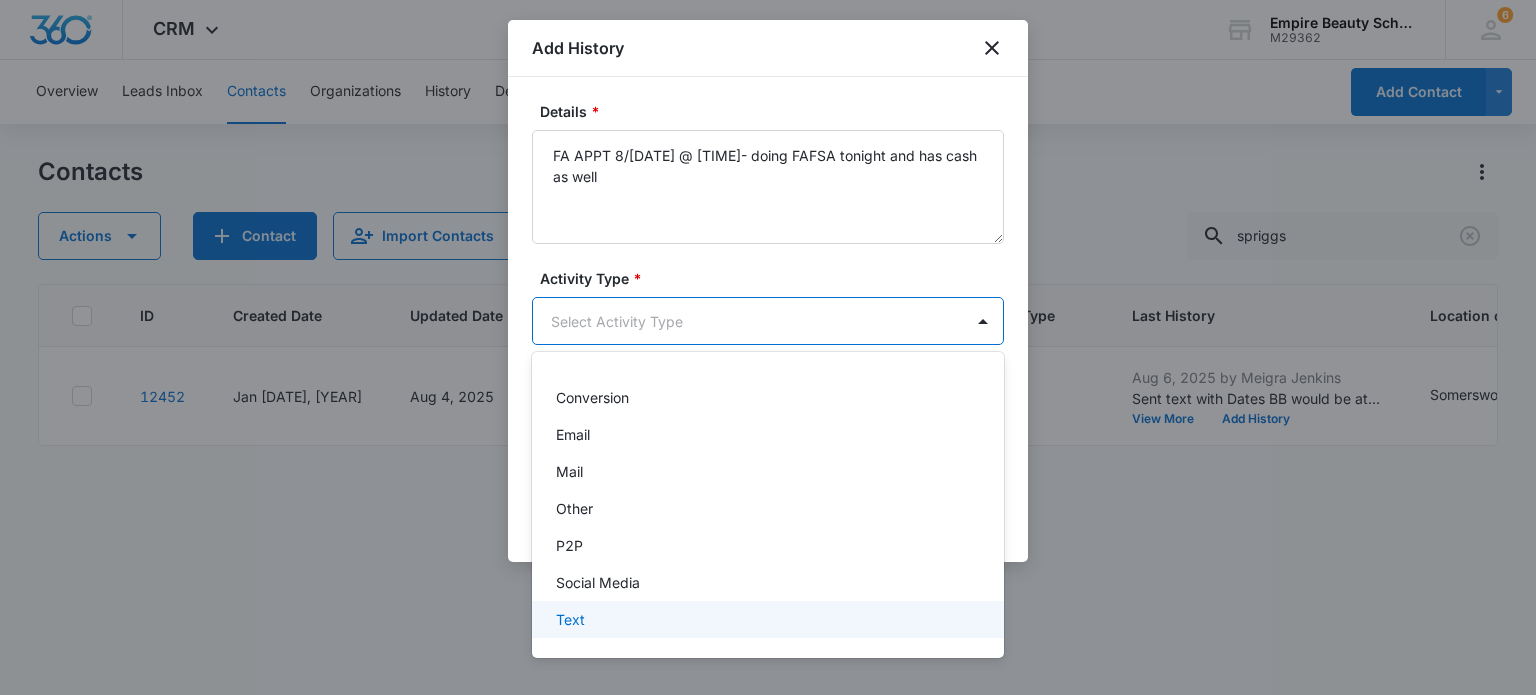 drag, startPoint x: 637, startPoint y: 621, endPoint x: 653, endPoint y: 615, distance: 17.088007 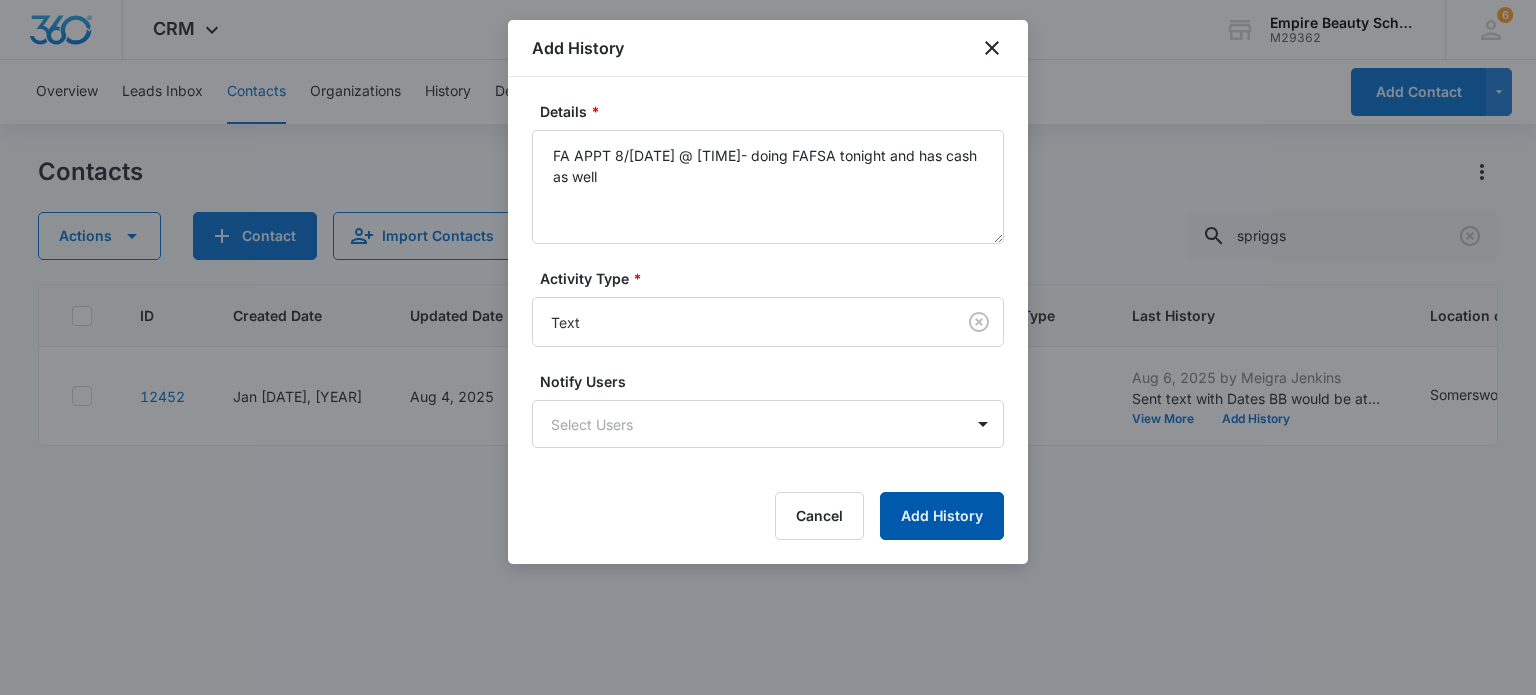 click on "Add History" at bounding box center [942, 516] 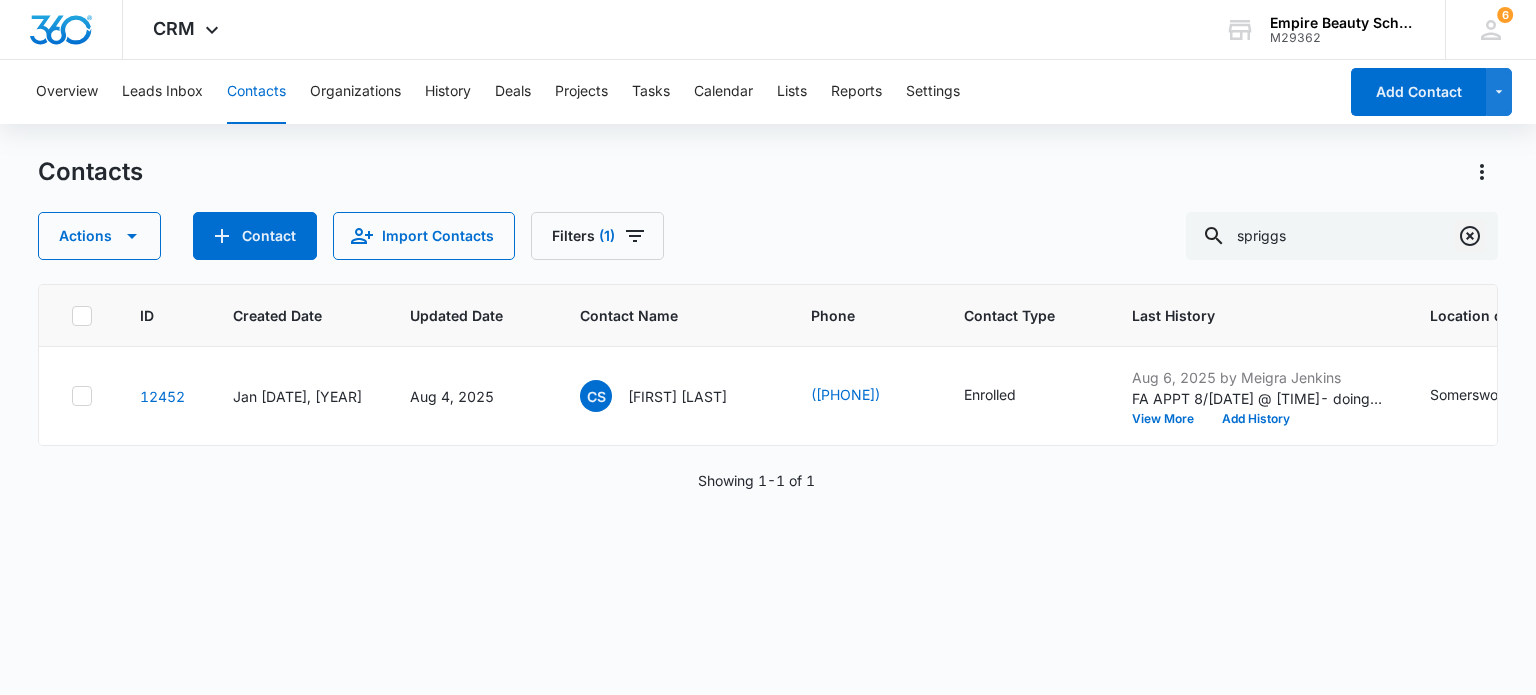 click 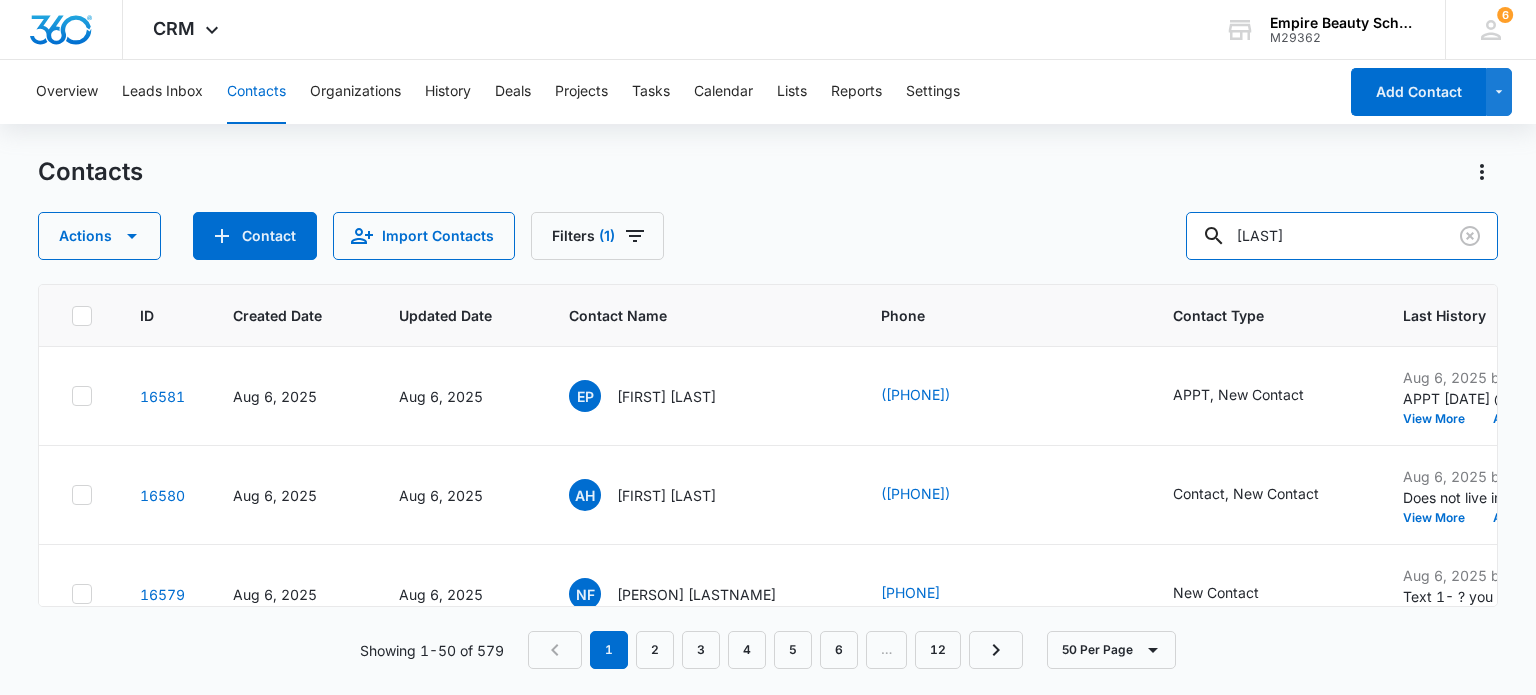 type on "[LAST]" 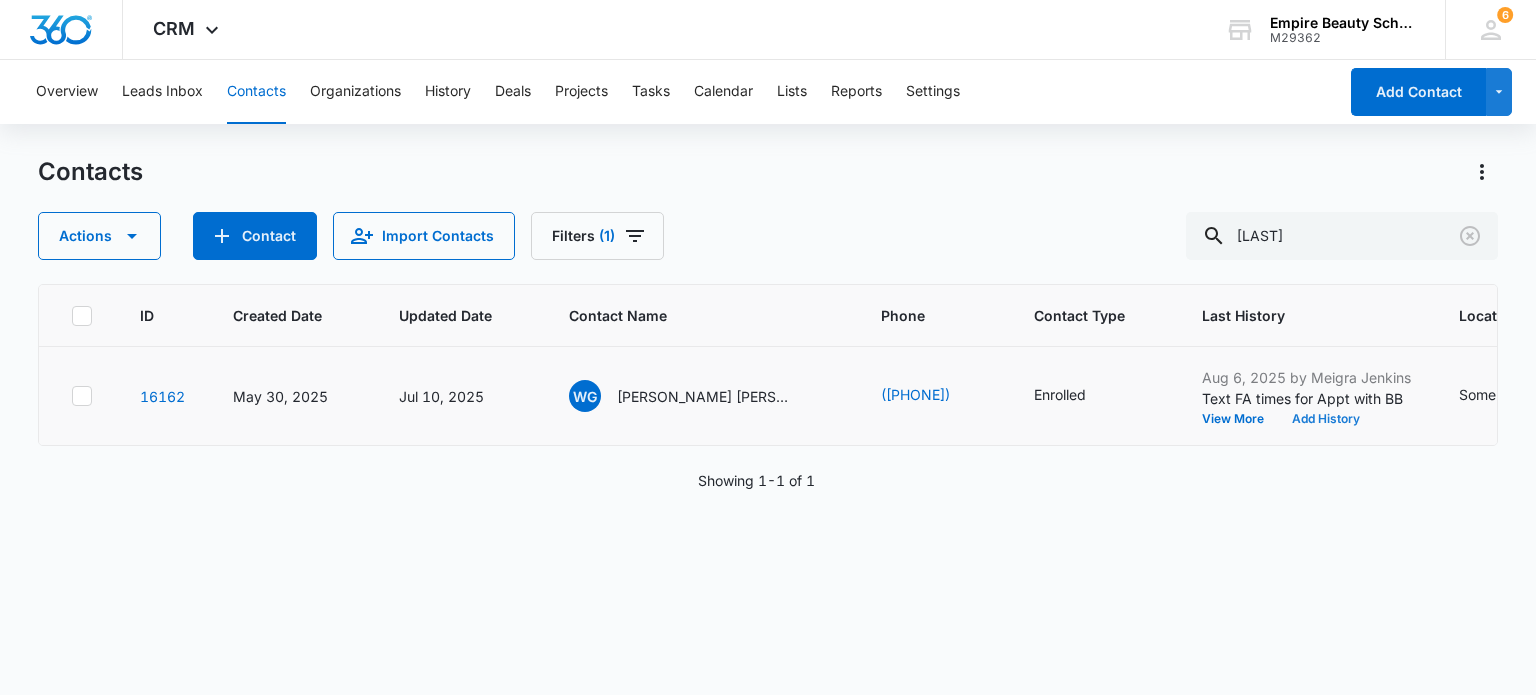 click on "Add History" at bounding box center (1326, 419) 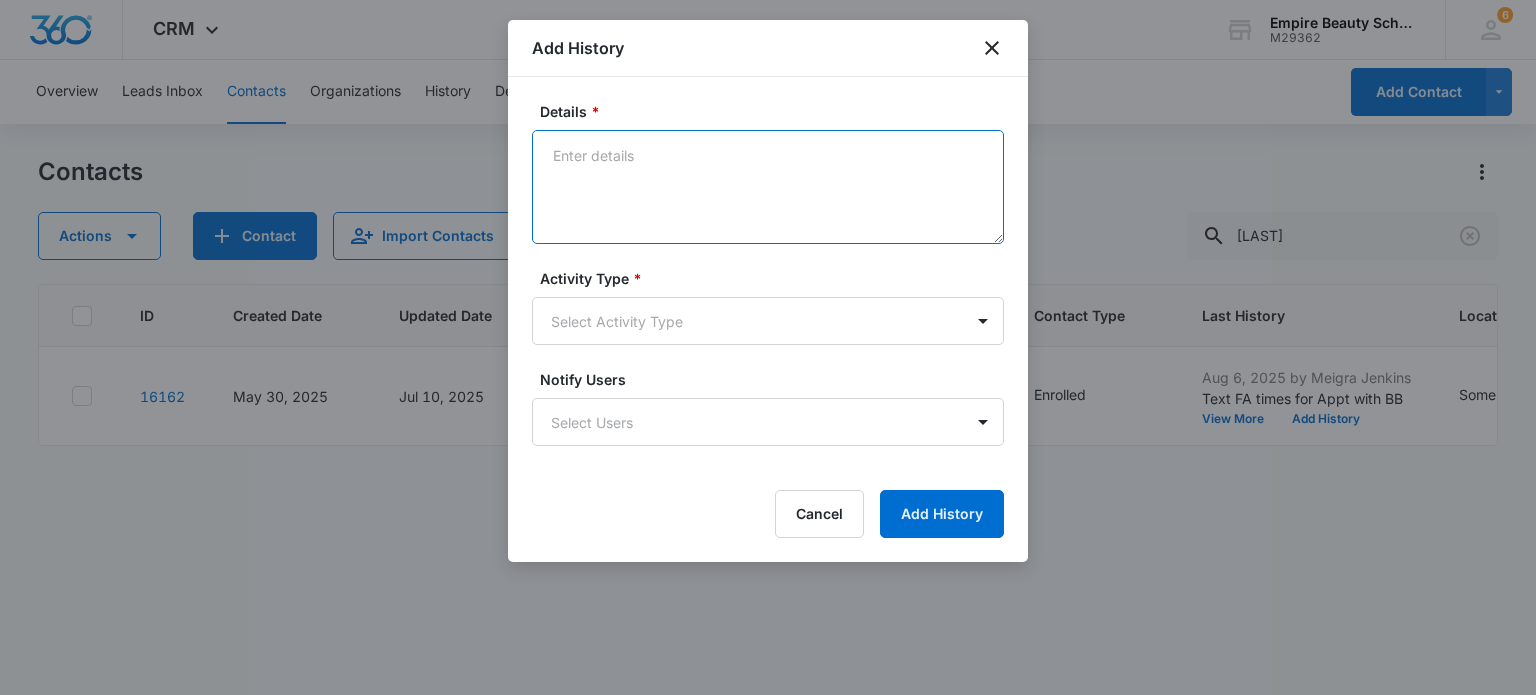click on "Details *" at bounding box center (768, 187) 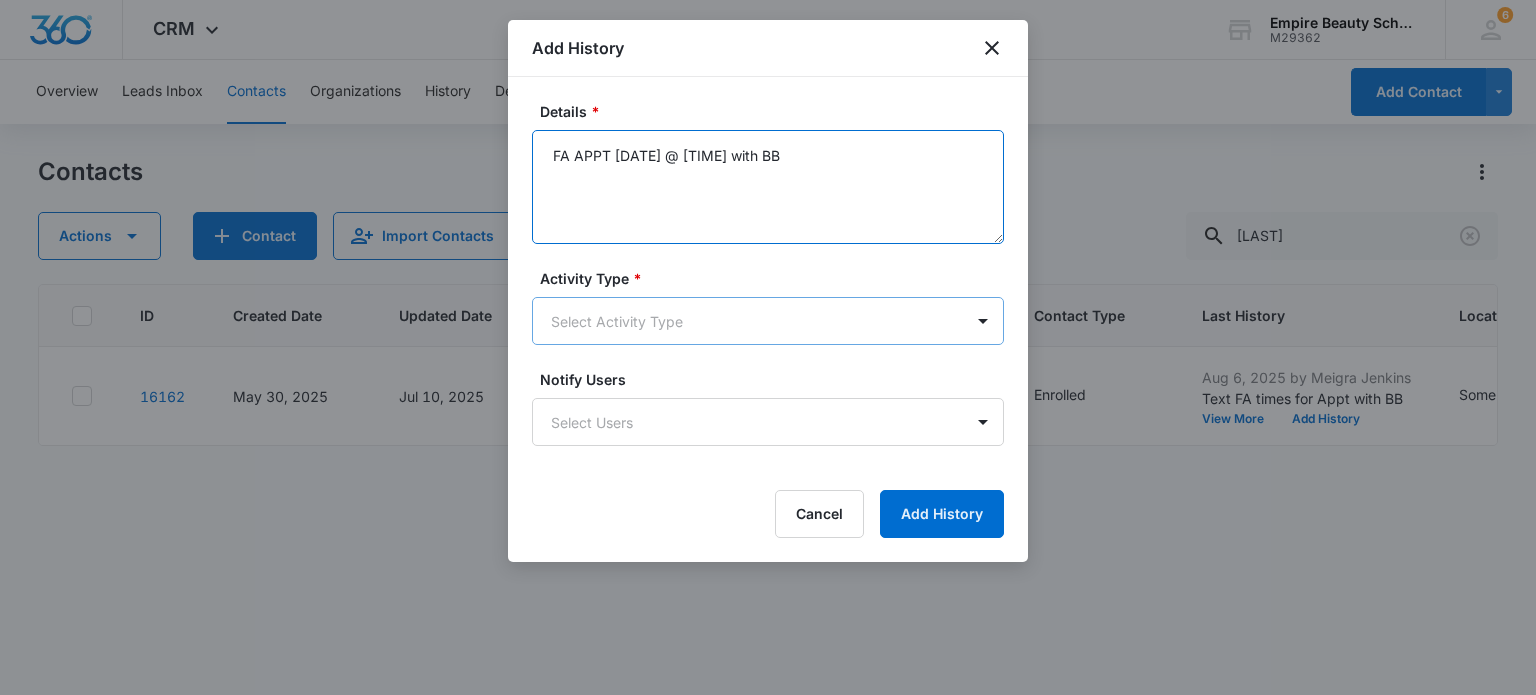 type on "FA APPT [DATE] @ [TIME] with BB" 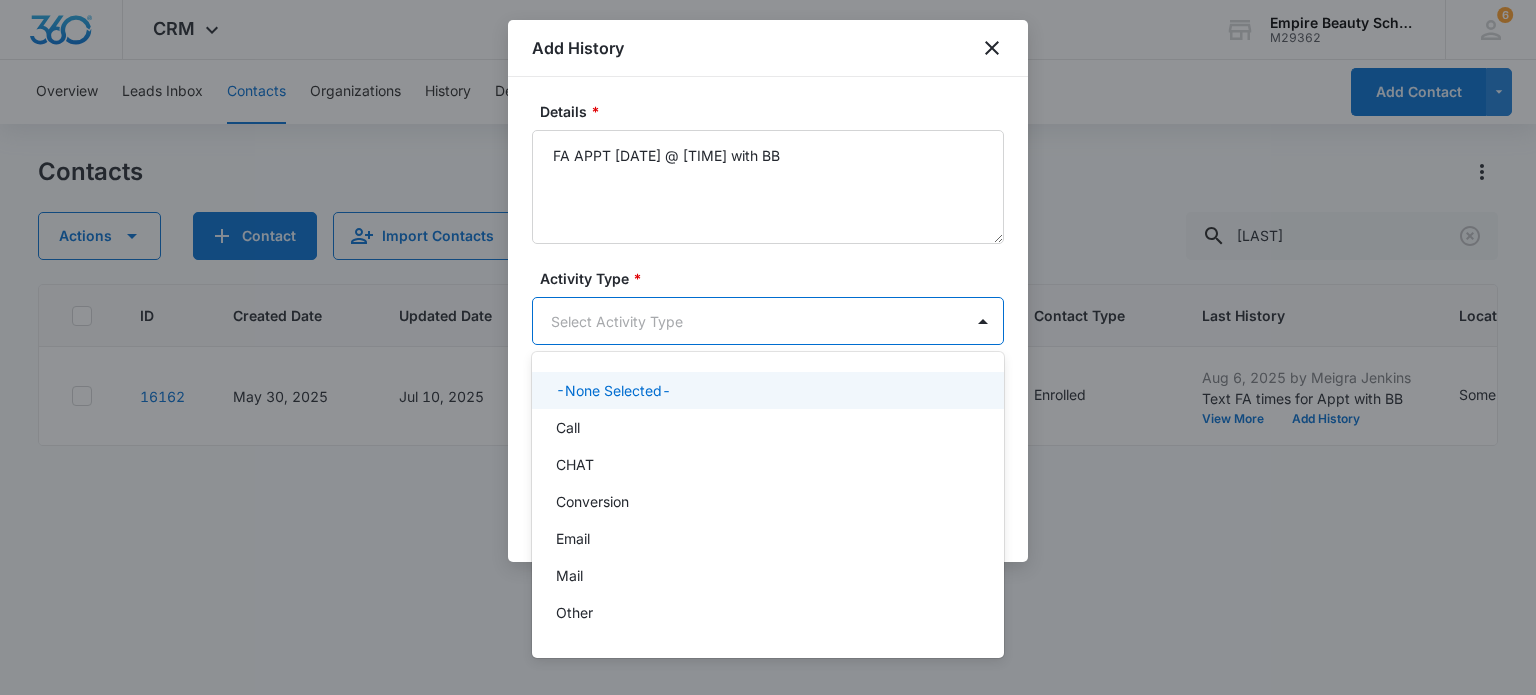 click on "CRM Apps Forms CRM Email Shop Payments POS Files Brand Settings Empire Beauty Schools M29362 Your Accounts View All 6 MJ Meigra Jenkins mjenkins@empirebeautyschools.com My Profile 6 Notifications Support Logout Terms & Conditions 	 &nbsp; 	 &bull; 	 &nbsp; Privacy Policy Overview Leads Inbox Contacts Organizations History Deals Projects Tasks Calendar Lists Reports Settings Add Contact Contacts Actions Contact Import Contacts Filters (1) goslin ID Created Date Updated Date Contact Name Phone Contact Type Last History Location of Interest (for FB ad integration) Program of Interest Location Of Interest Program Email 16162 [MONTH] [DAY], [YEAR] [MONTH] [DAY], [YEAR] WG Wendy Goslin [PHONE] Enrolled [MONTH] [DAY], [YEAR] by Meigra Jenkins Text FA times for Appt with BB View More Add History Somersworth Esthetics --- --- weneki_2@yahoo.com Showing 	 1-1 	 of 	 1
Add History Details * FA APPT 8/19 @ 1:30pm with BB  Activity Type * 10 results available. Select Activity Type Notify Users Select Users Cancel Add History -None Selected- Call P2P" at bounding box center (768, 347) 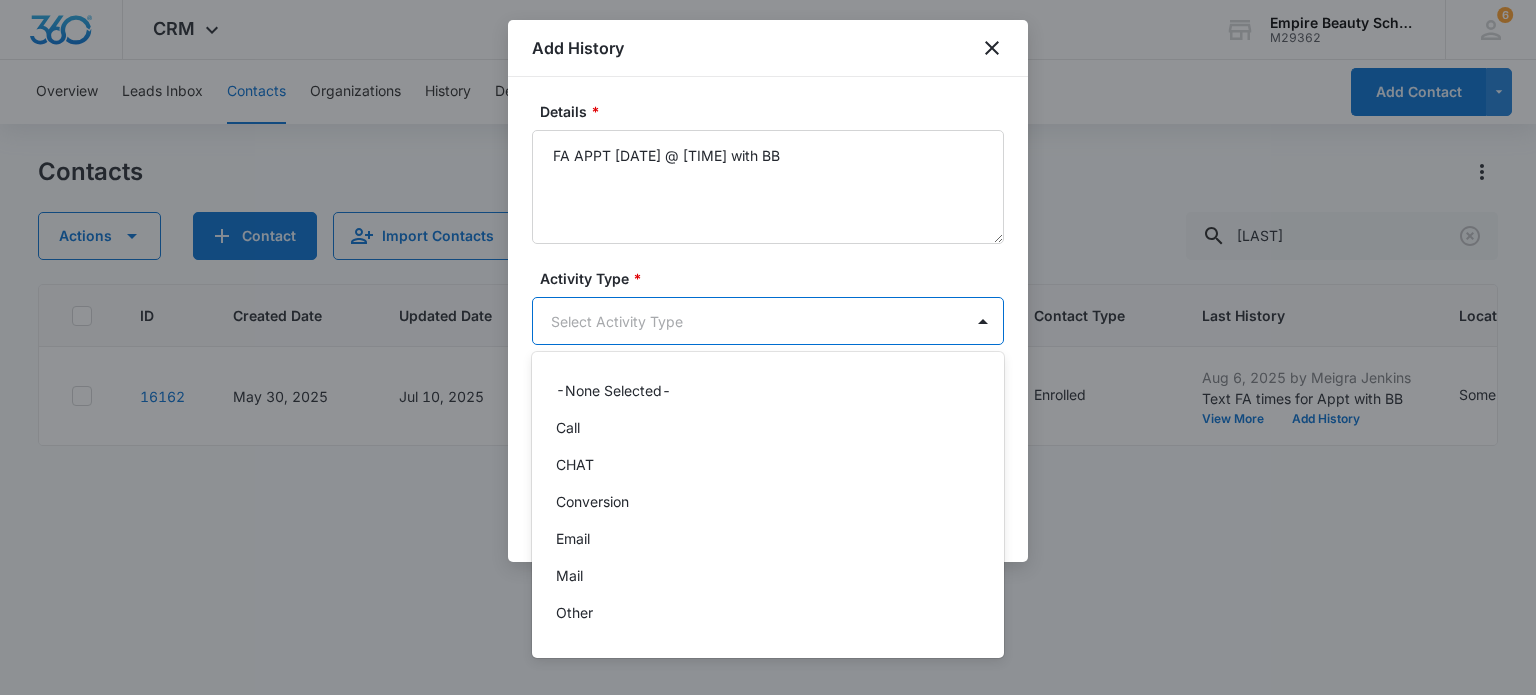 scroll, scrollTop: 104, scrollLeft: 0, axis: vertical 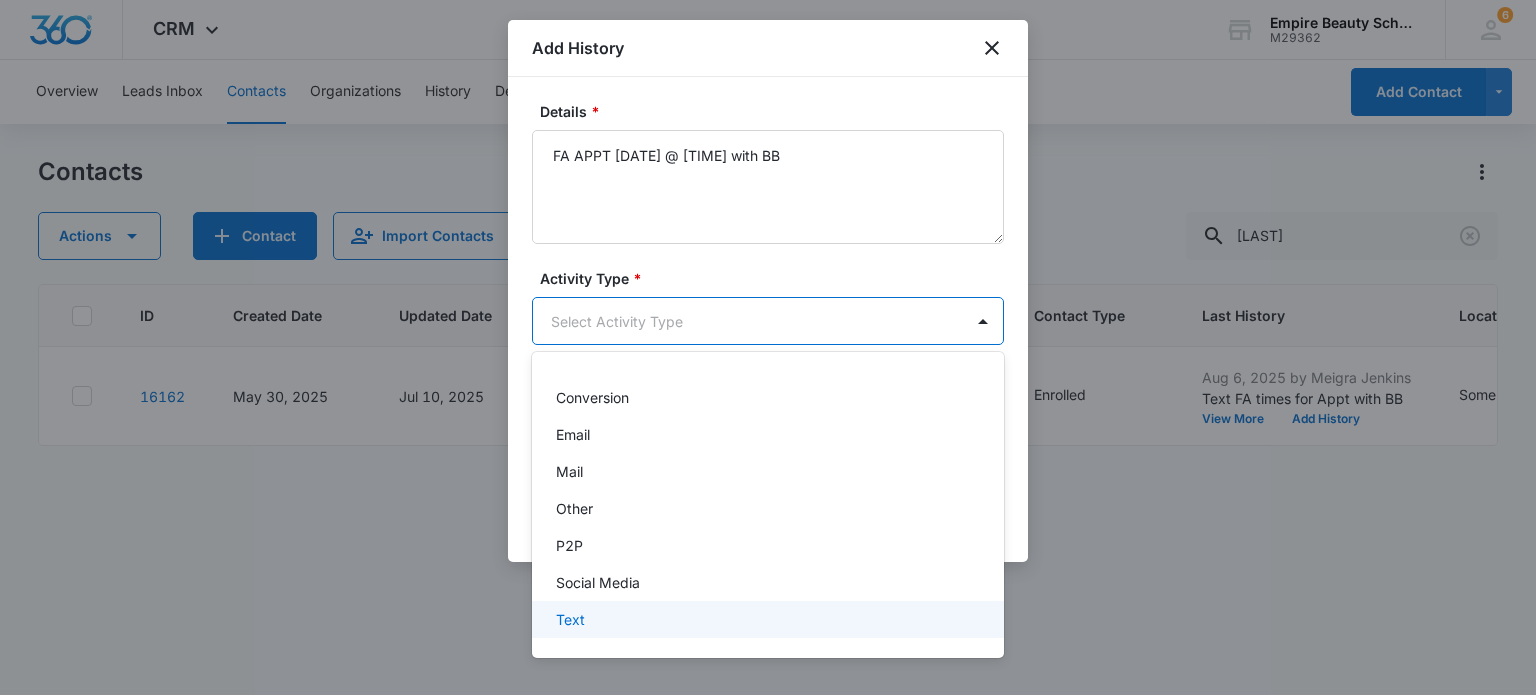 click on "Text" at bounding box center (766, 619) 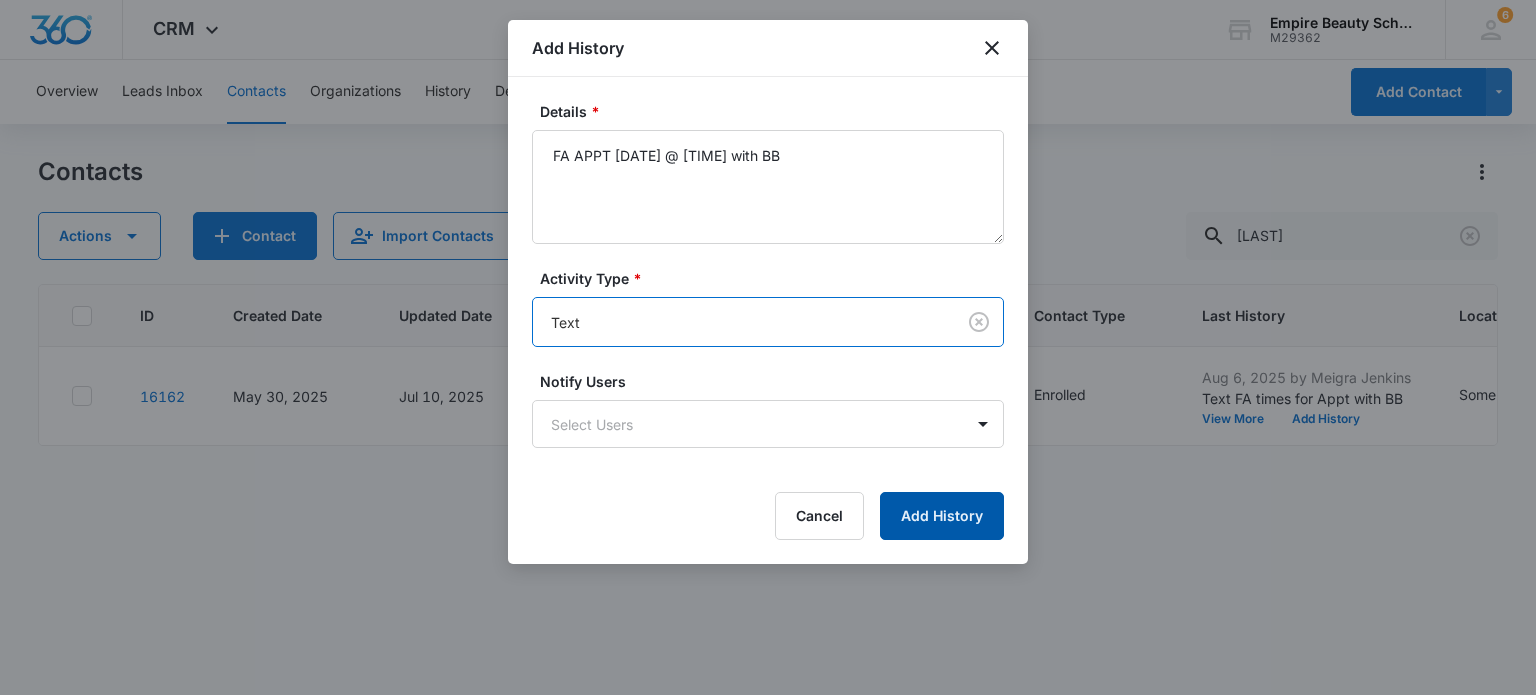 click on "Add History" at bounding box center [942, 516] 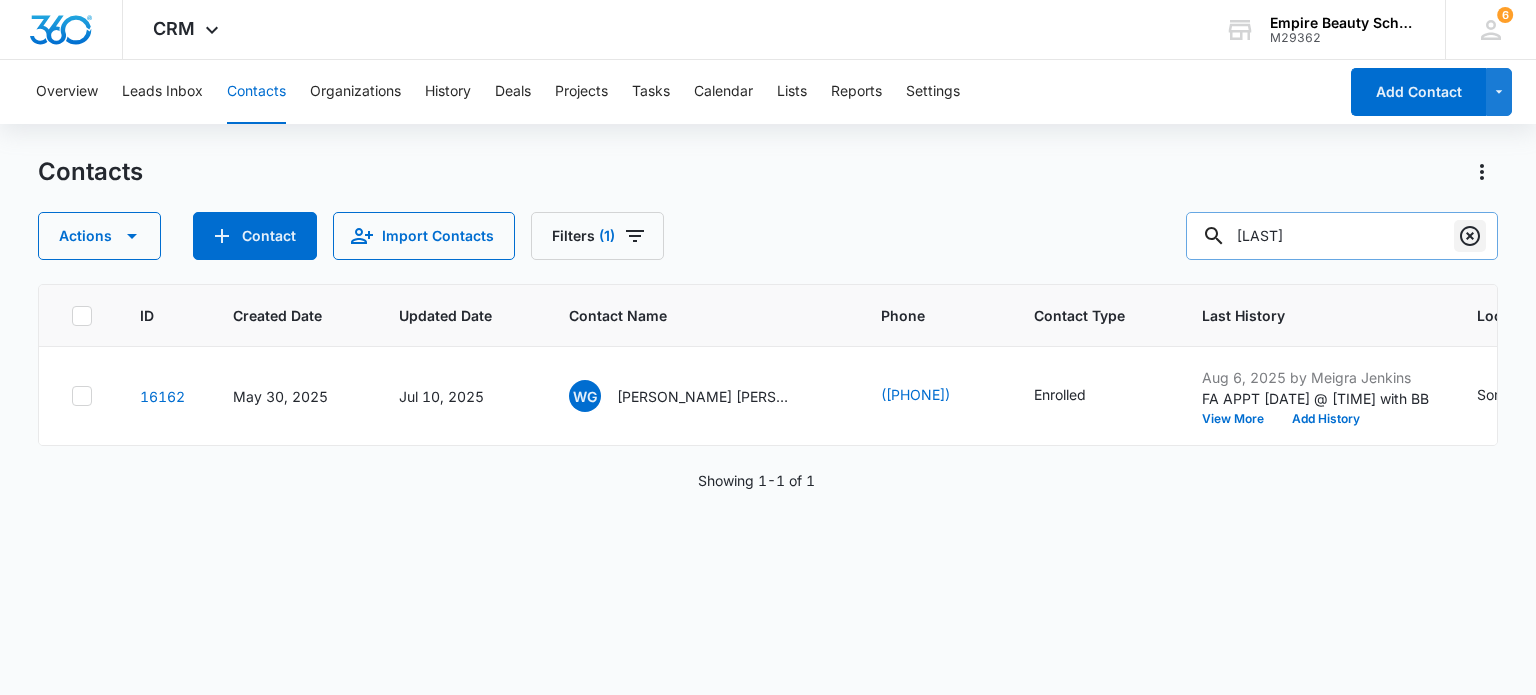 click 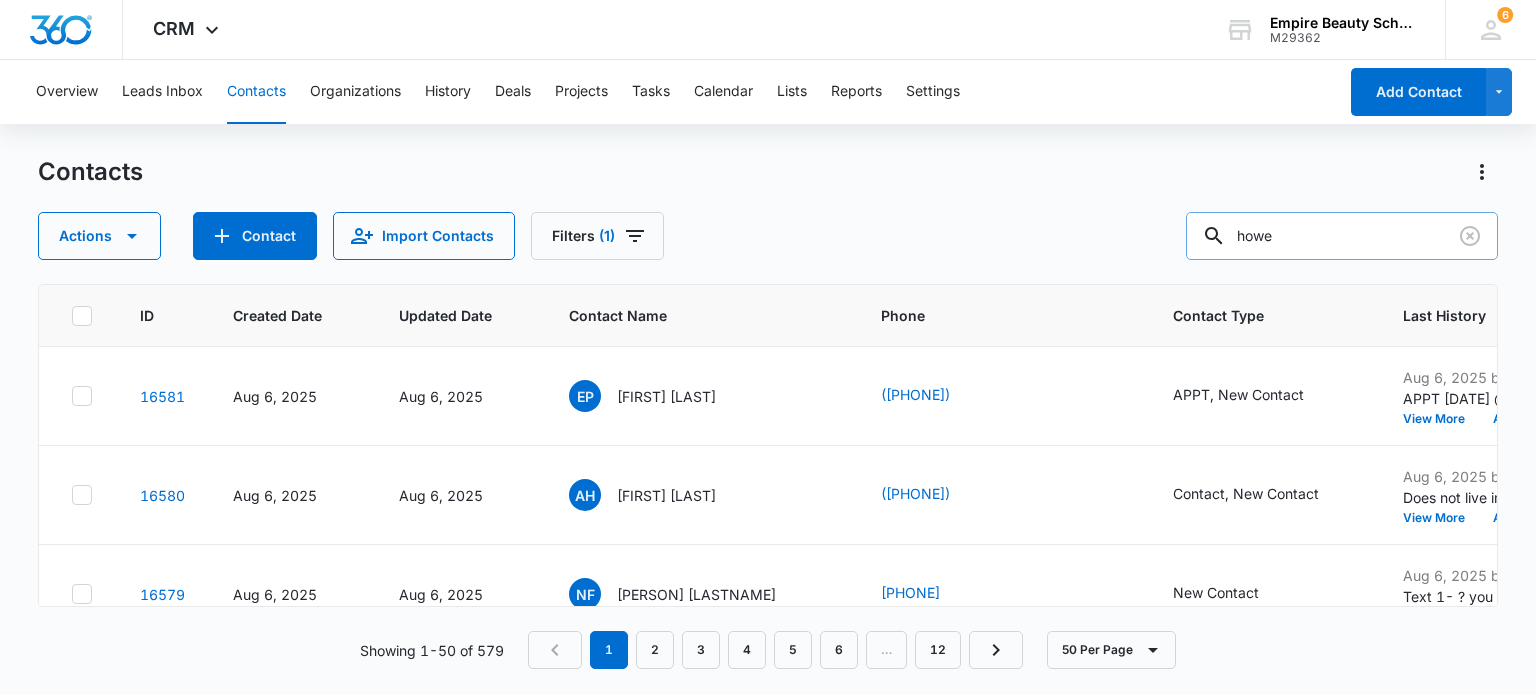 type on "howe" 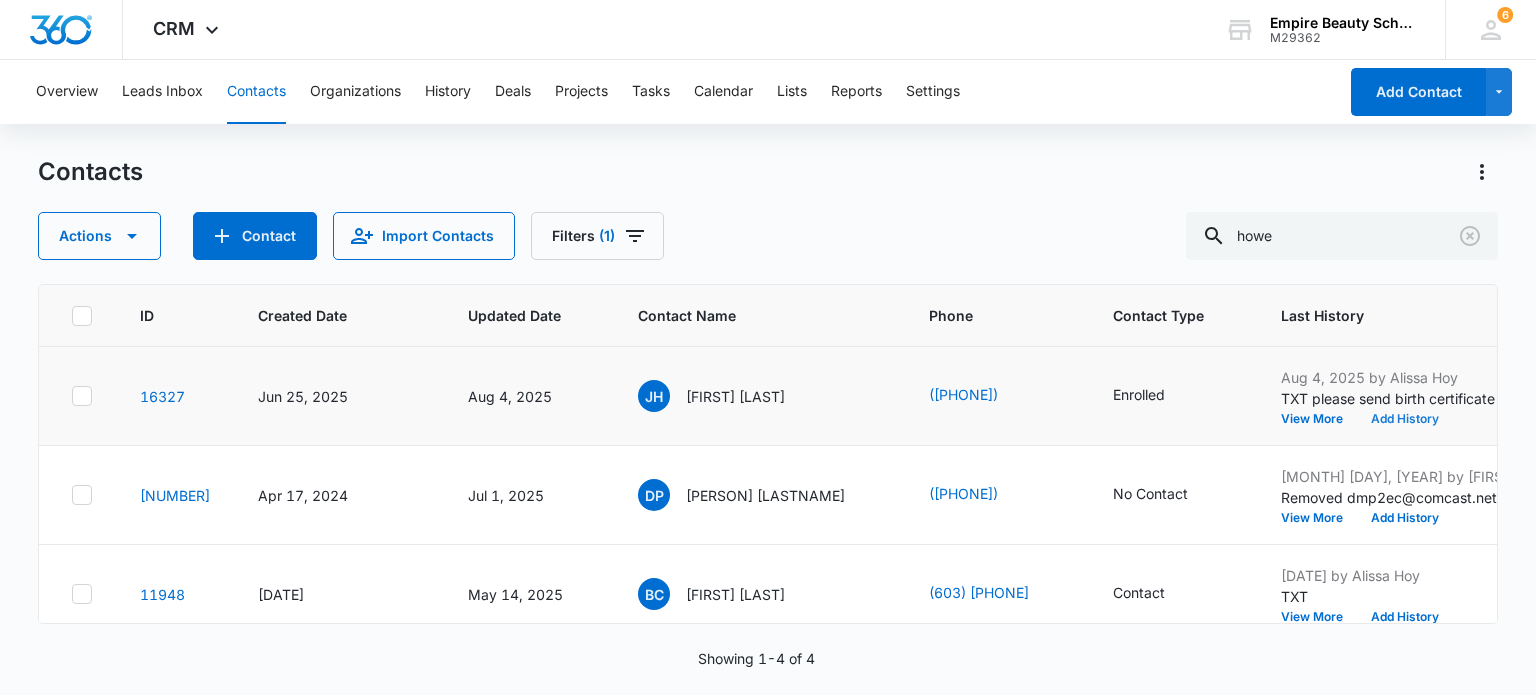 click on "Add History" at bounding box center [1405, 419] 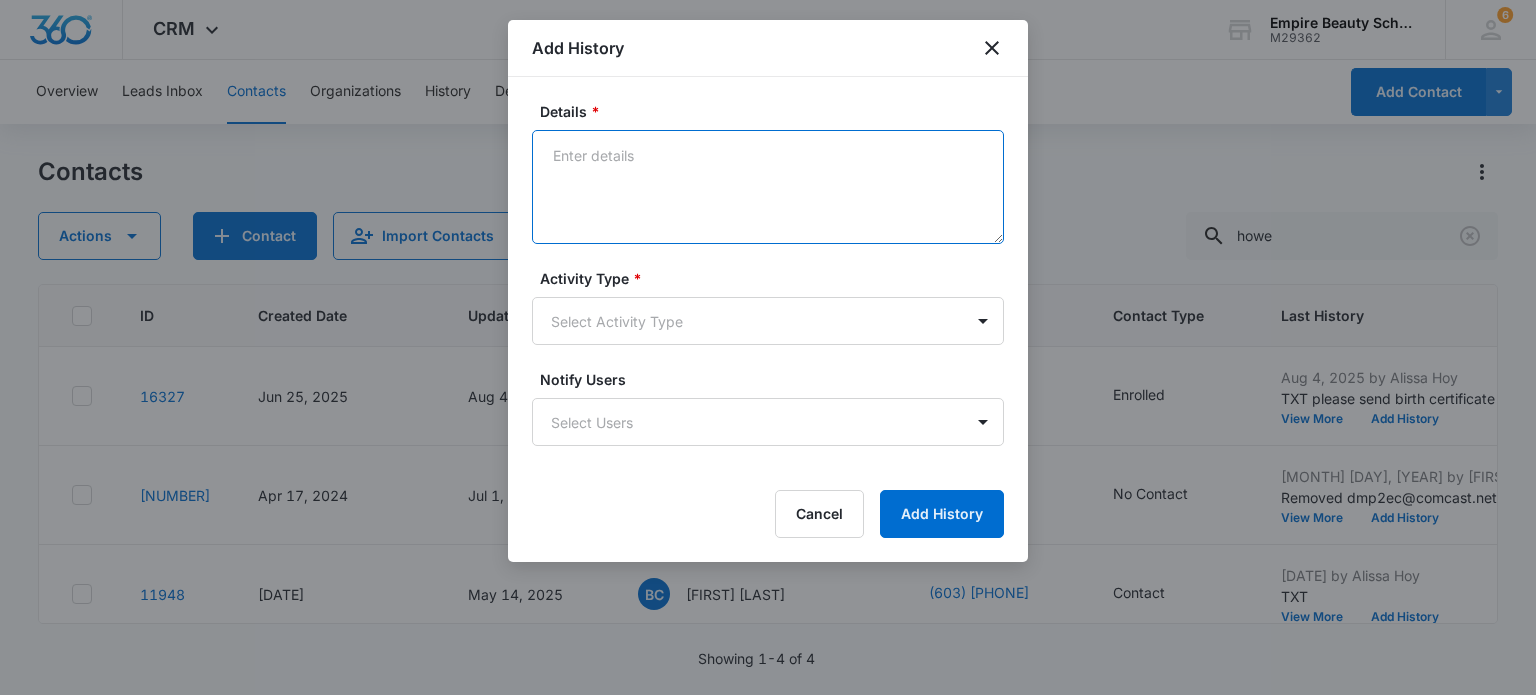 click on "Details *" at bounding box center (768, 187) 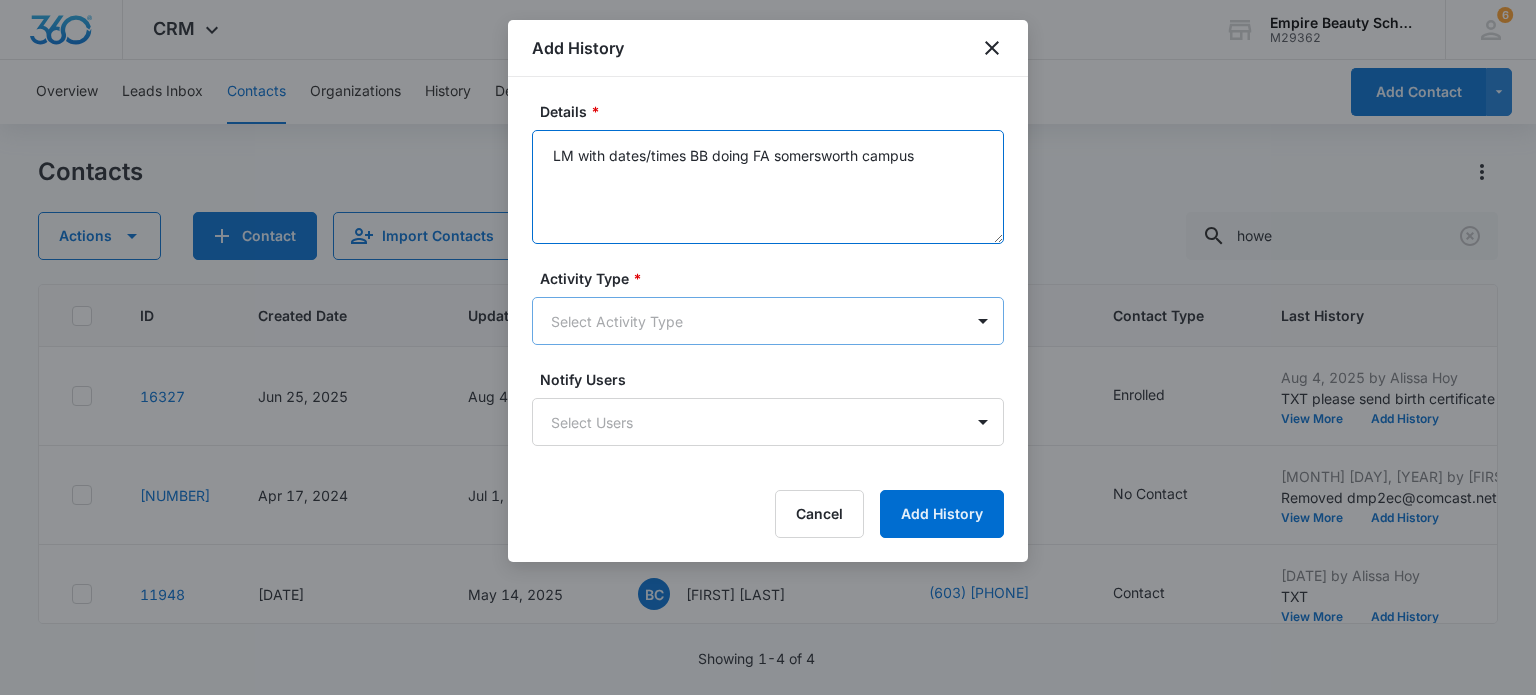 type on "LM with dates/times BB doing FA somersworth campus" 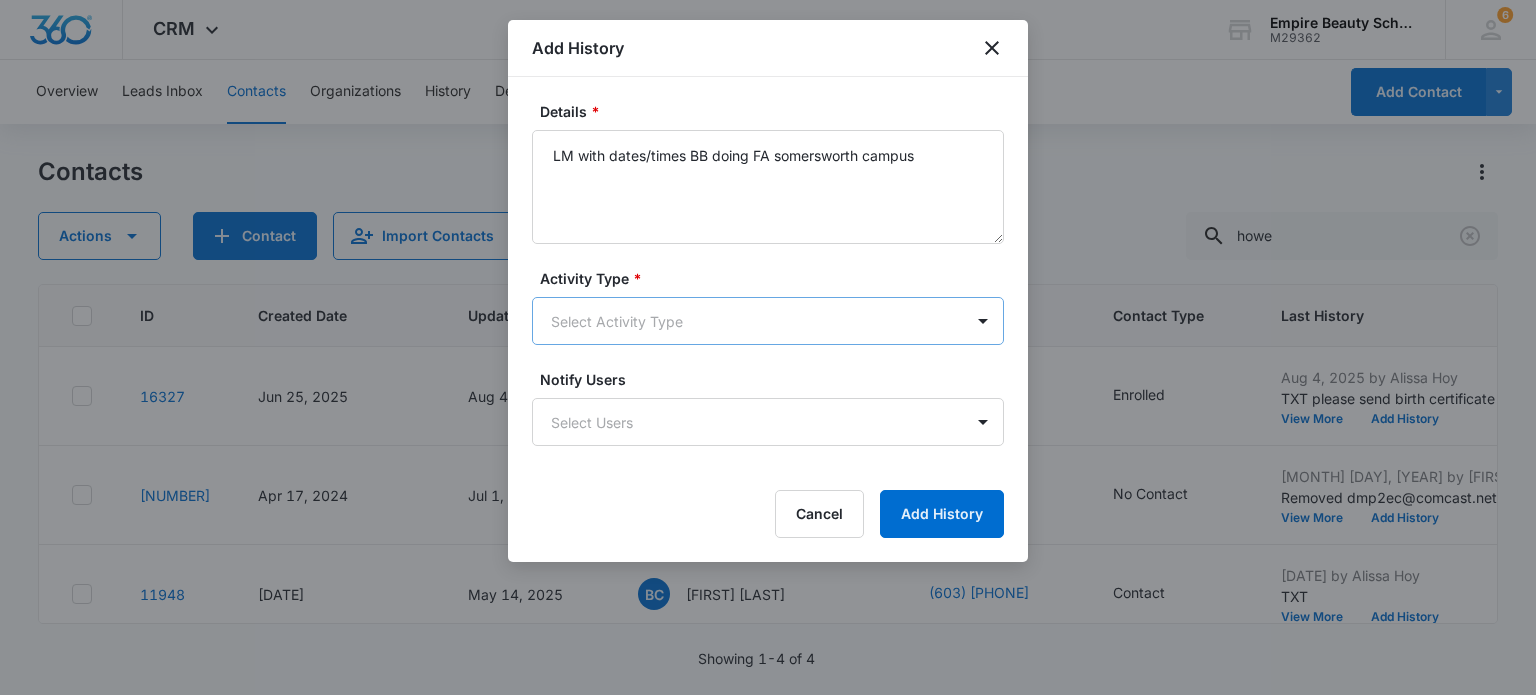 click on "CRM Apps Forms CRM Email Shop Payments POS Files Brand Settings Empire Beauty Schools M29362 Your Accounts View All 6 MJ [PERSON_NAME] [PERSON_NAME] [EMAIL] My Profile 6 Notifications Support Logout Terms & Conditions   •   Privacy Policy Overview Leads Inbox Contacts Organizations History Deals Projects Tasks Calendar Lists Reports Settings Add Contact Contacts Actions Contact Import Contacts Filters (1) howe ID Created Date Updated Date Contact Name Phone Contact Type Last History Location of Interest (for FB ad integration) Program of Interest Location Of Interest Program Email 16327 Jun 25, [YEAR] Aug 4, [YEAR] JH [PERSON_NAME] [PERSON_NAME] [PHONE] Enrolled Aug 4, [YEAR] by [PERSON_NAME] TXT please send birth certificate and HS transcript View More Add History Somersworth Esthetics,Esthetics Premium --- --- [EMAIL] 13088 Apr 17, [YEAR] Jul 1, [YEAR] DP [PERSON_NAME] [PERSON_NAME] [PHONE] No Contact Jul 1, [YEAR] by [PERSON_NAME] View More Add History Somersworth Undecided Somersworth Undecided 11948 BC Contact" at bounding box center [768, 347] 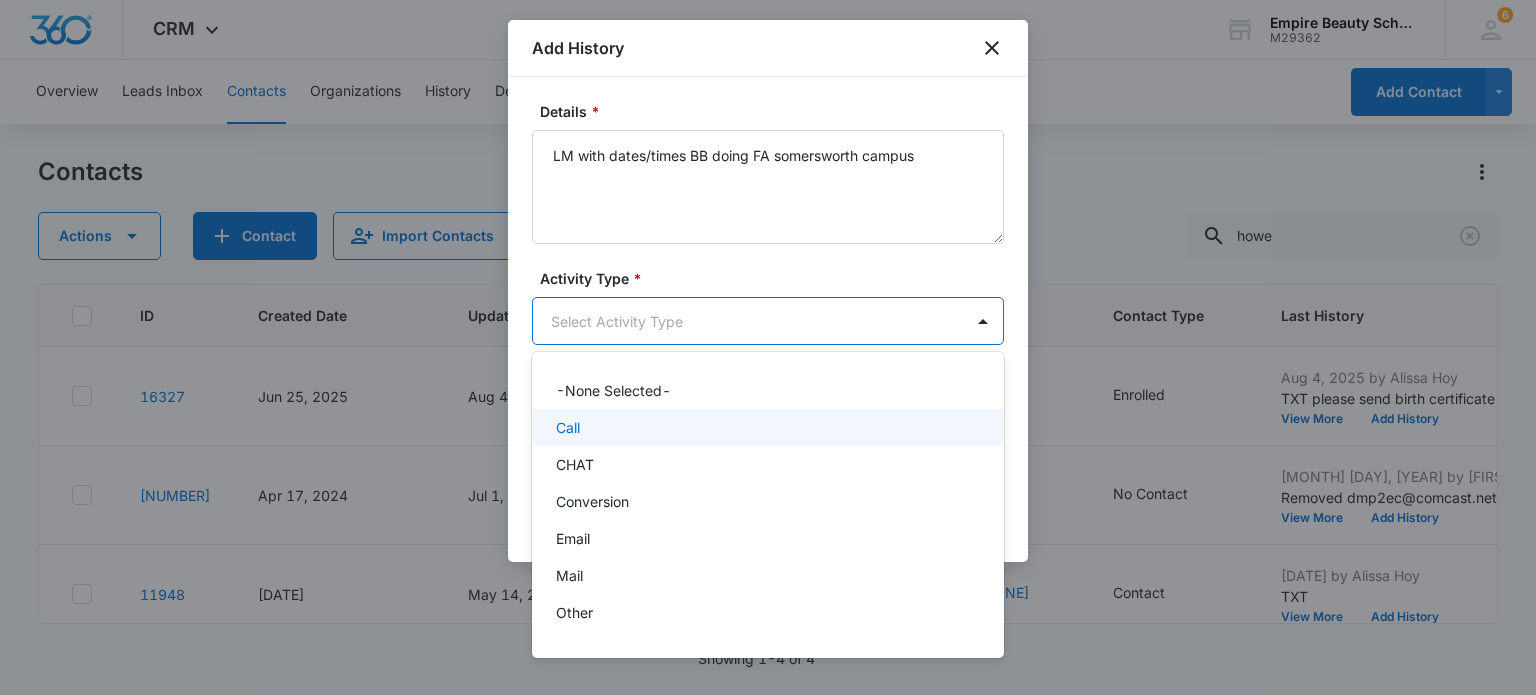 click on "Call" at bounding box center (766, 427) 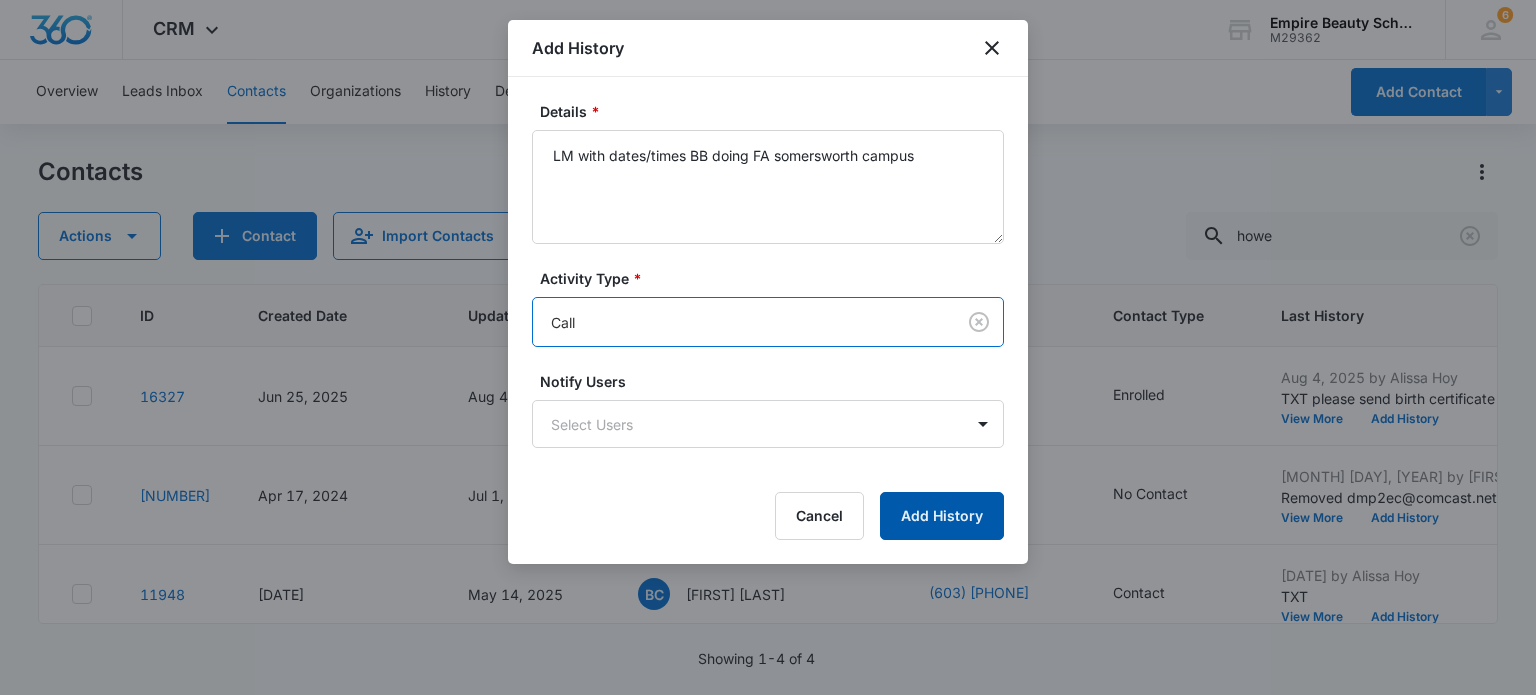 click on "Add History" at bounding box center (942, 516) 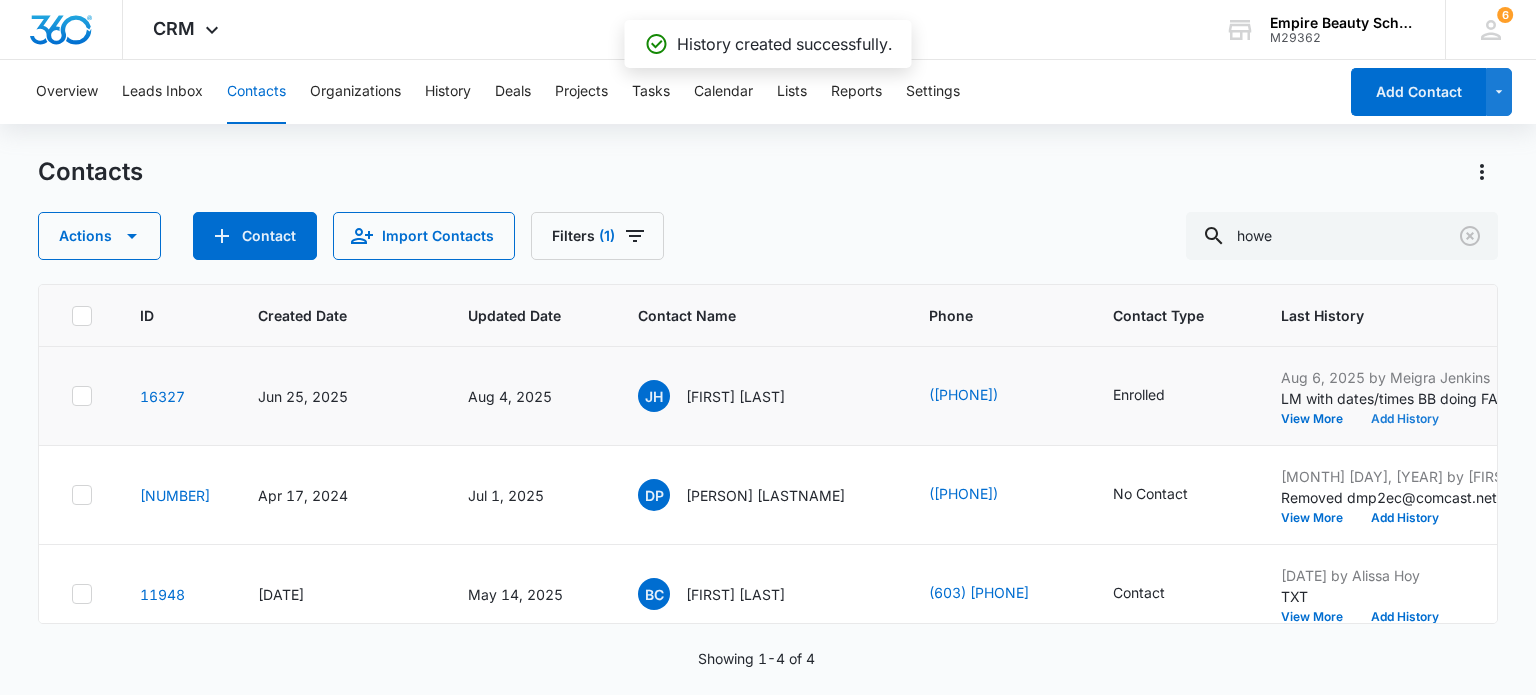click on "Add History" at bounding box center (1405, 419) 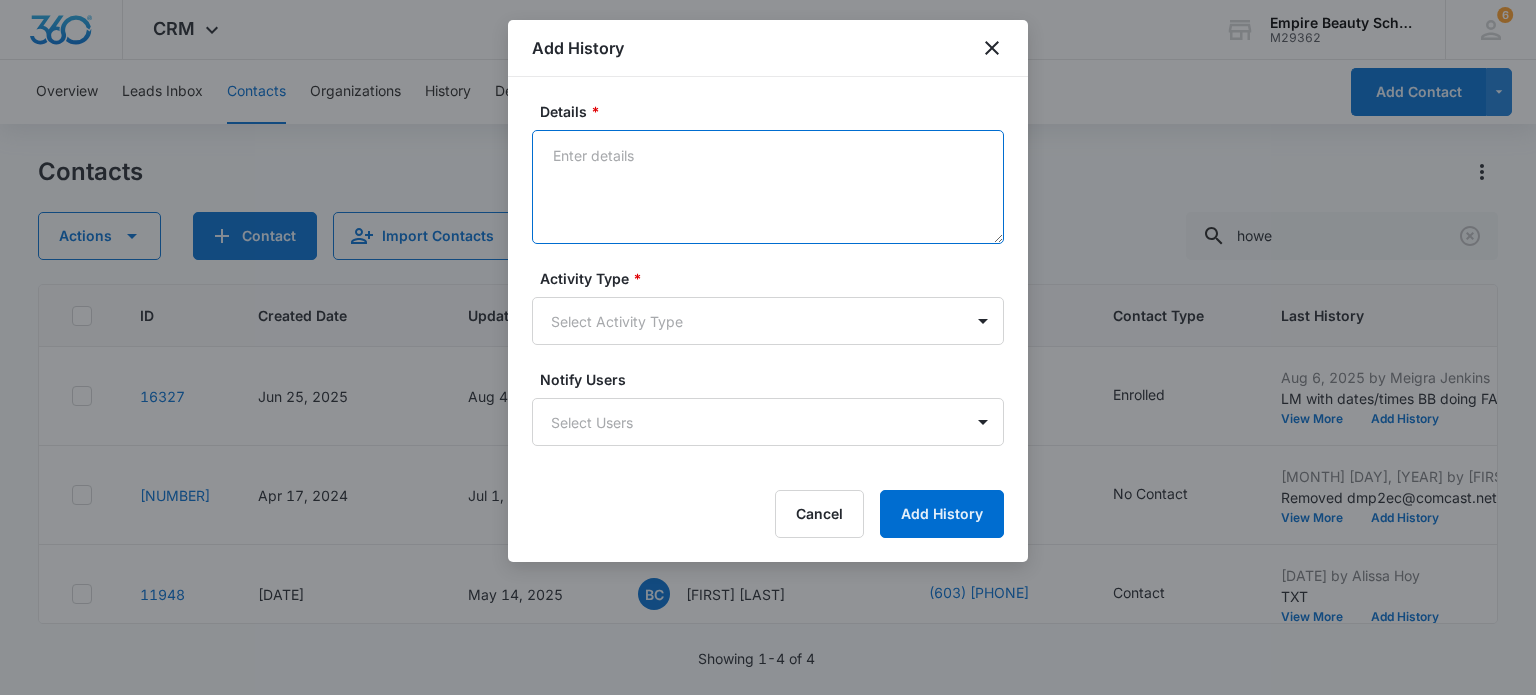 click on "Details *" at bounding box center (768, 187) 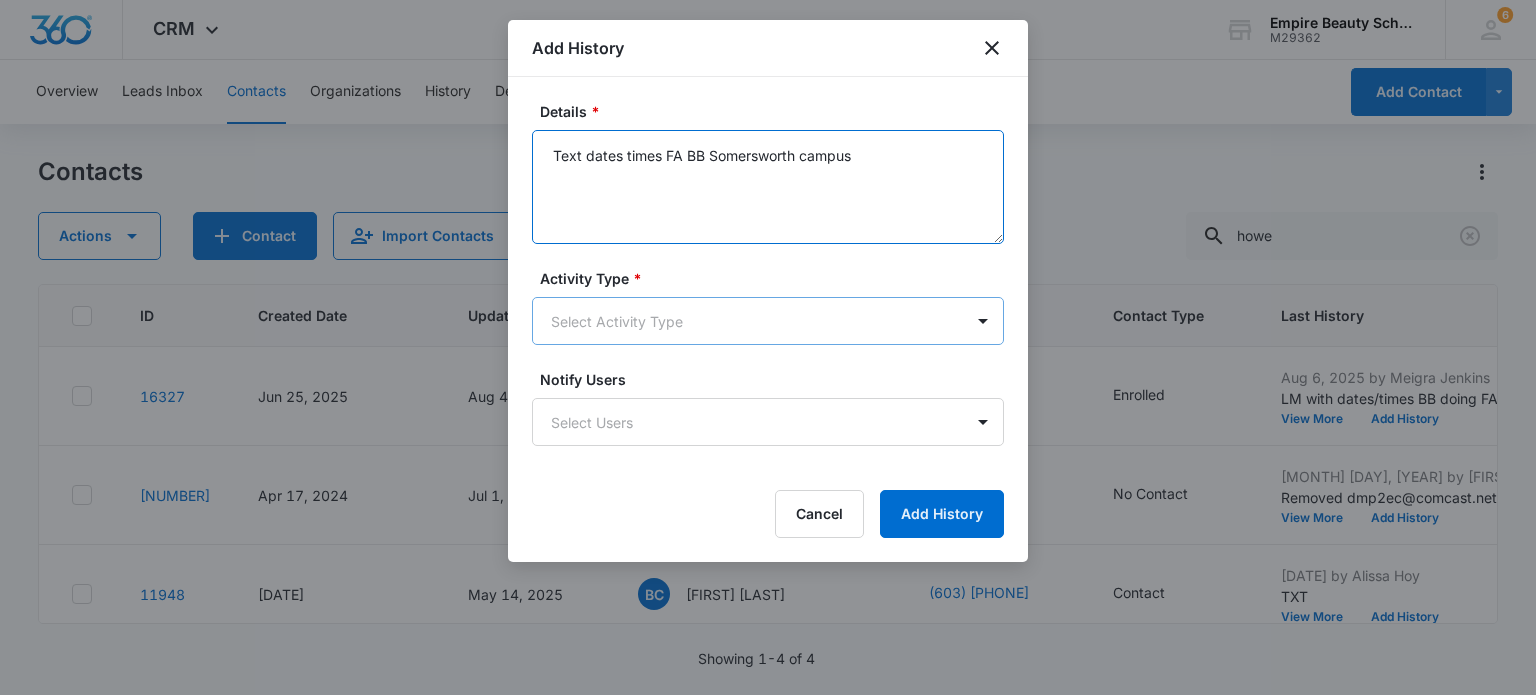 type on "Text dates times FA BB Somersworth campus" 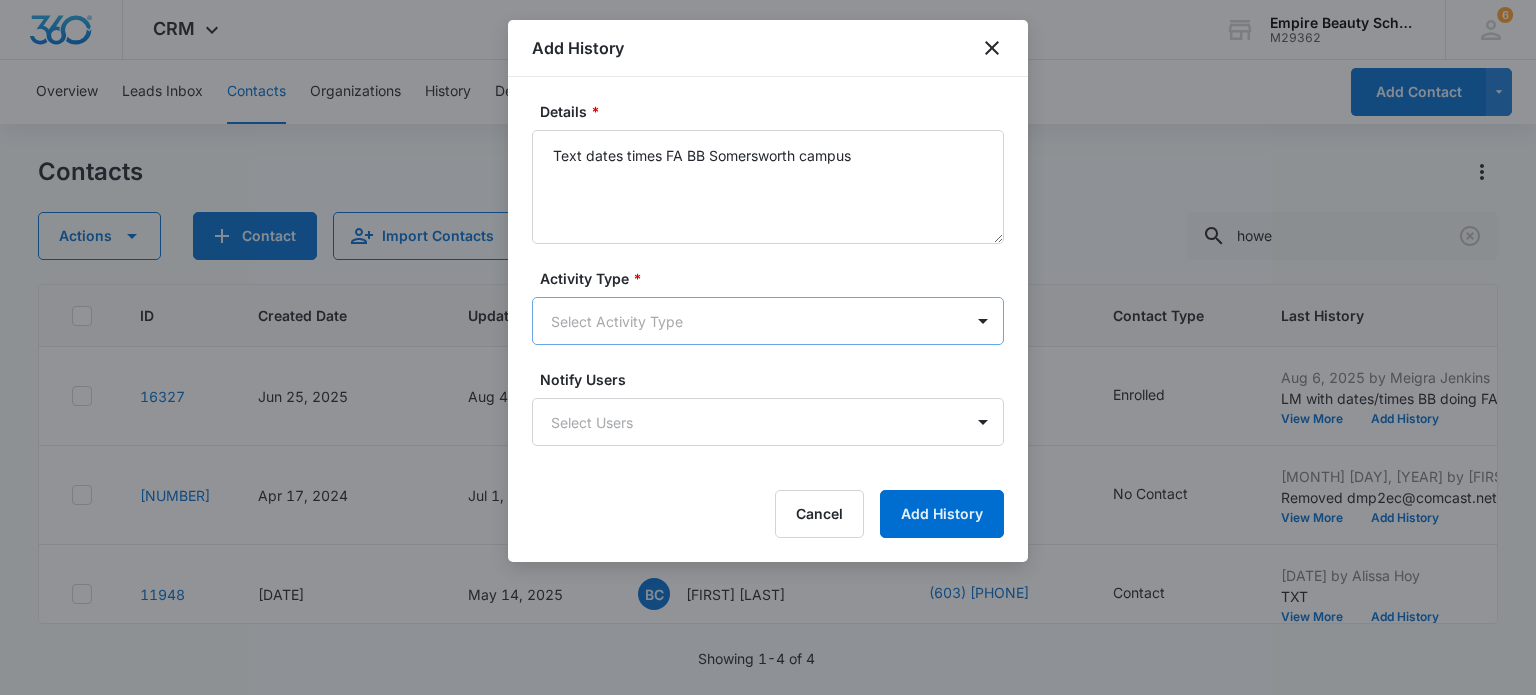 click on "CRM Apps Forms CRM Email Shop Payments POS Files Brand Settings Empire Beauty Schools M29362 Your Accounts View All 6 MJ Meigra Jenkins mjenkins@empirebeautyschools.com My Profile 6 Notifications Support Logout Terms & Conditions   •   Privacy Policy Overview Leads Inbox Contacts Organizations History Deals Projects Tasks Calendar Lists Reports Settings Add Contact Contacts Actions Contact Import Contacts Filters (1) howe ID Created Date Updated Date Contact Name Phone Contact Type Last History Location of Interest (for FB ad integration) Program of Interest Location Of Interest Program Email 16327 Jun 25, 2025 Aug 4, 2025 JH Jordan Howe (603) 571-1127 Enrolled Aug 6, 2025 by Meigra Jenkins LM with dates/times BB doing FA somersworth campus   View More Add History Somersworth Esthetics,Esthetics Premium --- --- jmhowe2003@[EMAIL] 13088 Apr 17, 2024 Jul 1, 2025 DP Debra Powers (603) 767-5554 No Contact Jul 1, 2025 by Alissa Hoy   View More Add History Somersworth Undecided Somersworth Undecided 11948 BC TXT" at bounding box center (768, 347) 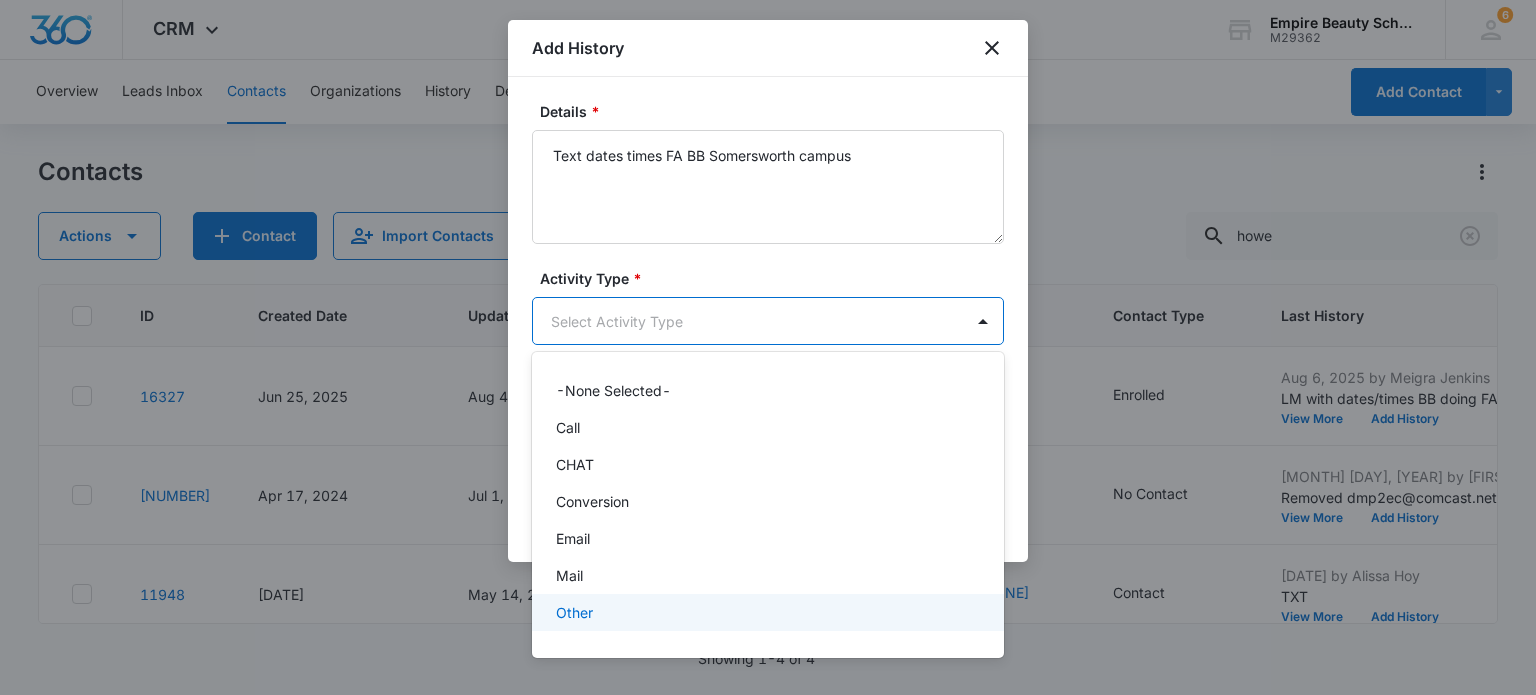 scroll, scrollTop: 104, scrollLeft: 0, axis: vertical 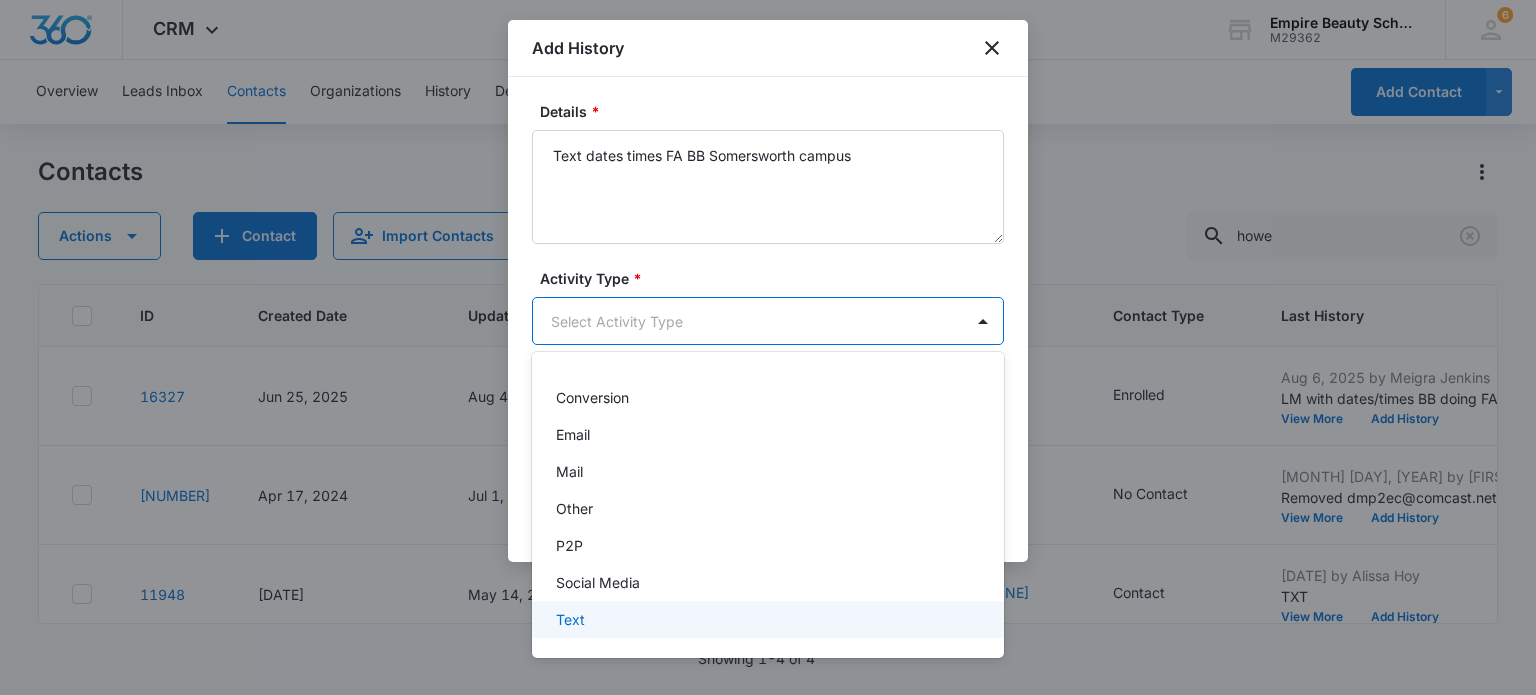 click on "Text" at bounding box center (766, 619) 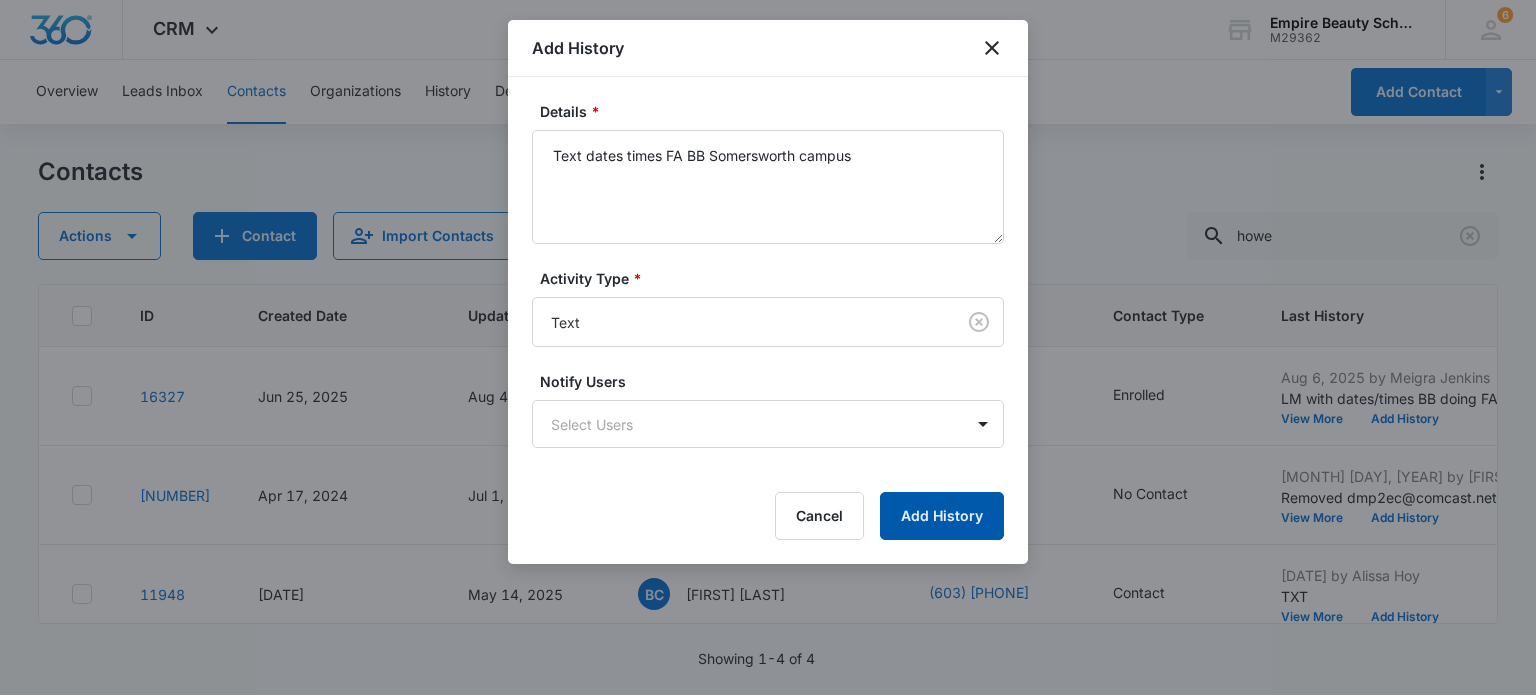 click on "Add History" at bounding box center [942, 516] 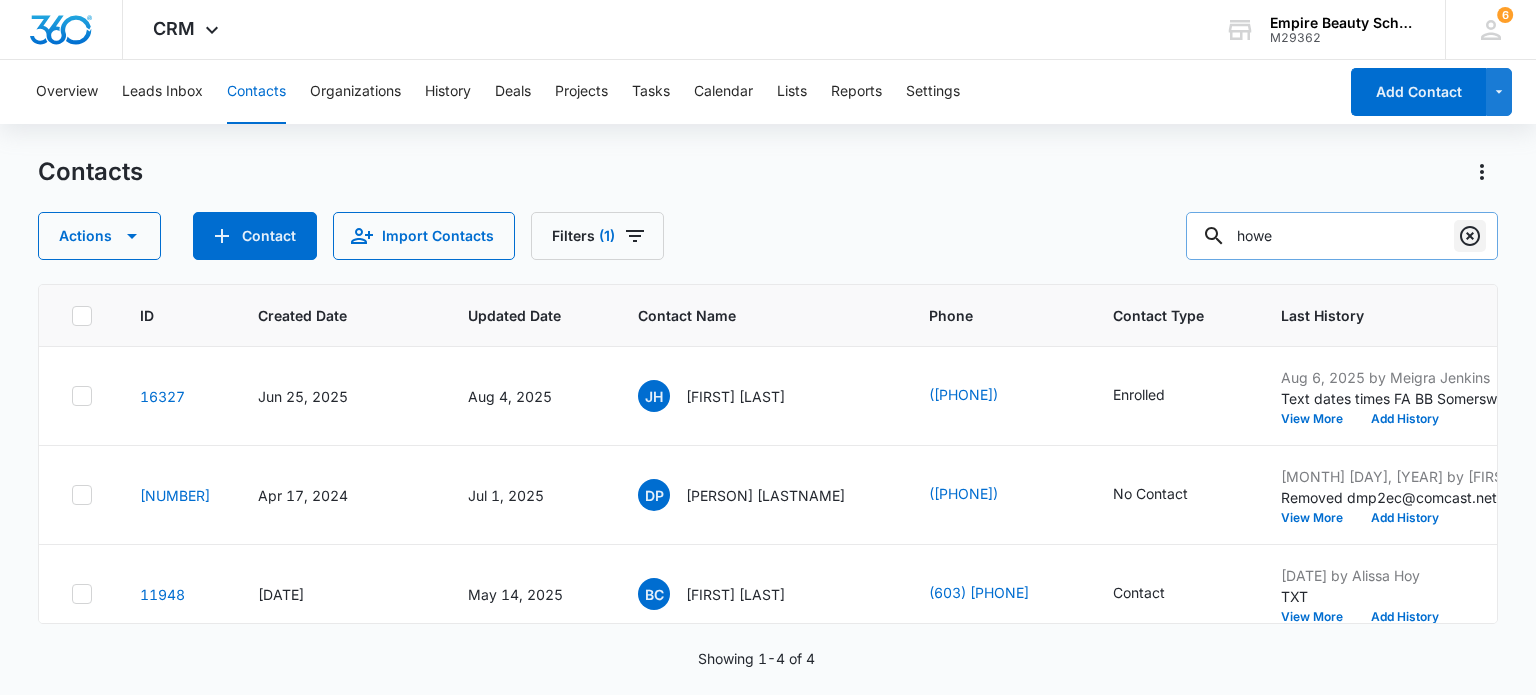 click 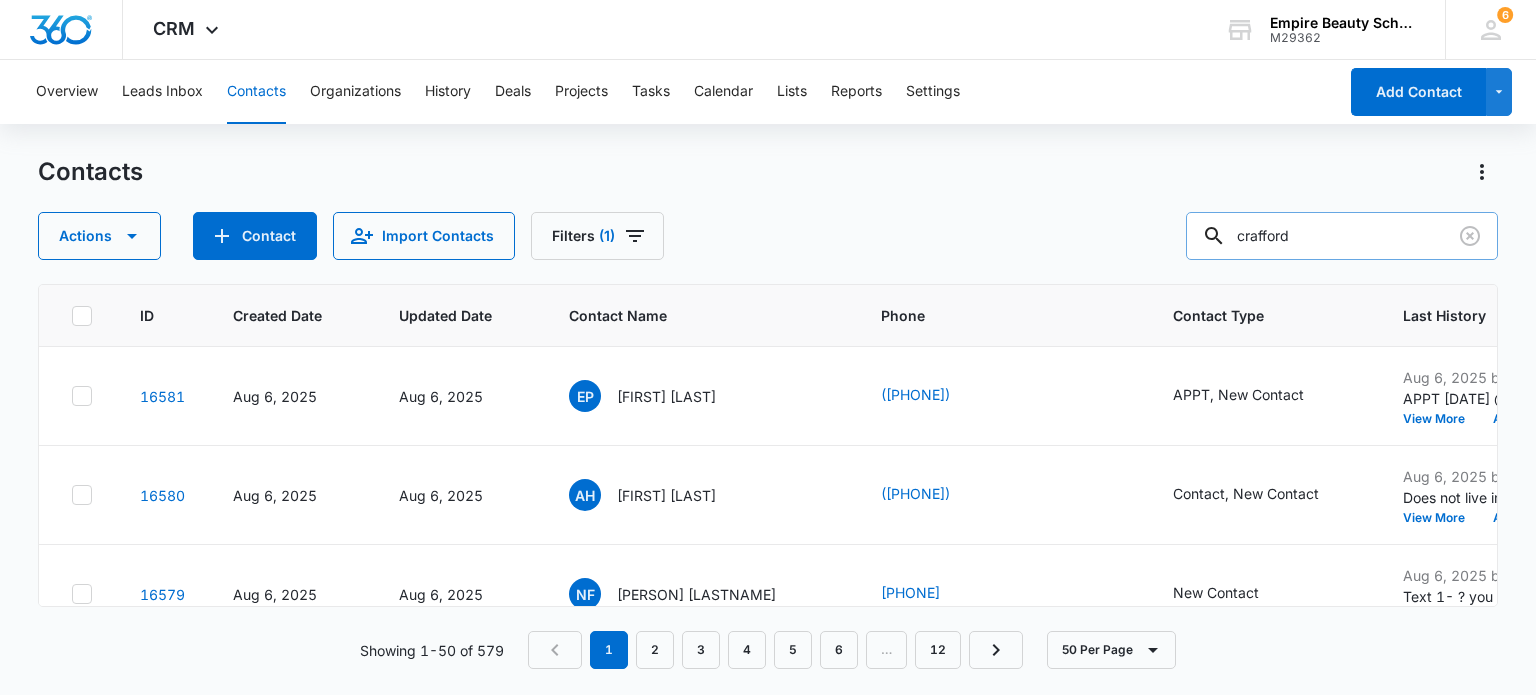 type on "crafford" 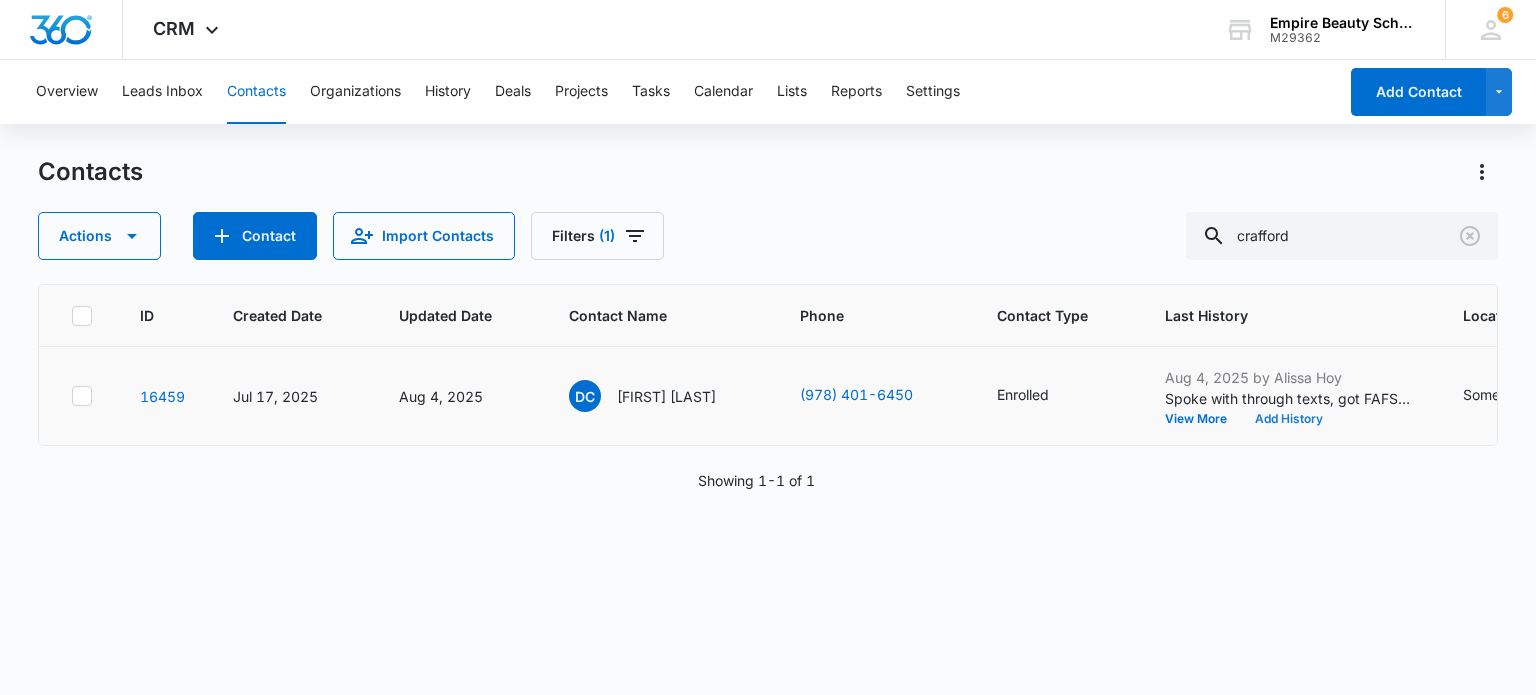 click on "Add History" at bounding box center (1289, 419) 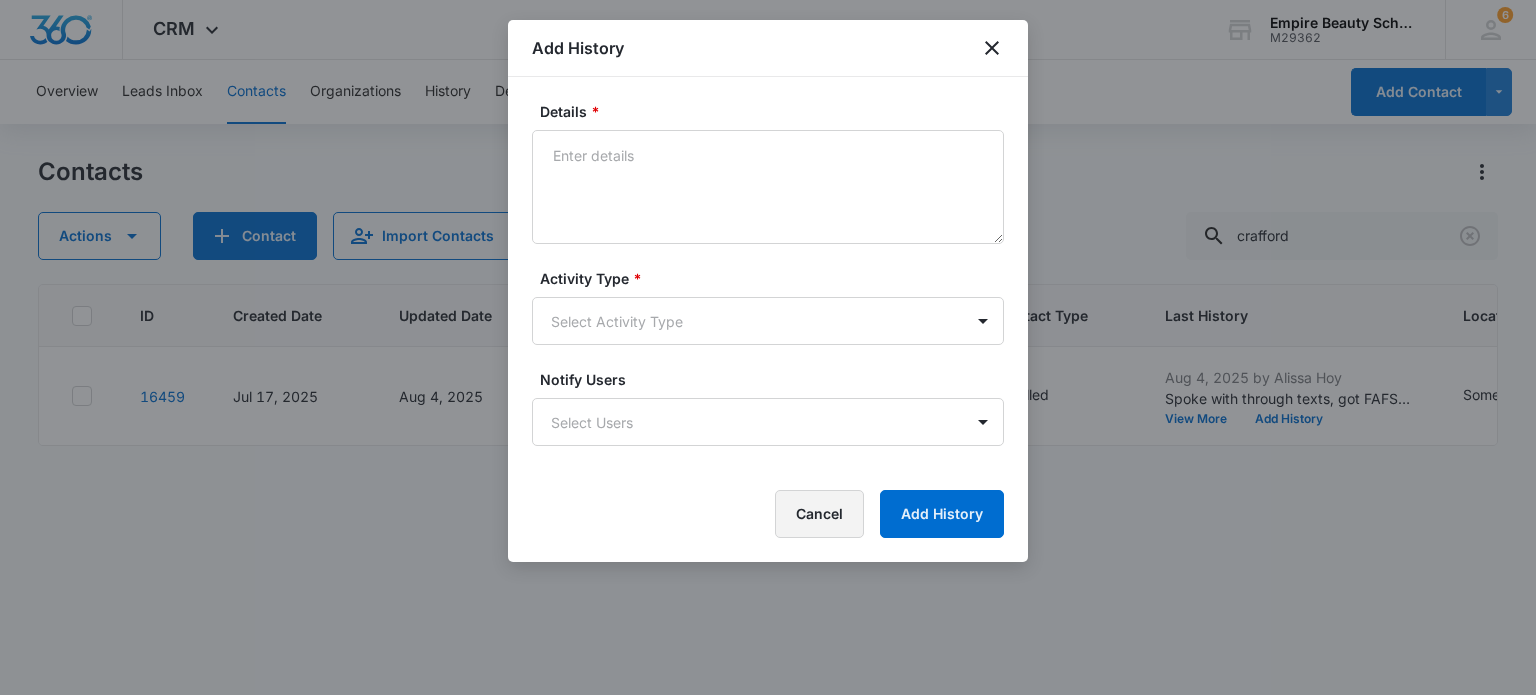 click on "Cancel" at bounding box center (819, 514) 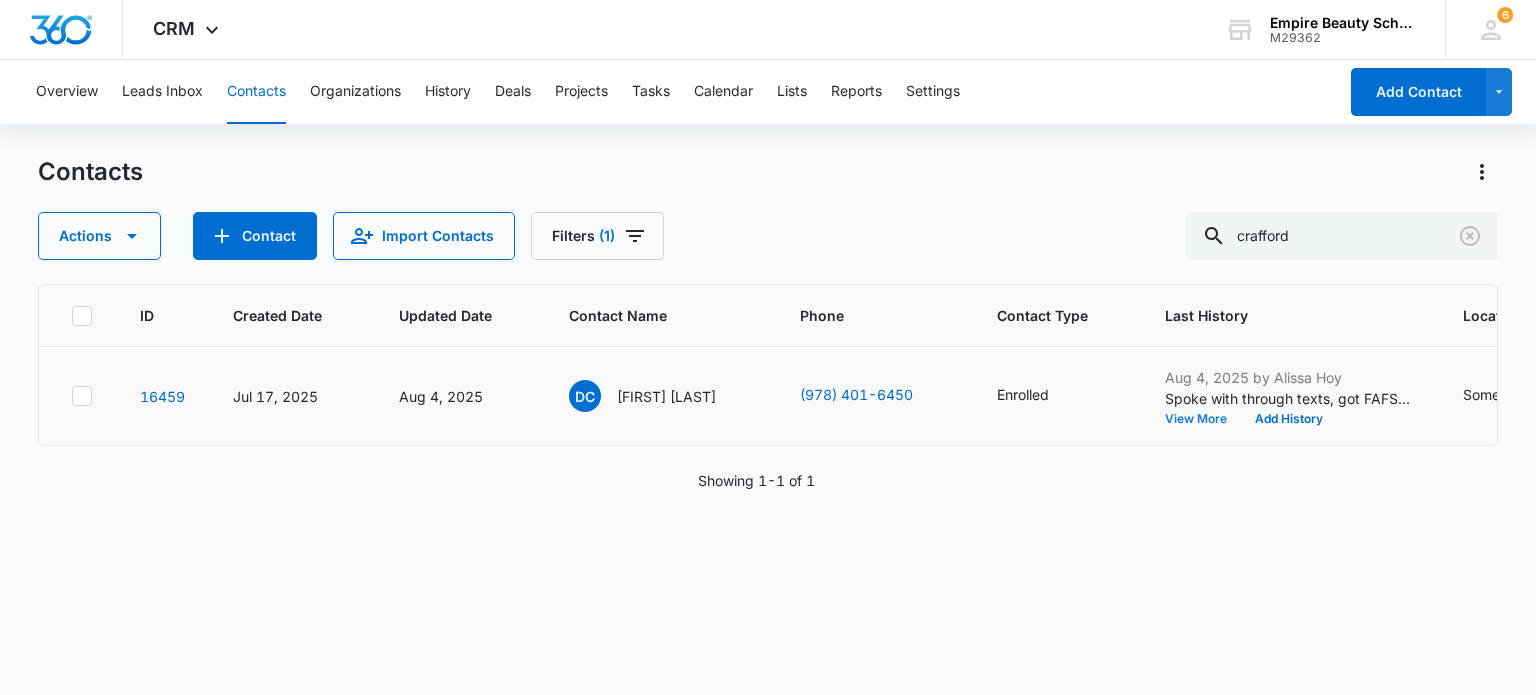 click on "View More" at bounding box center [1203, 419] 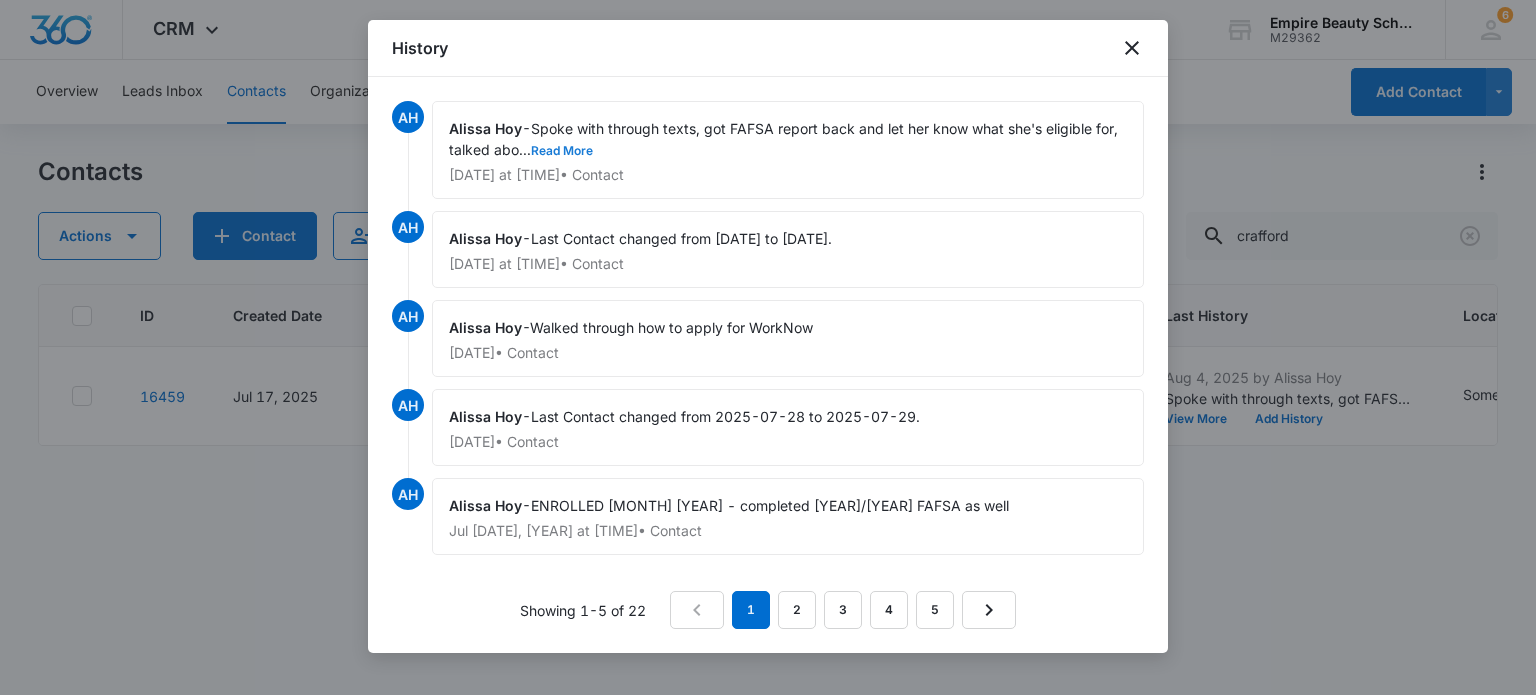 click on "Read More" at bounding box center [562, 151] 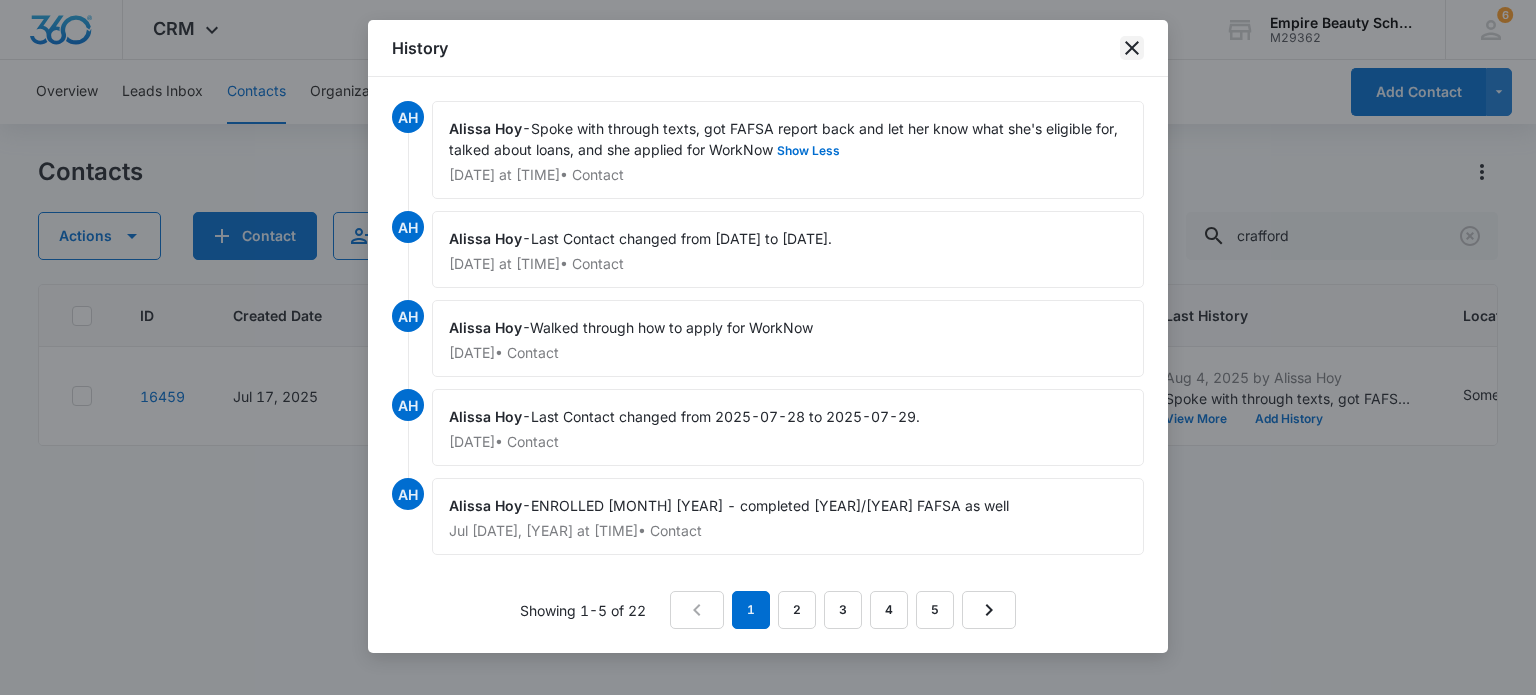 click 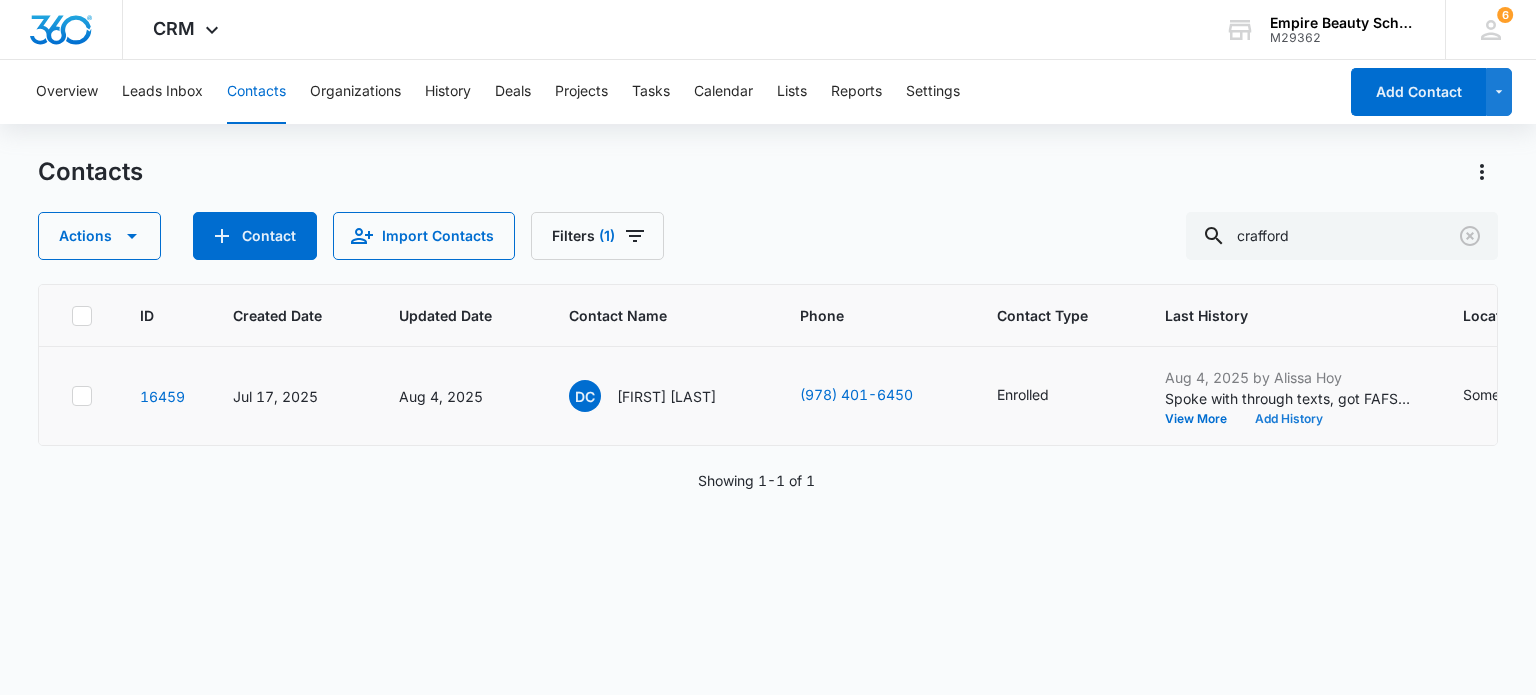 click on "Add History" at bounding box center (1289, 419) 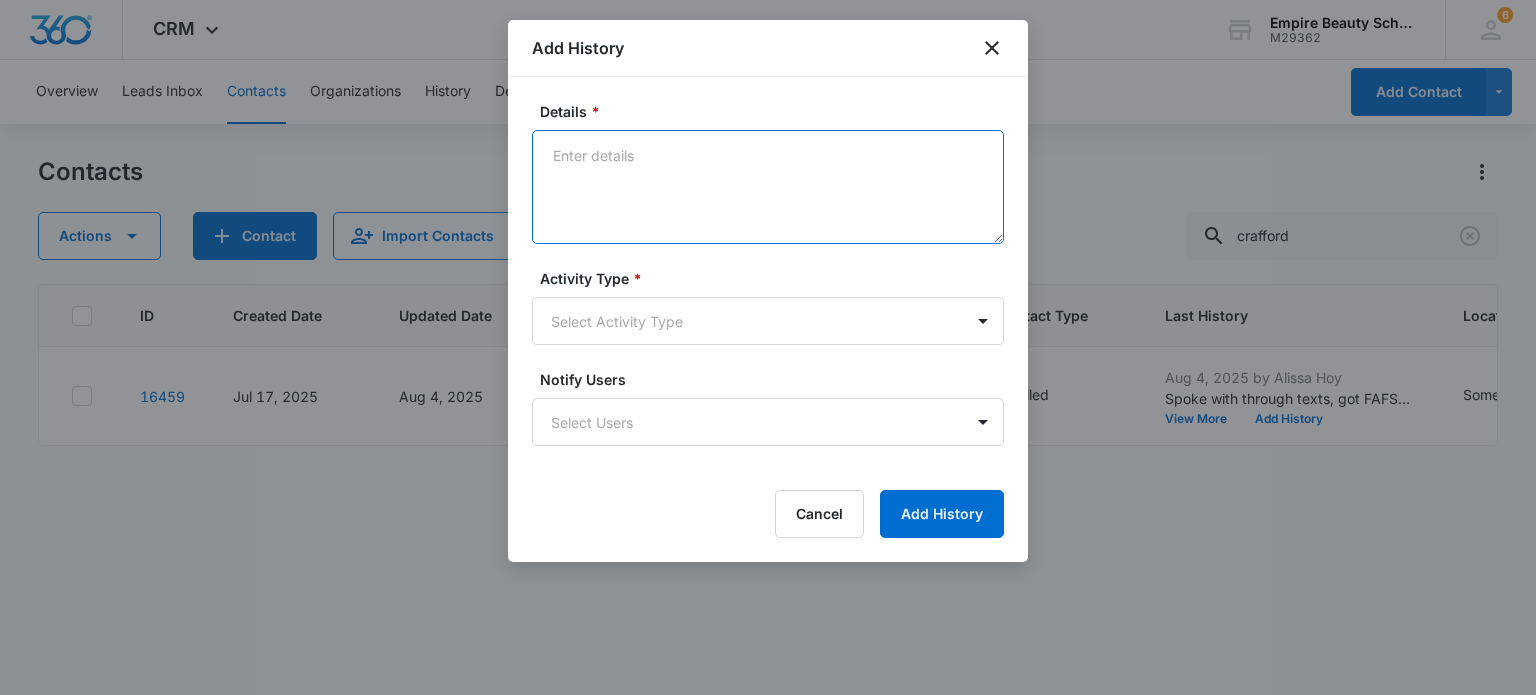 click on "Details *" at bounding box center (768, 187) 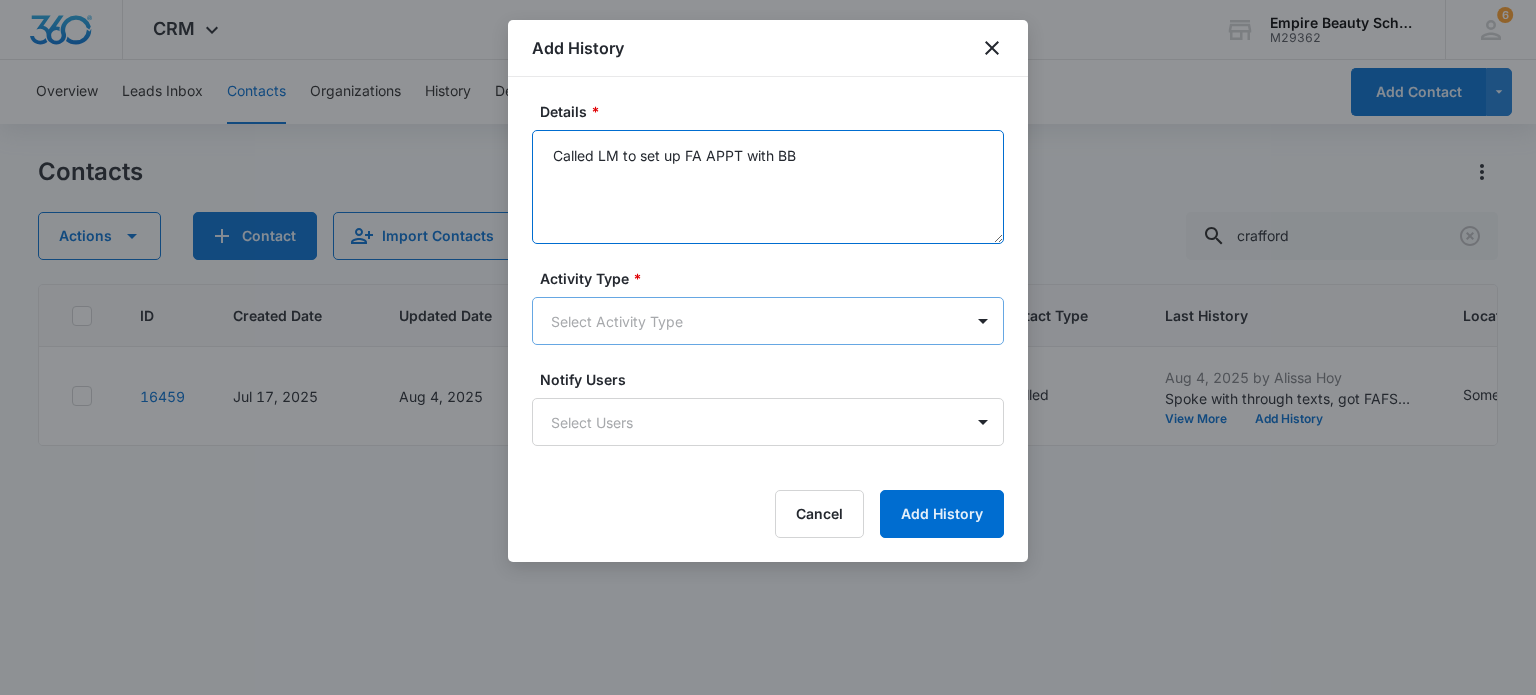 type on "Called LM to set up FA APPT with BB" 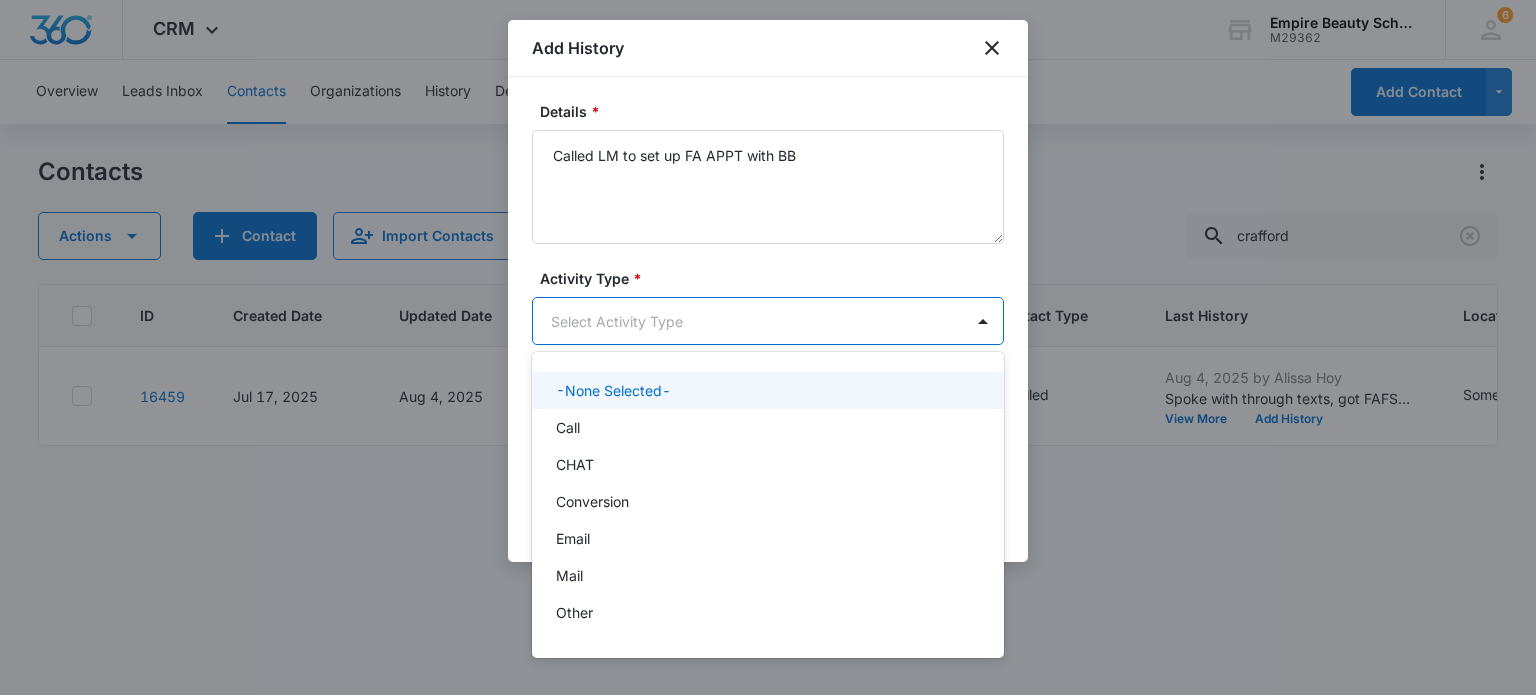 click on "CRM Apps Forms CRM Email Shop Payments POS Files Brand Settings Empire Beauty Schools M29362 Your Accounts View All 6 MJ Meigra Jenkins mjenkins@empirebeautyschools.com My Profile 6 Notifications Support Logout Terms & Conditions &nbsp; &bull; &nbsp; Privacy Policy Overview Leads Inbox Contacts Organizations History Deals Projects Tasks Calendar Lists Reports Settings Add Contact Contacts Actions Contact Import Contacts Filters (1) crafford ID Created Date Updated Date Contact Name Phone Contact Type Last History Location of Interest (for FB ad integration) Program of Interest Location Of Interest Program Email 16459 Jul [DAY], [YEAR] Aug [DAY], [YEAR] DC [FIRST] [LAST] ([PHONE]) Enrolled Aug [DAY], [YEAR] by [FIRST] [LAST] Spoke with through texts, got FAFSA report back and let her know what she's eligible for, talked about loans, and she applied for WorkNow  View More Add History Somersworth Esthetics Premium,Esthetics --- --- [EMAIL] Showing &nbsp; 1-1 &nbsp; of &nbsp; 1
Add History Details * Activity Type * Cancel" at bounding box center [768, 347] 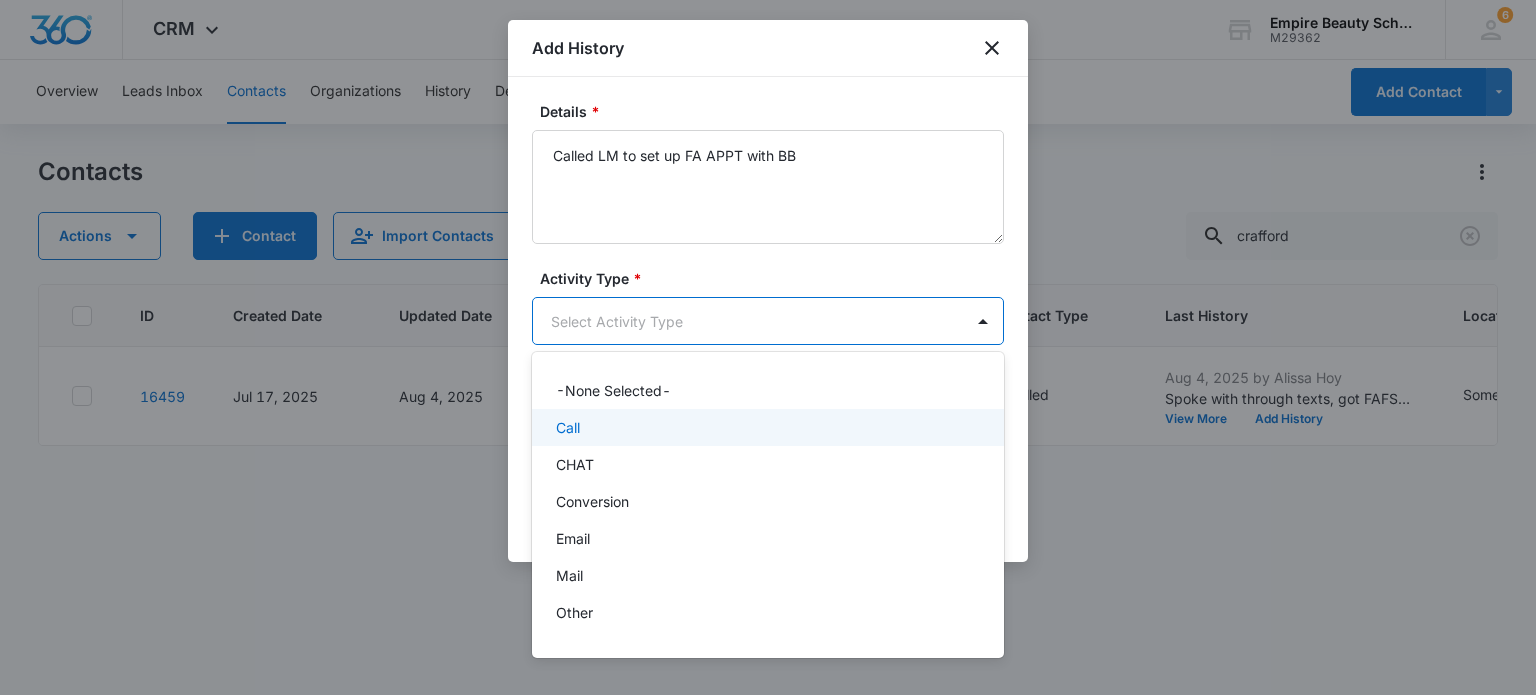 click on "Call" at bounding box center (766, 427) 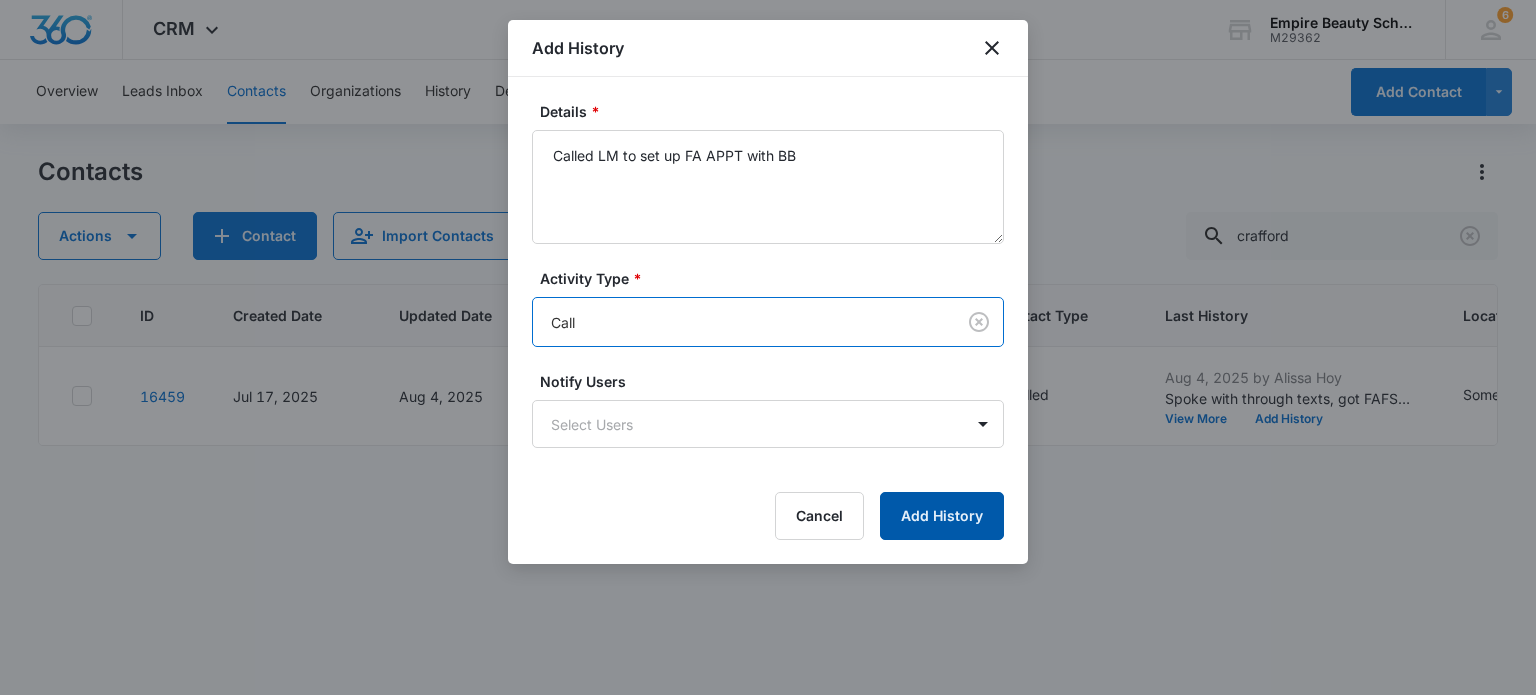 click on "Add History" at bounding box center (942, 516) 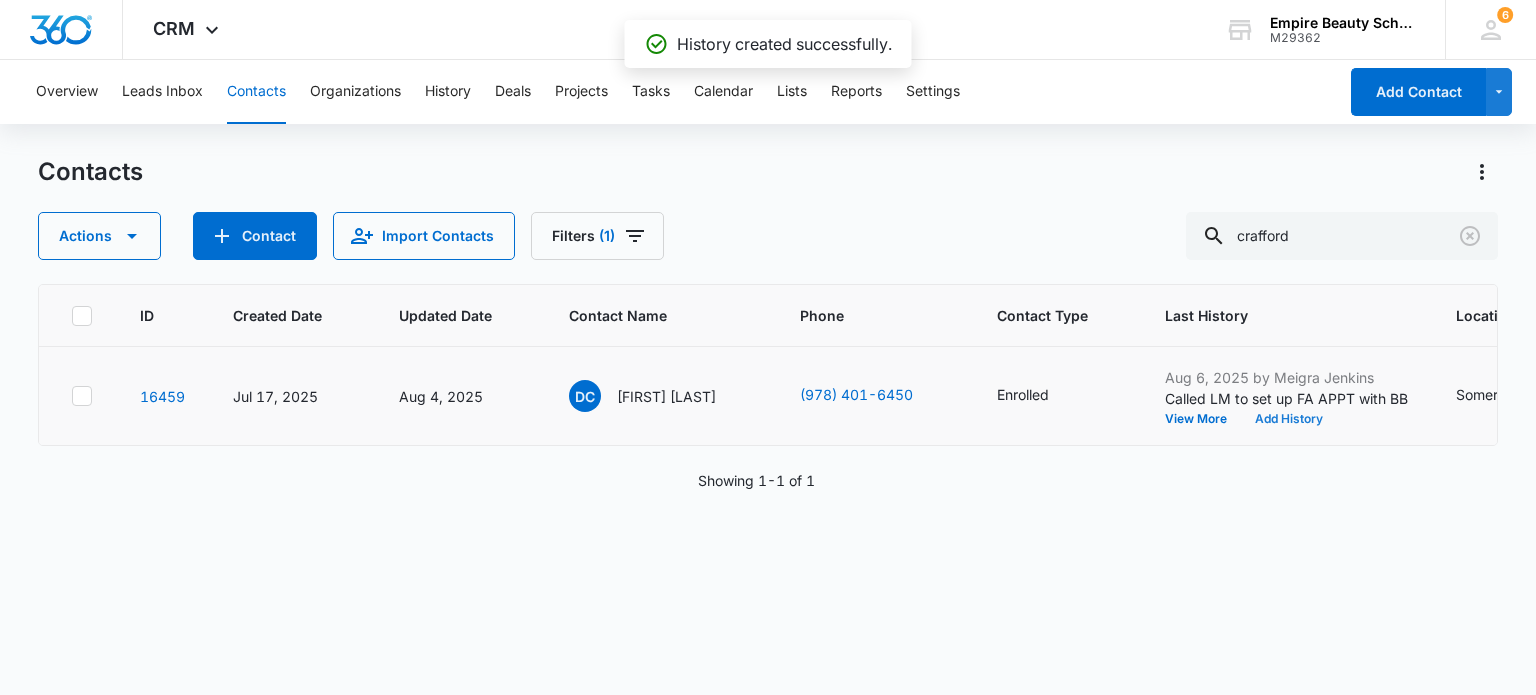 click on "Add History" at bounding box center [1289, 419] 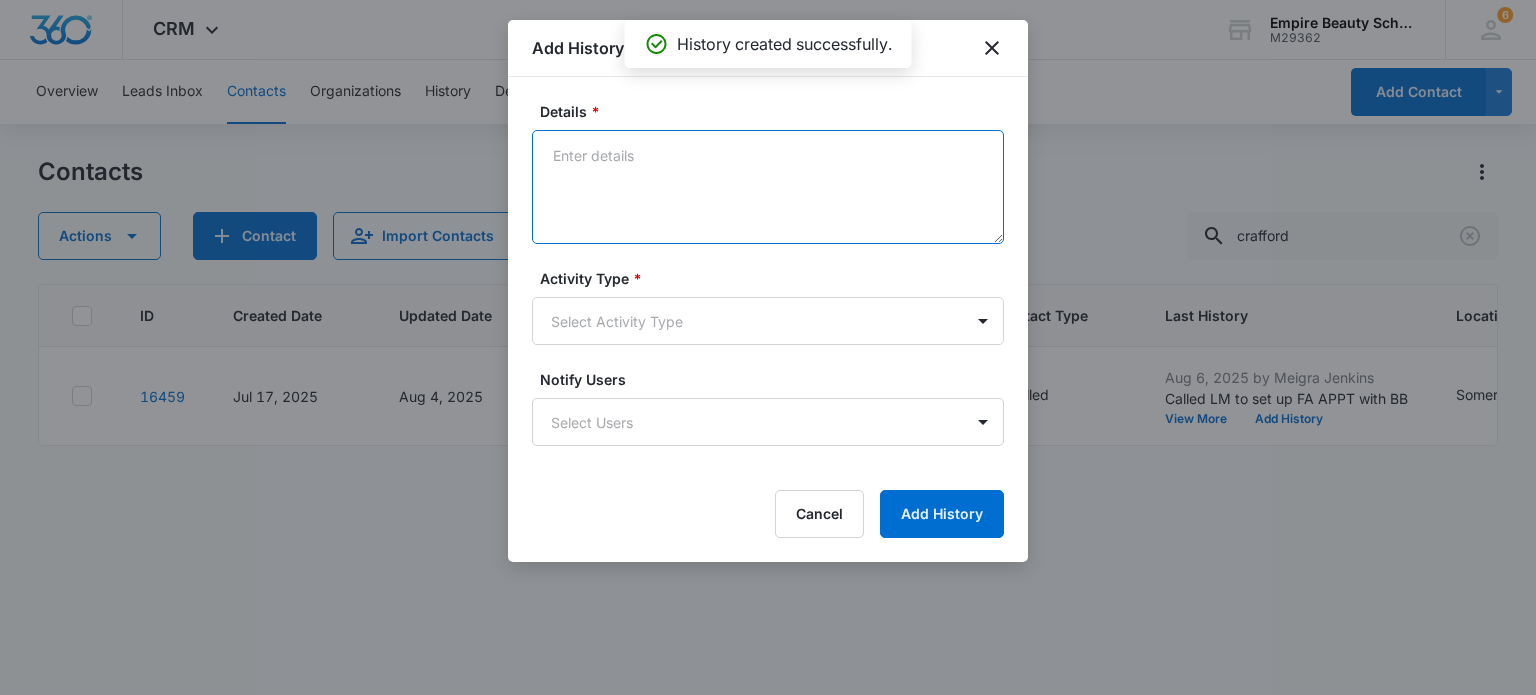 click on "Details *" at bounding box center [768, 187] 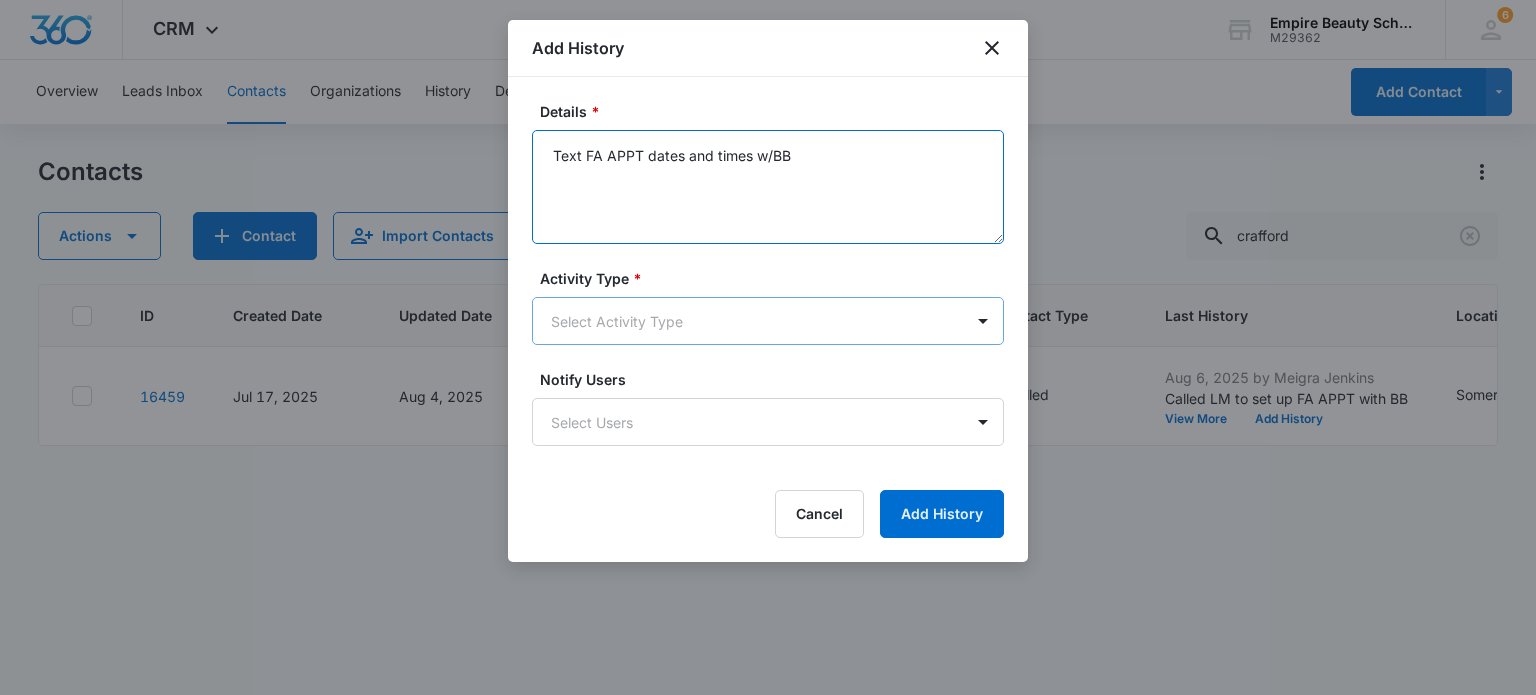 type on "Text FA APPT dates and times w/BB" 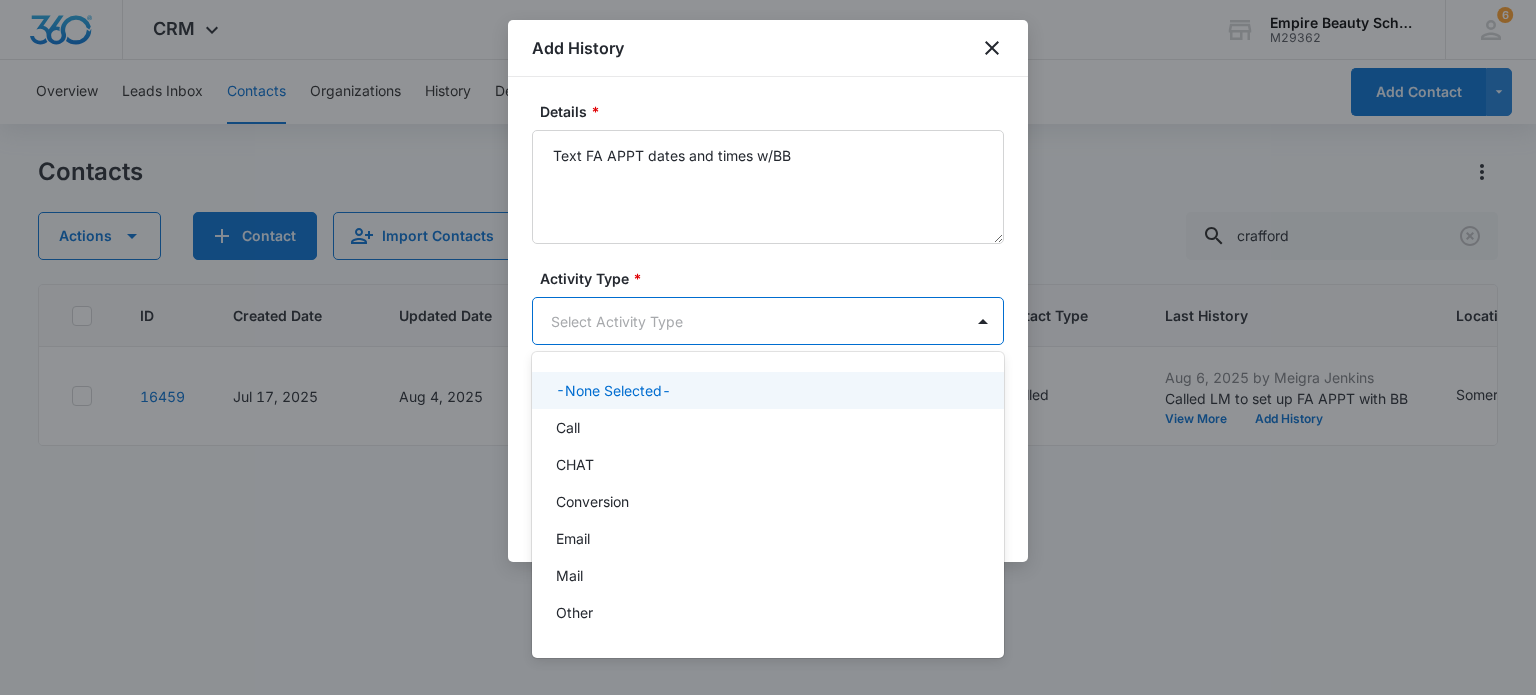 click on "CRM Apps Forms CRM Email Shop Payments POS Files Brand Settings Empire Beauty Schools M29362 Your Accounts View All 6 MJ [LAST] [LAST]@[DOMAIN].com My Profile 6 Notifications Support Logout Terms & Conditions &nbsp; • &nbsp; Privacy Policy Overview Leads Inbox Contacts Organizations History Deals Projects Tasks Calendar Lists Reports Settings Add Contact Contacts Actions Contact Import Contacts Filters (1) [LAST] ID Created Date Updated Date Contact Name Phone Contact Type Last History Location of Interest (for FB ad integration) Program of Interest Location Of Interest Program Email [NUMBER] [MONTH] [DAY], [YEAR] [MONTH] [DAY], [YEAR] [INITIALS] [LAST] ([AREACODE]) [PREFIX]-[LINE] Enrolled [MONTH] [DAY], [YEAR] by [FIRST] [LAST] Called LM to set up FA APPT with BB View More Add History [CITY] Esthetics Premium,Esthetics --- --- [EMAIL] Showing &nbsp; 1-1 &nbsp; of &nbsp; 1
Add History Details * Text FA APPT dates and times w/BB Activity Type * 10 results available. Select Activity Type Notify Users Select Users Call" at bounding box center (768, 347) 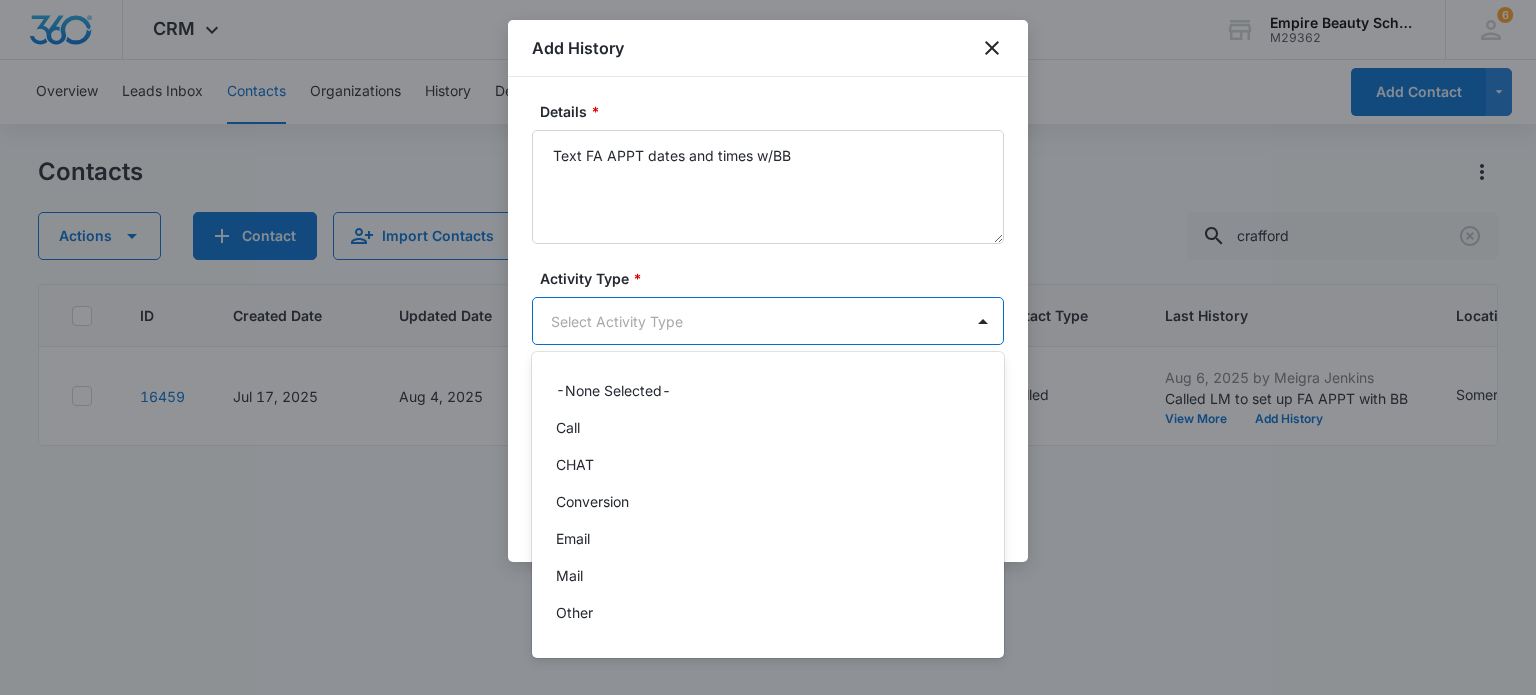 scroll, scrollTop: 104, scrollLeft: 0, axis: vertical 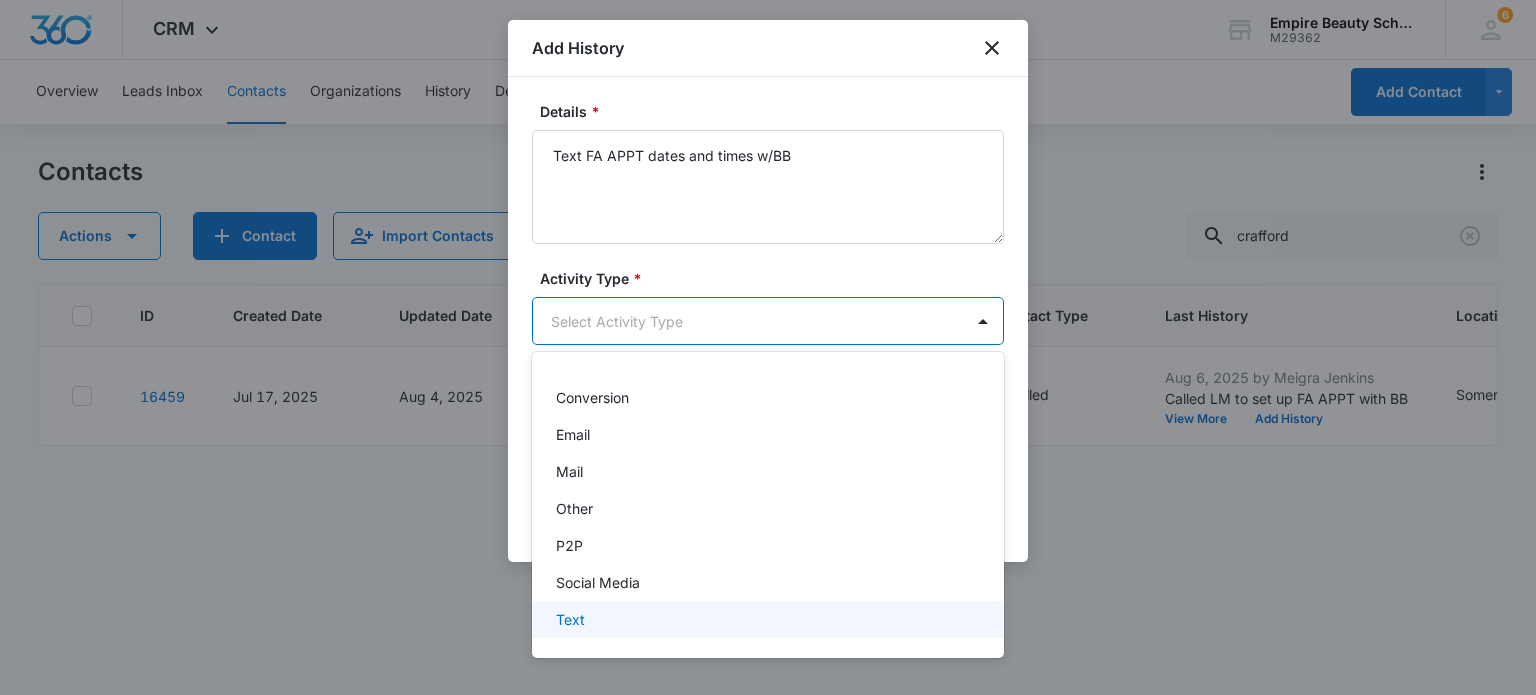 click on "Text" at bounding box center [768, 619] 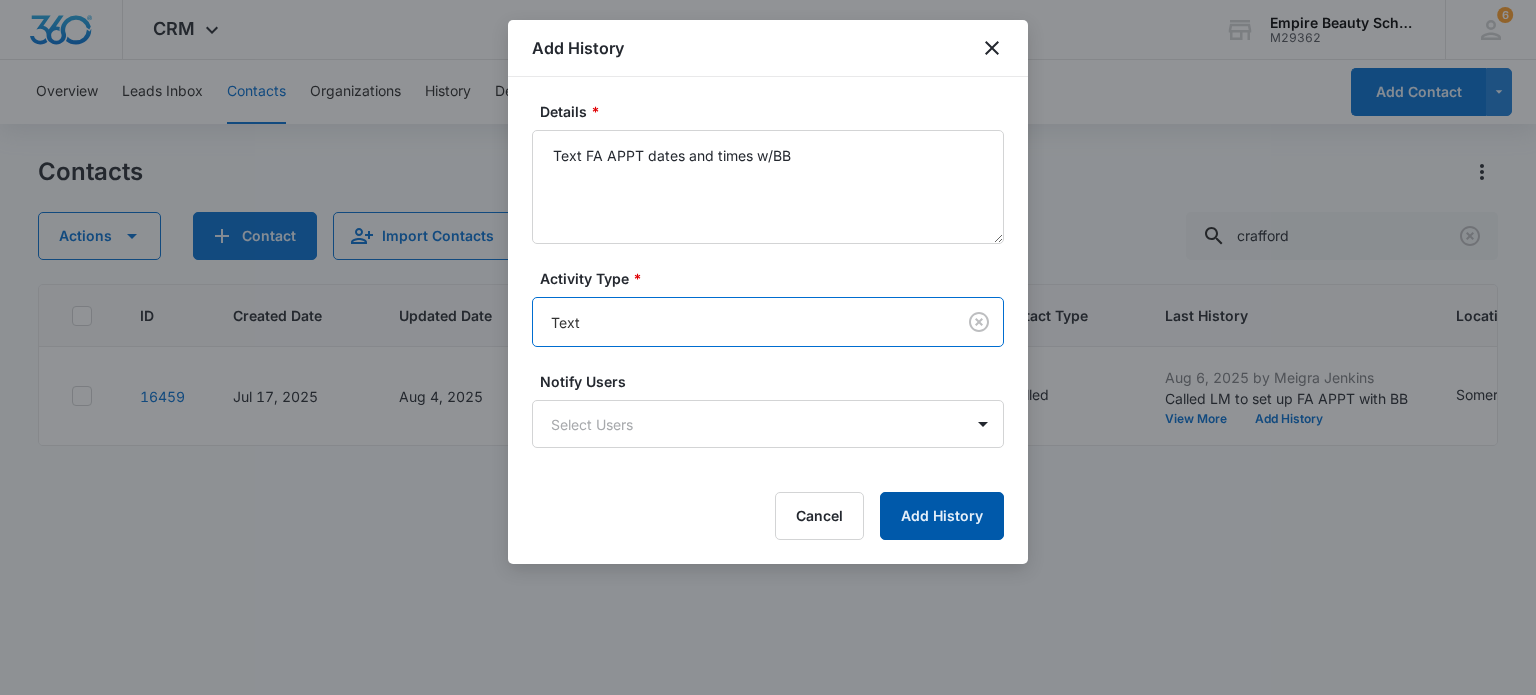 click on "Add History" at bounding box center [942, 516] 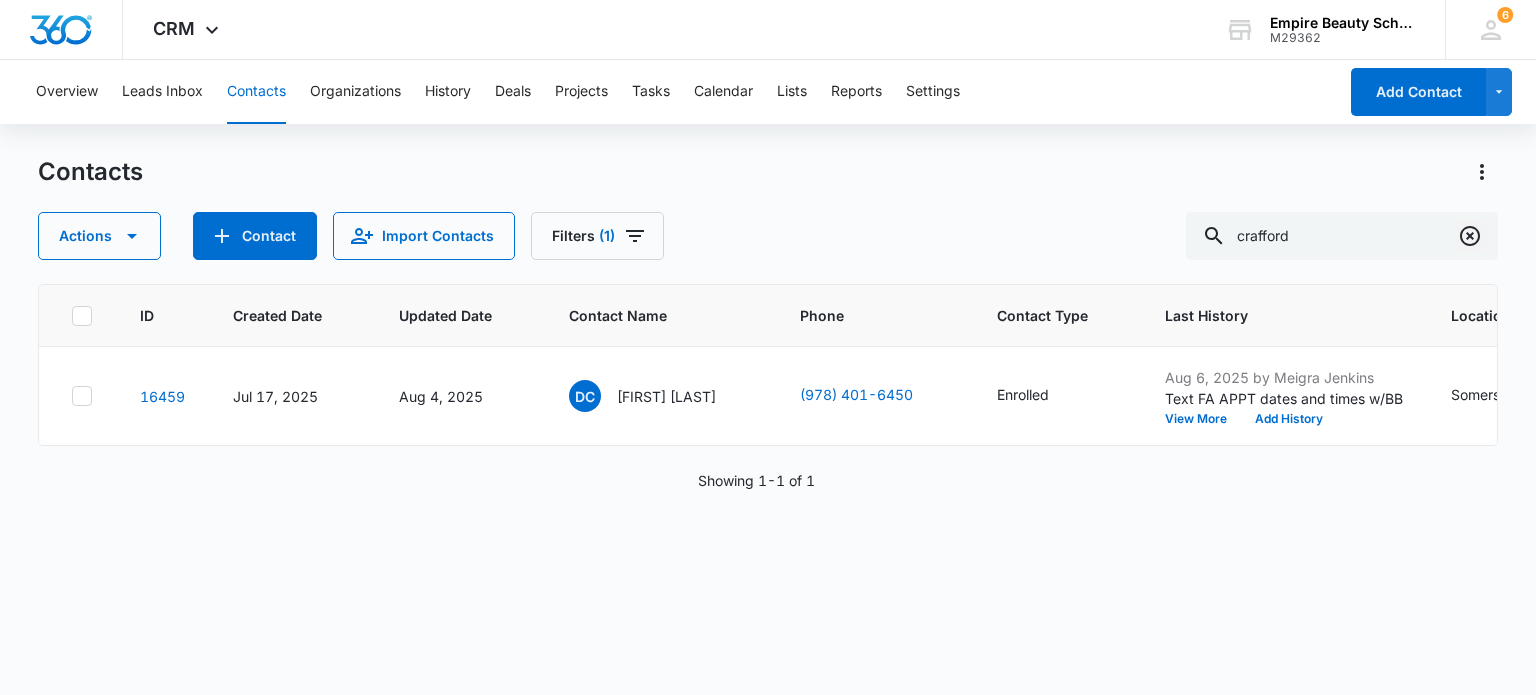 click 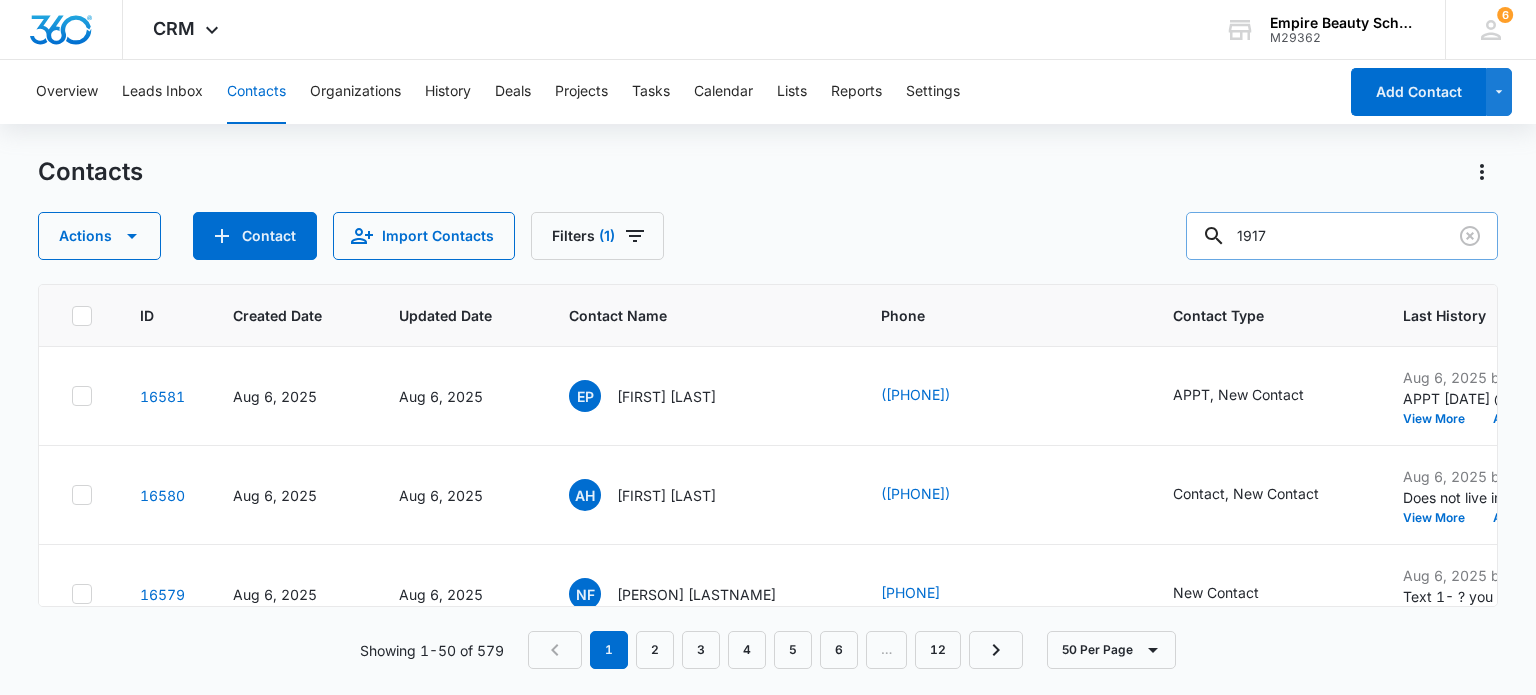 type on "1917" 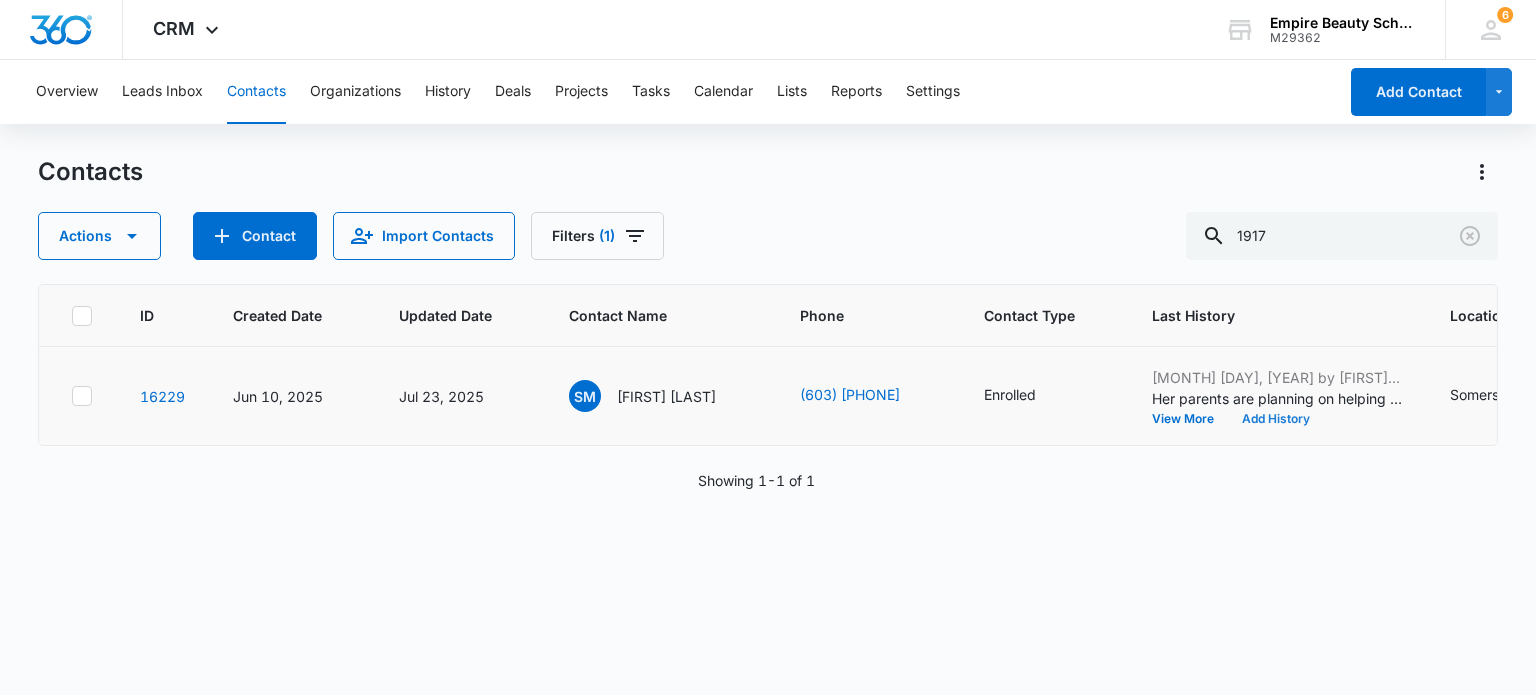 click on "Add History" at bounding box center [1276, 419] 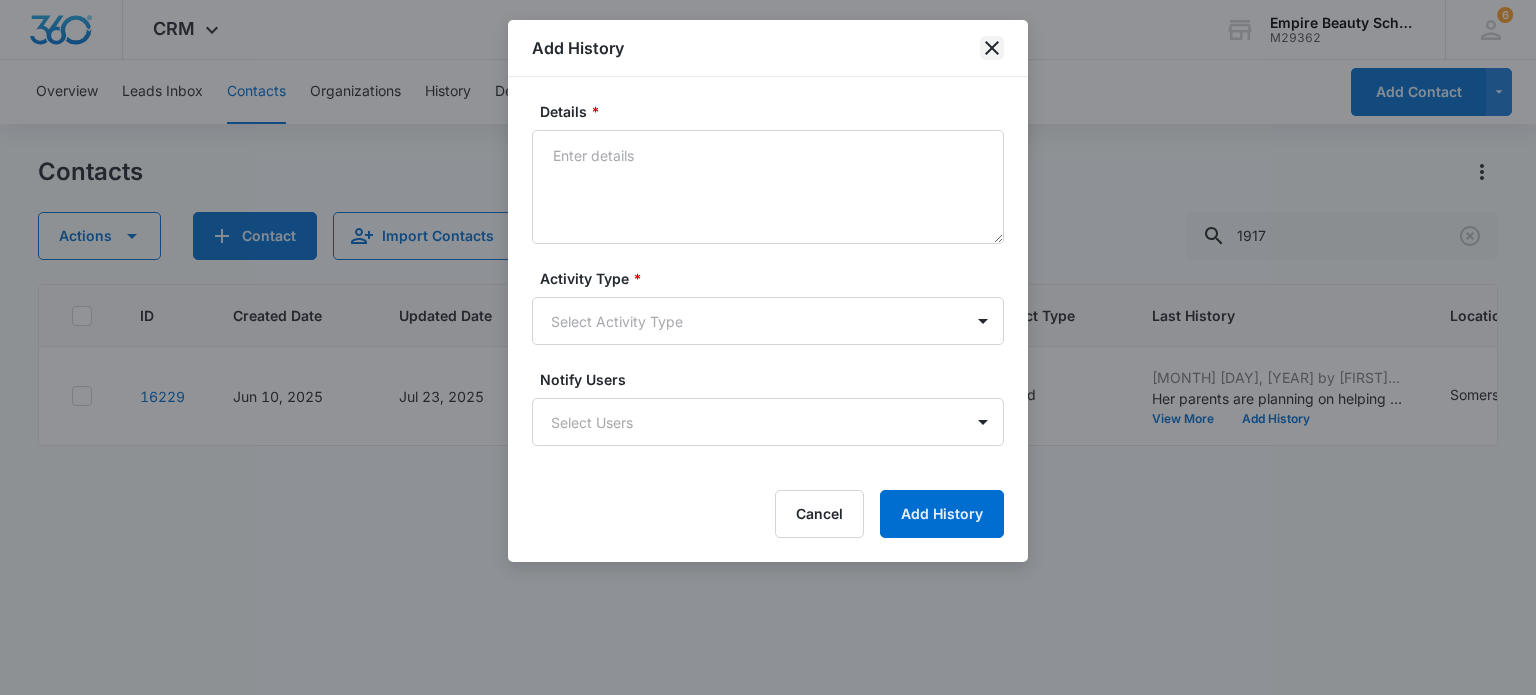 drag, startPoint x: 990, startPoint y: 41, endPoint x: 990, endPoint y: 89, distance: 48 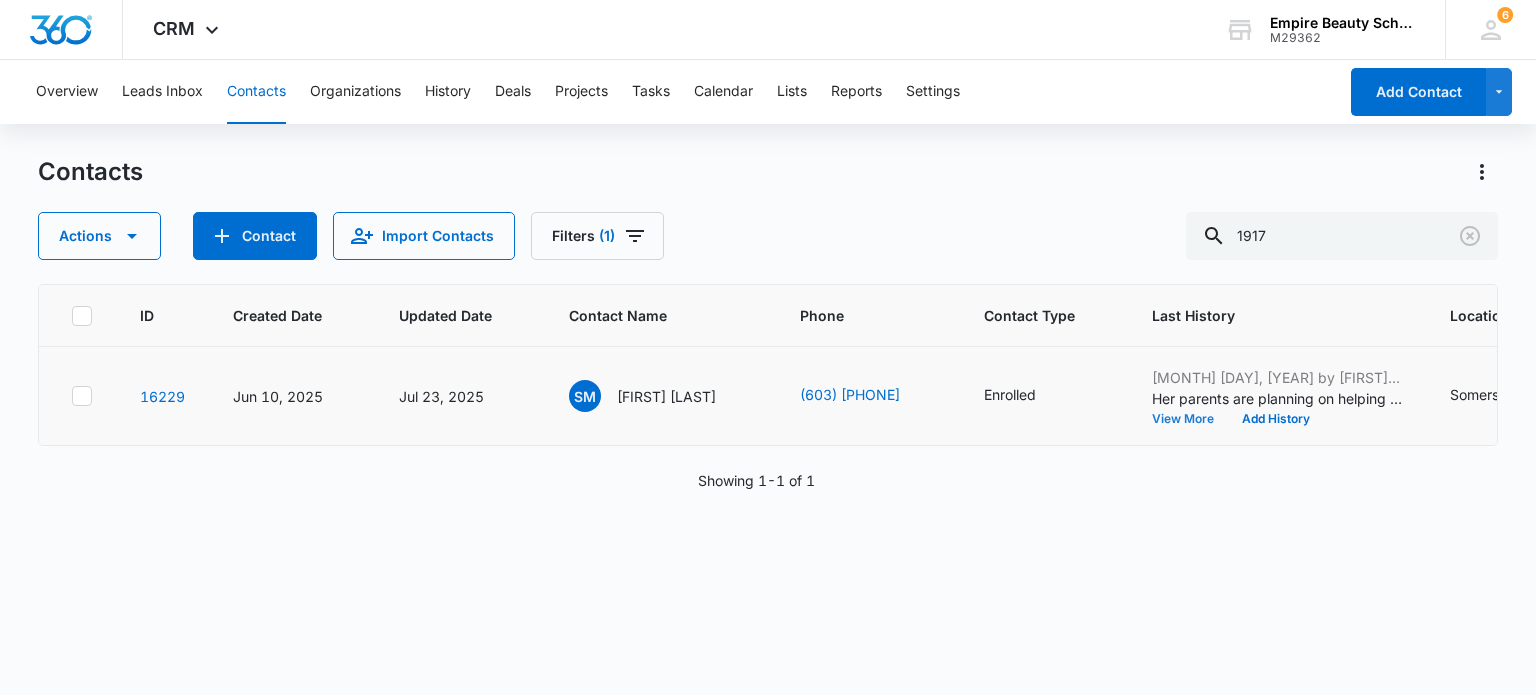 click on "View More" at bounding box center (1190, 419) 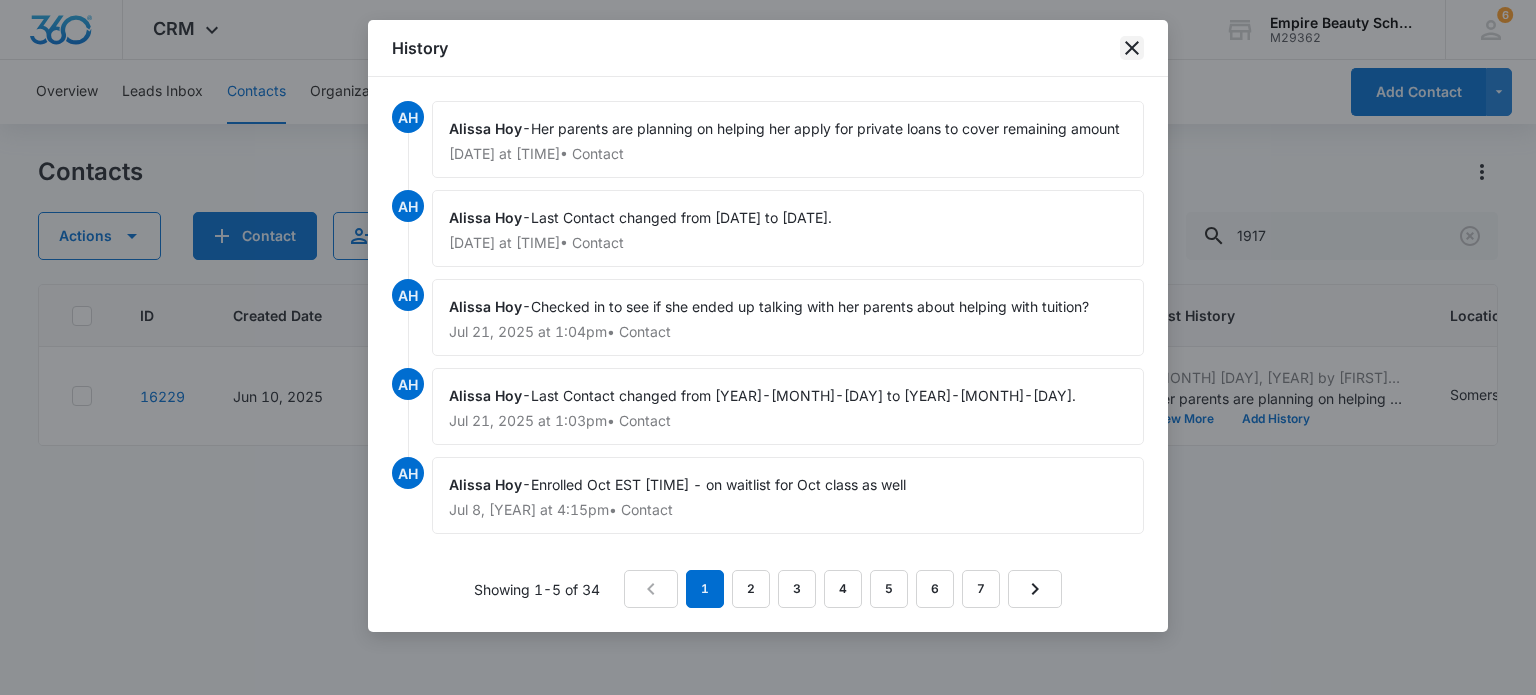 click 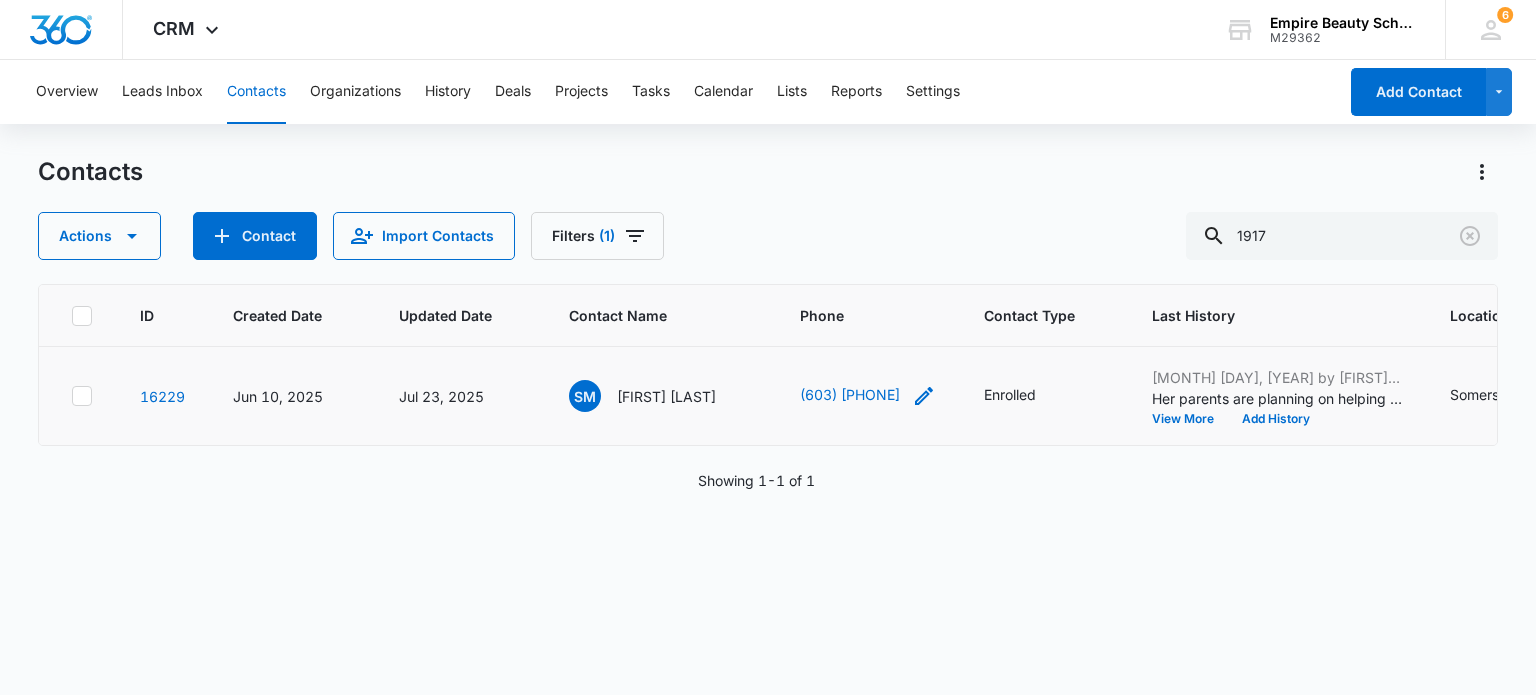 drag, startPoint x: 619, startPoint y: 395, endPoint x: 918, endPoint y: 403, distance: 299.107 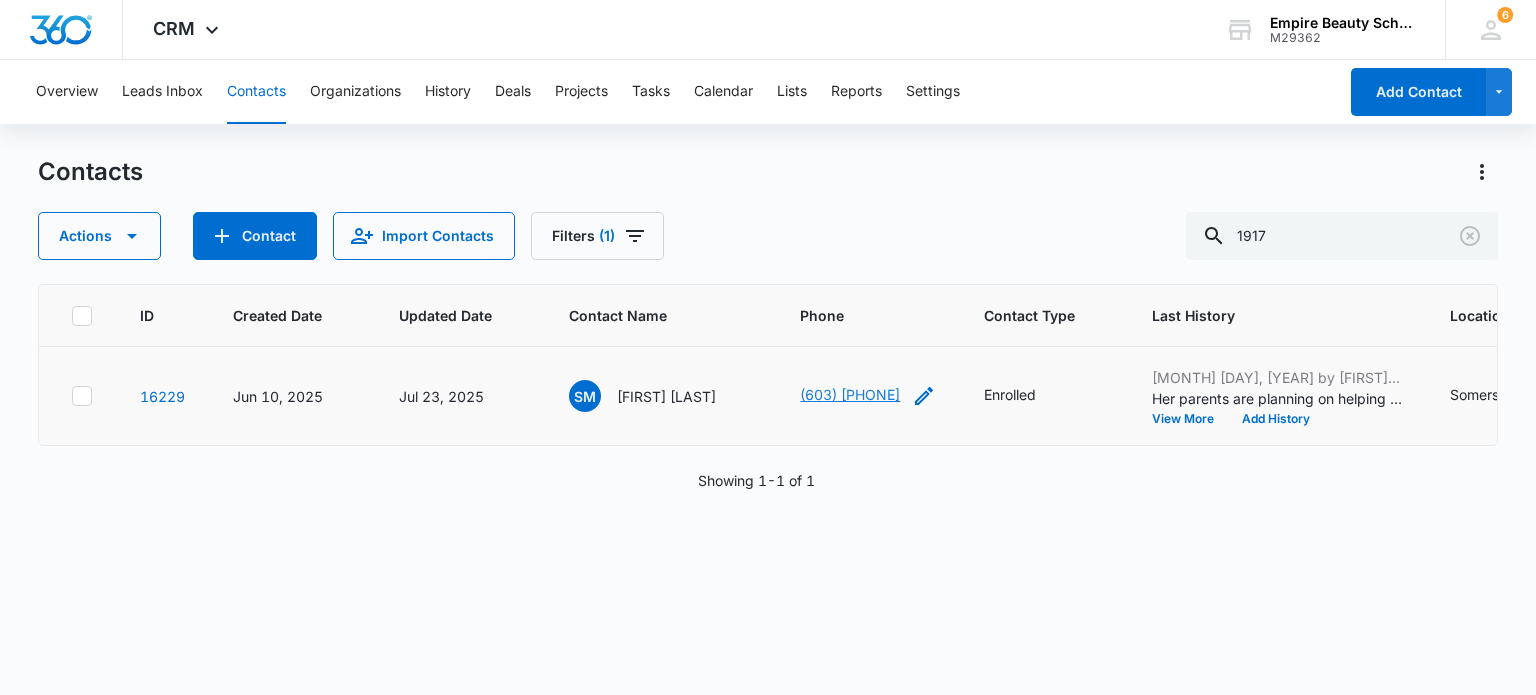 copy on "[FIRST] [LAST] ([PHONE])" 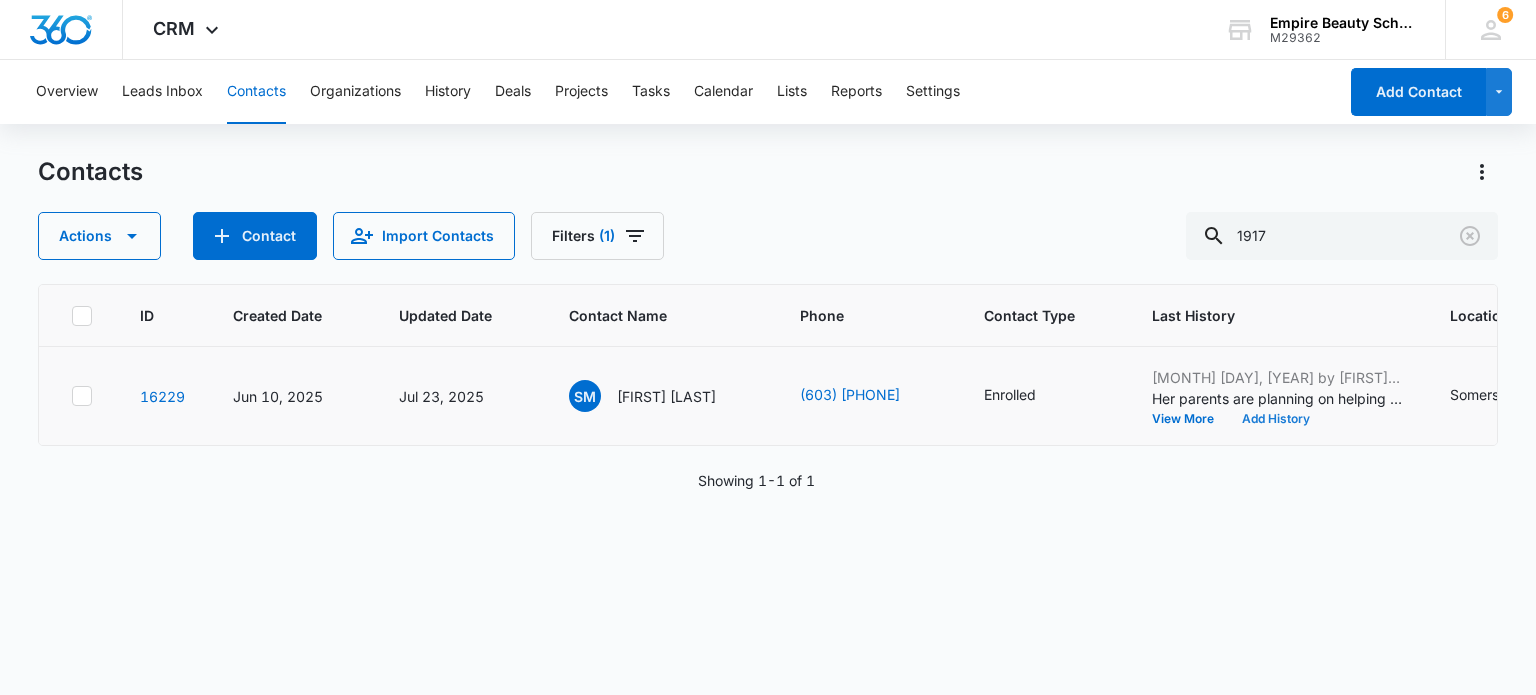 click on "Add History" at bounding box center [1276, 419] 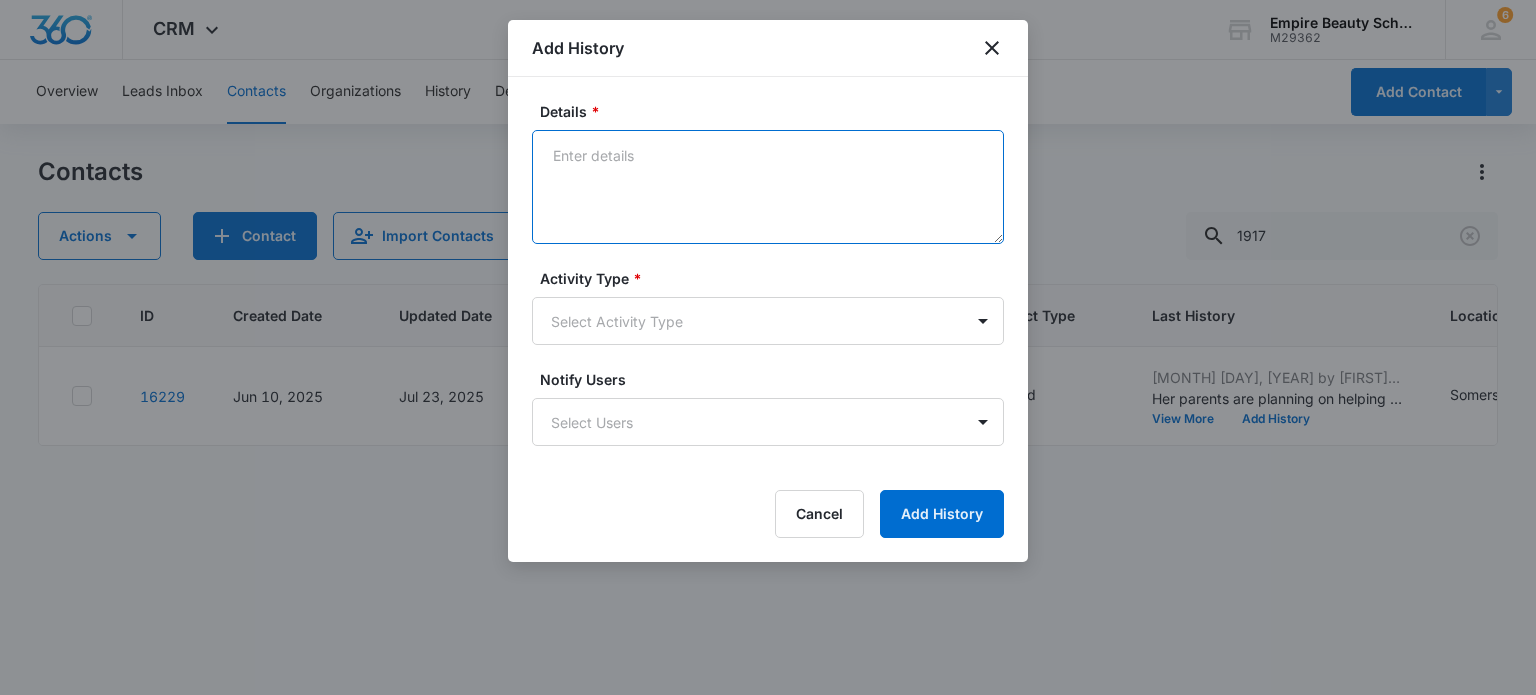 click on "Details *" at bounding box center (768, 187) 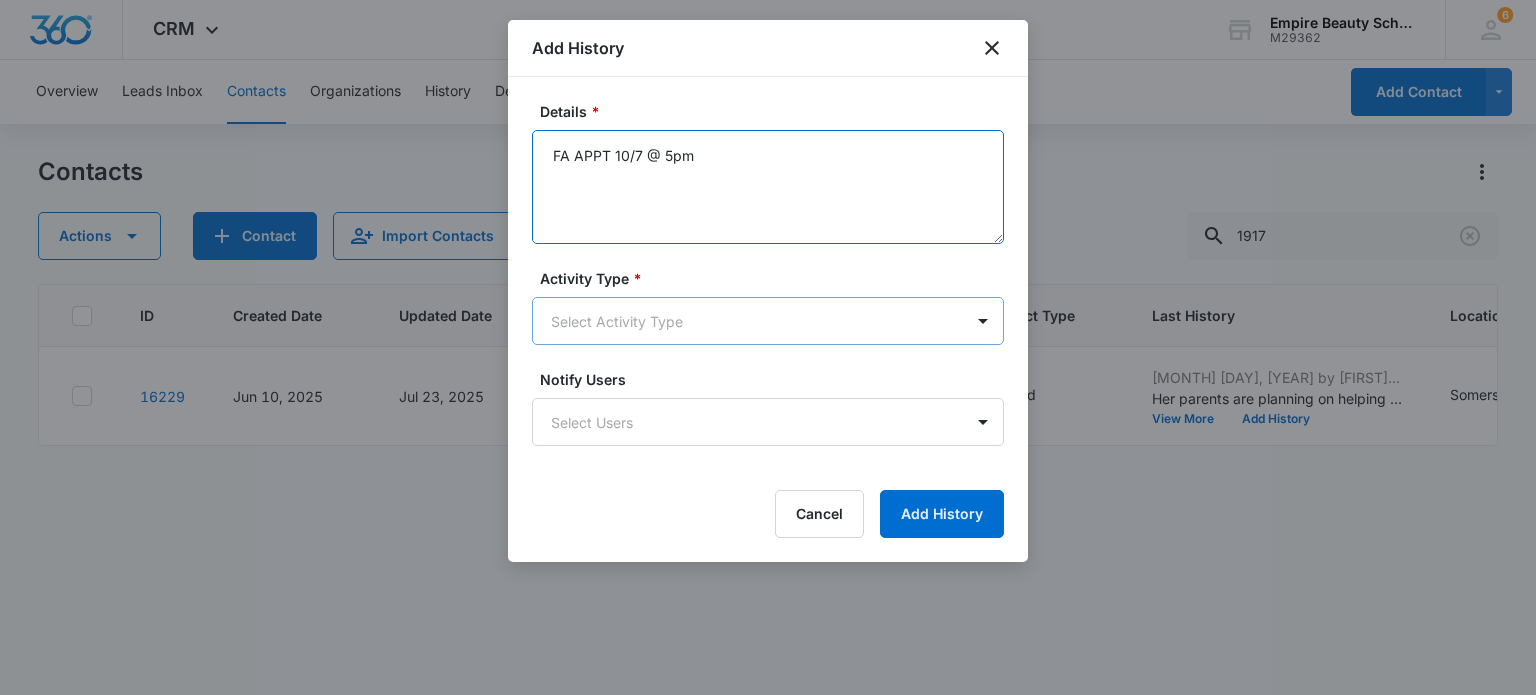 type on "FA APPT 10/7 @ 5pm" 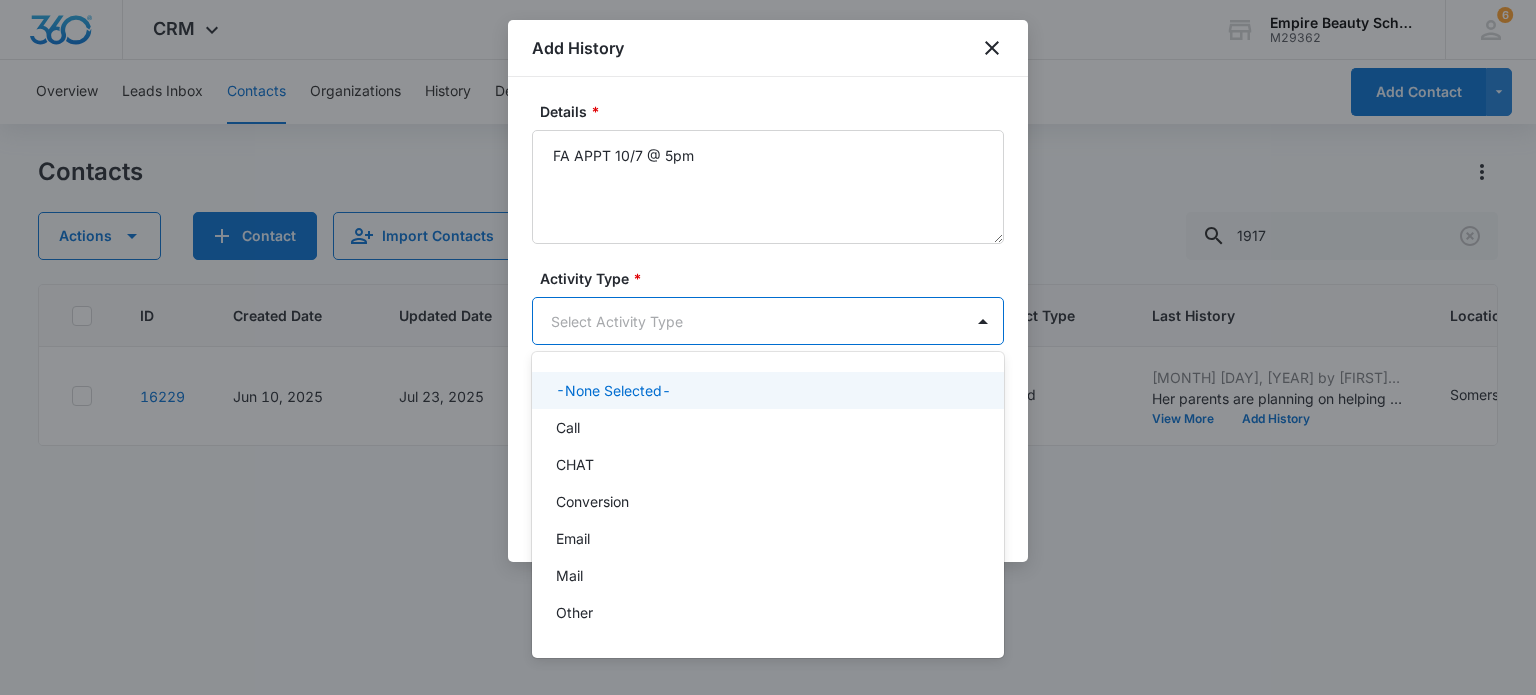 click on "CRM Apps Forms CRM Email Shop Payments POS Files Brand Settings Empire Beauty Schools M29362 Your Accounts View All 6 MJ [PERSON] [LASTNAME] [EMAIL] My Profile 6 Notifications Support Logout Terms & Conditions   •   Privacy Policy Overview Leads Inbox Contacts Organizations History Deals Projects Tasks Calendar Lists Reports Settings Add Contact Contacts Actions Contact Import Contacts Filters (1) 1917 ID Created Date Updated Date Contact Name Phone Contact Type Last History Location of Interest (for FB ad integration) Program of Interest Location Of Interest Program Email 16229 Jun 10, 2025 Jul 23, 2025 SM [PERSON] [LASTNAME] ([PHONE]) Enrolled Jul 23, 2025 by Alissa Hoy Her parents are planning on helping her apply for private loans to cover remaining amount   View More Add History Somersworth Esthetics,Esthetics Premium,Lash Extensions --- --- [EMAIL] Showing   1-1   of   1
Add History Details * FA APPT 10/7 @ 5pm Activity Type * 10 results available. P2P" at bounding box center [768, 347] 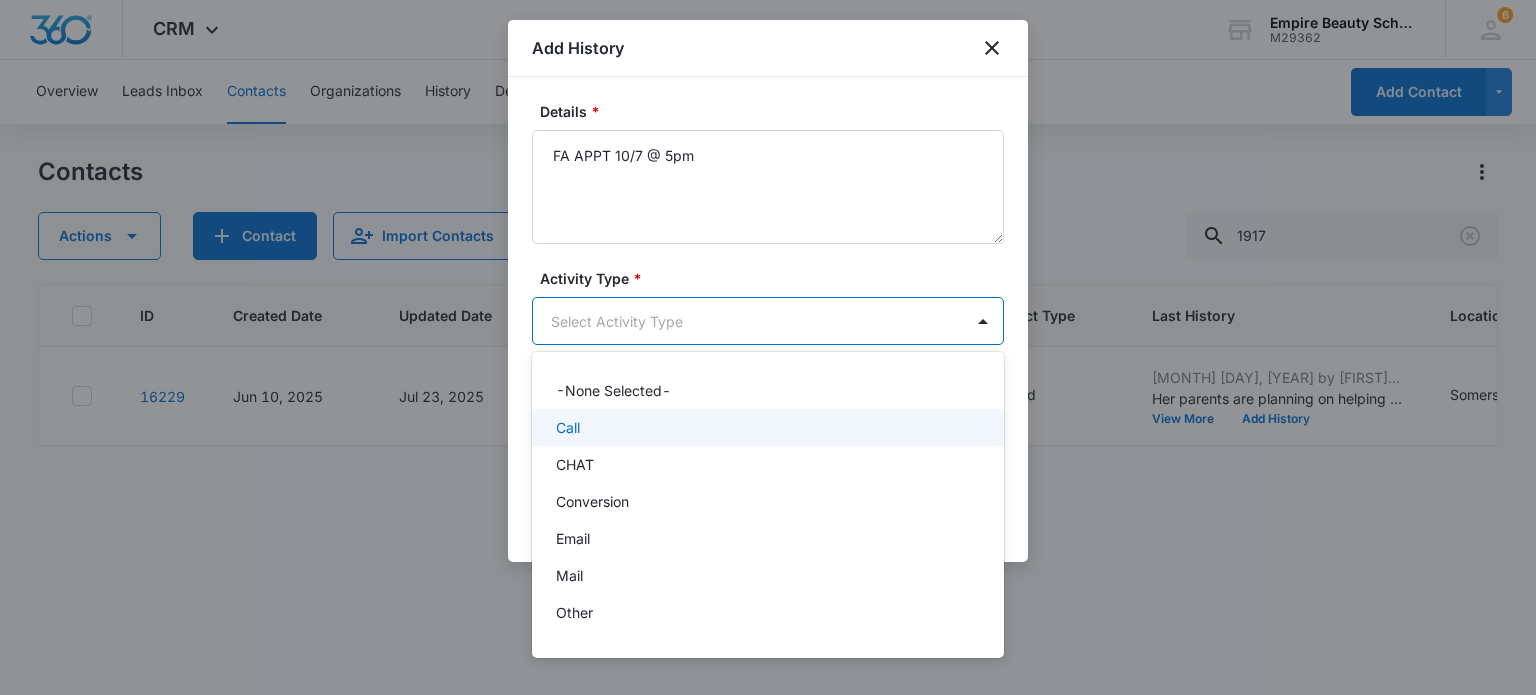 click on "Call" at bounding box center (766, 427) 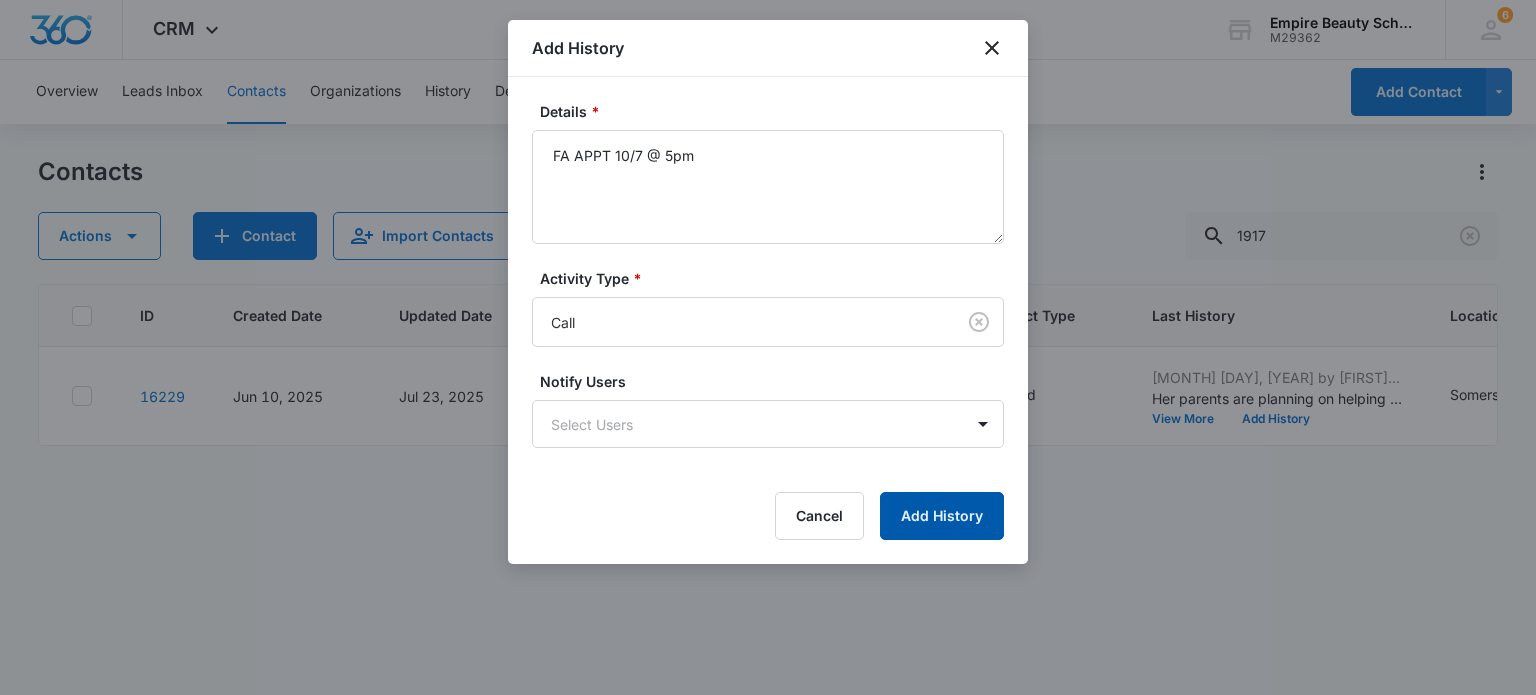 click on "Add History" at bounding box center (942, 516) 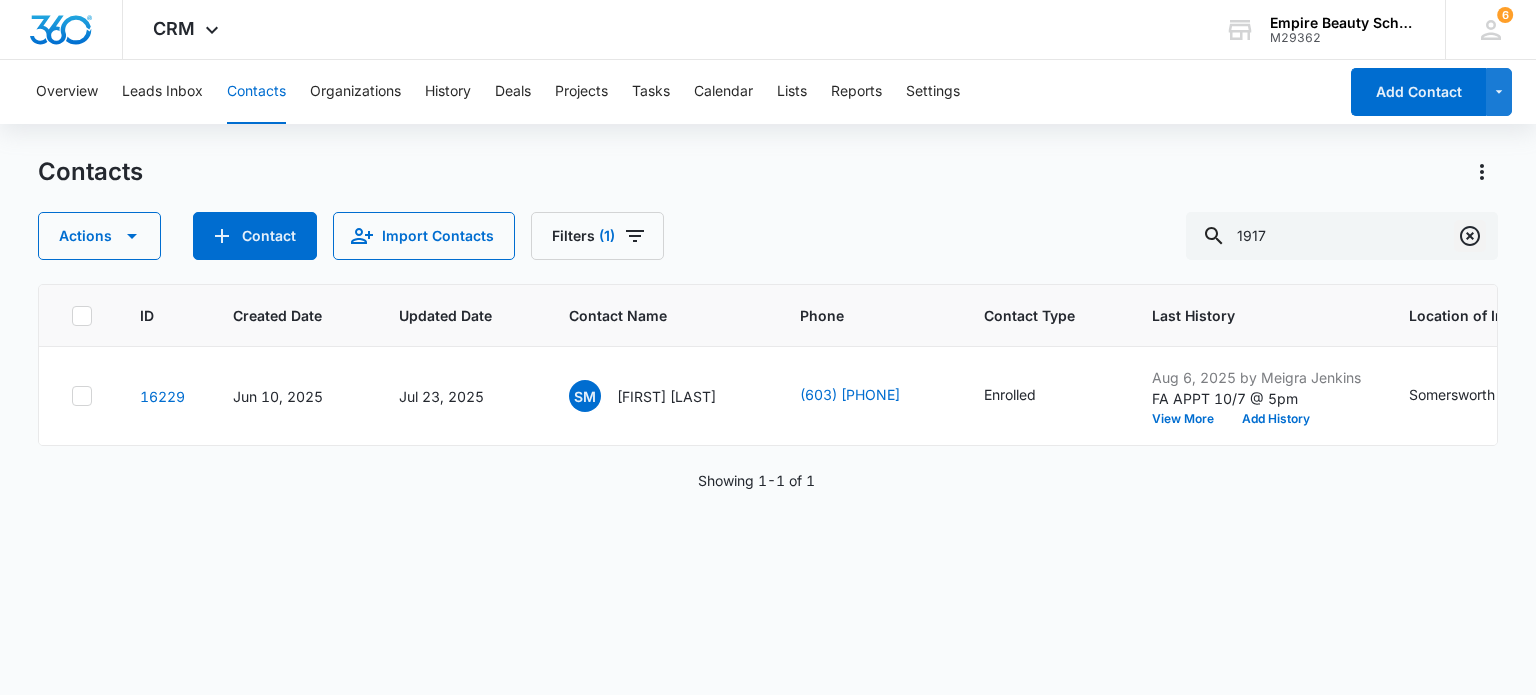 click 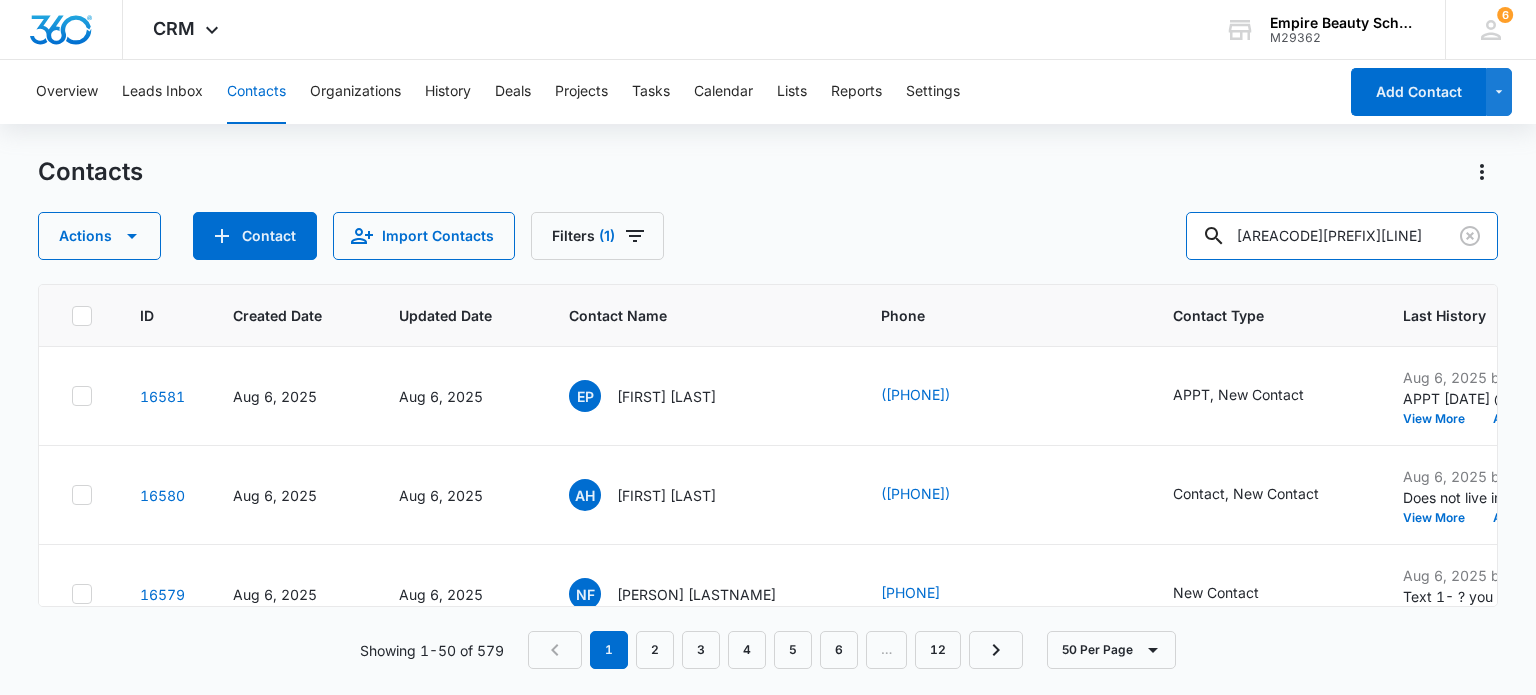 type on "[AREACODE][PREFIX][LINE]" 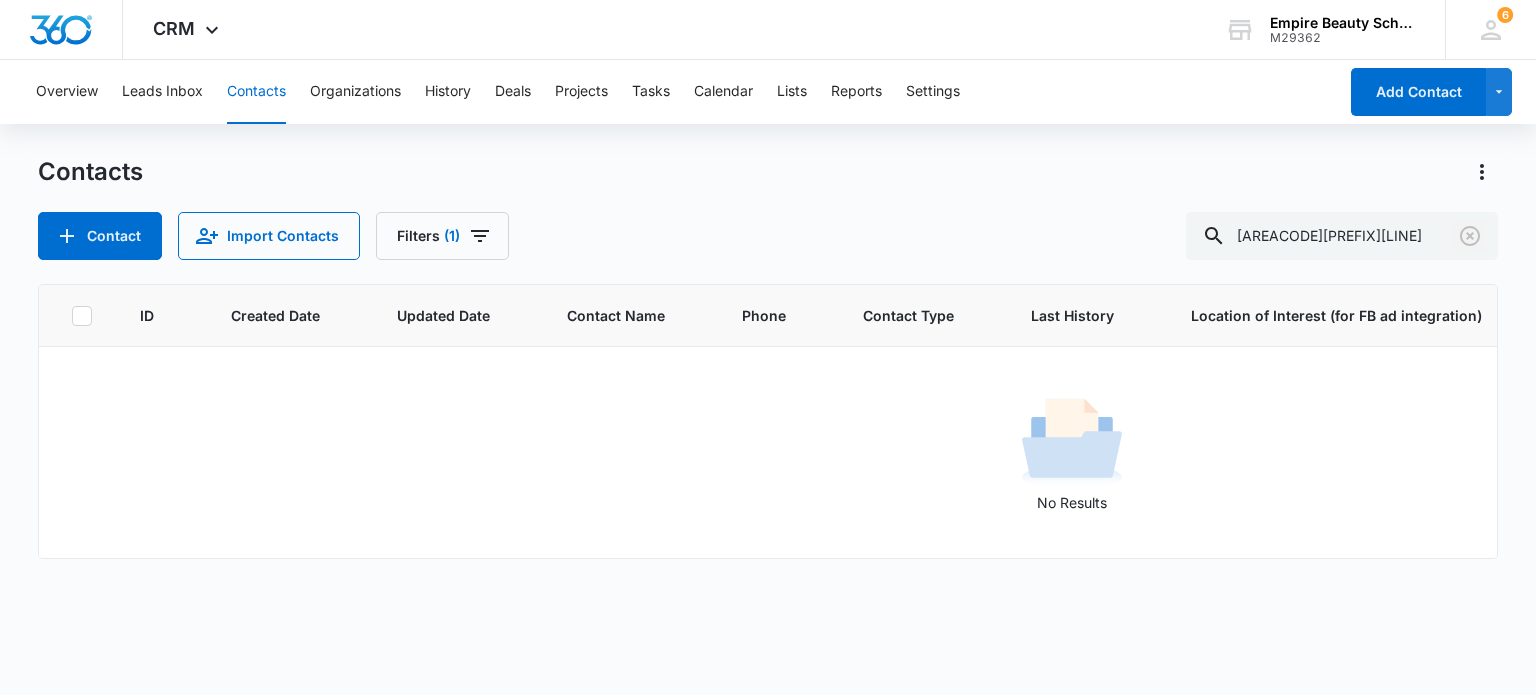 click 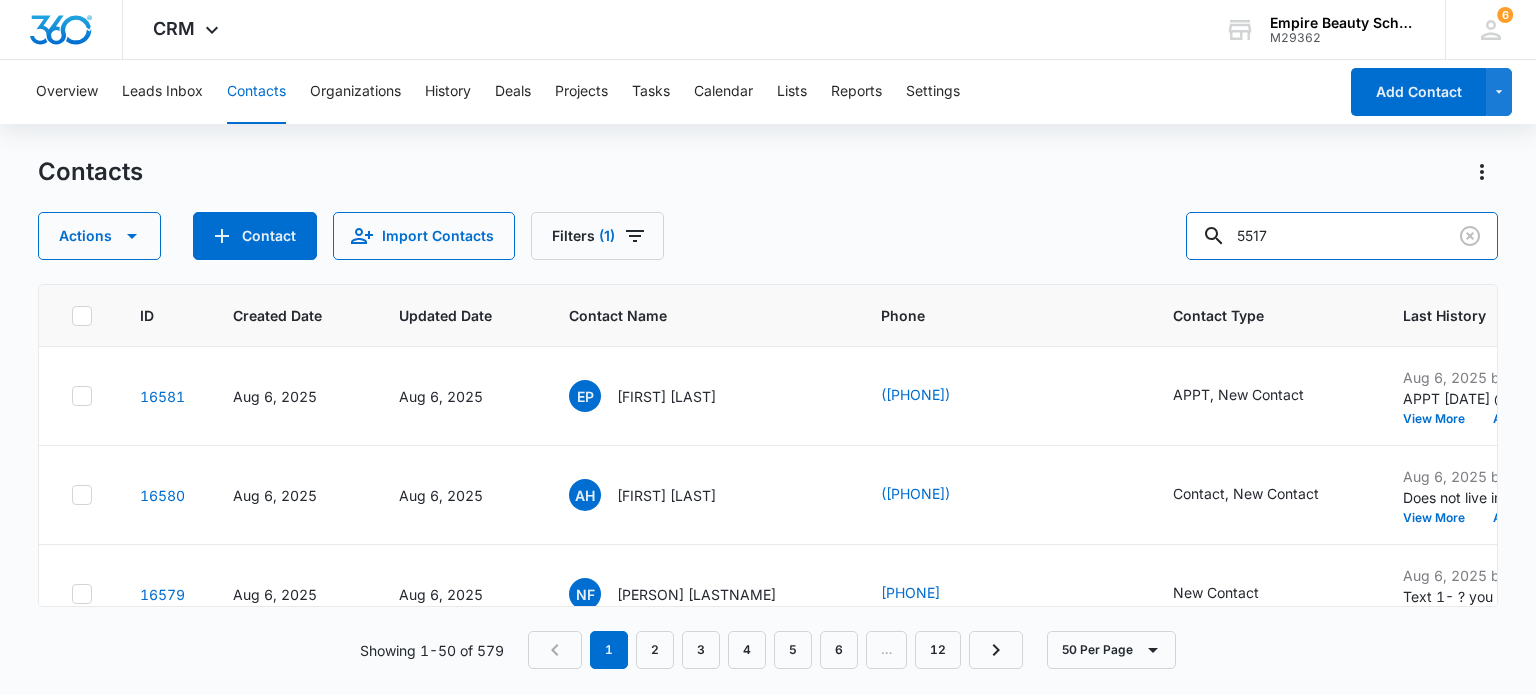 type on "5517" 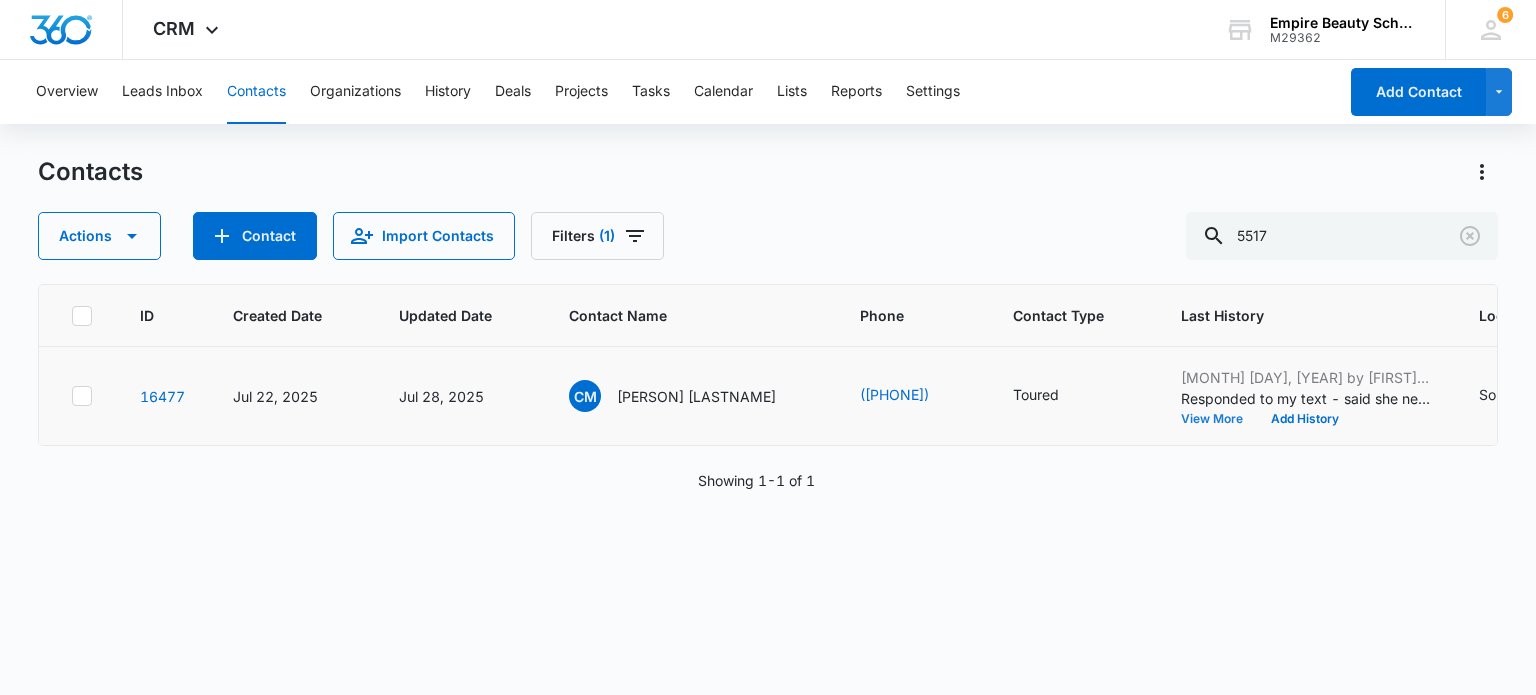 click on "View More" at bounding box center (1219, 419) 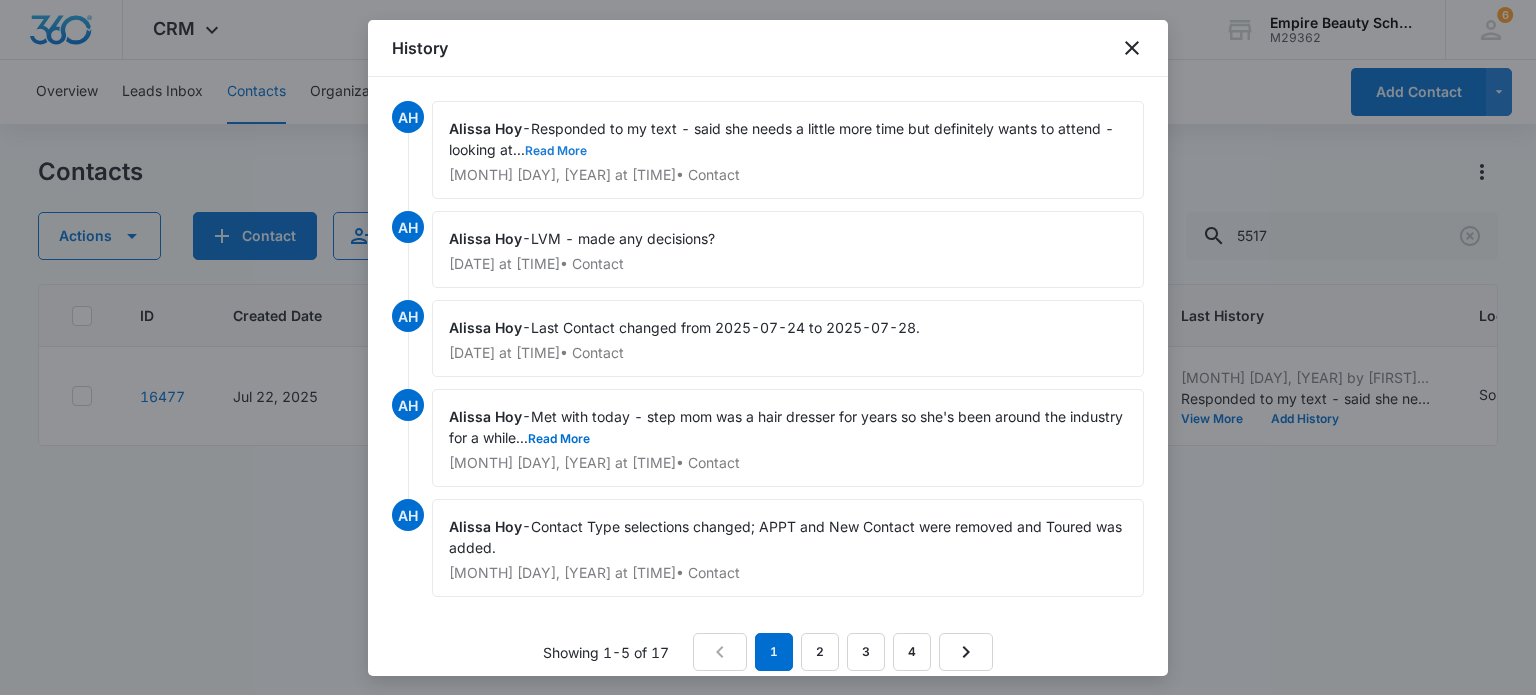 click on "Read More" at bounding box center [556, 151] 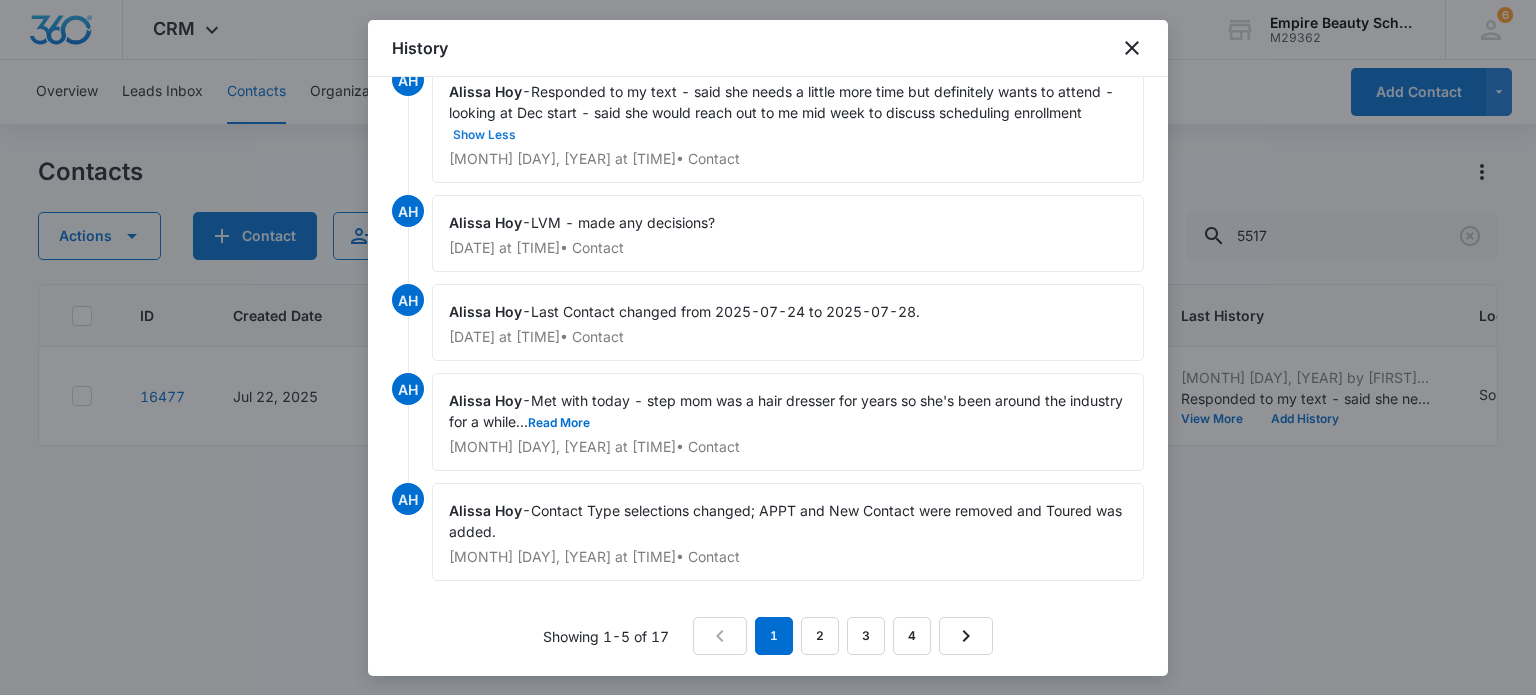 scroll, scrollTop: 0, scrollLeft: 0, axis: both 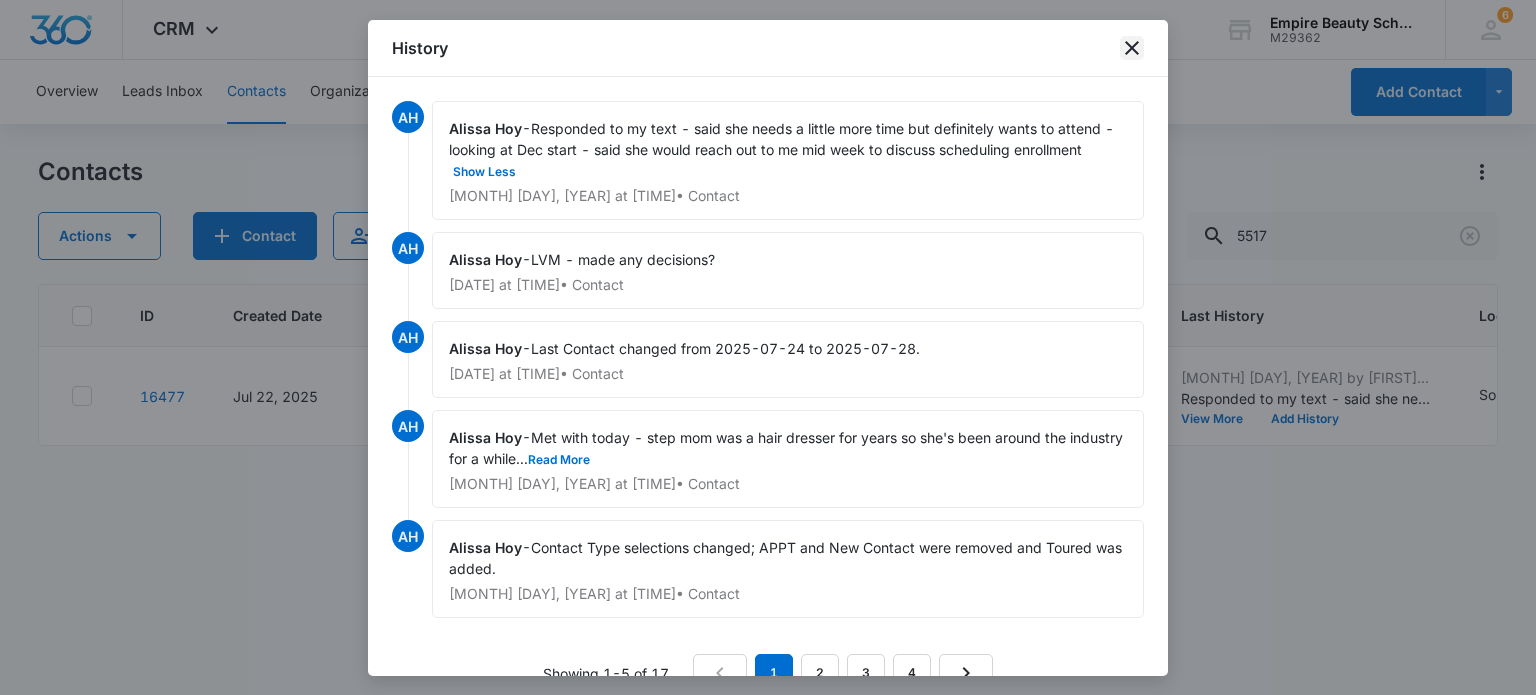 click 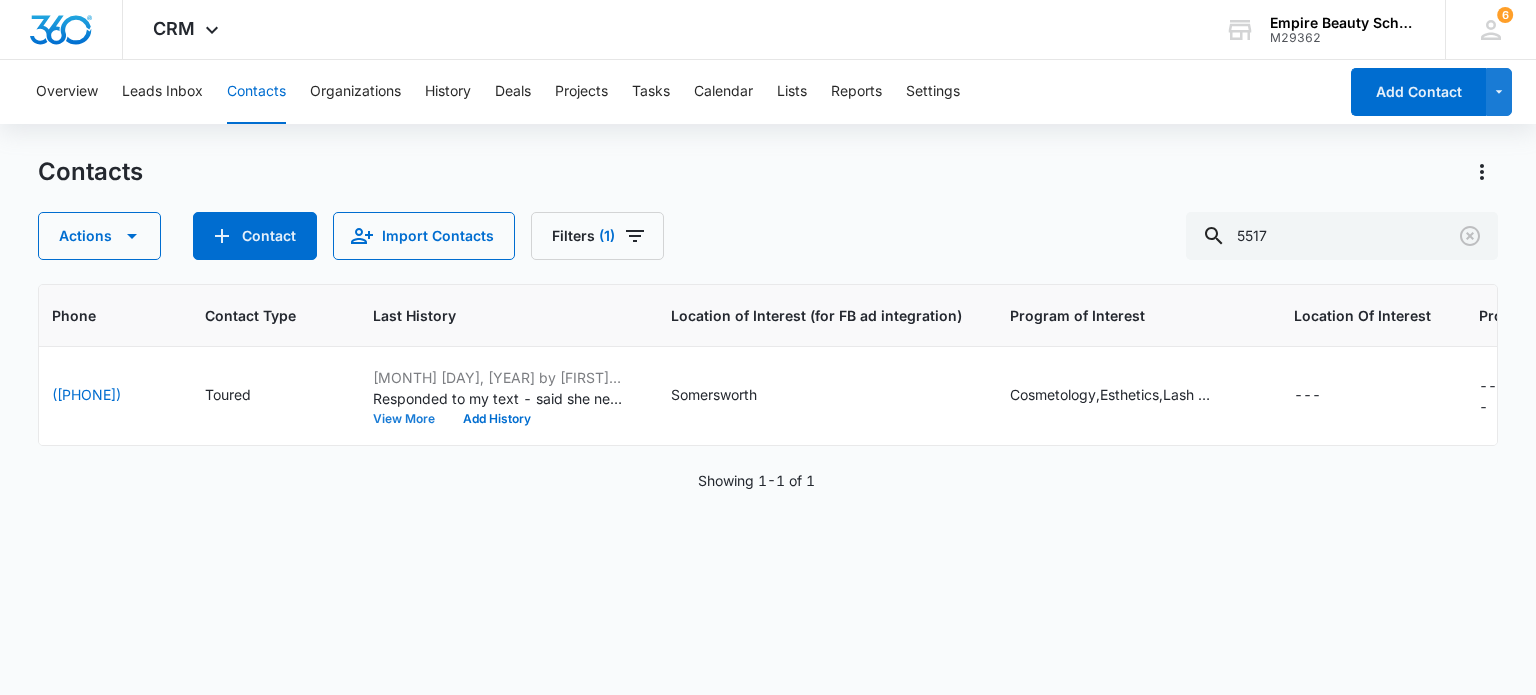 scroll, scrollTop: 0, scrollLeft: 797, axis: horizontal 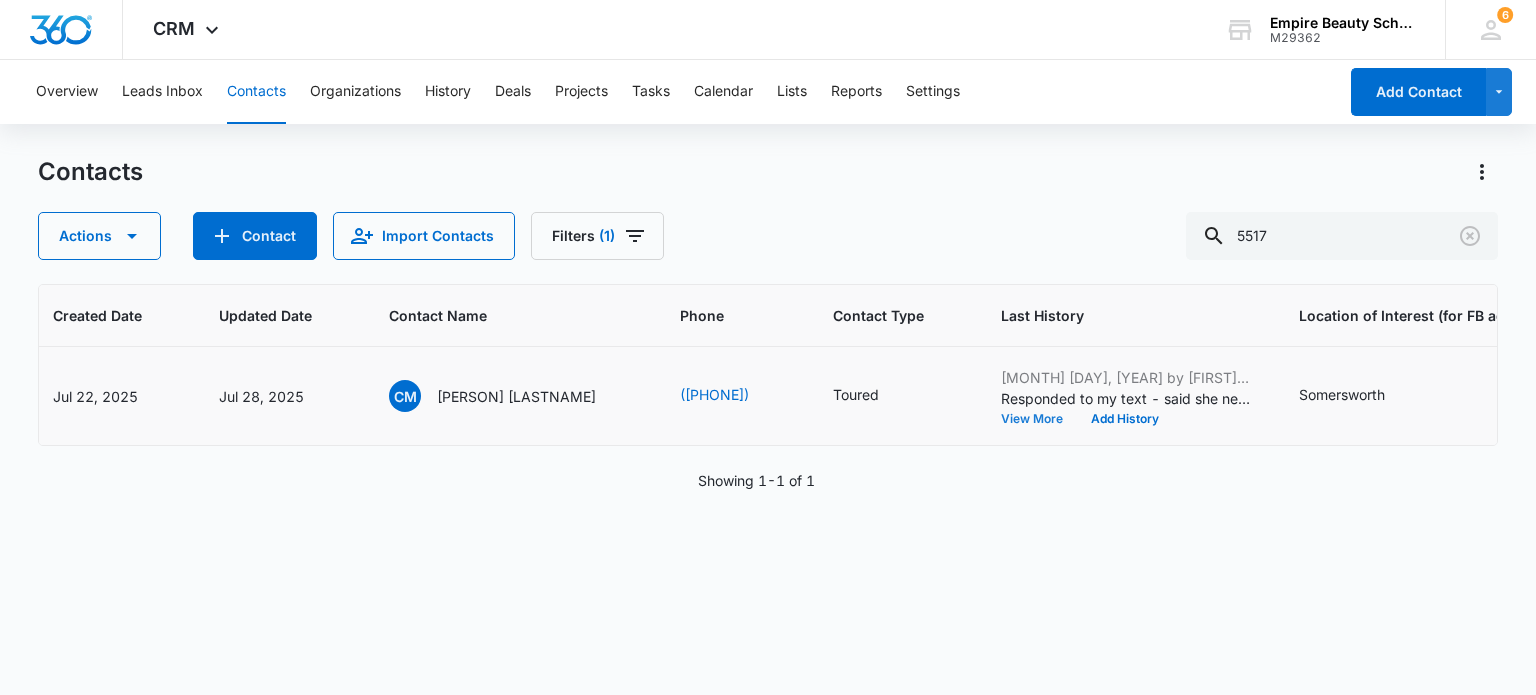 click on "View More" at bounding box center (1039, 419) 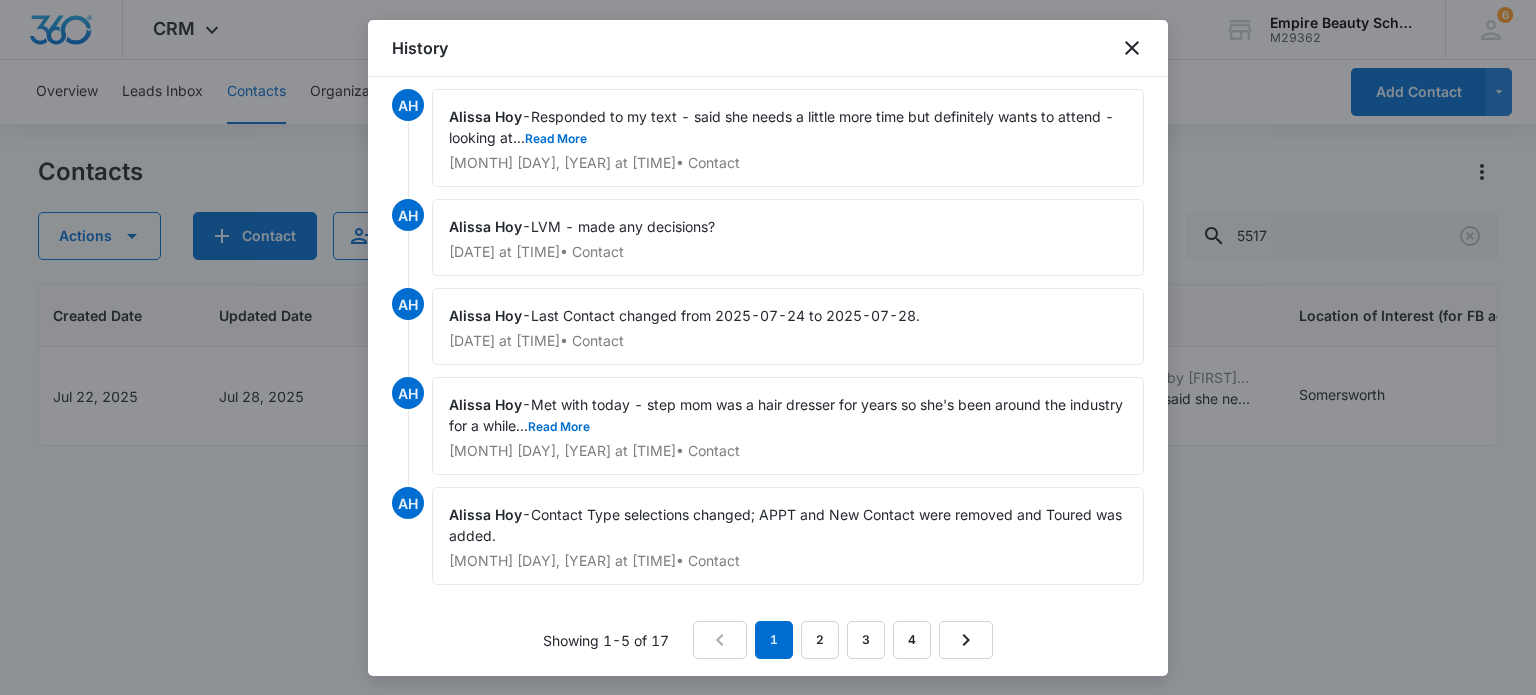 scroll, scrollTop: 16, scrollLeft: 0, axis: vertical 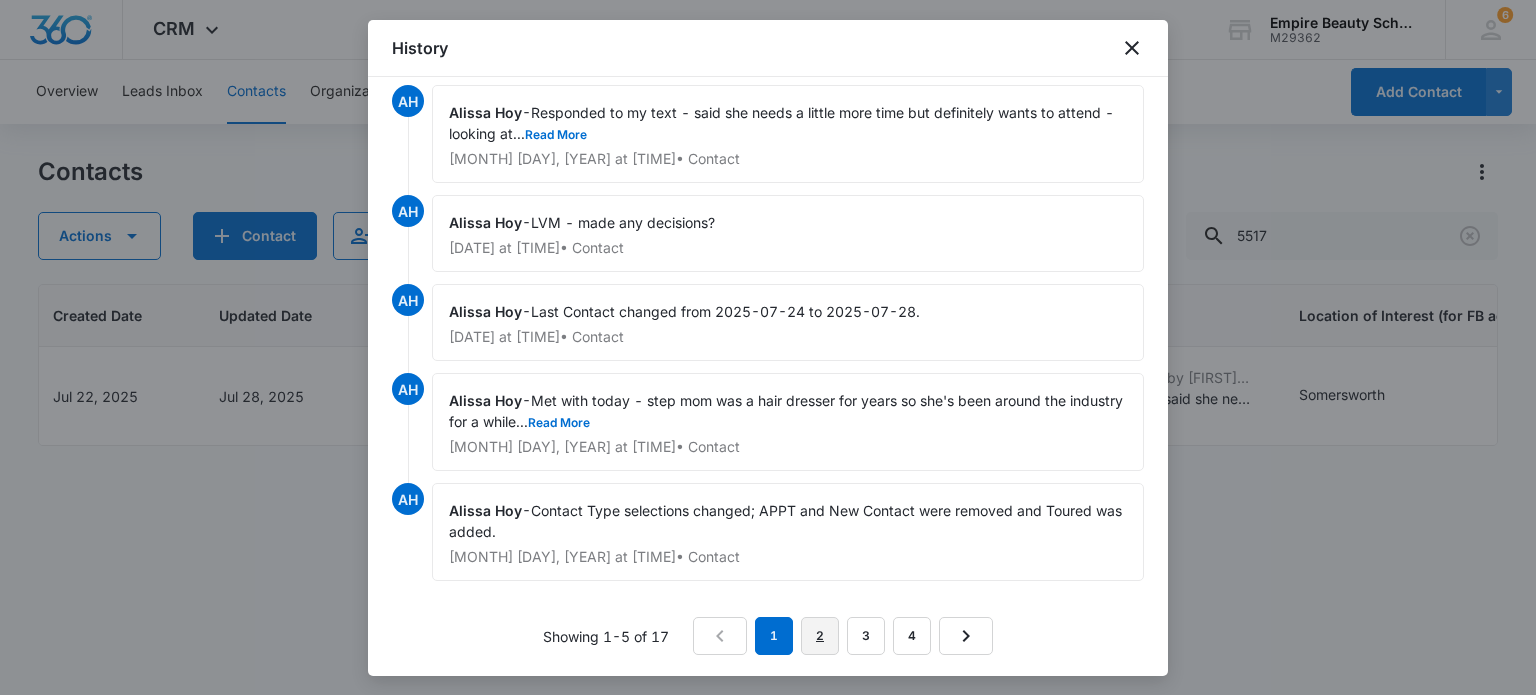 click on "2" at bounding box center (820, 636) 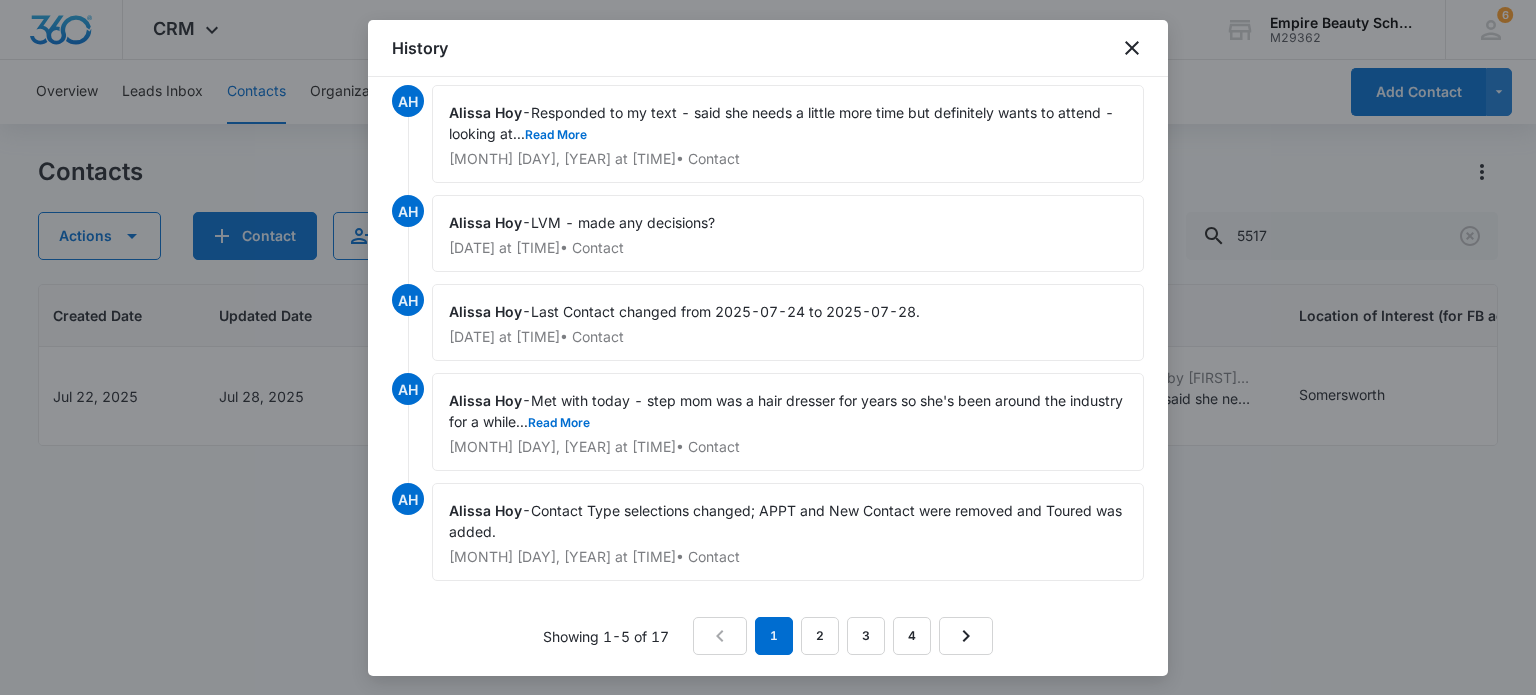 scroll, scrollTop: 0, scrollLeft: 0, axis: both 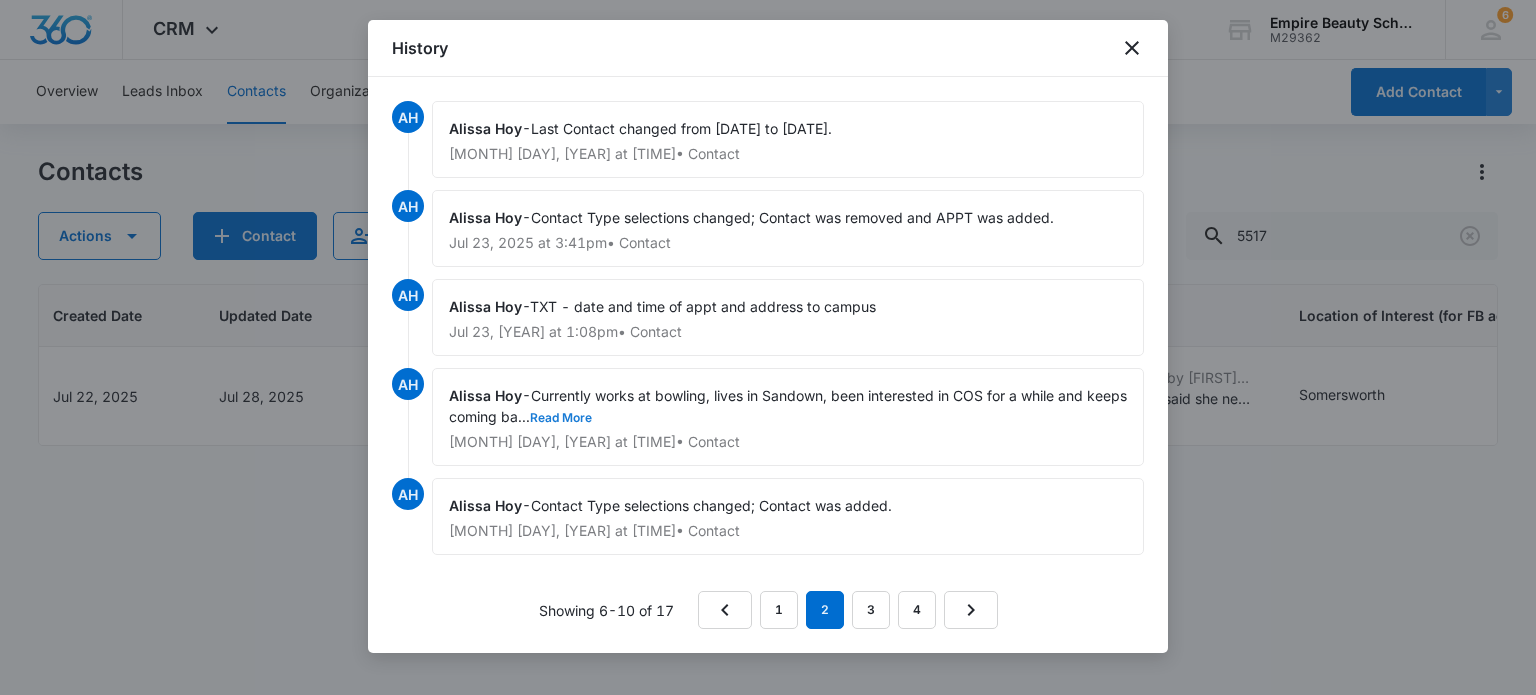 click on "Read More" at bounding box center [561, 418] 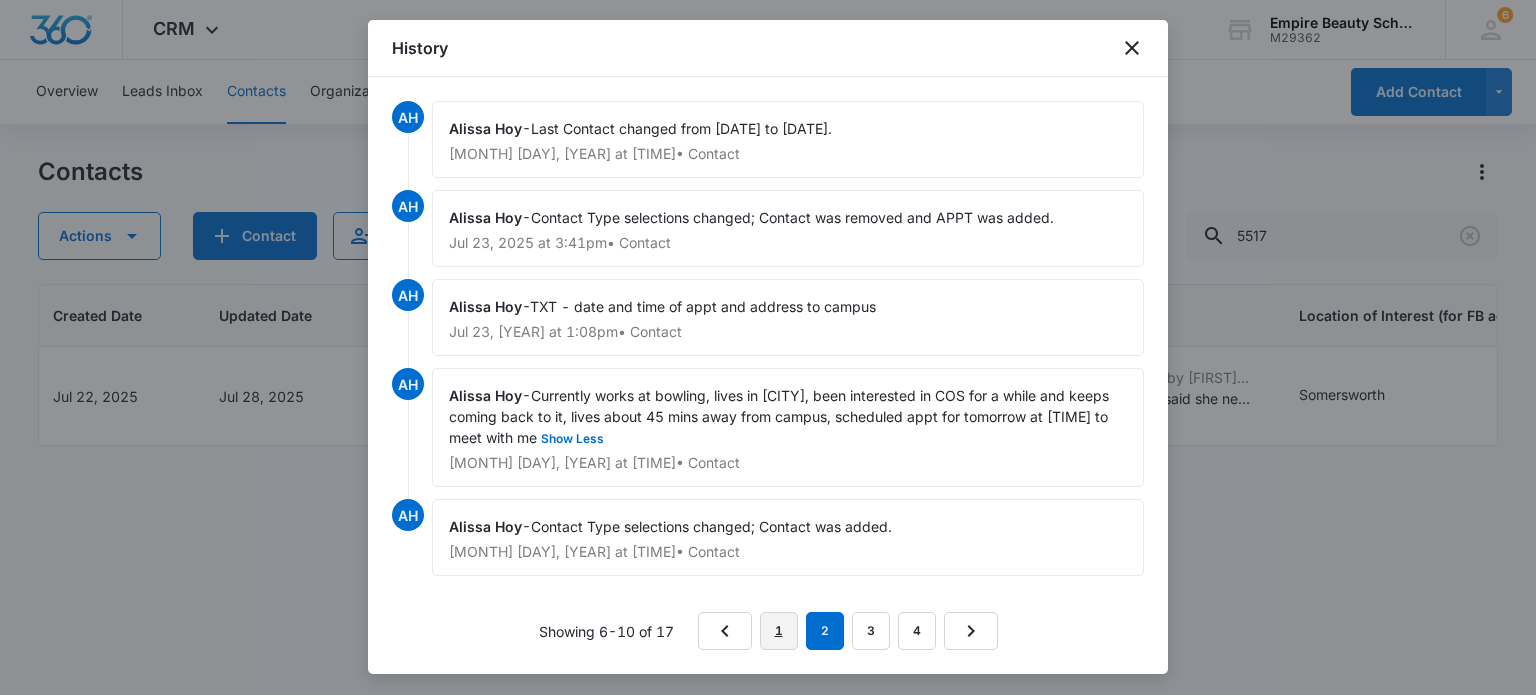 click on "1" at bounding box center [779, 631] 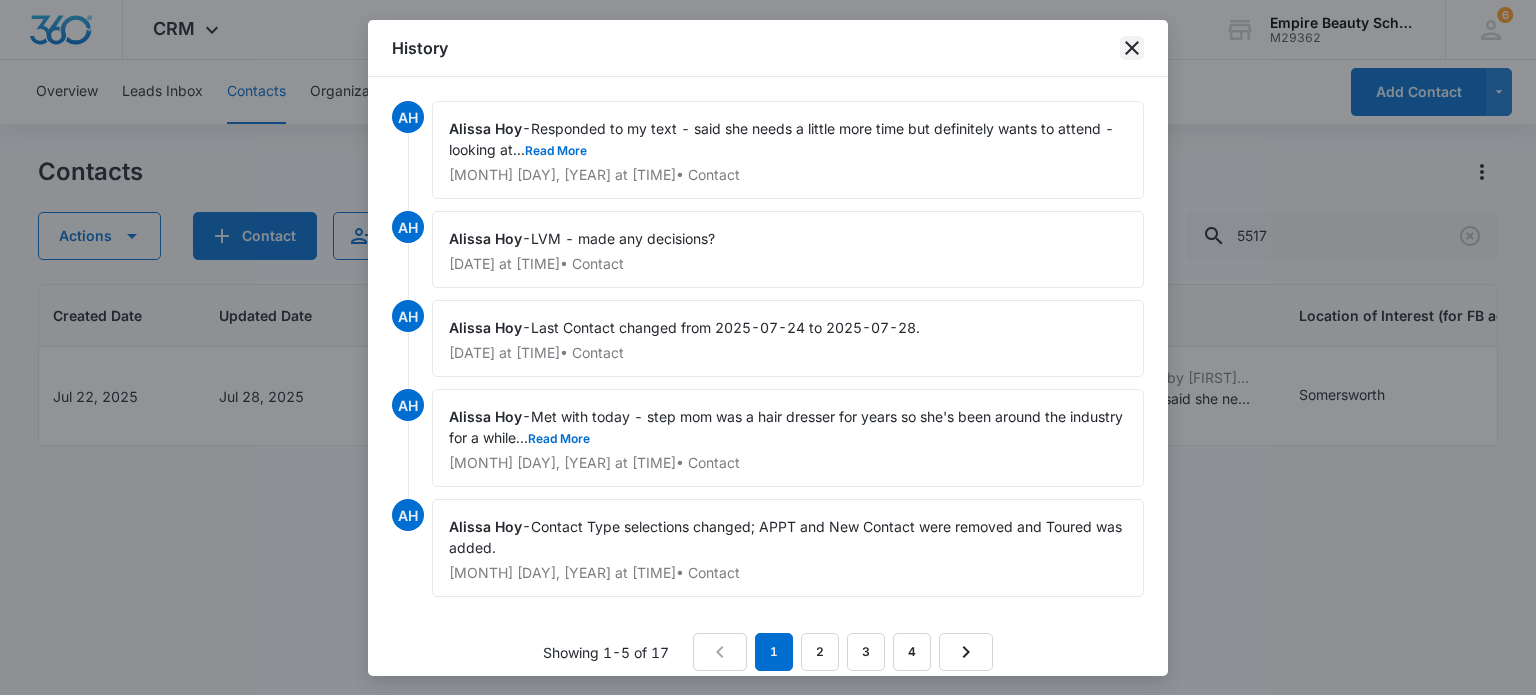 click 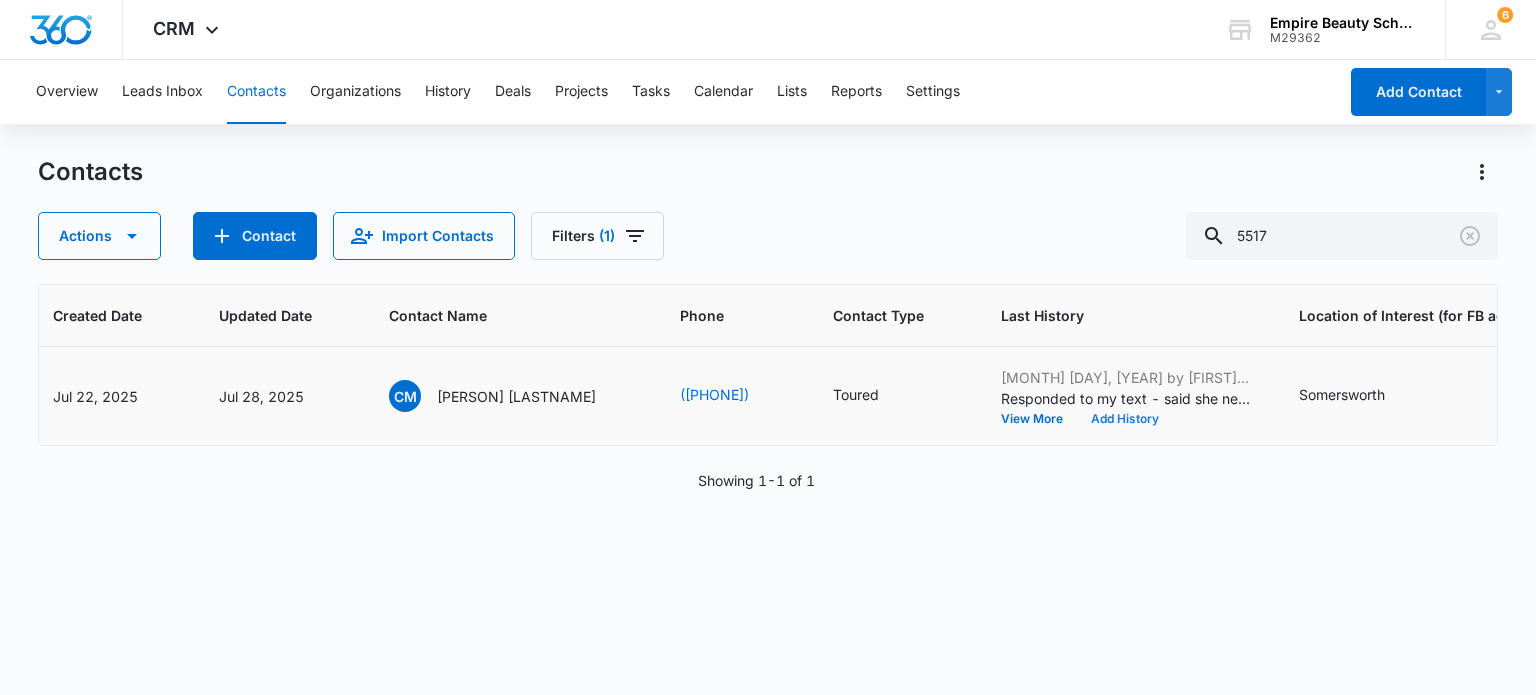 click on "Add History" at bounding box center (1125, 419) 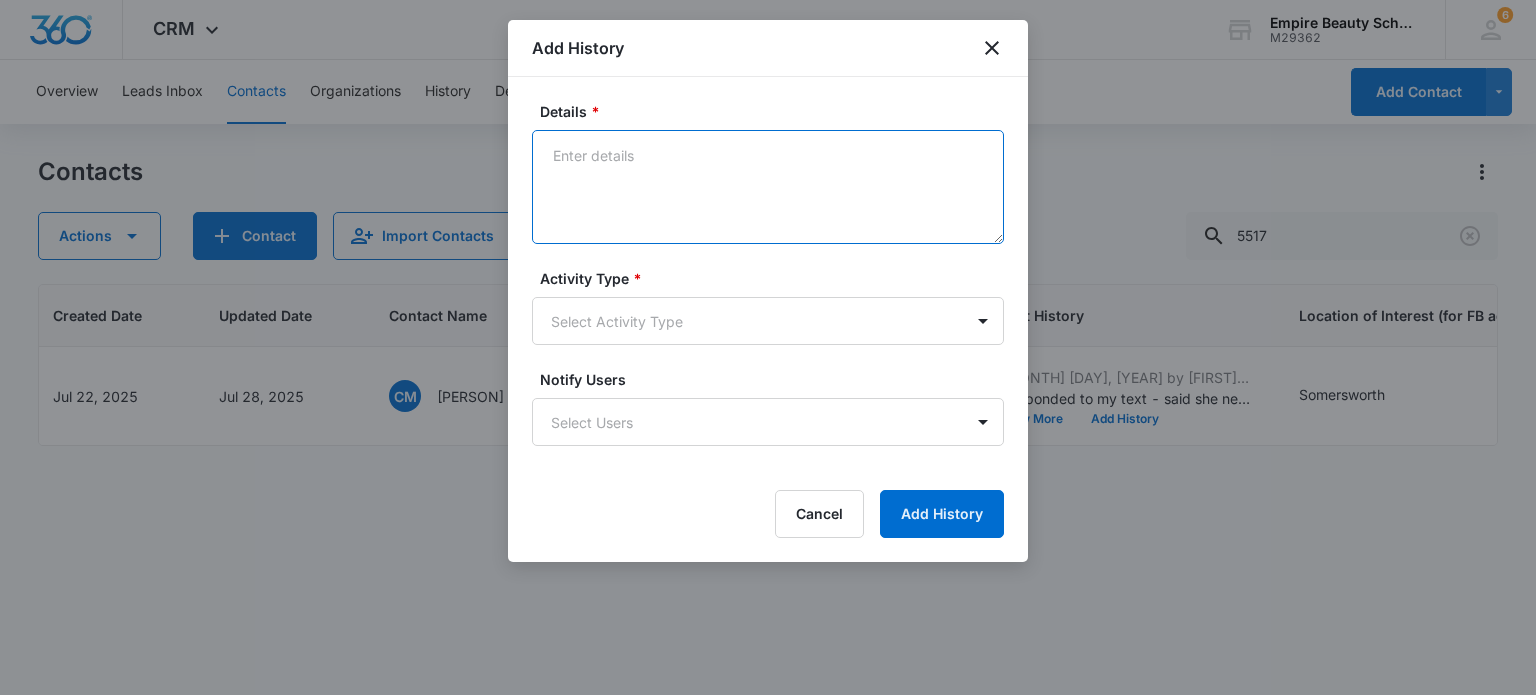 click on "Details *" at bounding box center (768, 187) 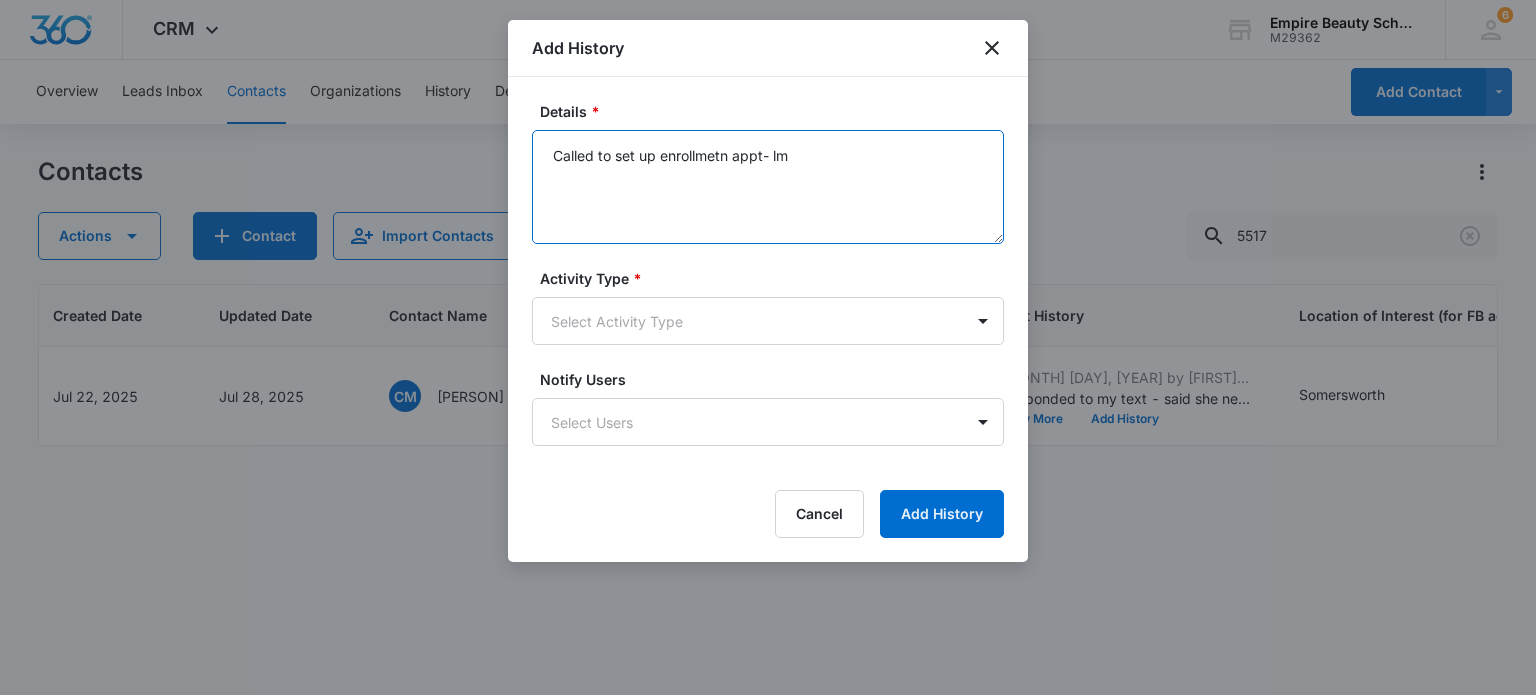 click on "Called to set up enrollmetn appt- lm" at bounding box center [768, 187] 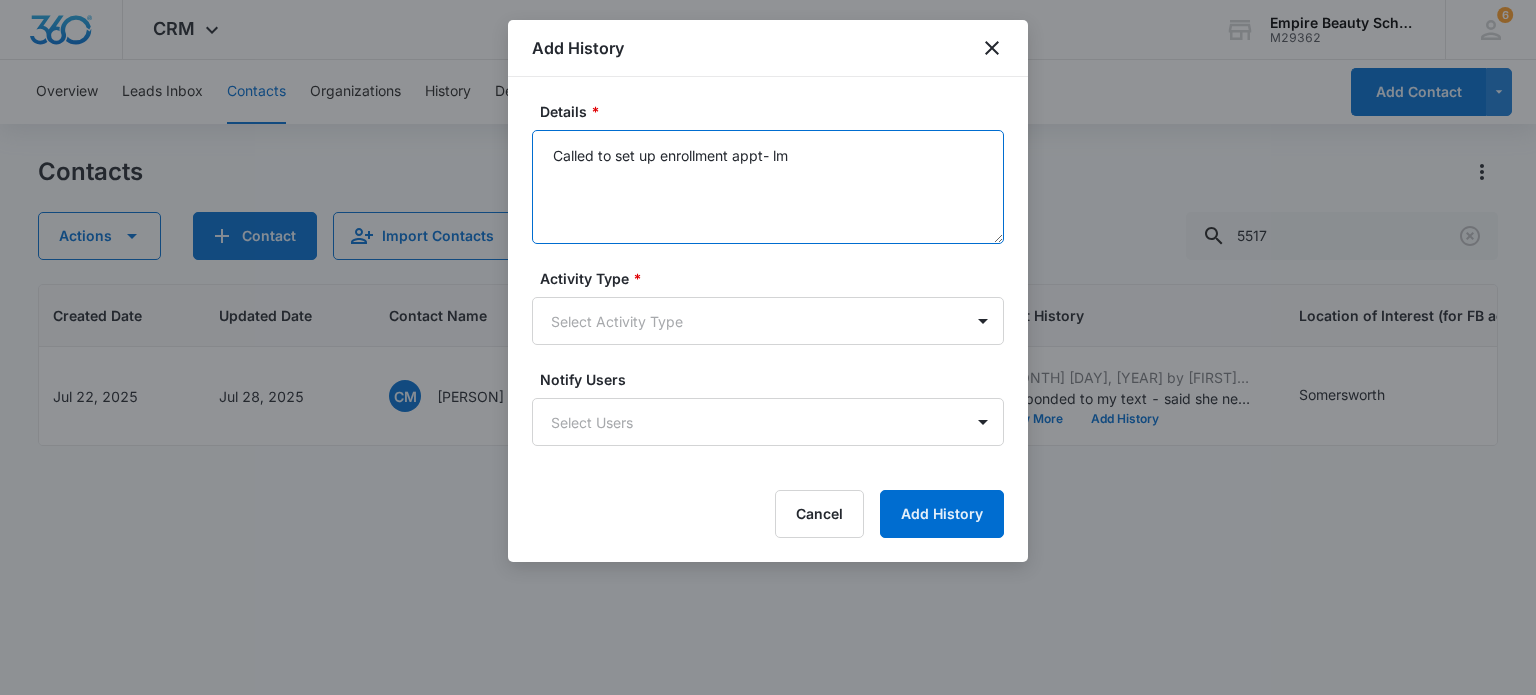 click on "Called to set up enrollment appt- lm" at bounding box center [768, 187] 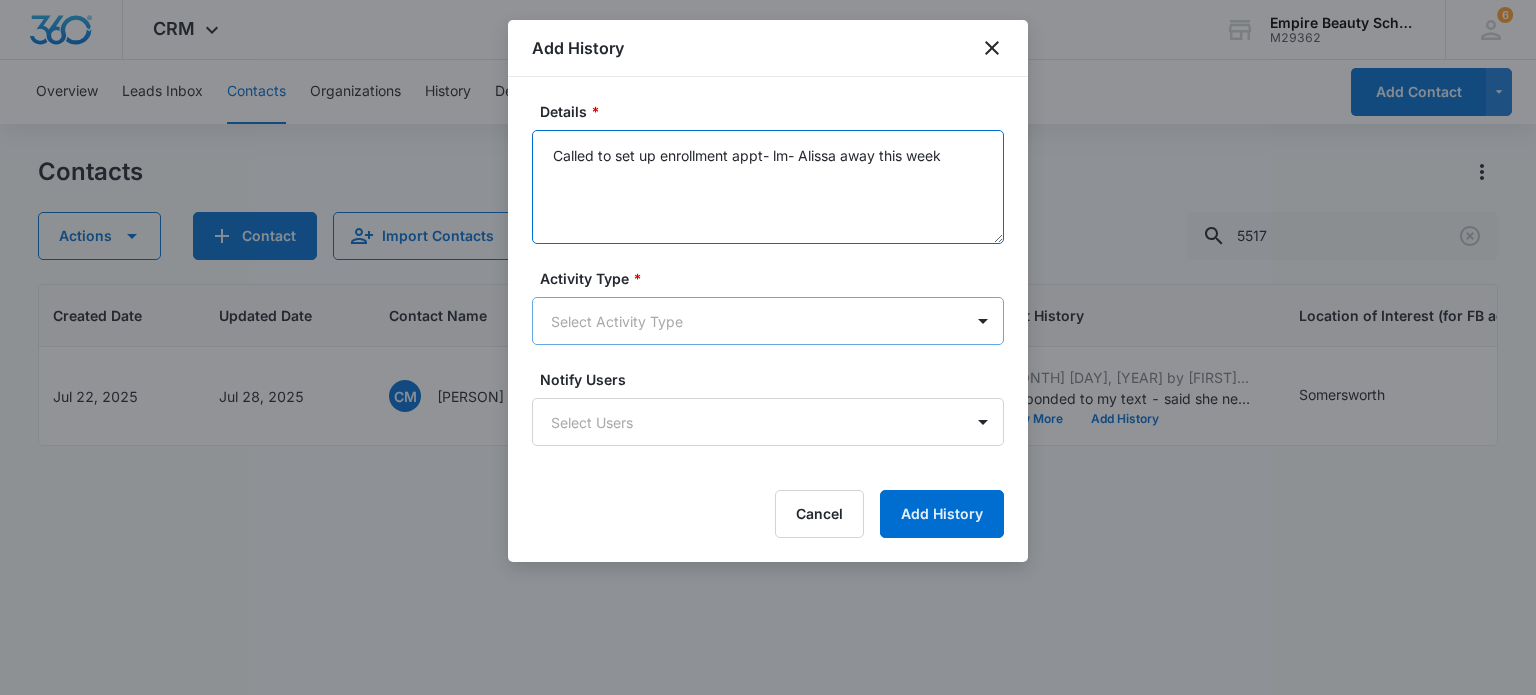 type on "Called to set up enrollment appt- lm- Alissa away this week" 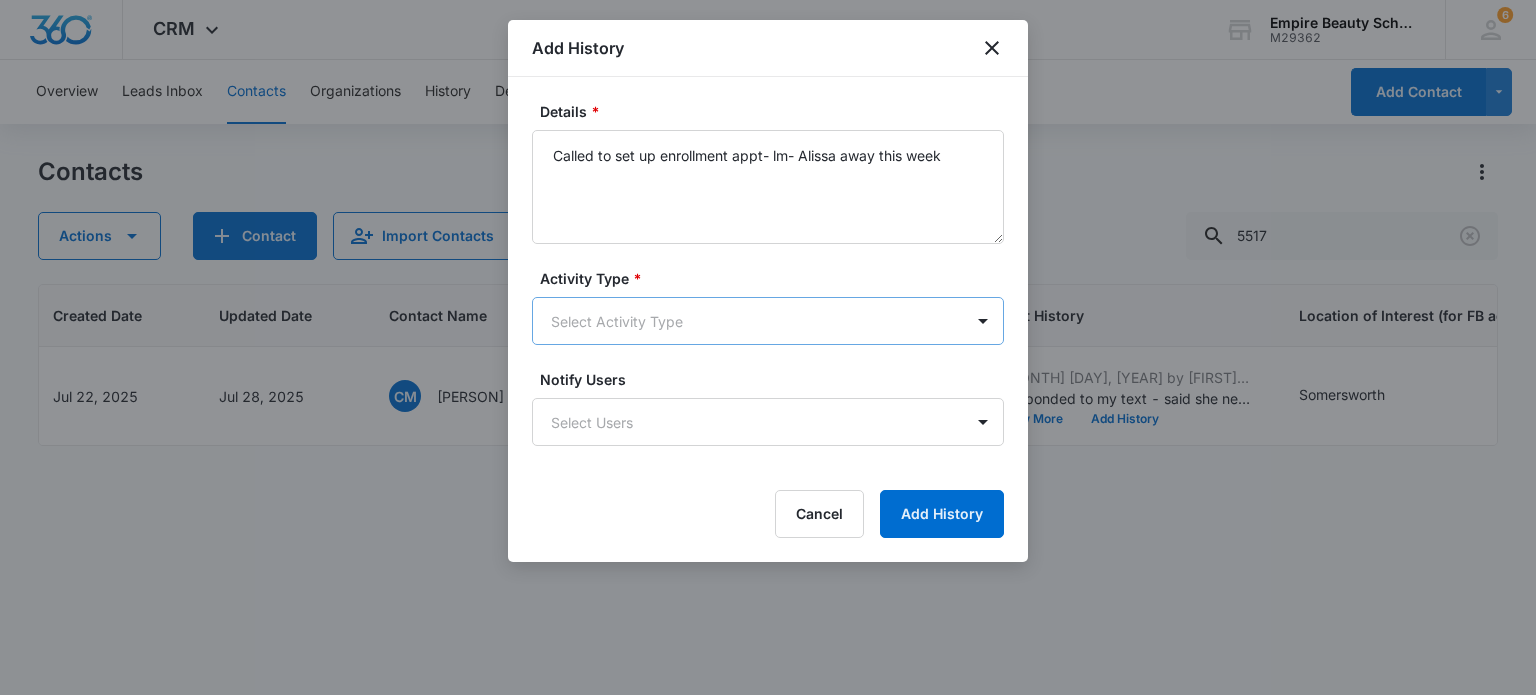click on "CRM Apps Forms CRM Email Shop Payments POS Files Brand Settings Empire Beauty Schools M29362 Your Accounts View All 6 MJ [PERSON] [LASTNAME] [EMAIL] My Profile 6 Notifications Support Logout Terms & Conditions   •   Privacy Policy Overview Leads Inbox Contacts Organizations History Deals Projects Tasks Calendar Lists Reports Settings Add Contact Contacts Actions Contact Import Contacts Filters (1) 5517 ID Created Date Updated Date Contact Name Phone Contact Type Last History Location of Interest (for FB ad integration) Program of Interest Location Of Interest Program Email 16477 Jul 22, 2025 Jul 28, 2025 CM [PERSON] [LASTNAME] ([PHONE]) Toured Jul 28, 2025 by Alissa Hoy Responded to my text - said she needs a little more time but definitely wants to attend - looking at Dec start - said she would reach out to me mid week... View More Add History Somersworth Cosmetology,Esthetics,Lash Extensions --- --- [EMAIL] Showing   1-1   of   1
Add History Details * *" at bounding box center [768, 347] 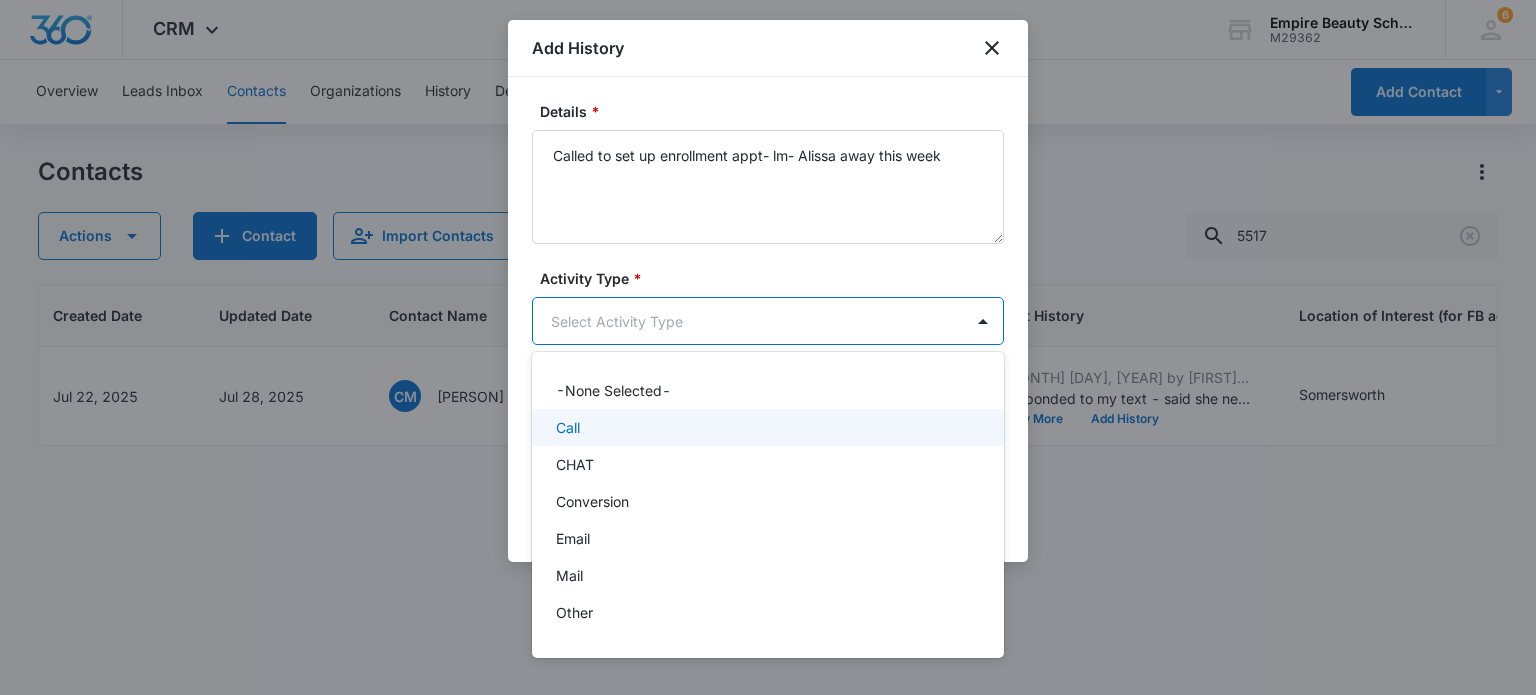 click on "Call" at bounding box center (766, 427) 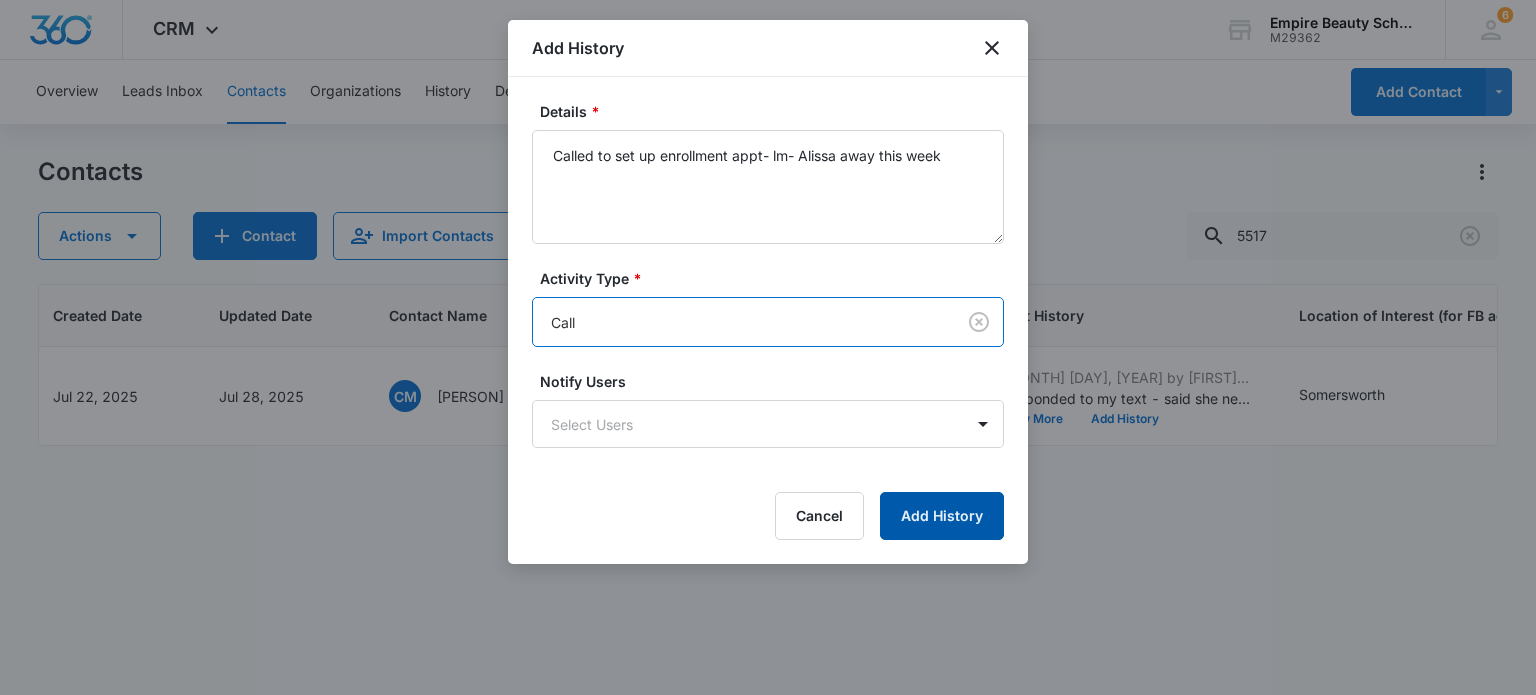 click on "Add History" at bounding box center (942, 516) 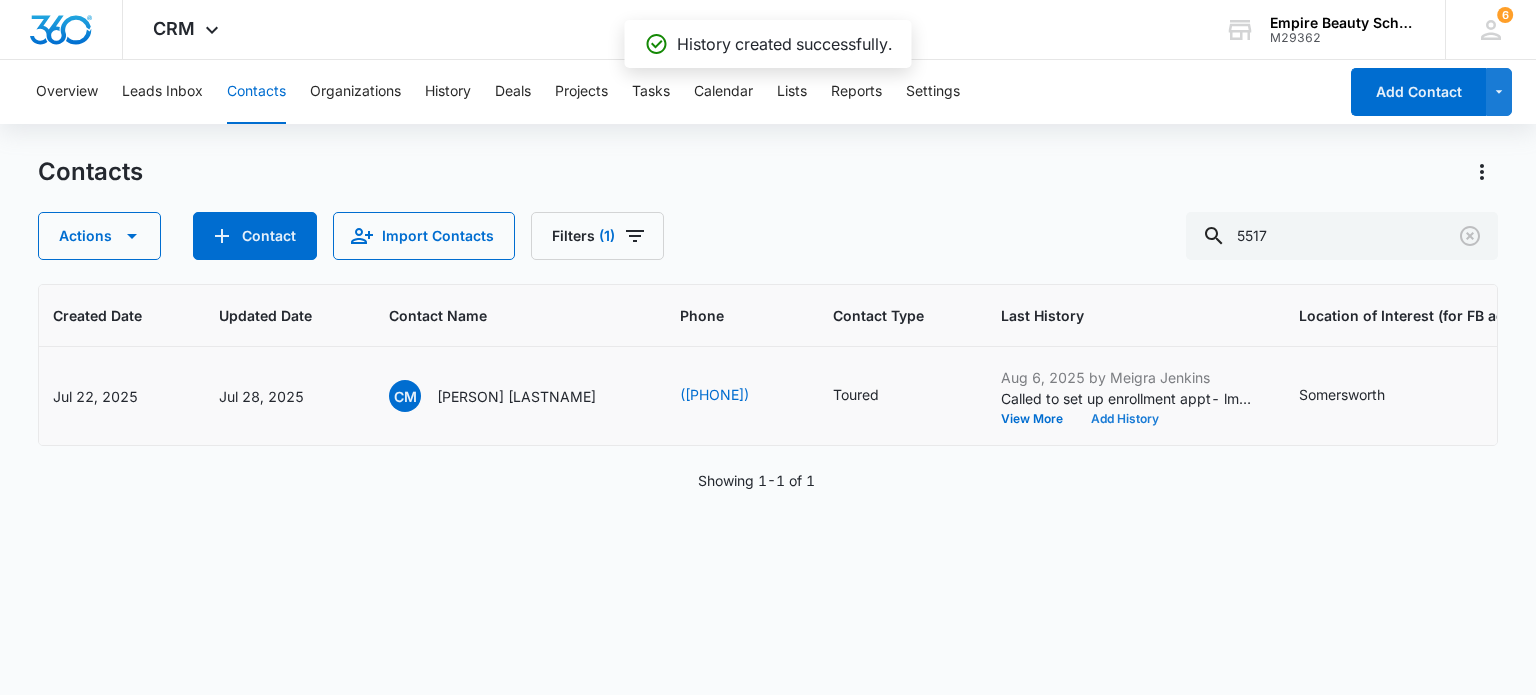click on "Add History" at bounding box center (1125, 419) 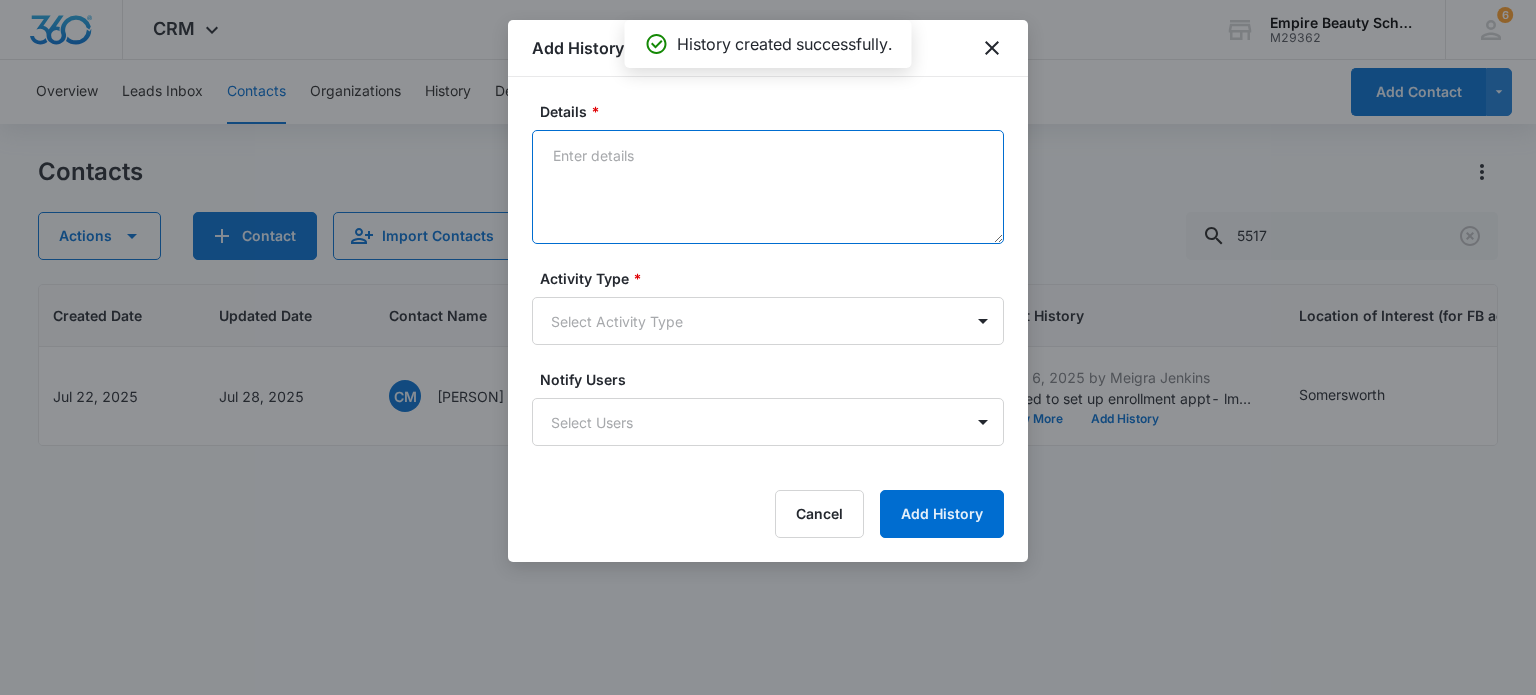 click on "Details *" at bounding box center [768, 187] 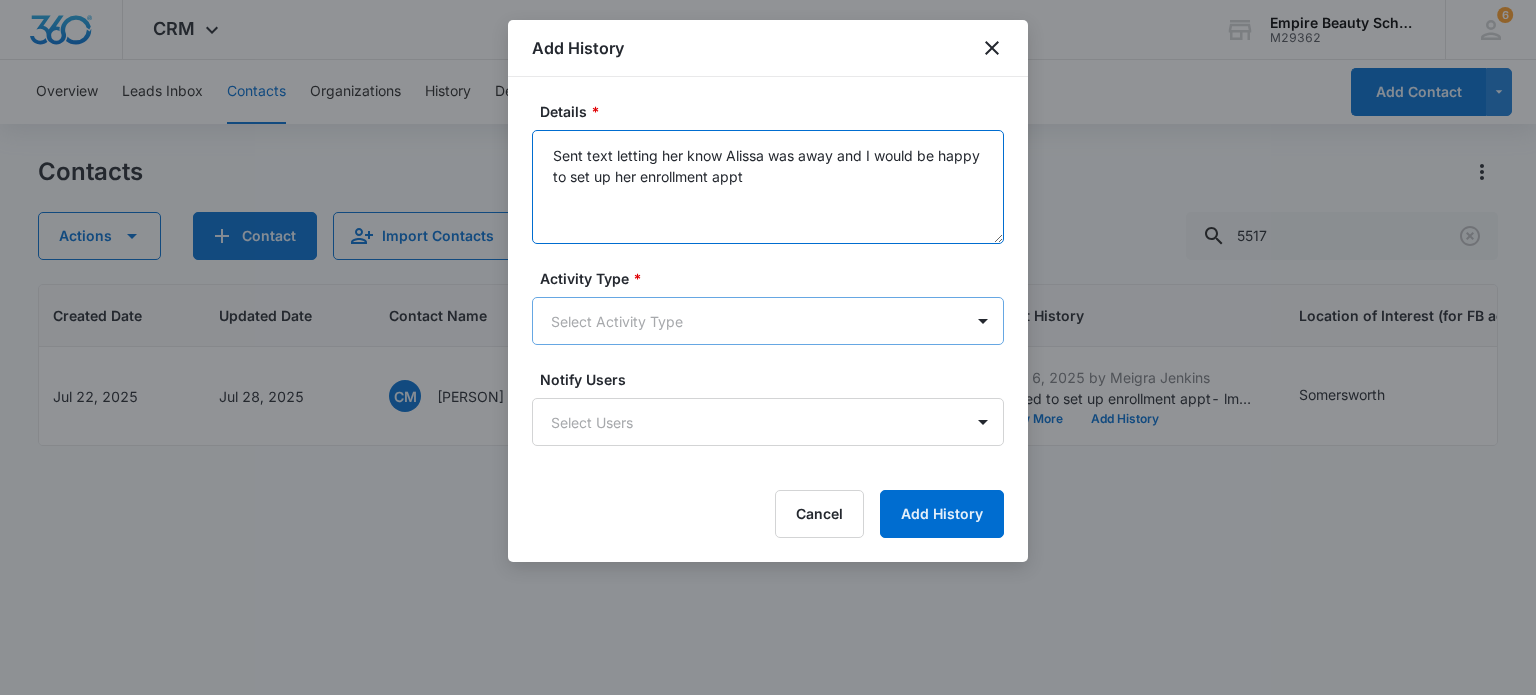 type on "Sent text letting her know Alissa was away and I would be happy to set up her enrollment appt" 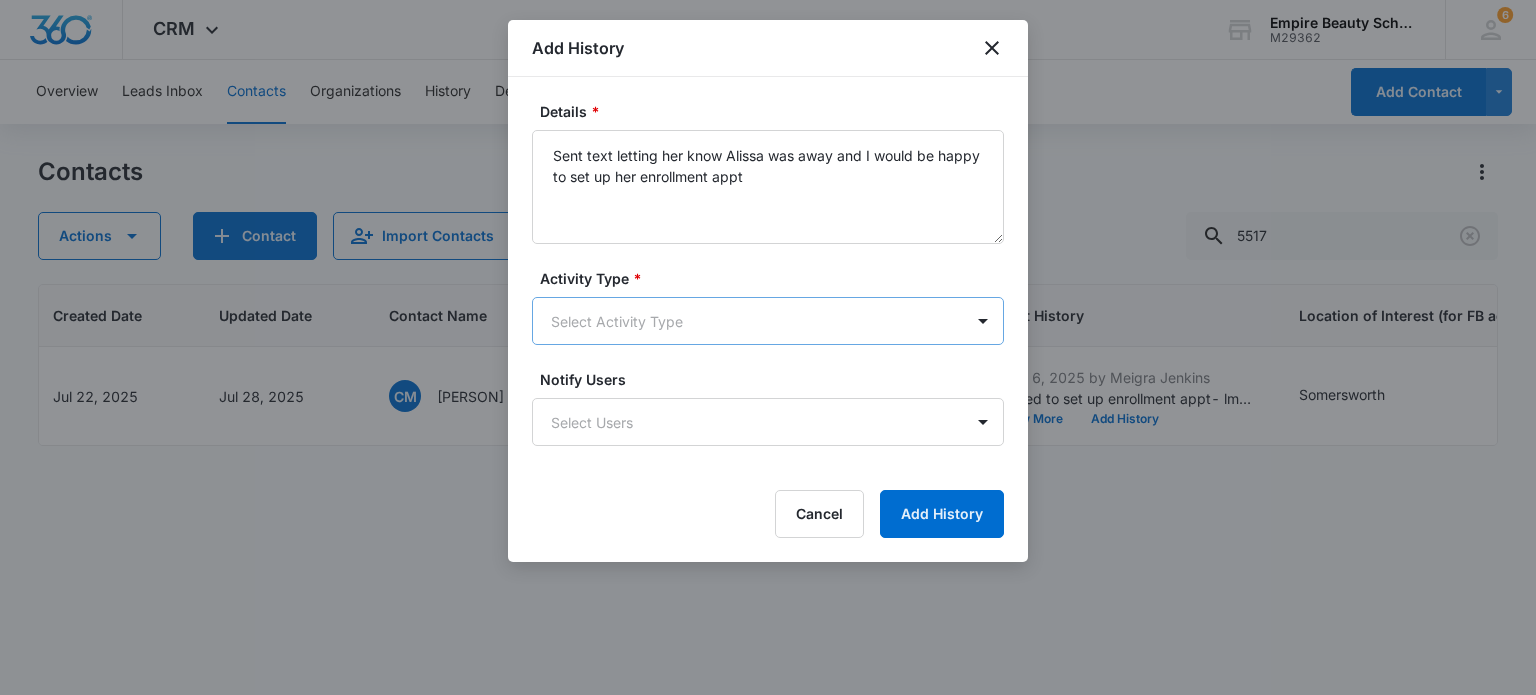 click on "CRM Apps Forms CRM Email Shop Payments POS Files Brand Settings Empire Beauty Schools M29362 Your Accounts View All 6 MJ [PERSON_NAME] [PERSON_NAME] [EMAIL] My Profile 6 Notifications Support Logout Terms & Conditions   •   Privacy Policy Overview Leads Inbox Contacts Organizations History Deals Projects Tasks Calendar Lists Reports Settings Add Contact Contacts Actions Contact Import Contacts Filters (1) 5517 ID Created Date Updated Date Contact Name Phone Contact Type Last History Location of Interest (for FB ad integration) Program of Interest Location Of Interest Program Email 16477 Jul 22, [YEAR] Jul 28, [YEAR] CM [PERSON_NAME] [PERSON_NAME] [PHONE] Toured Aug 6, [YEAR] by [PERSON_NAME] Called to set up enrollment appt- lm- [PERSON_NAME] away this week View More Add History Somersworth Cosmetology,Esthetics,Lash Extensions --- --- [EMAIL] Showing   1-1   of   1
Add History Details * Sent text letting her know [PERSON_NAME] was away and I would be happy to set up her enrollment appt *" at bounding box center [768, 347] 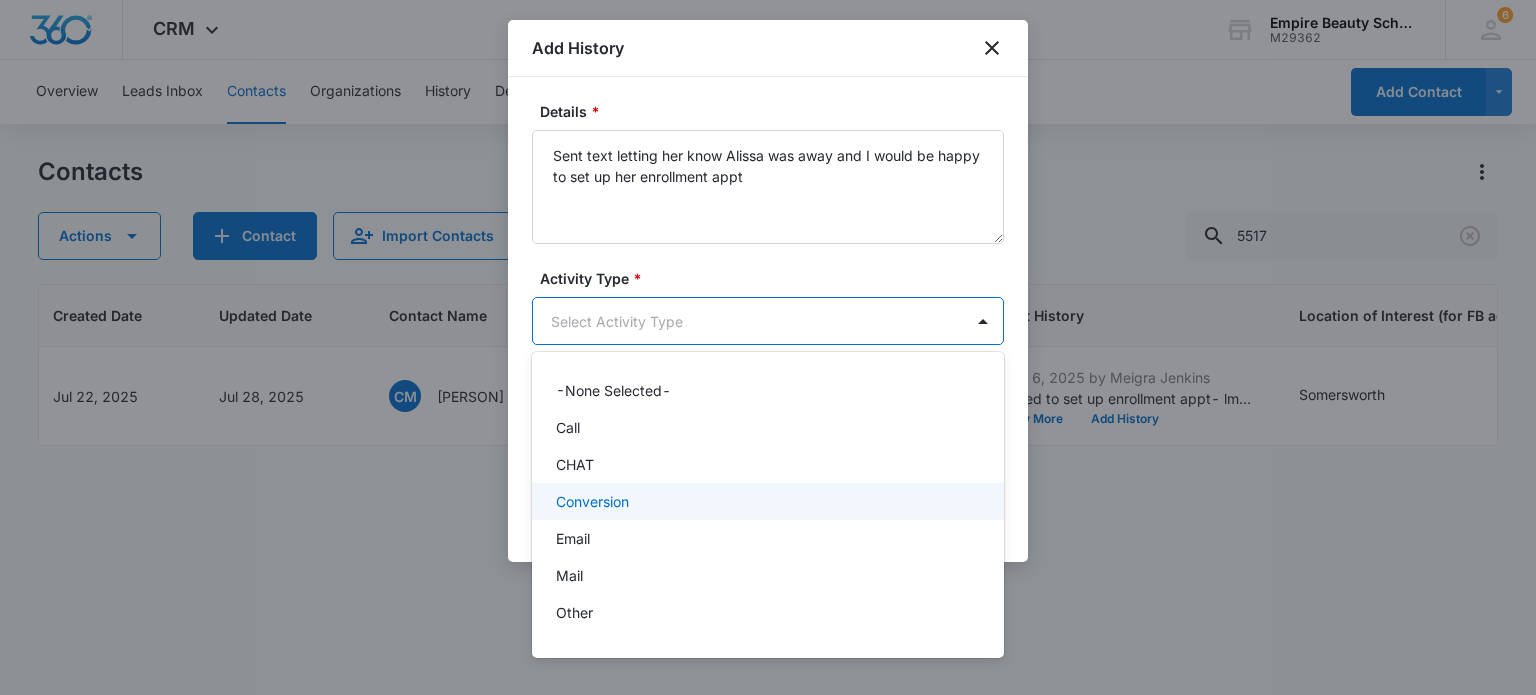 scroll, scrollTop: 104, scrollLeft: 0, axis: vertical 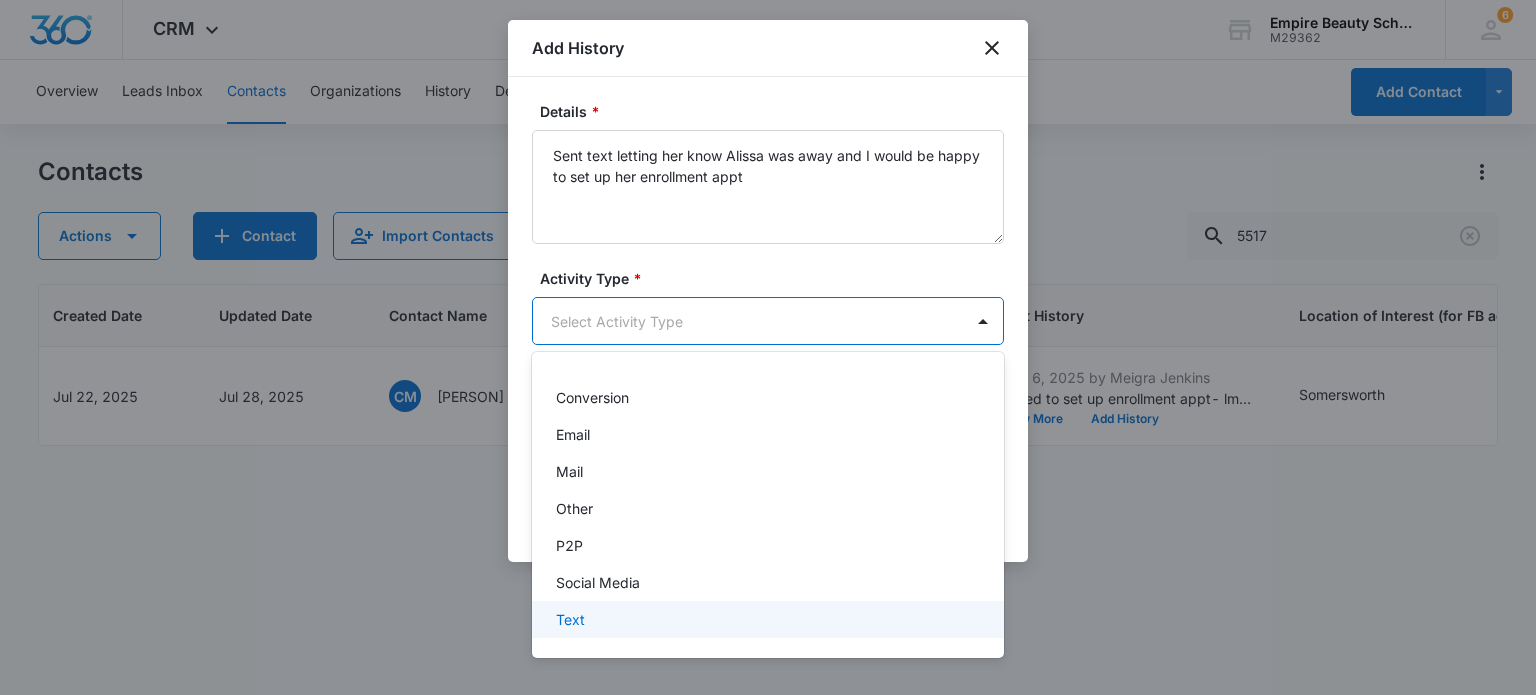 click on "Text" at bounding box center [766, 619] 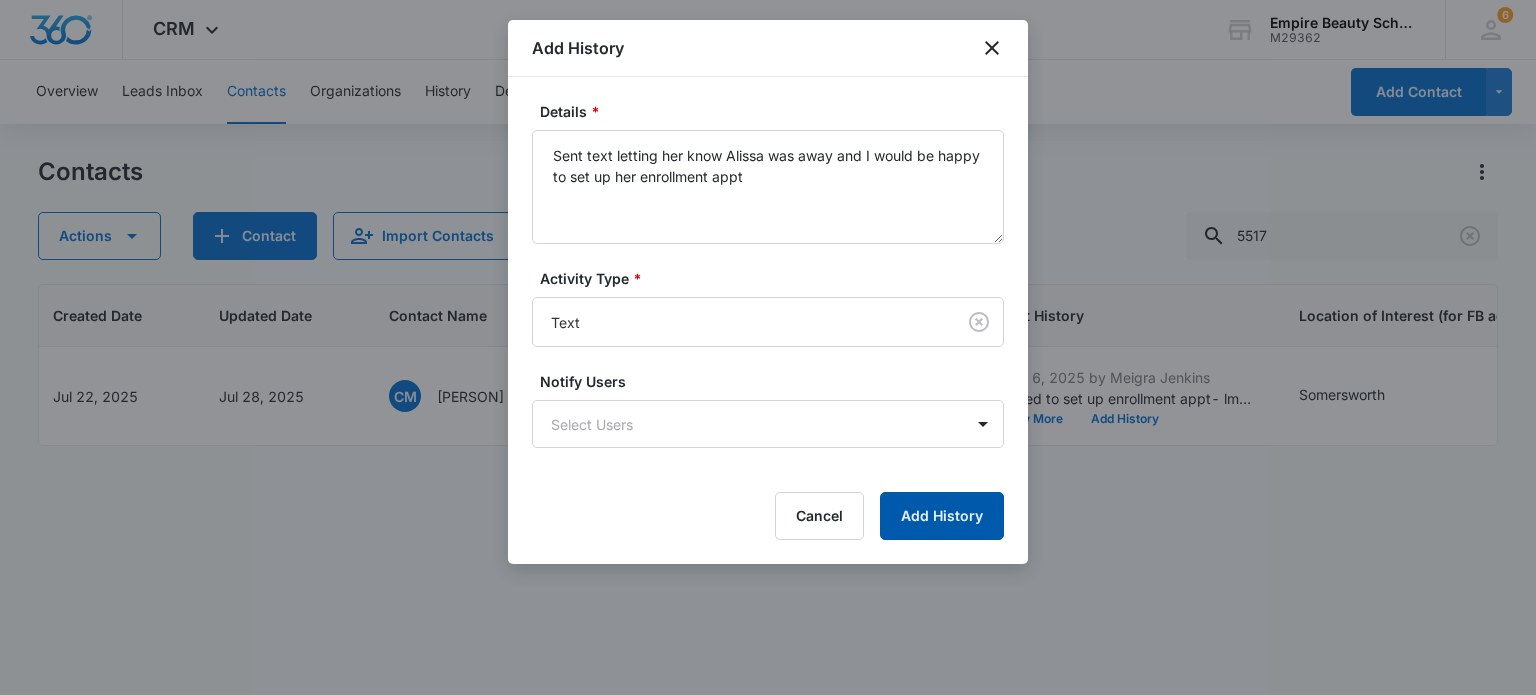 click on "Add History" at bounding box center [942, 516] 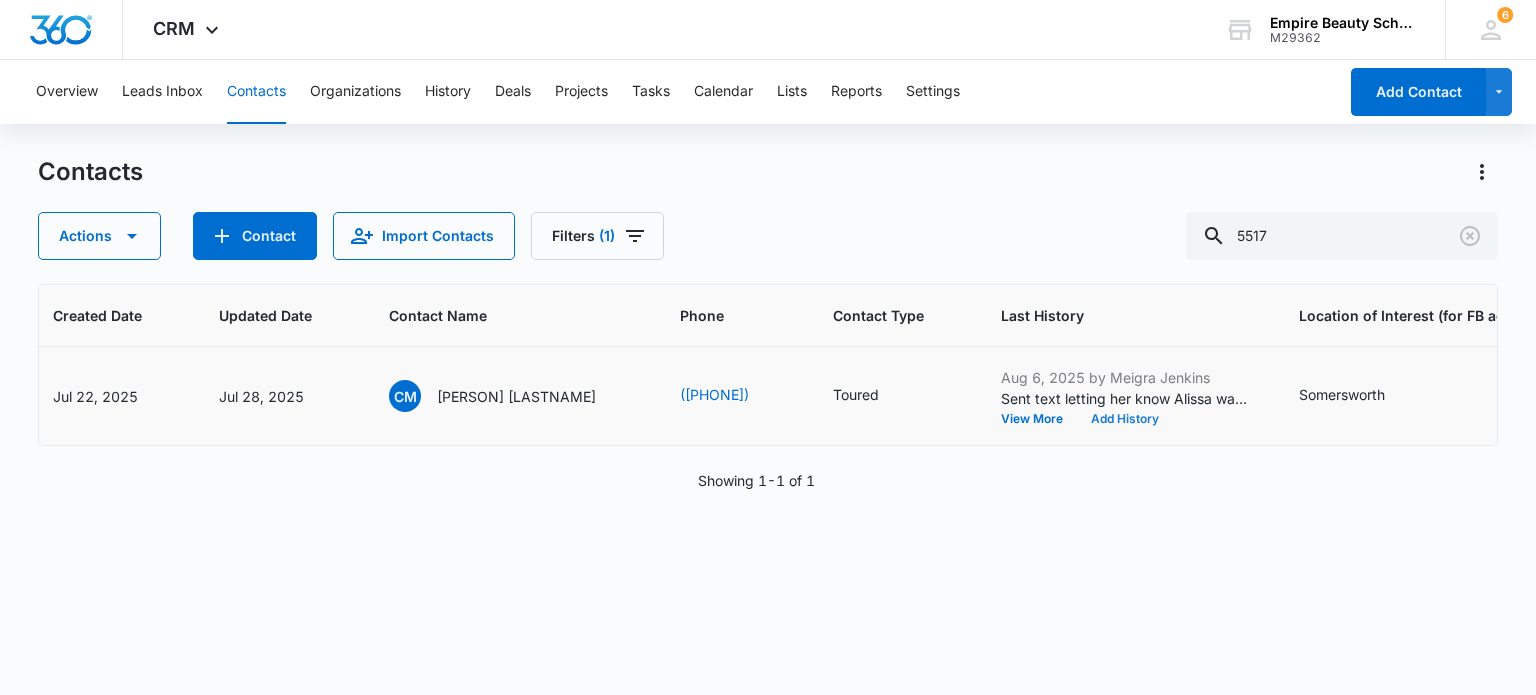 click on "Add History" at bounding box center (1125, 419) 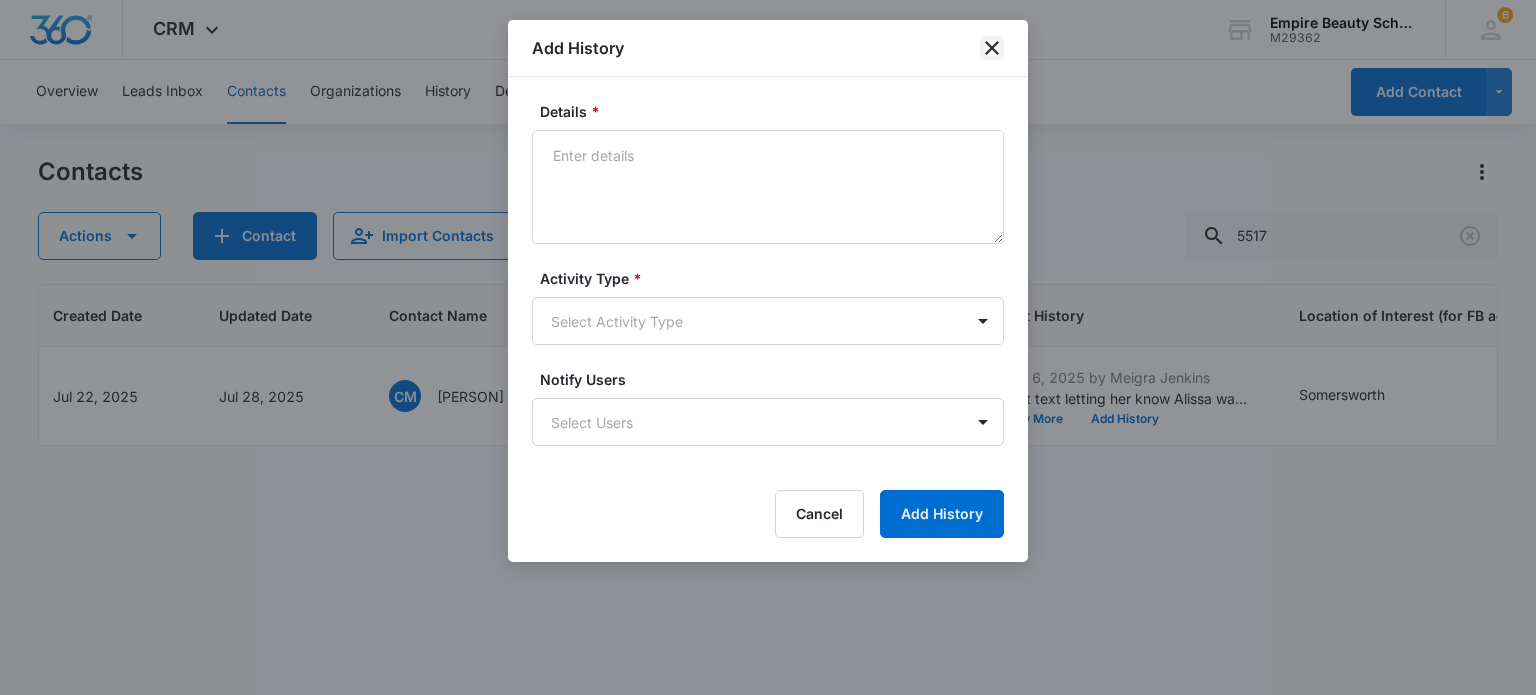 click 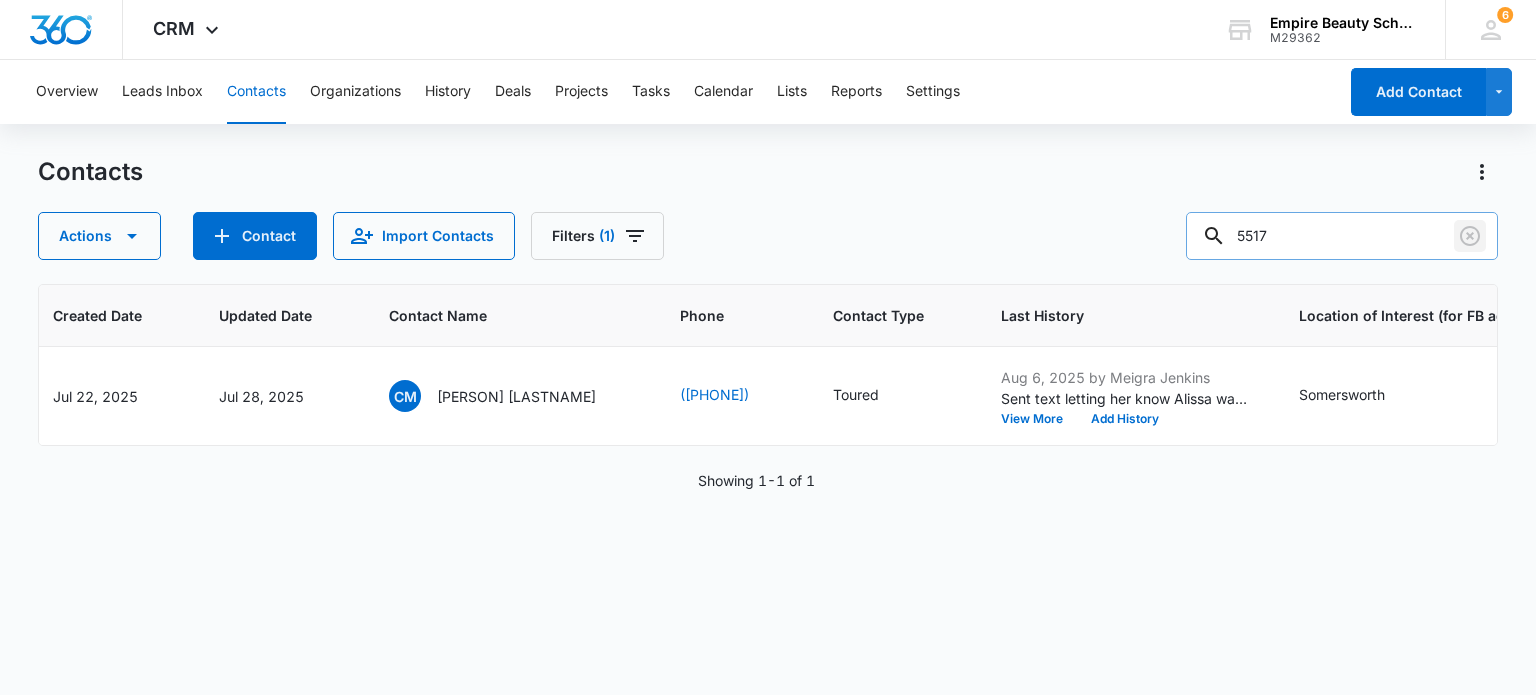click 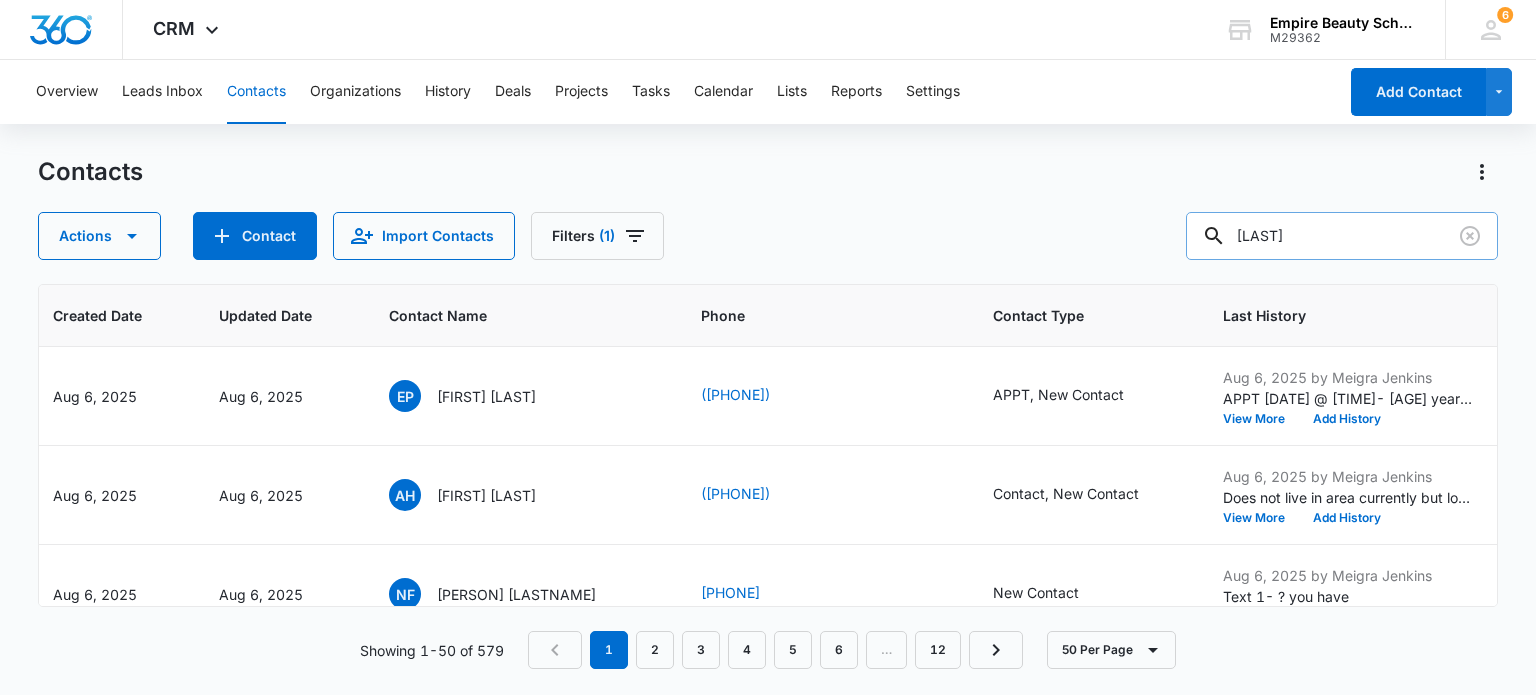 type on "[LAST]" 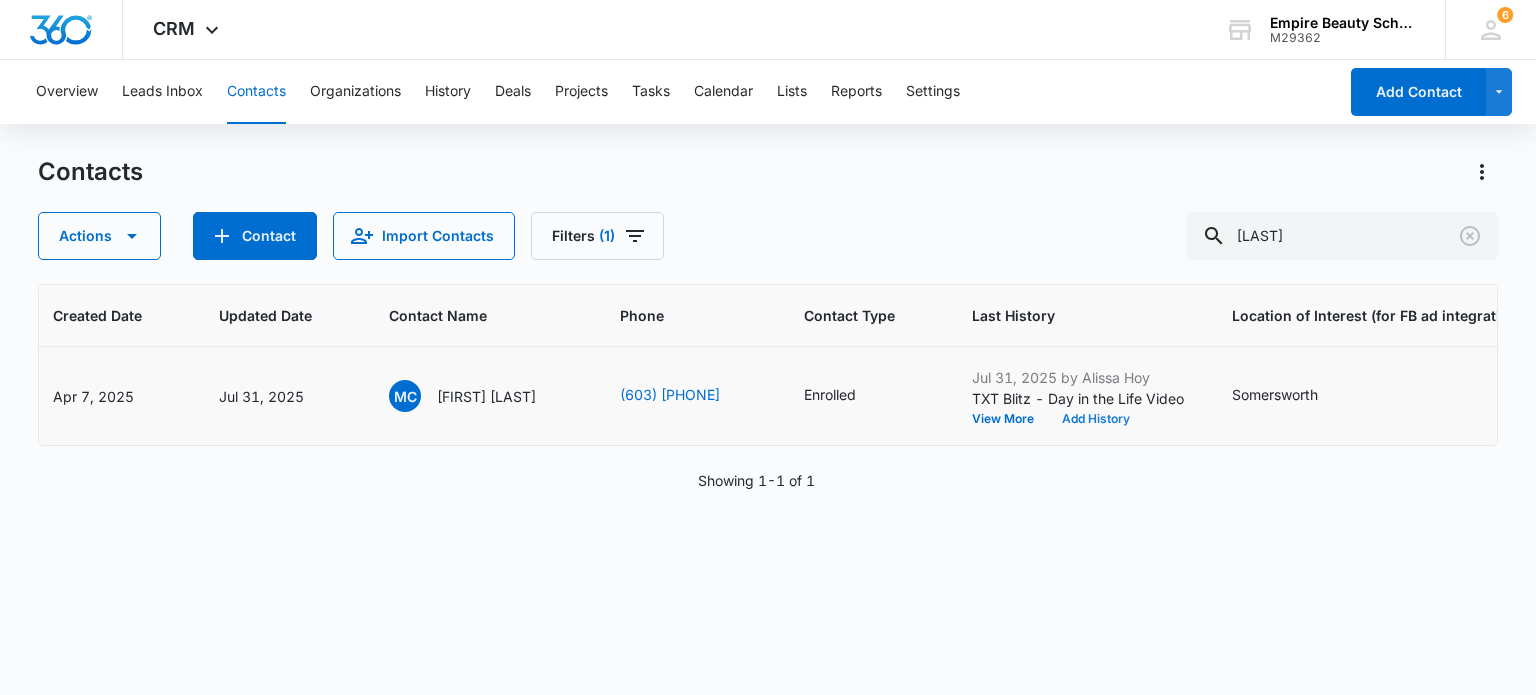 click on "Add History" at bounding box center [1096, 419] 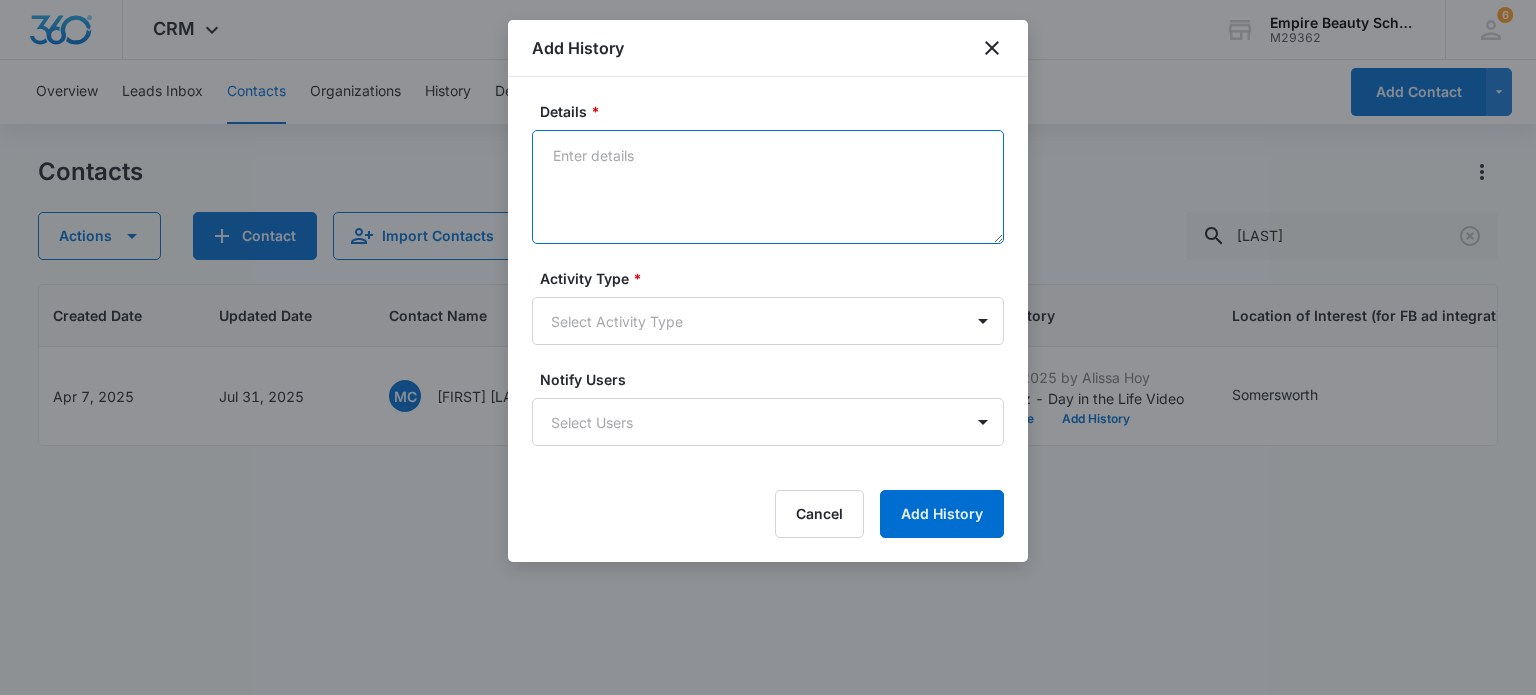 click on "Details *" at bounding box center (768, 187) 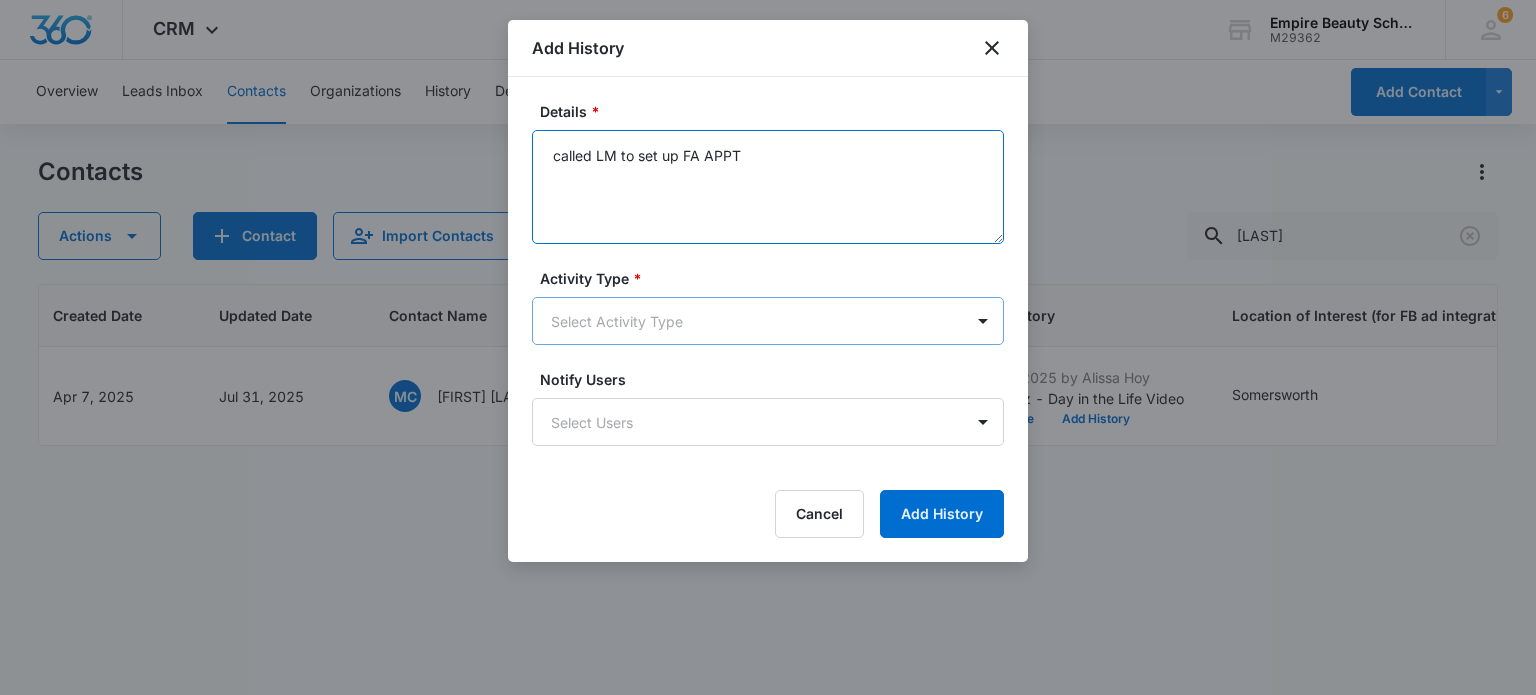type on "called LM to set up FA APPT" 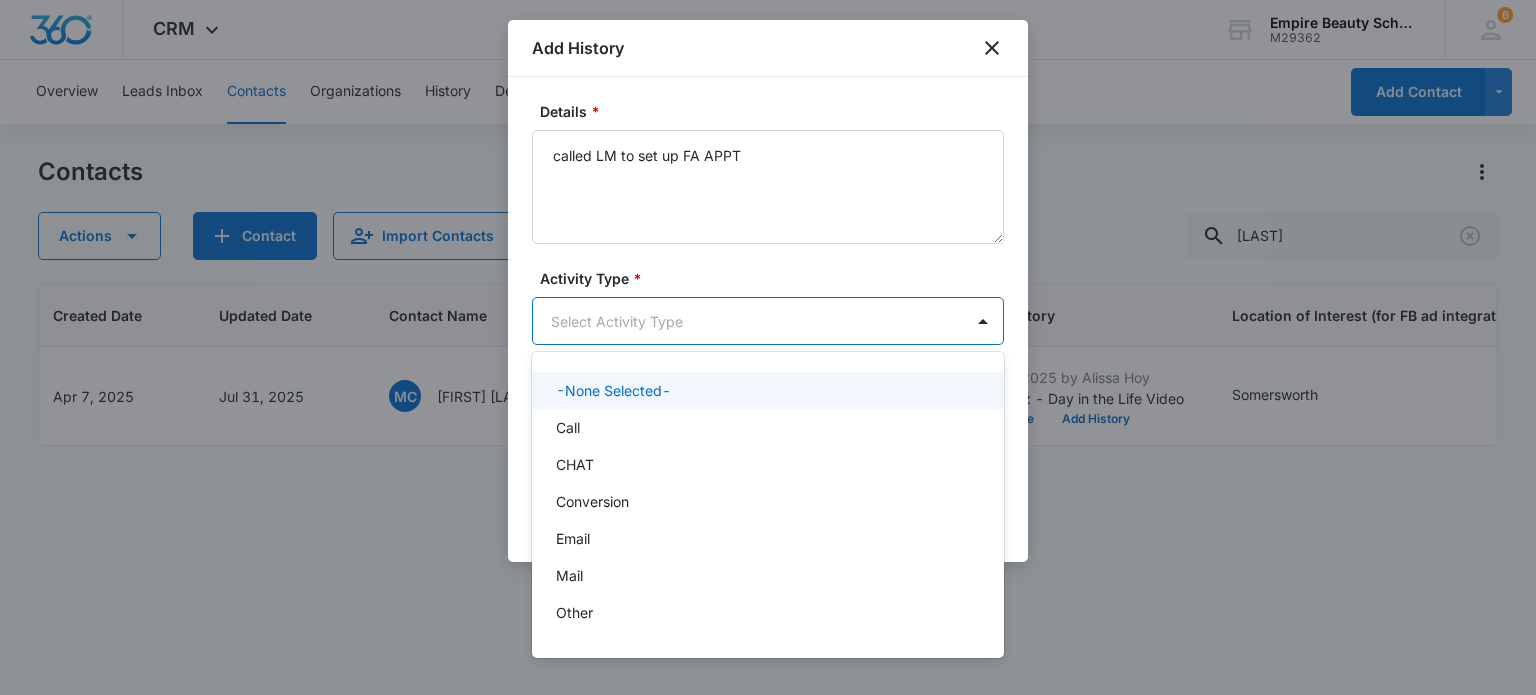 click on "CRM Apps Forms CRM Email Shop Payments POS Files Brand Settings Empire Beauty Schools M29362 Your Accounts View All 6 MJ Meigra Jenkins [EMAIL] My Profile 6 Notifications Support Logout Terms & Conditions &nbsp; &bull; &nbsp; Privacy Policy Overview Leads Inbox Contacts Organizations History Deals Projects Tasks Calendar Lists Reports Settings Add Contact Contacts Actions Contact Import Contacts Filters (1) caruso ID Created Date Updated Date Contact Name Phone Contact Type Last History Location of Interest (for FB ad integration) Program of Interest Location Of Interest Program Email 15599 Apr 7, 2025 Jul 31, 2025 MC Madisyn Caruso ([PHONE]) Enrolled Jul 31, 2025 by [NAME] TXT Blitz - Day in the Life Video View More Add History Somersworth Cosmetology --- --- [EMAIL] Showing &nbsp; 1-1 &nbsp; of &nbsp; 1
Add History Details * called LM to set up FA APPT Activity Type * 10 results available. Select Activity Type Notify Users Select Users Cancel Add History -None Selected-" at bounding box center (768, 347) 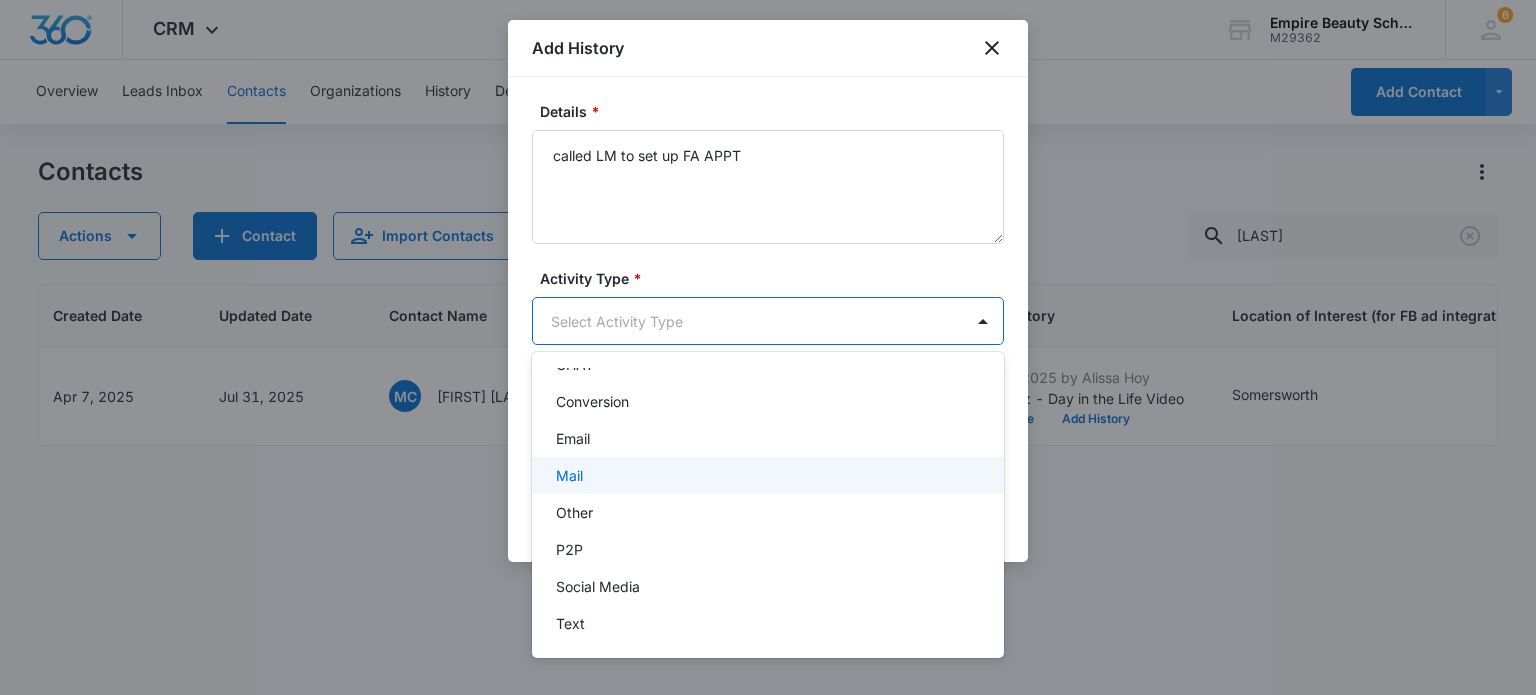 scroll, scrollTop: 0, scrollLeft: 0, axis: both 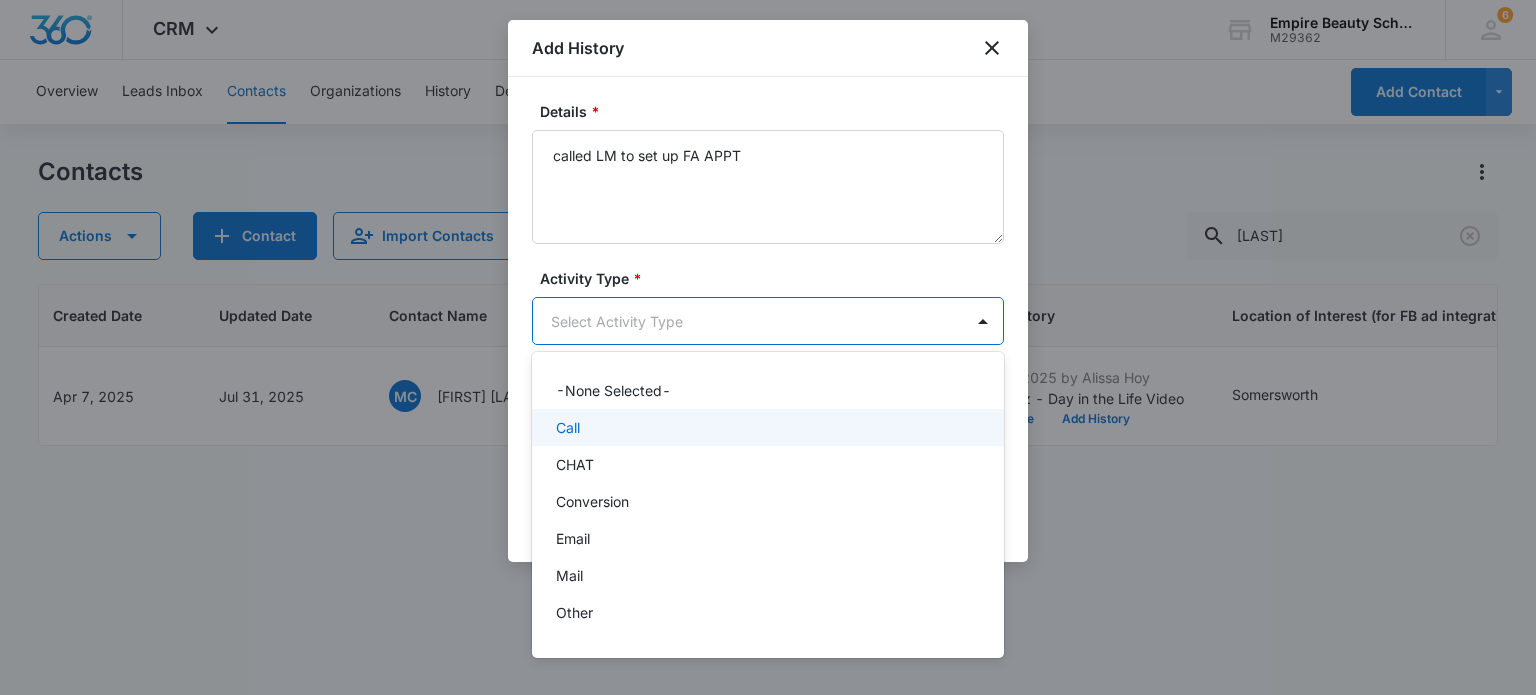 click on "Call" at bounding box center [568, 427] 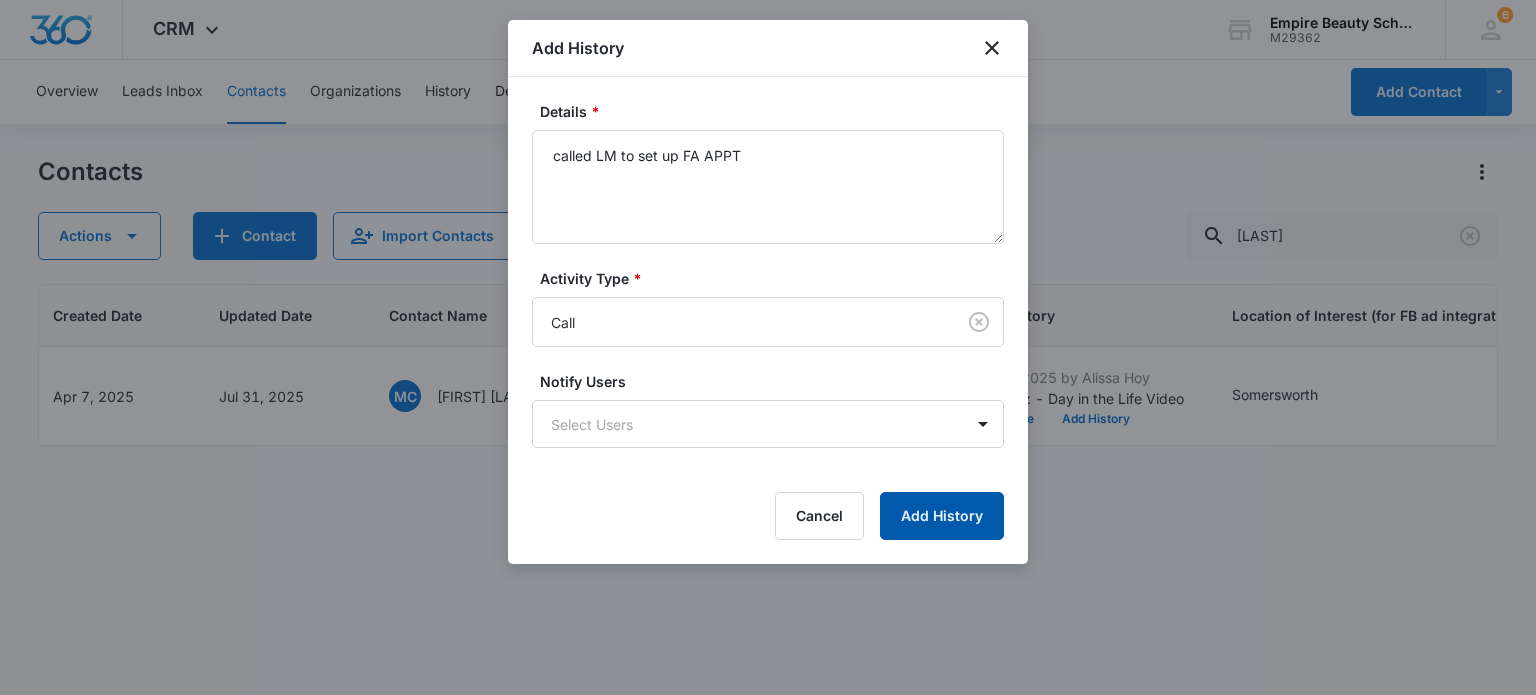 click on "Add History" at bounding box center [942, 516] 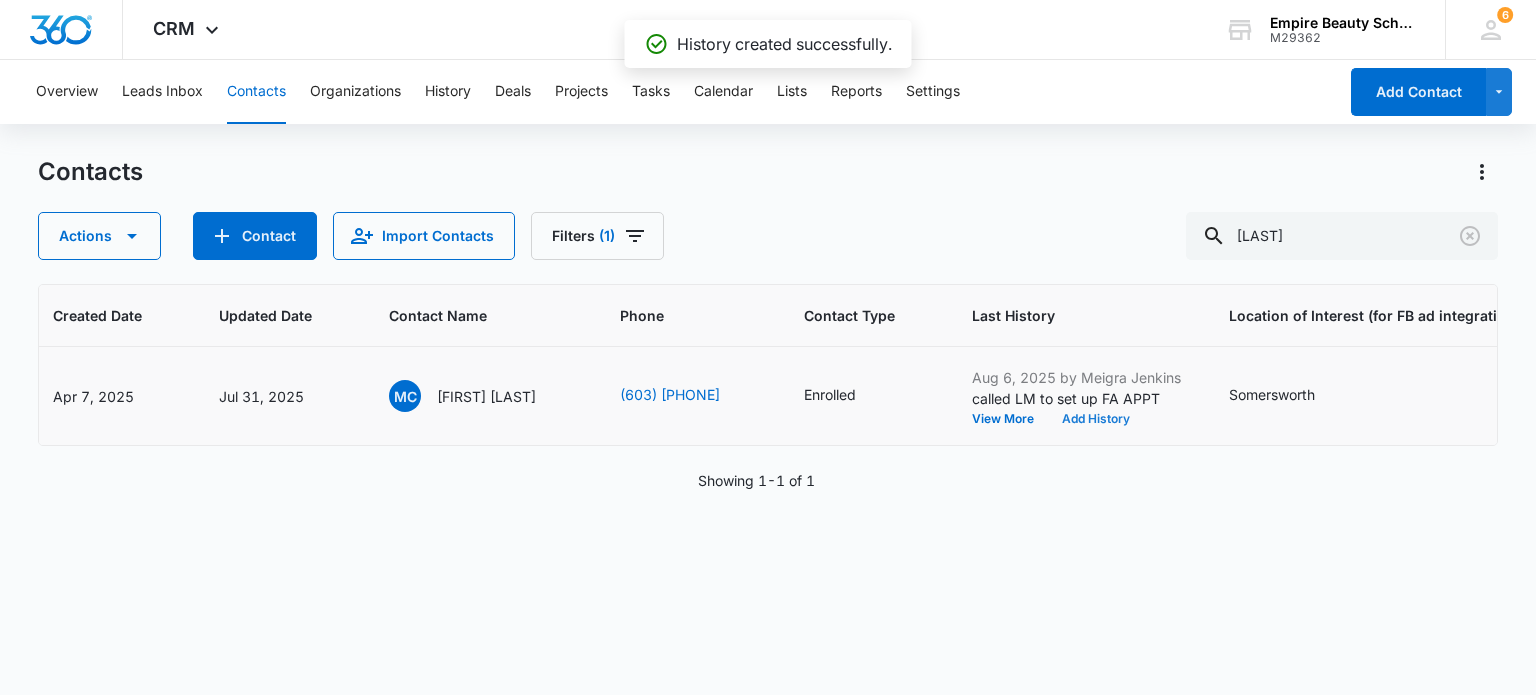 click on "Add History" at bounding box center [1096, 419] 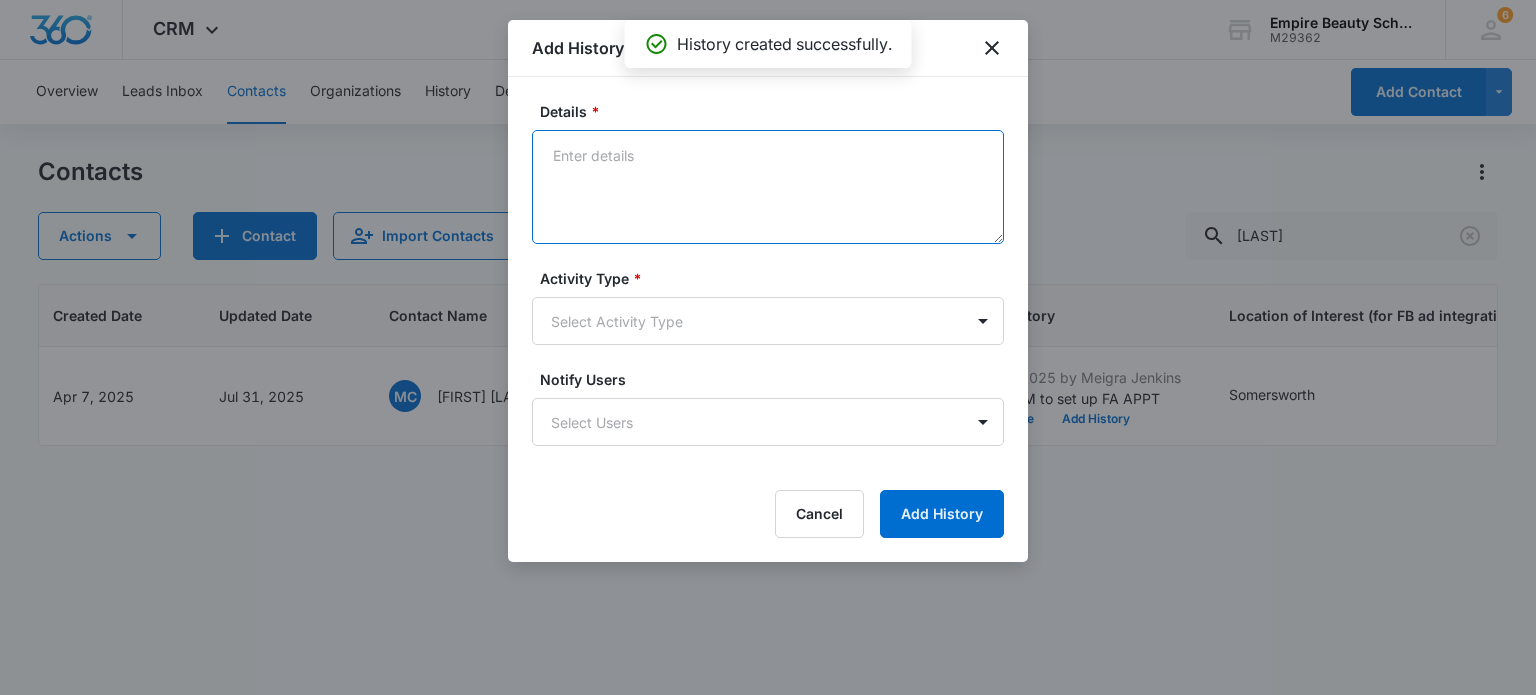 click on "Details *" at bounding box center [768, 187] 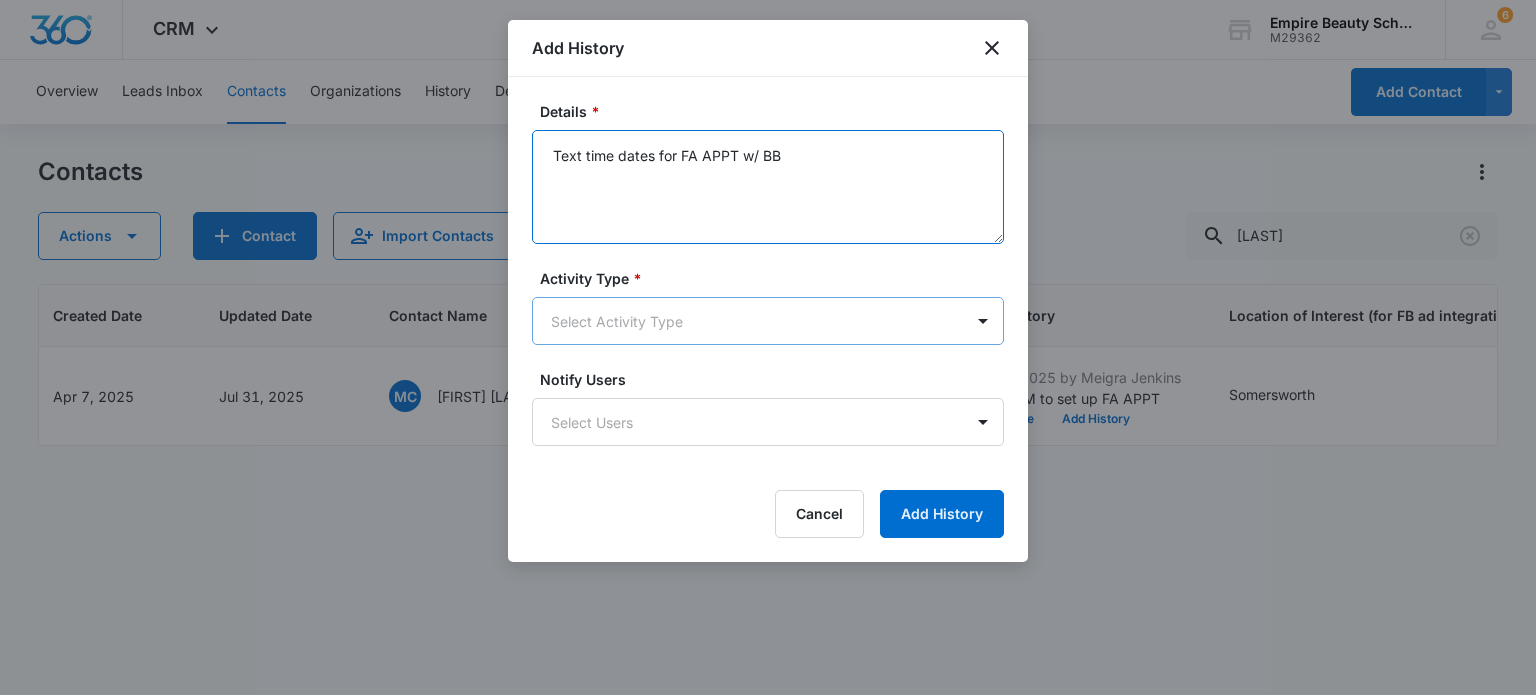 type on "Text time dates for FA APPT w/ BB" 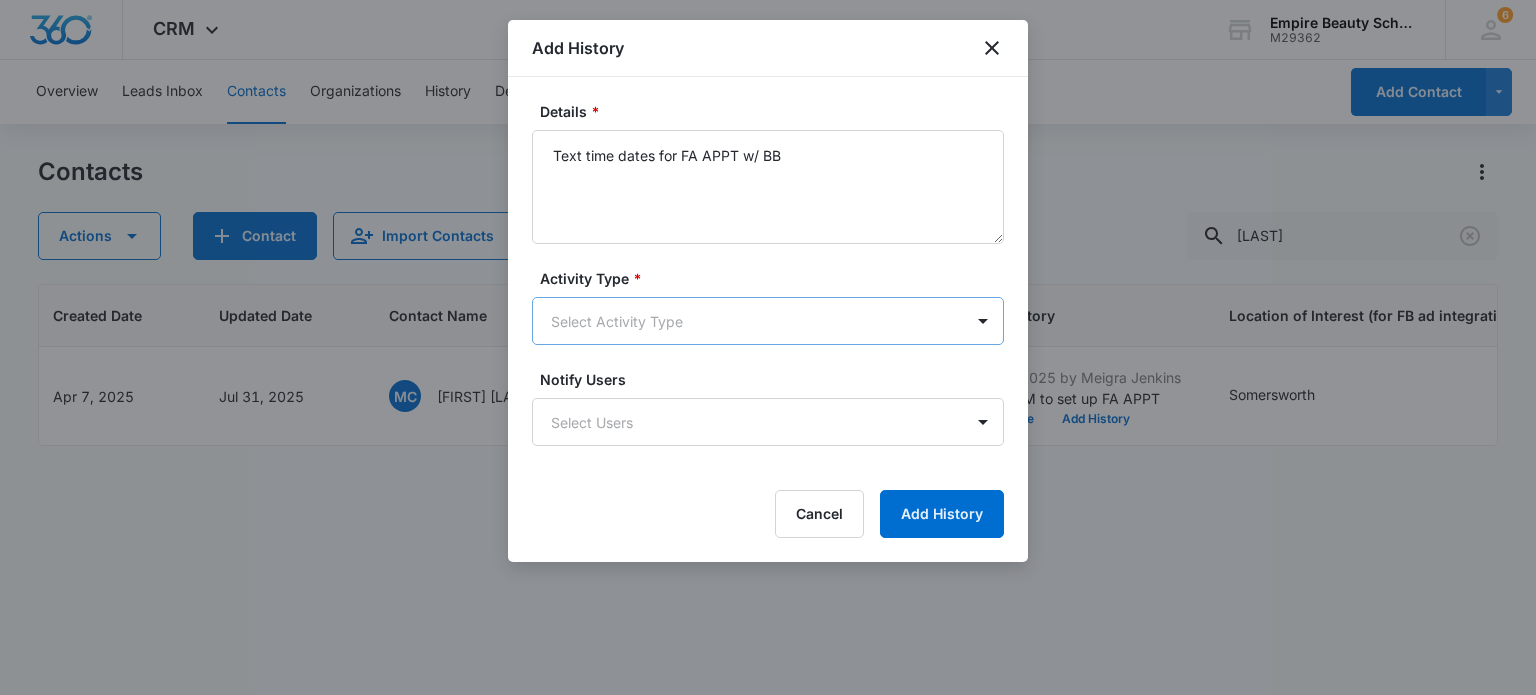 click on "CRM Apps Forms CRM Email Shop Payments POS Files Brand Settings Empire Beauty Schools M29362 Your Accounts View All 6 MJ [FIRST] [LAST] mjenkins@example.com My Profile 6 Notifications Support Logout Terms & Conditions   •   Privacy Policy Overview Leads Inbox Contacts Organizations History Deals Projects Tasks Calendar Lists Reports Settings Add Contact Contacts Actions Contact Import Contacts Filters (1) caruso ID Created Date Updated Date Contact Name Phone Contact Type Last History Location of Interest (for FB ad integration) Program of Interest Location Of Interest Program Email 15599 Apr 7, 2025 Jul 31, 2025 MC Madisyn Caruso (603) 814-2919 Enrolled Aug 6, 2025 by Meigra Jenkins called LM to set up FA APPT View More Add History Somersworth [CITY], [STATE] --- --- Madisyncaruso01@example.com Showing   1-1   of   1
Add History Details * Text time dates for FA APPT w/ BB Activity Type * Select Activity Type Notify Users Select Users Cancel Add History" at bounding box center [768, 347] 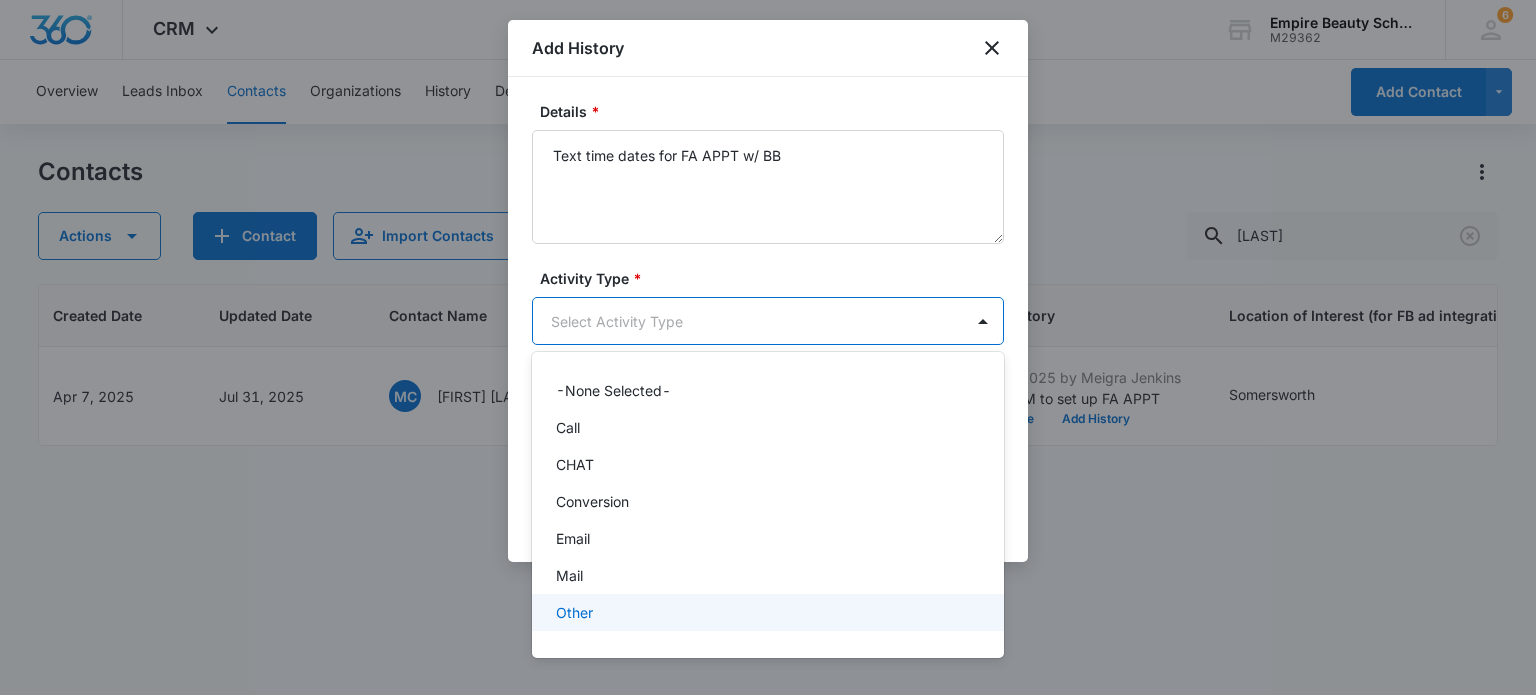 scroll, scrollTop: 104, scrollLeft: 0, axis: vertical 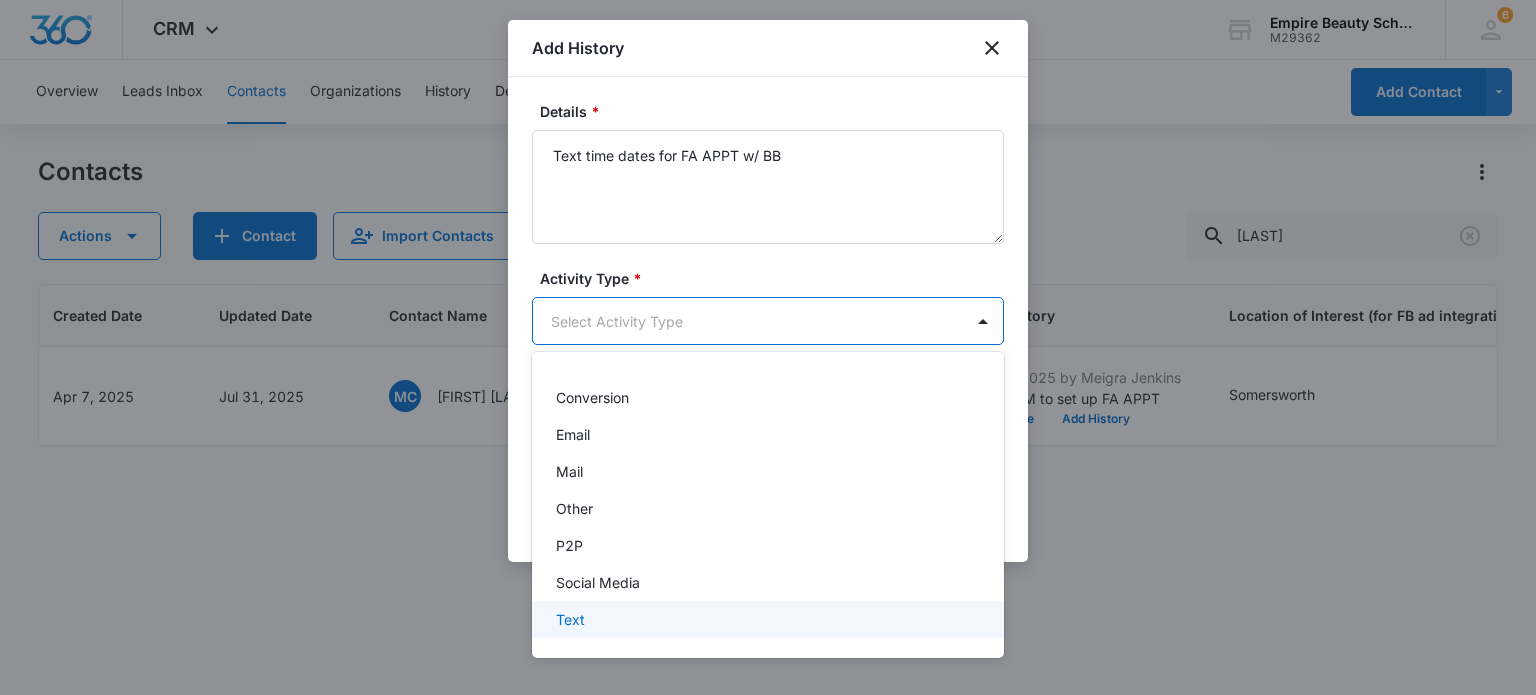 click on "Text" at bounding box center [766, 619] 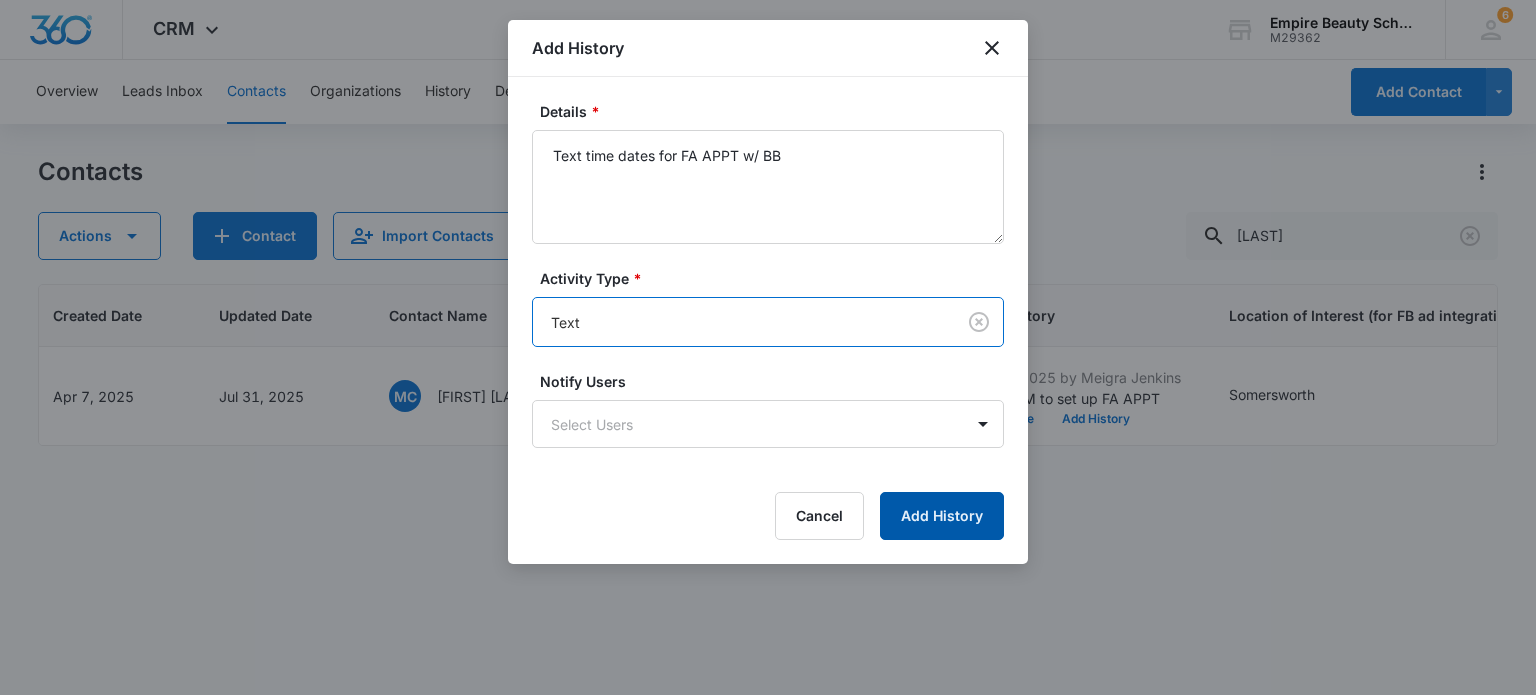 click on "Add History" at bounding box center (942, 516) 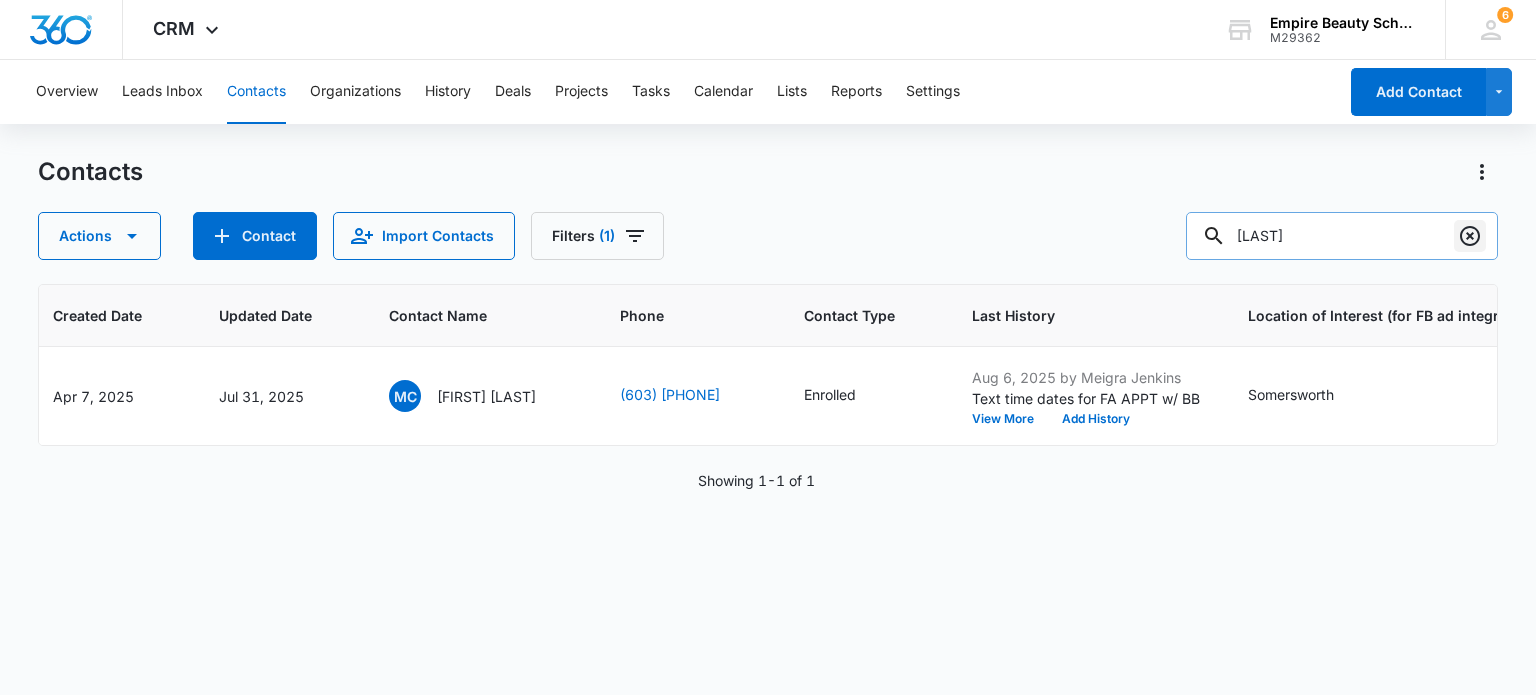 click 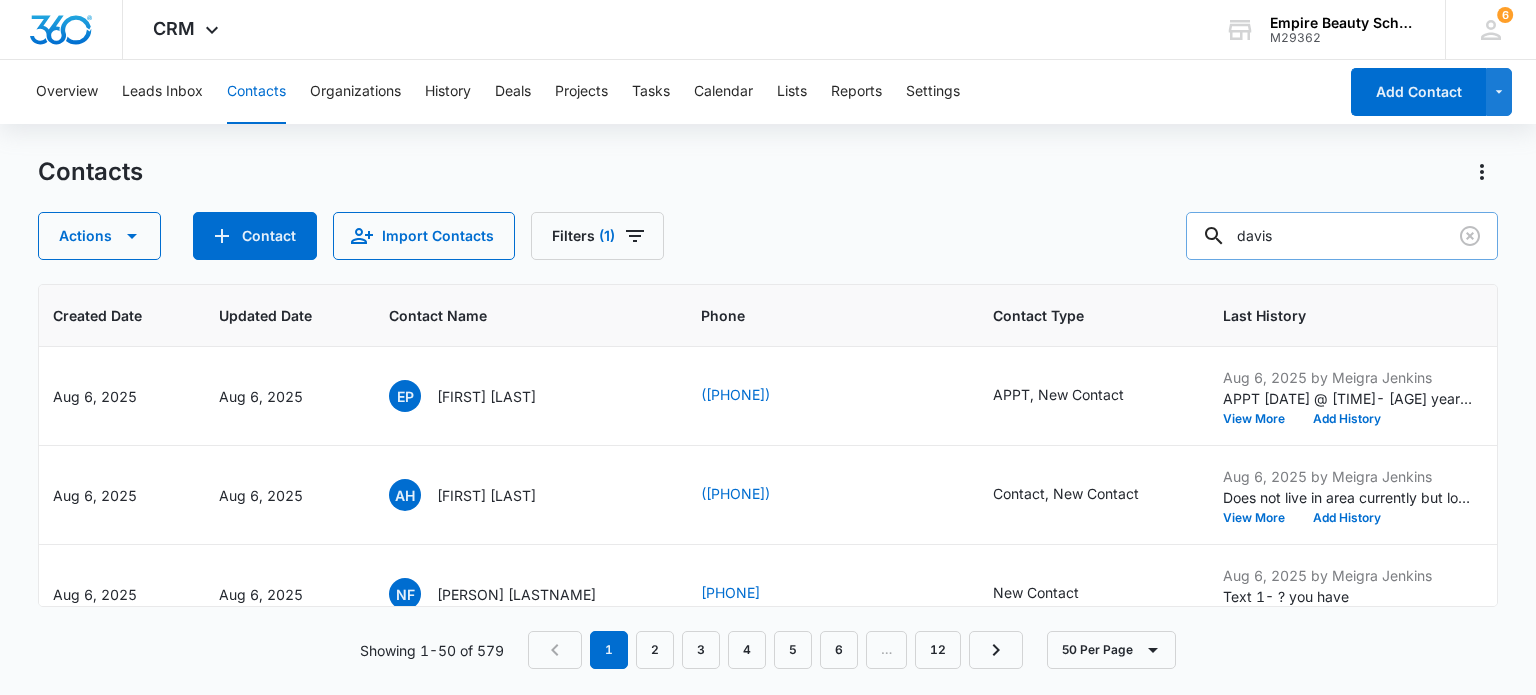 type on "davis" 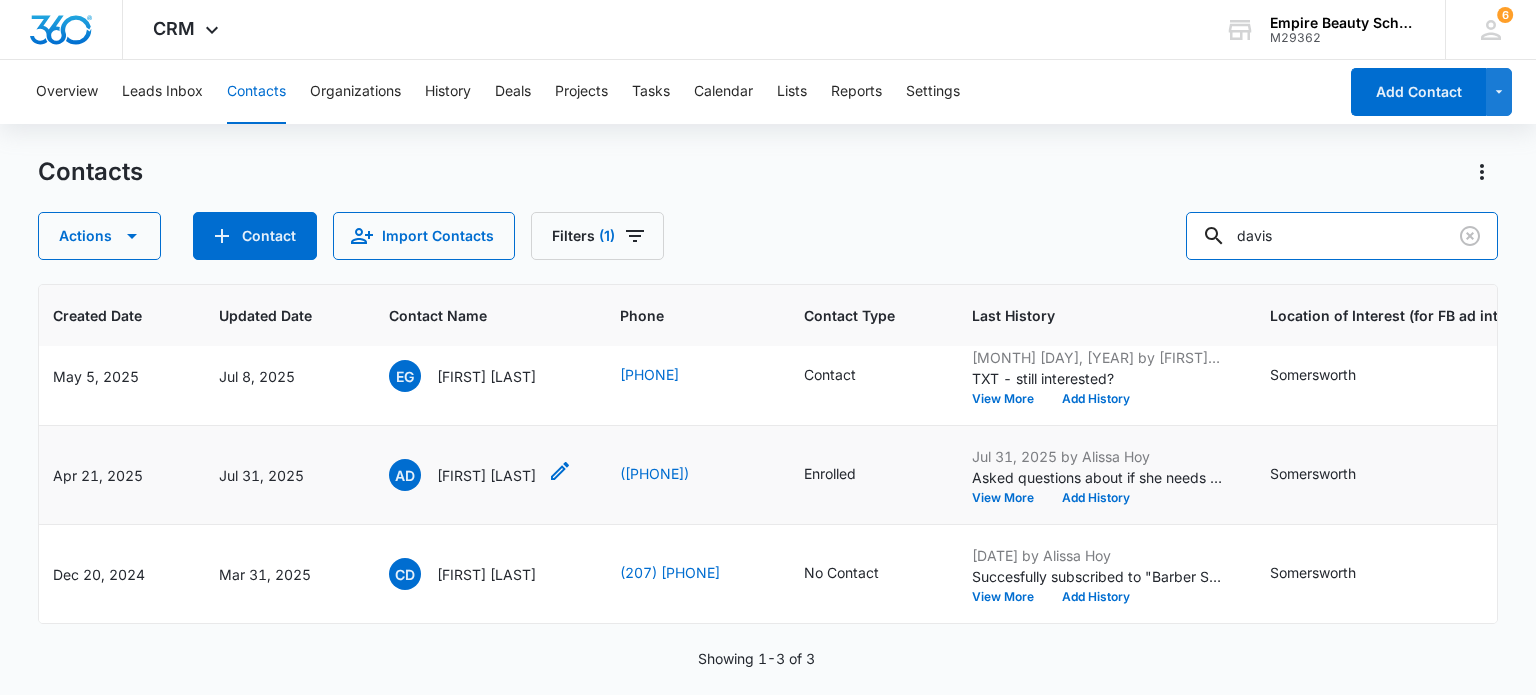 scroll, scrollTop: 34, scrollLeft: 180, axis: both 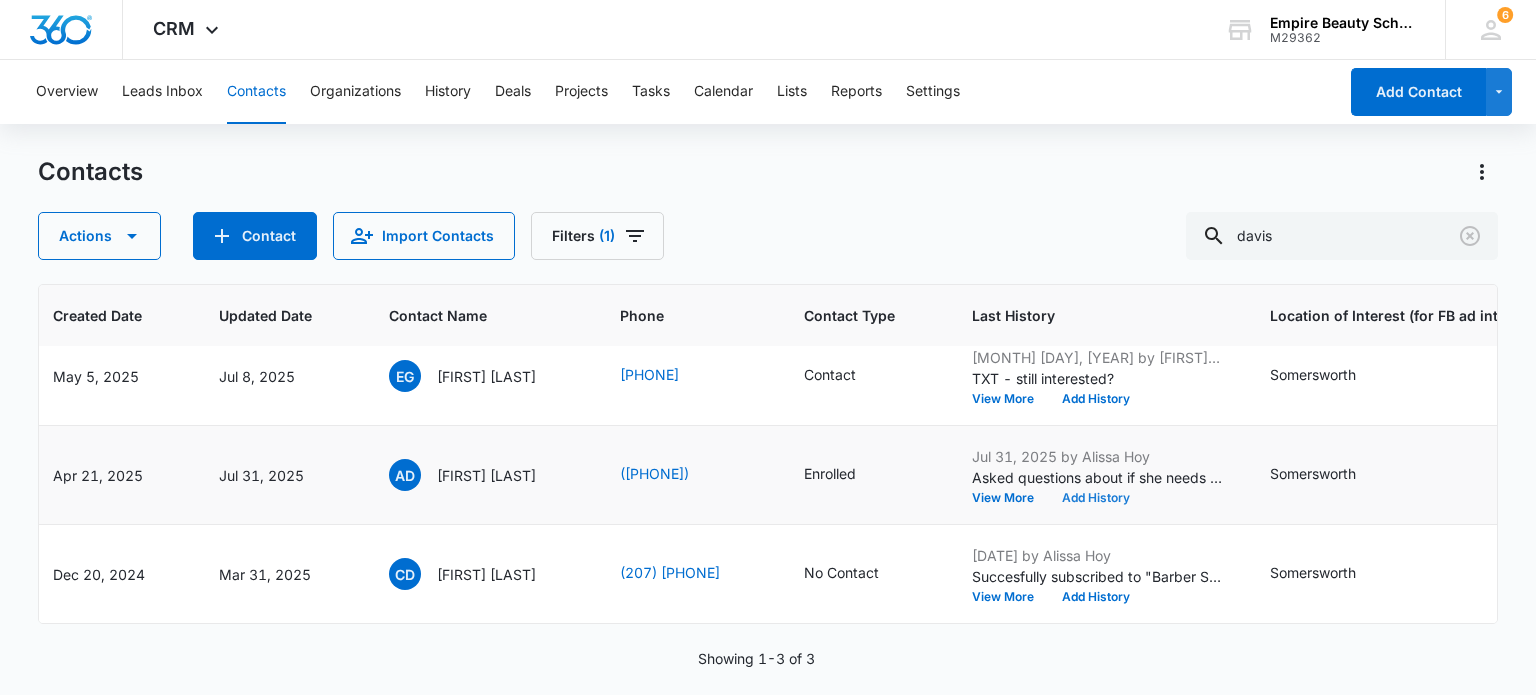 click on "Add History" at bounding box center [1096, 498] 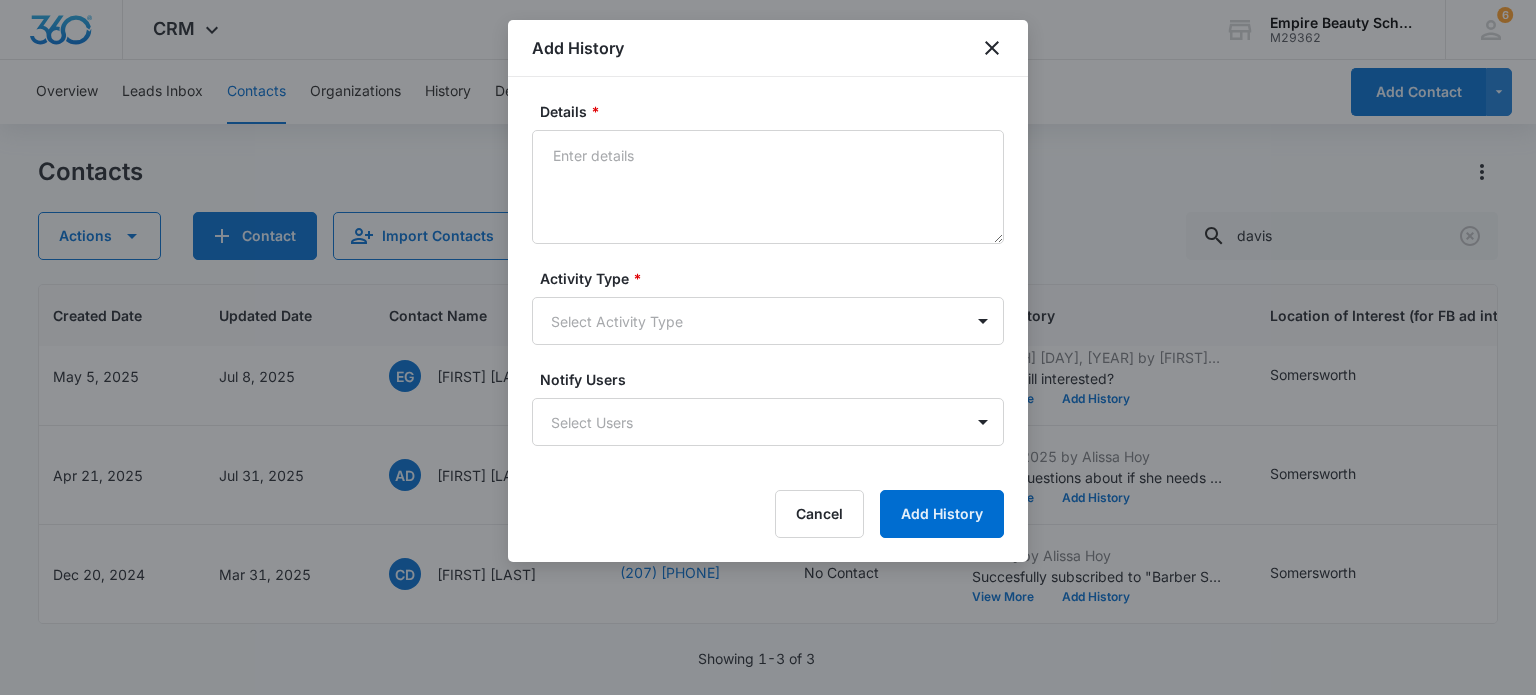 click on "Add History" at bounding box center [768, 48] 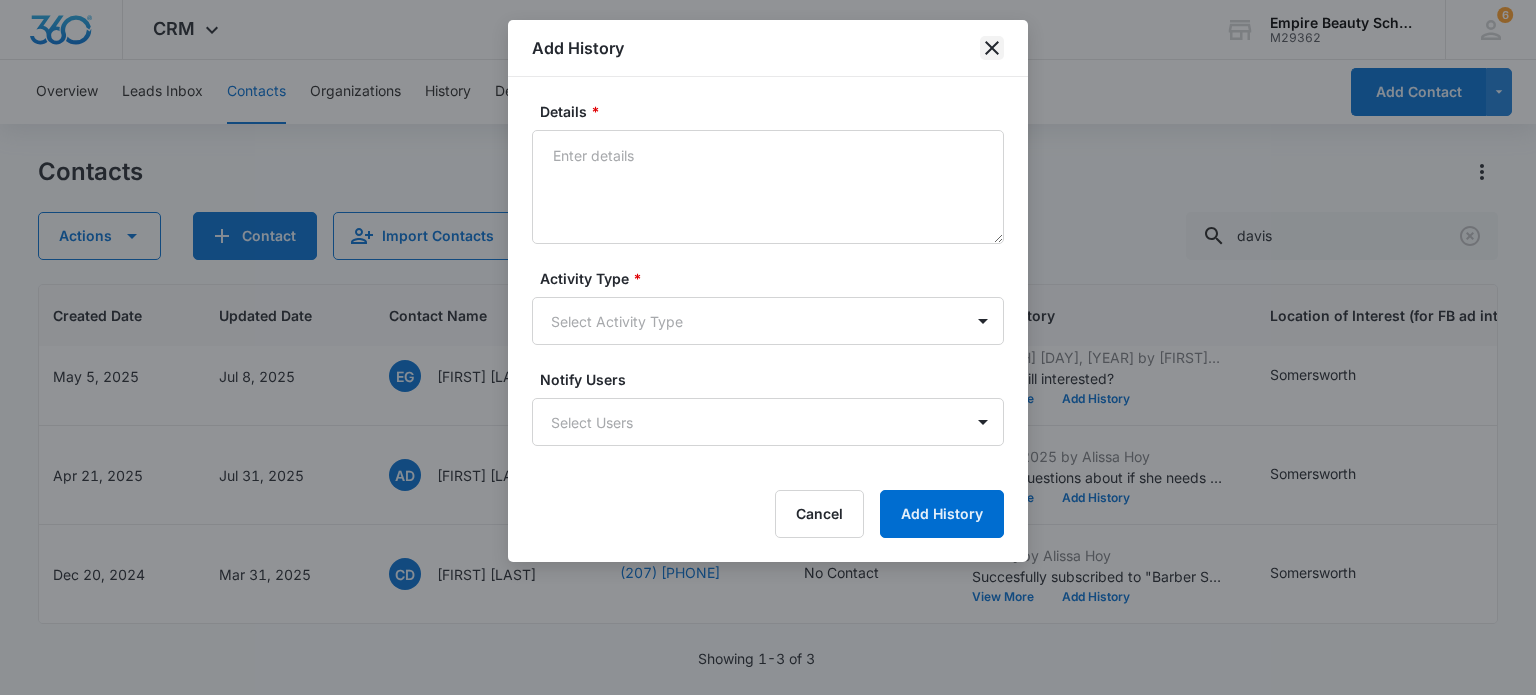 drag, startPoint x: 990, startPoint y: 39, endPoint x: 989, endPoint y: 57, distance: 18.027756 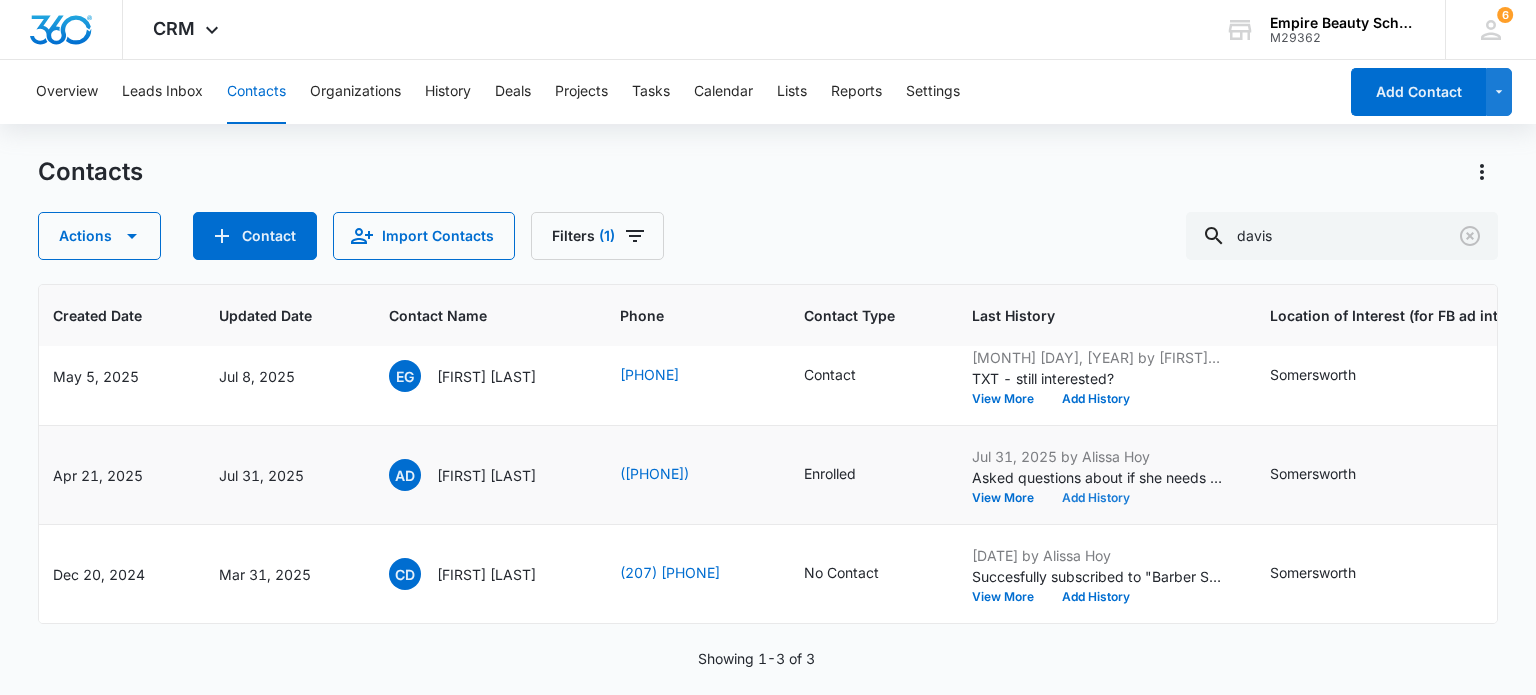 click on "Add History" at bounding box center [1096, 498] 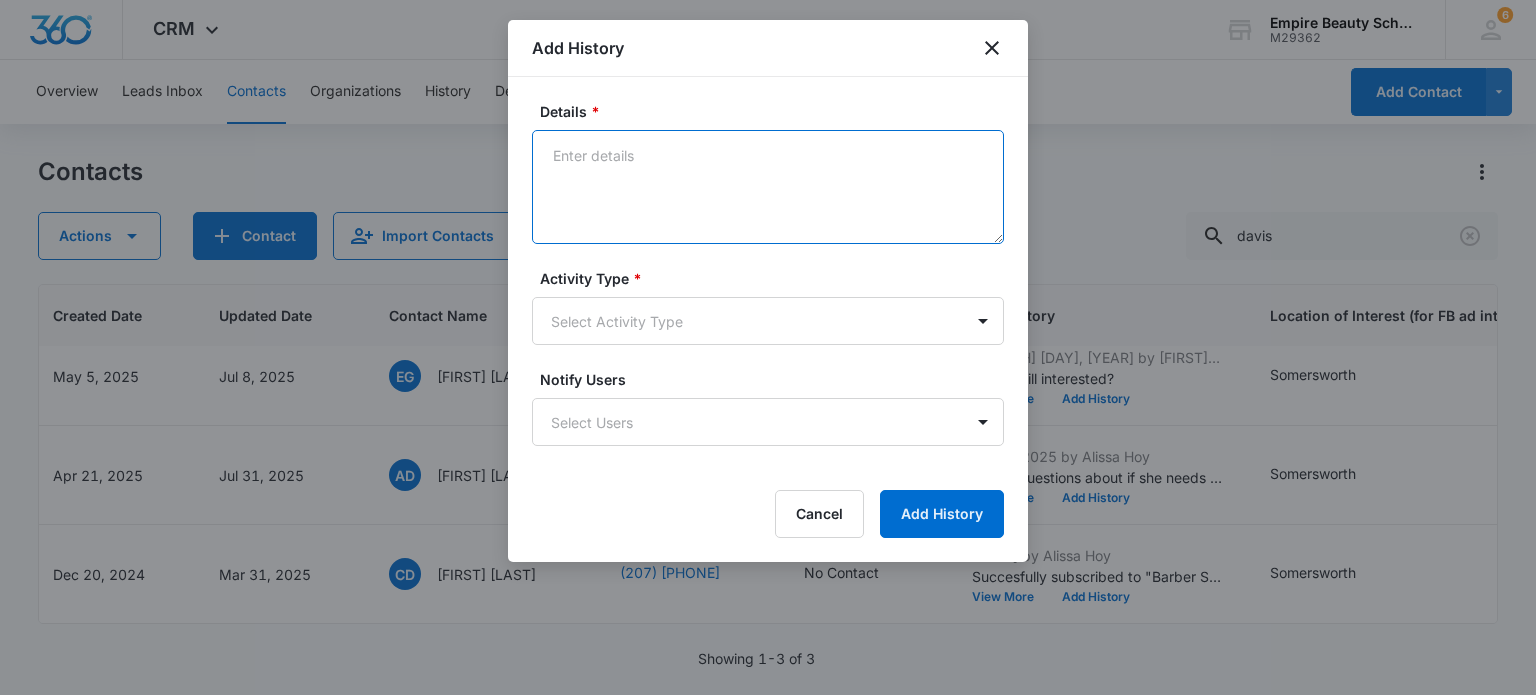 click on "Details *" at bounding box center [768, 187] 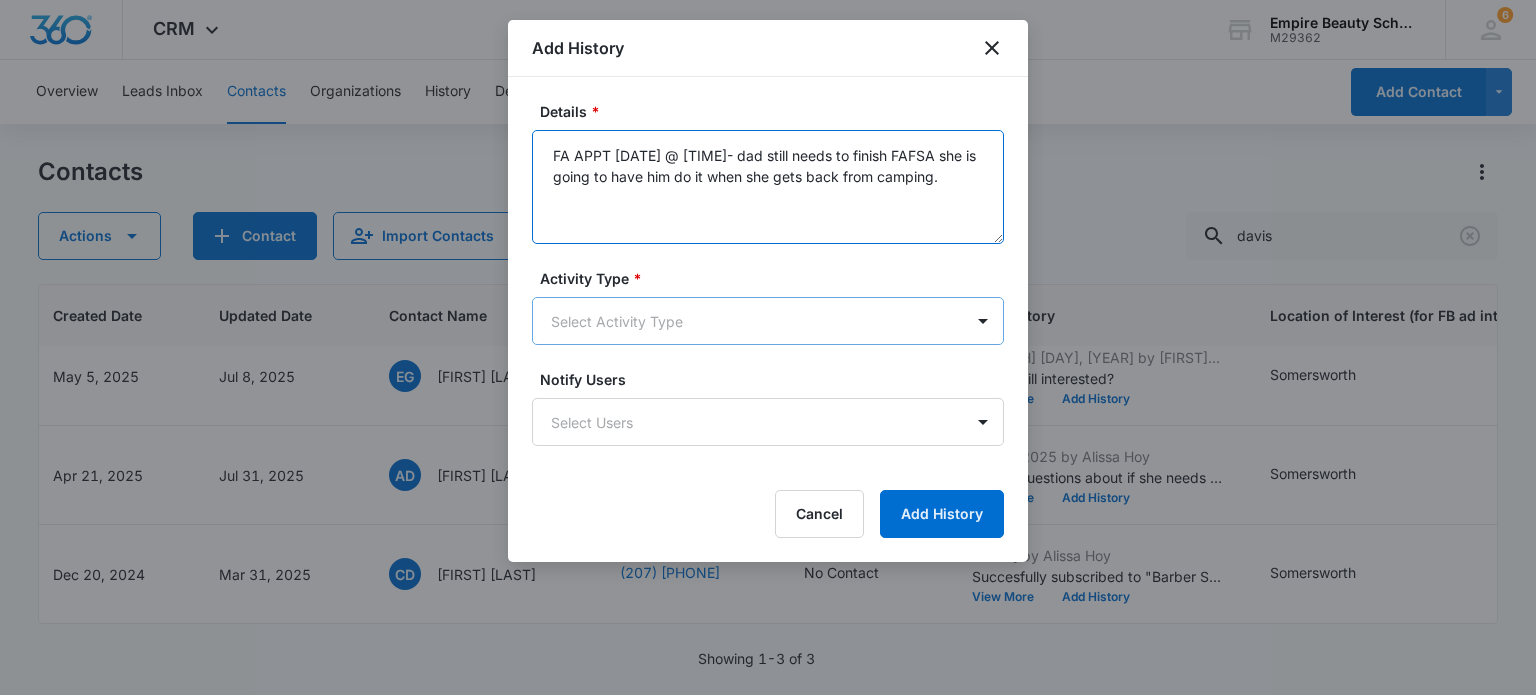 type on "FA APPT [DATE] @ [TIME]- dad still needs to finish FAFSA she is going to have him do it when she gets back from camping." 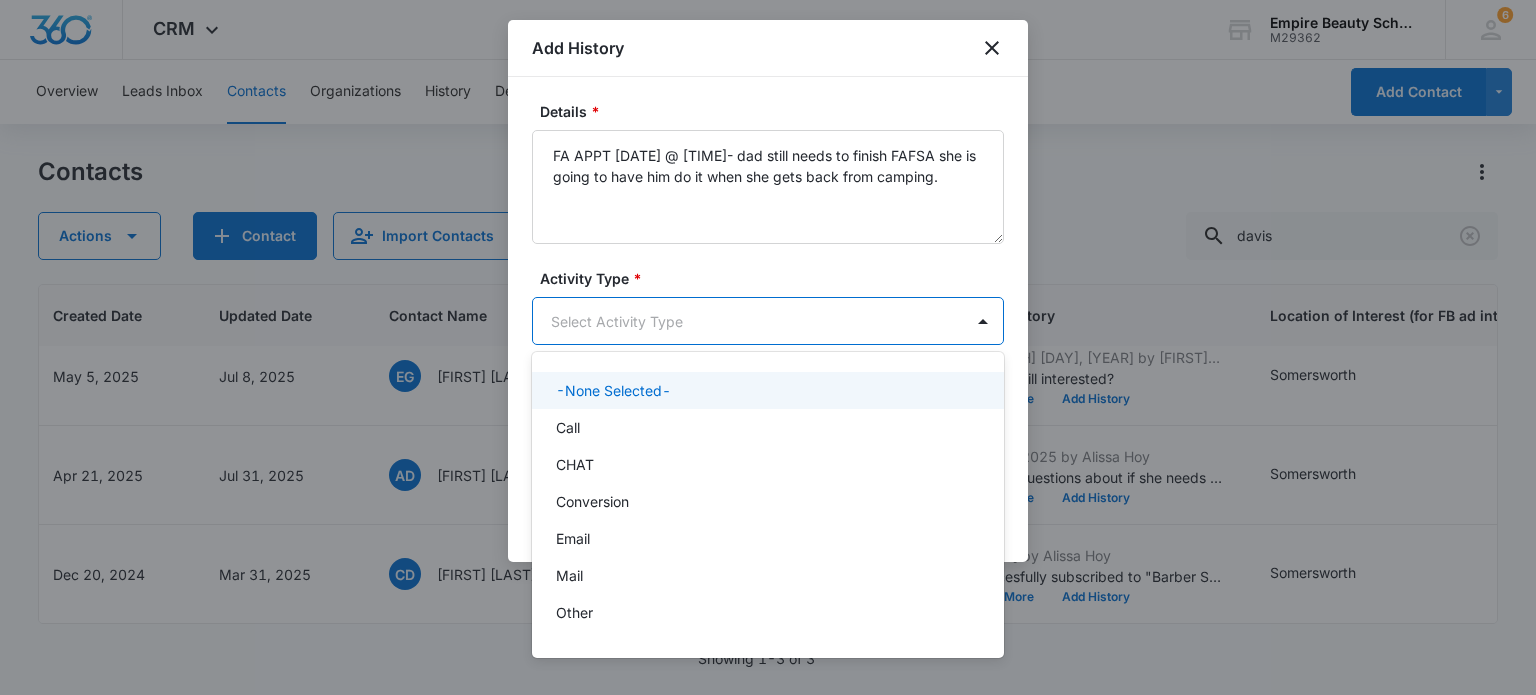 click on "CRM Apps Forms CRM Email Shop Payments POS Files Brand Settings Empire Beauty Schools M29362 Your Accounts View All 6 MJ Meigra Jenkins mjenkins@empirebeautyschools.com My Profile 6 Notifications Support Logout Terms & Conditions &nbsp; &bull; &nbsp; Privacy Policy Overview Leads Inbox Contacts Organizations History Deals Projects Tasks Calendar Lists Reports Settings Add Contact Contacts Actions Contact Import Contacts Filters (1) davis ID Created Date Updated Date Contact Name Phone Contact Type Last History Location of Interest (for FB ad integration) Program of Interest Location Of Interest Program Email 15987 May [DAY], [YEAR] Jul [DAY], [YEAR] EG [FIRST] [LAST] ([PHONE]) Contact Jul [DAY], [YEAR] by [FIRST] [LAST] View More Add History Somersworth Esthetics,Esthetics Premium --- --- [EMAIL] 15799 Apr [DAY], [YEAR] Jul [DAY], [YEAR] AD [FIRST] [LAST] ([PHONE]) Enrolled Jul [DAY], [YEAR] by [FIRST] [LAST] View More Add History Somersworth Cosmetology --- --- [EMAIL]" at bounding box center [768, 347] 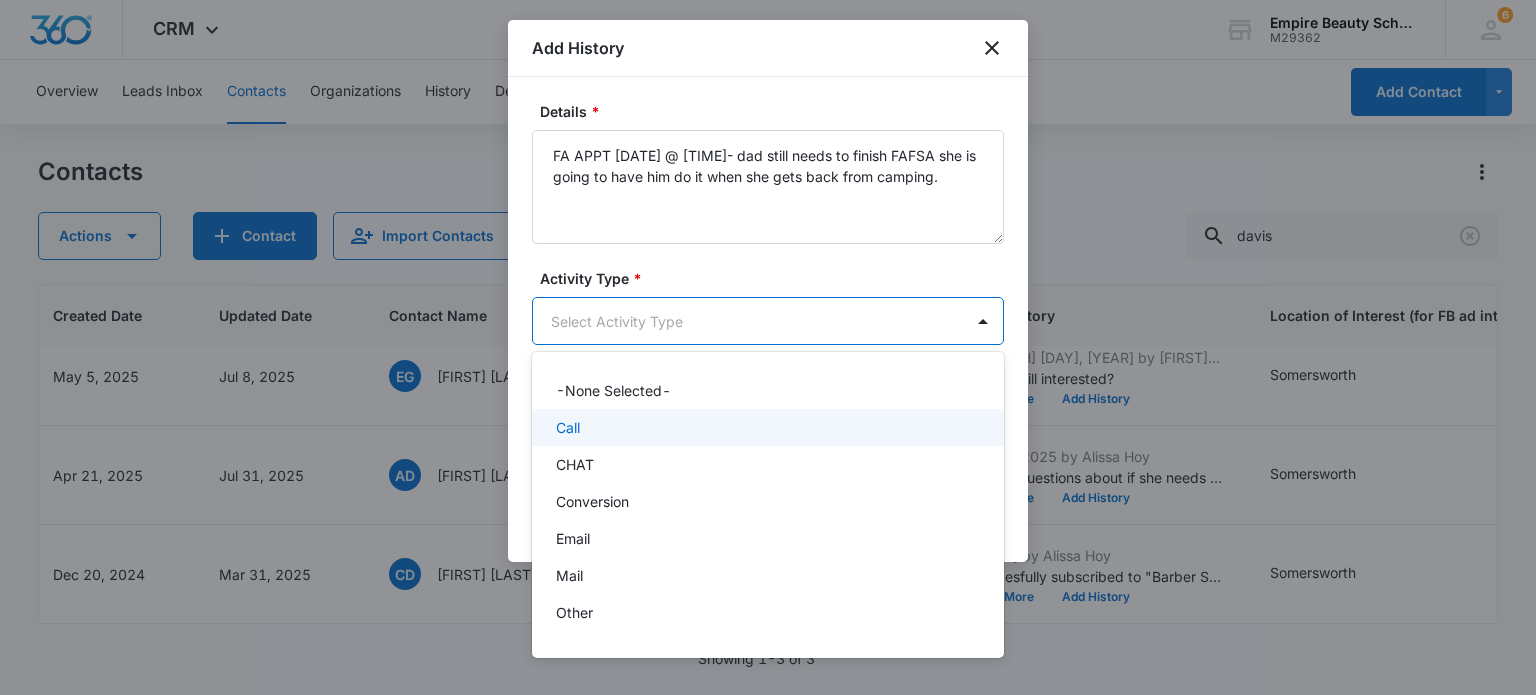 click on "Call" at bounding box center [568, 427] 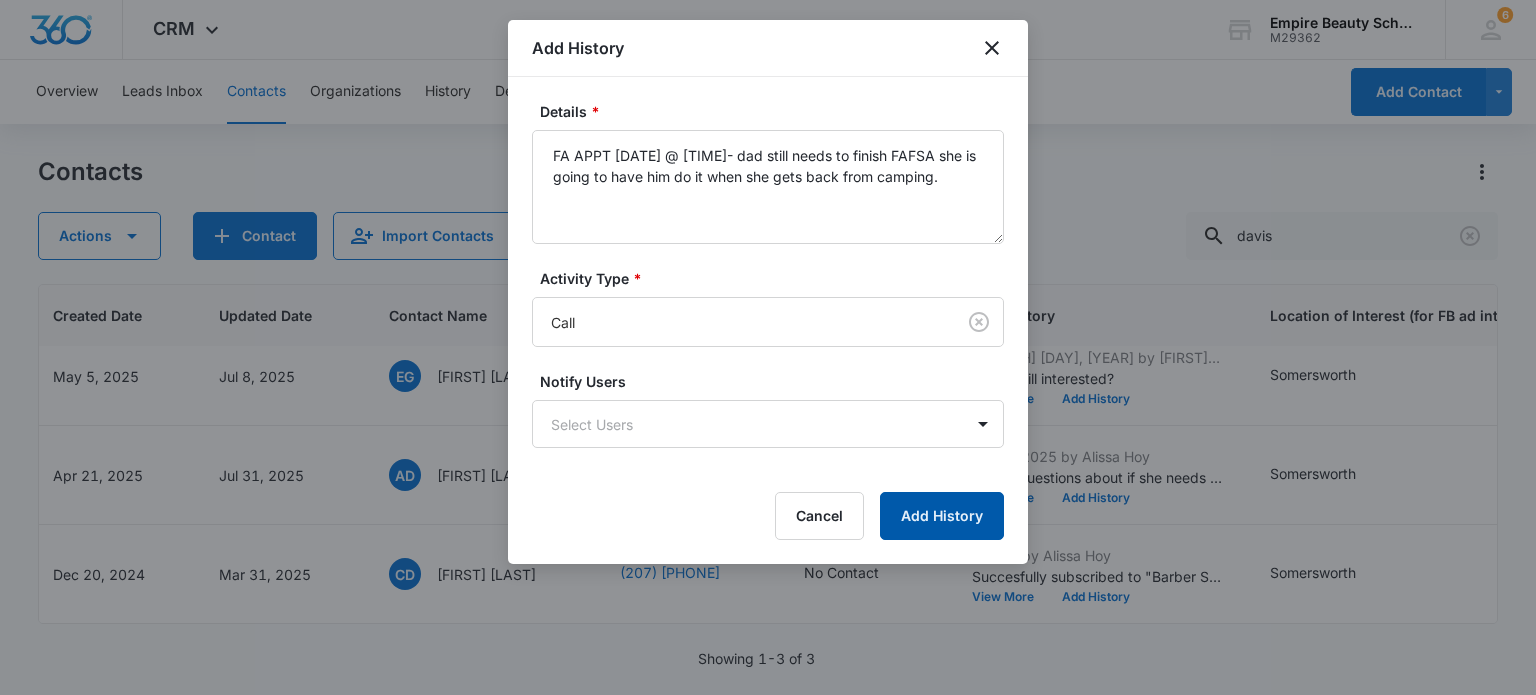 click on "Add History" at bounding box center (942, 516) 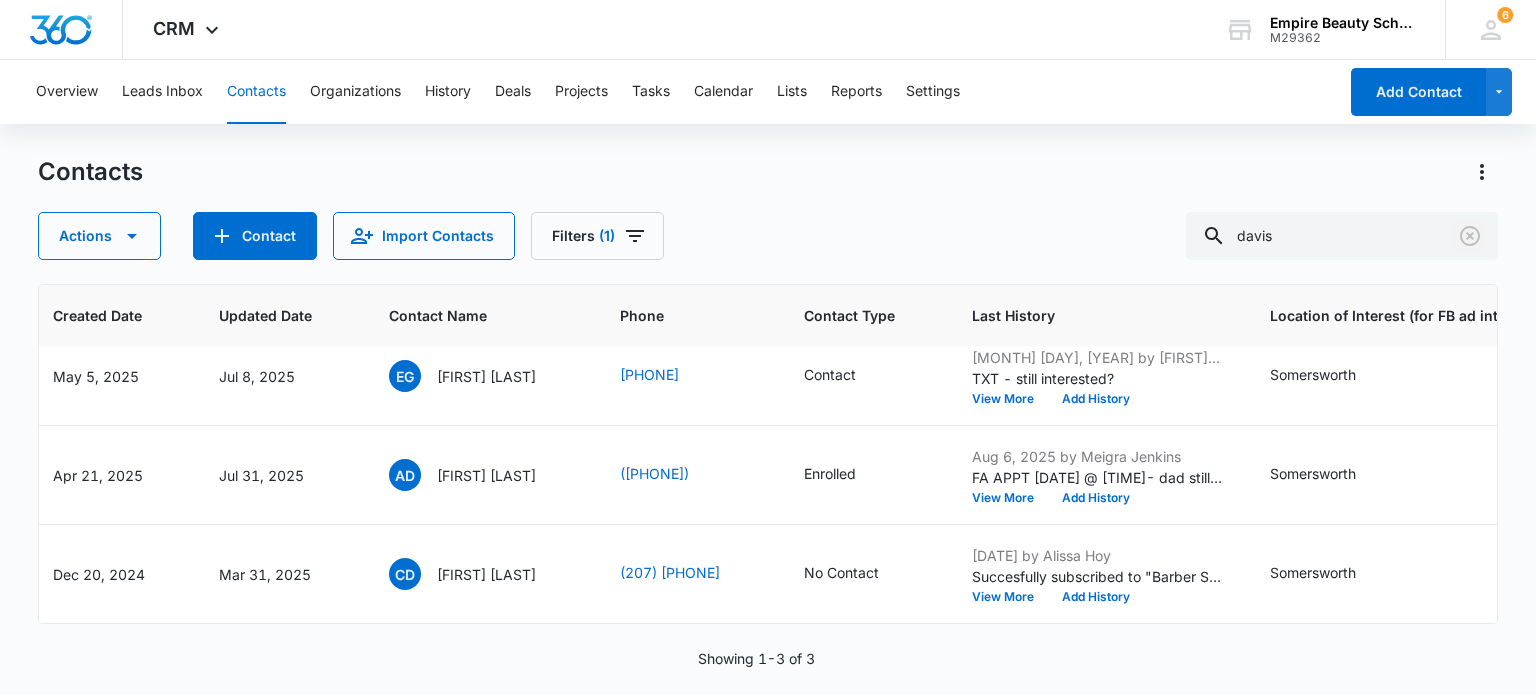click 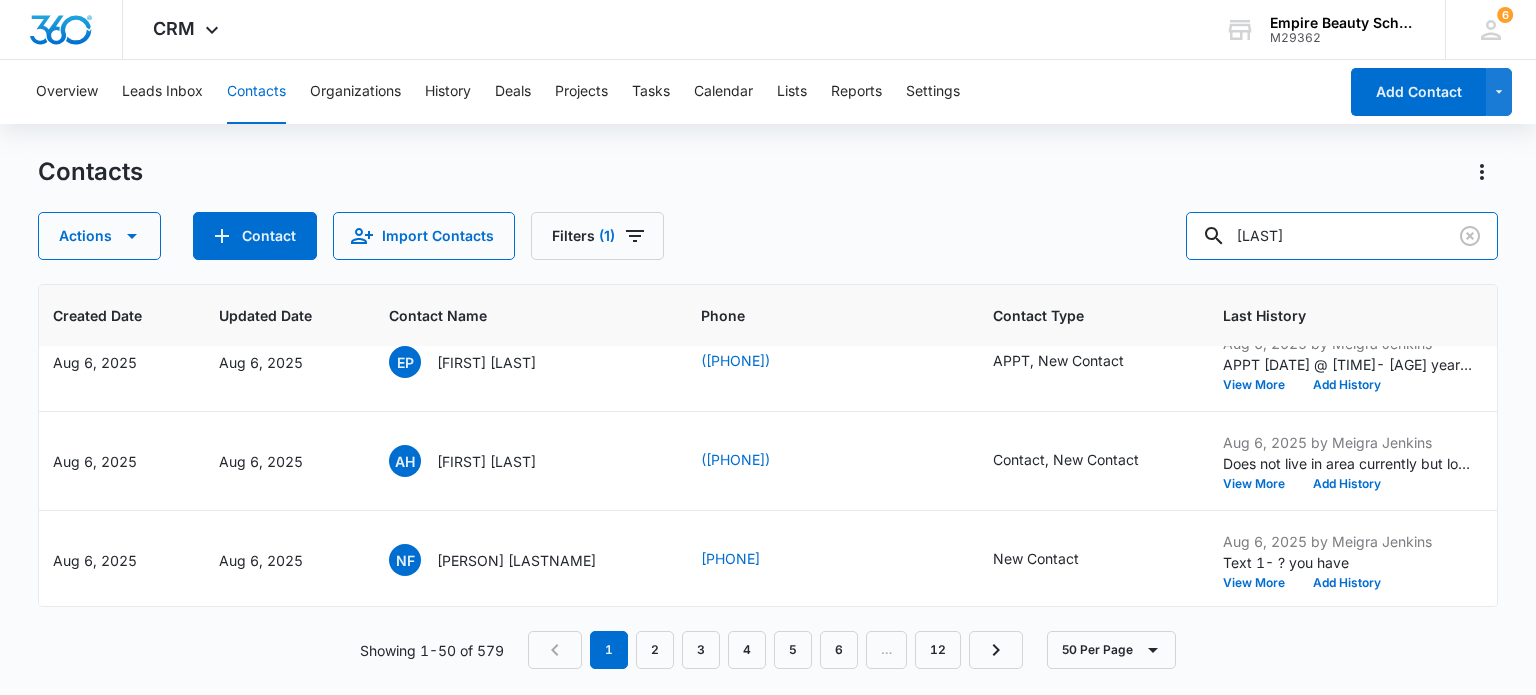 type on "[LAST]" 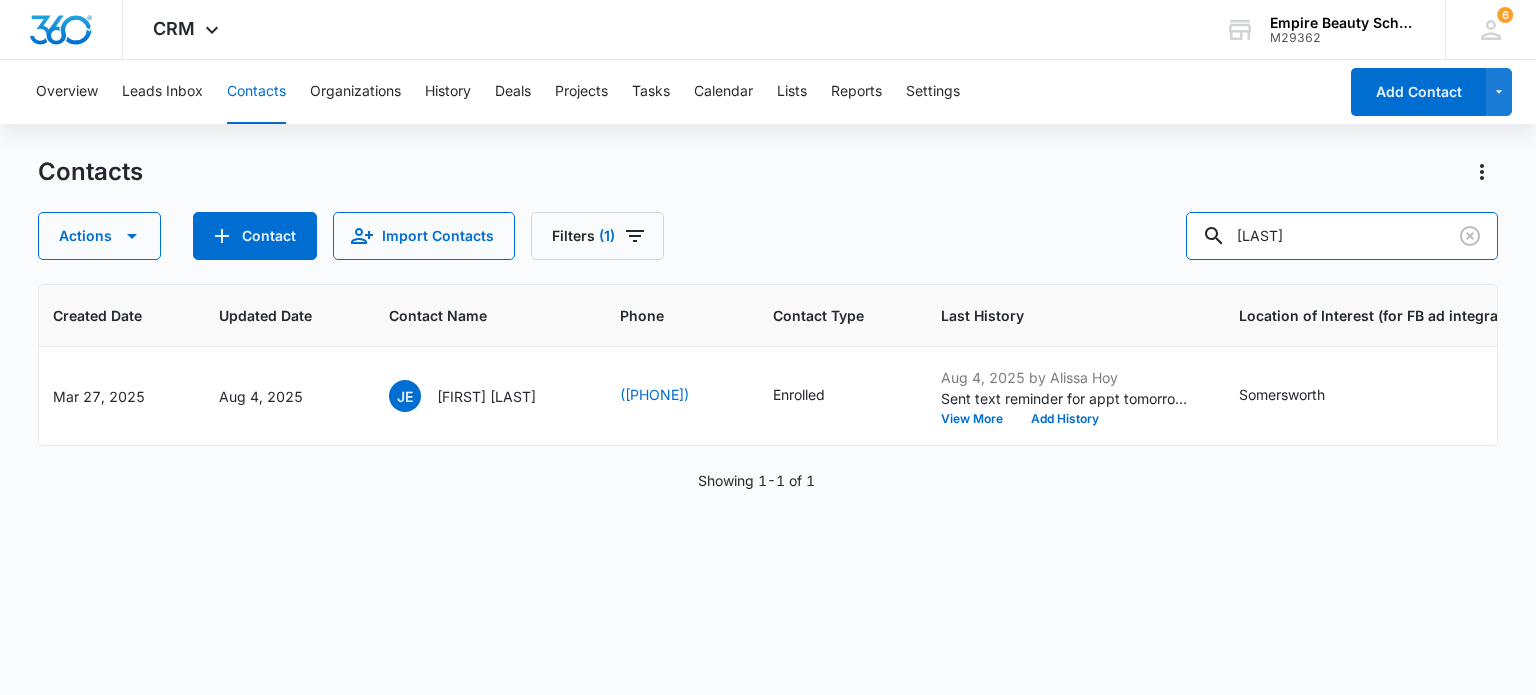 scroll, scrollTop: 0, scrollLeft: 180, axis: horizontal 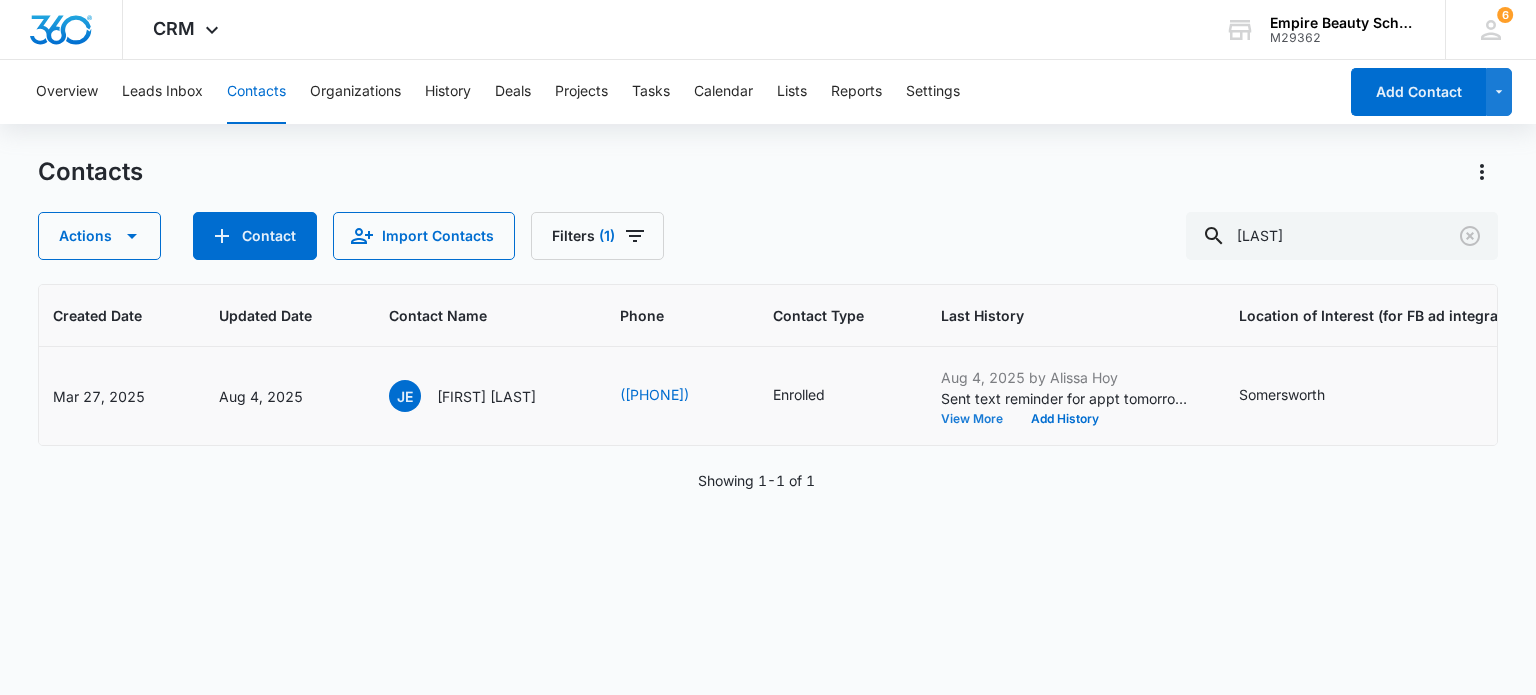 click on "View More" at bounding box center (979, 419) 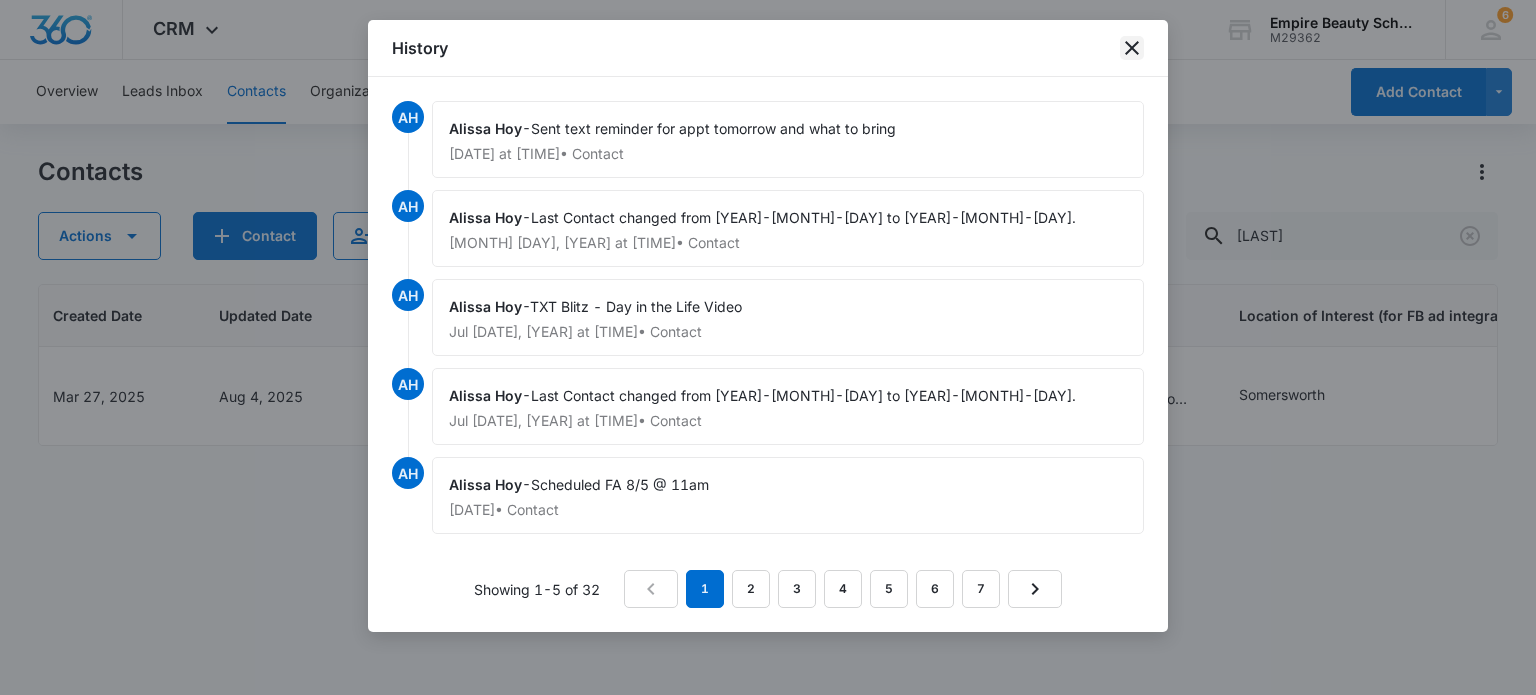 click 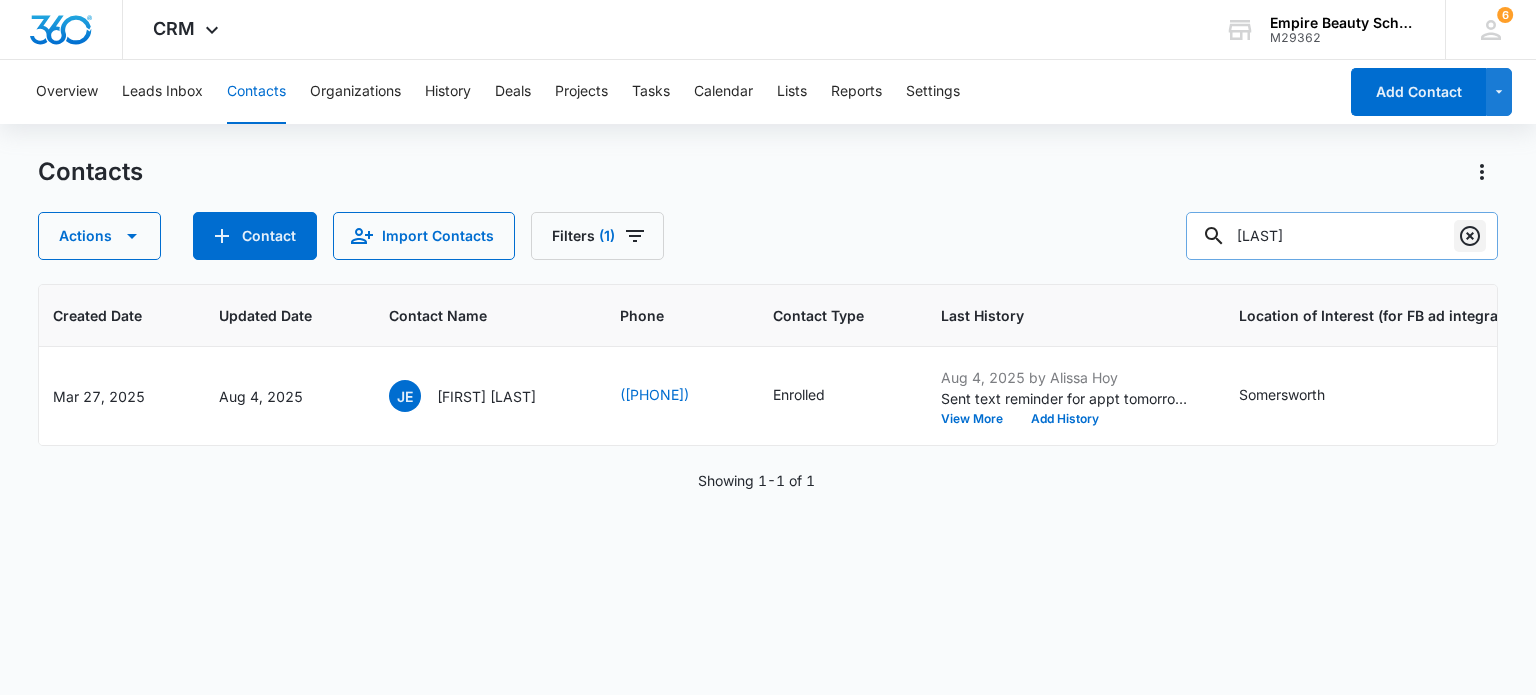click 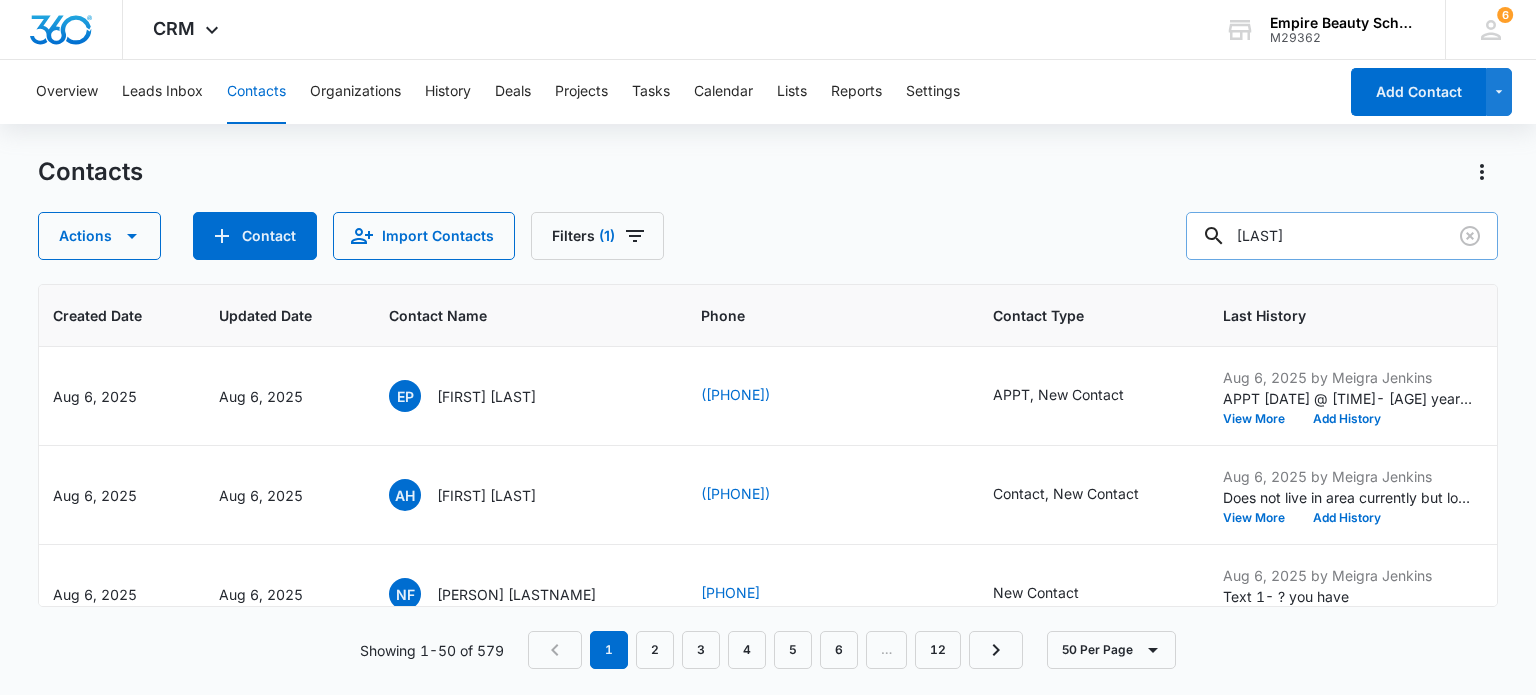 type on "[LAST]" 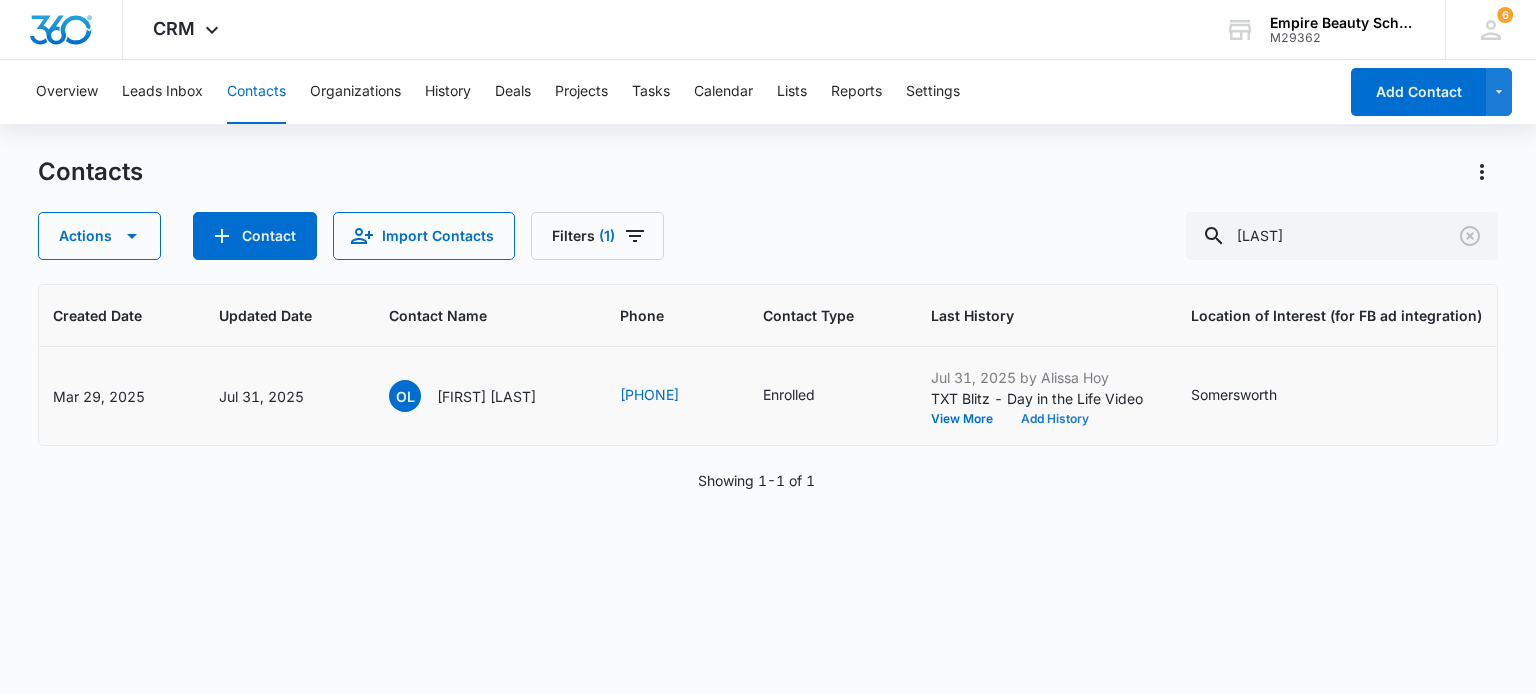 click on "Add History" at bounding box center [1055, 419] 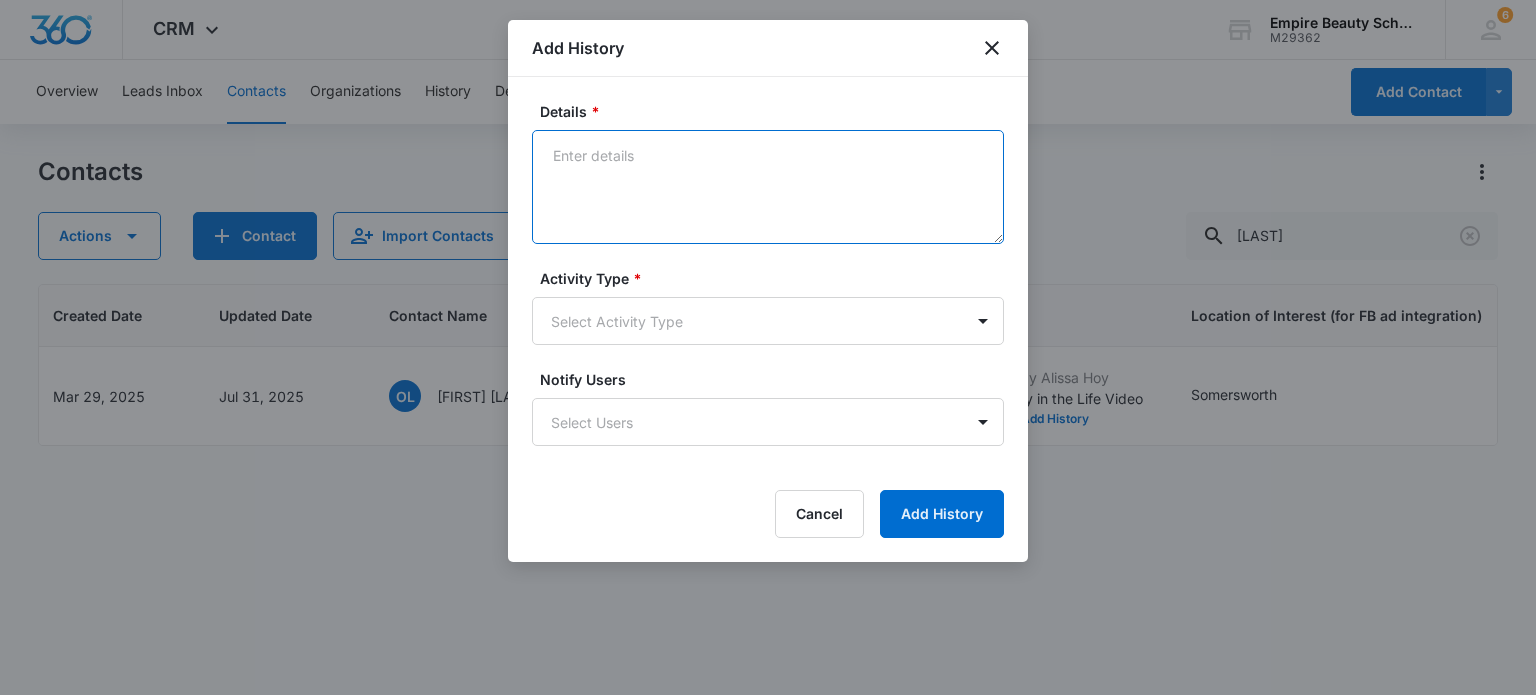 click on "Details *" at bounding box center [768, 187] 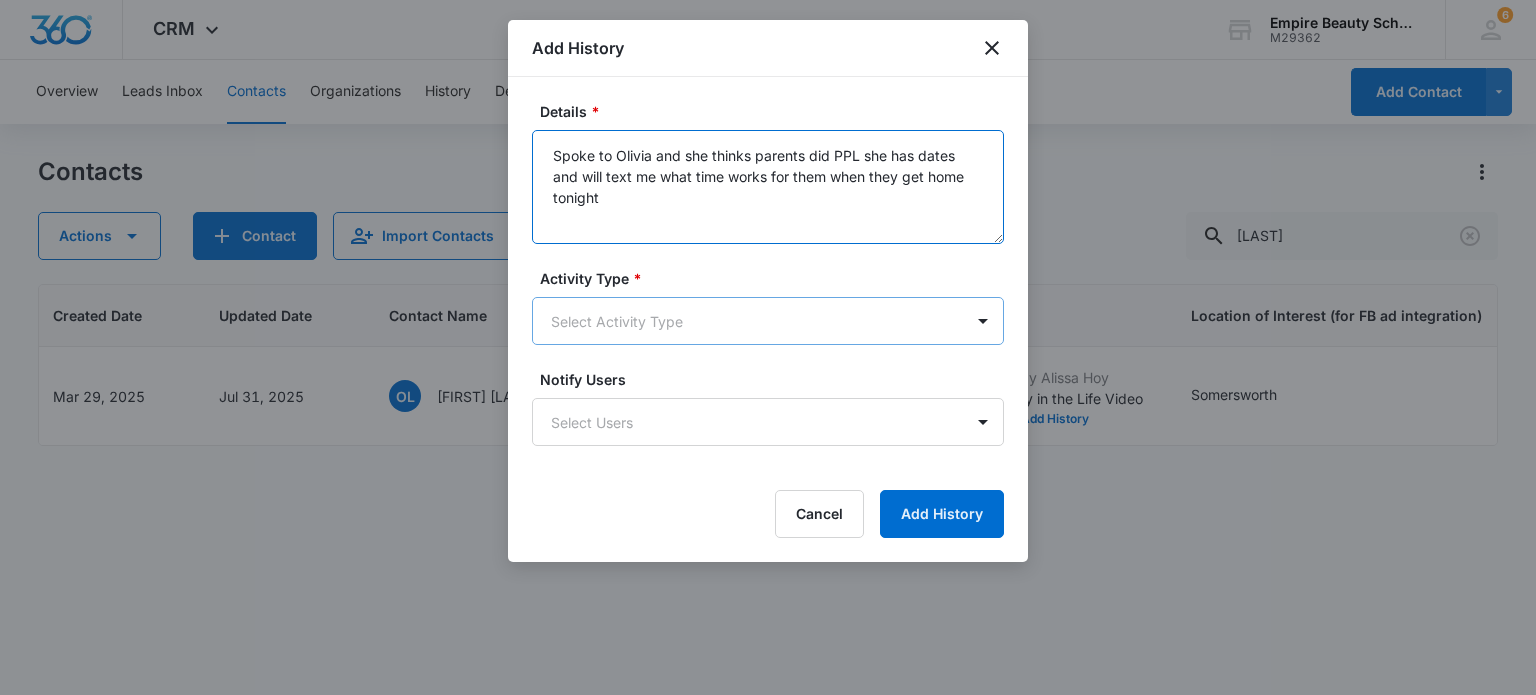 type on "Spoke to Olivia and she thinks parents did PPL she has dates and will text me what time works for them when they get home tonight" 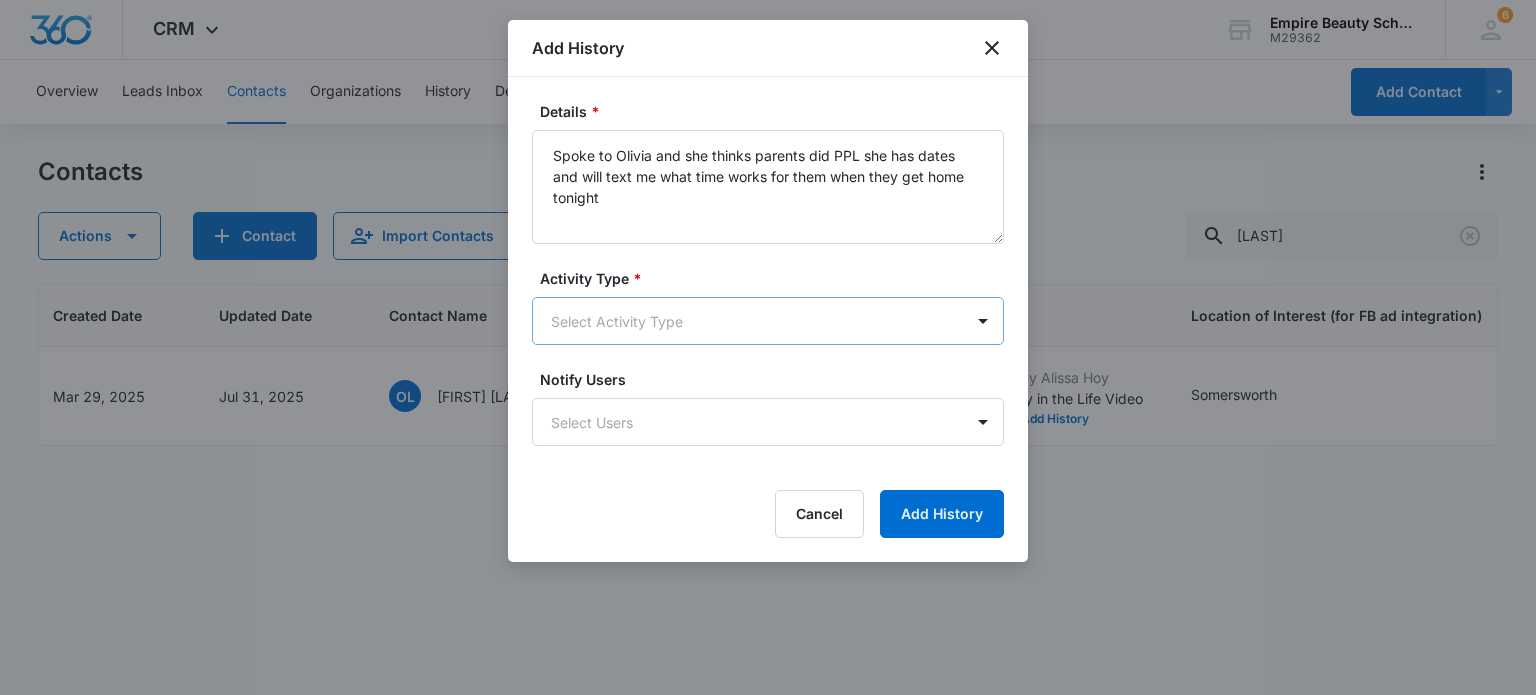 click on "CRM Apps Forms CRM Email Shop Payments POS Files Brand Settings Empire Beauty Schools M29362 Your Accounts View All 6 MJ [PERSON_NAME] [PERSON_NAME] [EMAIL] My Profile 6 Notifications Support Logout Terms & Conditions   •   Privacy Policy Overview Leads Inbox Contacts Organizations History Deals Projects Tasks Calendar Lists Reports Settings Add Contact Contacts Actions Contact Import Contacts Filters (1) labbe ID Created Date Updated Date Contact Name Phone Contact Type Last History Location of Interest (for FB ad integration) Program of Interest Location Of Interest Program Email 15509 Mar 29, [YEAR] Jul 31, [YEAR] OL [PERSON_NAME] [PERSON_NAME] [PHONE] Enrolled Jul 31, [YEAR] by [PERSON_NAME] TXT Blitz - Day in the Life Video View More Add History Somersworth Cosmetology Somersworth Cosmetology, Esthetics [EMAIL] Showing   1-1   of   1
Add History Details * Activity Type * Select Activity Type Notify Users Select Users Cancel Add History" at bounding box center (768, 347) 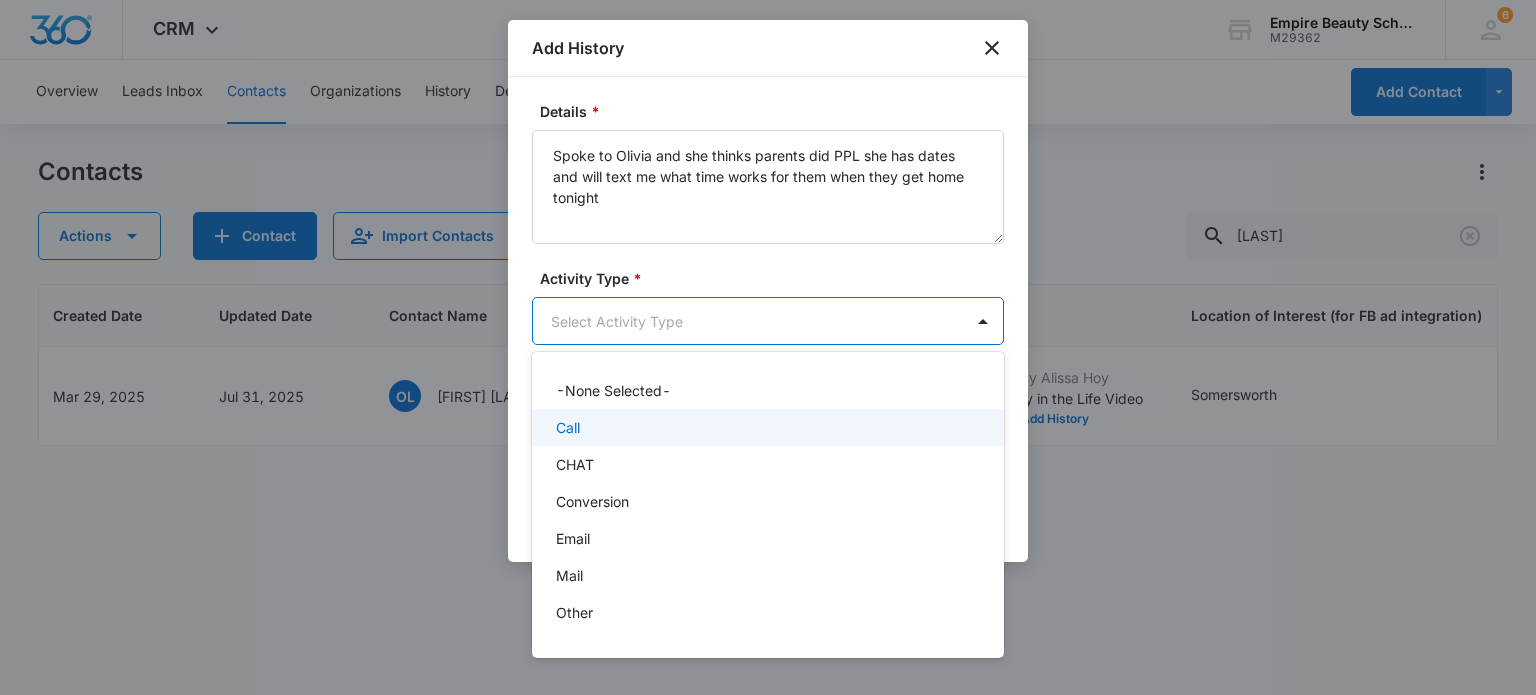 click on "Call" at bounding box center [766, 427] 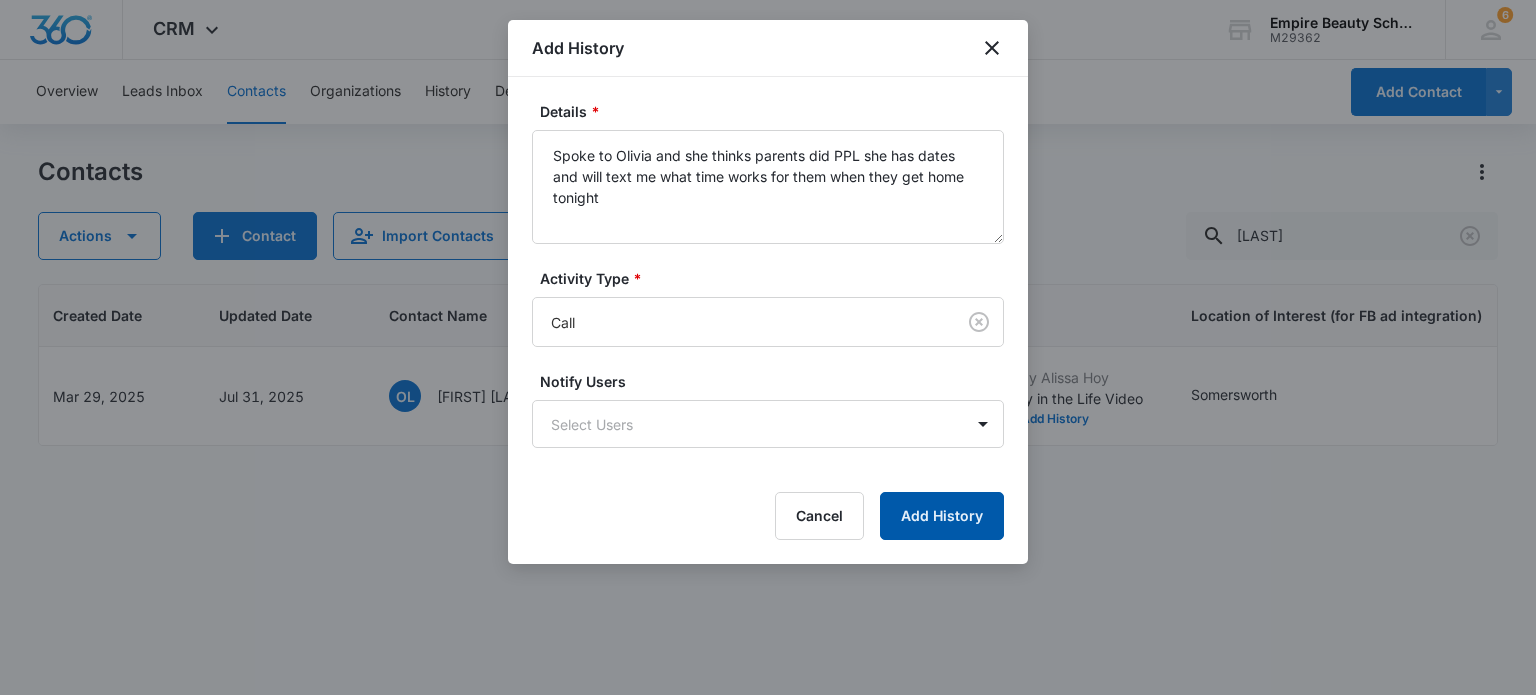 click on "Add History" at bounding box center (942, 516) 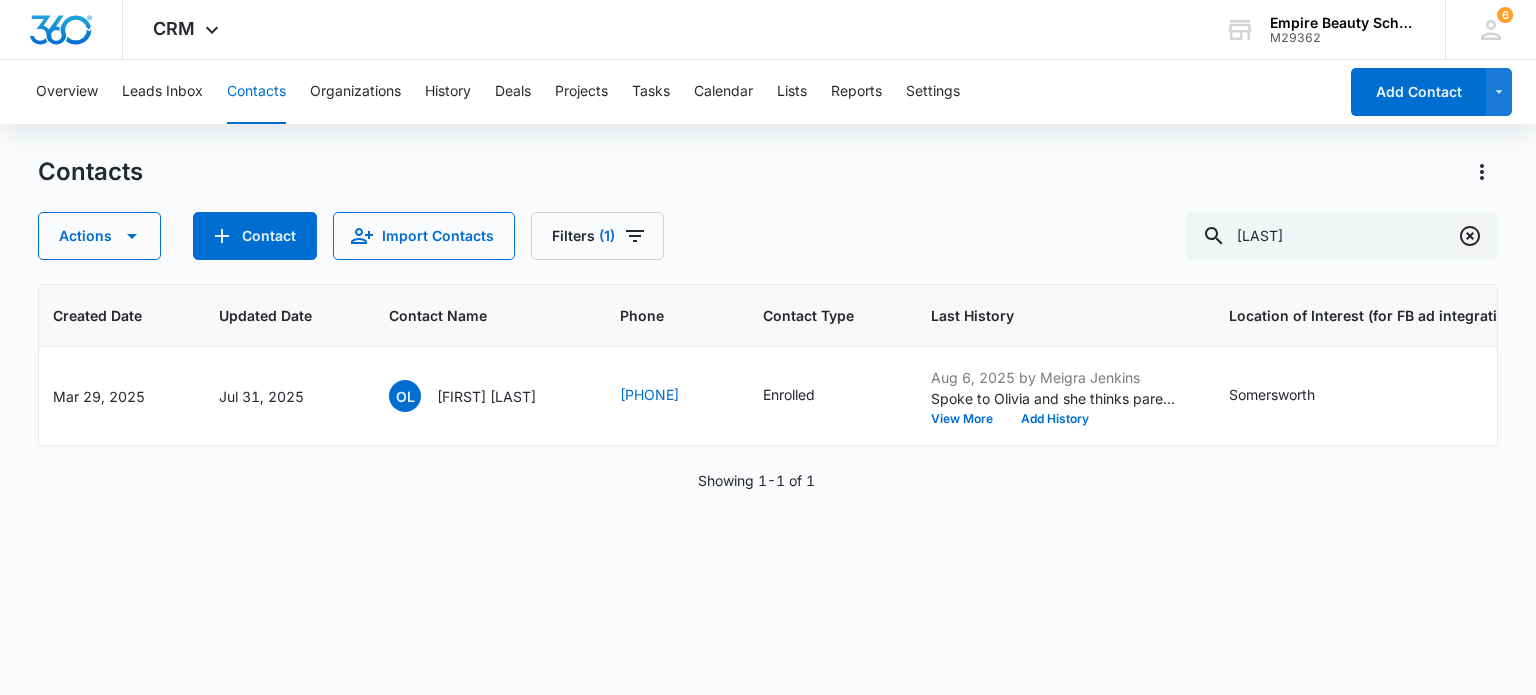 click 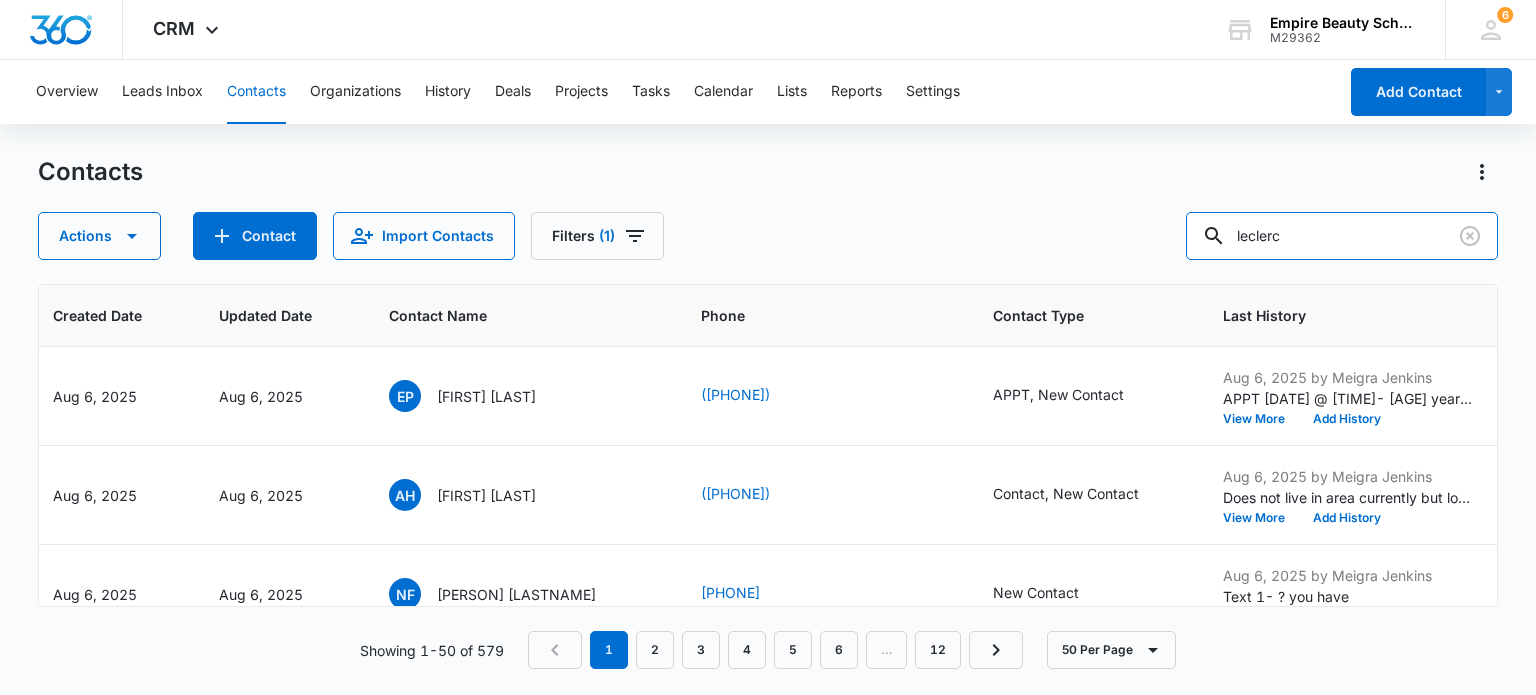 type on "leclerc" 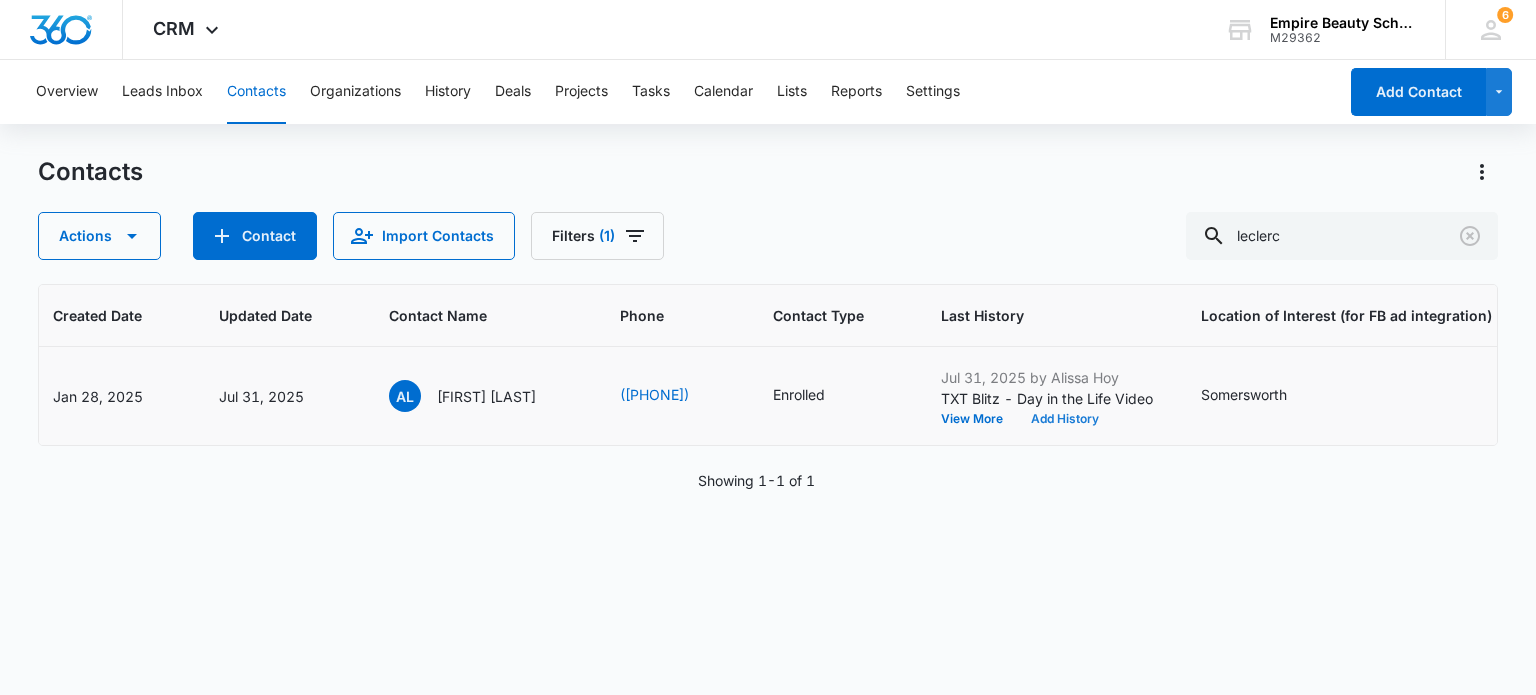 click on "Add History" at bounding box center (1065, 419) 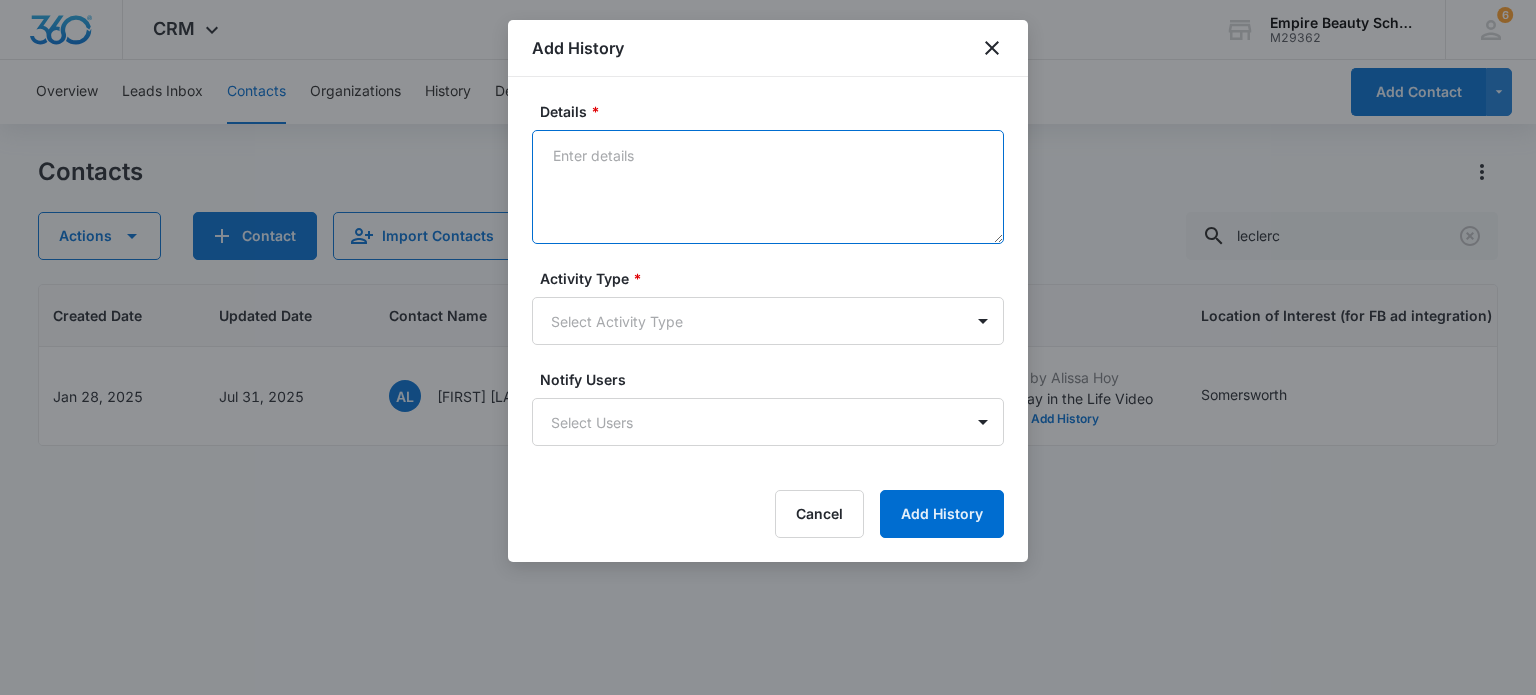 click on "Details *" at bounding box center (768, 187) 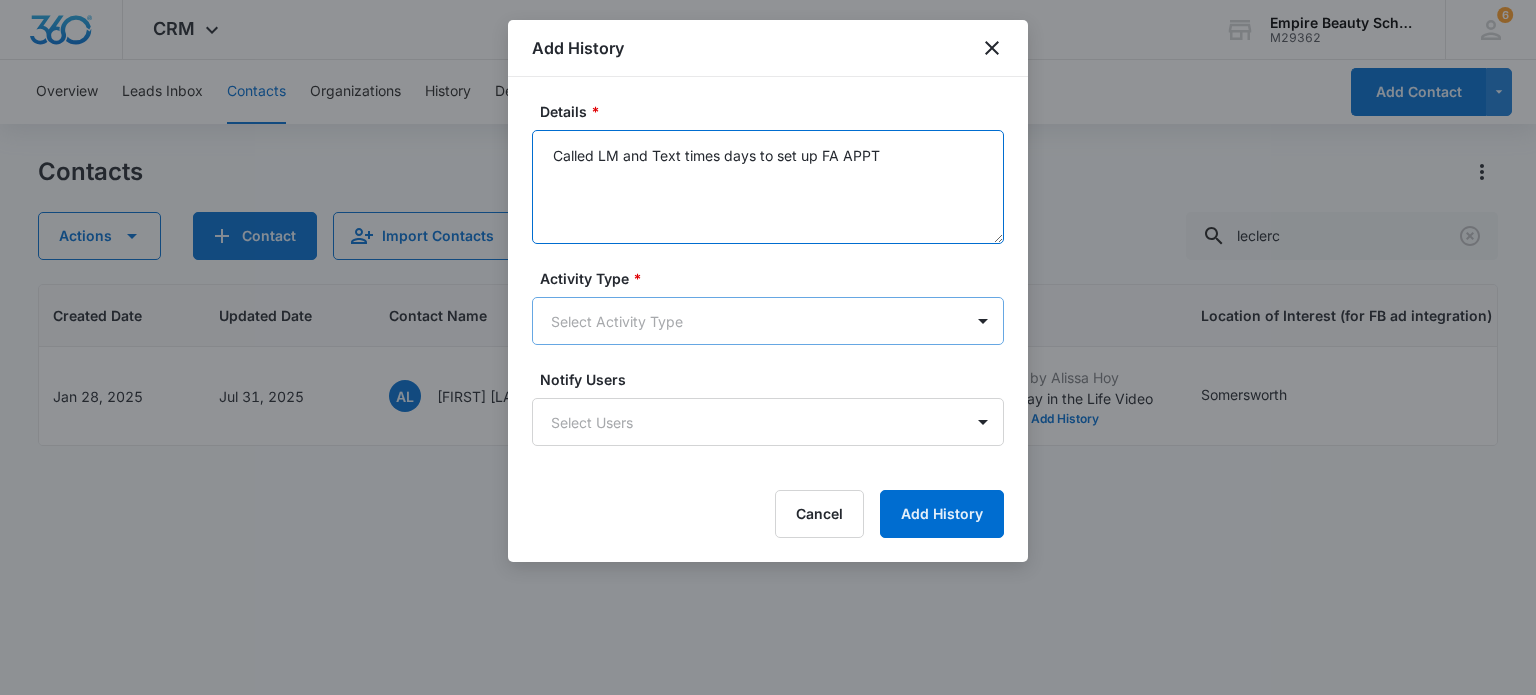 type on "Called LM and Text times days to set up FA APPT" 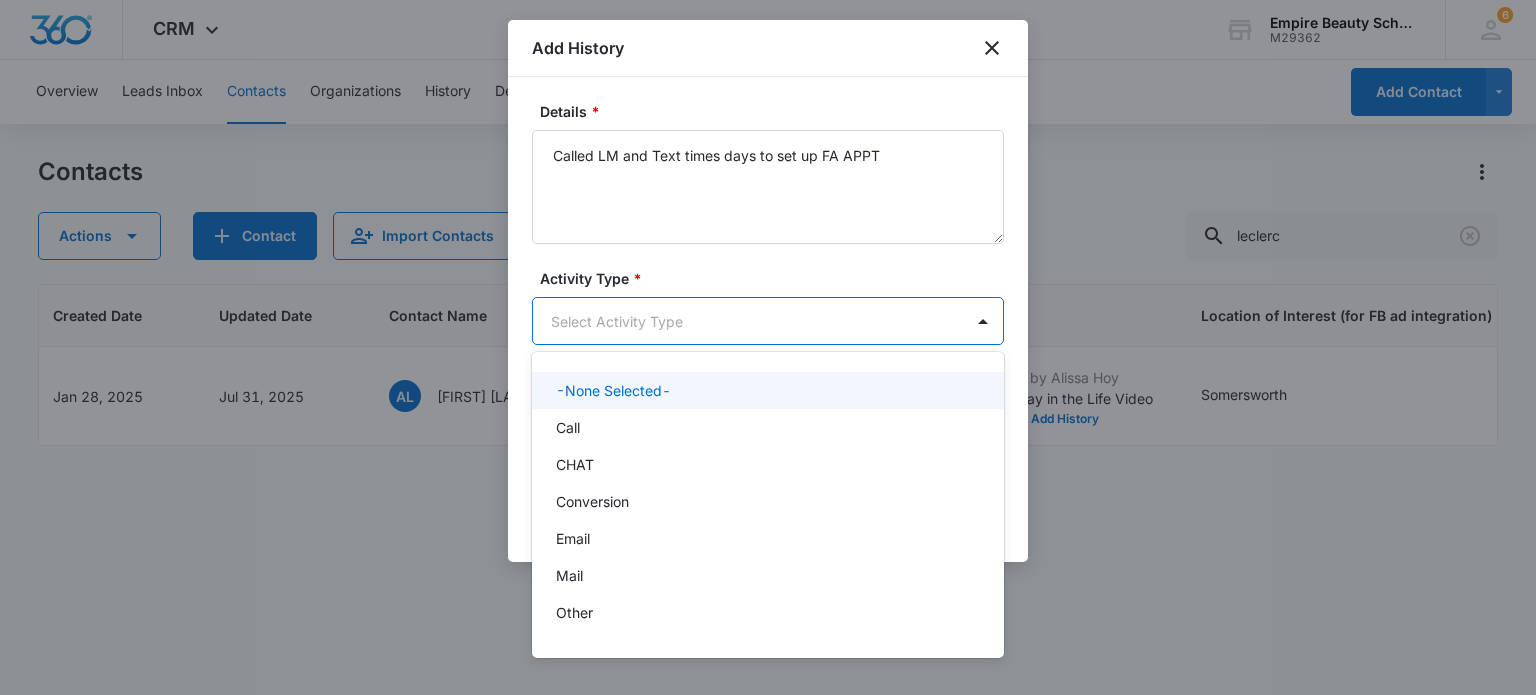 click on "CRM Apps Forms CRM Email Shop Payments POS Files Brand Settings Empire Beauty Schools M29362 Your Accounts View All 6 MJ [LAST] [LAST] ([PHONE]) Enrolled Jul 31, 2025 by Alissa Hoy TXT Blitz - Day in the Life Video View More Add History Somersworth Cosmetology,Makeup --- --- [EMAIL] Showing   1-1   of   1
Add History Details * Called LM and Text times days to set up FA APPT Activity Type * 10 results available. Select Activity Type Notify Users Cancel" at bounding box center [768, 347] 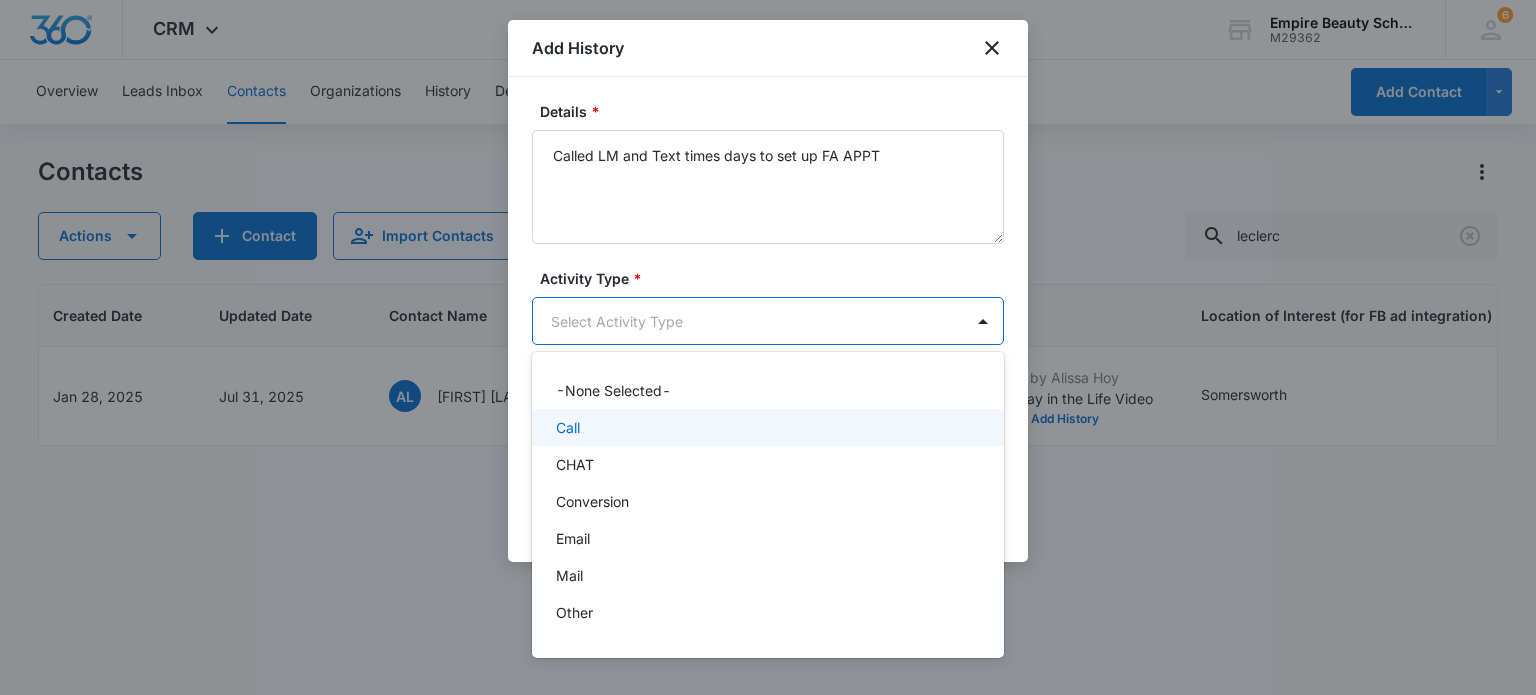 click on "Call" at bounding box center (766, 427) 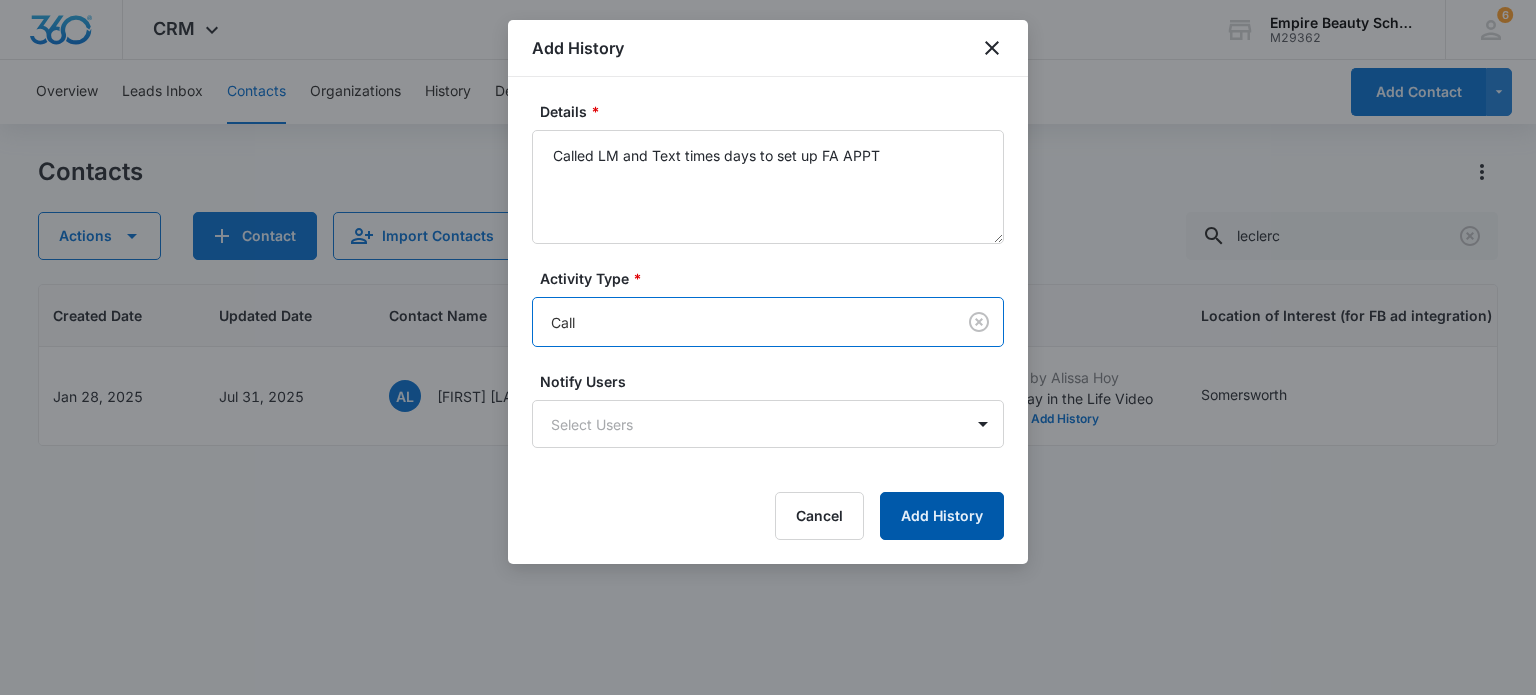 click on "Add History" at bounding box center (942, 516) 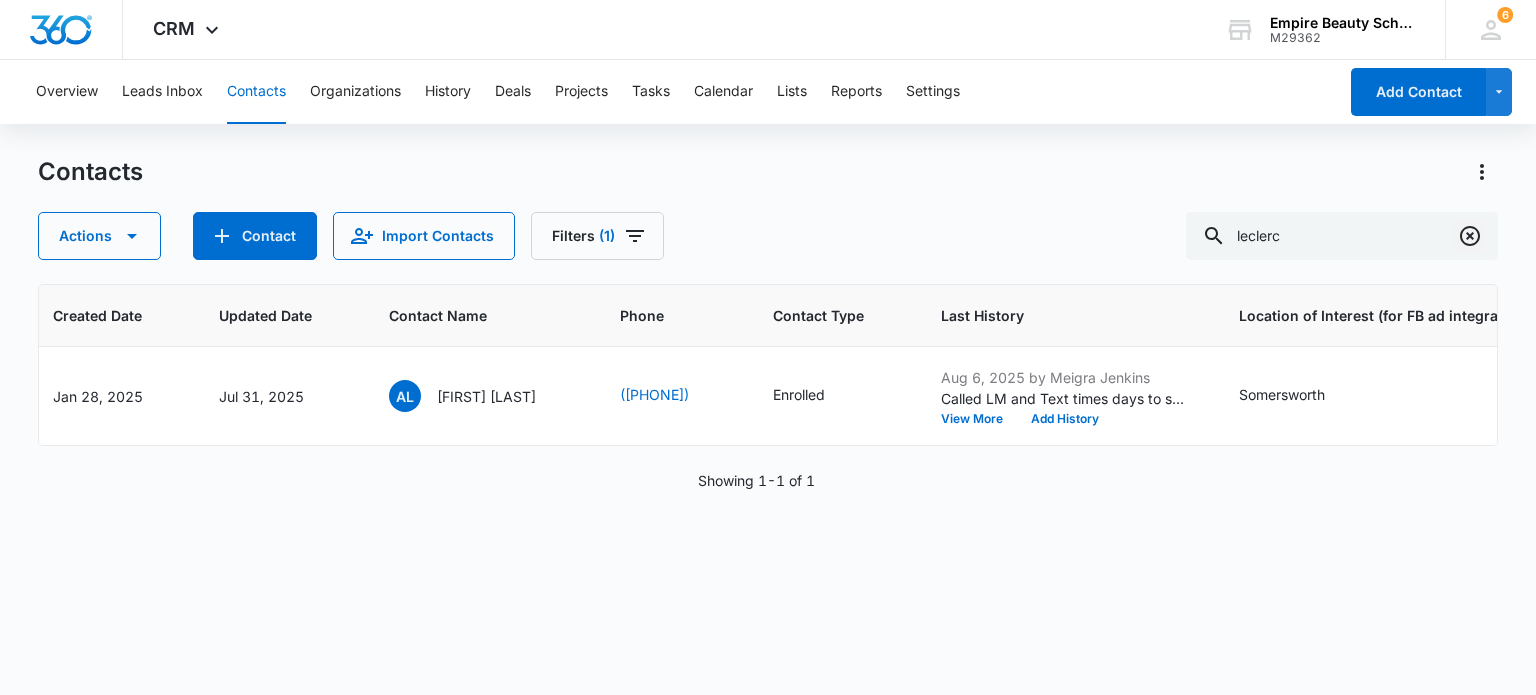 click 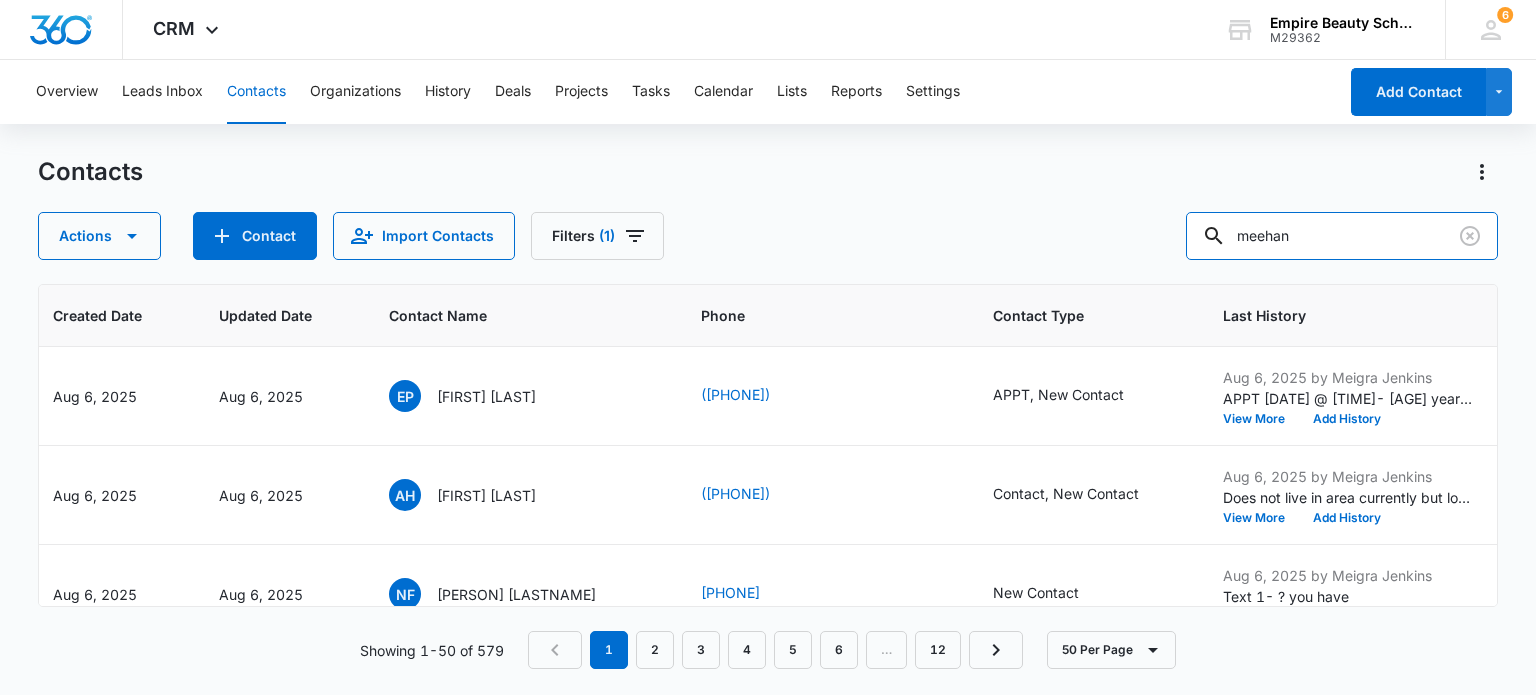 type on "meehan" 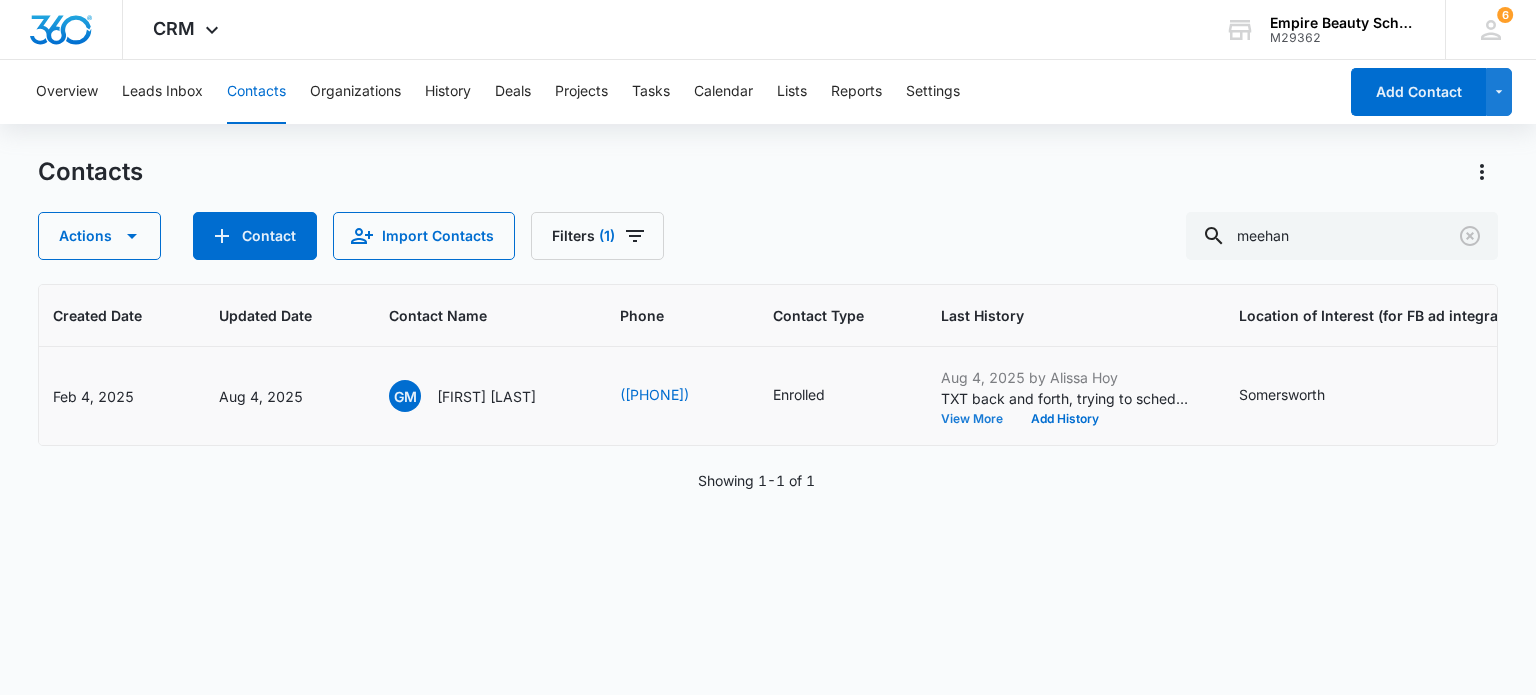click on "View More" at bounding box center (979, 419) 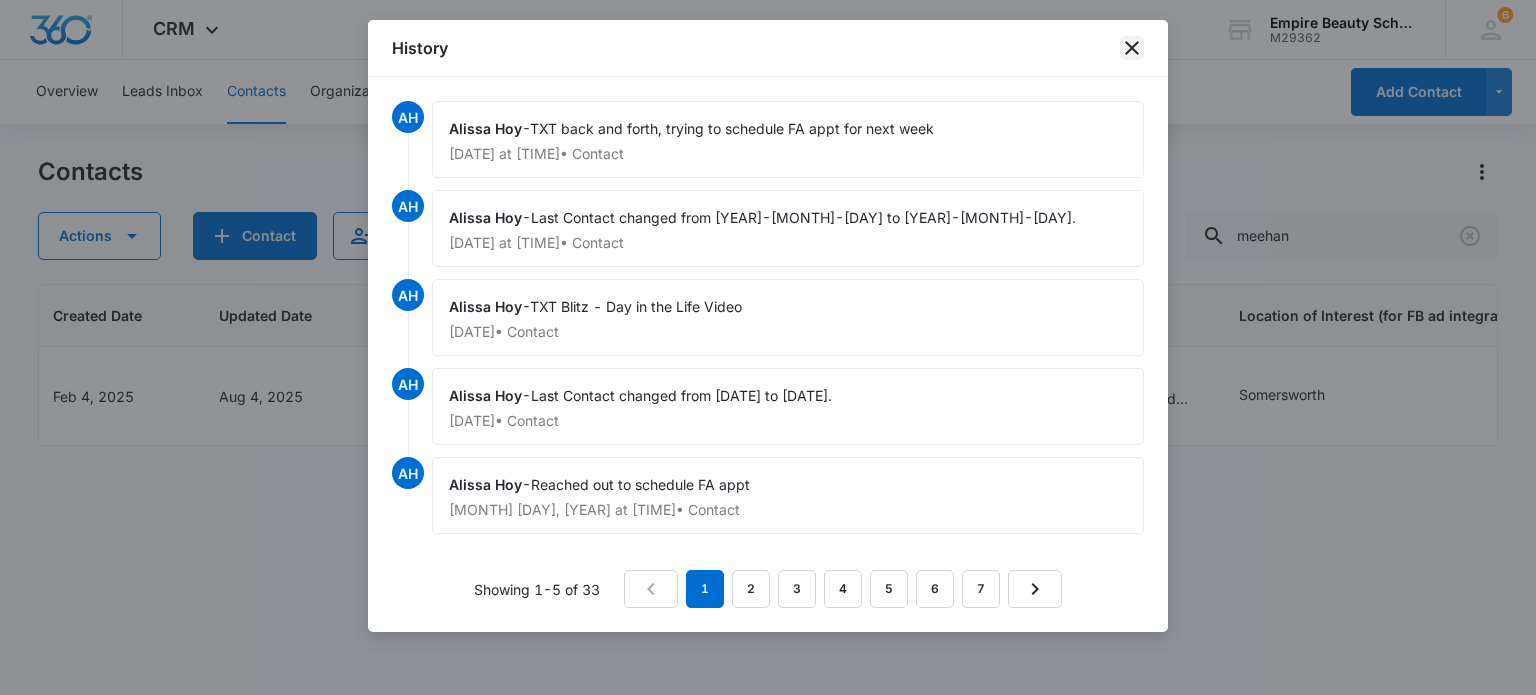 click 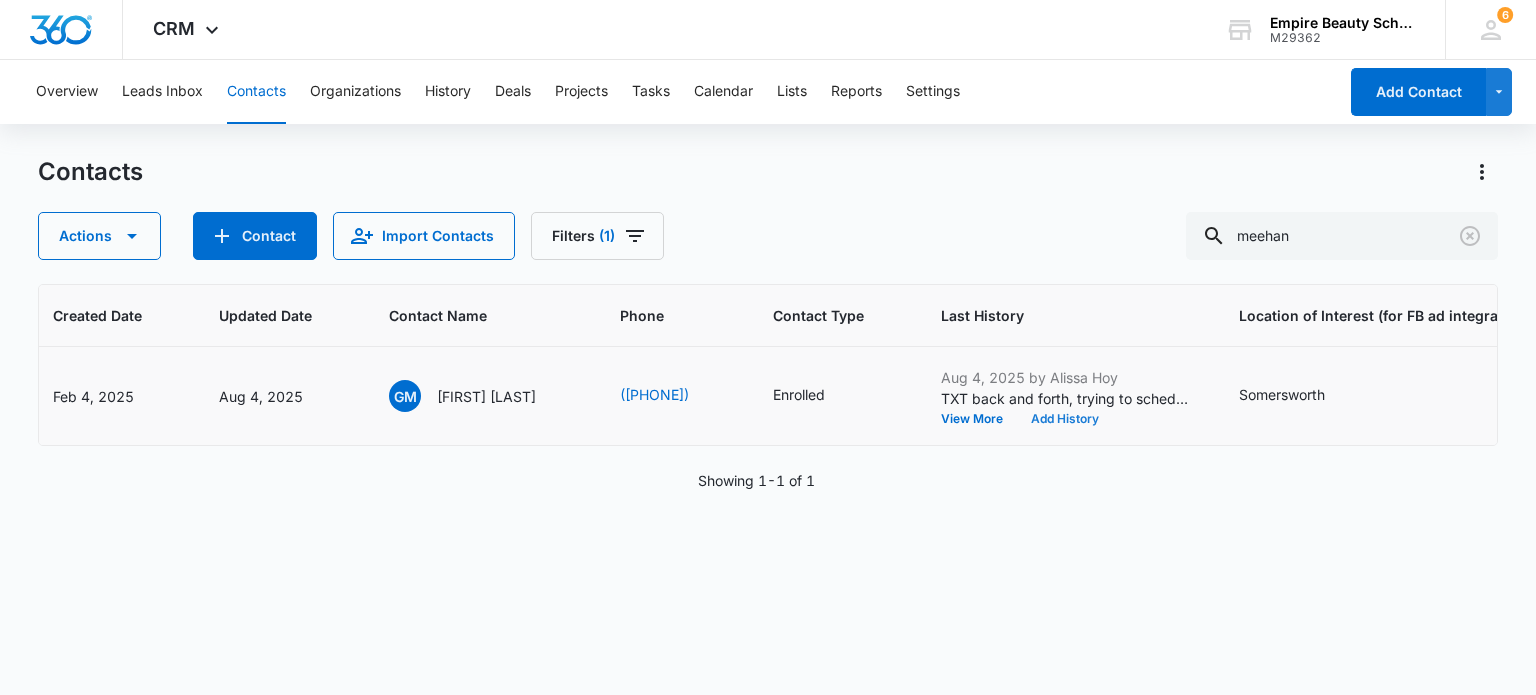 click on "Add History" at bounding box center [1065, 419] 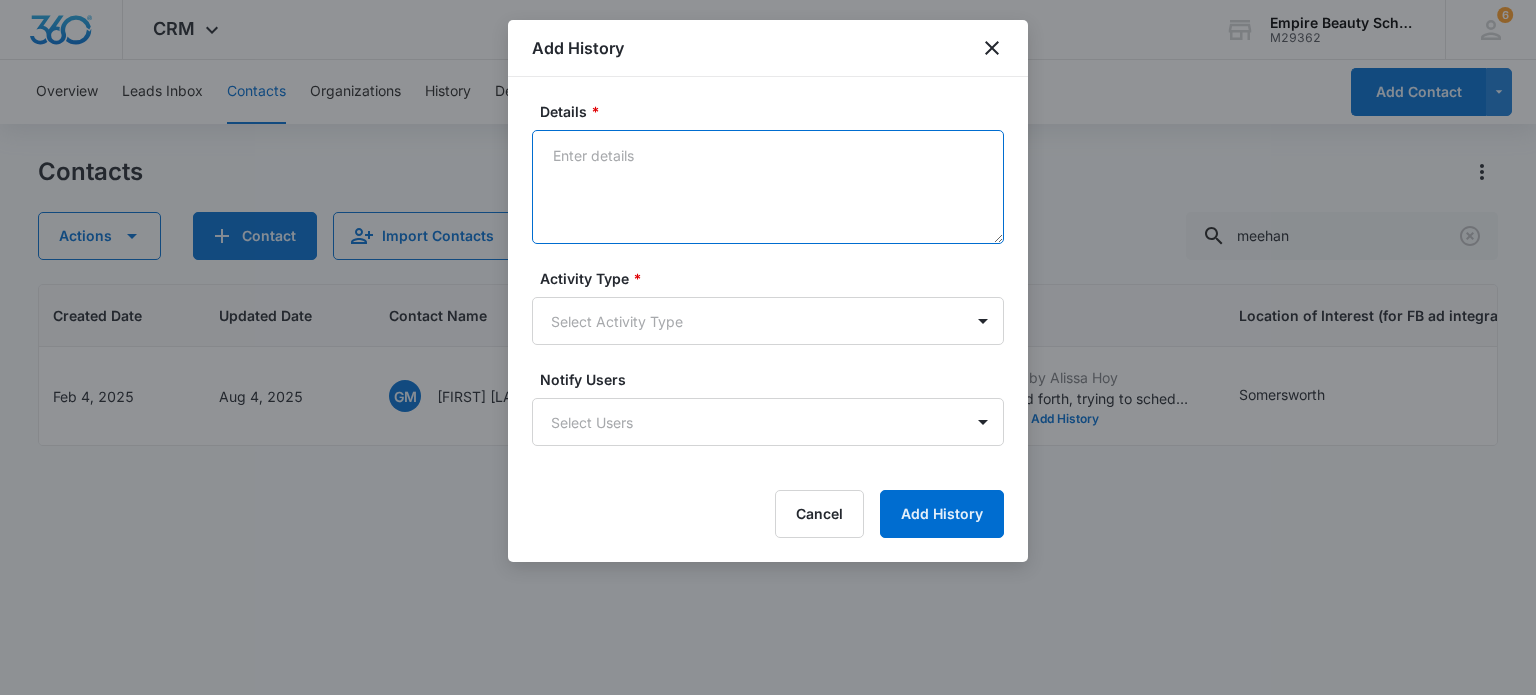 click on "Details *" at bounding box center (768, 187) 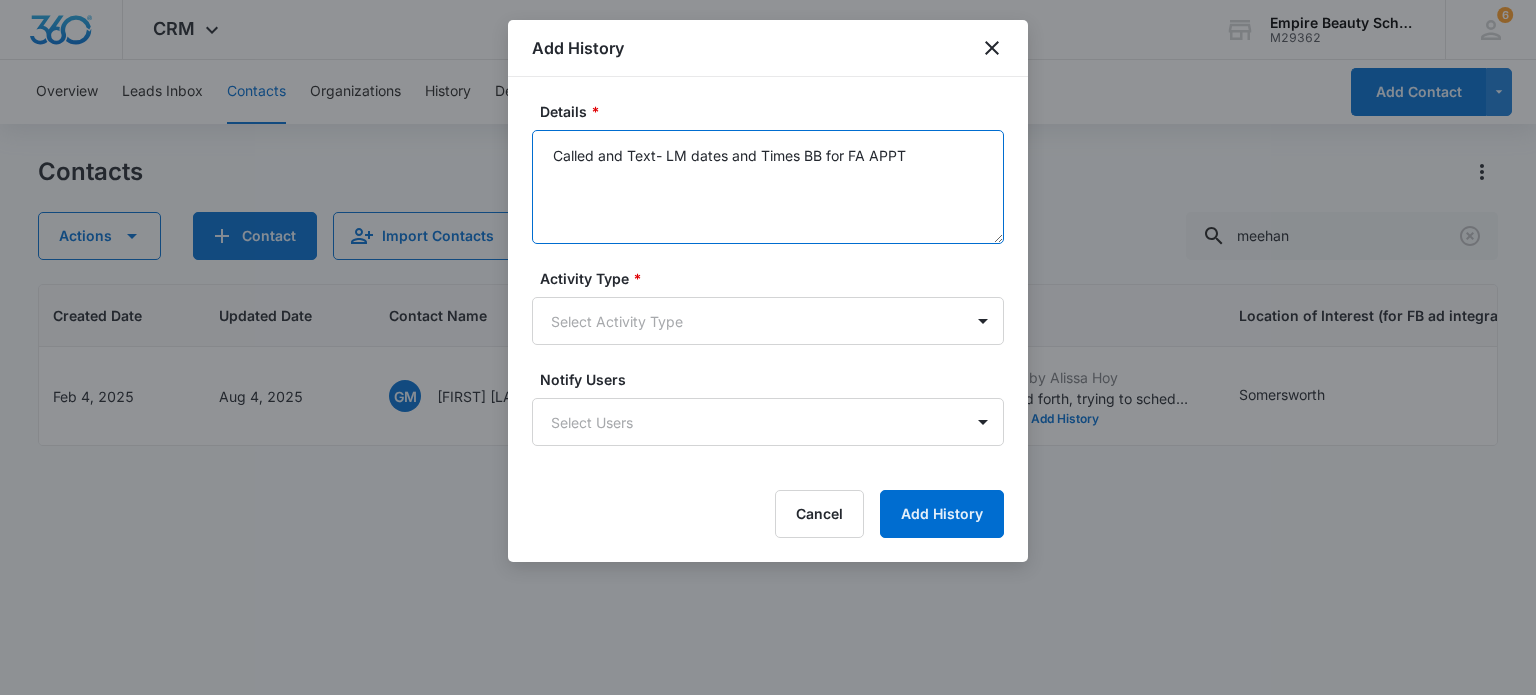 drag, startPoint x: 929, startPoint y: 146, endPoint x: 545, endPoint y: 144, distance: 384.00522 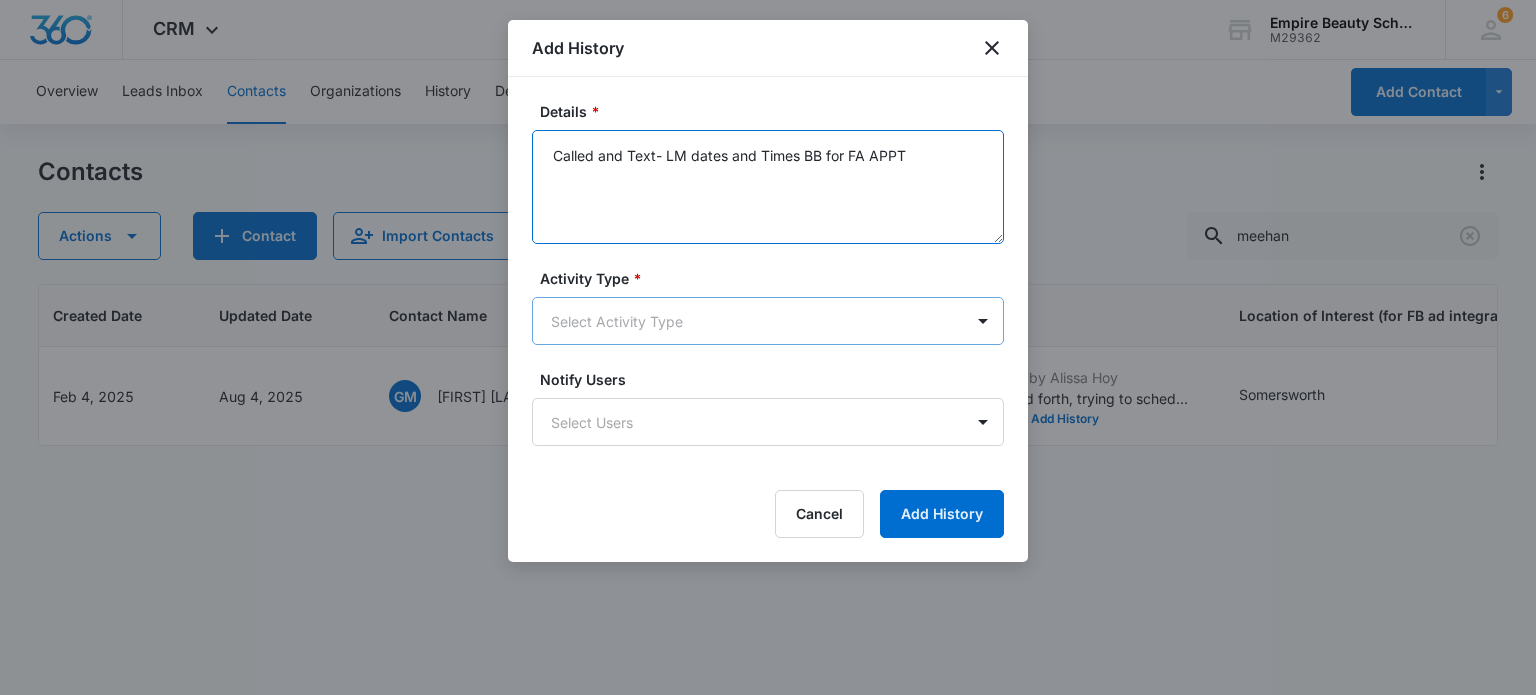 type on "Called and Text- LM dates and Times BB for FA APPT" 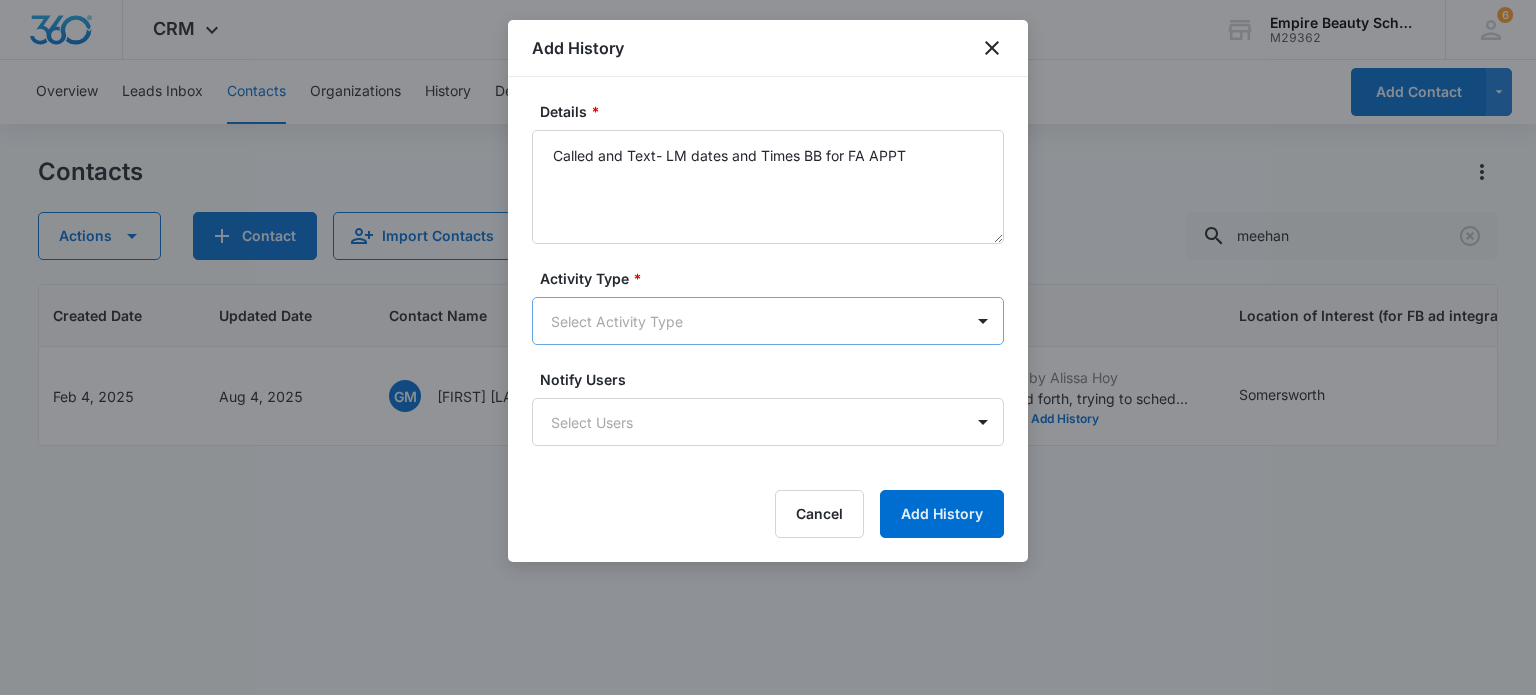 click on "CRM Apps Forms CRM Email Shop Payments POS Files Brand Settings Empire Beauty Schools M29362 Your Accounts View All 6 MJ Meigra Jenkins mjenkins@empirebeautyschools.com My Profile 6 Notifications Support Logout Terms & Conditions &nbsp; &bull; &nbsp; Privacy Policy Overview Leads Inbox Contacts Organizations History Deals Projects Tasks Calendar Lists Reports Settings Add Contact Contacts Actions Contact Import Contacts Filters (1) meehan ID Created Date Updated Date Contact Name Phone Contact Type Last History Location of Interest (for FB ad integration) Program of Interest Location Of Interest Program Email 15045 Feb [DAY], [YEAR] Aug [DAY], [YEAR] GM [FIRST] [LAST] ([PHONE]) Enrolled Aug [DAY], [YEAR] by [FIRST] [LAST] TXT back and forth, trying to schedule FA appt for next week  View More Add History Somersworth Cosmetology --- --- [EMAIL] Showing &nbsp; 1-1 &nbsp; of &nbsp; 1
Add History Details * Called and Text- LM dates and Times BB for FA APPT Activity Type * Select Activity Type Notify Users Select Users Cancel" at bounding box center (768, 347) 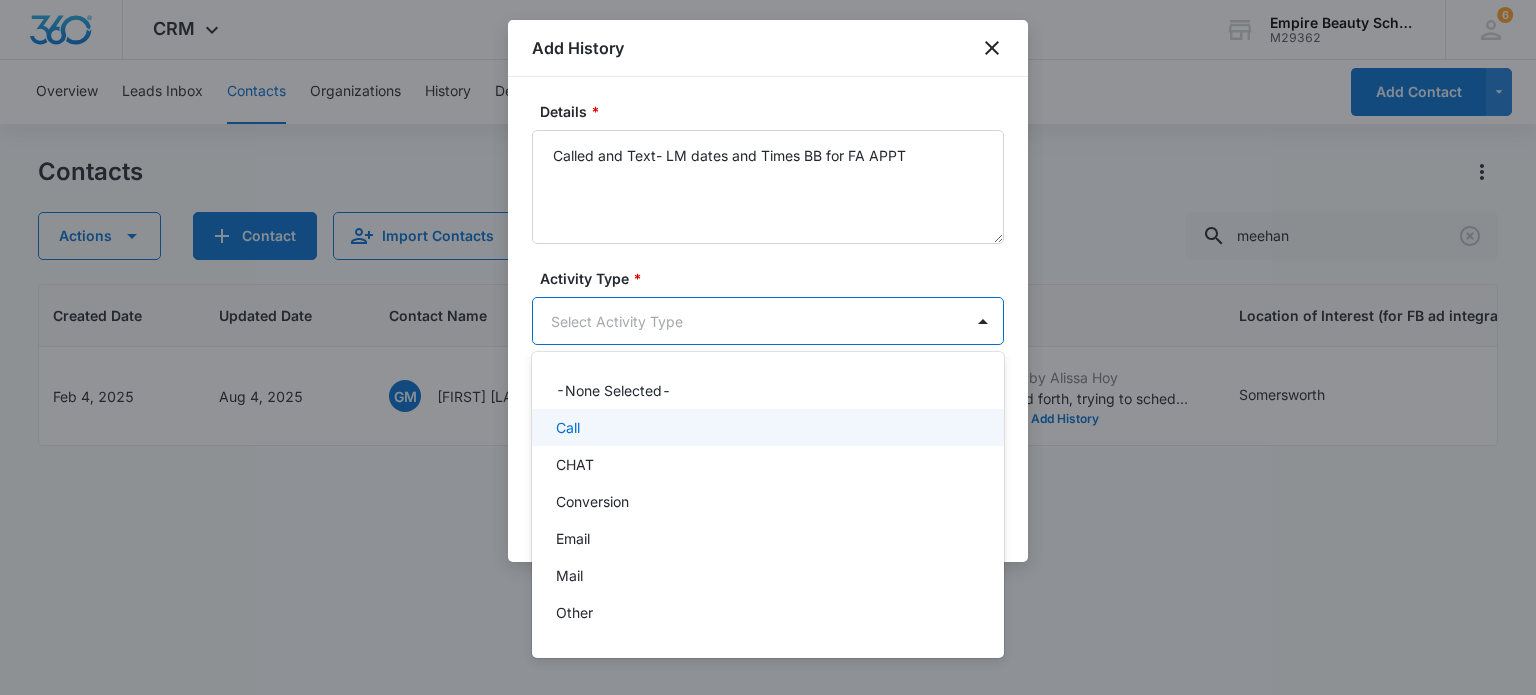 click on "Call" at bounding box center (766, 427) 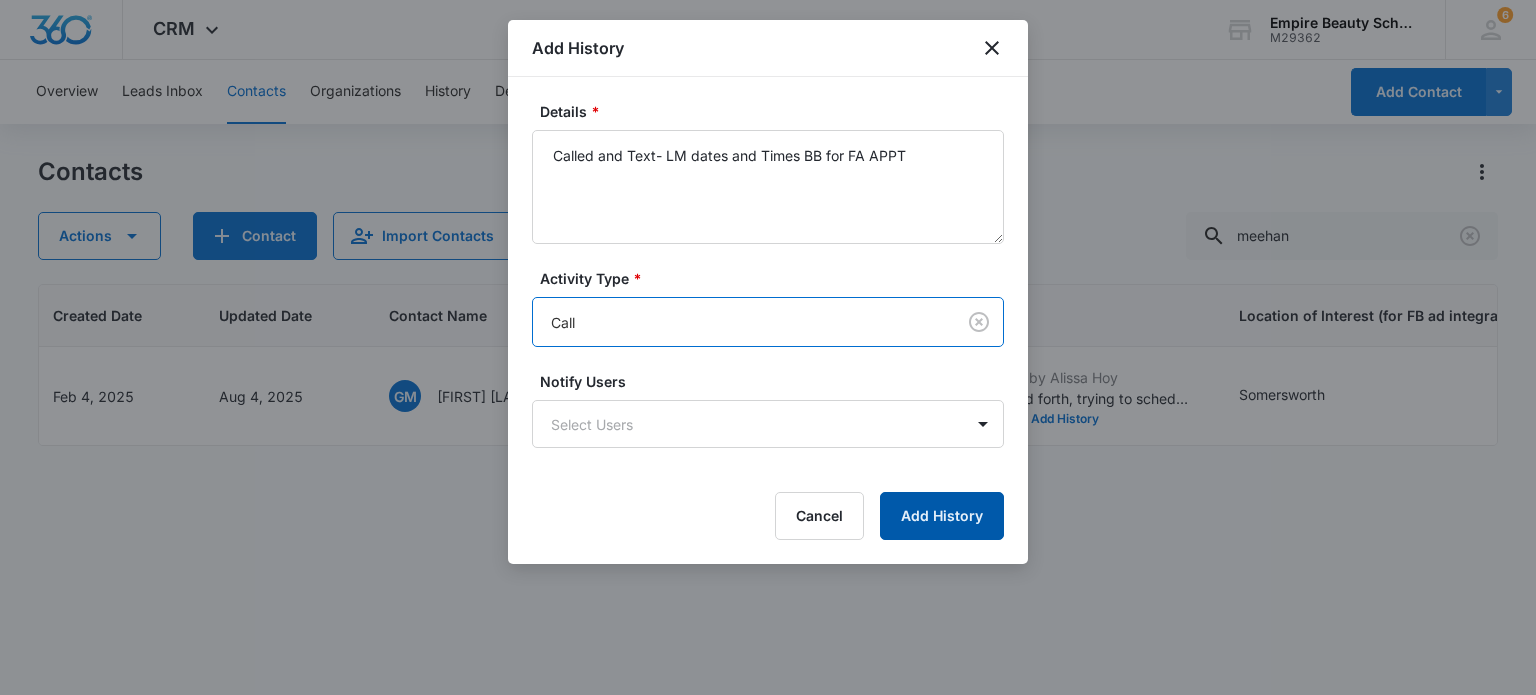 click on "Add History" at bounding box center (942, 516) 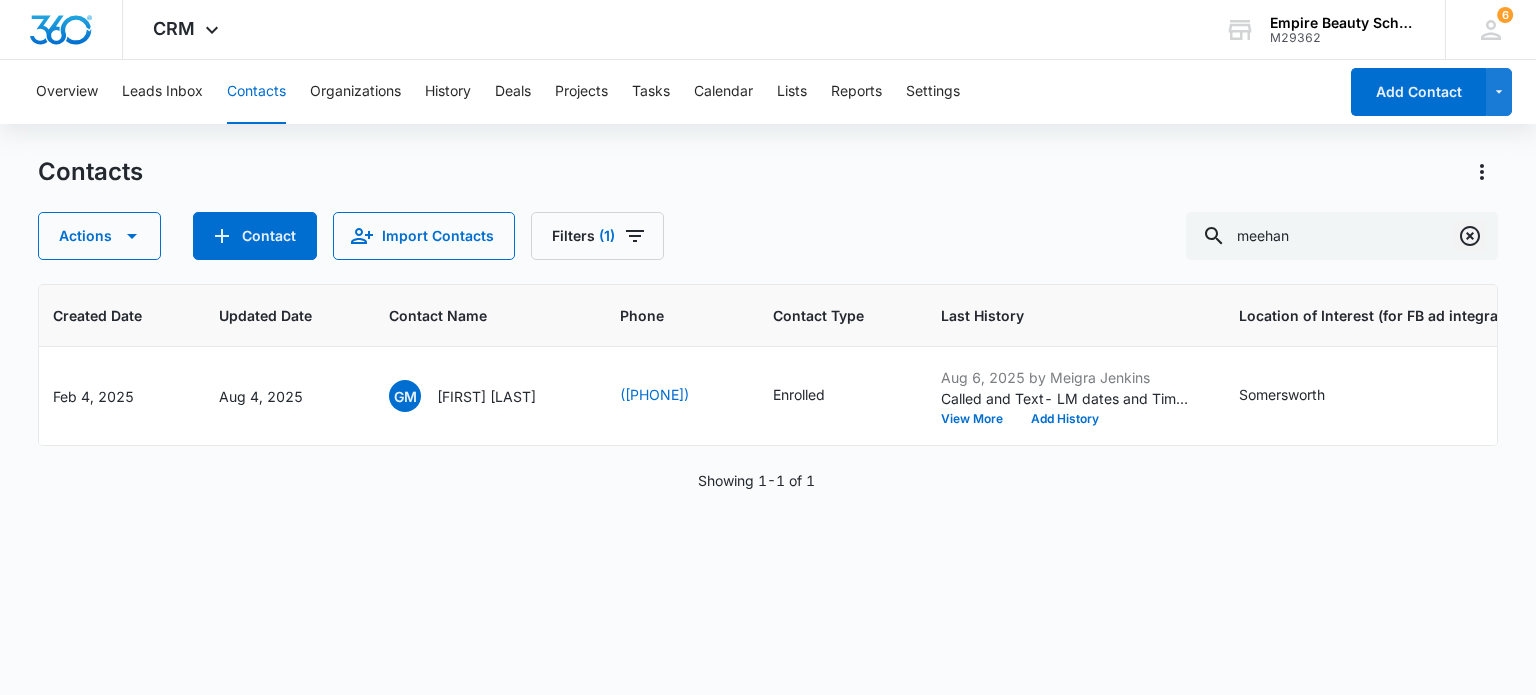 click 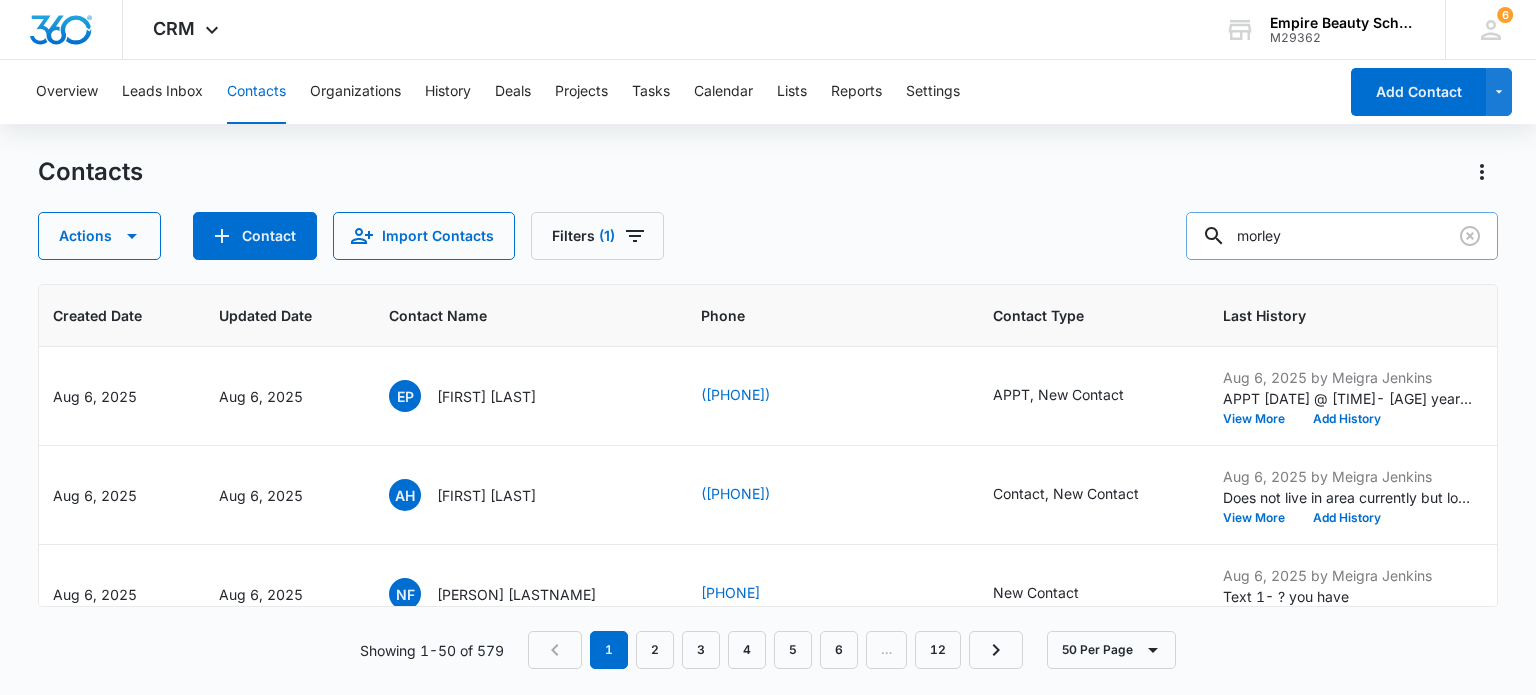type on "morley" 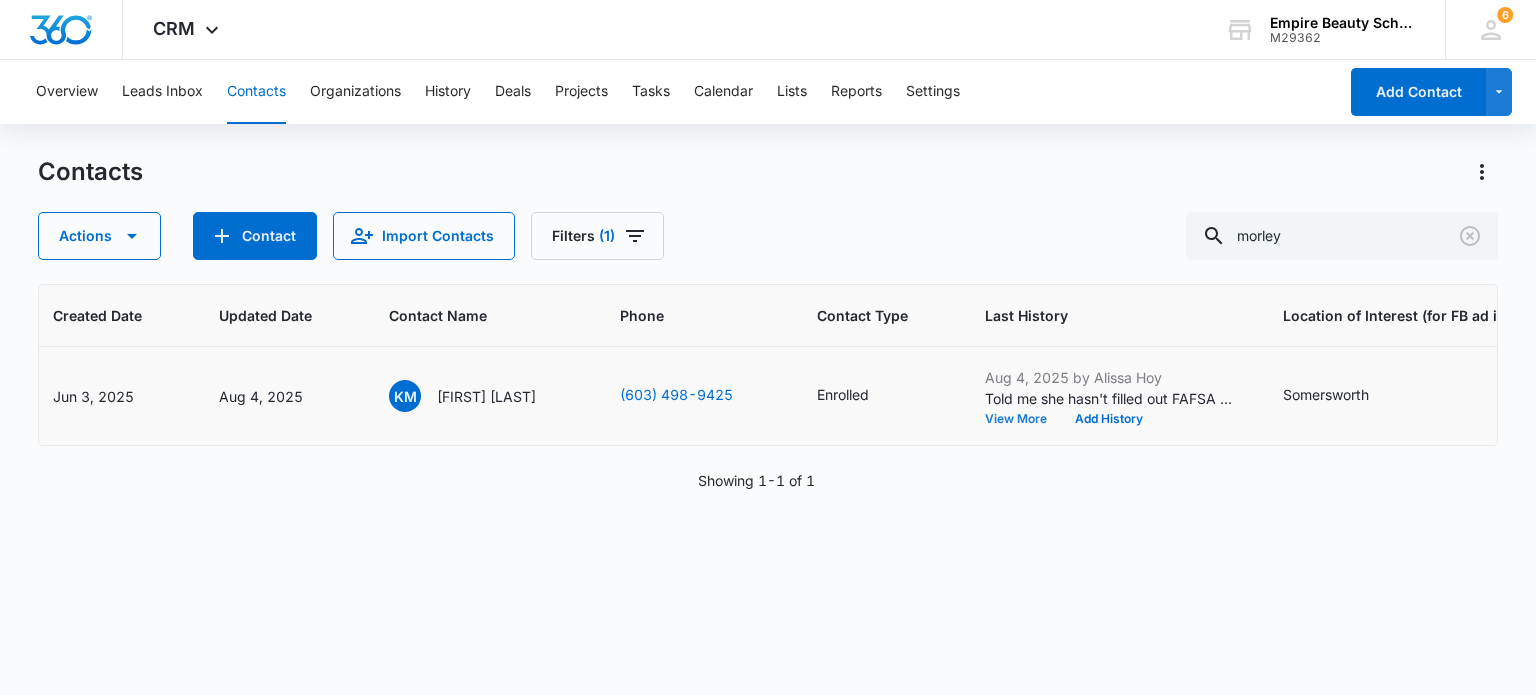 click on "View More" at bounding box center [1023, 419] 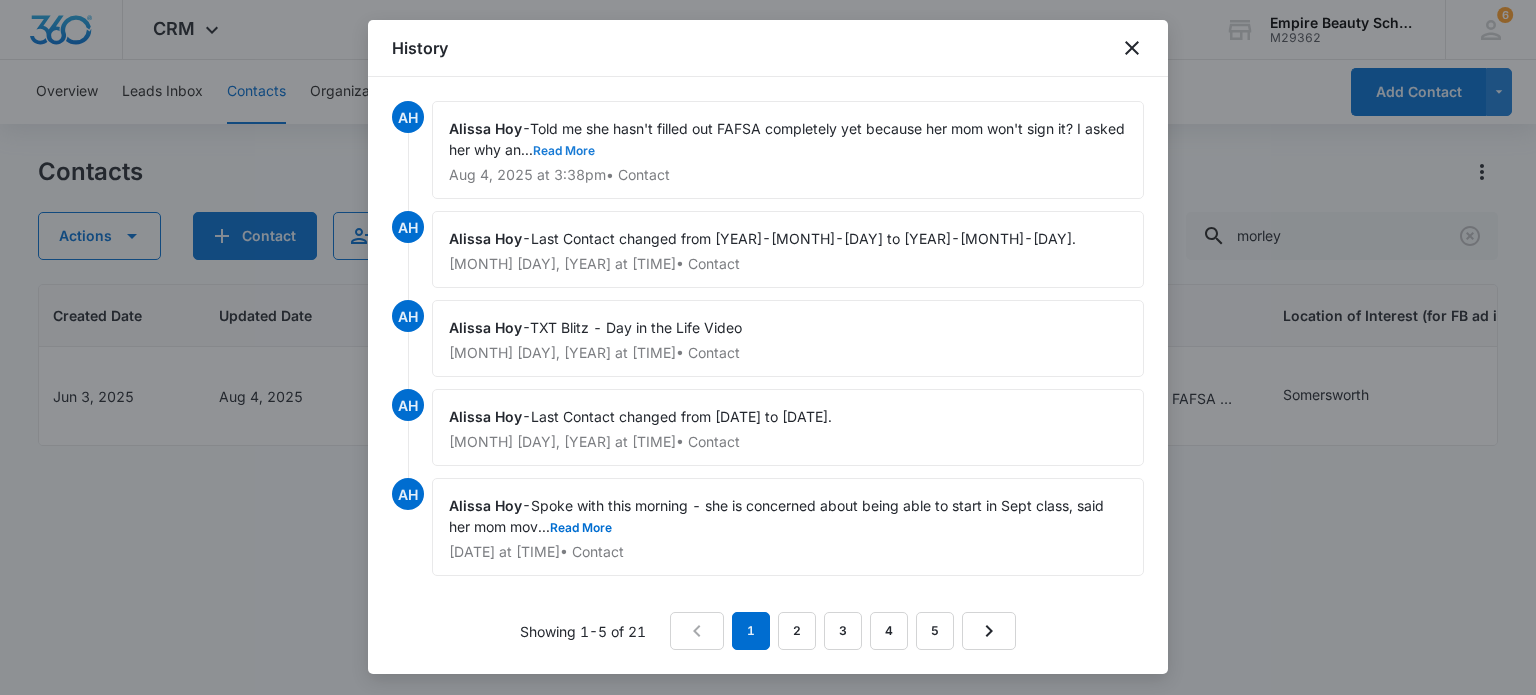 click on "Read More" at bounding box center [564, 151] 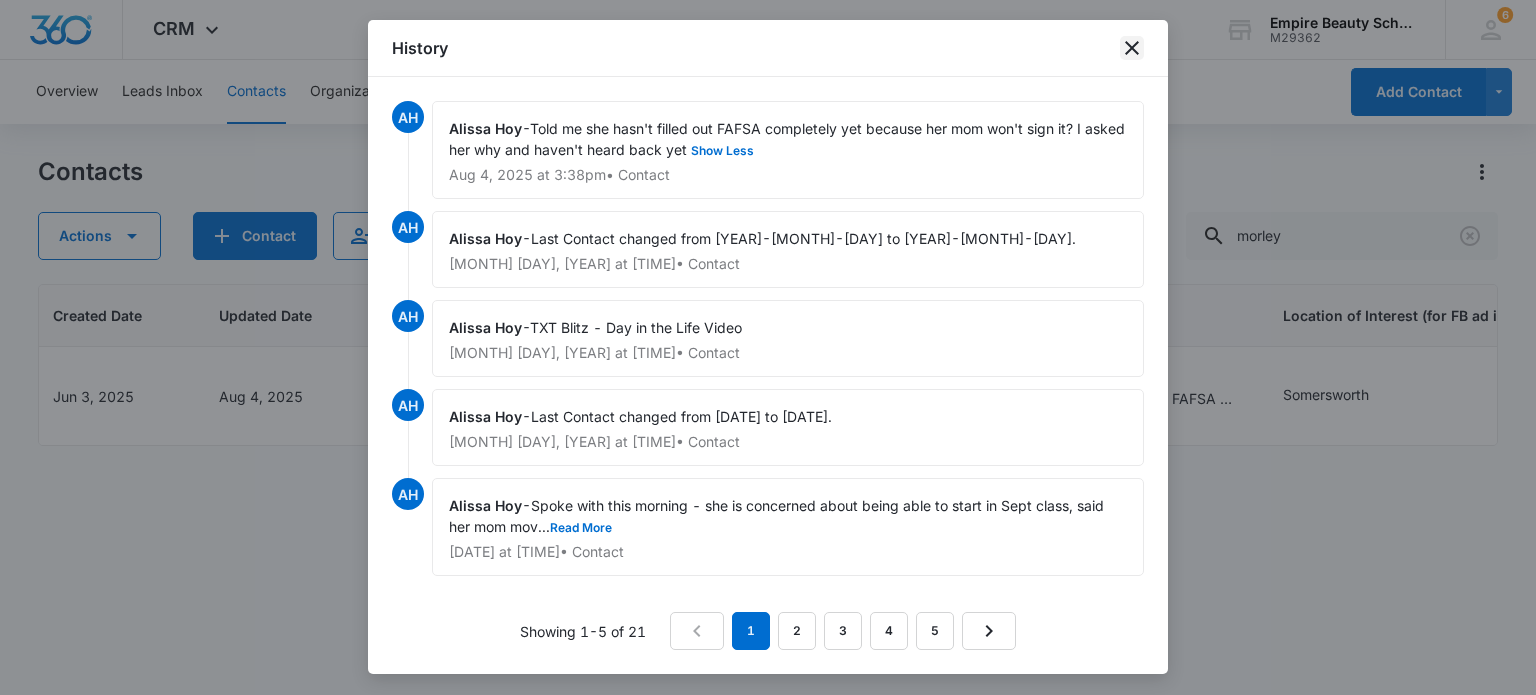 click 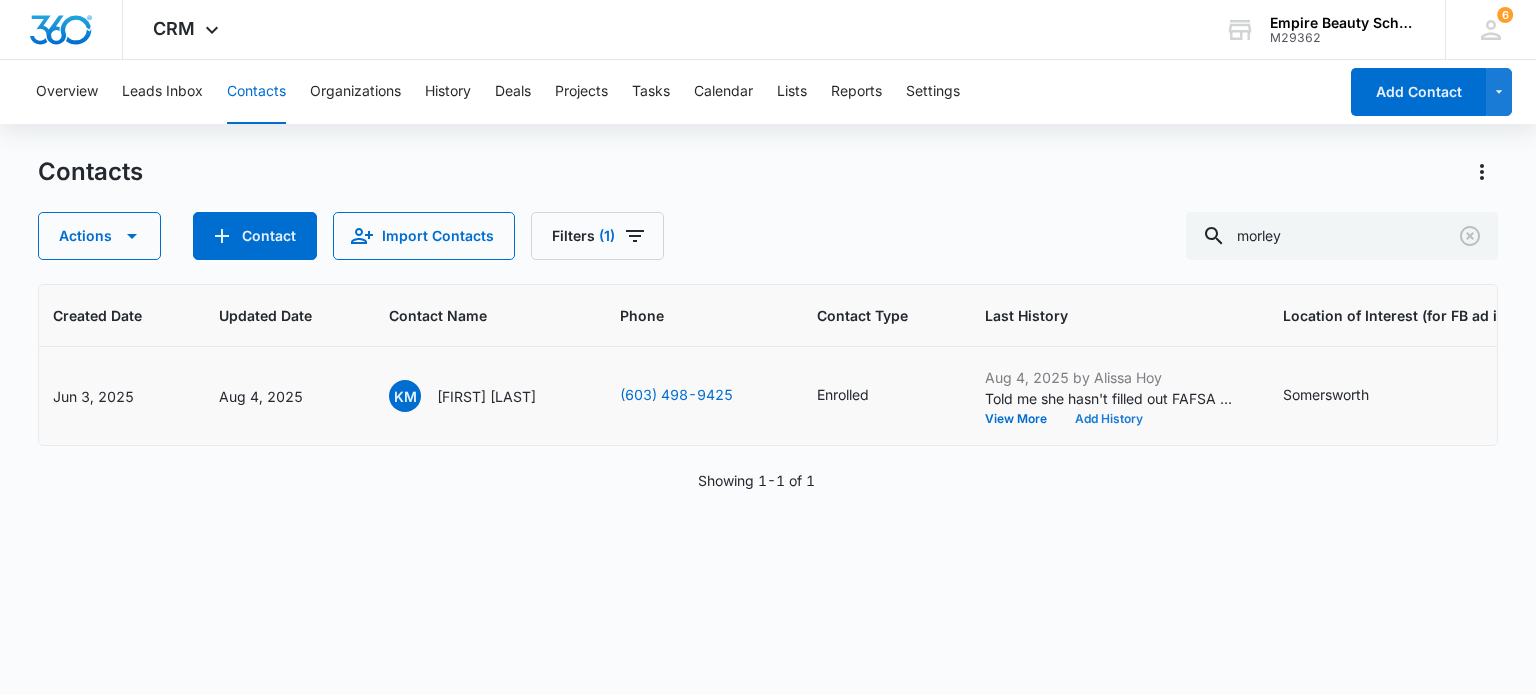click on "Add History" at bounding box center [1109, 419] 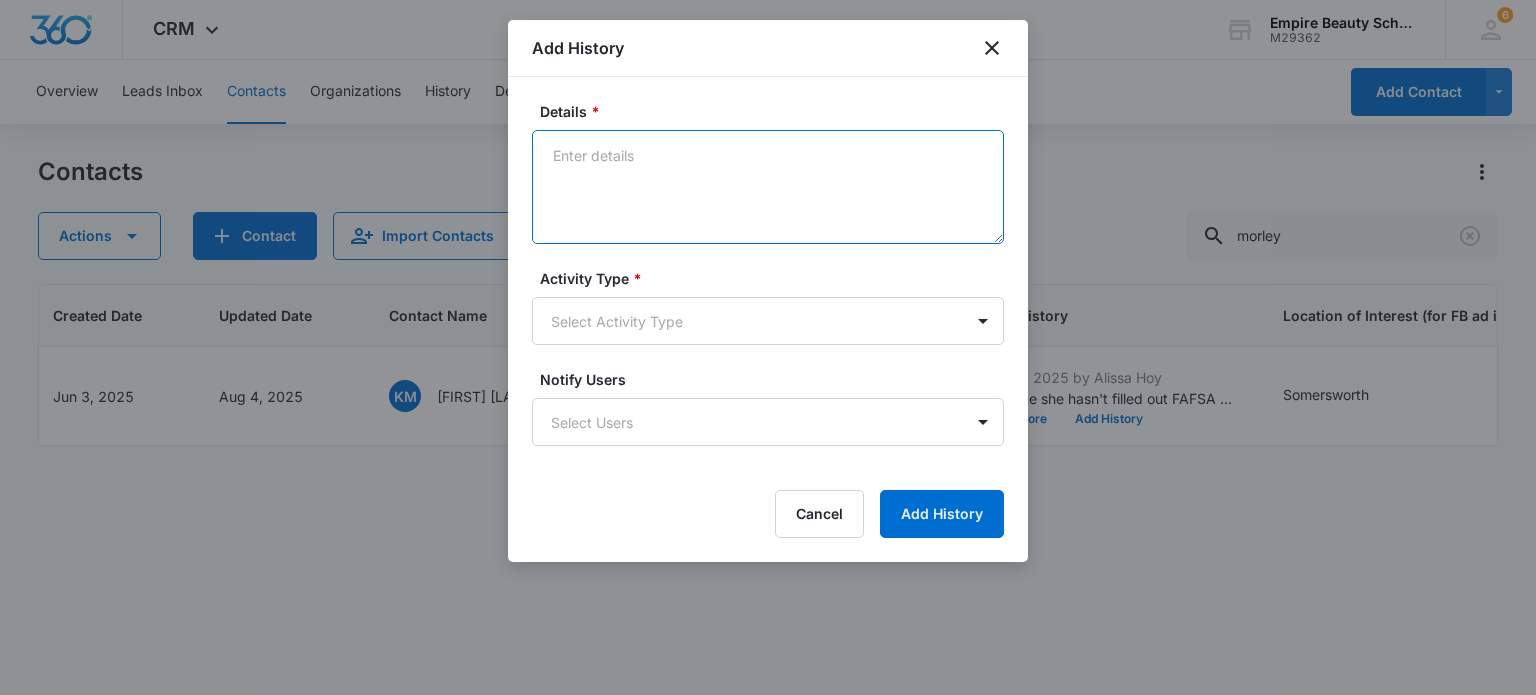 paste on "Called and Text- LM dates and Times BB for FA APPT" 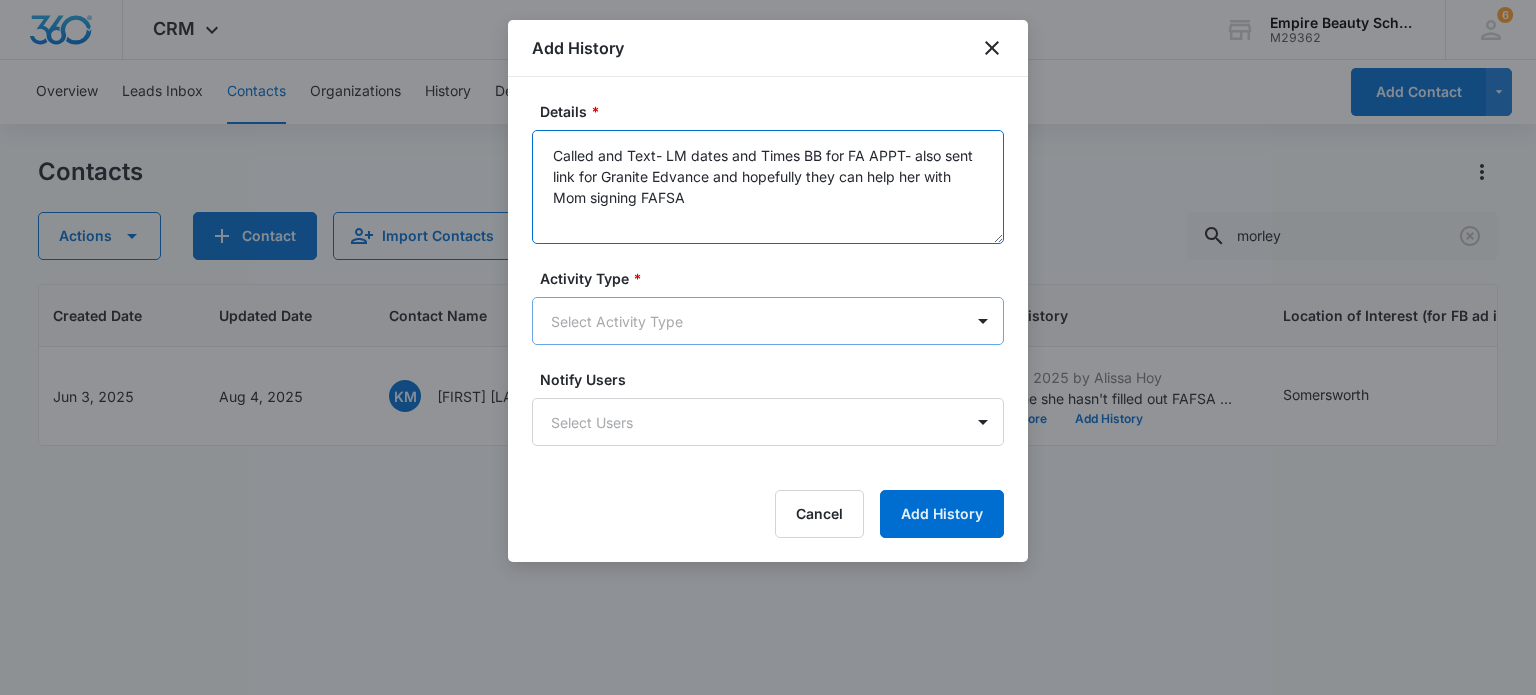 type on "Called and Text- LM dates and Times BB for FA APPT- also sent link for Granite Edvance and hopefully they can help her with Mom signing FAFSA" 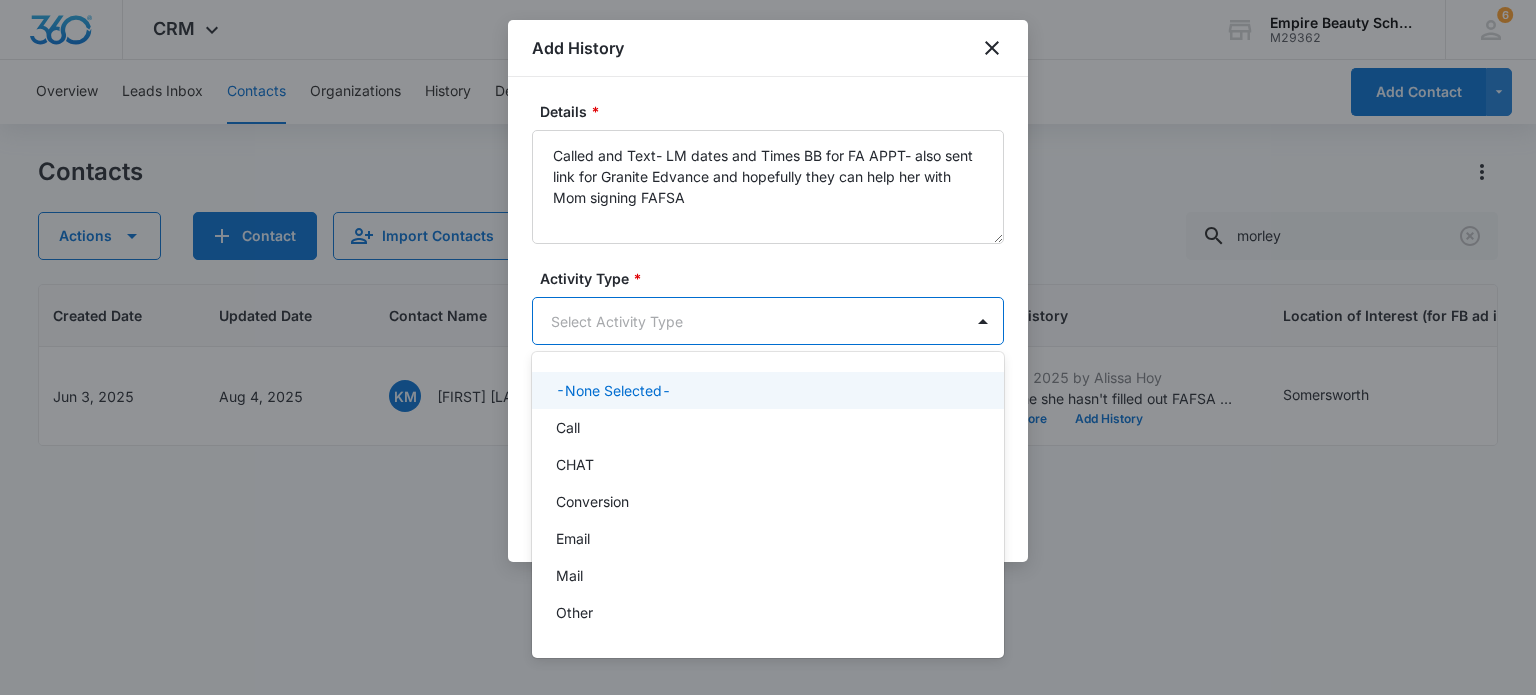 click on "CRM Apps Forms CRM Email Shop Payments POS Files Brand Settings Empire Beauty Schools M29362 Your Accounts View All 6 MJ Meigra Jenkins mjenkins@empirebeautyschools.com My Profile 6 Notifications Support Logout Terms & Conditions 	 &nbsp; 	 &bull; 	 &nbsp; Privacy Policy Overview Leads Inbox Contacts Organizations History Deals Projects Tasks Calendar Lists Reports Settings Add Contact Contacts Actions Contact Import Contacts Filters (1) morley ID Created Date Updated Date Contact Name Phone Contact Type Last History Location of Interest (for FB ad integration) Program of Interest Location Of Interest Program Email 16183 [MONTH] [DAY], [YEAR] [MONTH] [DAY], [YEAR] KM Kyleigh Morley [PHONE] Enrolled [MONTH] [DAY], [YEAR] by Alissa Hoy Told me she hasn't filled out FAFSA completely yet because her mom won't sign it? I asked her why and haven't heard back yet  View More Add History Somersworth Cosmetology --- --- kymorleytully@gmail.com Showing 	 1-1 	 of 	 1
Add History Details * Activity Type * 10 results available. Select Activity Type" at bounding box center (768, 347) 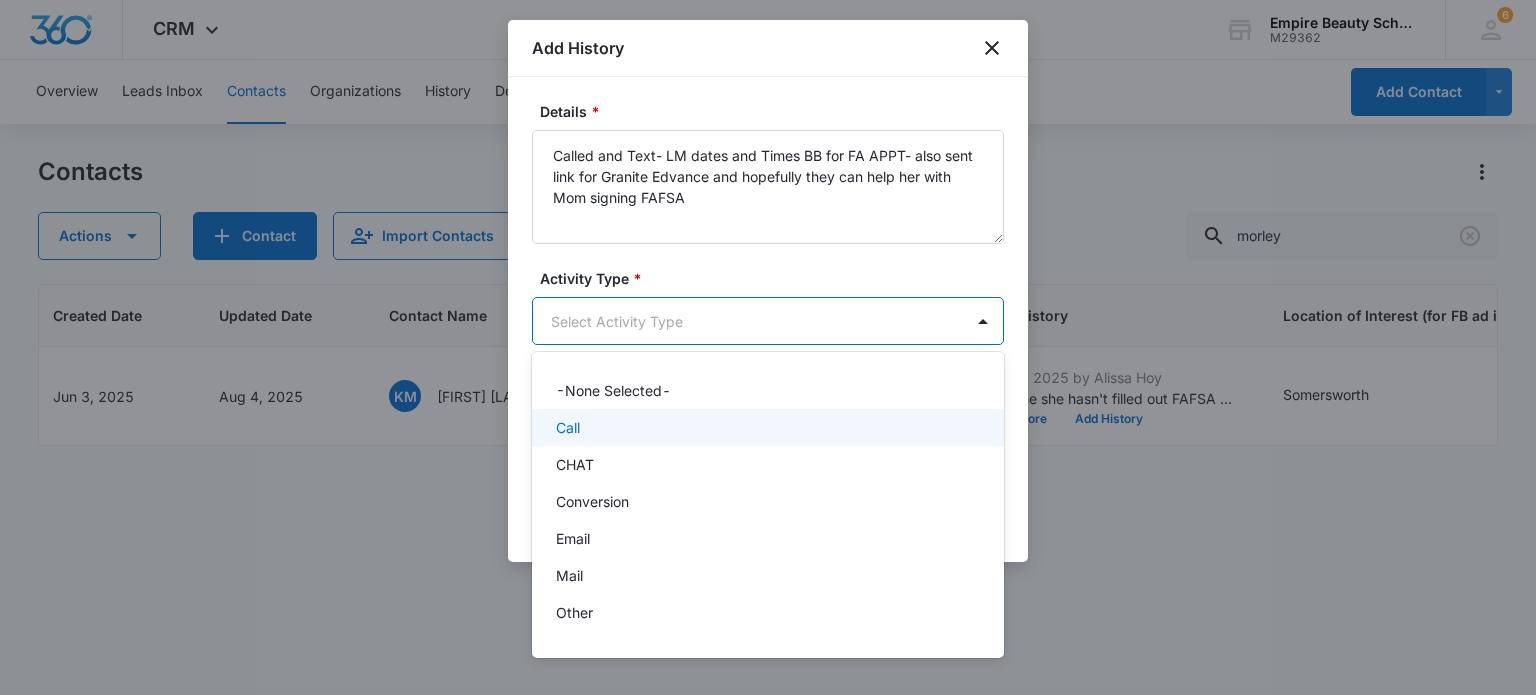 click on "Call" at bounding box center (766, 427) 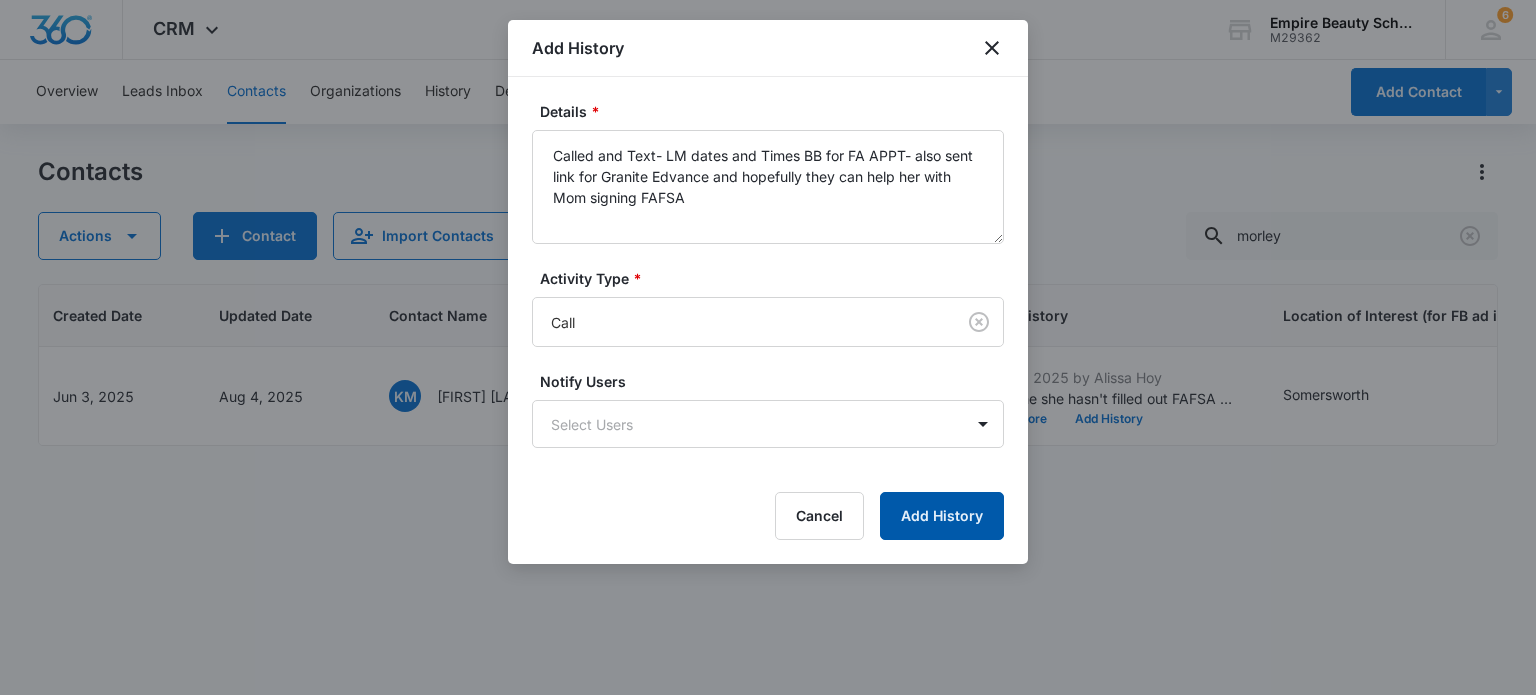click on "Add History" at bounding box center (942, 516) 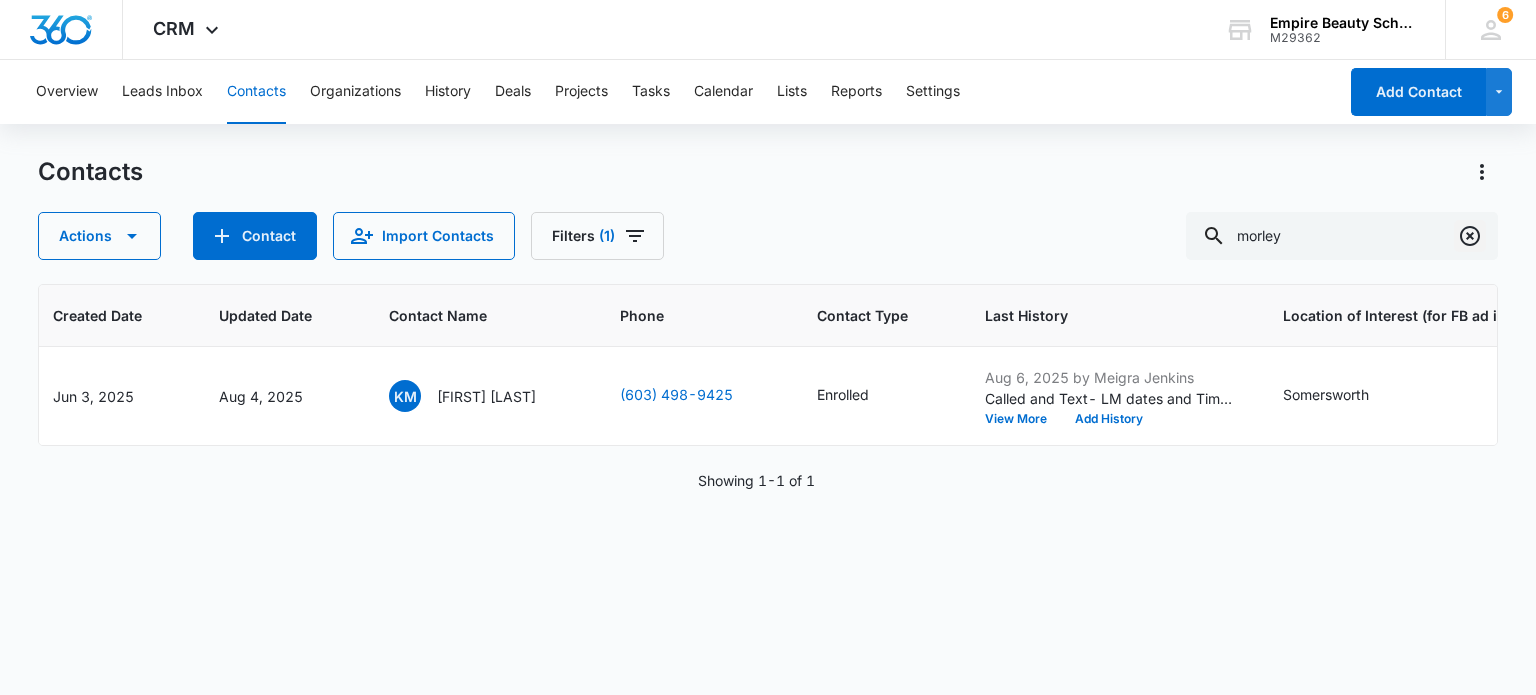 click 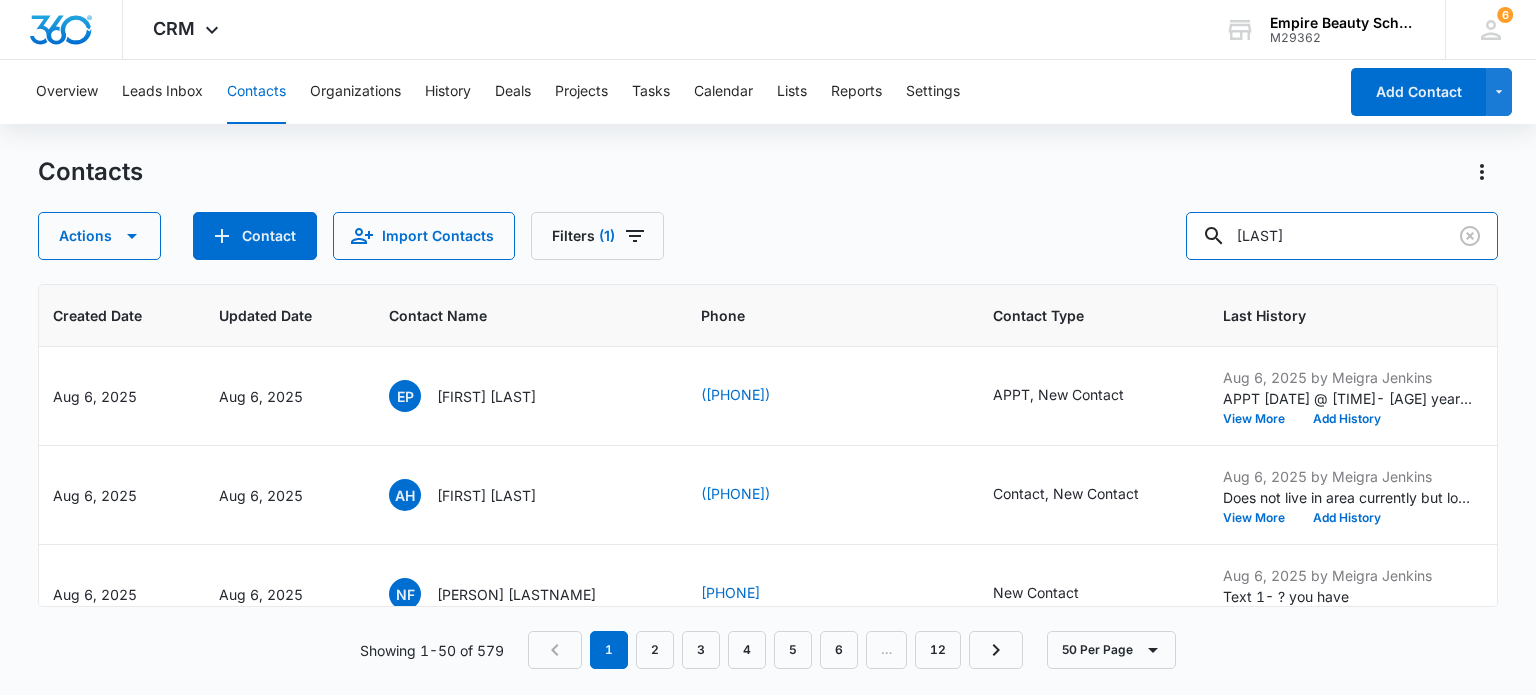 type on "[LAST]" 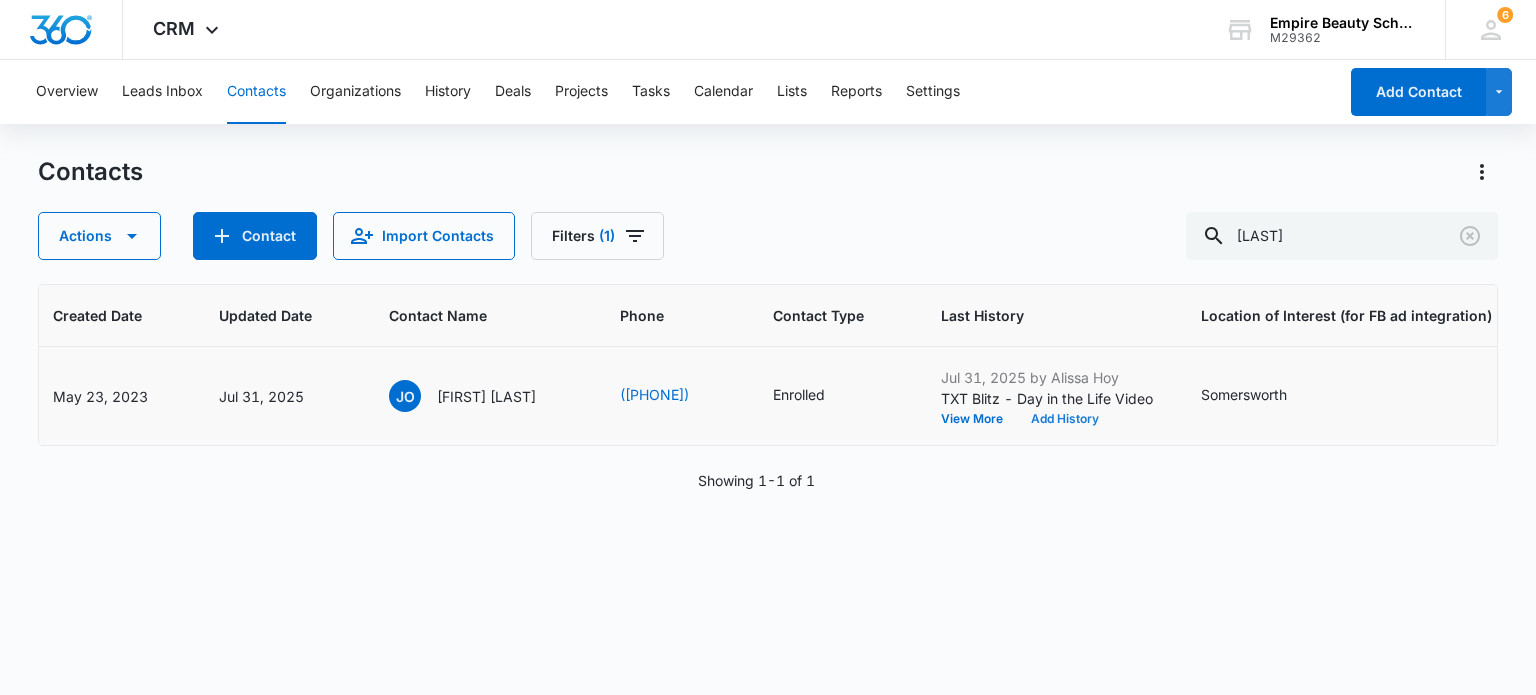 click on "Add History" at bounding box center [1065, 419] 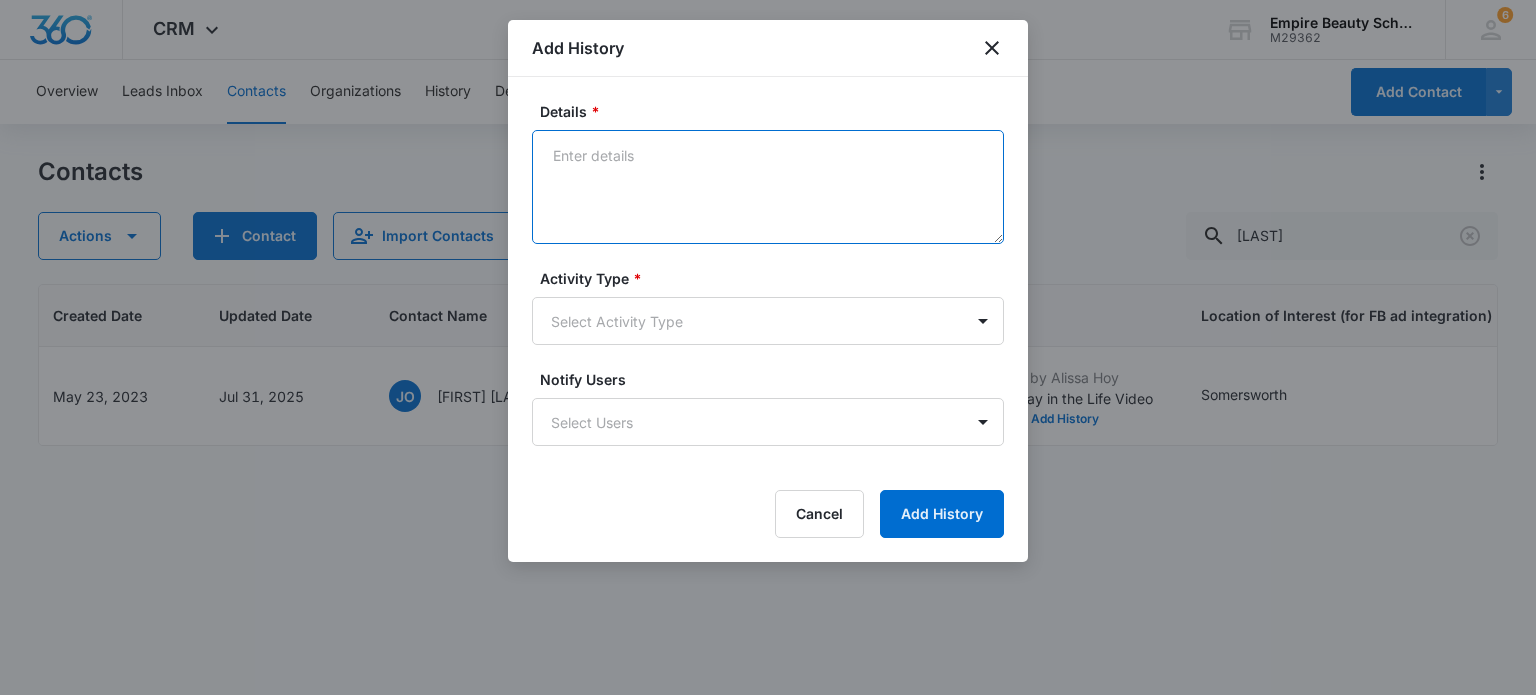 click on "Details *" at bounding box center (768, 187) 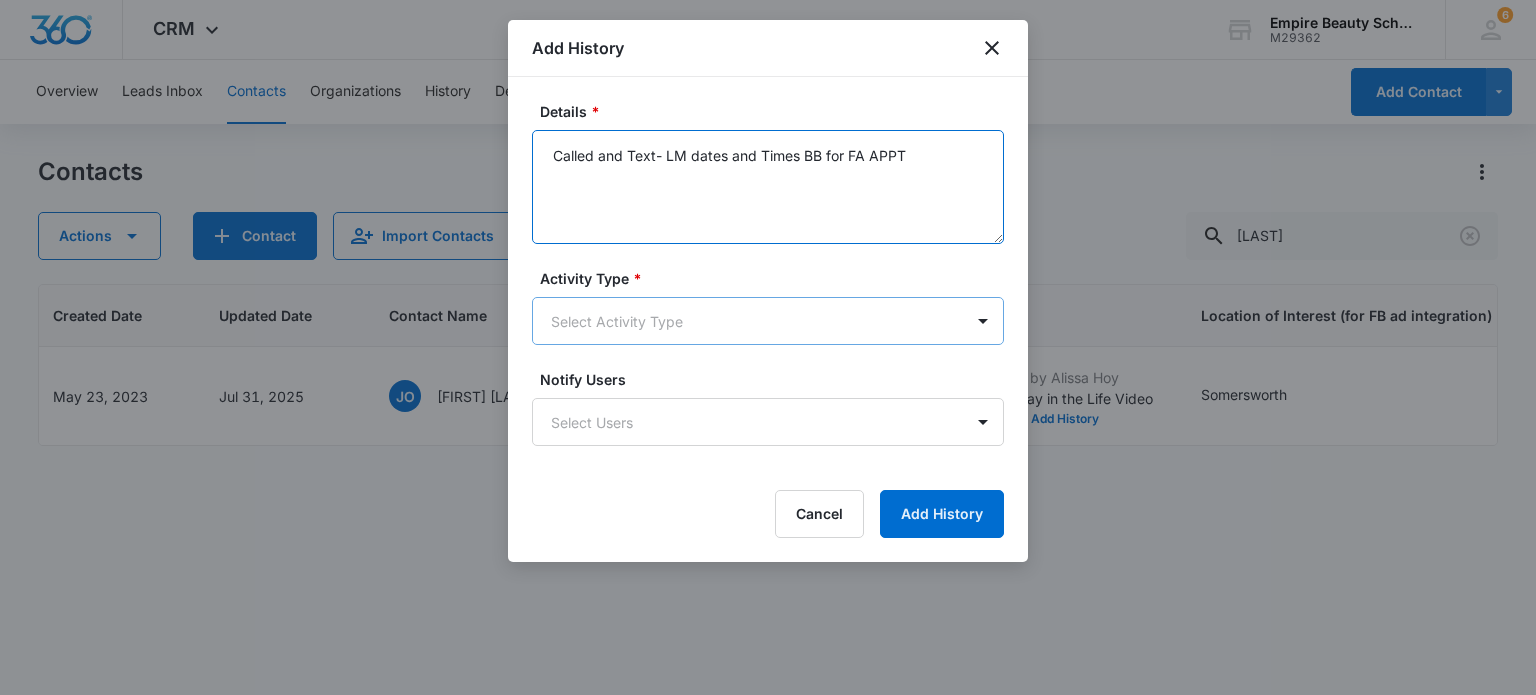 type on "Called and Text- LM dates and Times BB for FA APPT" 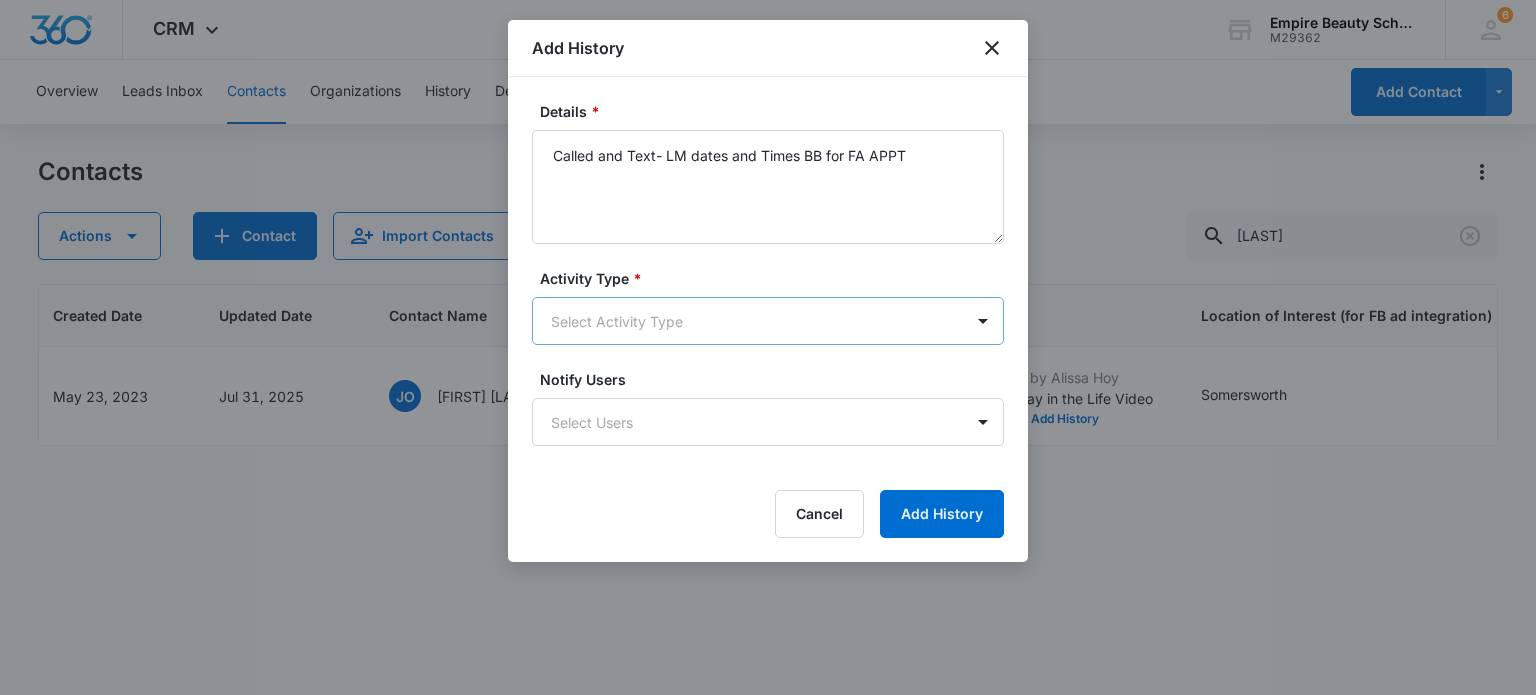 click on "CRM Apps Forms CRM Email Shop Payments POS Files Brand Settings Empire Beauty Schools M29362 Your Accounts View All 6 MJ [LAST] [LAST] [NAME]@[DOMAIN] My Profile 6 Notifications Support Logout Terms & Conditions &nbsp; • &nbsp; Privacy Policy Overview Leads Inbox Contacts Organizations History Deals Projects Tasks Calendar Lists Reports Settings Add Contact Contacts Actions Contact Import Contacts Filters (1) oliva ID Created Date Updated Date Contact Name Phone Contact Type Last History Location of Interest (for FB ad integration) Program of Interest Location Of Interest Program Email 10584 May [DATE], [YEAR] Jul [DATE], [YEAR] JO [FIRST] [LAST] ([PHONE]) Enrolled Jul [DATE], [YEAR] by Alissa Hoy TXT Blitz - Day in the Life Video View More Add History Somersworth Cosmetology Somersworth Esthetics [NAME]@[DOMAIN] Showing &nbsp; 1-1 &nbsp; of &nbsp; 1
Add History Details * Called and Text- LM dates and Times BB for FA APPT Activity Type * Select Activity Type Notify Users Select Users Cancel Add History" at bounding box center (768, 347) 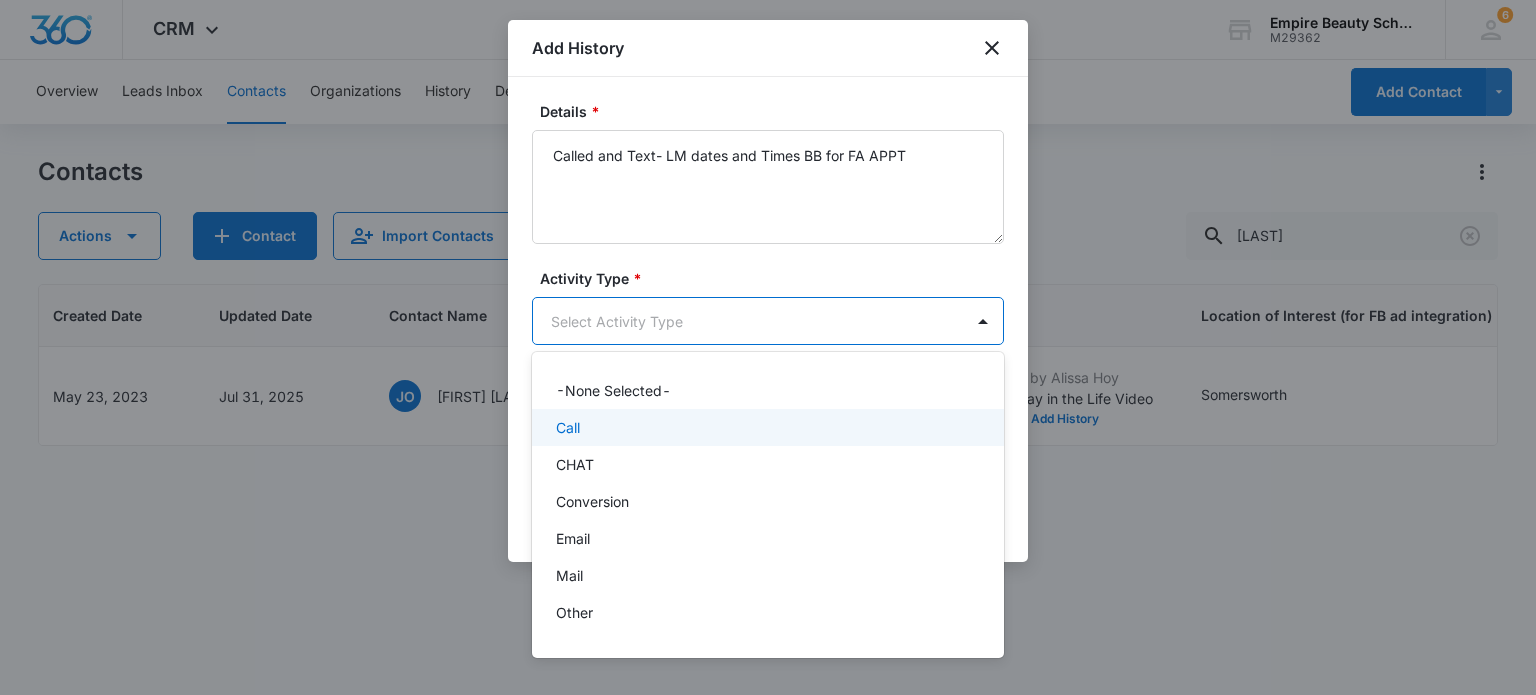click on "Call" at bounding box center (766, 427) 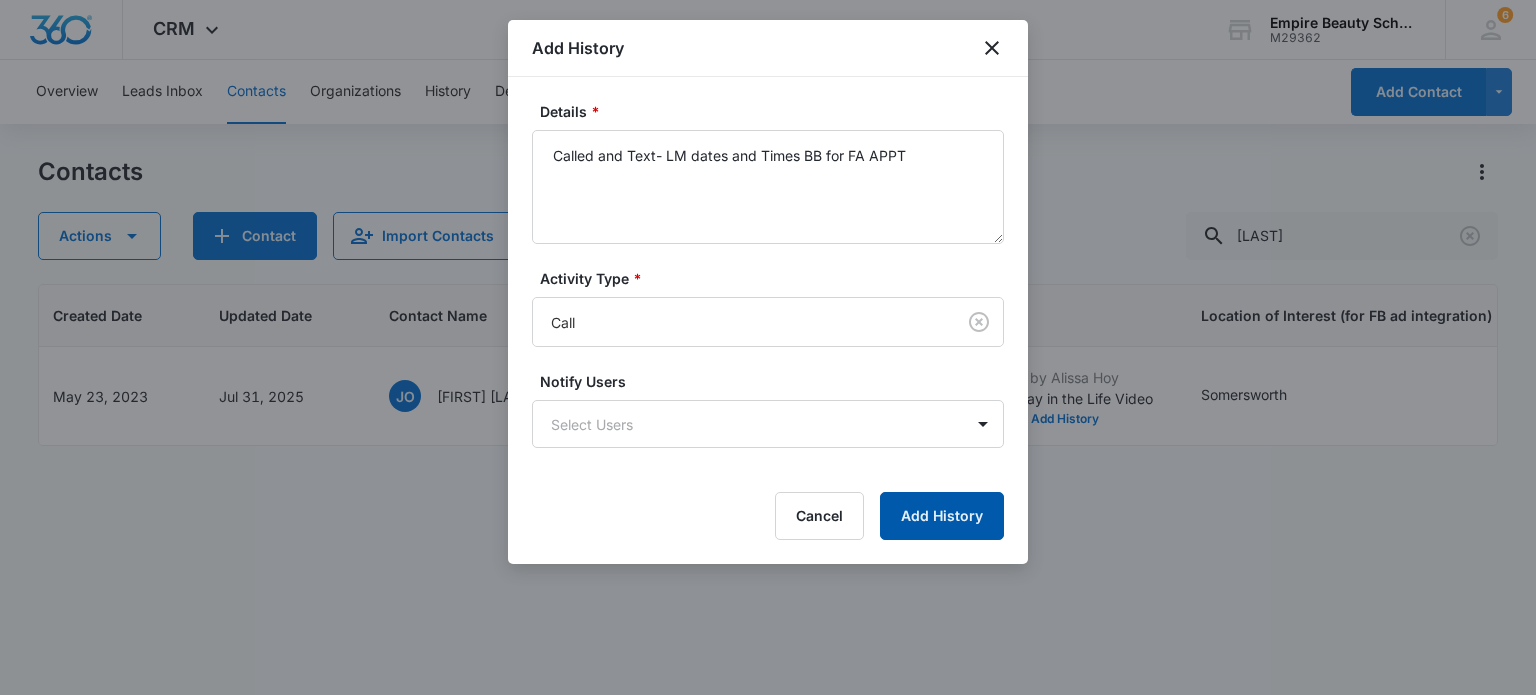click on "Add History" at bounding box center [942, 516] 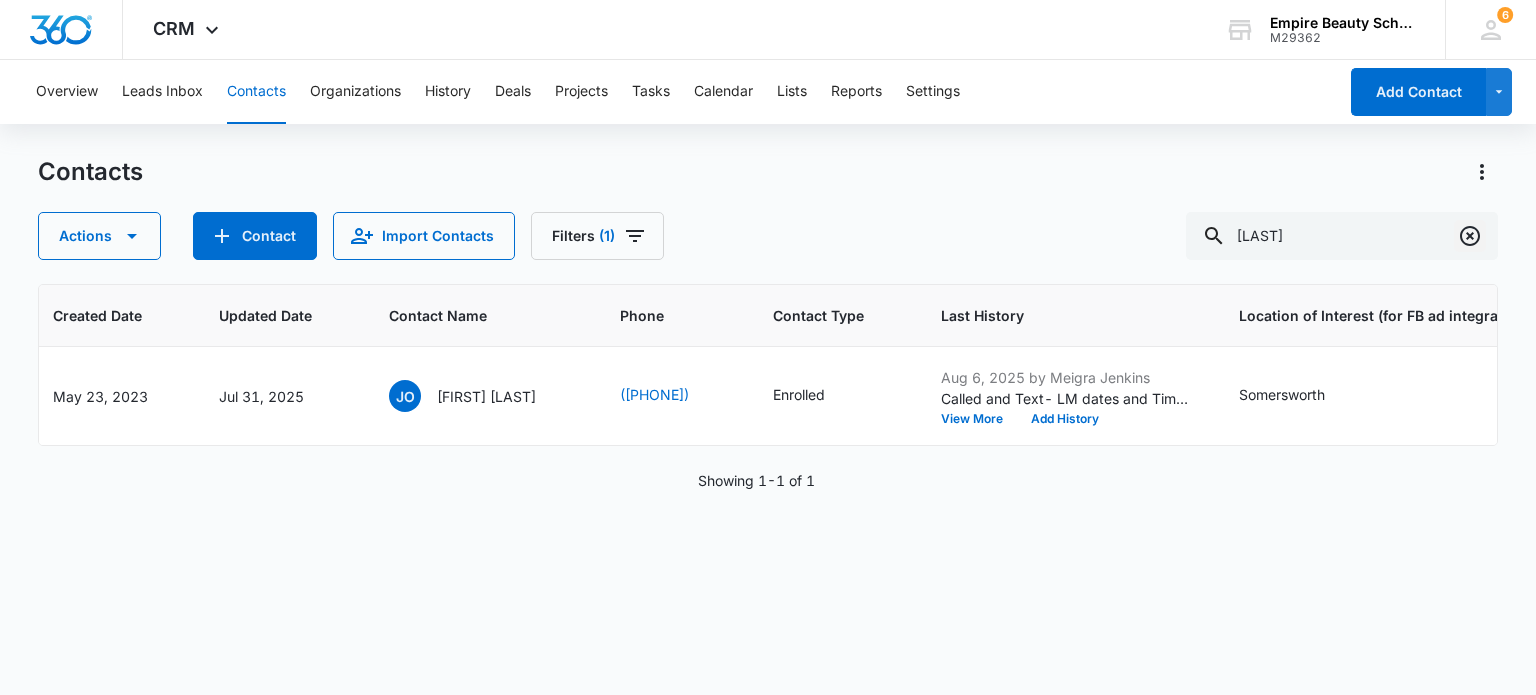click 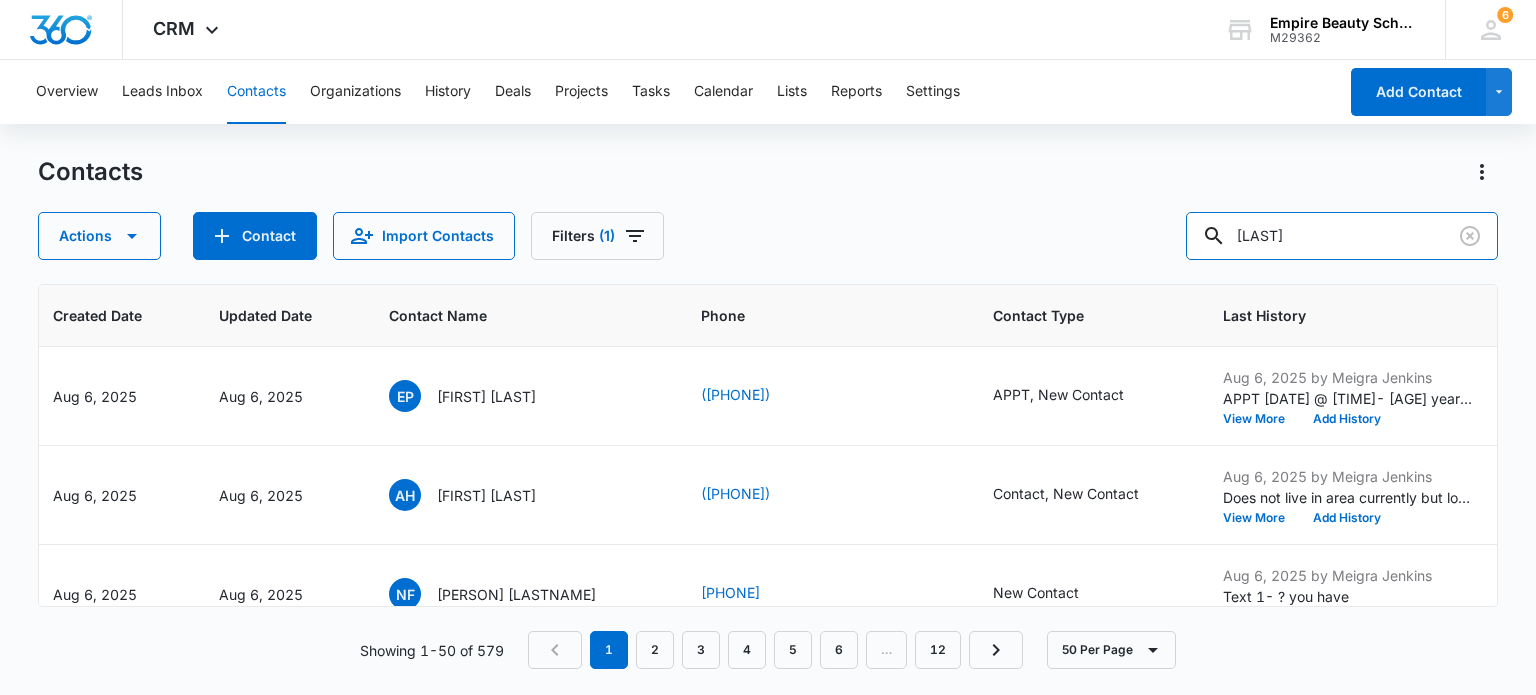 type on "[LAST]" 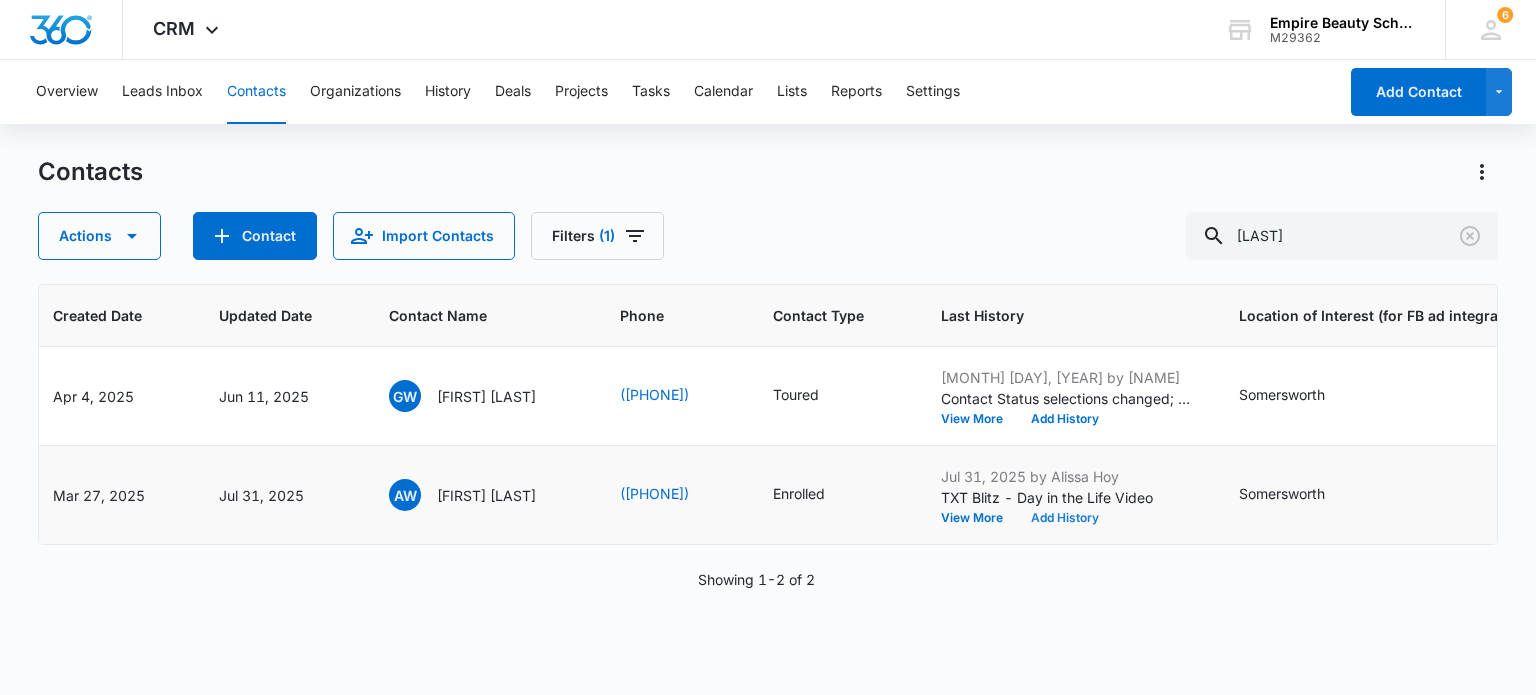 click on "Add History" at bounding box center [1065, 518] 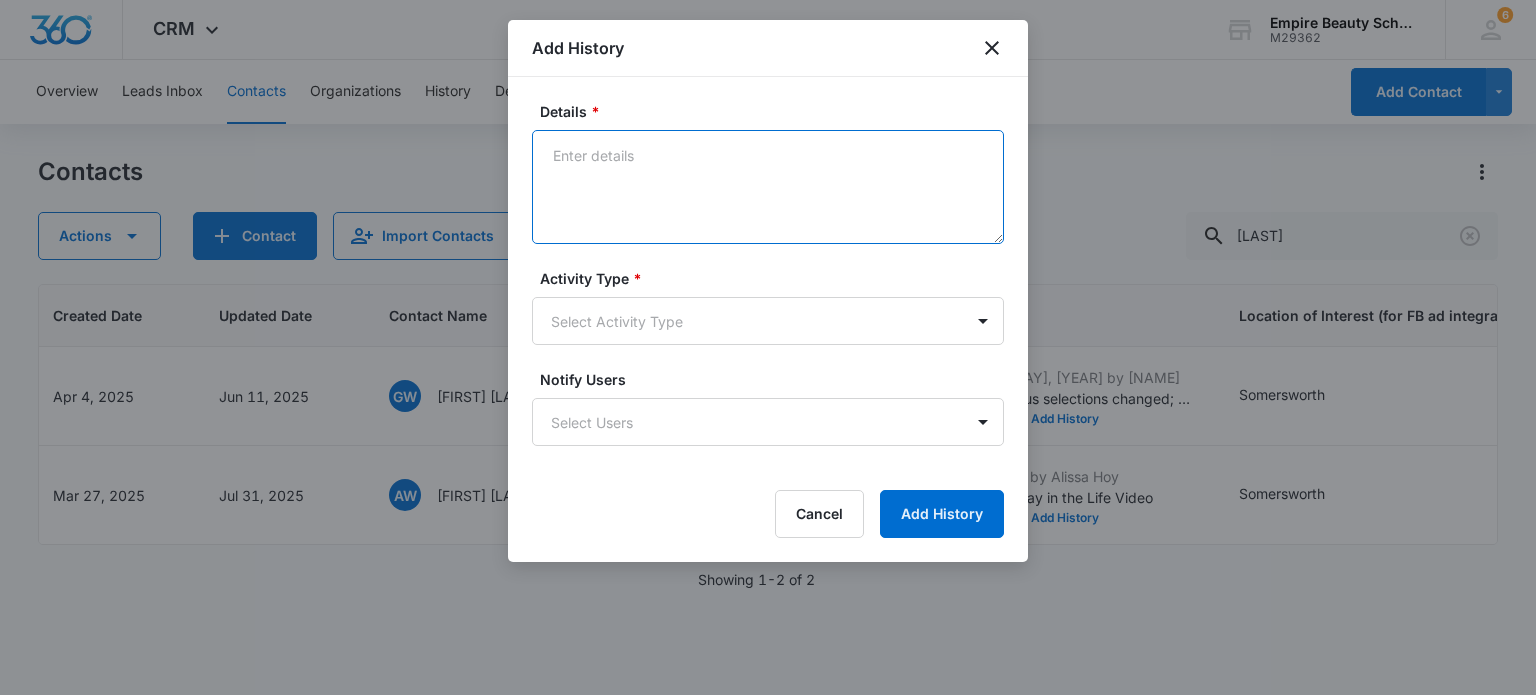 click on "Details *" at bounding box center (768, 187) 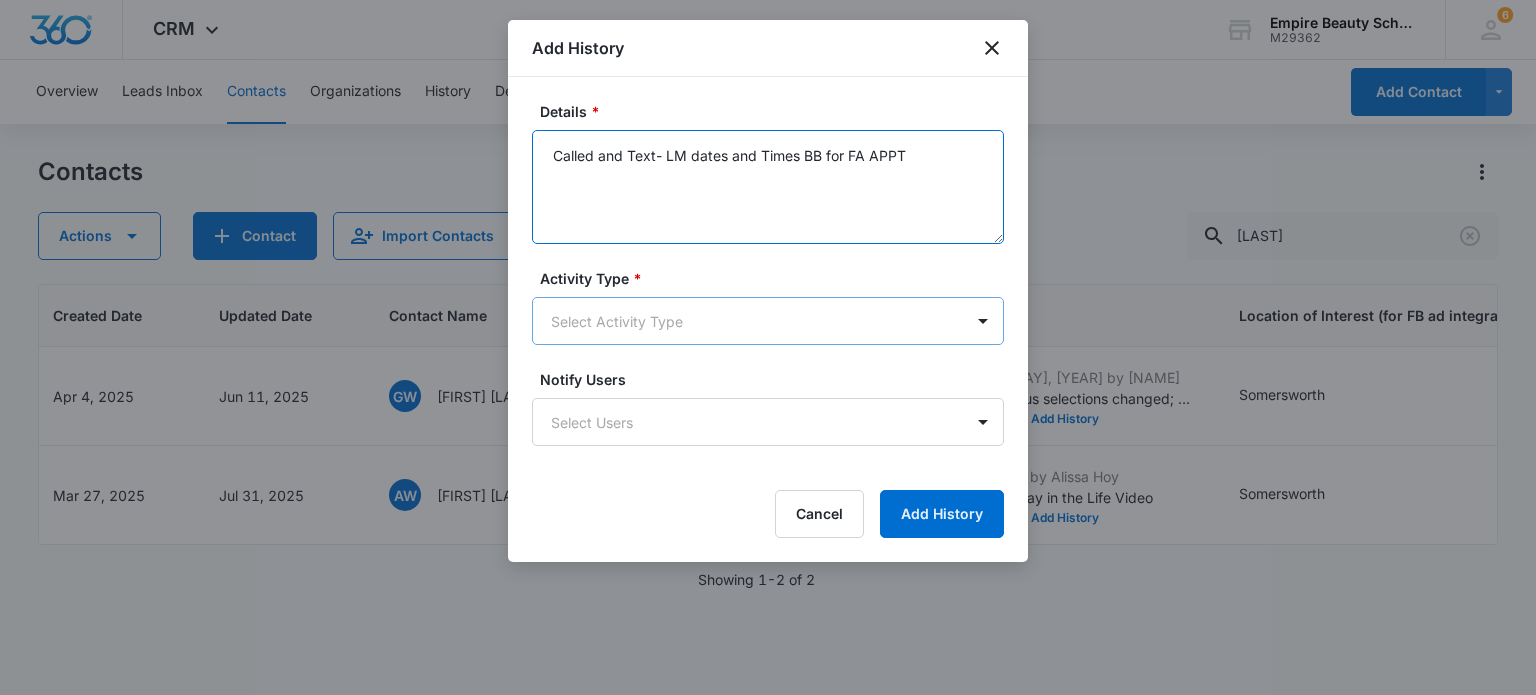 type on "Called and Text- LM dates and Times BB for FA APPT" 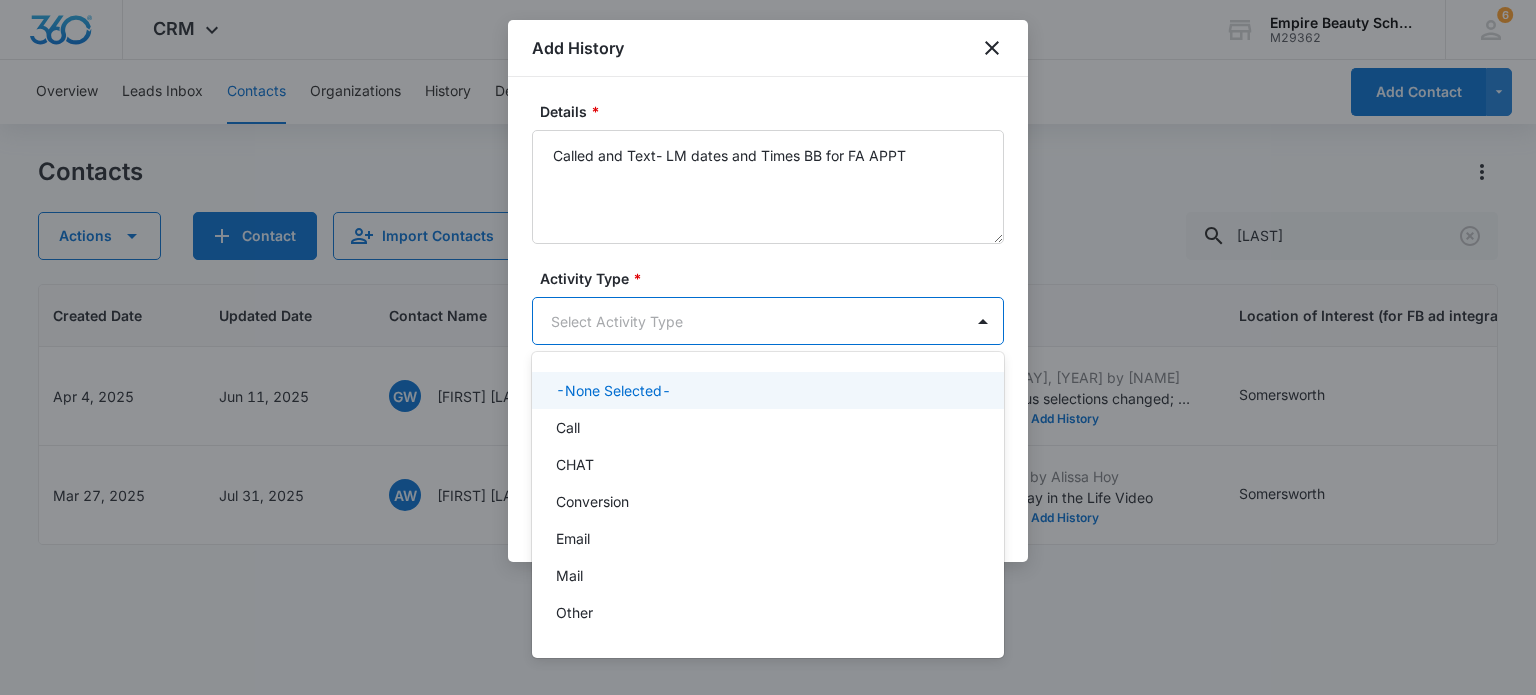 click on "CRM Apps Forms CRM Email Shop Payments POS Files Brand Settings Empire Beauty Schools M29362 Your Accounts View All 6 MJ Meigra Jenkins mjenkins@empirebeautyschools.com My Profile 6 Notifications Support Logout Terms & Conditions   •   Privacy Policy Overview Leads Inbox Contacts Organizations History Deals Projects Tasks Calendar Lists Reports Settings Add Contact Contacts Actions Contact Import Contacts Filters (1) walker ID Created Date Updated Date Contact Name Phone Contact Type Last History Location of Interest (for FB ad integration) Program of Interest Location Of Interest Program Email 15584 Apr 4, 2025 Jun 11, 2025 GW Gracie Walker (207) 420-6339 Toured Jun 11, 2025 by Alissa Hoy Contact Status selections changed; None was removed and CLASS OF 2026 was added. View More Add History Somersworth Cosmetology   --- --- --- 15468 Mar 27, 2025 Jul 31, 2025 AW Anna Walker (603) 988-4997 Enrolled Jul 31, 2025 by Alissa Hoy TXT Blitz - Day in the Life Video View More Add History Somersworth Cosmetology   2" at bounding box center [768, 347] 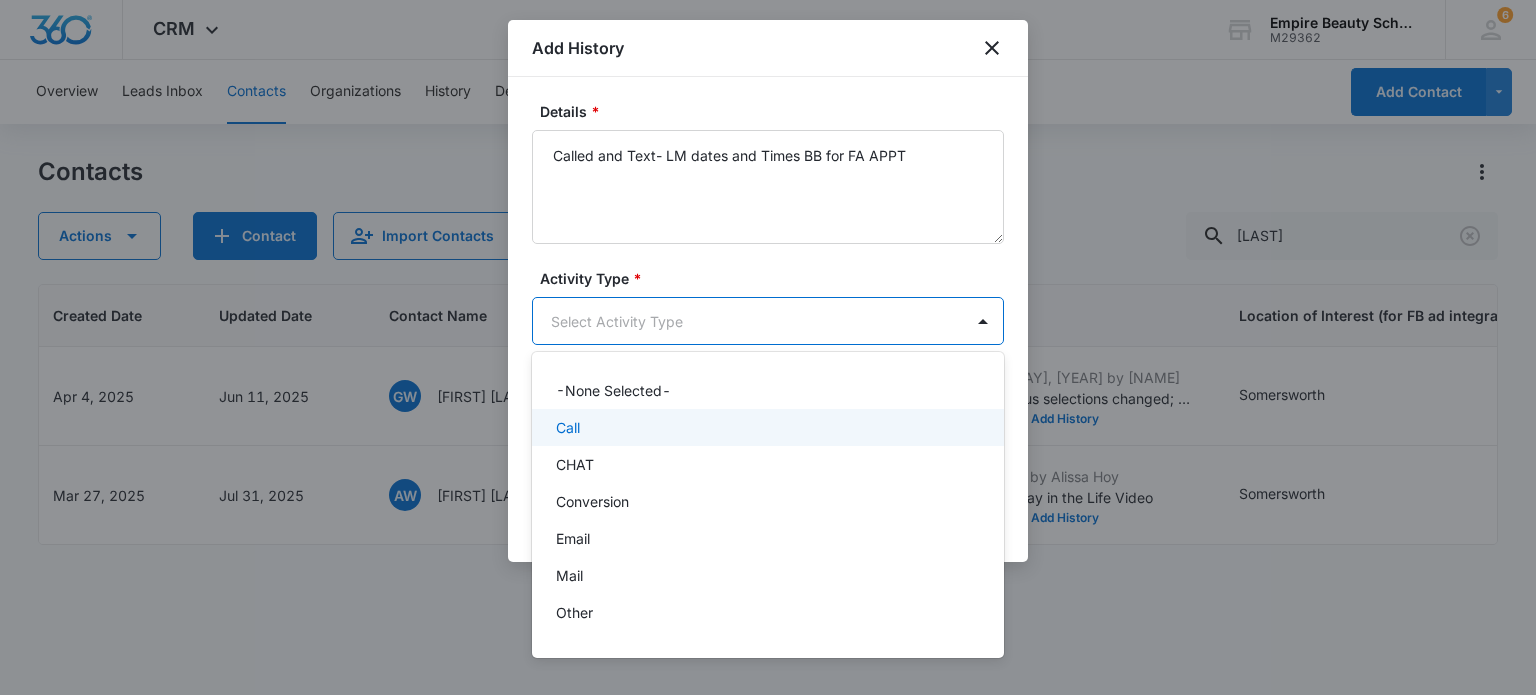 click on "Call" at bounding box center (768, 427) 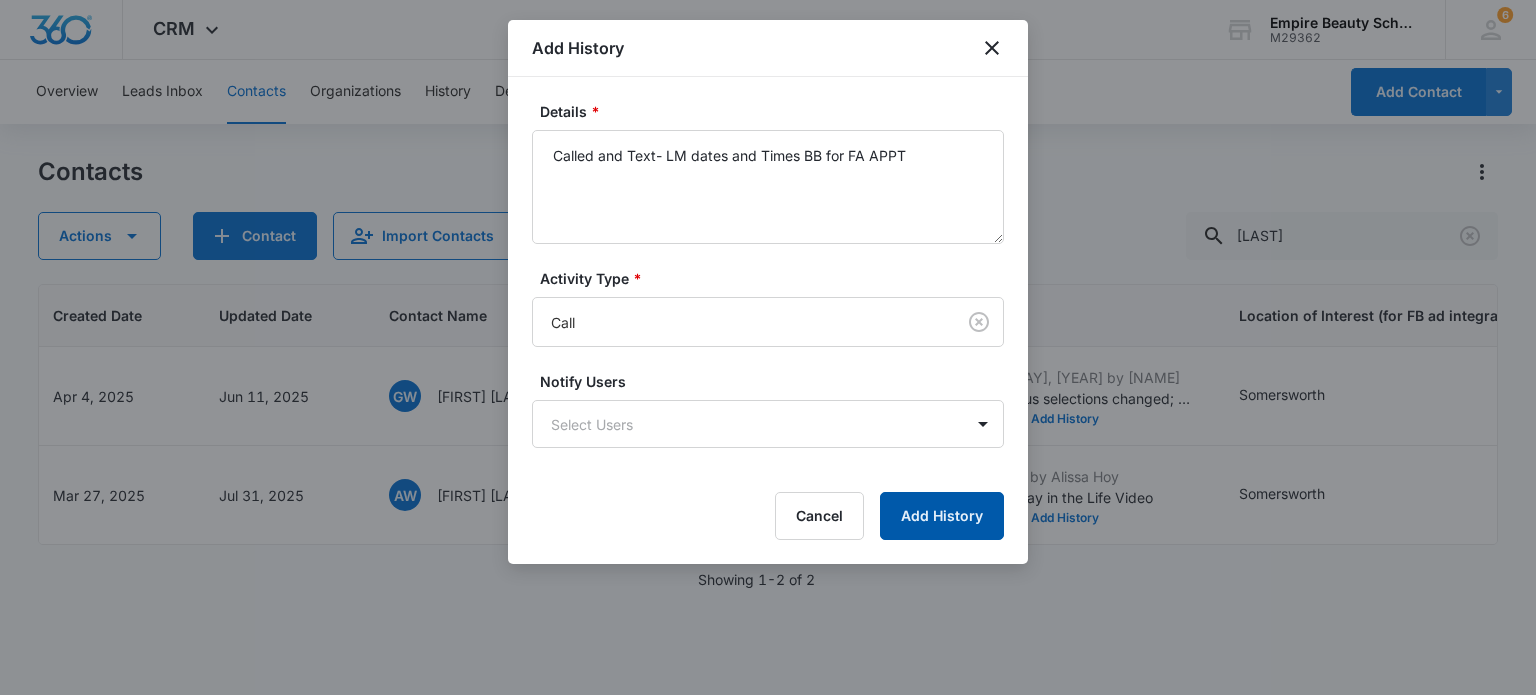 click on "Add History" at bounding box center [942, 516] 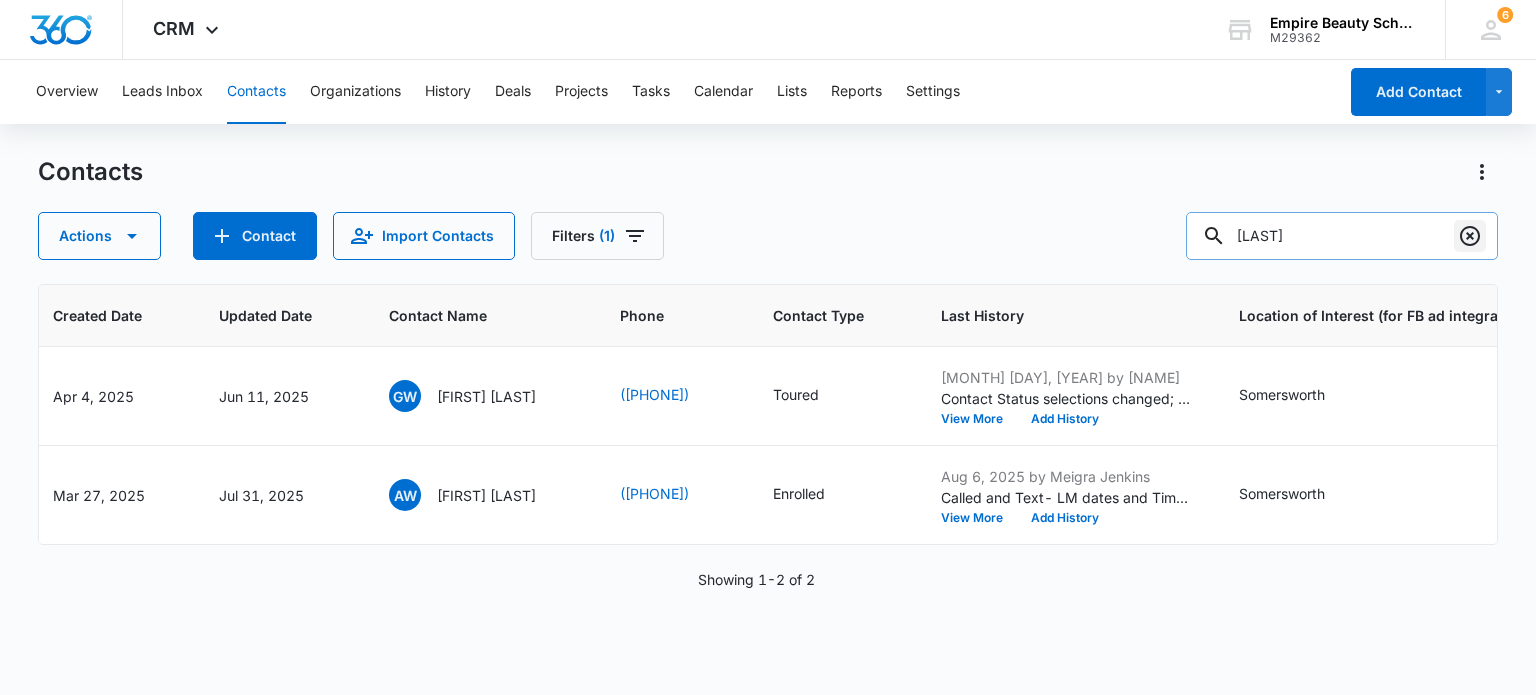 click 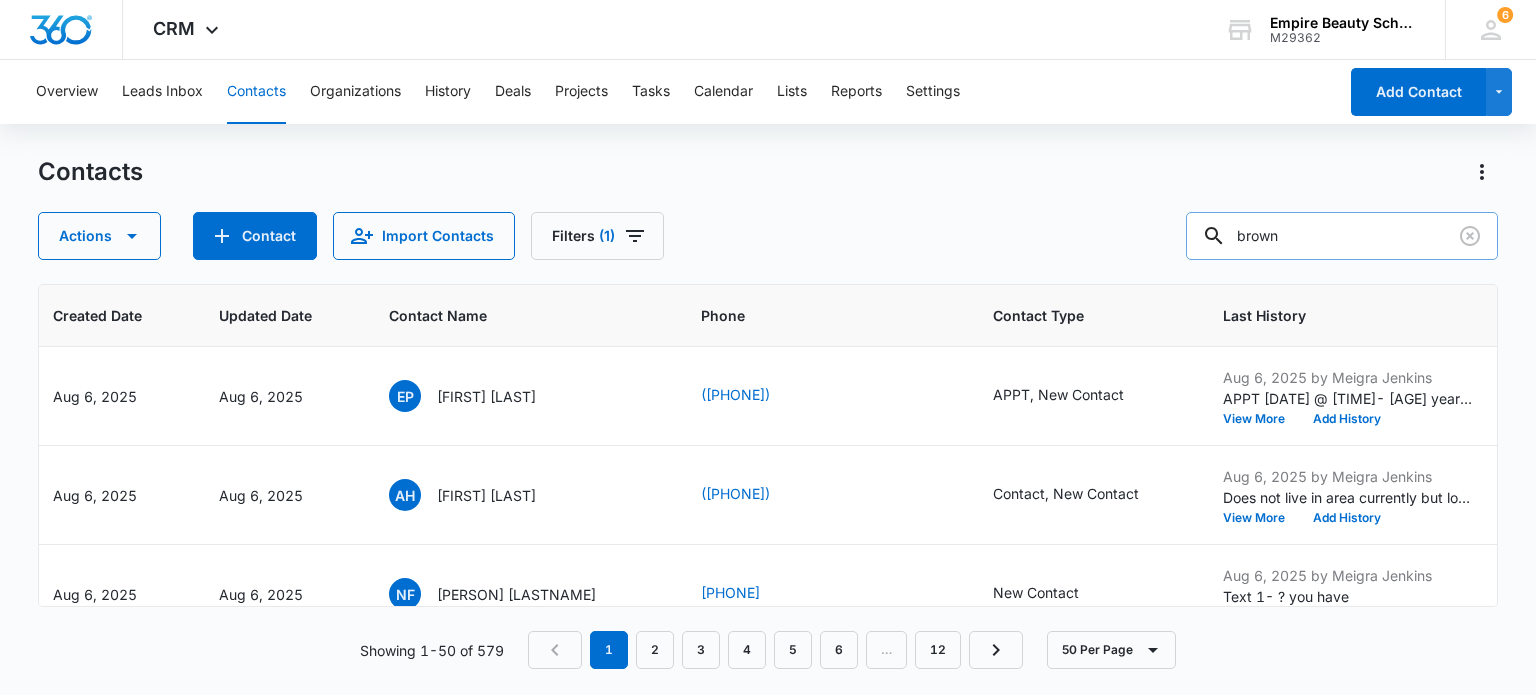 type on "brown" 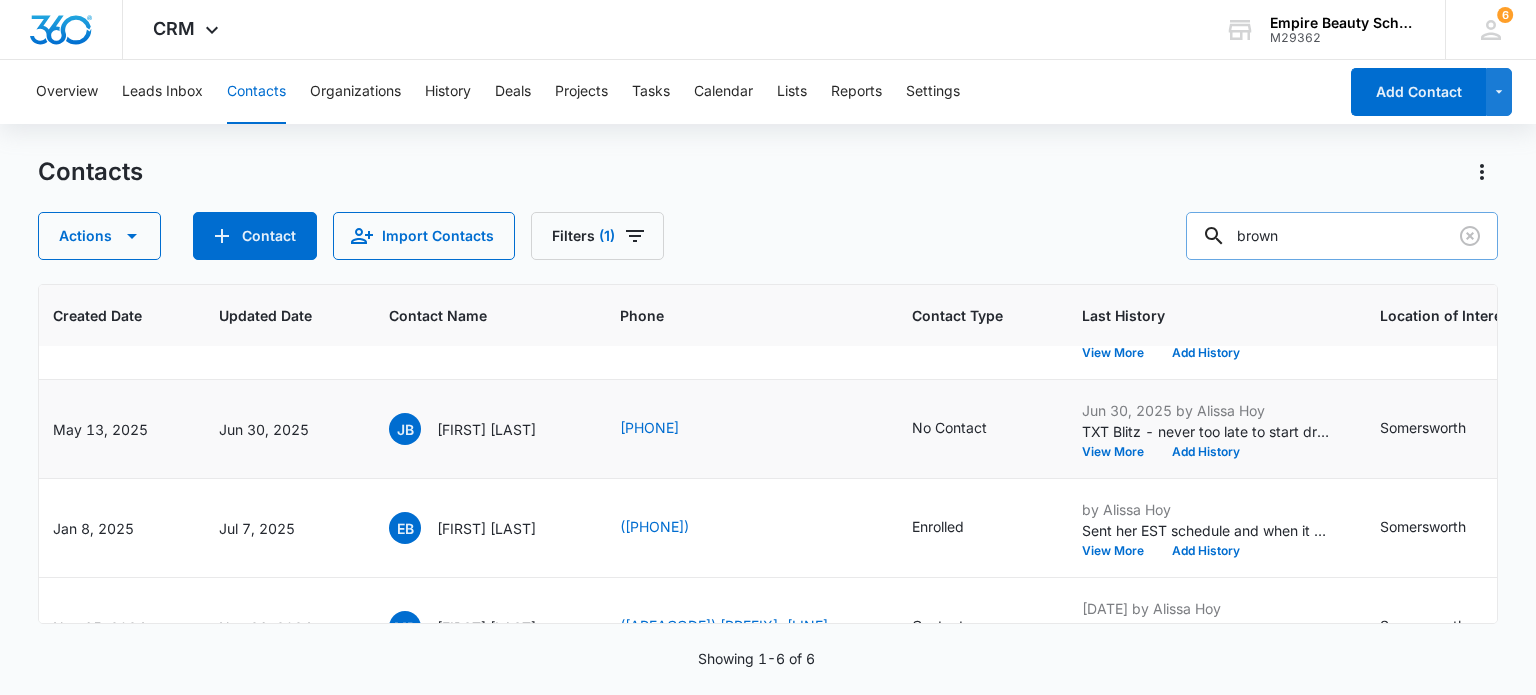 scroll, scrollTop: 100, scrollLeft: 180, axis: both 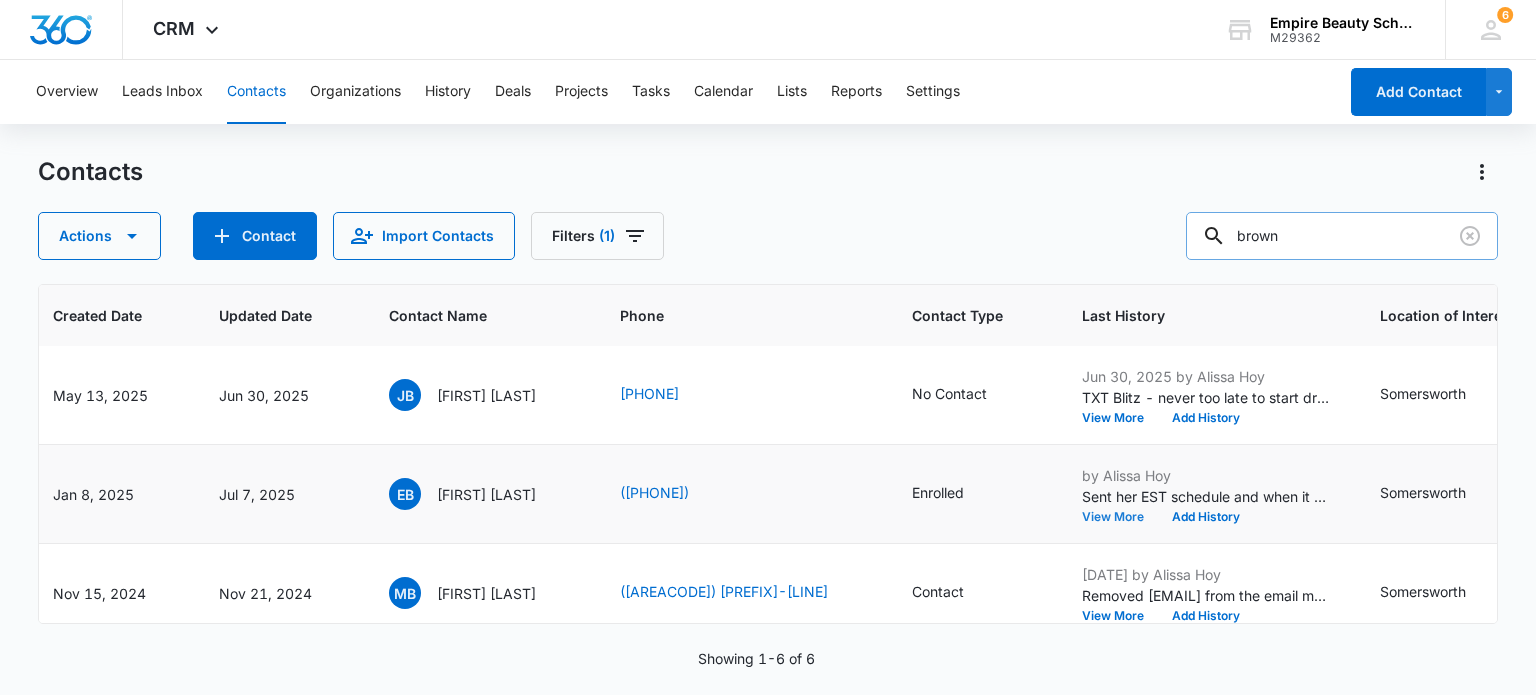 click on "View More" at bounding box center [1120, 517] 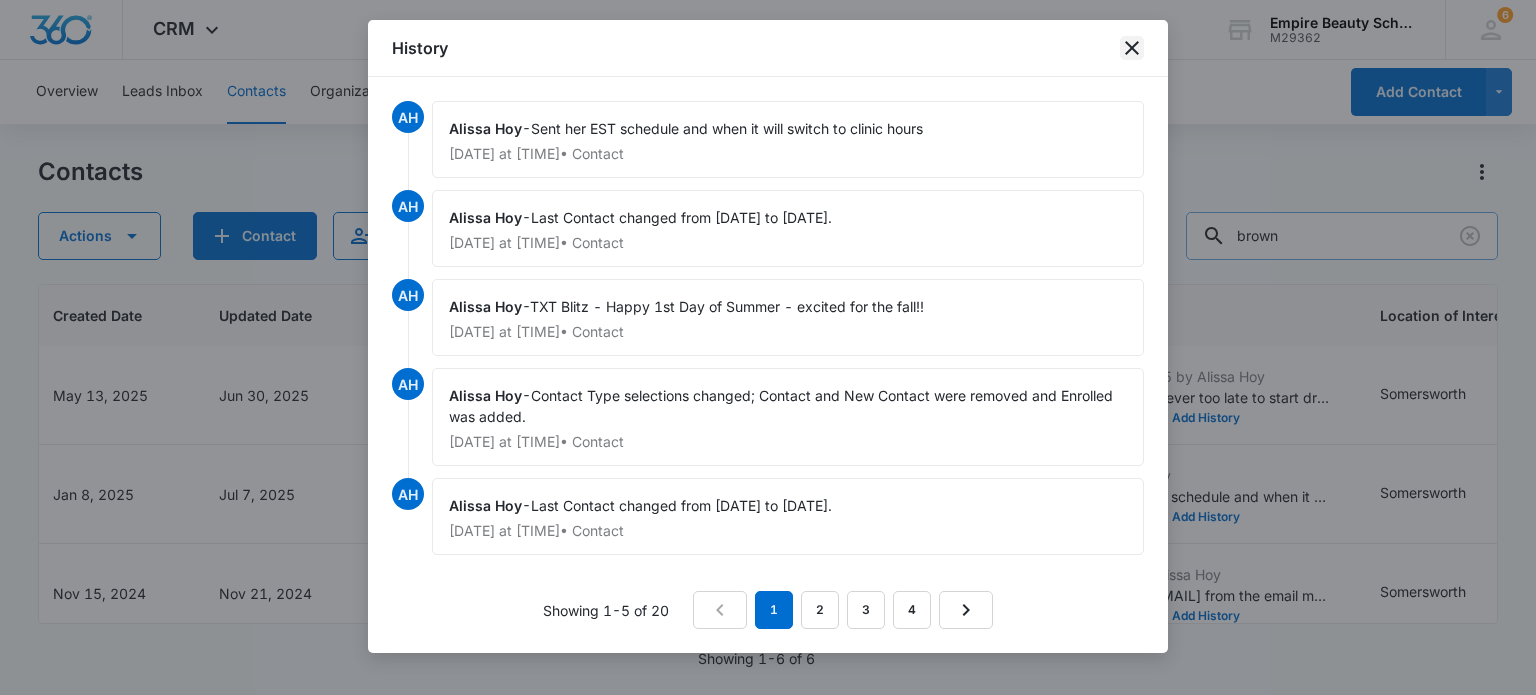 click 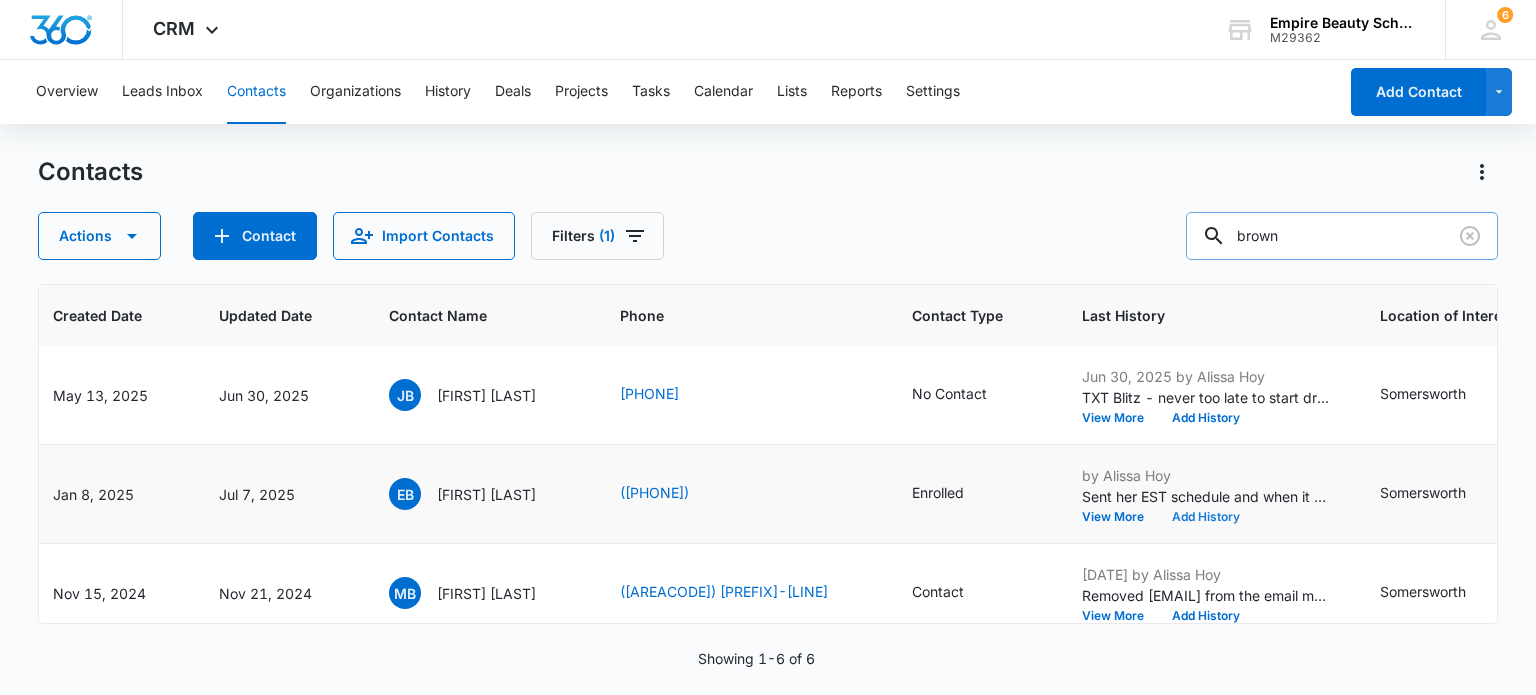click on "Add History" at bounding box center (1206, 517) 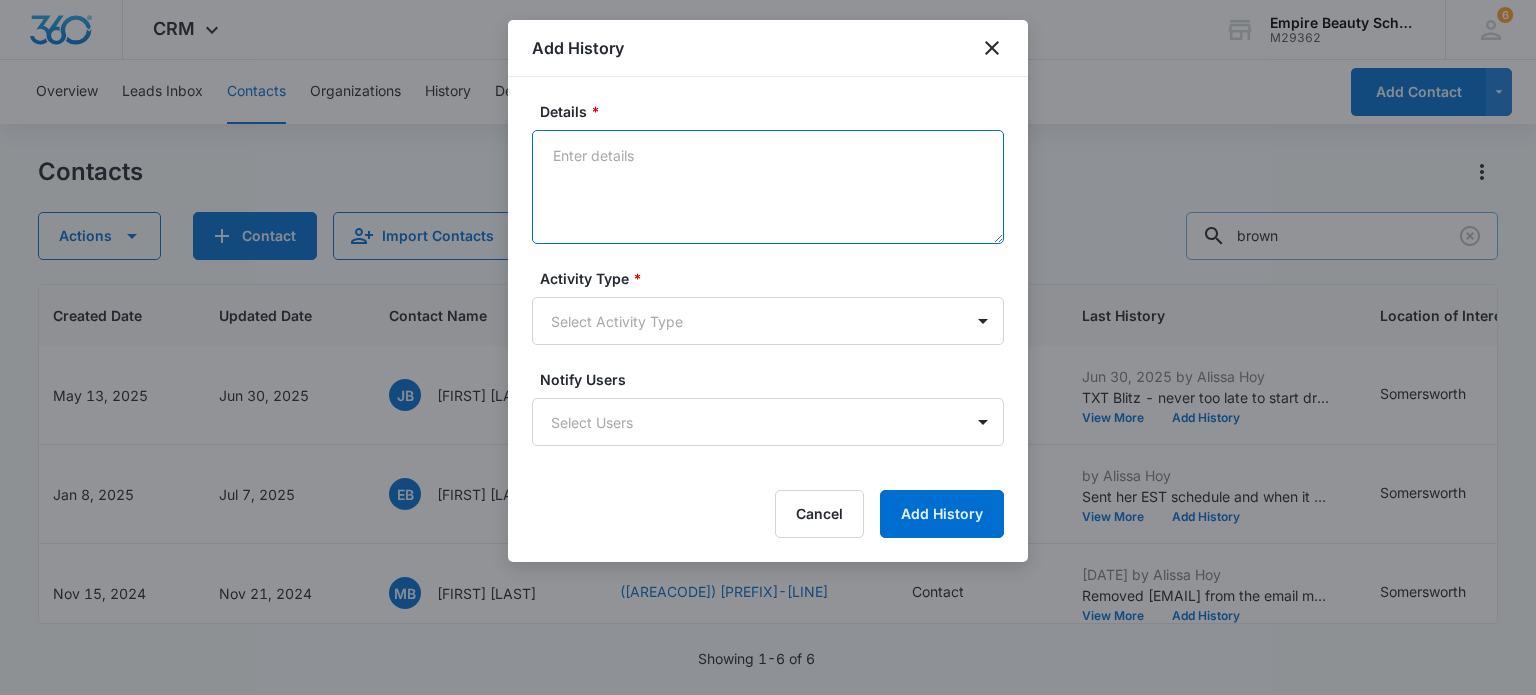 click on "Details *" at bounding box center [768, 187] 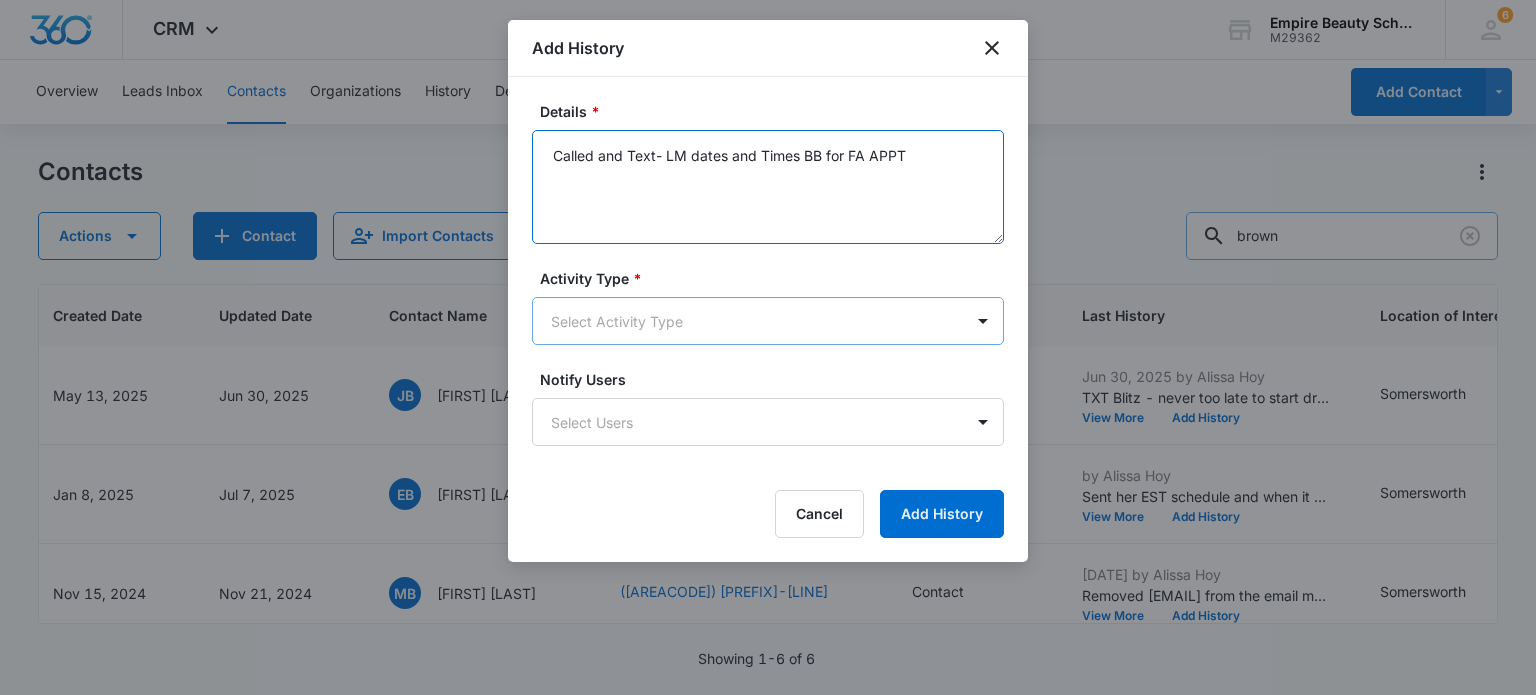 type on "Called and Text- LM dates and Times BB for FA APPT" 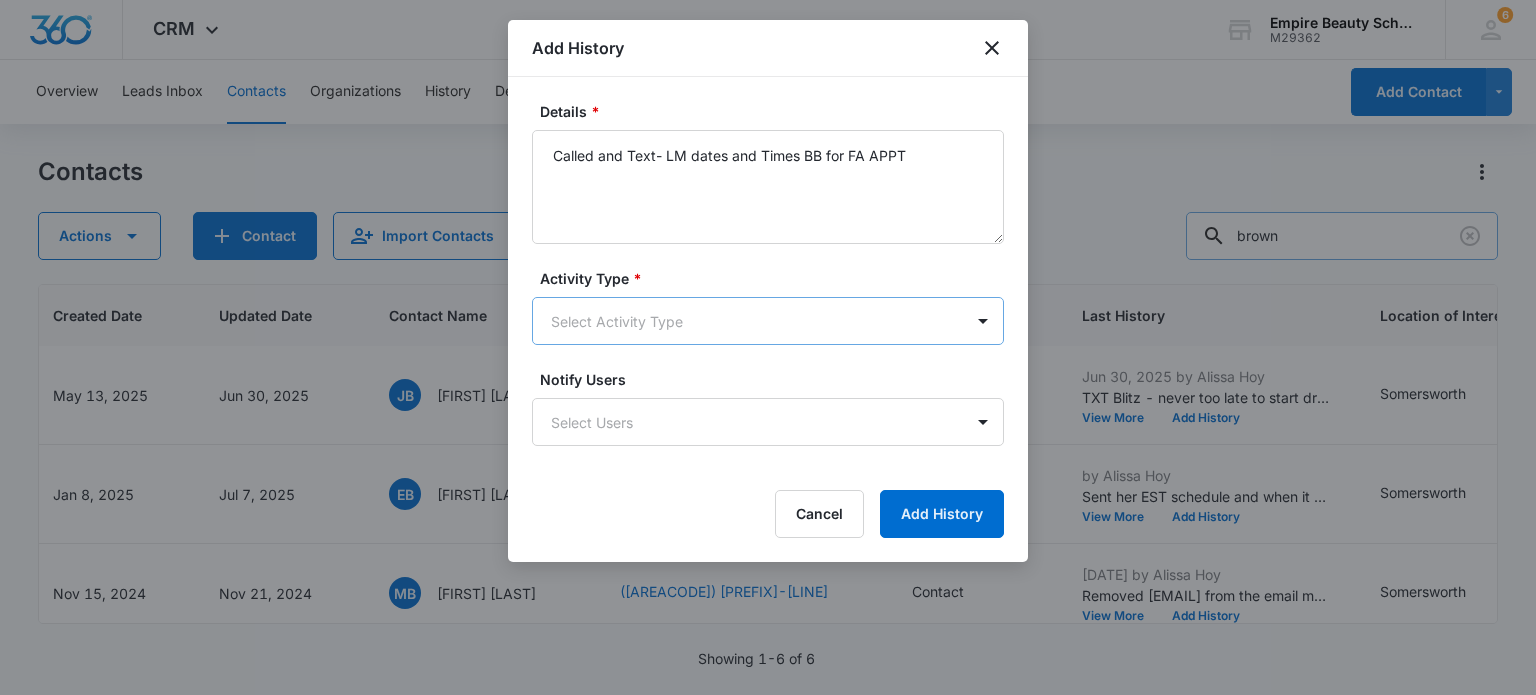 click on "CRM Apps Forms CRM Email Shop Payments POS Files Brand Settings Empire Beauty Schools M29362 Your Accounts View All 6 MJ Meigra Jenkins mjenkins@empirebeautyschools.com My Profile 6 Notifications Support Logout Terms & Conditions &nbsp; &bull; &nbsp; Privacy Policy Overview Leads Inbox Contacts Organizations History Deals Projects Tasks Calendar Lists Reports Settings Add Contact Contacts Actions Contact Import Contacts Filters (1) brown ID Created Date Updated Date Contact Name Phone Contact Type Last History Location of Interest (for FB ad integration) Program of Interest Location Of Interest Program Email 16552 Aug [DAY], [YEAR] Aug [DAY], [YEAR] KB [FIRST] [LAST] ([PHONE]) New Contact Aug [DAY], [YEAR] by [FIRST] [LAST] TXT 1 View More Add History Somersworth Cosmetology,Barbering,Makeup,Lash Extensions,Esthetics,Esthetics Premium --- --- [EMAIL] 16064 May [DAY], [YEAR] Jun [DAY], [YEAR] JB [FIRST] [LAST] ([PHONE]) No Contact Jun [DAY], [YEAR] by [FIRST] [LAST] TXT Blitz - never too late to start dream career! View More Add History ---" at bounding box center (768, 347) 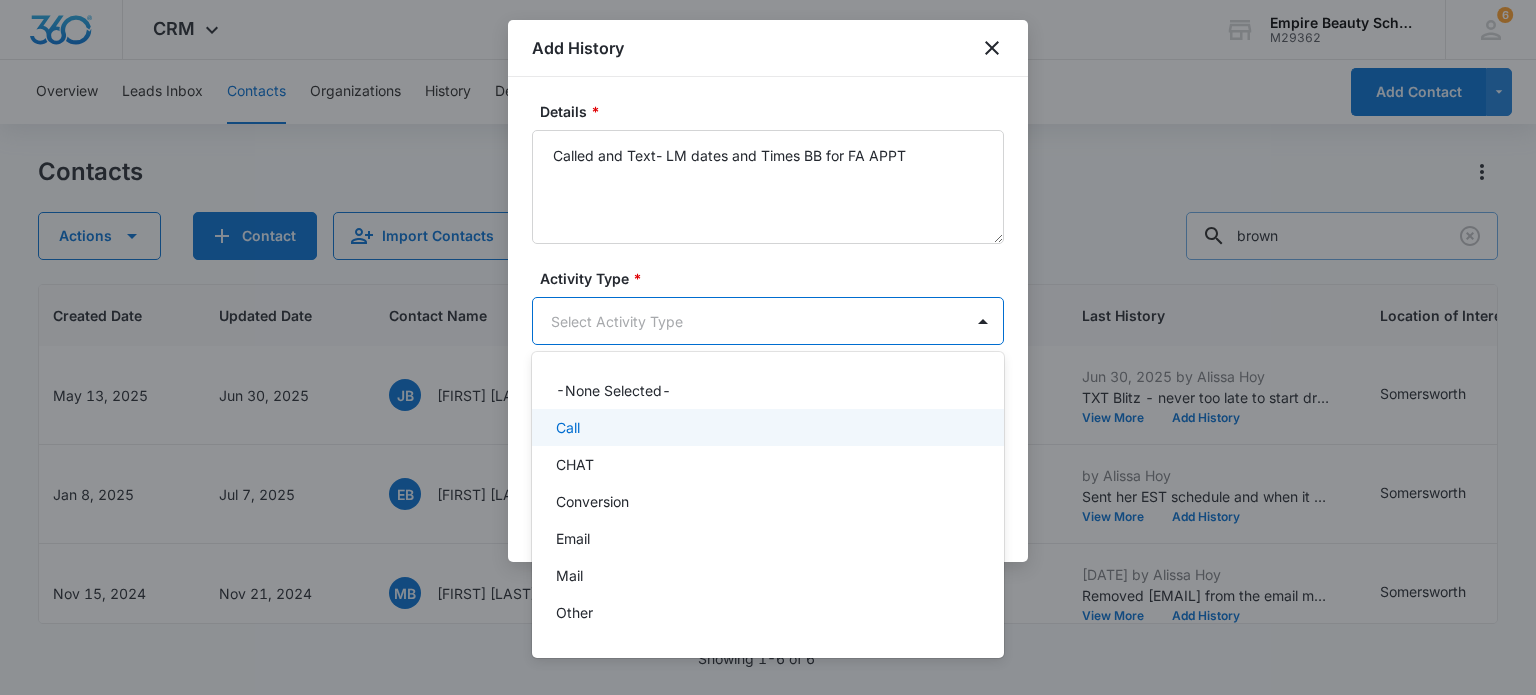 click on "Call" at bounding box center (766, 427) 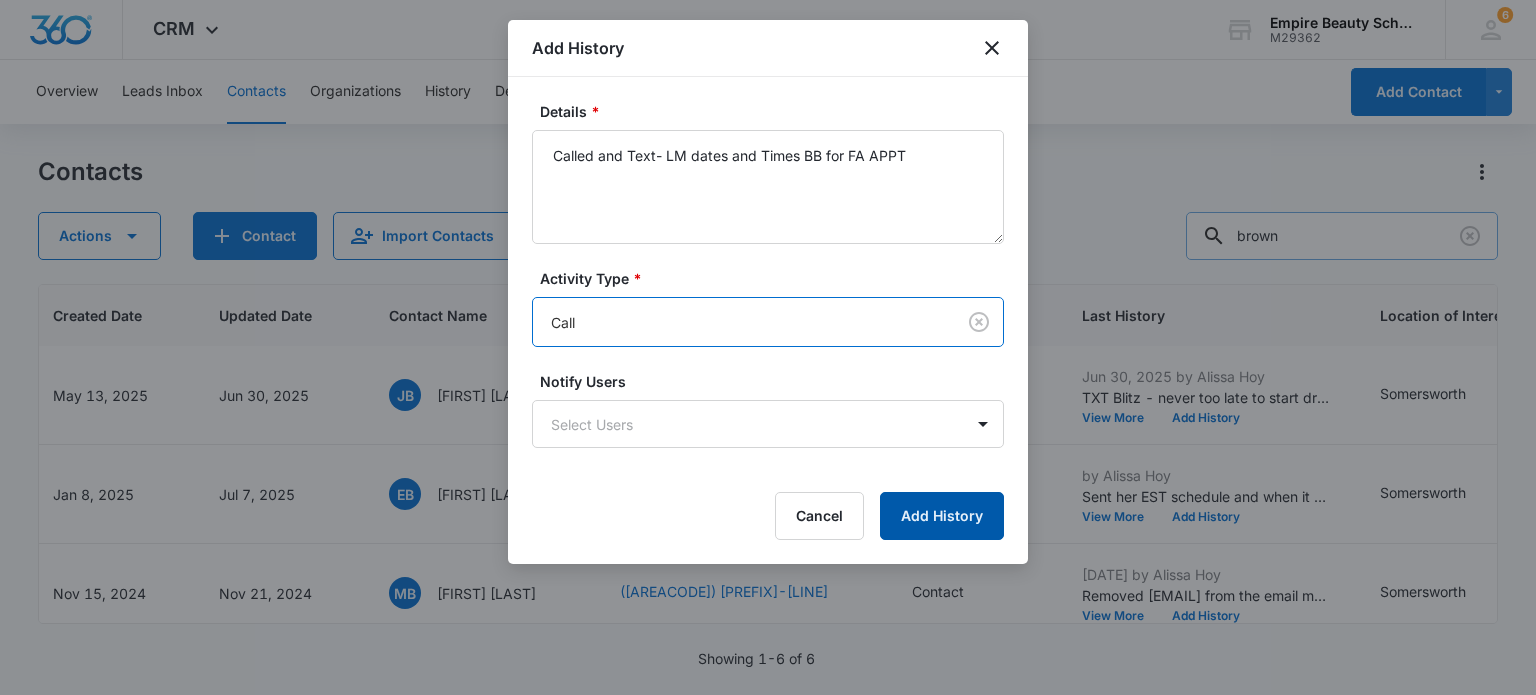 click on "Add History" at bounding box center (942, 516) 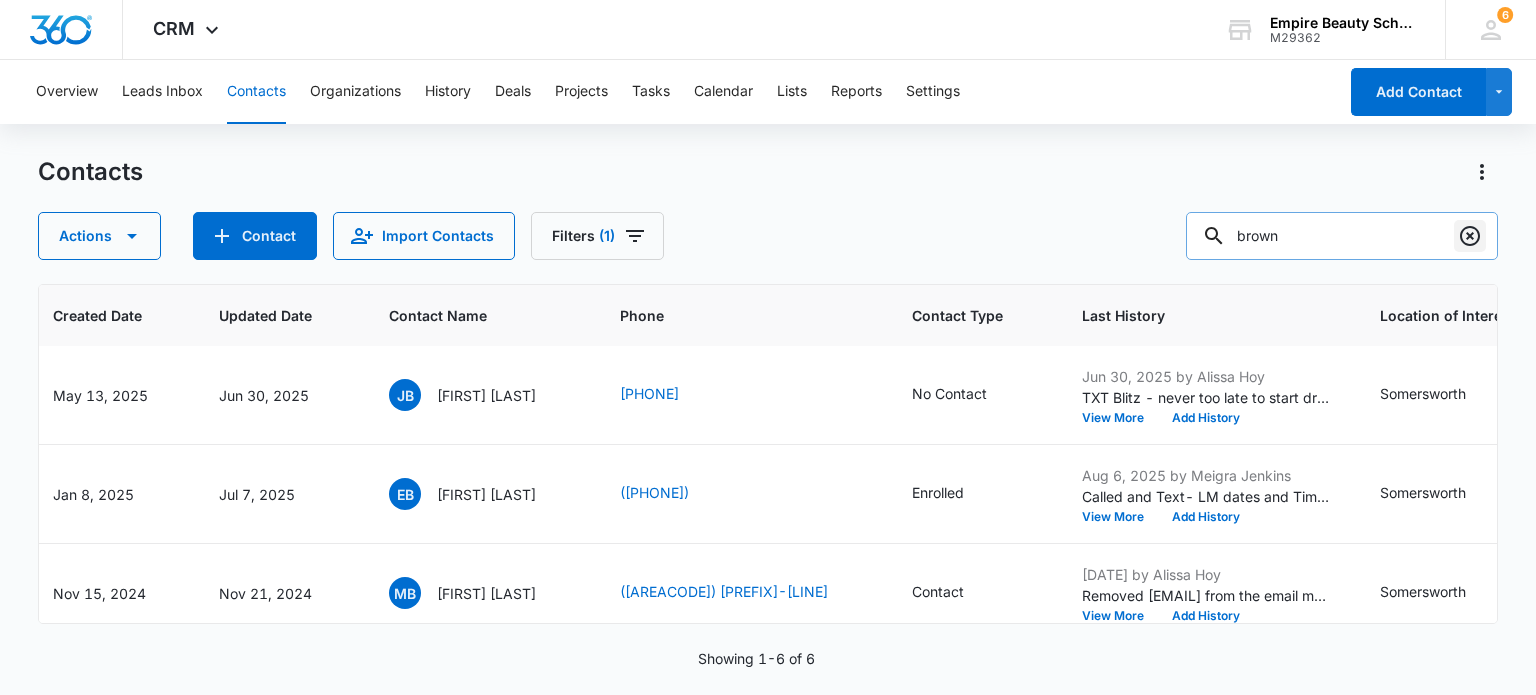 click 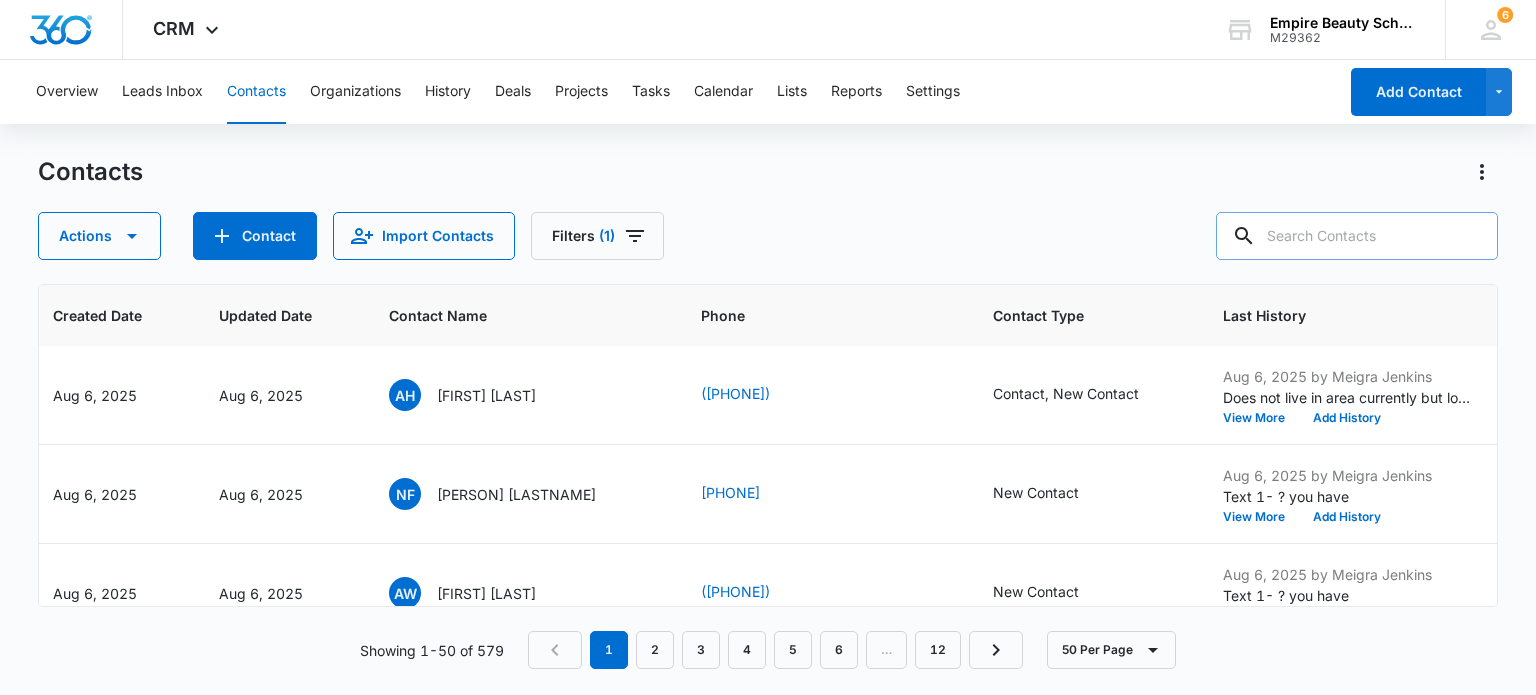 scroll, scrollTop: 791, scrollLeft: 180, axis: both 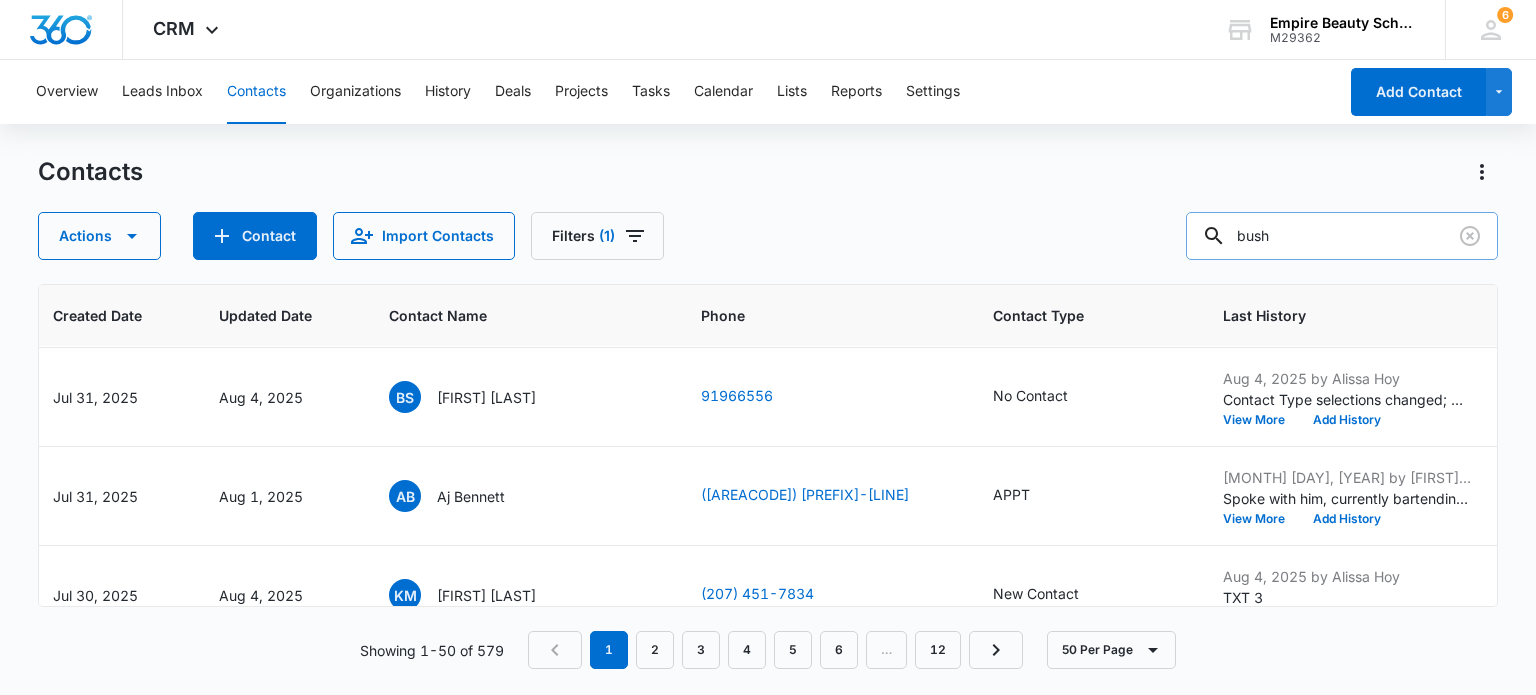 type on "bush" 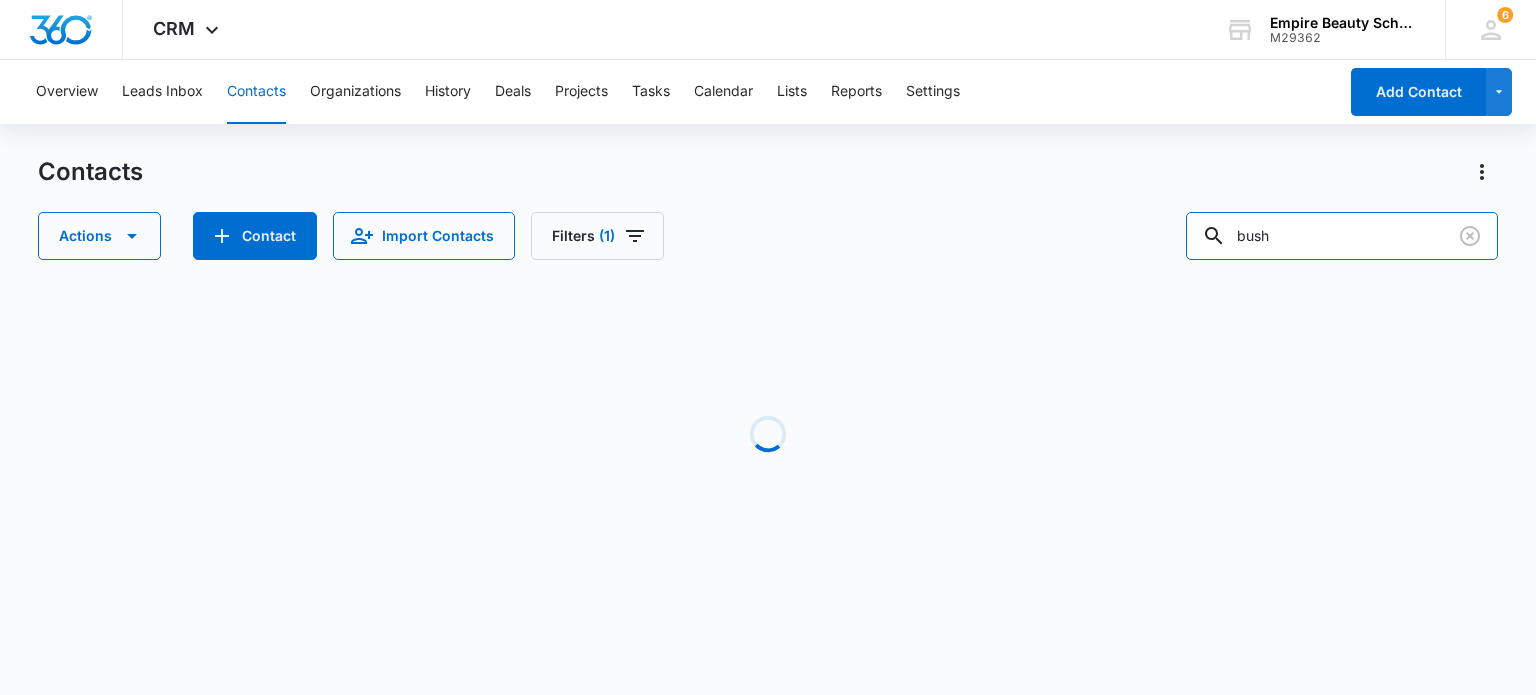 scroll, scrollTop: 0, scrollLeft: 180, axis: horizontal 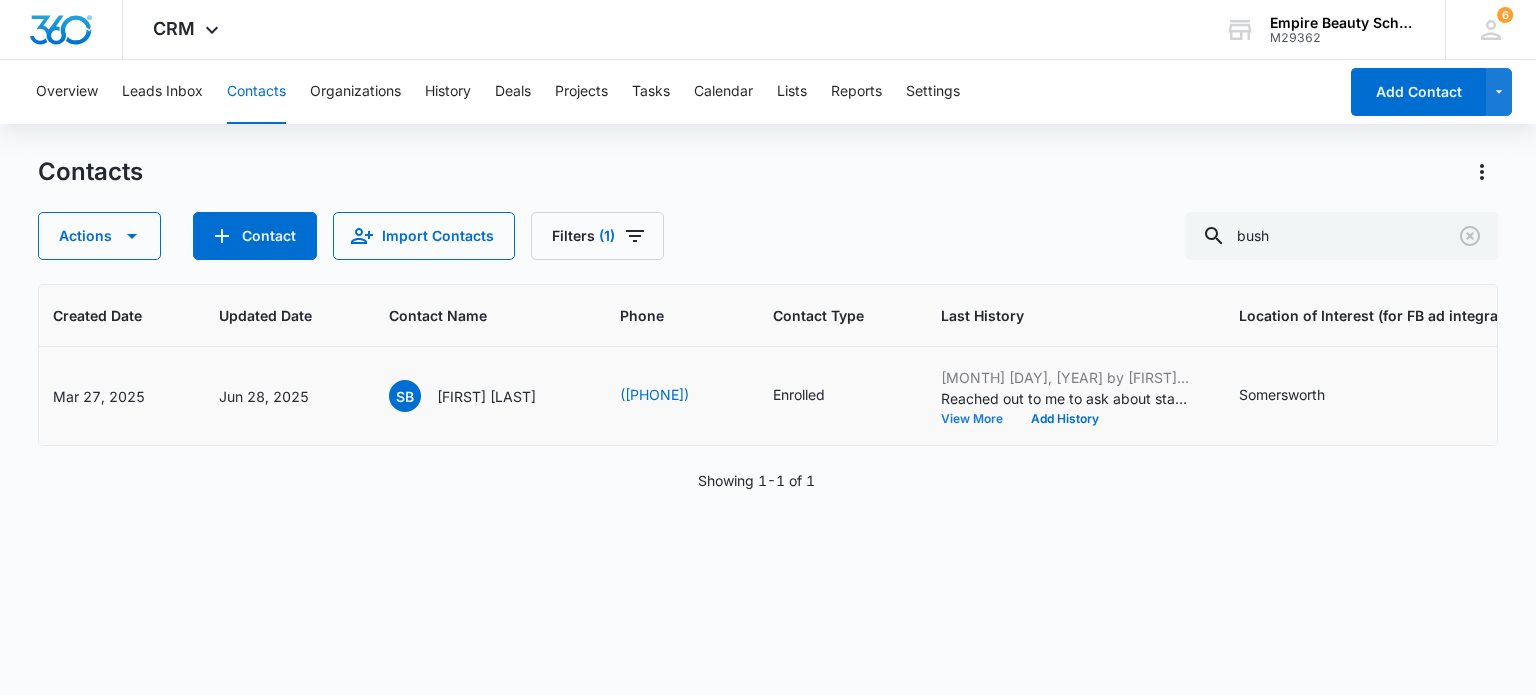 click on "View More" at bounding box center [979, 419] 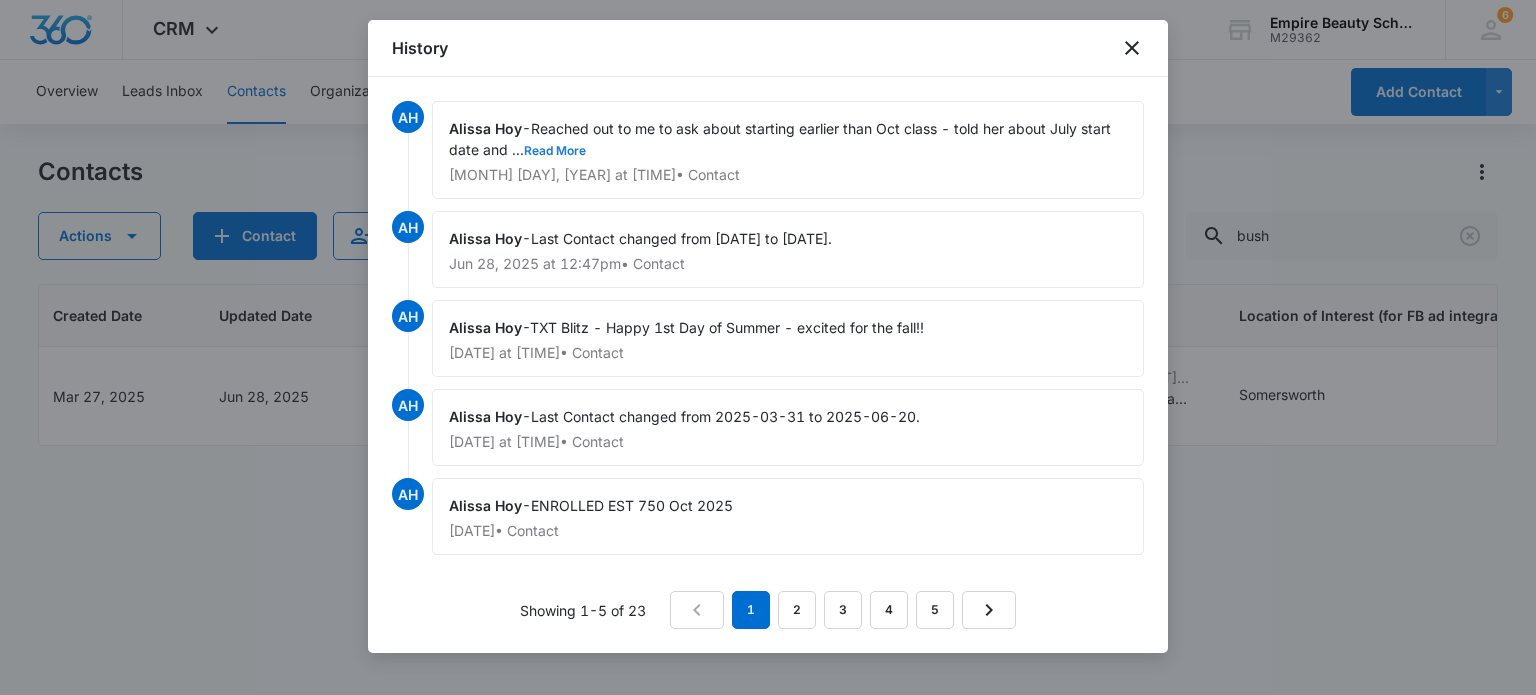 click on "Read More" at bounding box center [555, 151] 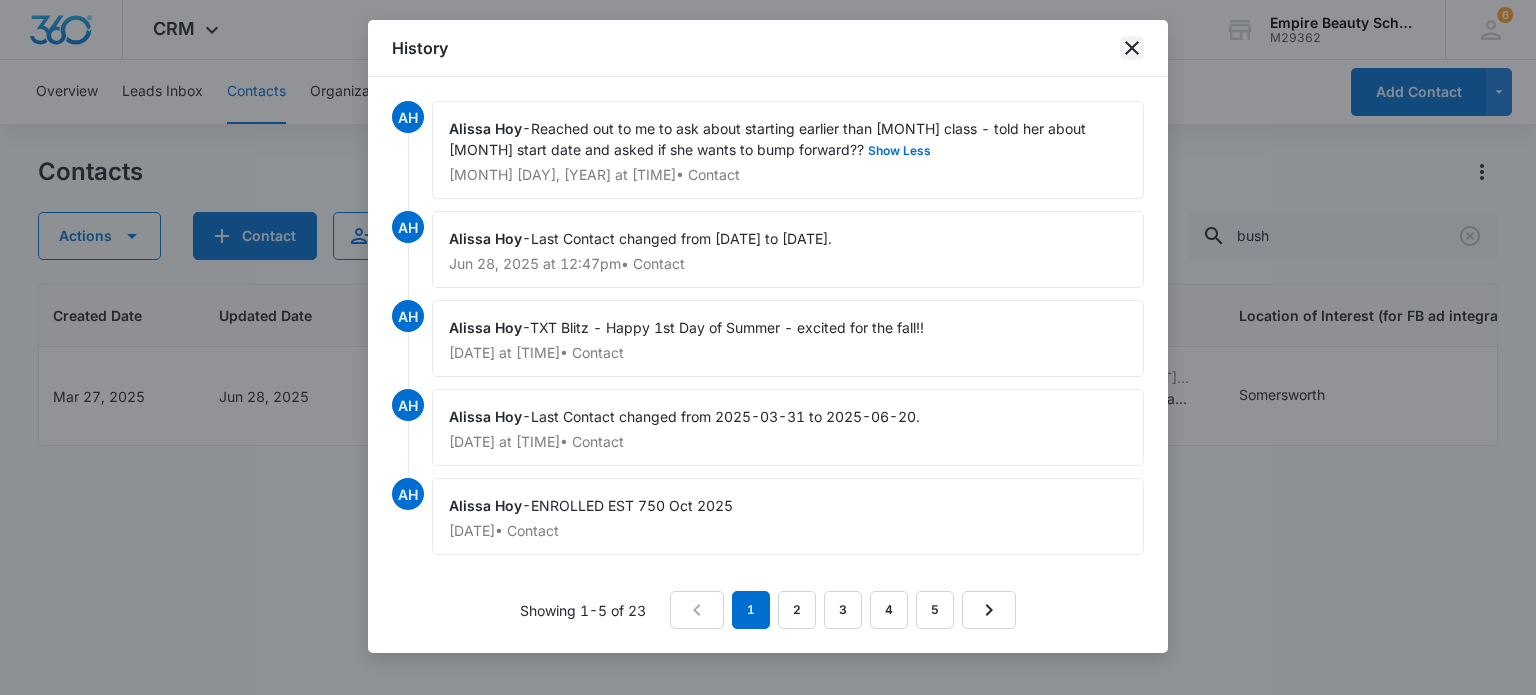 click 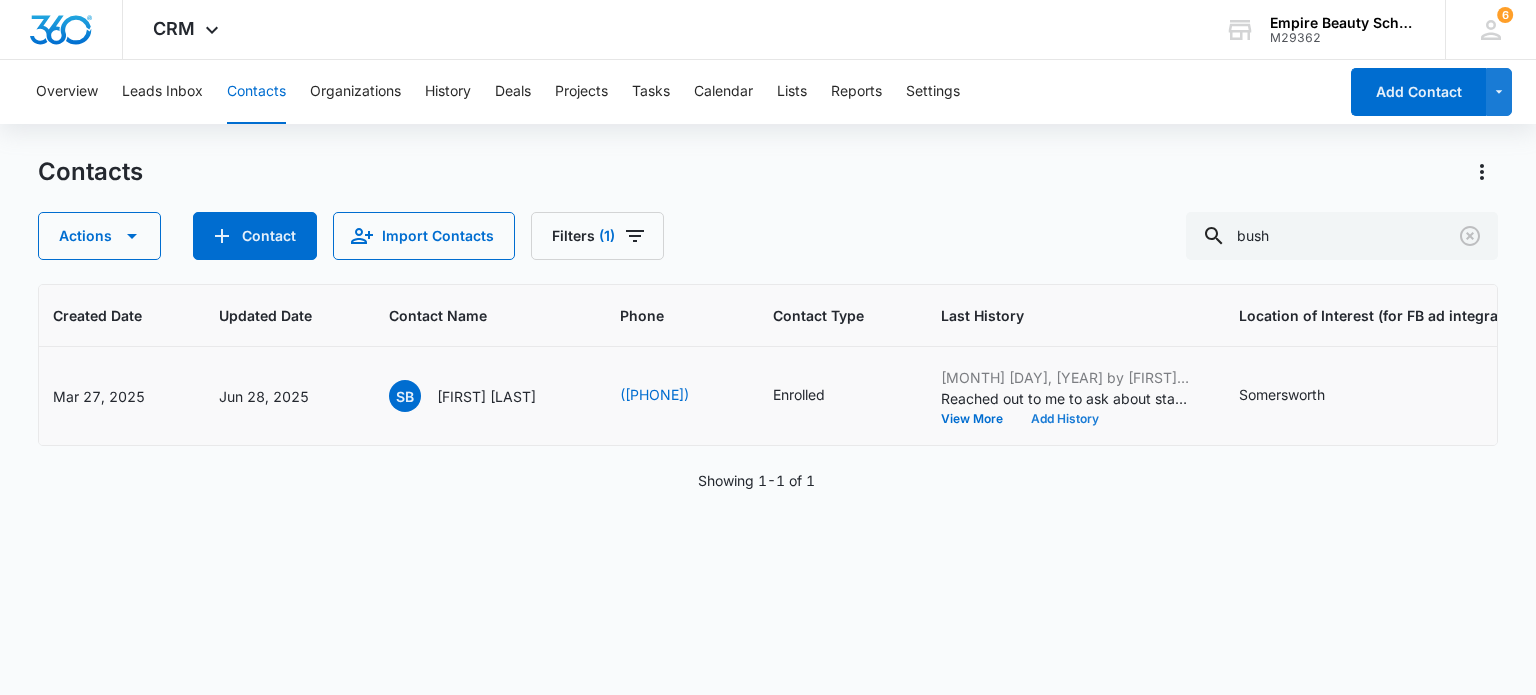 click on "Add History" at bounding box center (1065, 419) 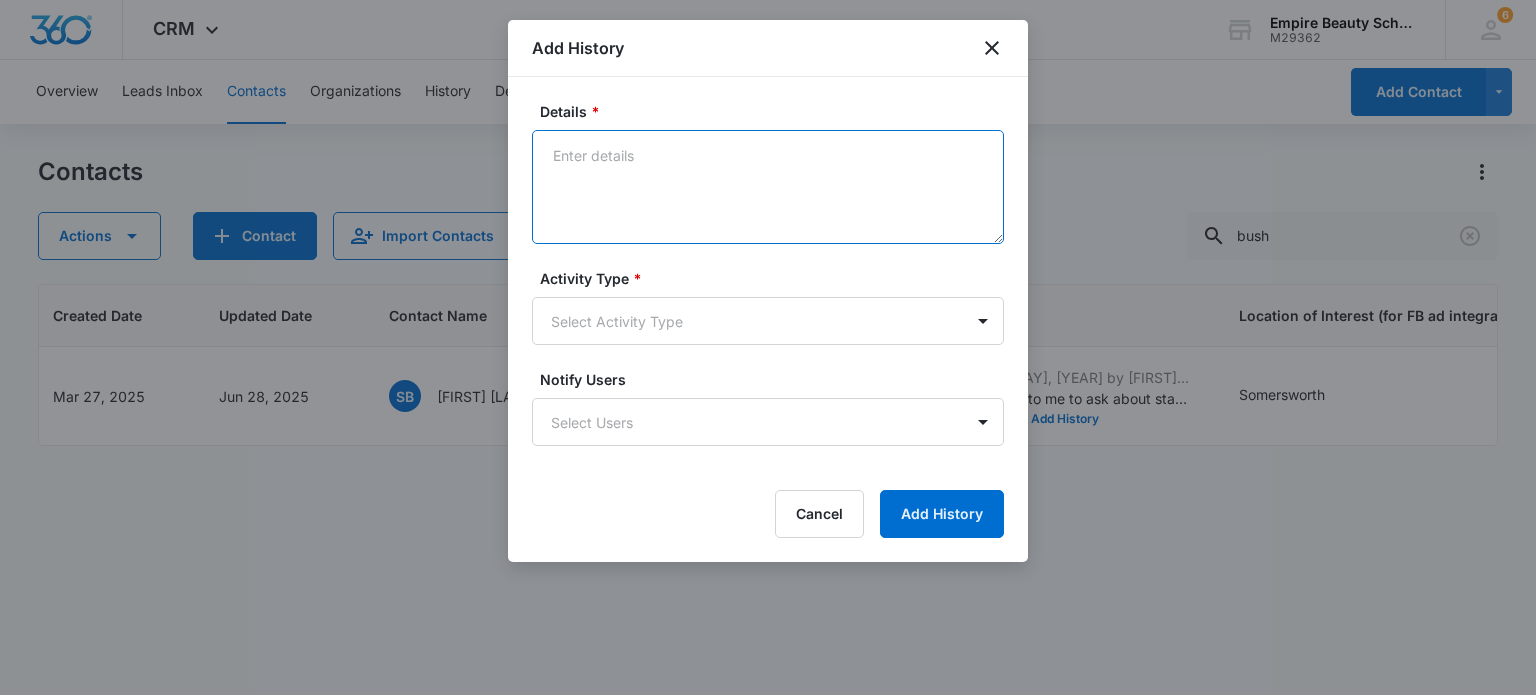 click on "Details *" at bounding box center [768, 187] 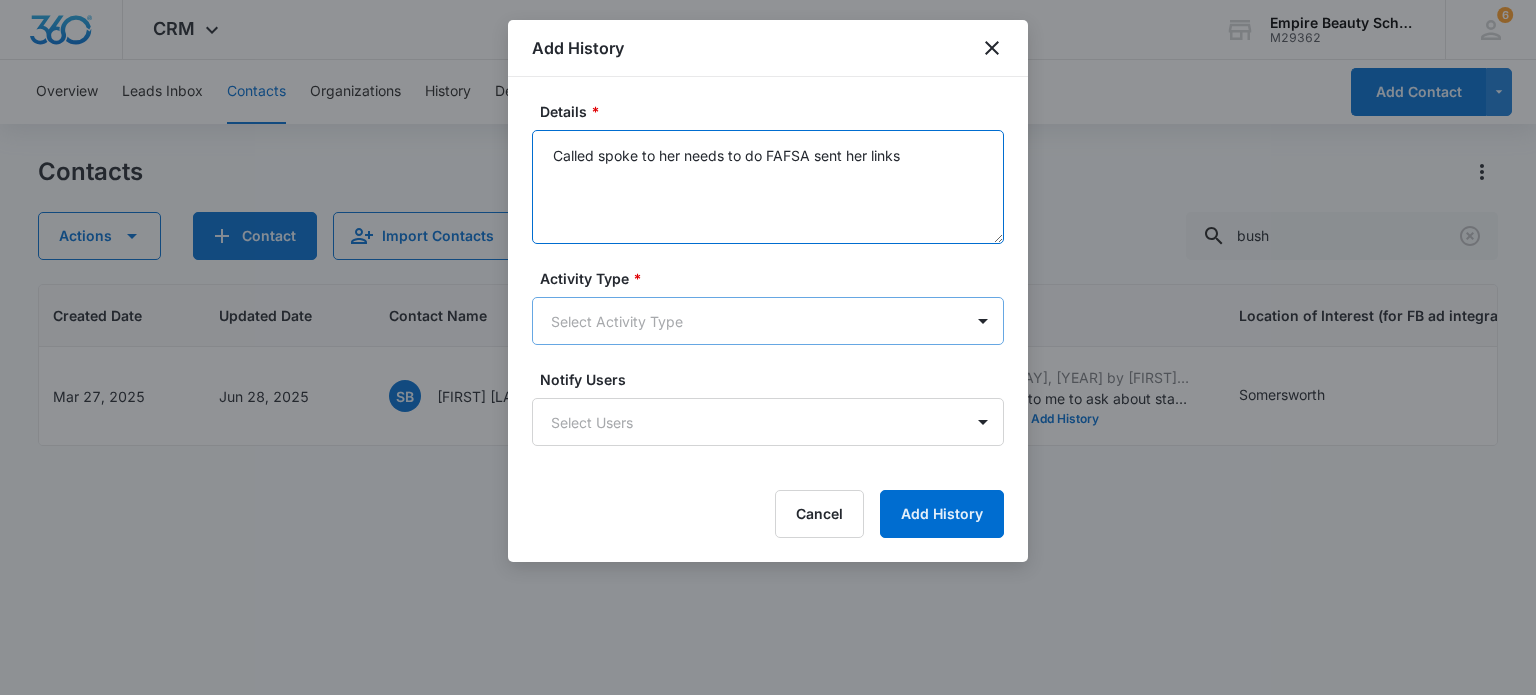 type on "Called spoke to her needs to do FAFSA sent her links" 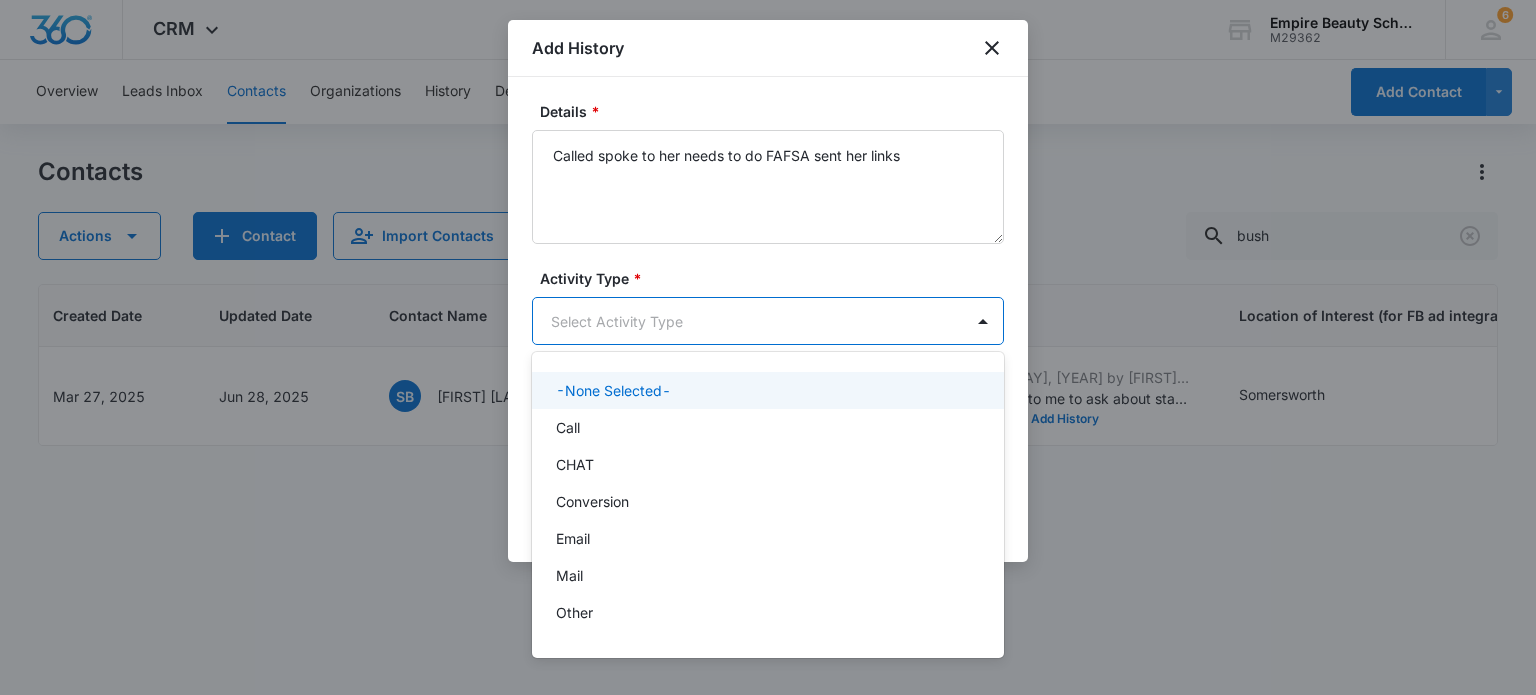 click on "CRM Apps Forms CRM Email Shop Payments POS Files Brand Settings Empire Beauty Schools M29362 Your Accounts View All 6 MJ Meigra Jenkins mjenkins@empirebeautyschools.com My Profile 6 Notifications Support Logout Terms & Conditions   •   Privacy Policy Overview Leads Inbox Contacts Organizations History Deals Projects Tasks Calendar Lists Reports Settings Add Contact Contacts Actions Contact Import Contacts Filters (1) bush ID Created Date Updated Date Contact Name Phone Contact Type Last History Location of Interest (for FB ad integration) Program of Interest Location Of Interest Program Email 15487 Mar 27, 2025 Jun 28, 2025 SB Sydney Bush (207) 703-6399 Enrolled Jun 28, 2025 by Alissa Hoy Reached out to me to ask about starting earlier than Oct class - told her about July start date and asked if she wants to bump forward??   View More Add History Somersworth Makeup,Esthetics Premium --- --- sydneybush27@gmail.com Showing   1-1   of   1
Add History Details * Activity Type * 10 results available." at bounding box center [768, 347] 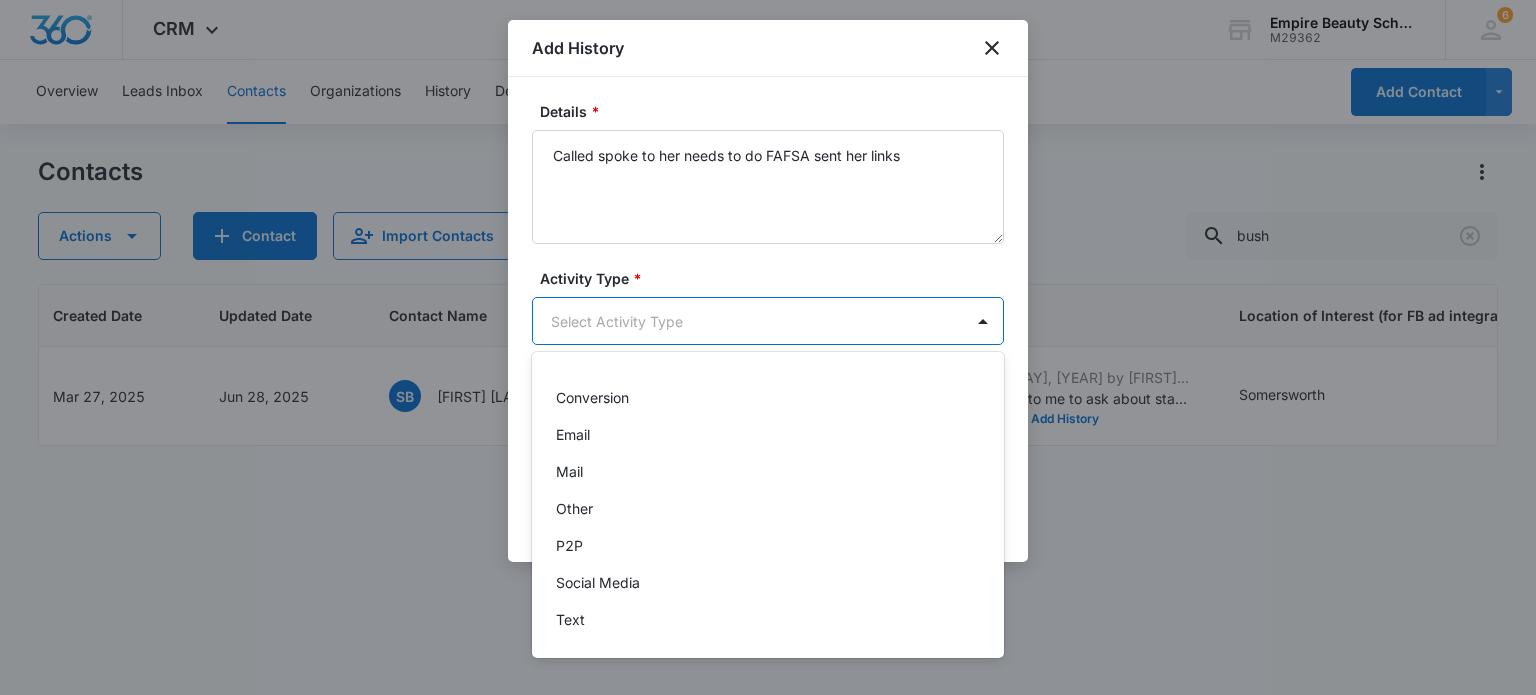 scroll, scrollTop: 0, scrollLeft: 0, axis: both 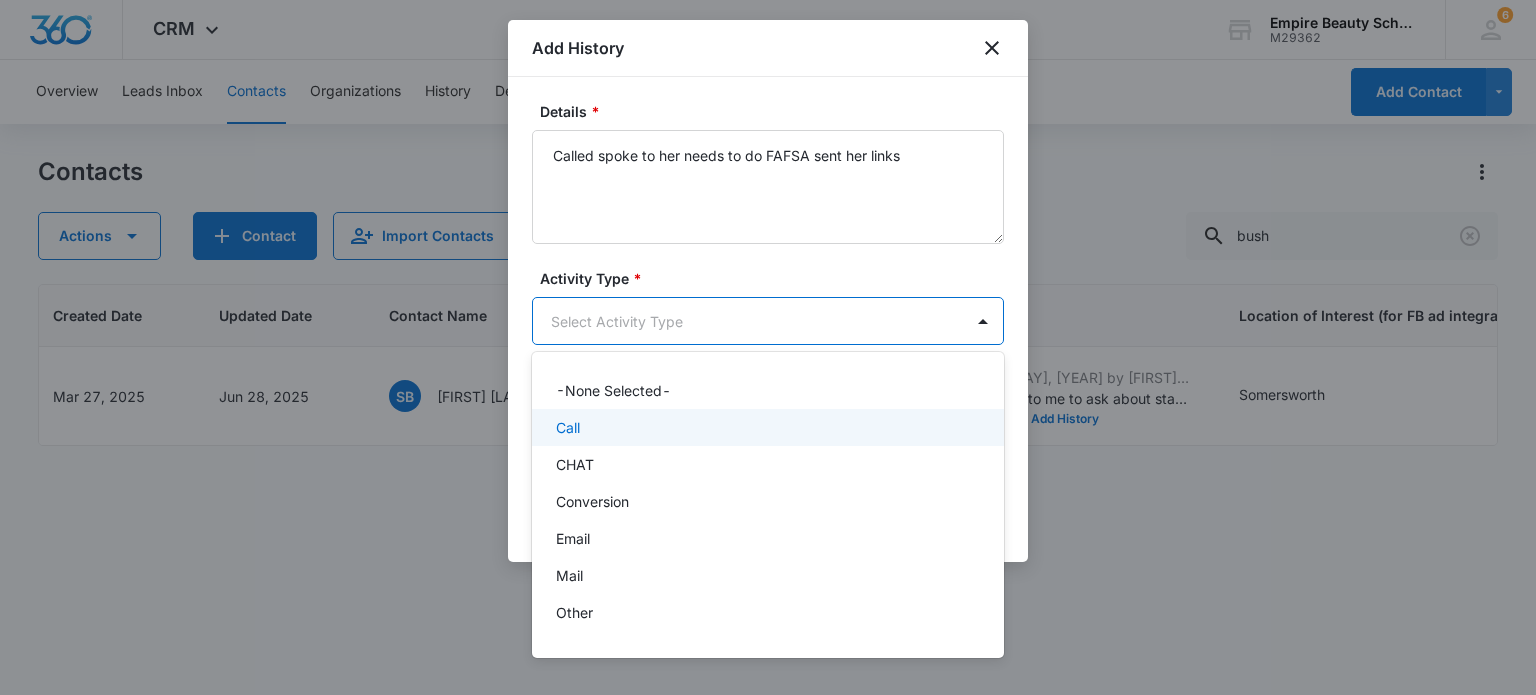 click on "Call" at bounding box center [568, 427] 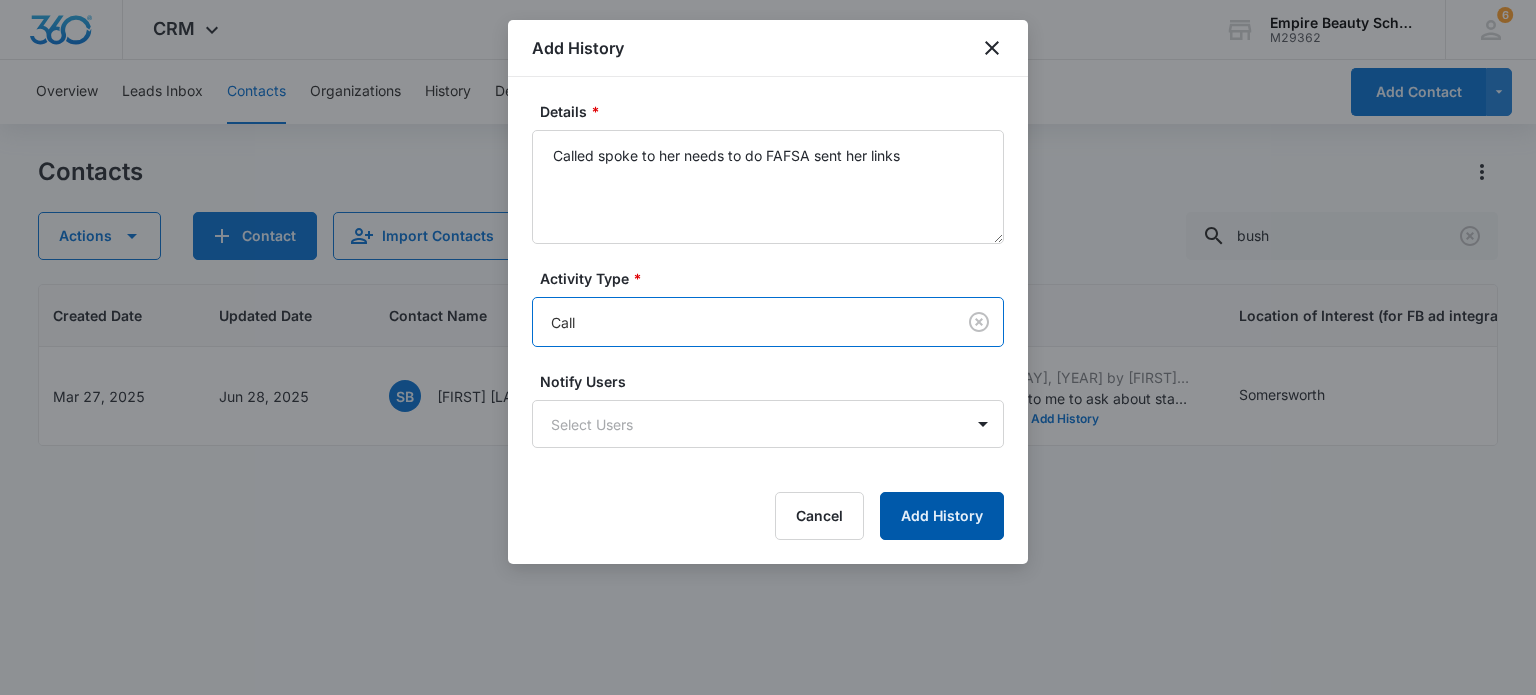 click on "Add History" at bounding box center [942, 516] 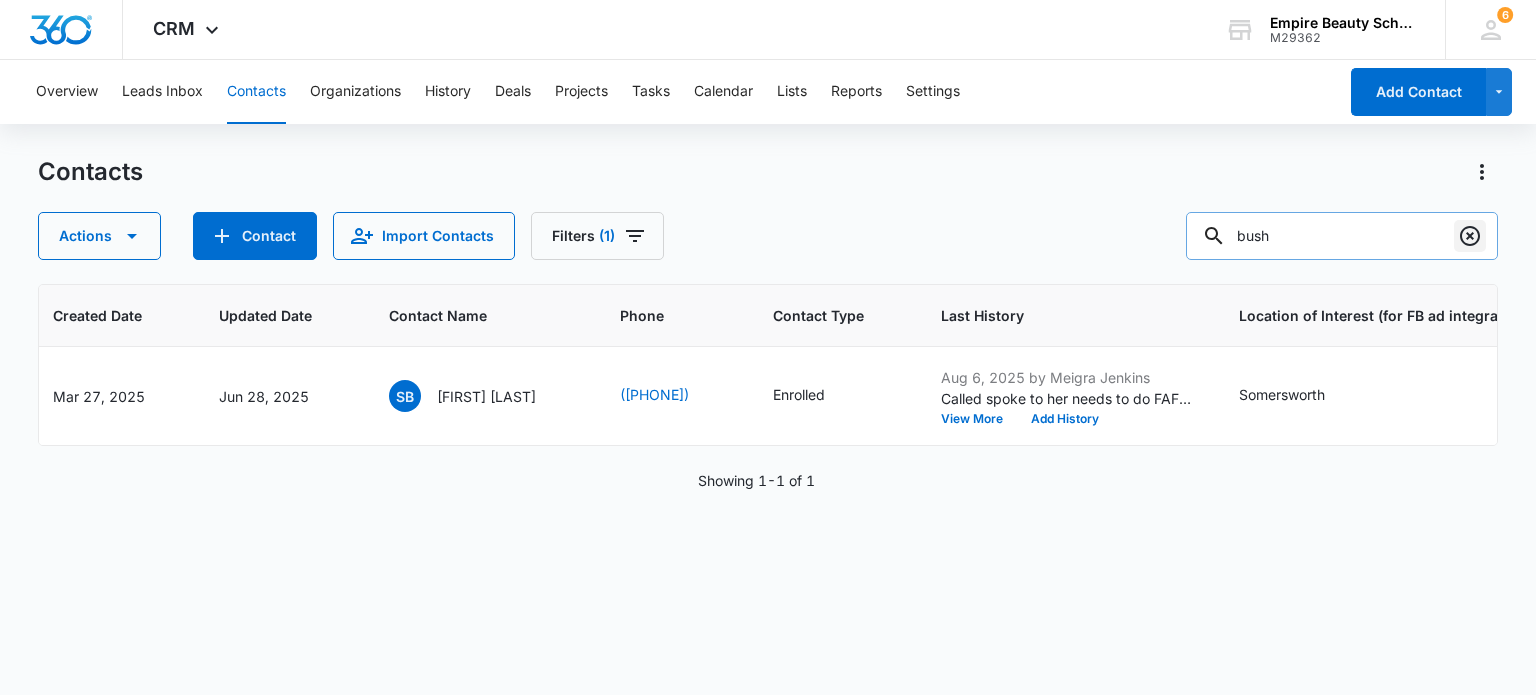 click 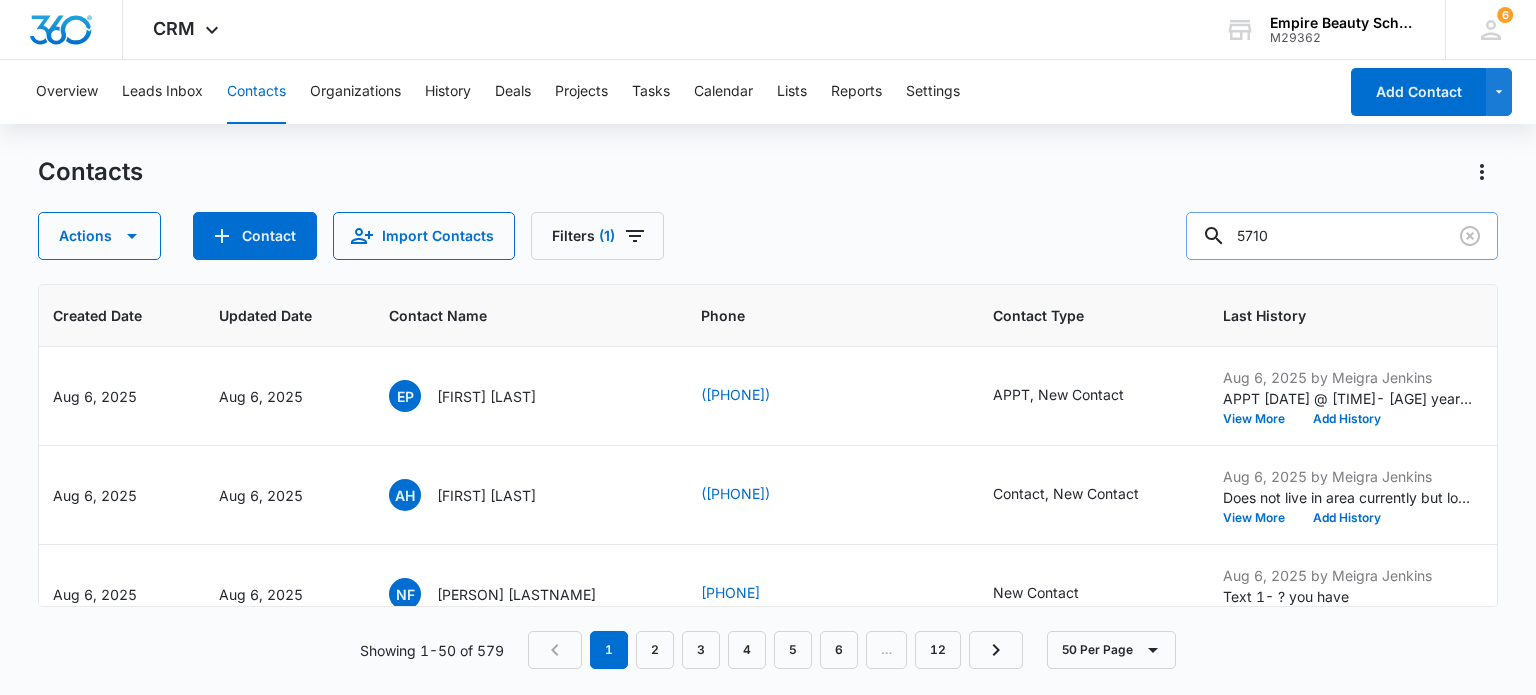 type on "5710" 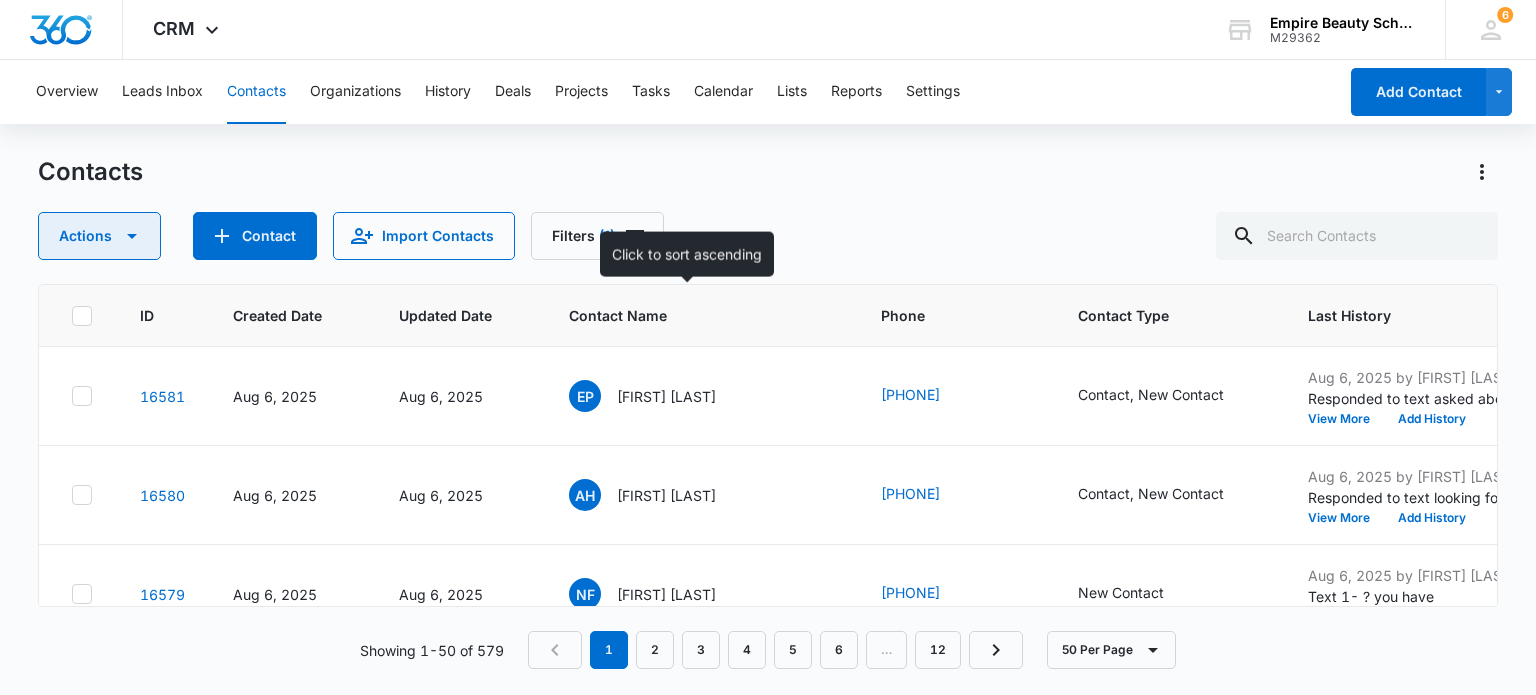 scroll, scrollTop: 0, scrollLeft: 0, axis: both 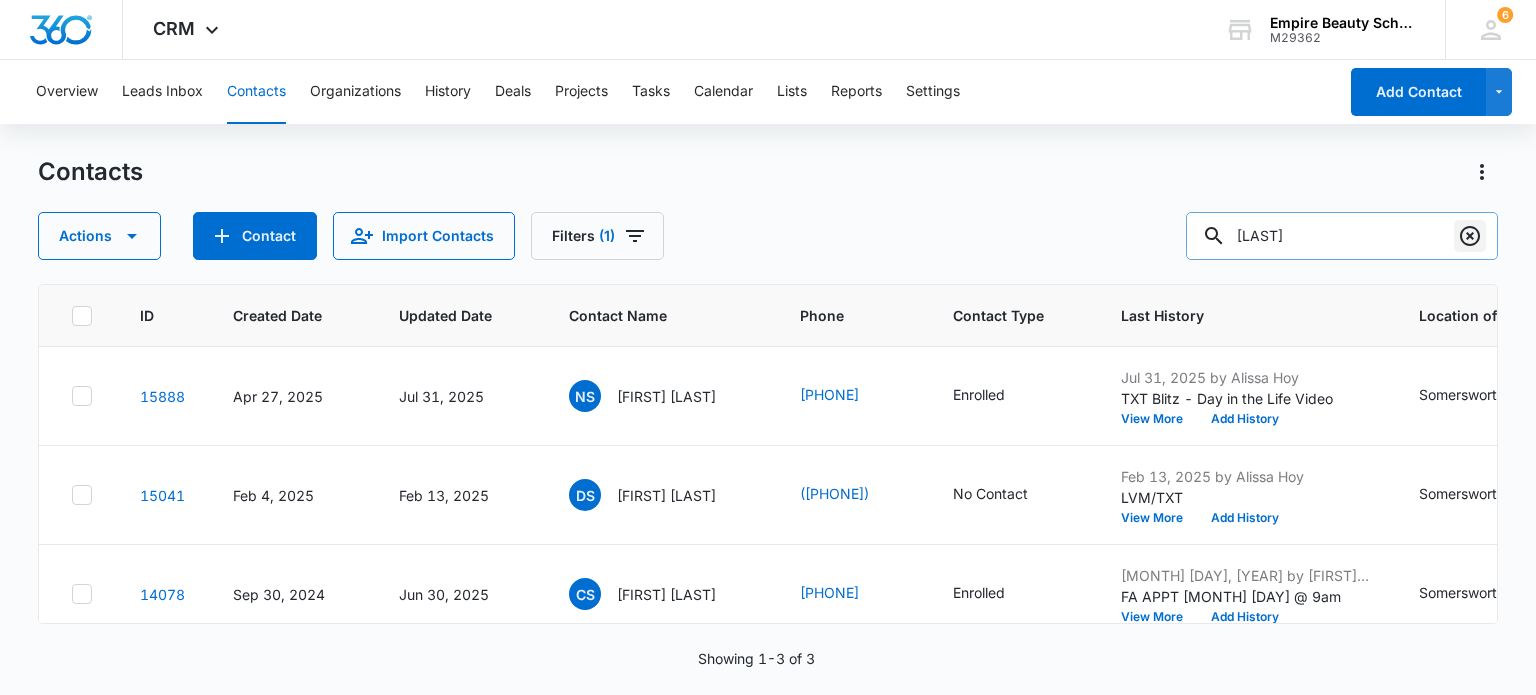 click 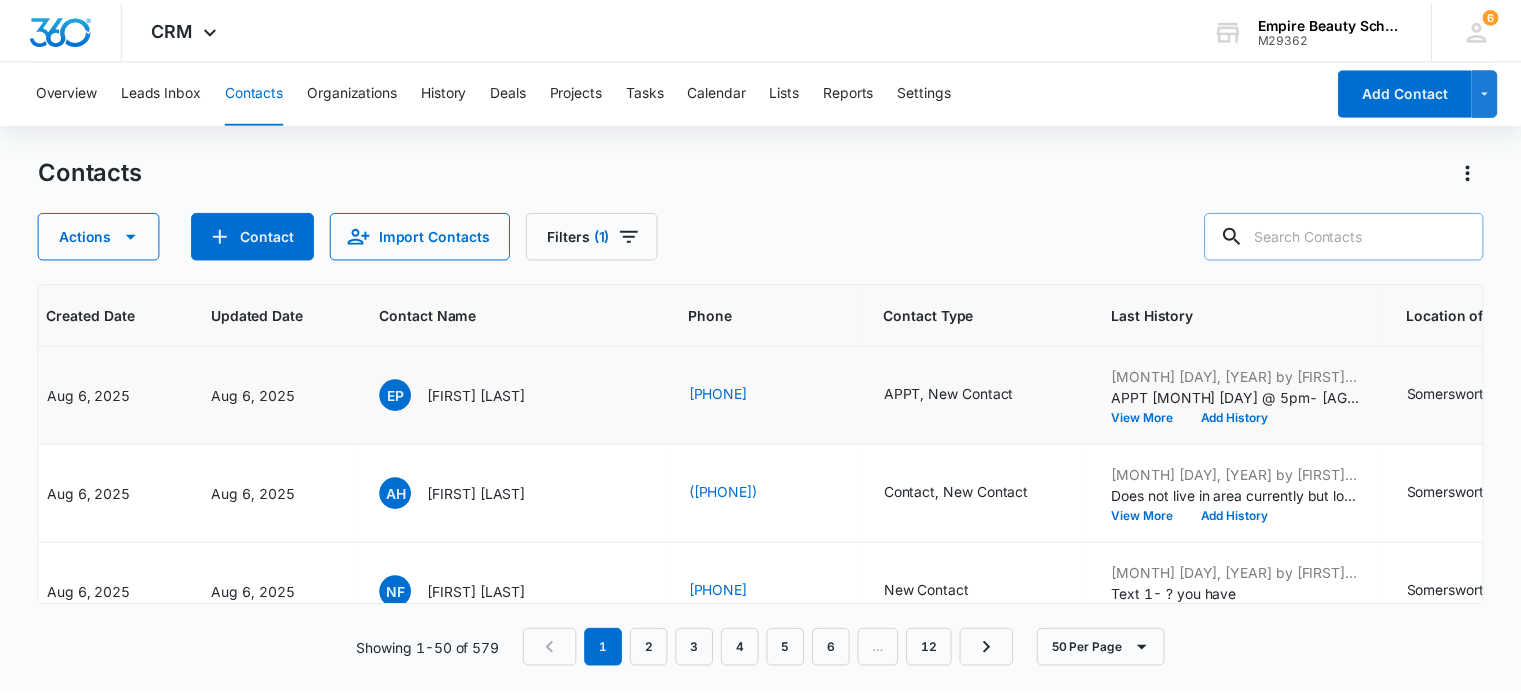 scroll, scrollTop: 0, scrollLeft: 180, axis: horizontal 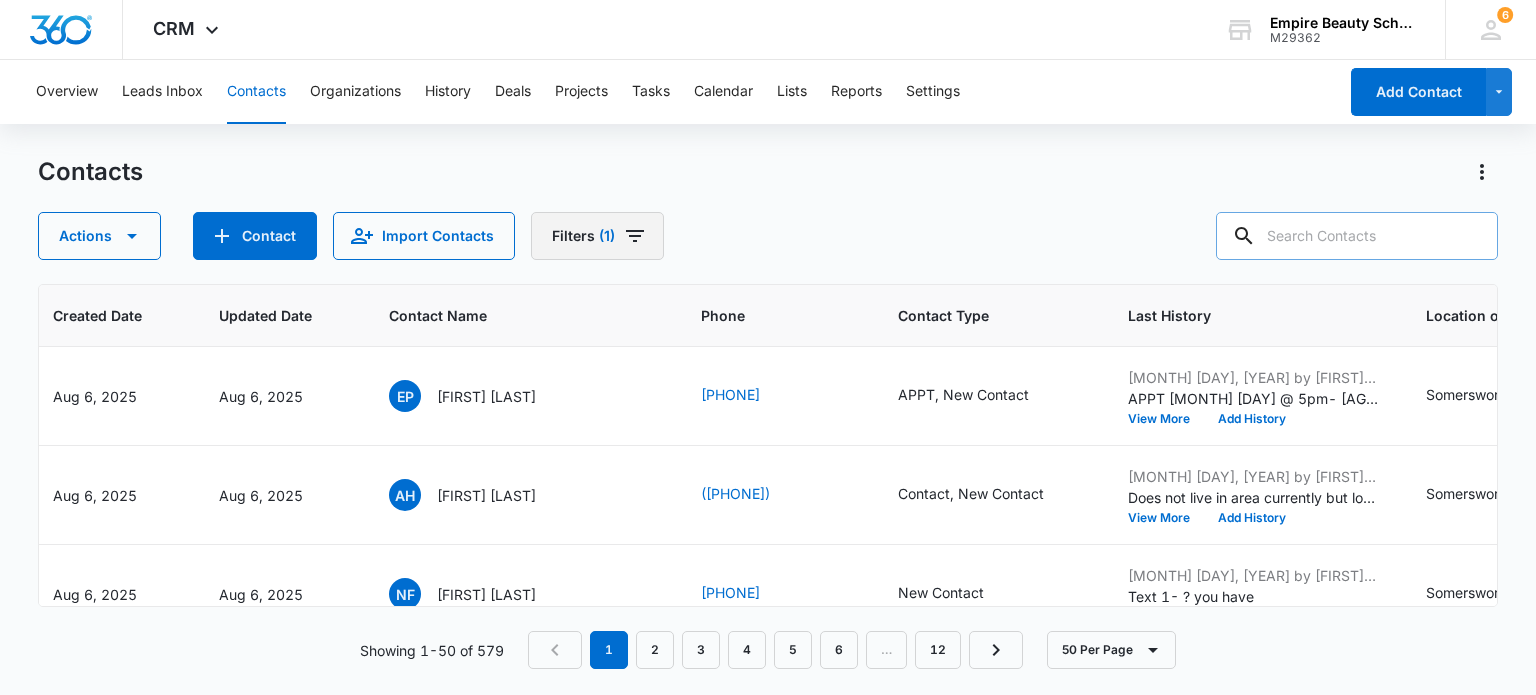 click 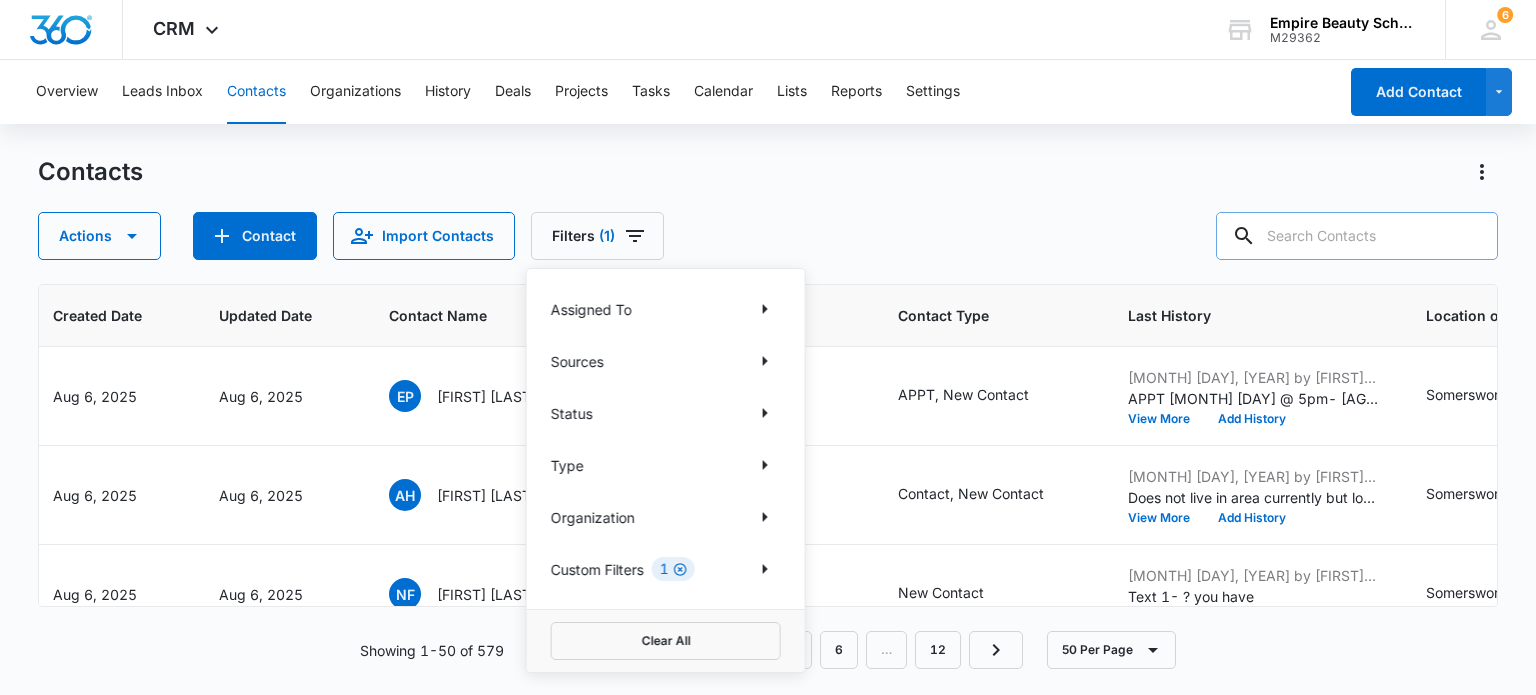 click 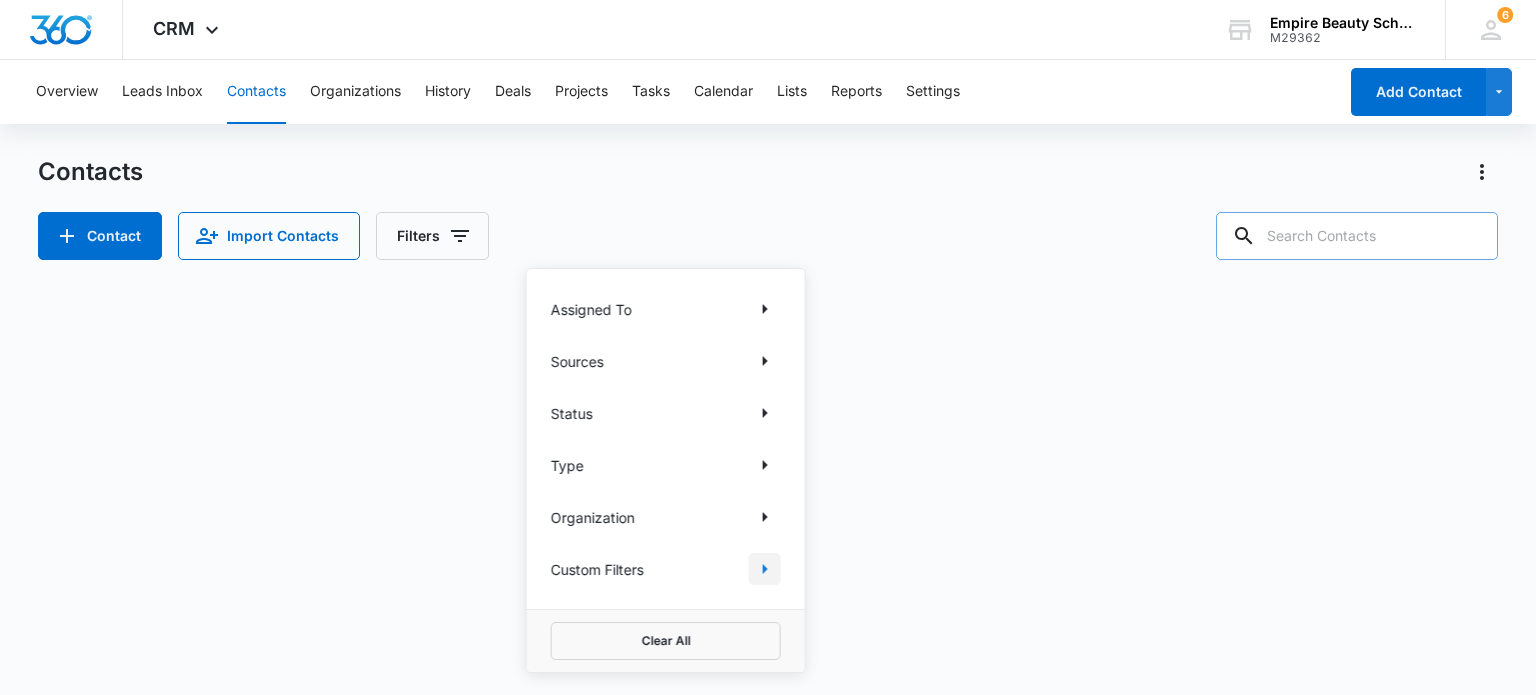 click 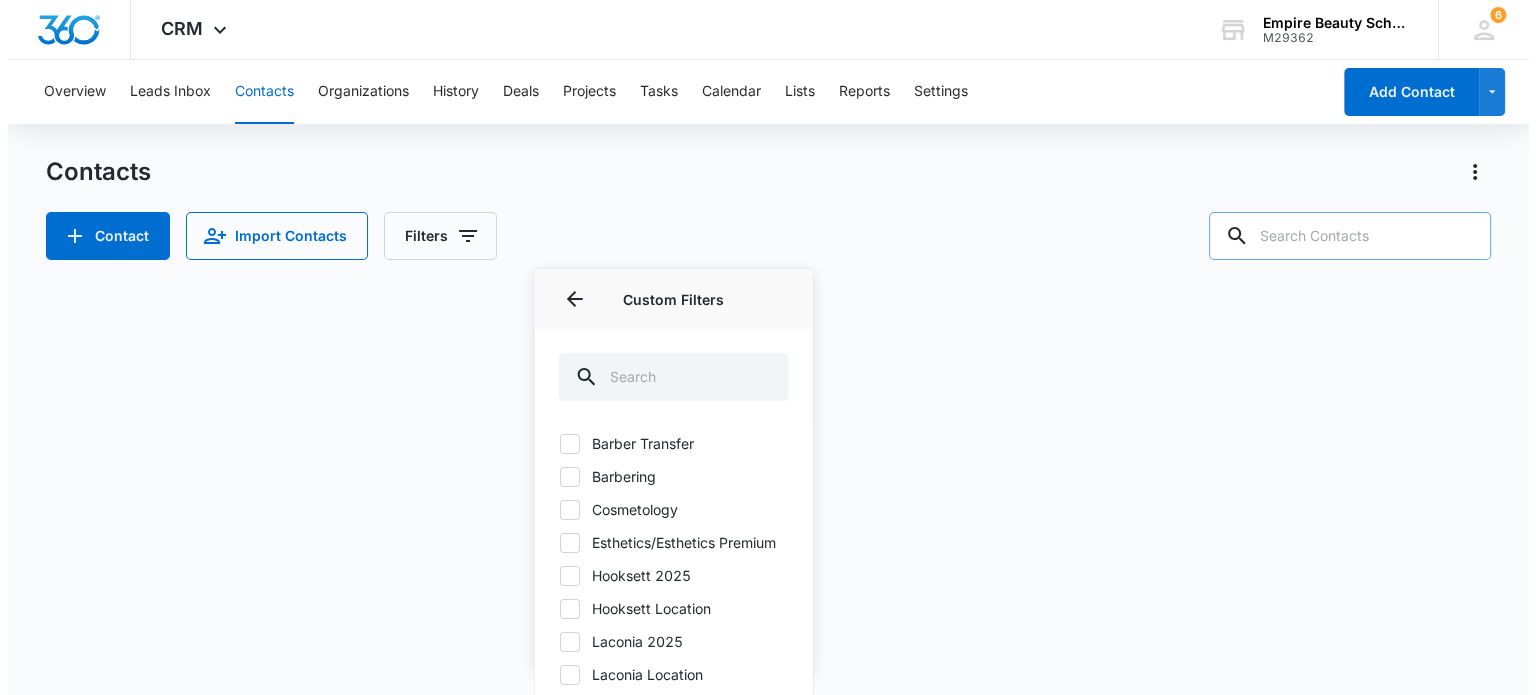 scroll, scrollTop: 200, scrollLeft: 0, axis: vertical 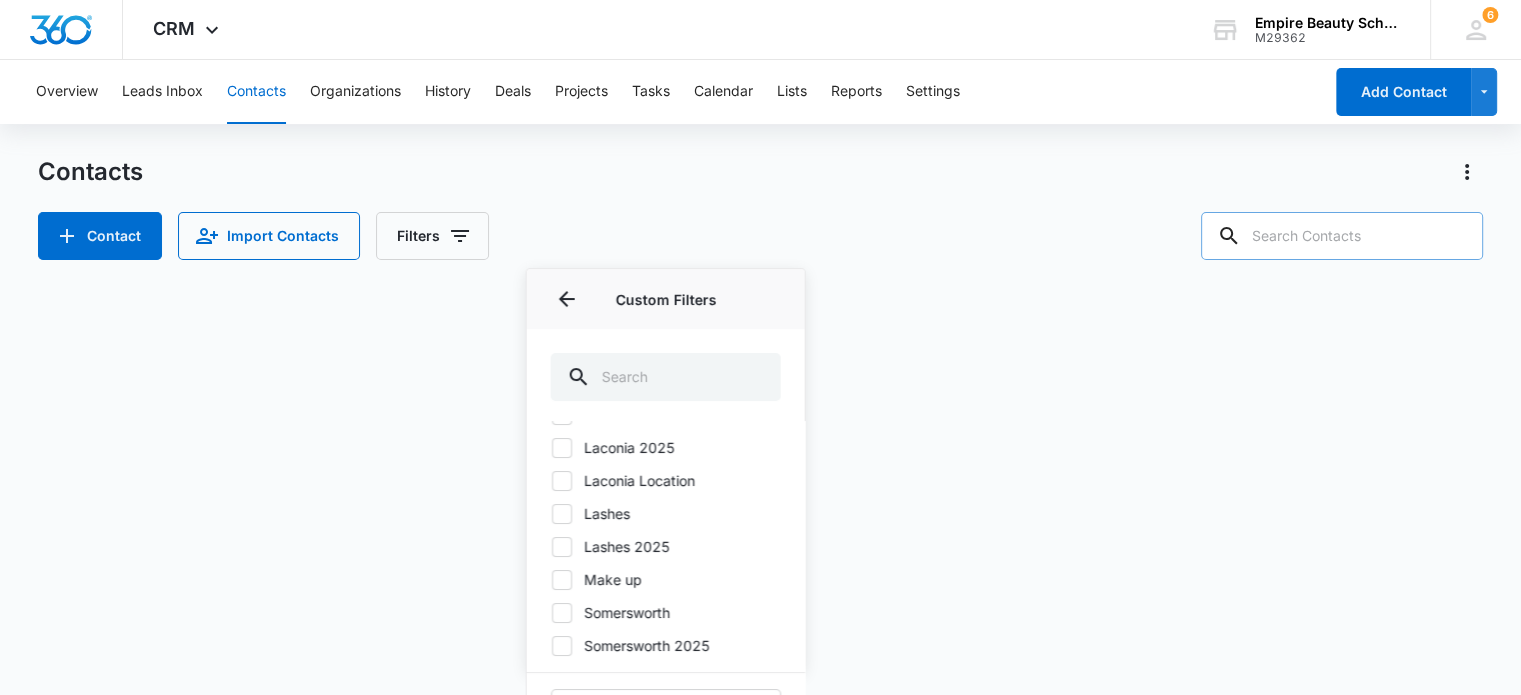 click 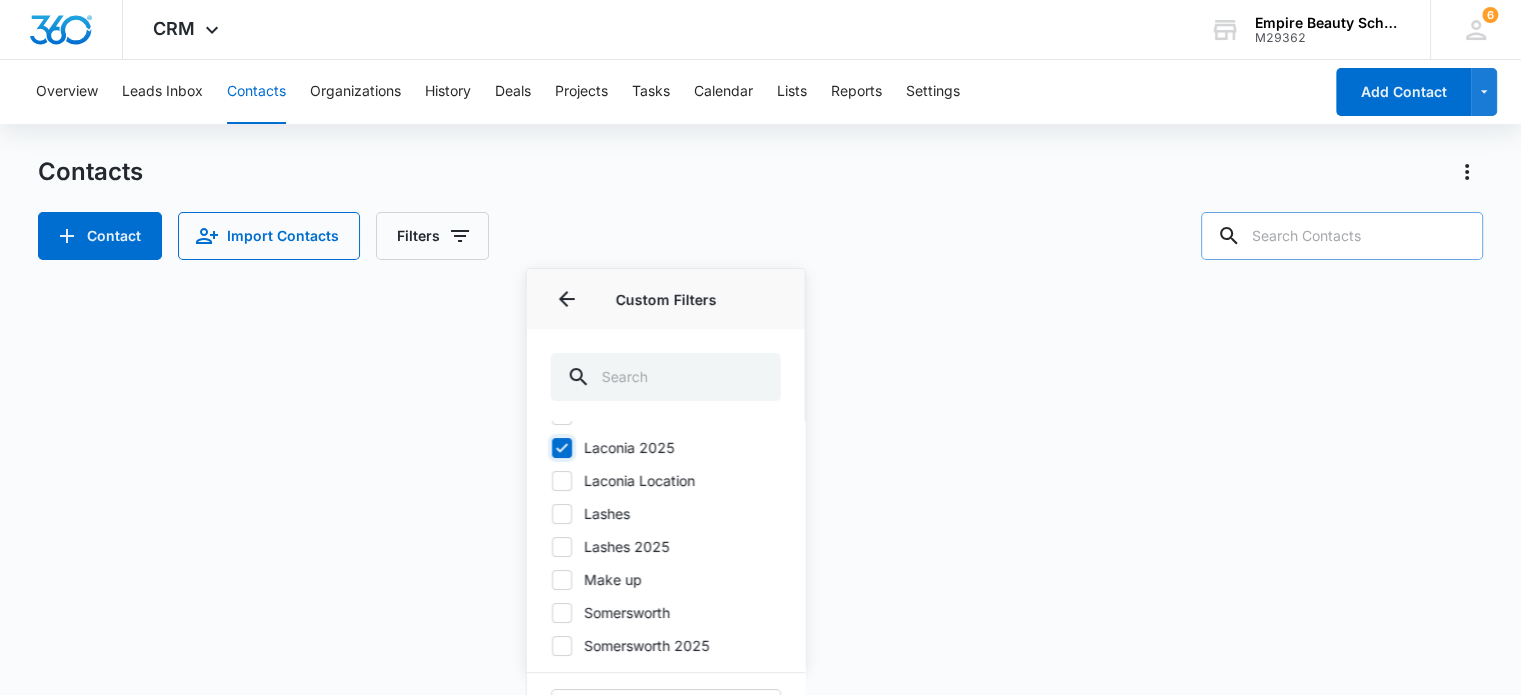 checkbox on "true" 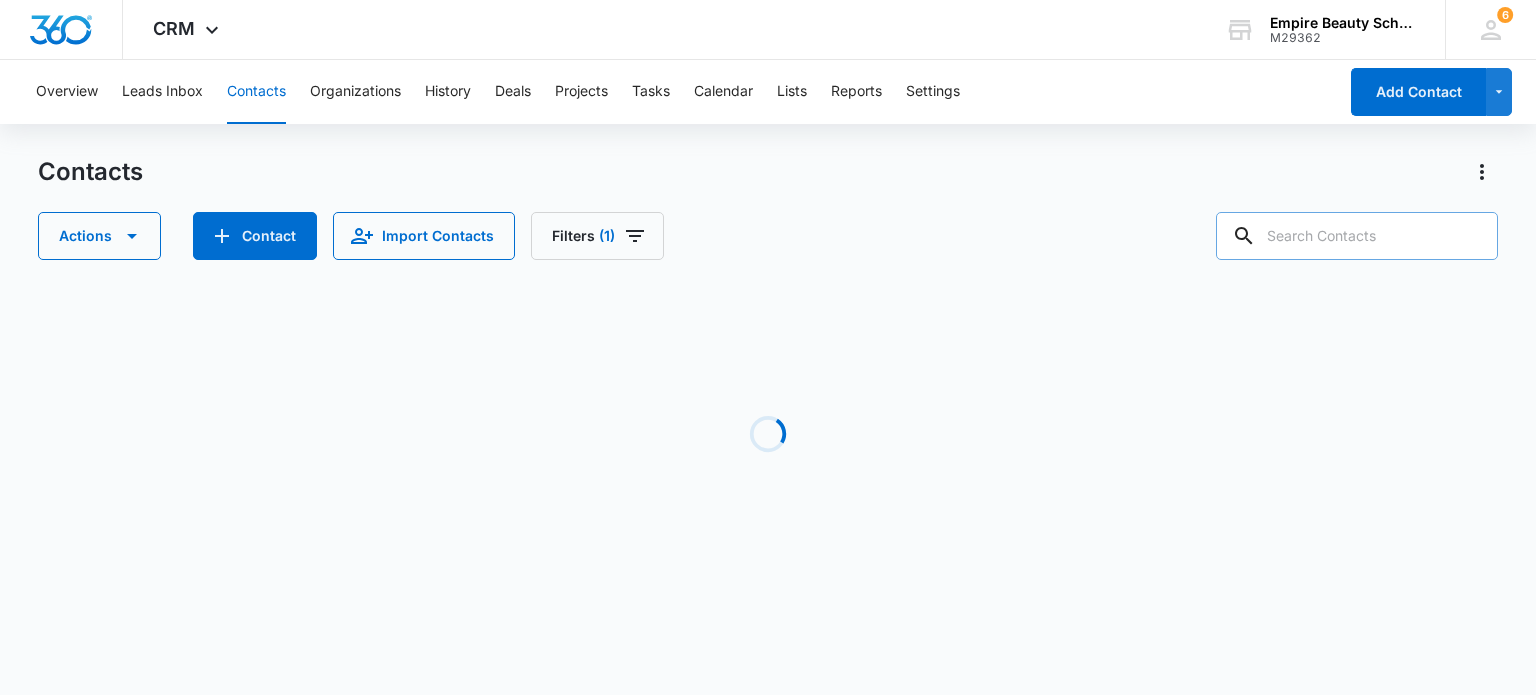 click on "Loading" at bounding box center (767, 434) 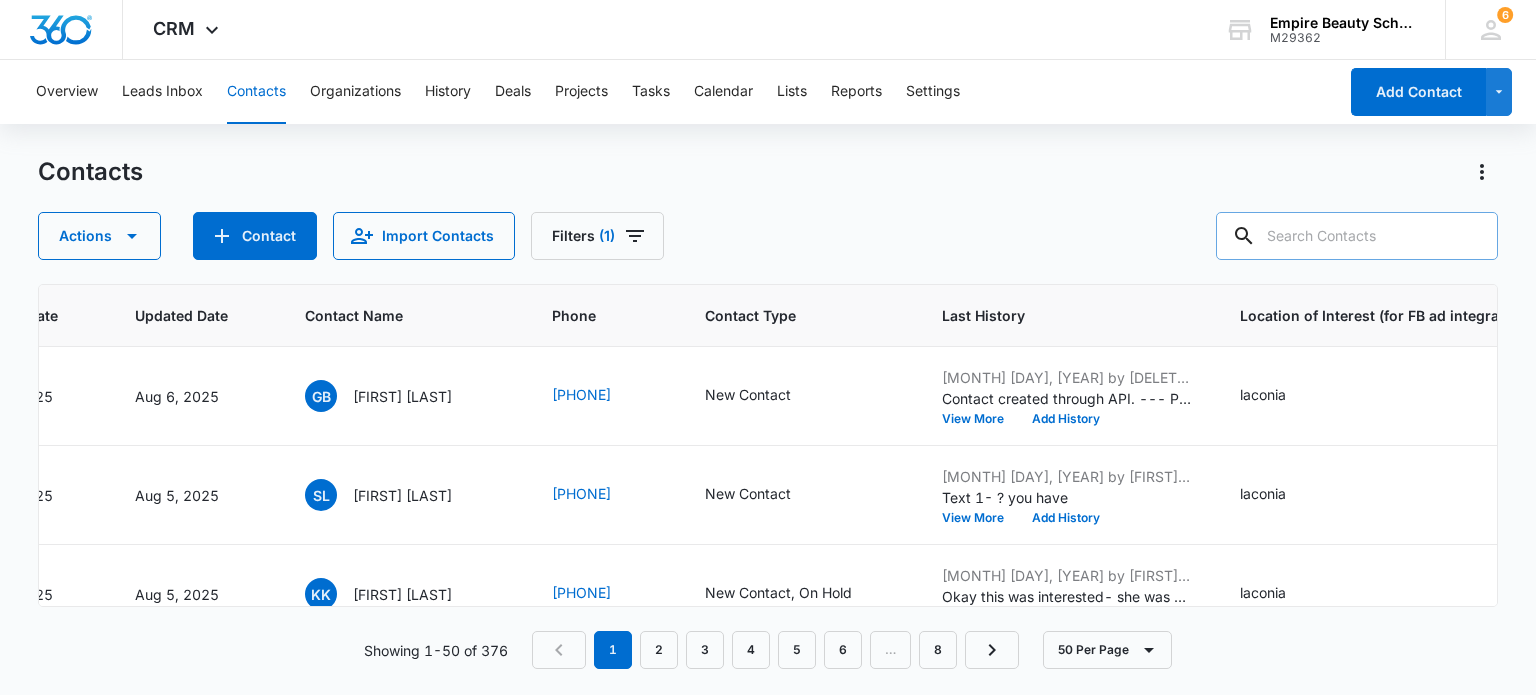 scroll, scrollTop: 0, scrollLeft: 289, axis: horizontal 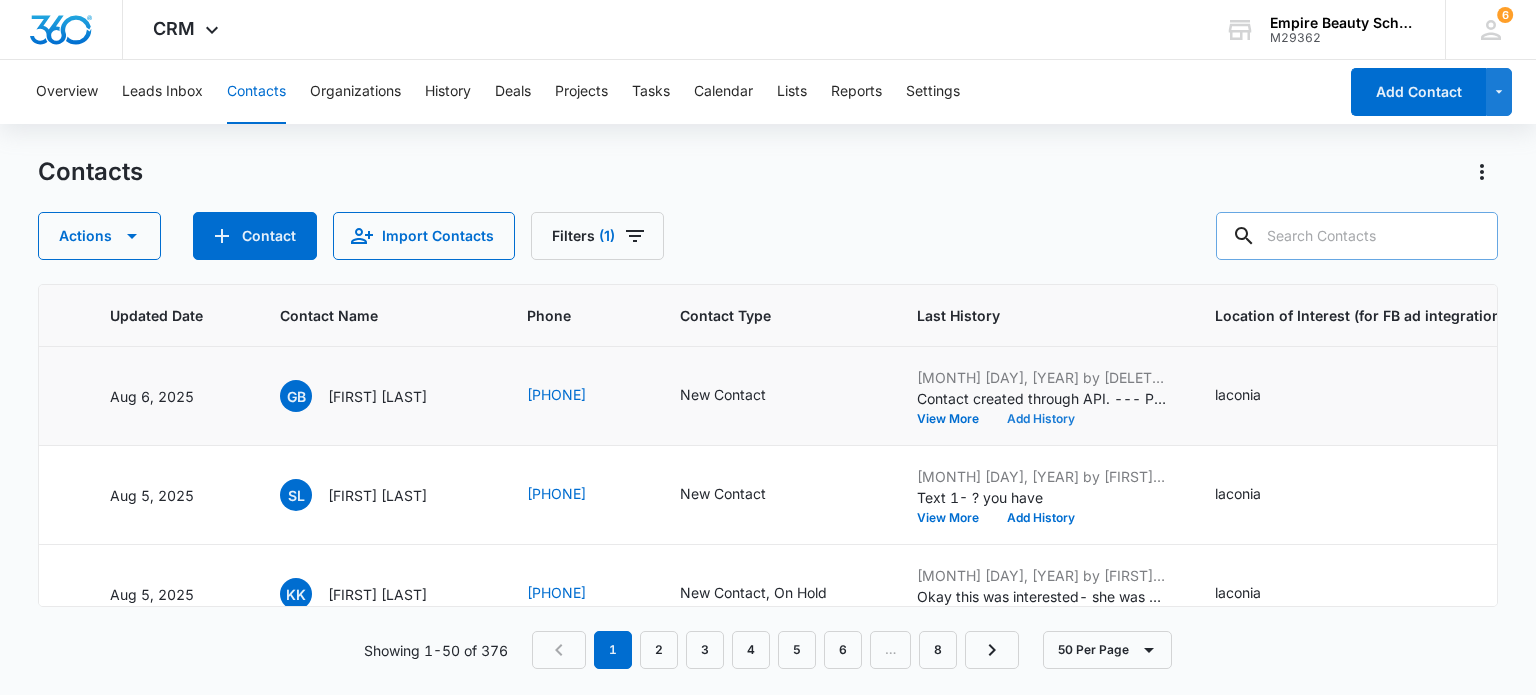 click on "Add History" at bounding box center (1041, 419) 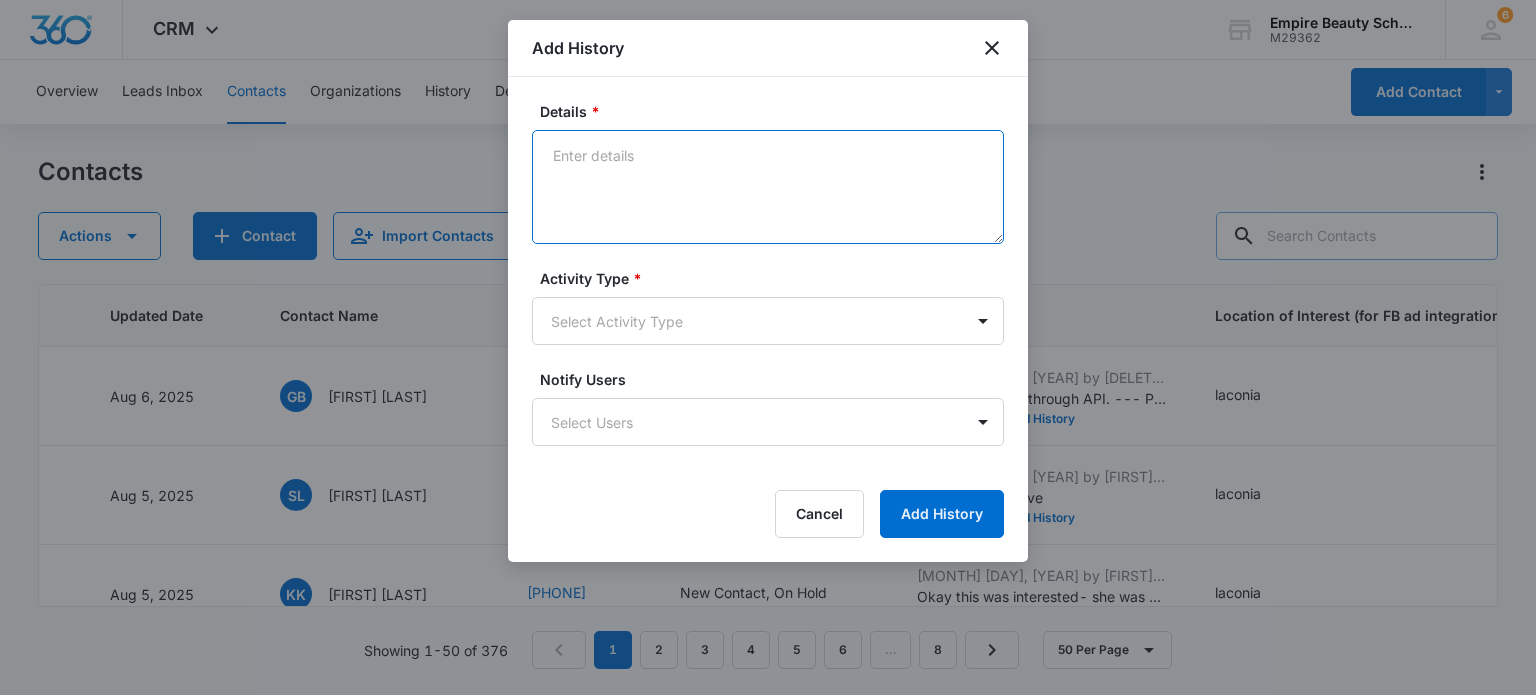 click on "Details *" at bounding box center [768, 187] 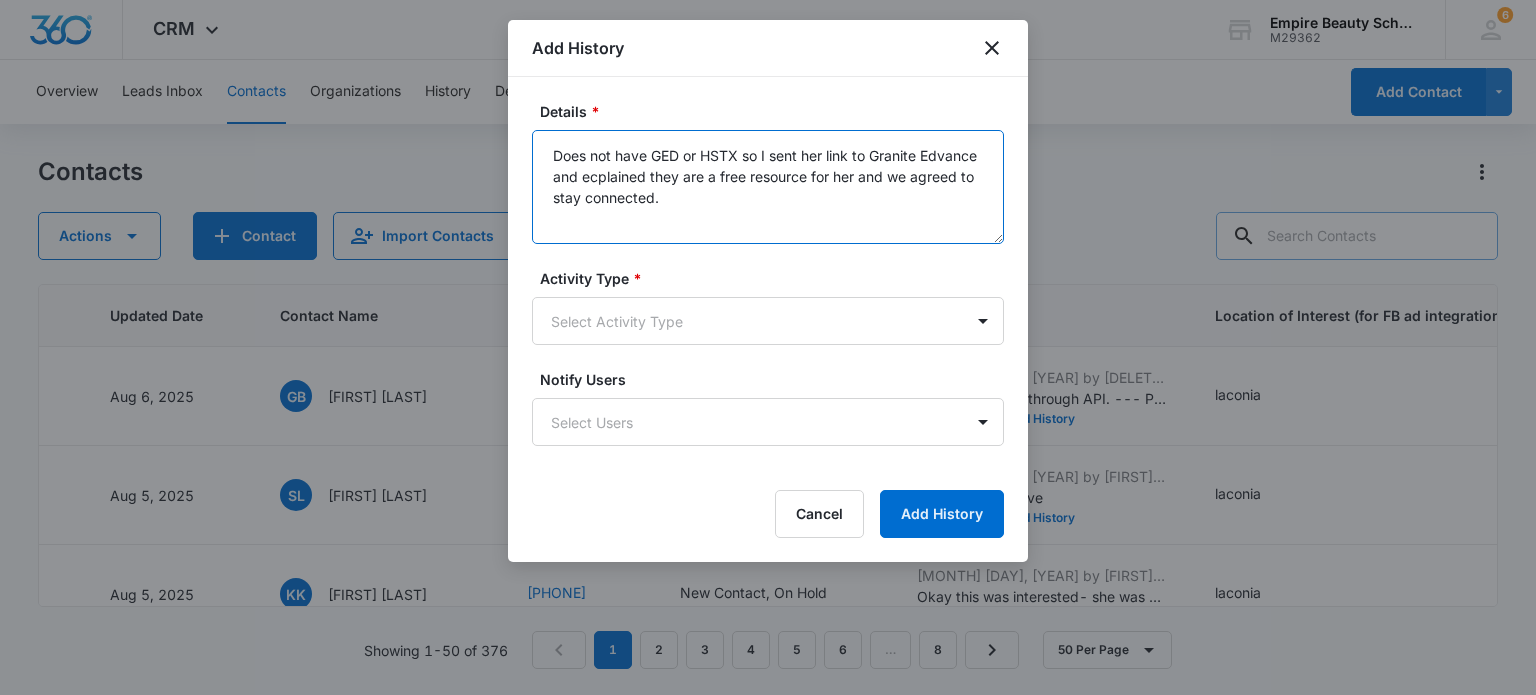 click on "Does not have GED or HSTX so I sent her link to Granite Edvance and ecplained they are a free resource for her and we agreed to stay connected." at bounding box center (768, 187) 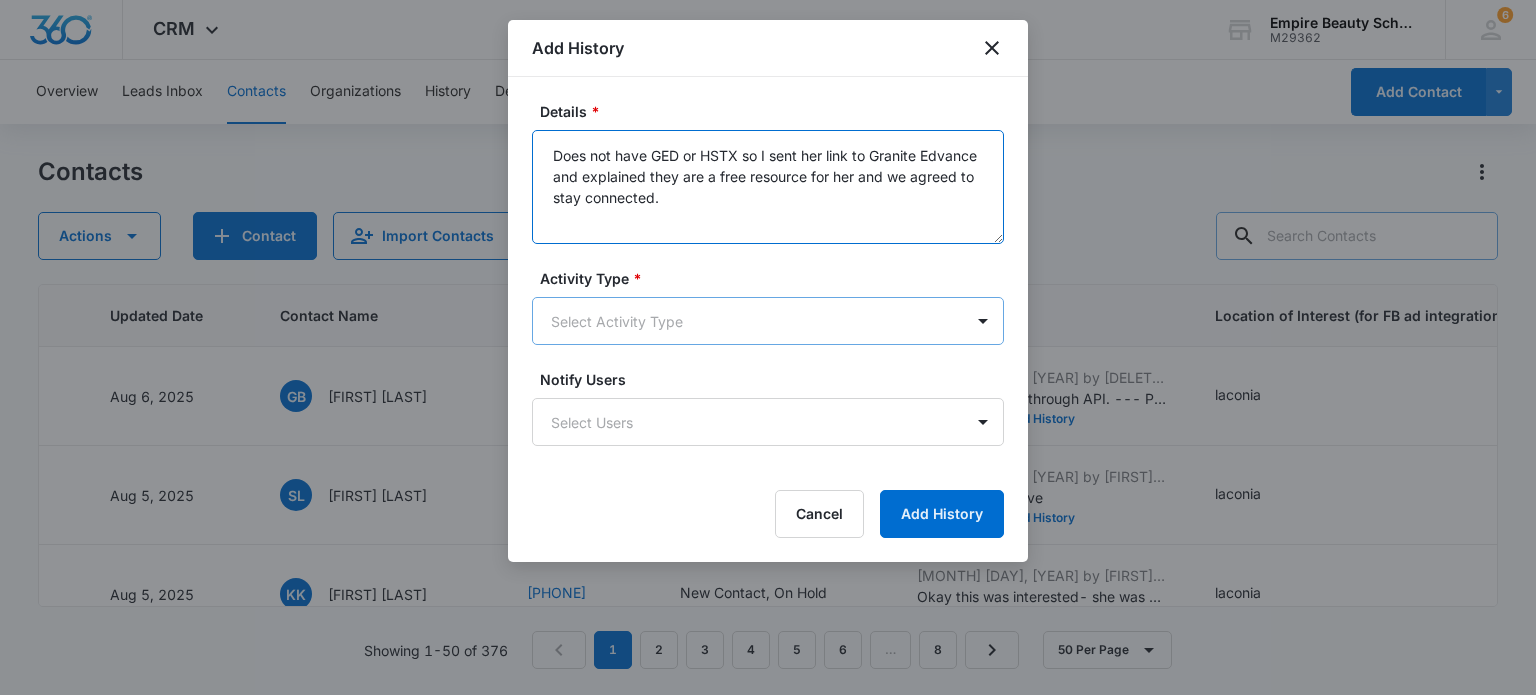 type on "Does not have GED or HSTX so I sent her link to Granite Edvance and explained they are a free resource for her and we agreed to stay connected." 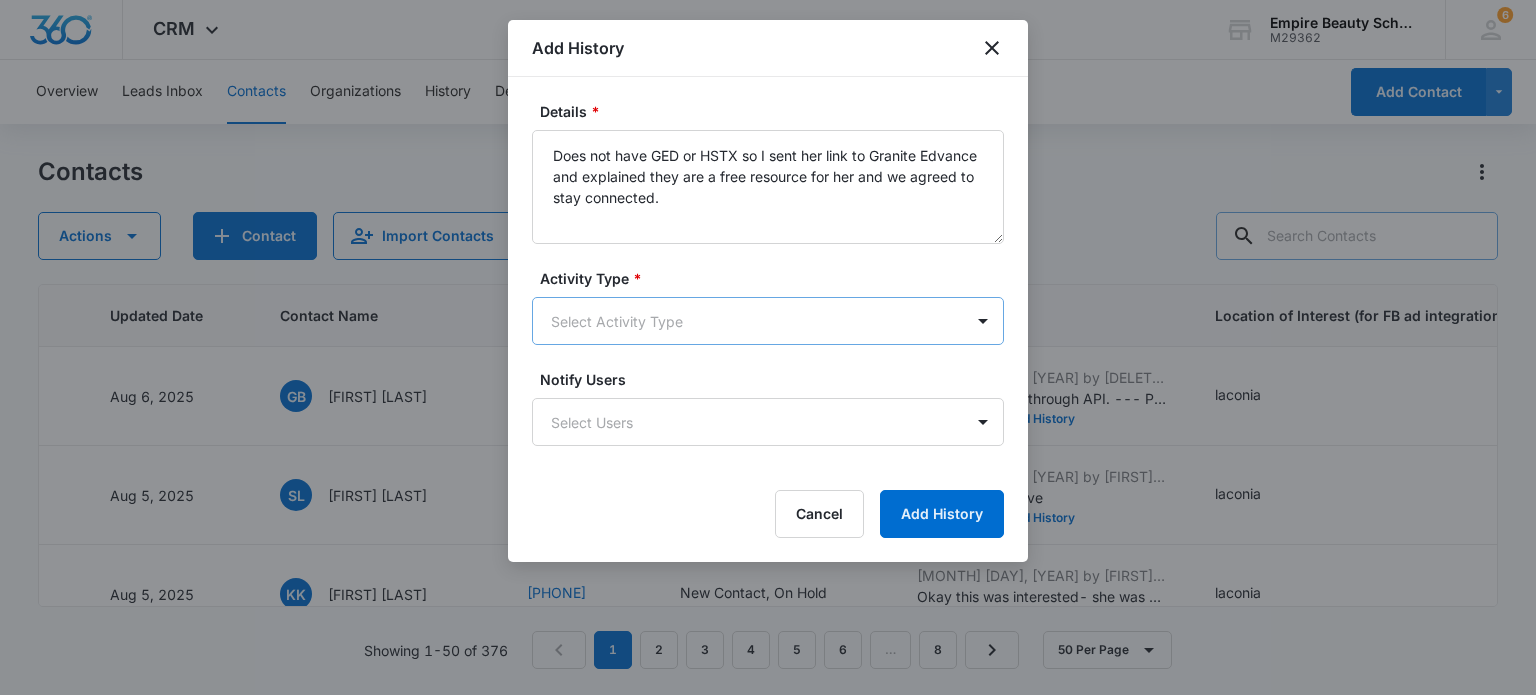 click on "CRM Apps Forms CRM Email Shop Payments POS Files Brand Settings Empire Beauty Schools M29362 Your Accounts View All 6 MJ Meigra Jenkins mjenkins@empirebeautyschools.com My Profile 6 Notifications Support Logout Terms & Conditions   •   Privacy Policy Overview Leads Inbox Contacts Organizations History Deals Projects Tasks Calendar Lists Reports Settings Add Contact Contacts Actions Contact Import Contacts Filters (1) ID Created Date Updated Date Contact Name Phone Contact Type Last History Location of Interest (for FB ad integration) Program of Interest Location Of Interest Program Email 16582 Aug 6, 2025 Aug 6, 2025 GB Gina Baxley (603) 794-1160 New Contact Aug 6, 2025 by Deleted User Contact created through API.
---
Program of Interest: Cosmetology
How soon would you like to start?: Now!
Location of Interest (for FB ad integration):... View More Add History laconia Cosmetology --- --- kevingina8083@gmail.com 16570 Aug 5, 2025 Aug 5, 2025 SL Sonya Letendre (603) 341-9235 New Contact Text 1- ? you have KK" at bounding box center [768, 347] 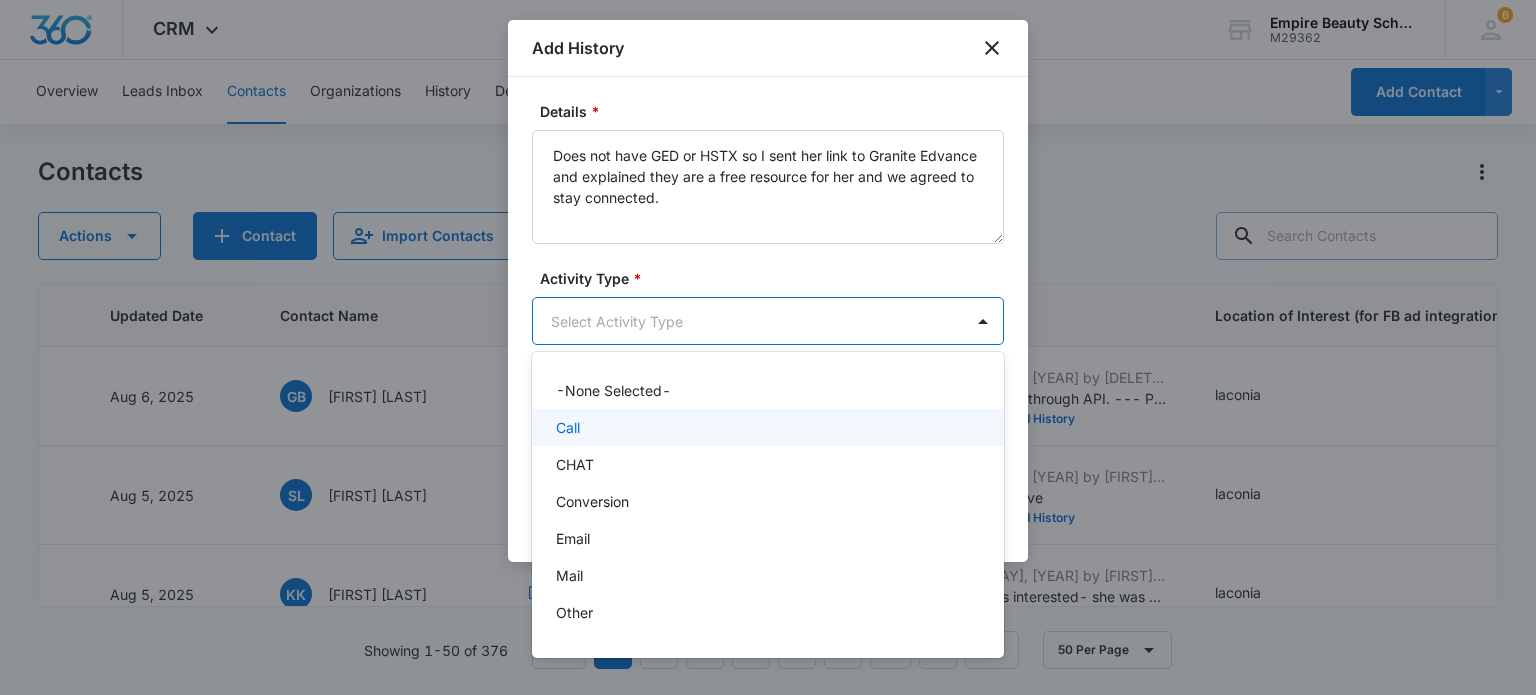 click on "Call" at bounding box center [766, 427] 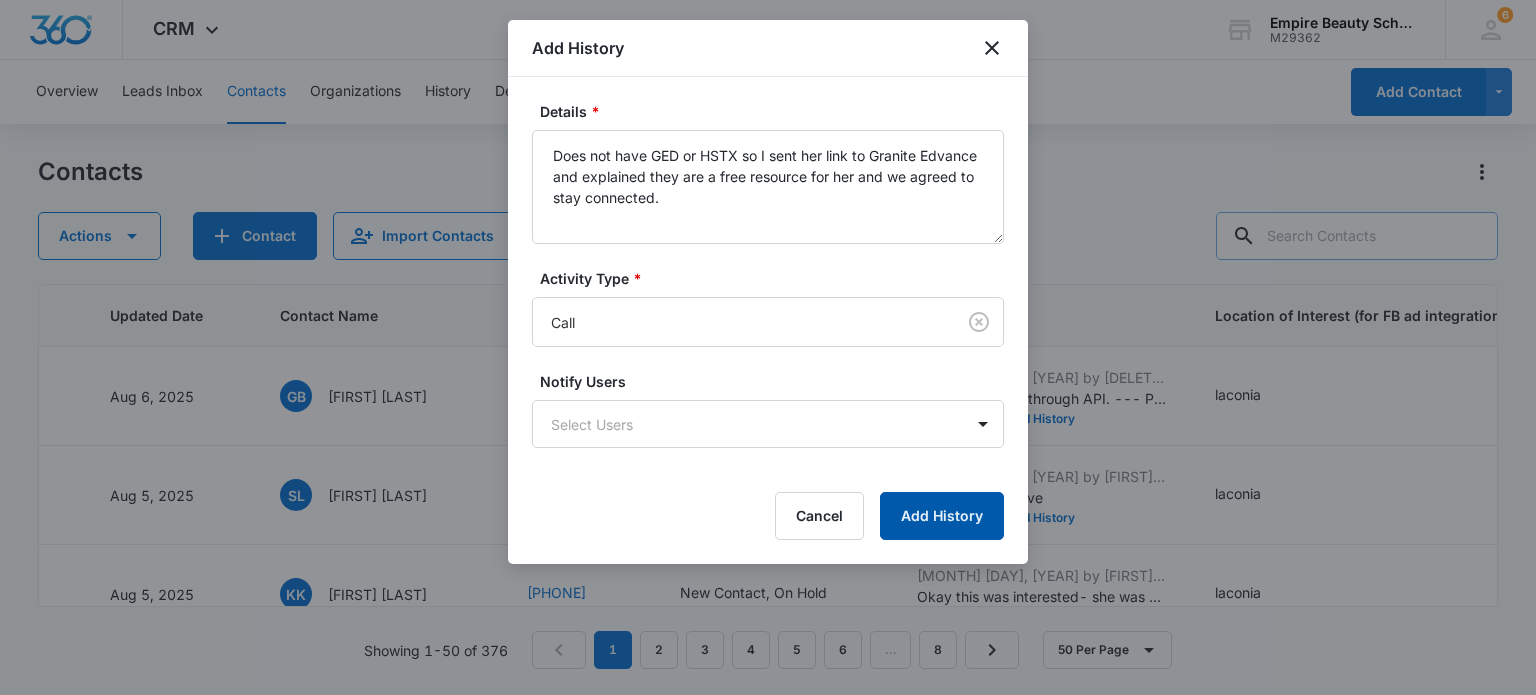click on "Add History" at bounding box center [942, 516] 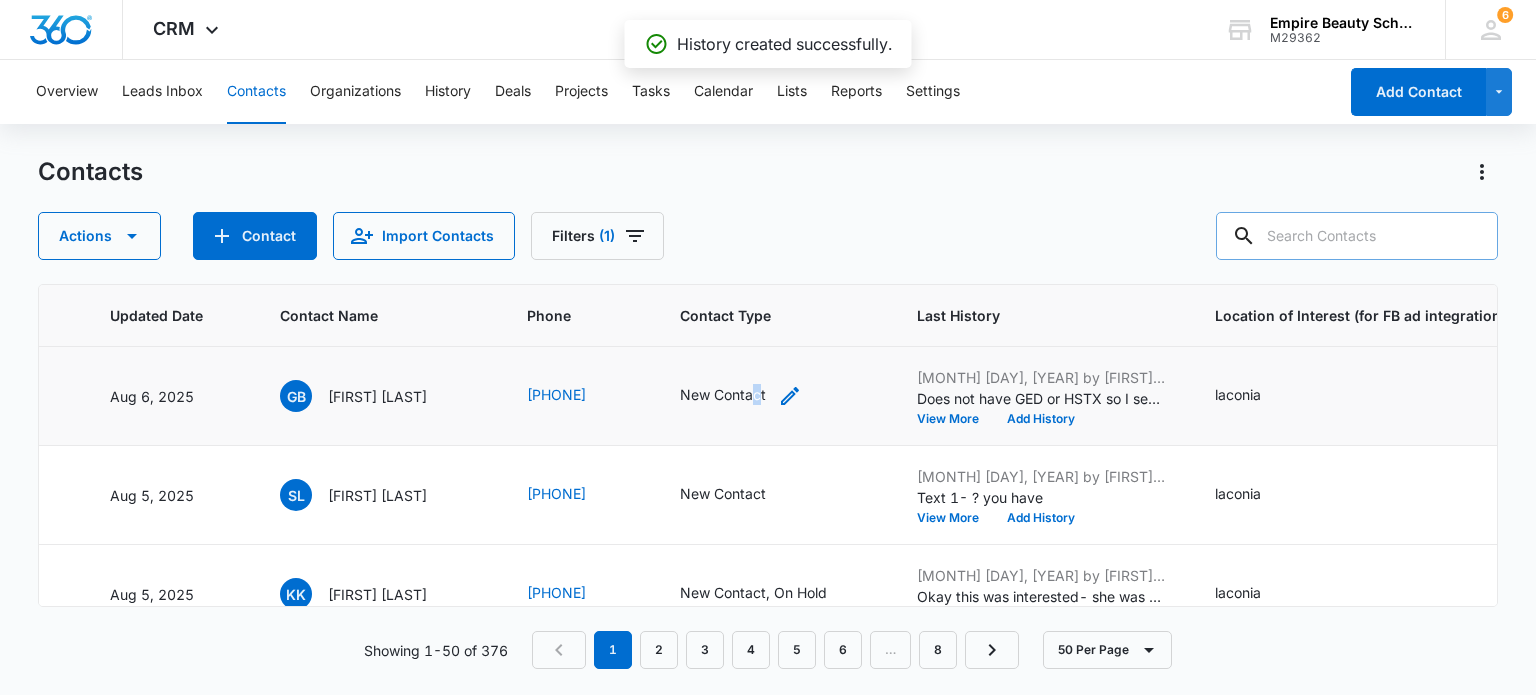 click on "New Contact" at bounding box center [723, 394] 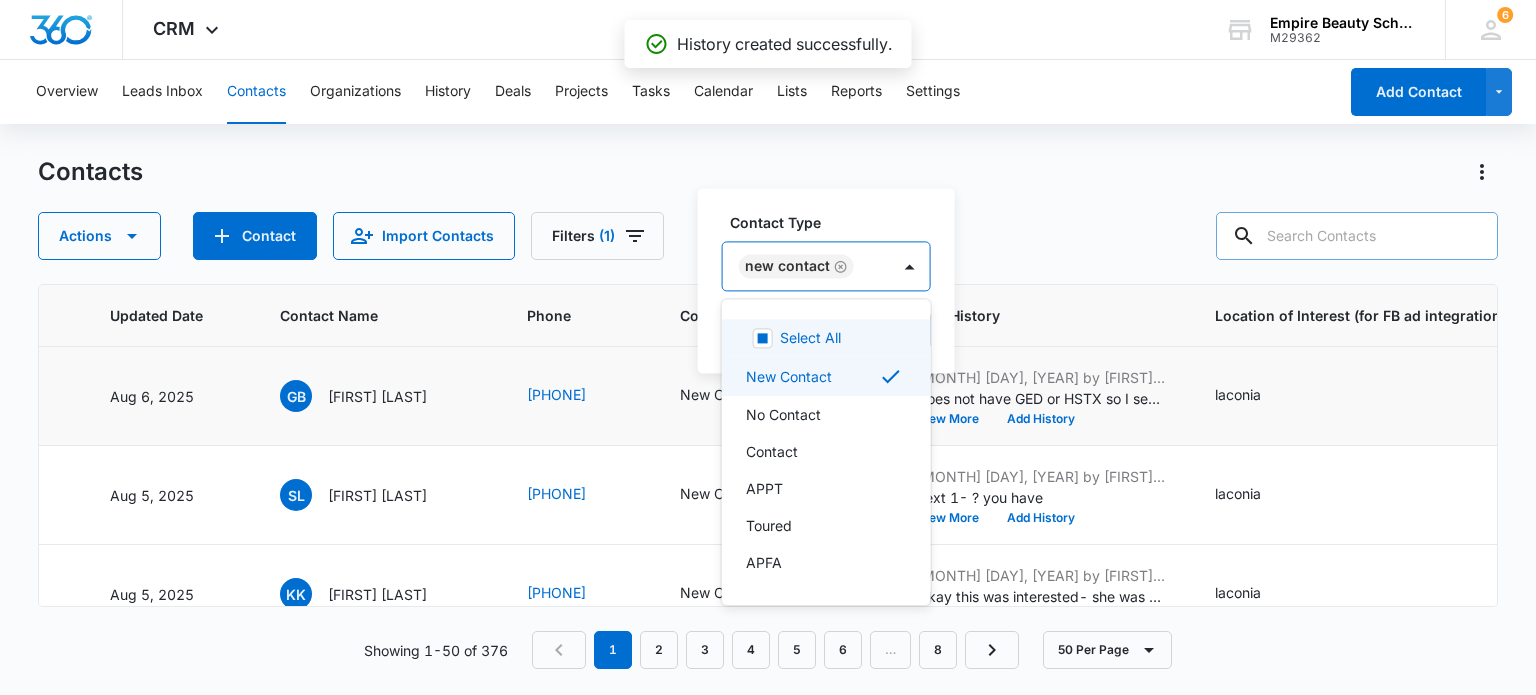 click on "New Contact" at bounding box center (806, 266) 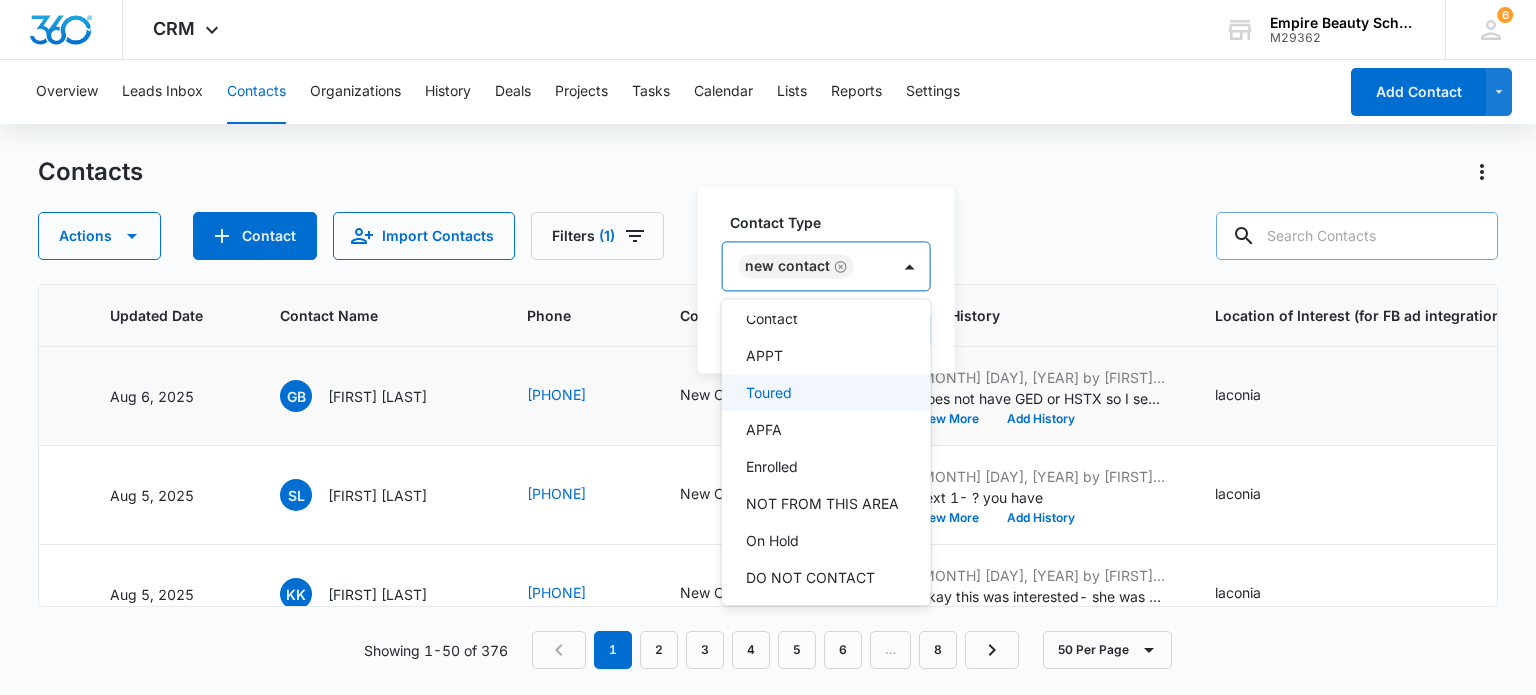 scroll, scrollTop: 300, scrollLeft: 0, axis: vertical 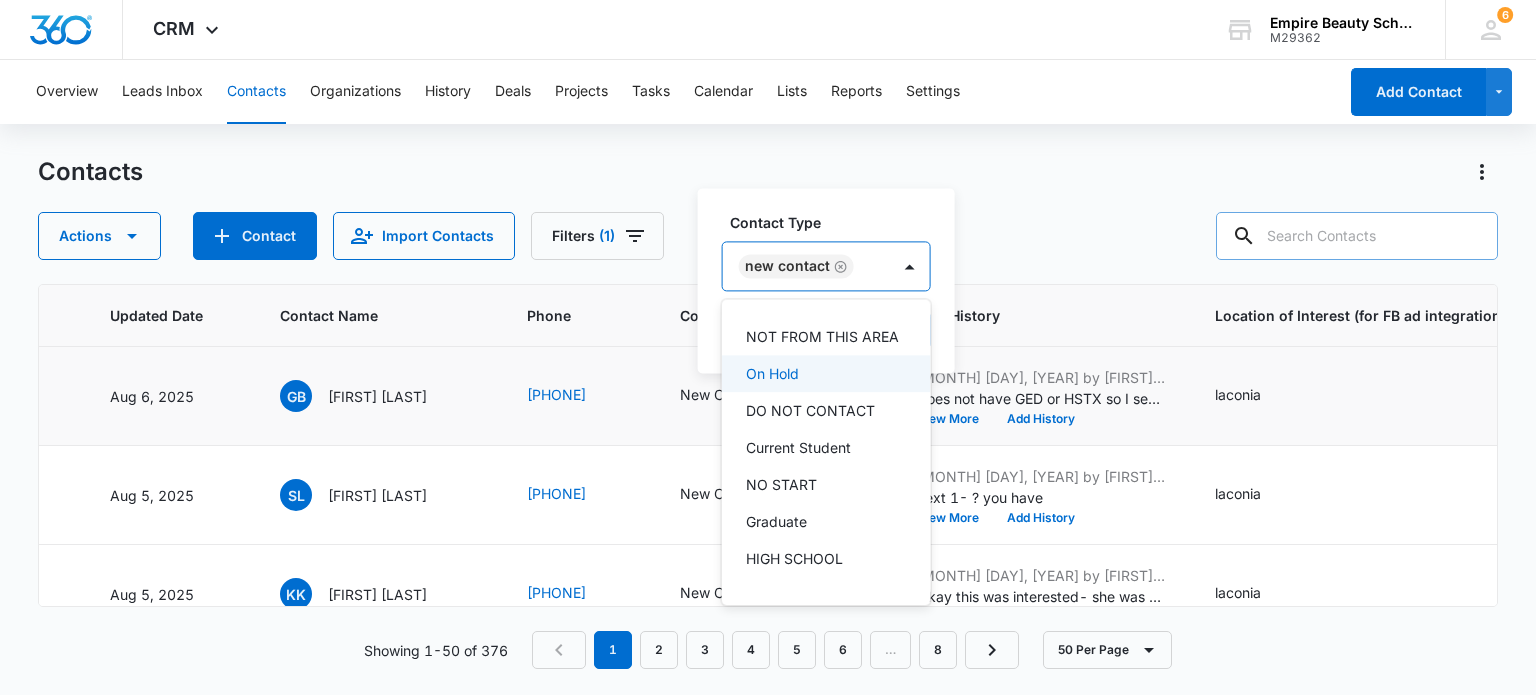 click on "On Hold" at bounding box center (772, 373) 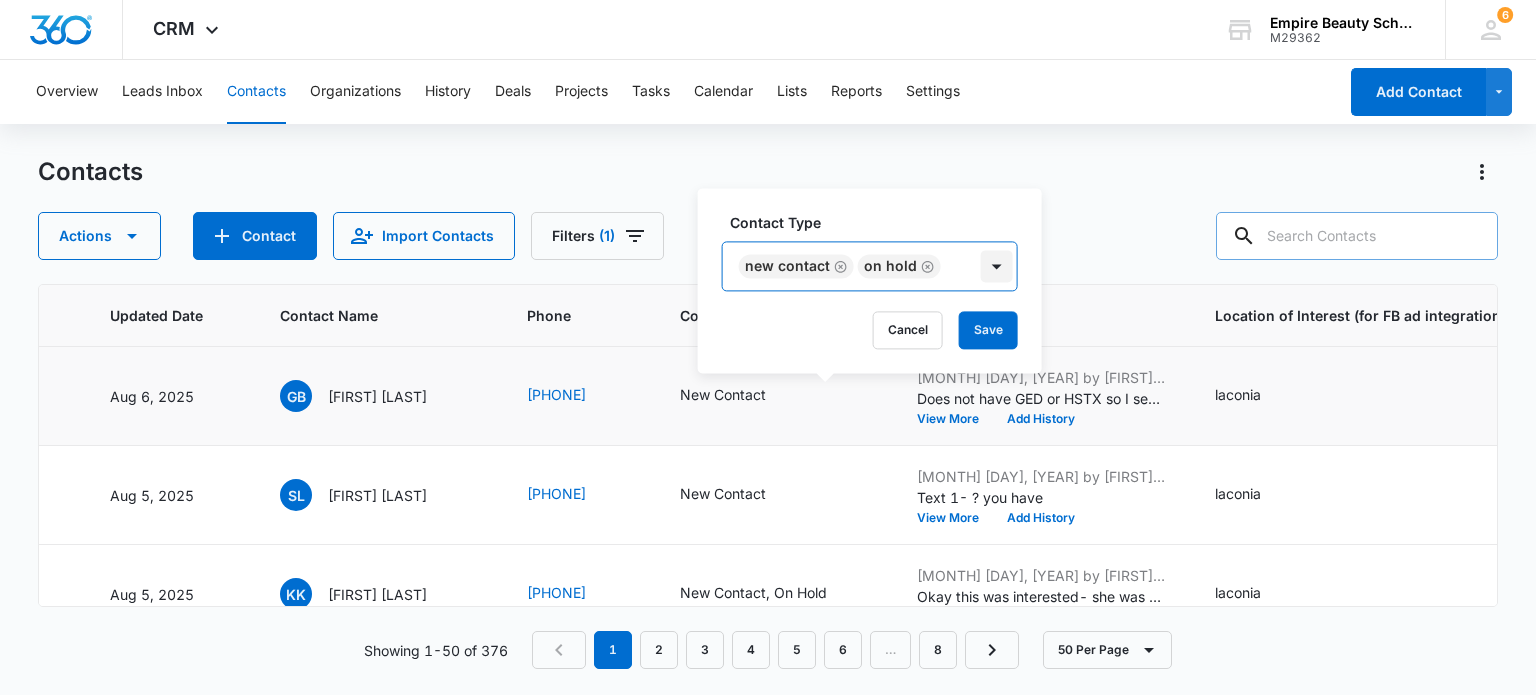 click at bounding box center (997, 266) 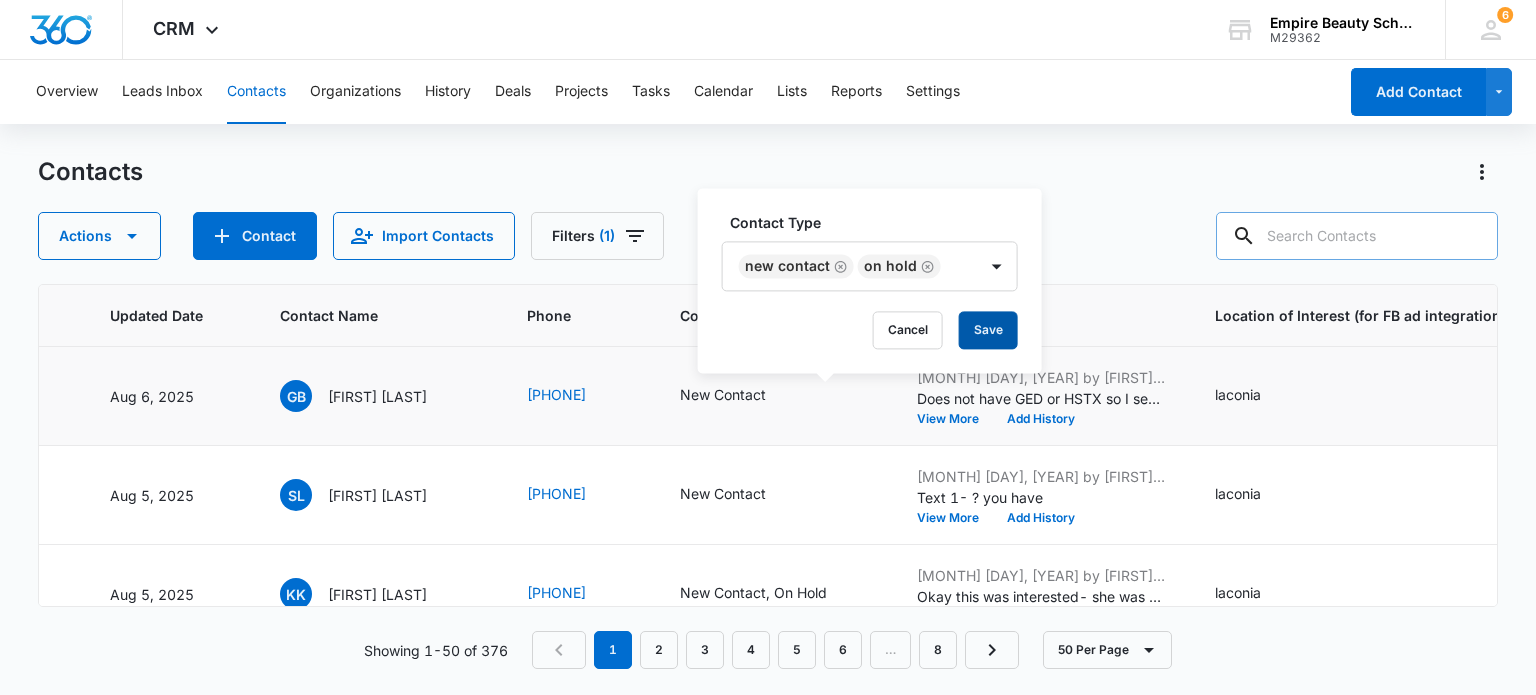 click on "Save" at bounding box center (988, 330) 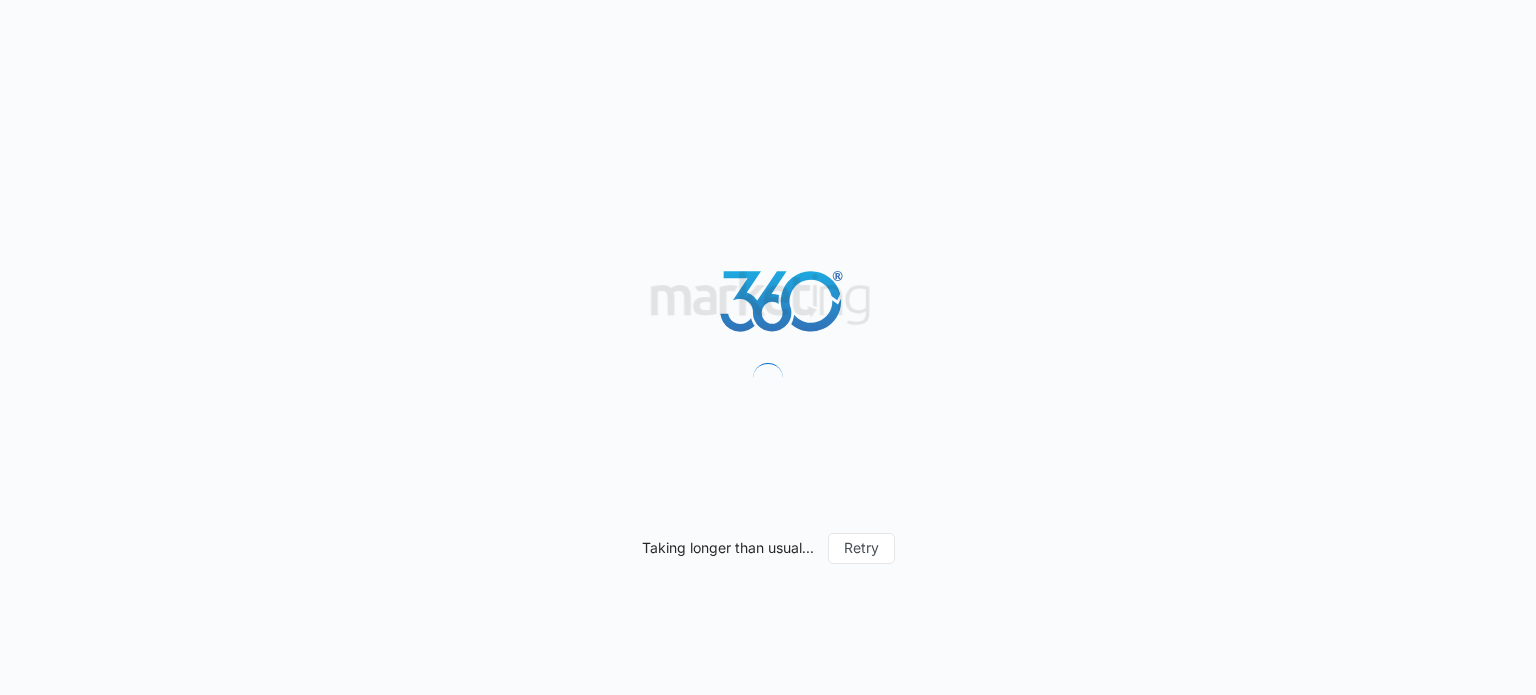 scroll, scrollTop: 0, scrollLeft: 0, axis: both 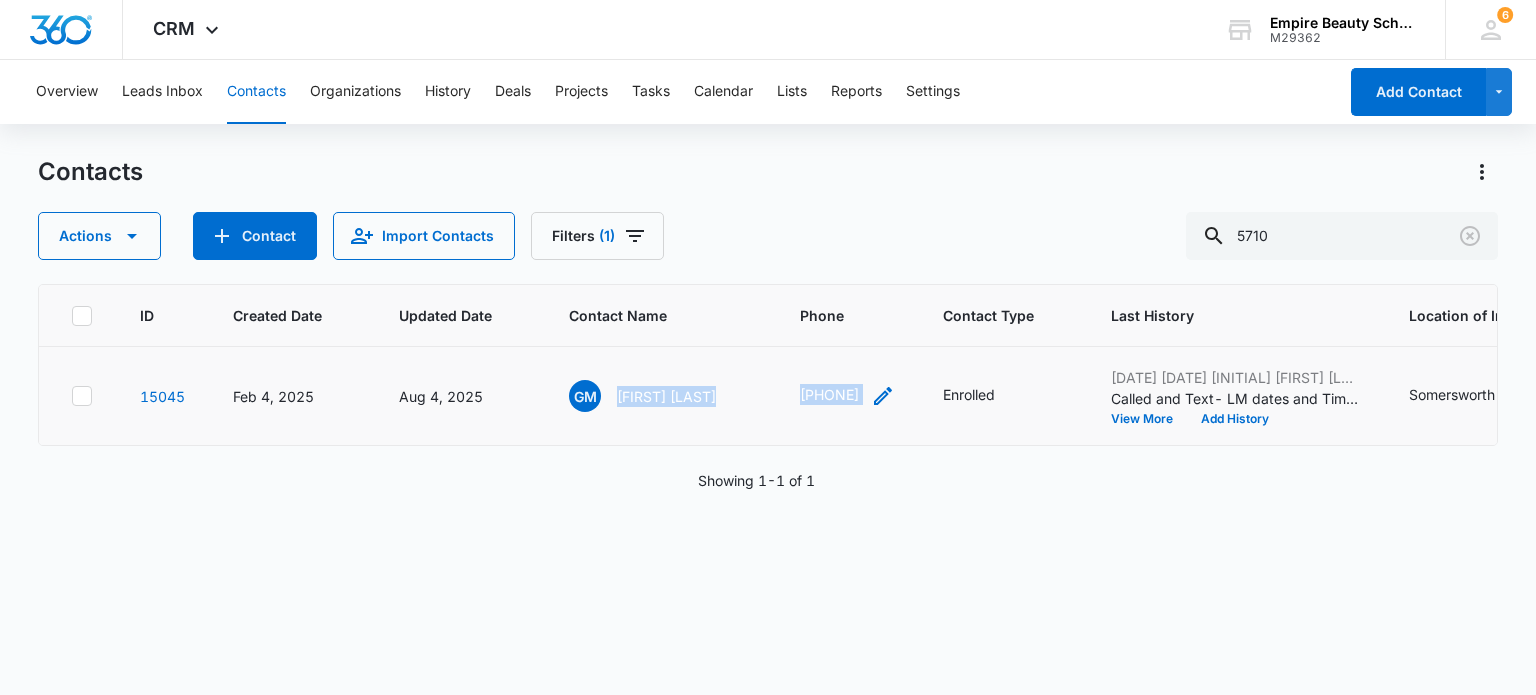 drag, startPoint x: 616, startPoint y: 395, endPoint x: 948, endPoint y: 404, distance: 332.12198 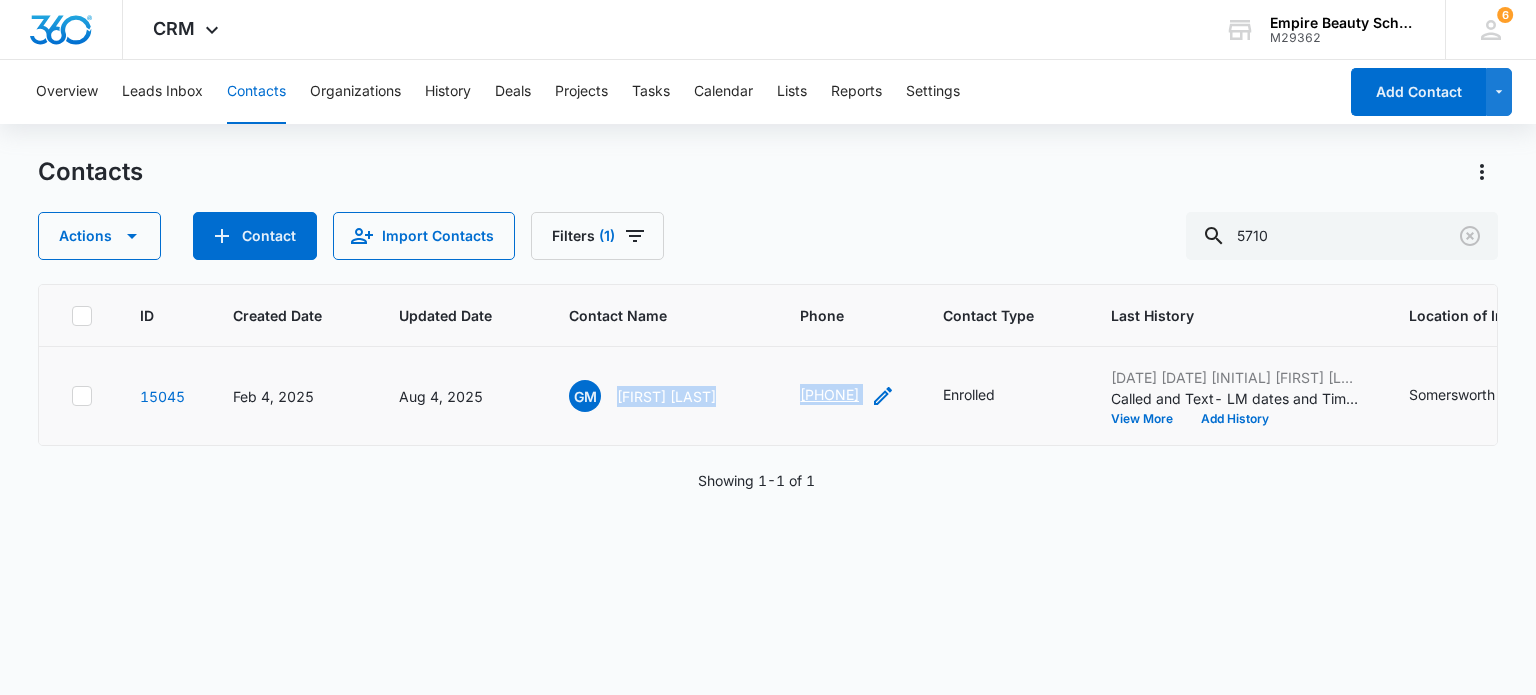 copy on "[FIRST] [LAST] ([PHONE])" 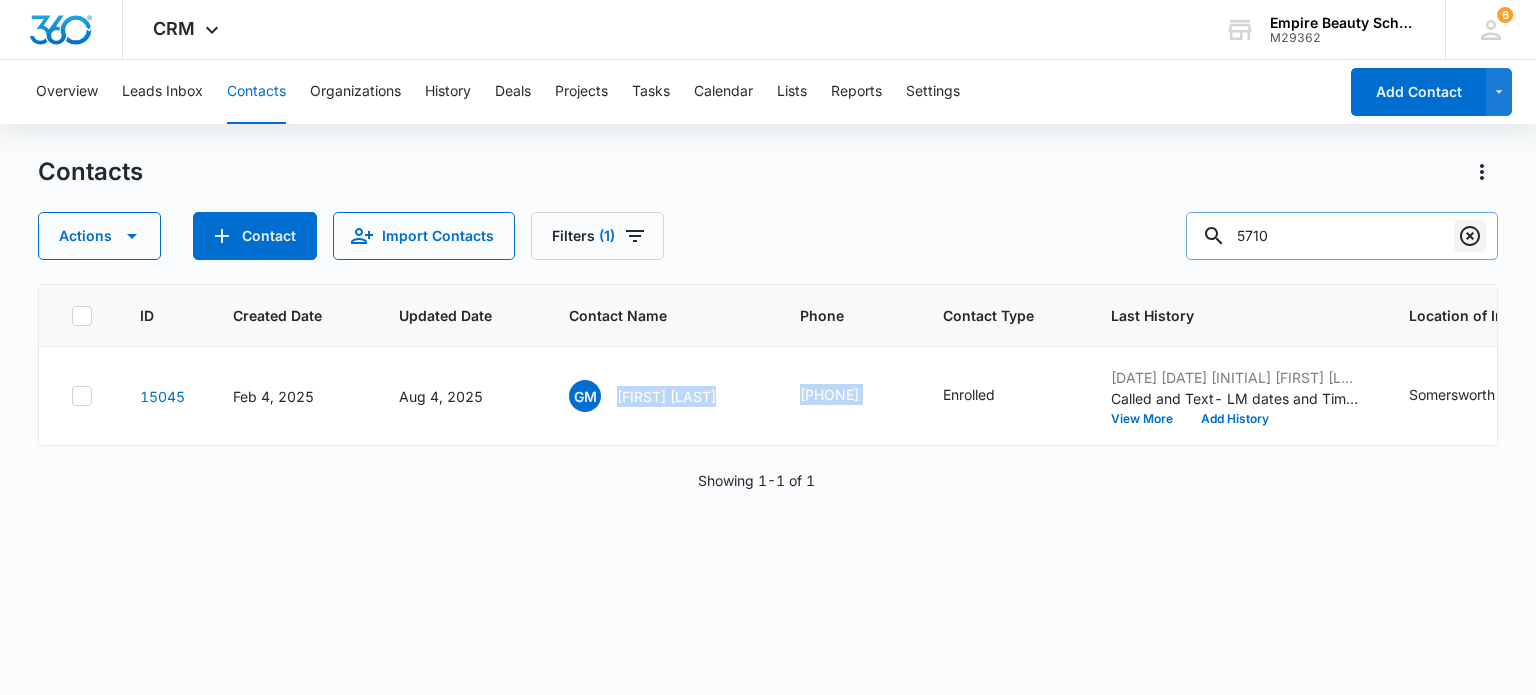 click 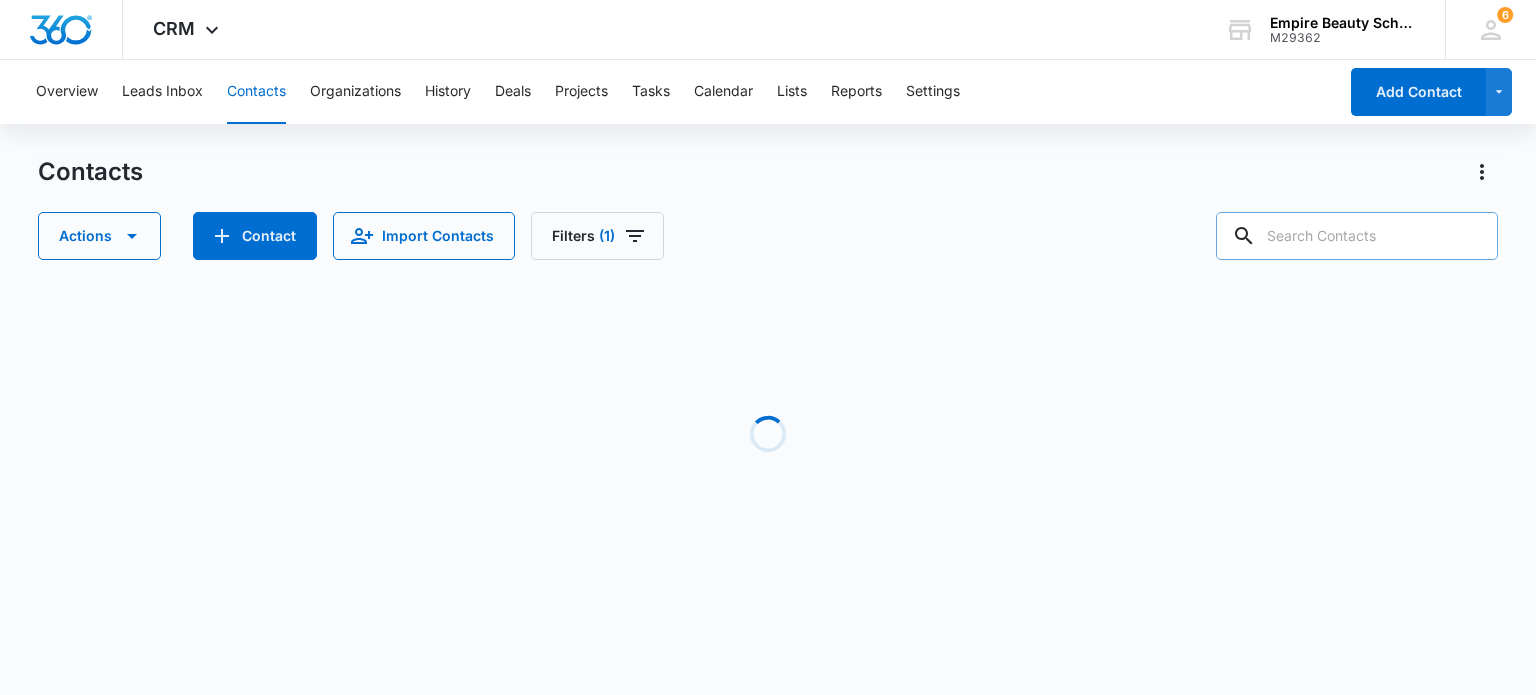 click at bounding box center (1357, 236) 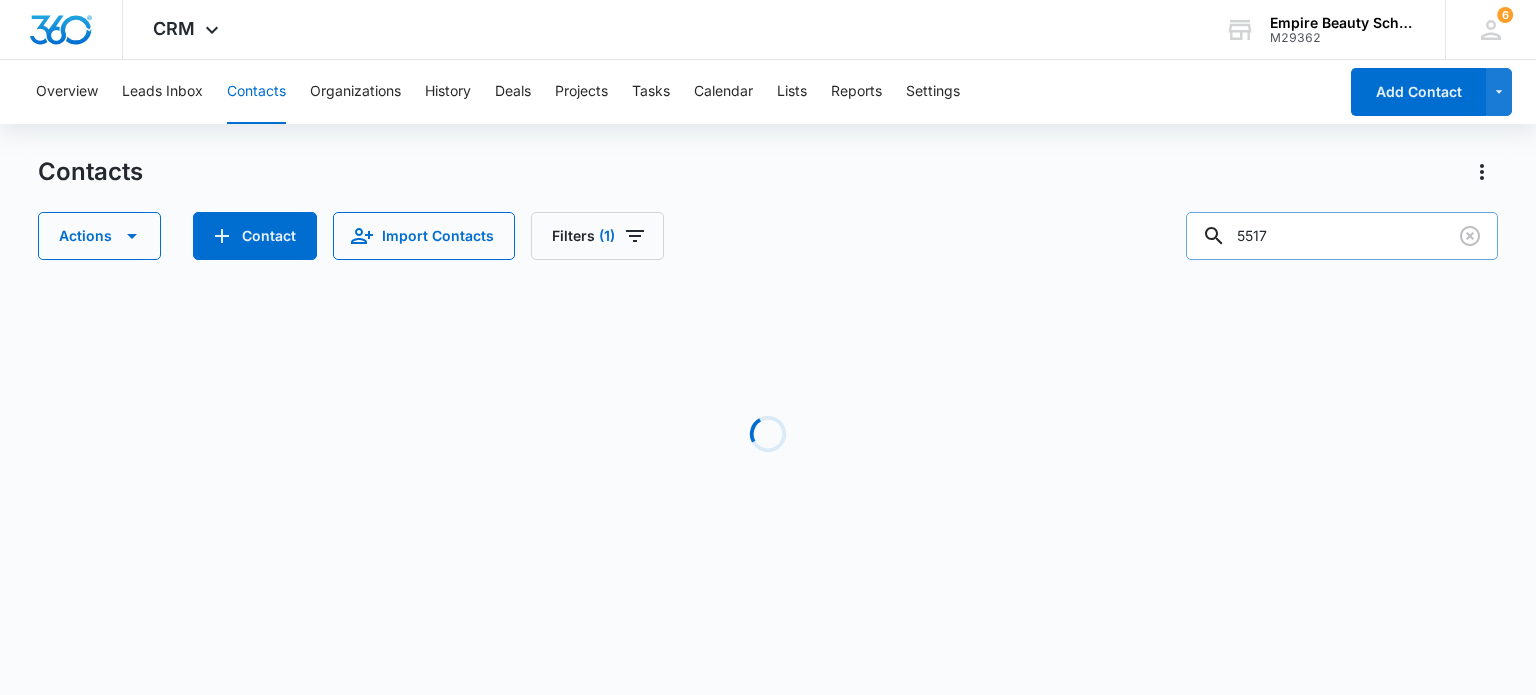 type on "5517" 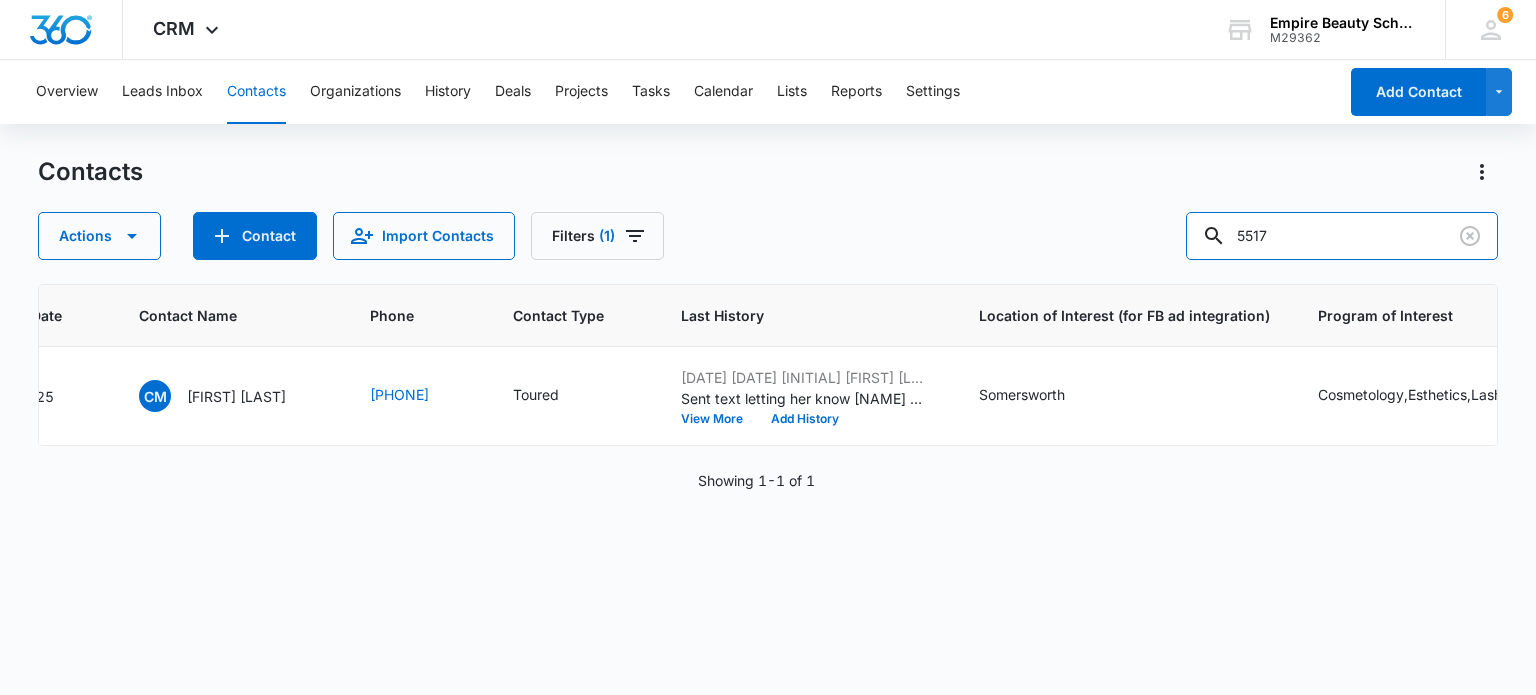 scroll, scrollTop: 0, scrollLeft: 373, axis: horizontal 